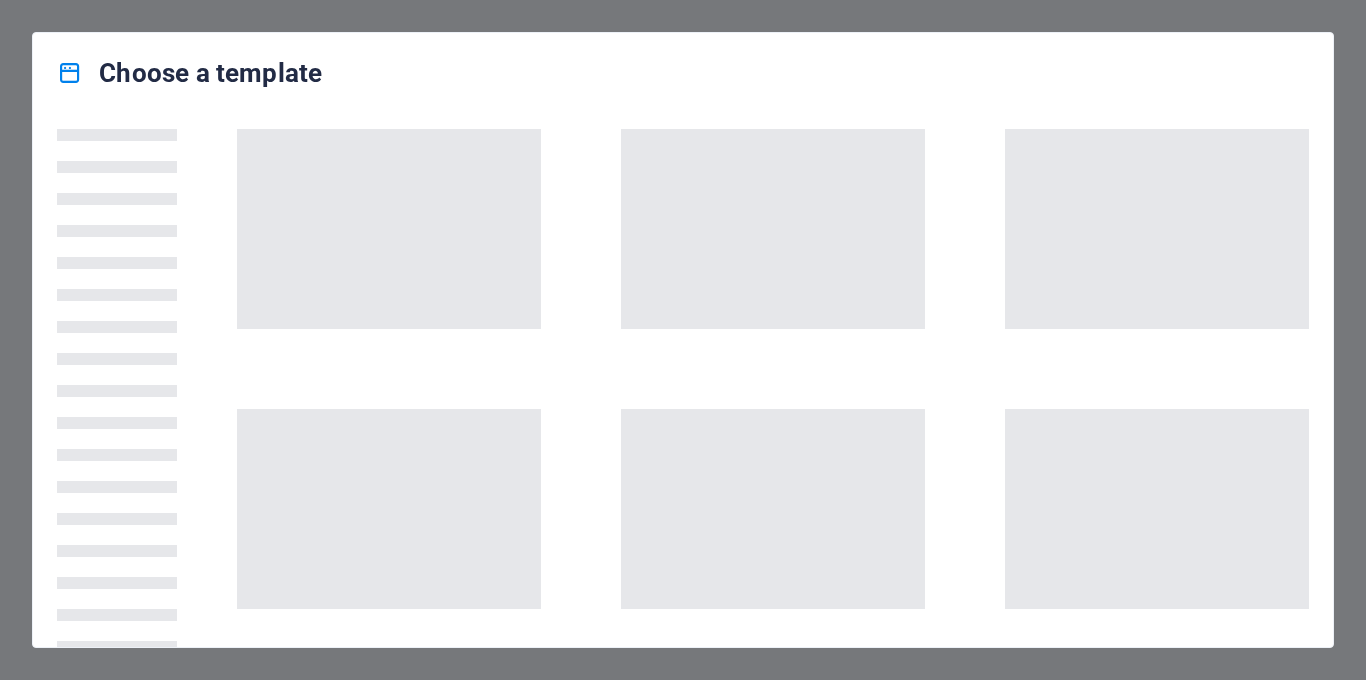 scroll, scrollTop: 0, scrollLeft: 0, axis: both 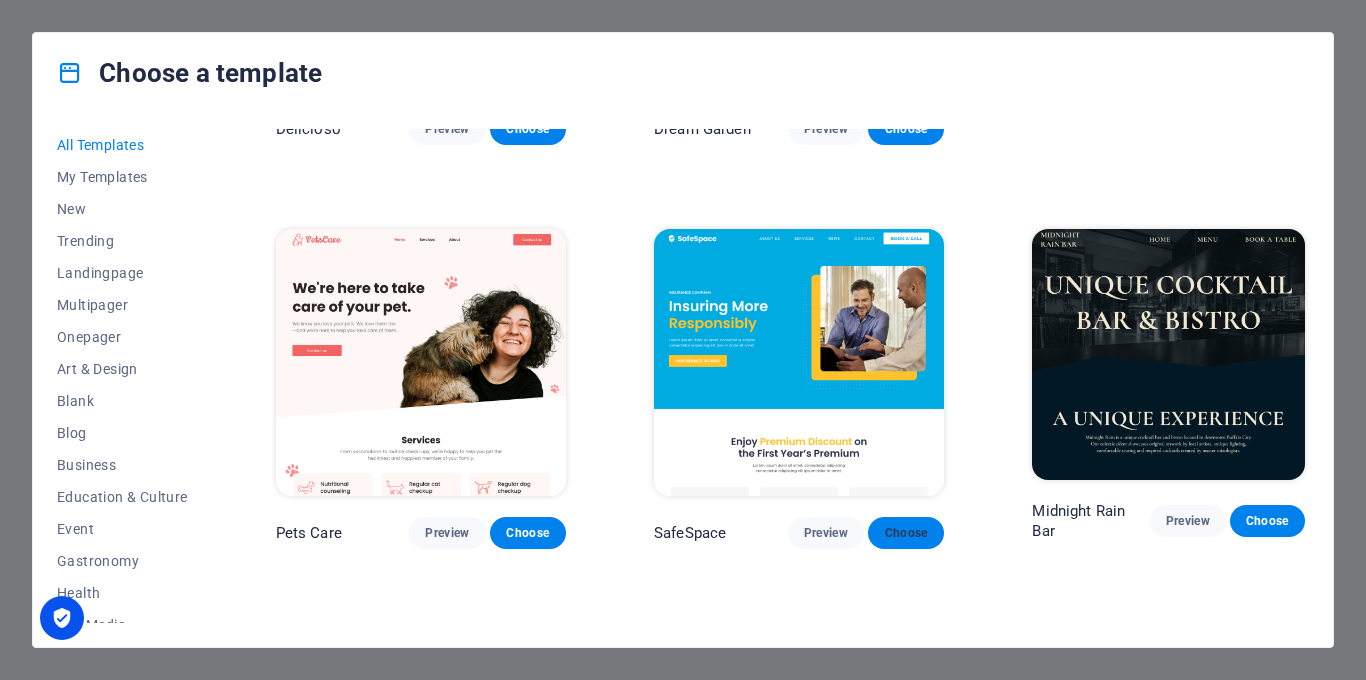click on "Choose" at bounding box center [906, 533] 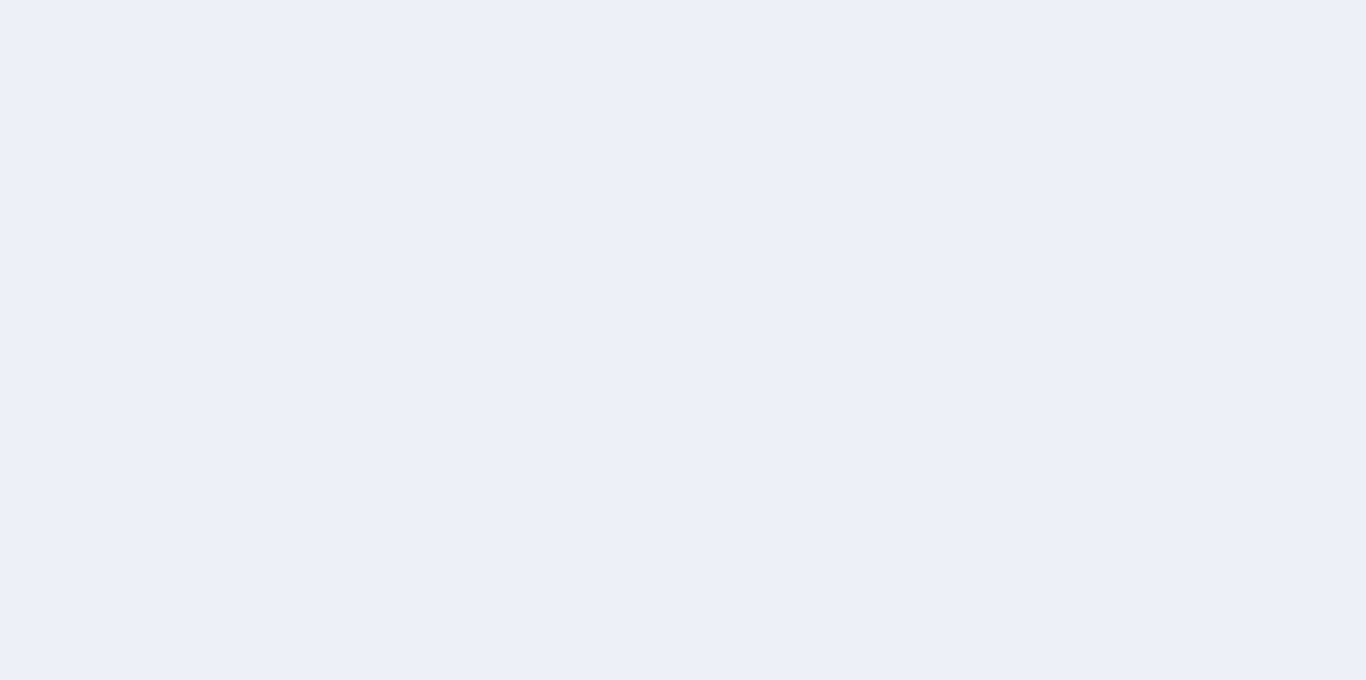 scroll, scrollTop: 0, scrollLeft: 0, axis: both 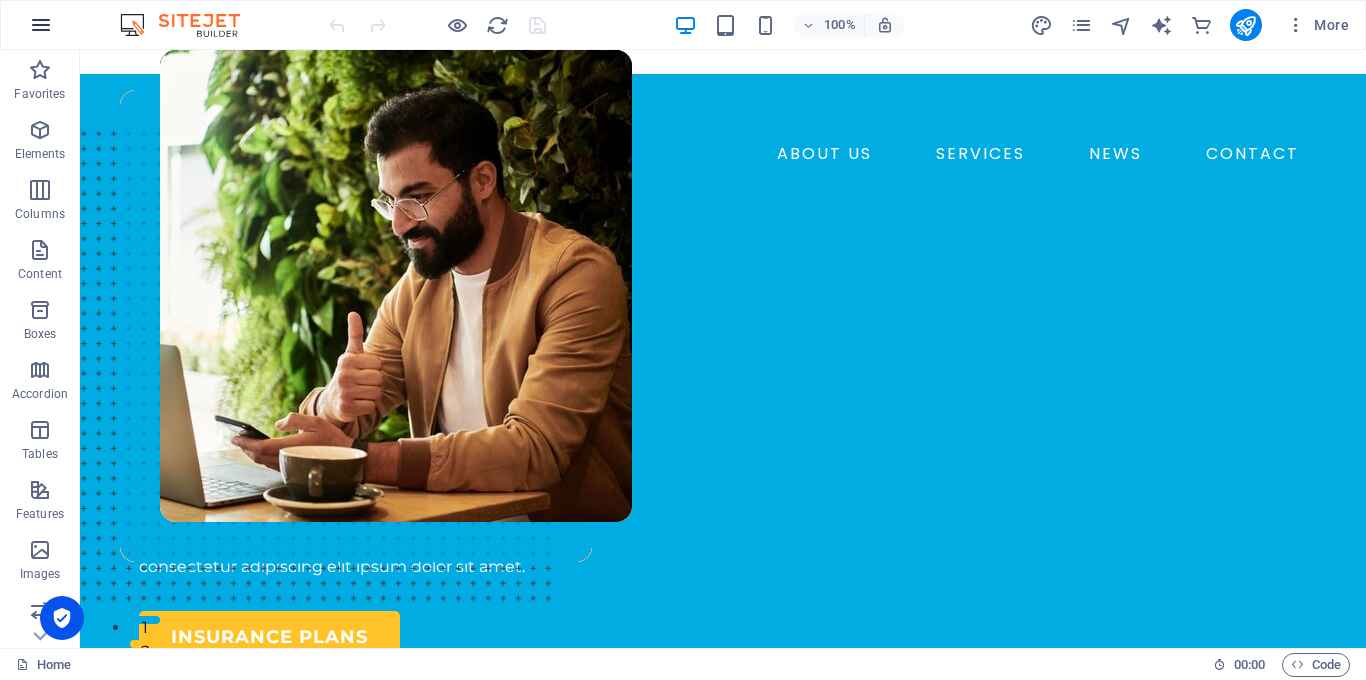 click at bounding box center (41, 25) 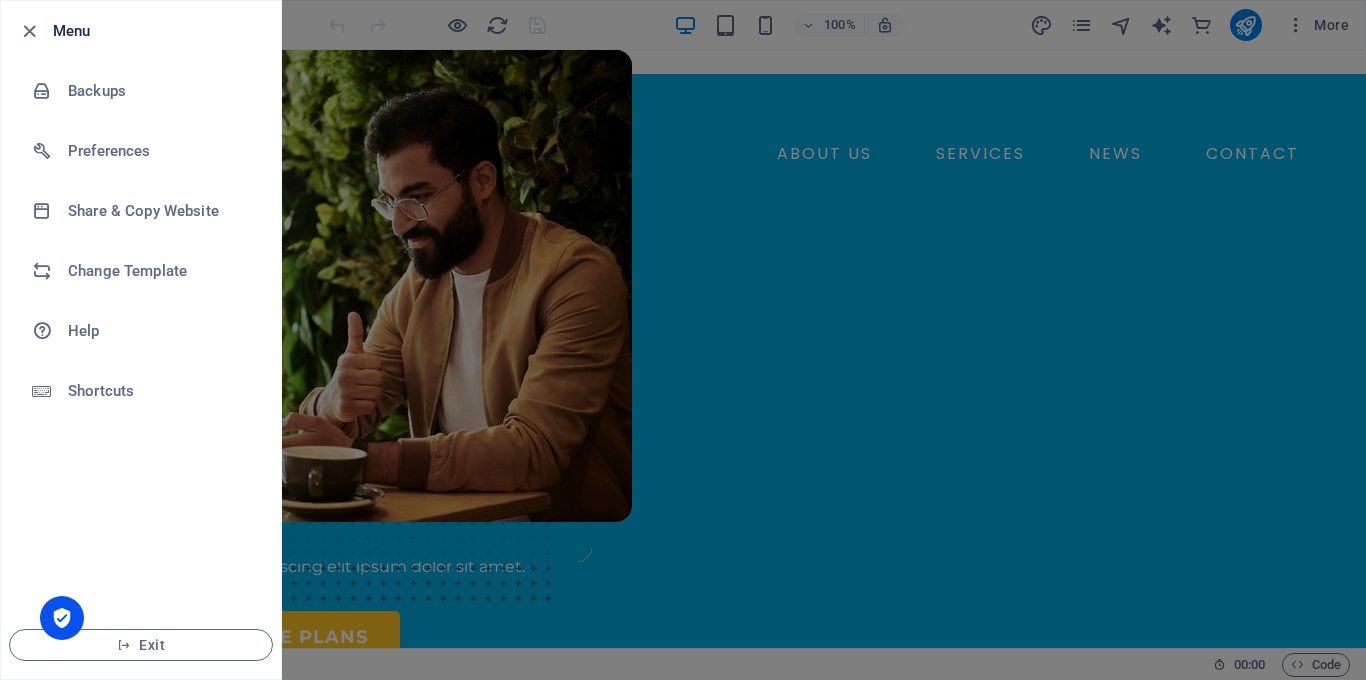 click on "Menu" at bounding box center [159, 31] 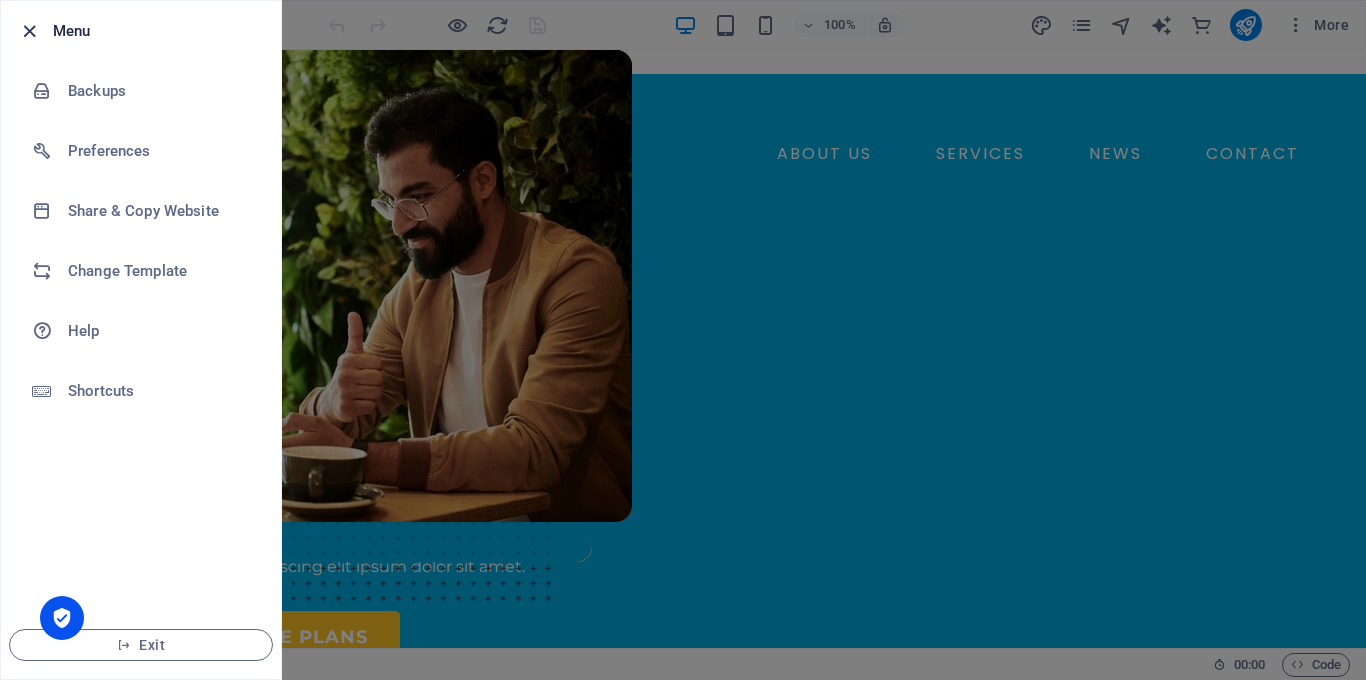 click at bounding box center [29, 31] 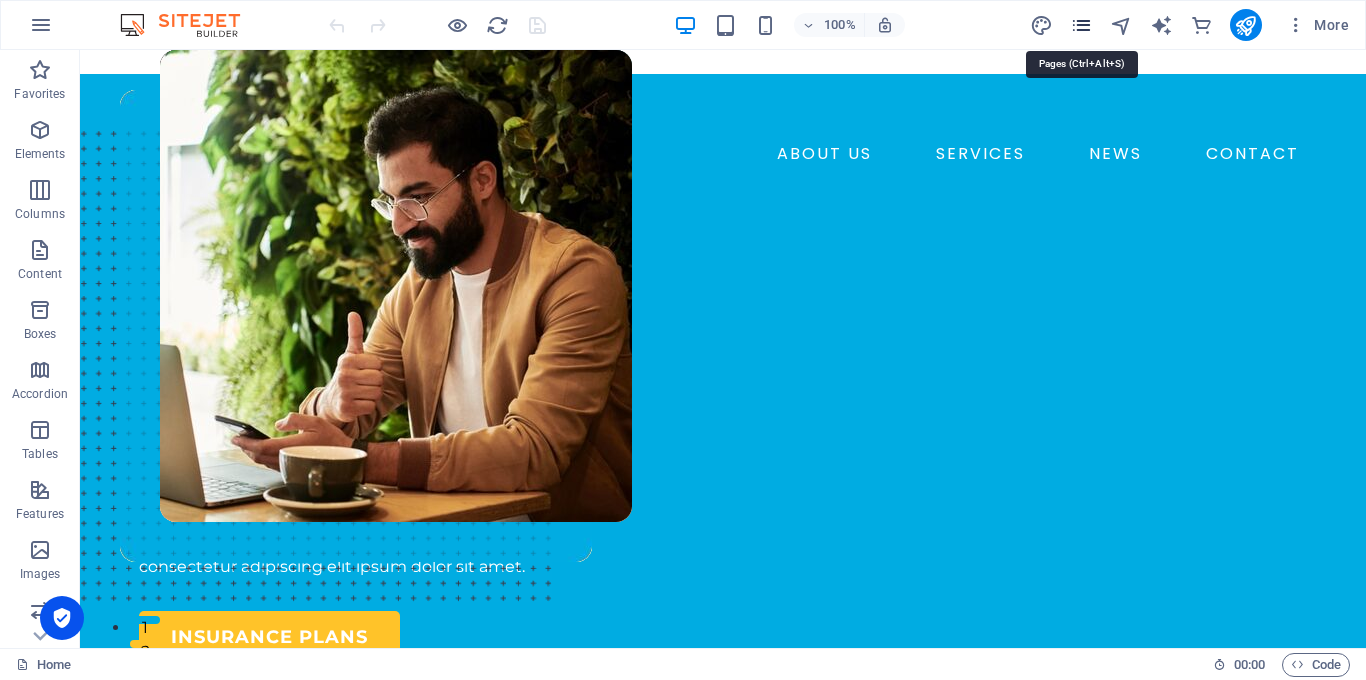 click at bounding box center [1081, 25] 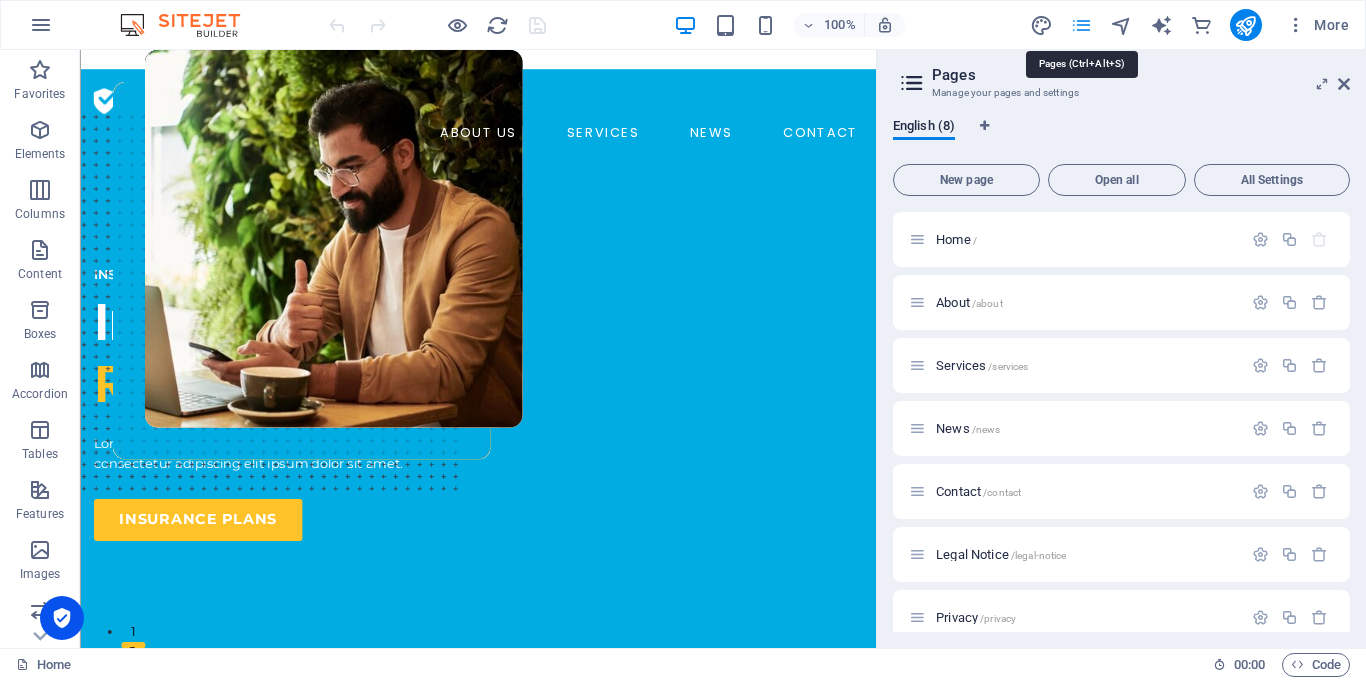 click at bounding box center (1081, 25) 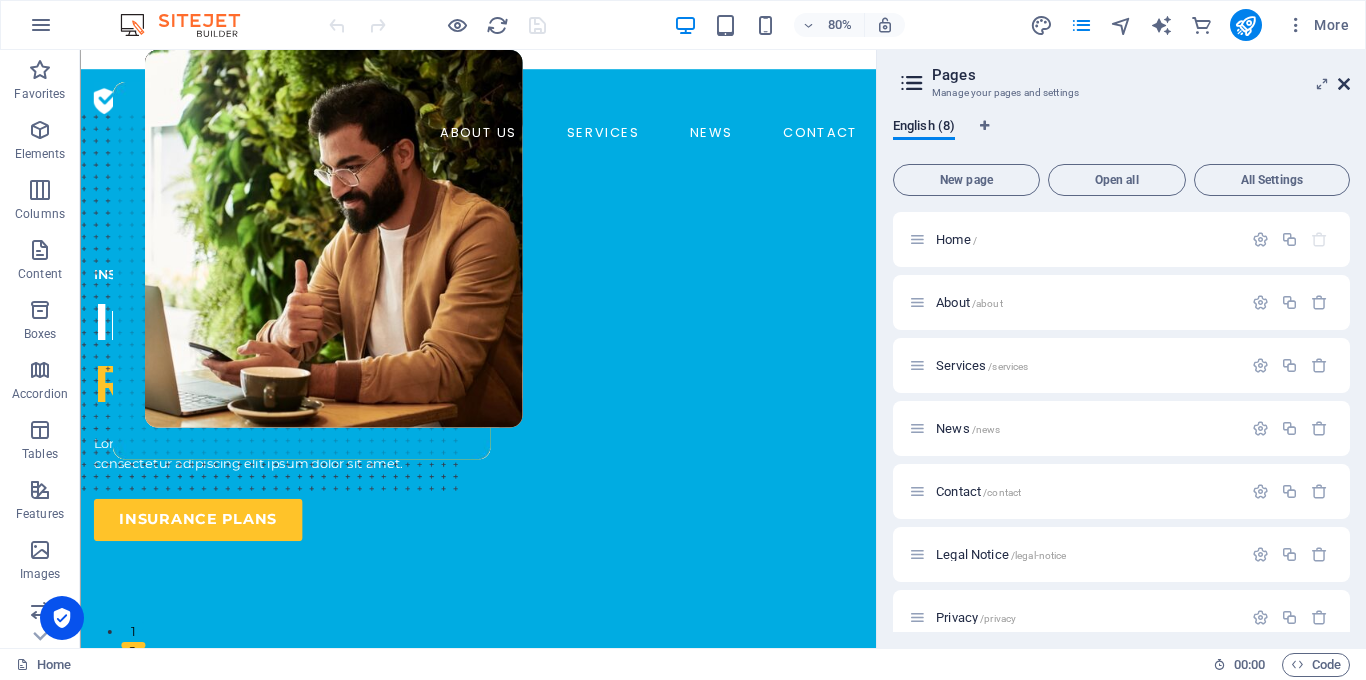 click at bounding box center (1344, 84) 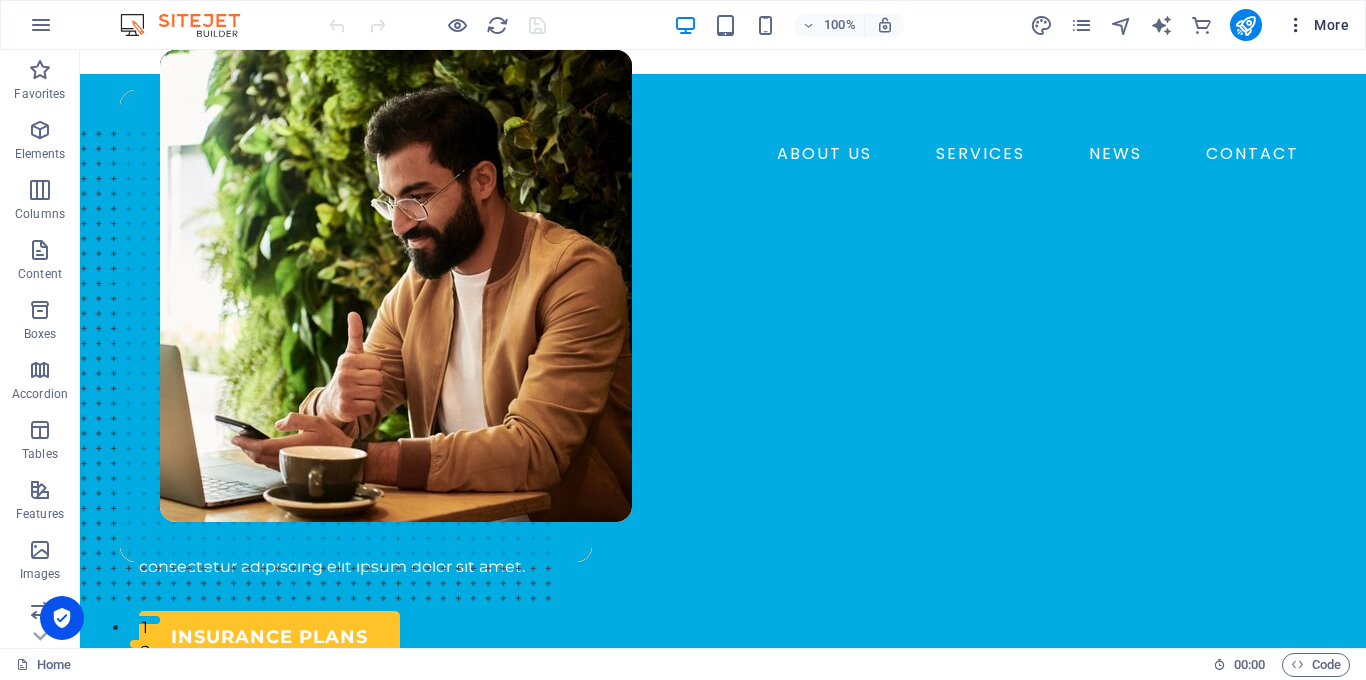 click on "More" at bounding box center [1317, 25] 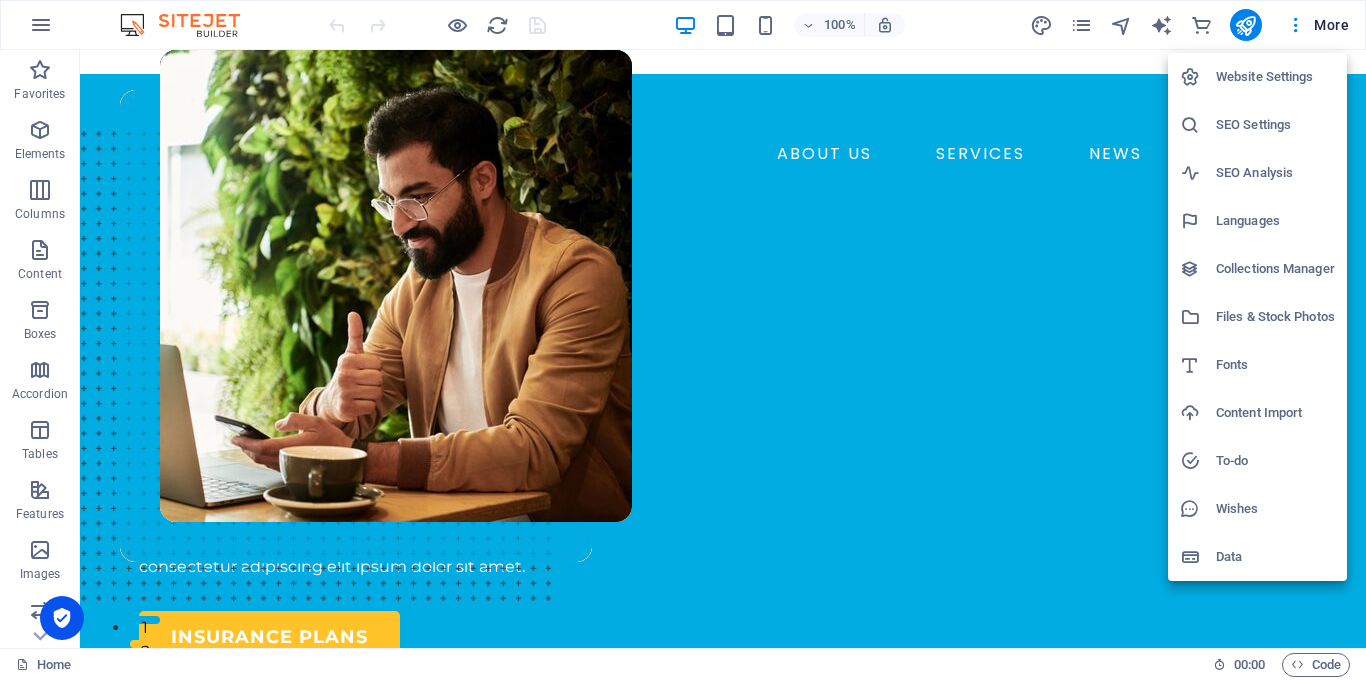 click on "Files & Stock Photos" at bounding box center (1257, 317) 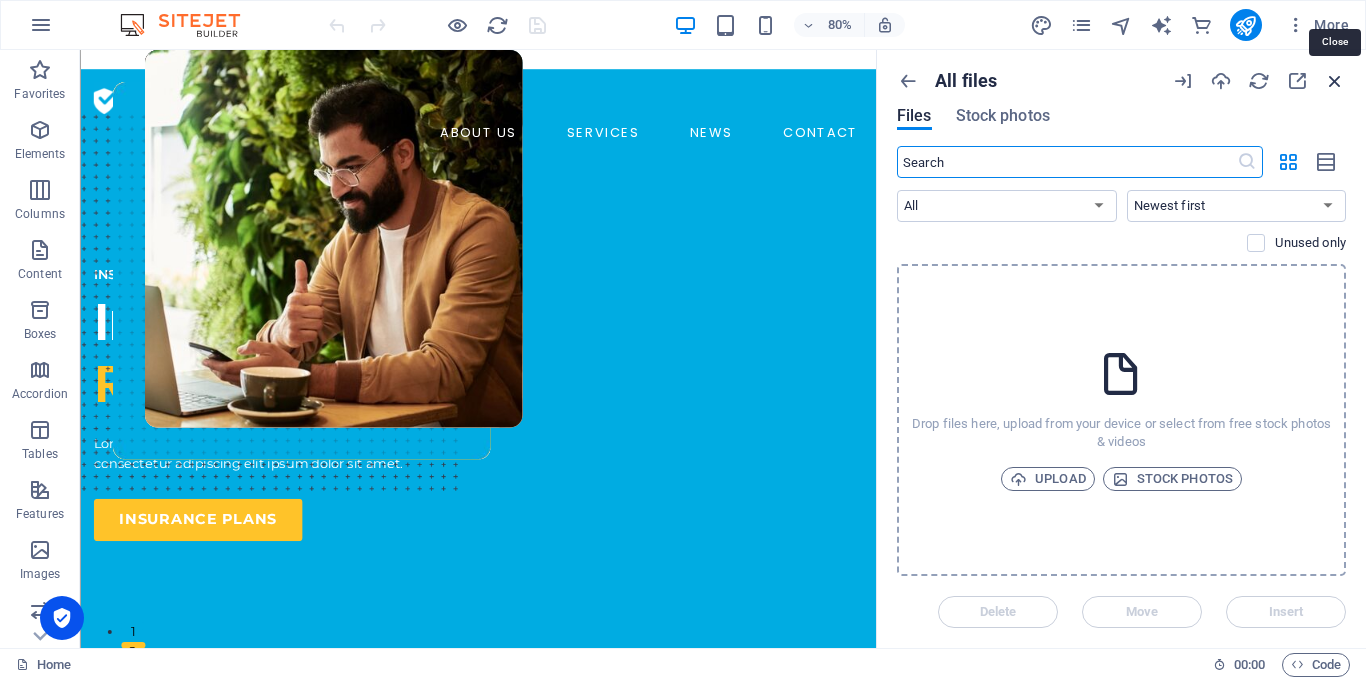click at bounding box center (1335, 81) 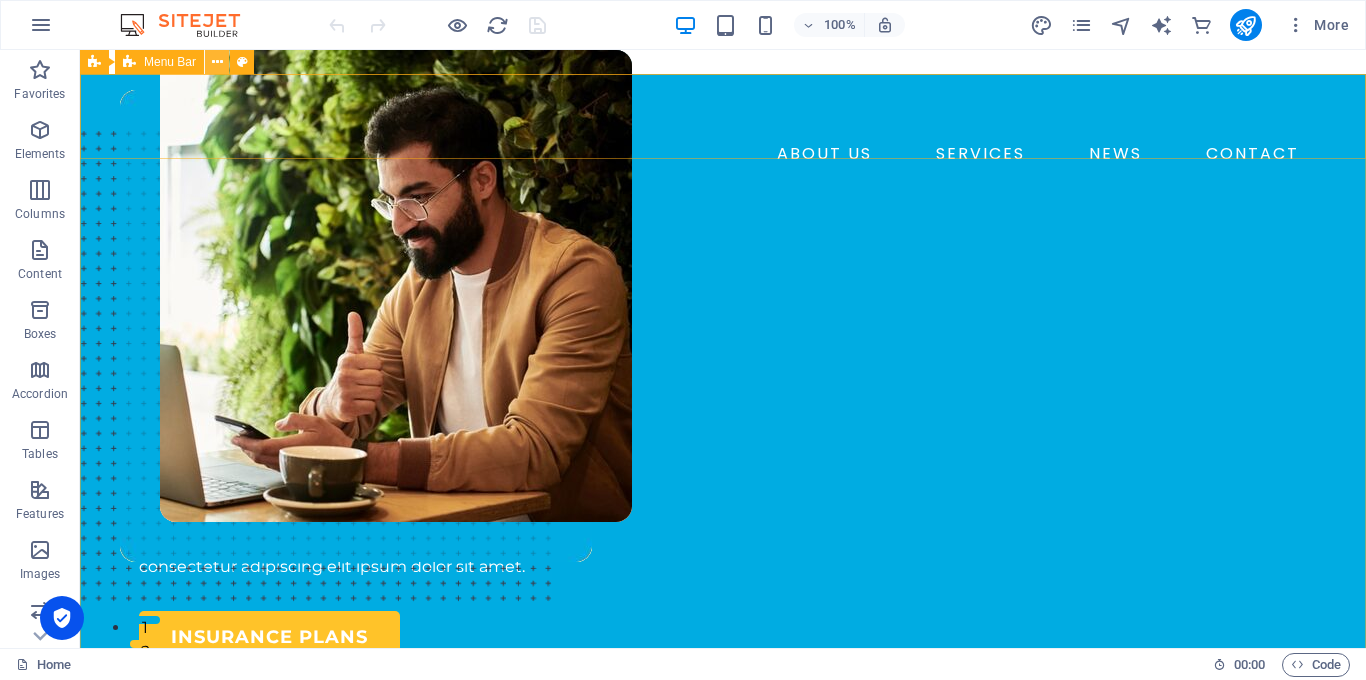 click at bounding box center (217, 62) 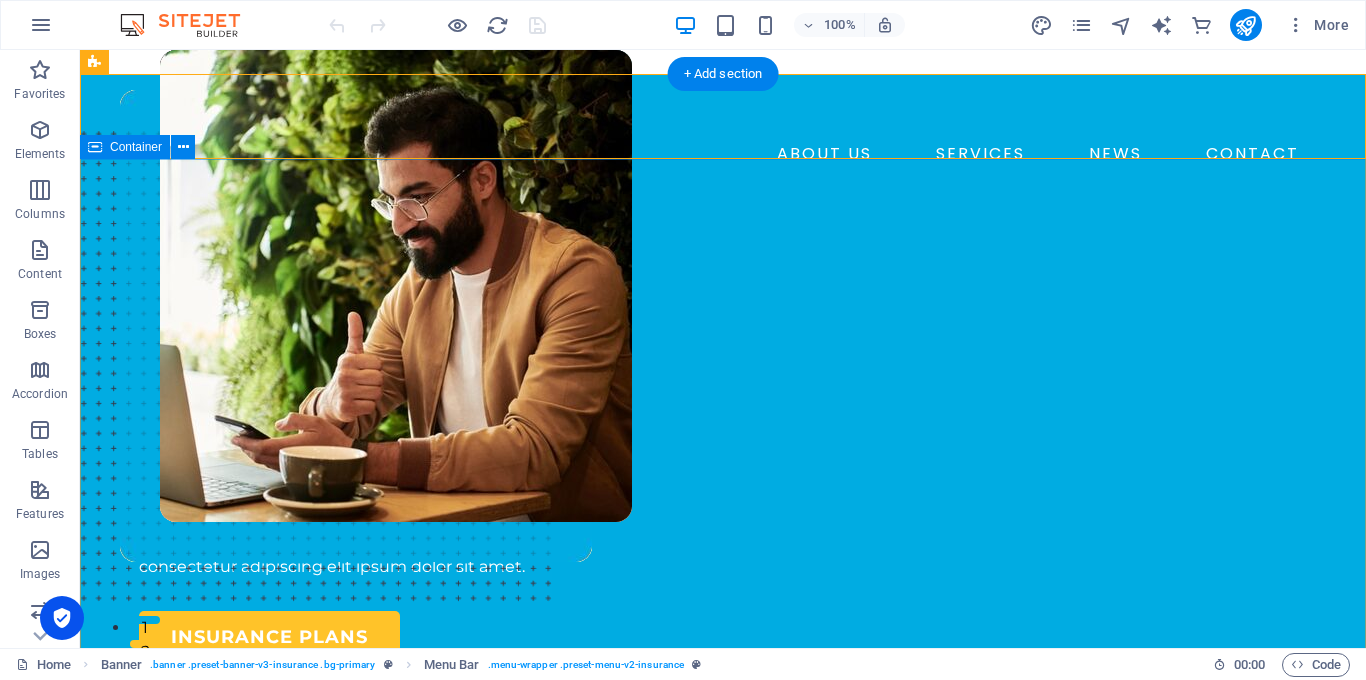 click on "INSURANCE COMPANY Insuring More Responsibly Lorem ipsum dolor sit amet, consectetur adipiss
consectetur adipiscing elit ipsum dolor sit amet. insurance plans" at bounding box center (723, 779) 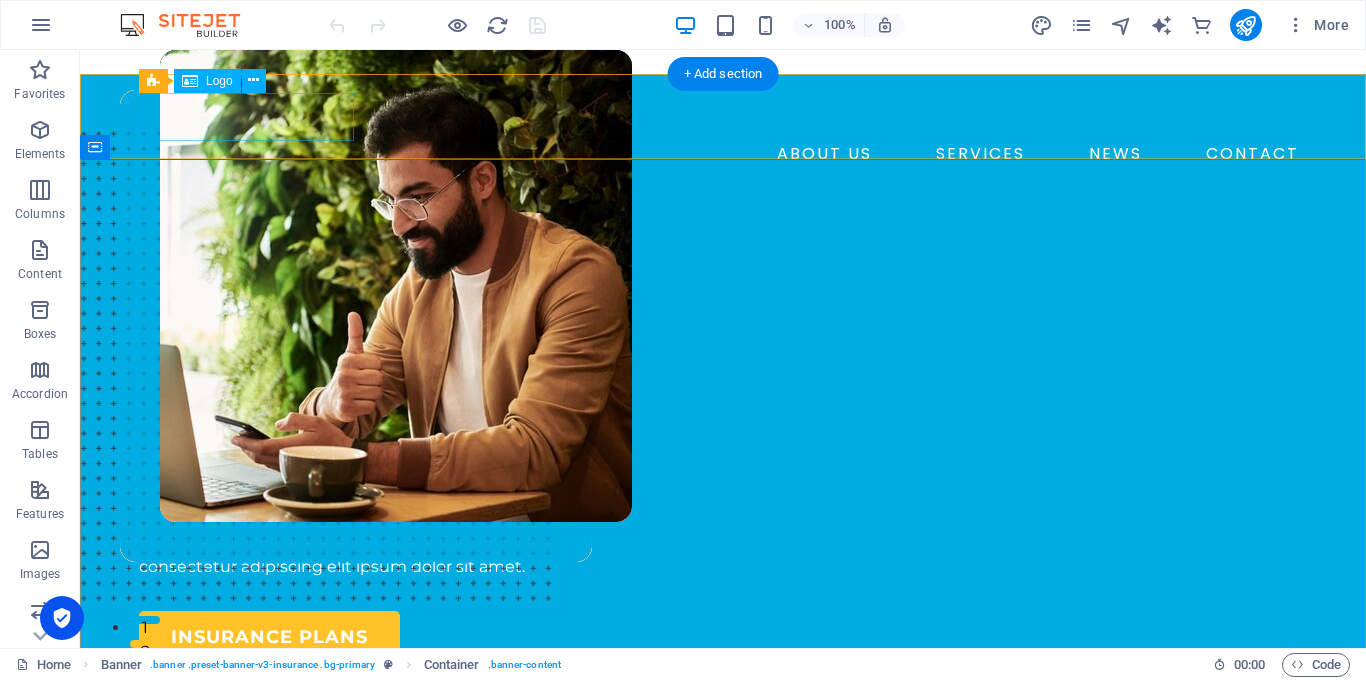click at bounding box center (723, 114) 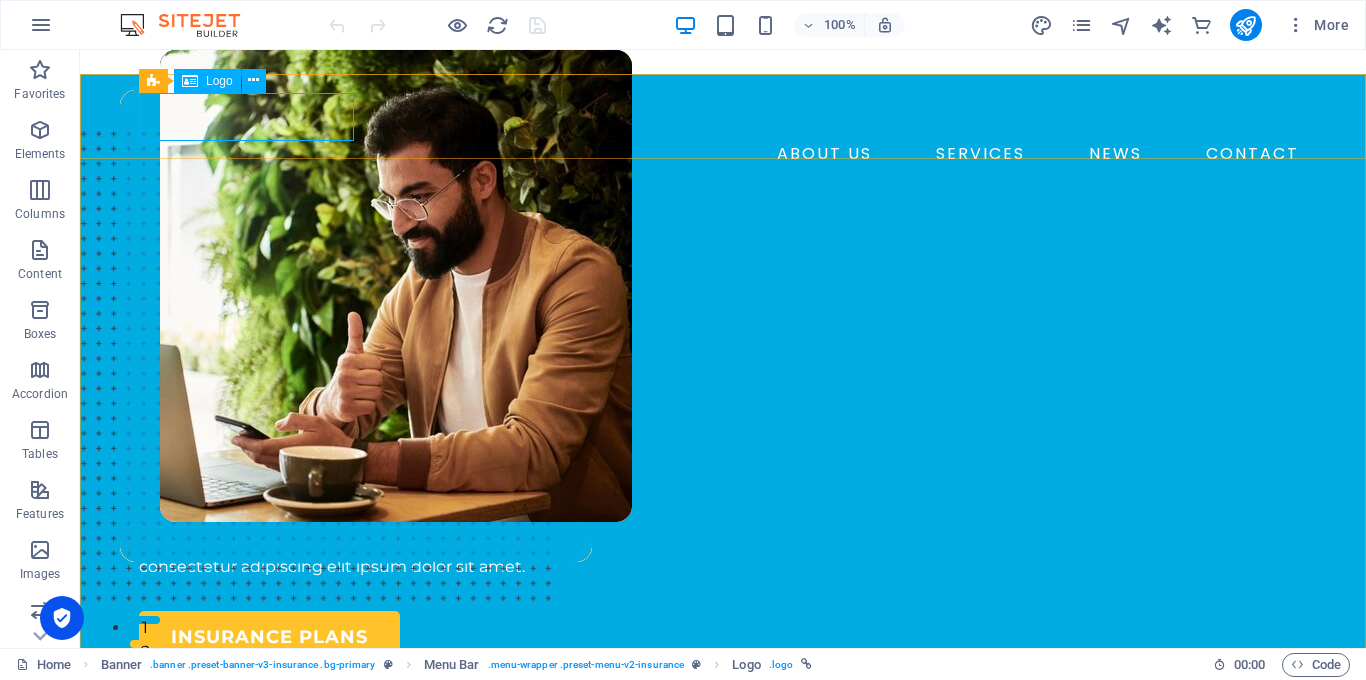 click on "Logo" at bounding box center [207, 81] 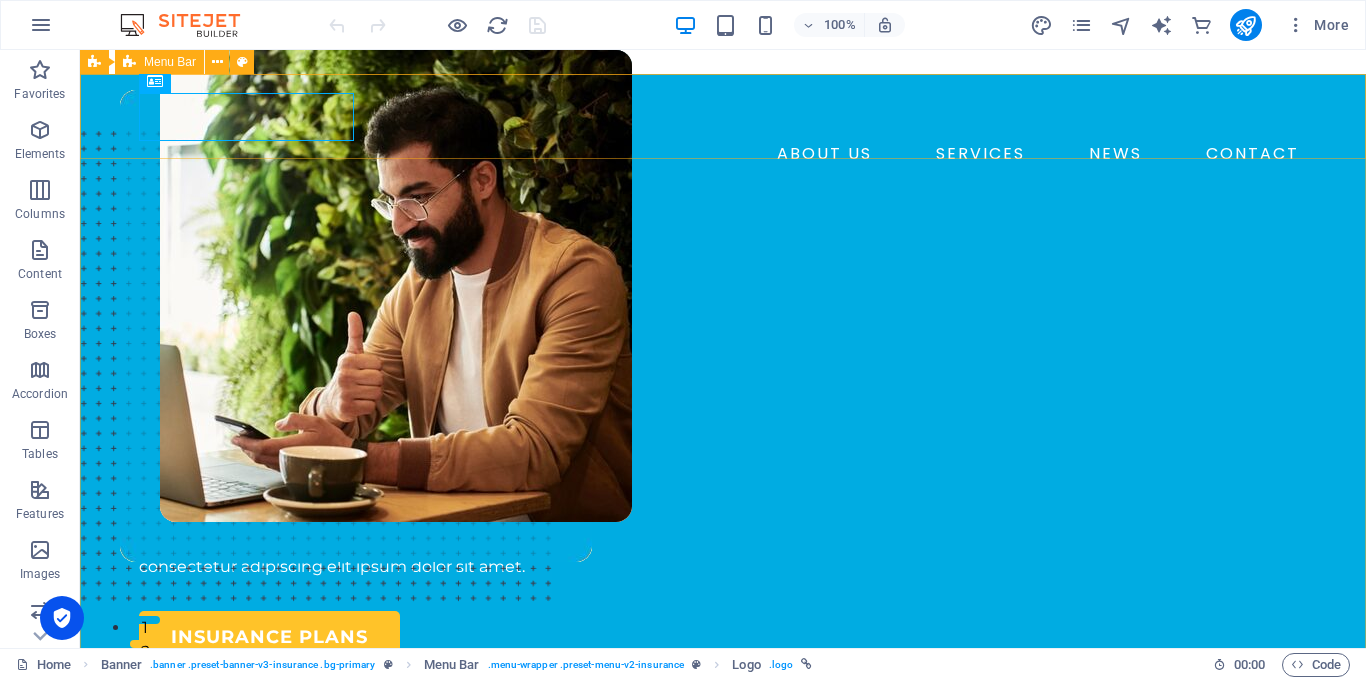 click on "Menu Bar" at bounding box center [170, 62] 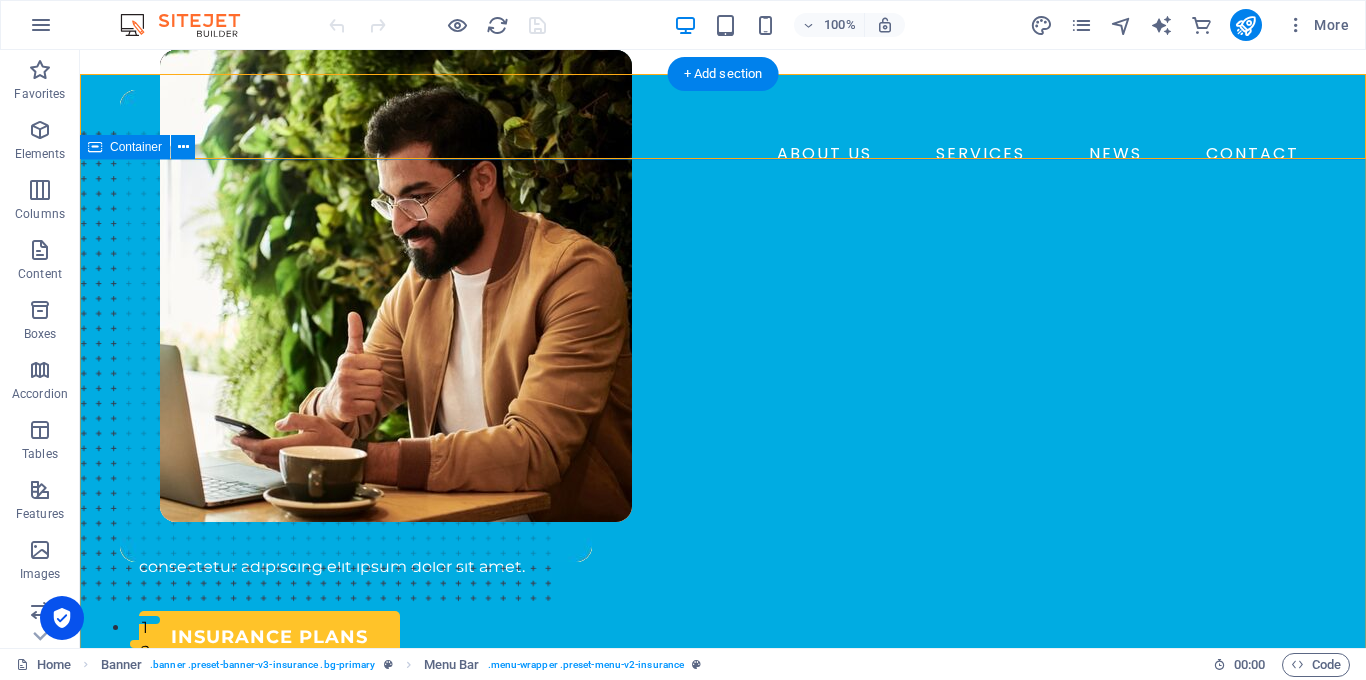 click on "INSURANCE COMPANY Insuring More Responsibly Lorem ipsum dolor sit amet, consectetur adipiss
consectetur adipiscing elit ipsum dolor sit amet. insurance plans" at bounding box center [723, 779] 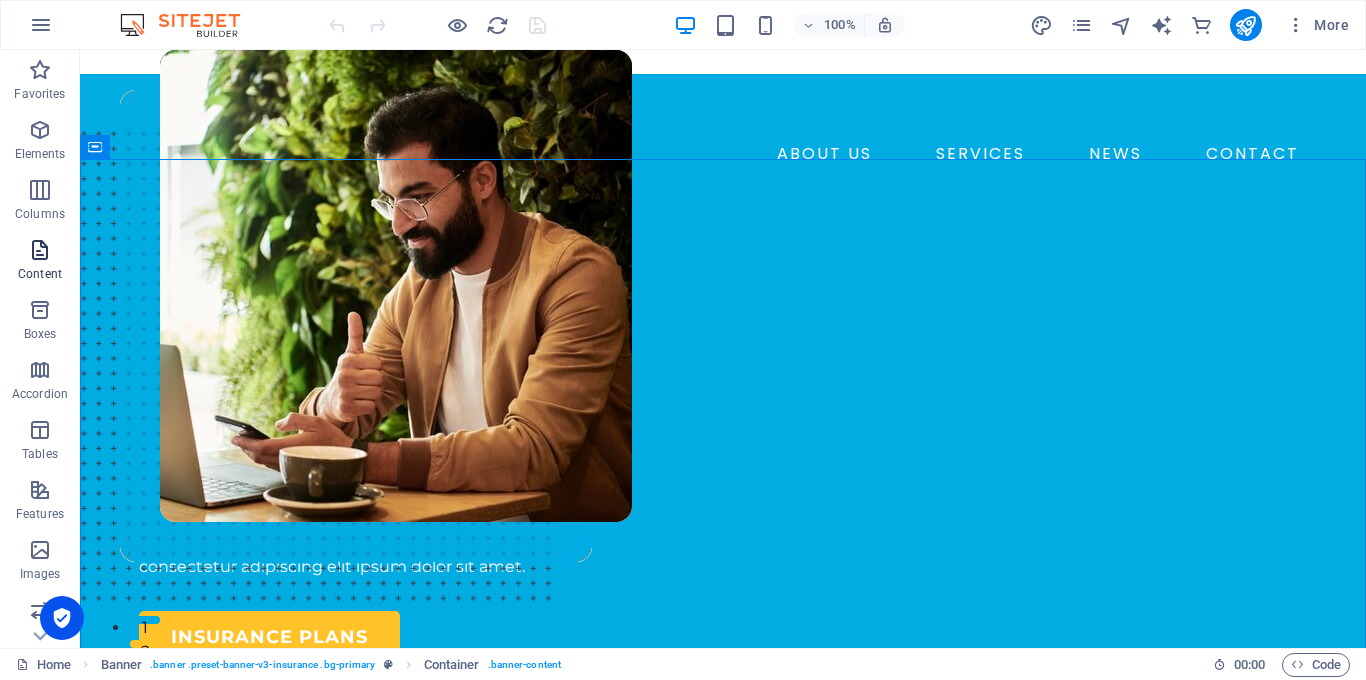 click on "Content" at bounding box center (40, 274) 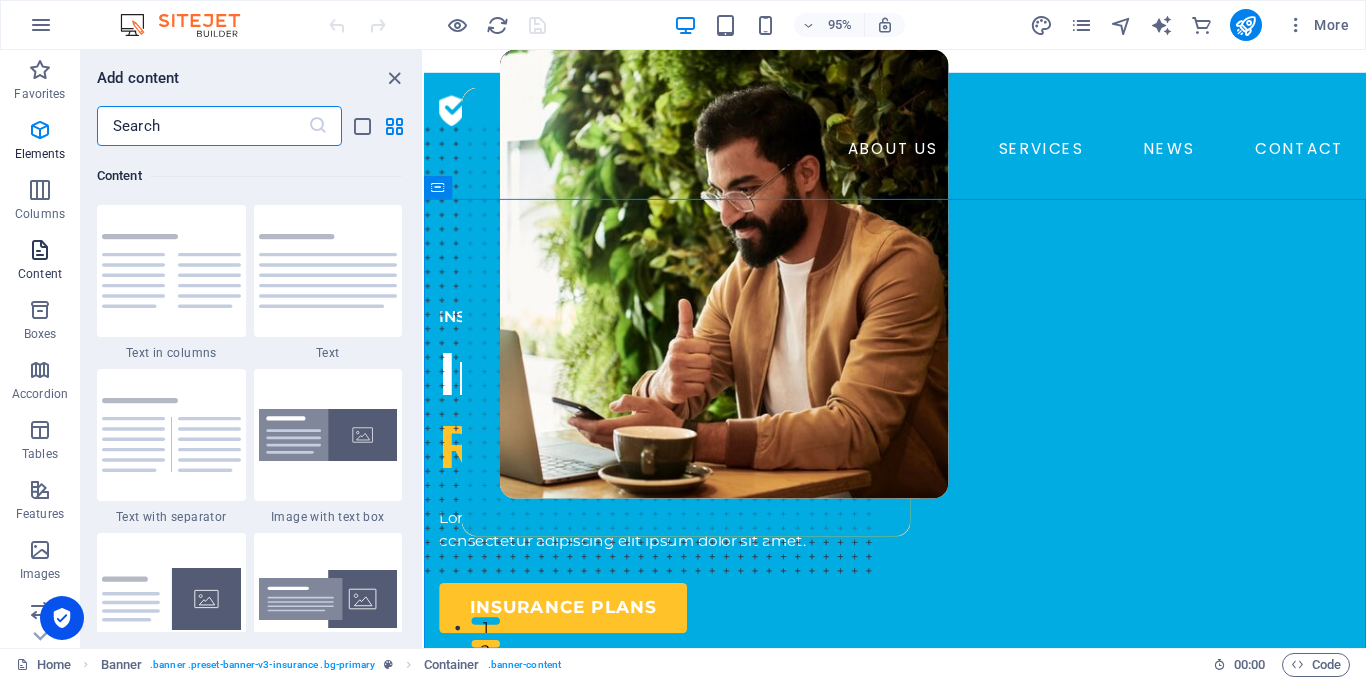 scroll, scrollTop: 3499, scrollLeft: 0, axis: vertical 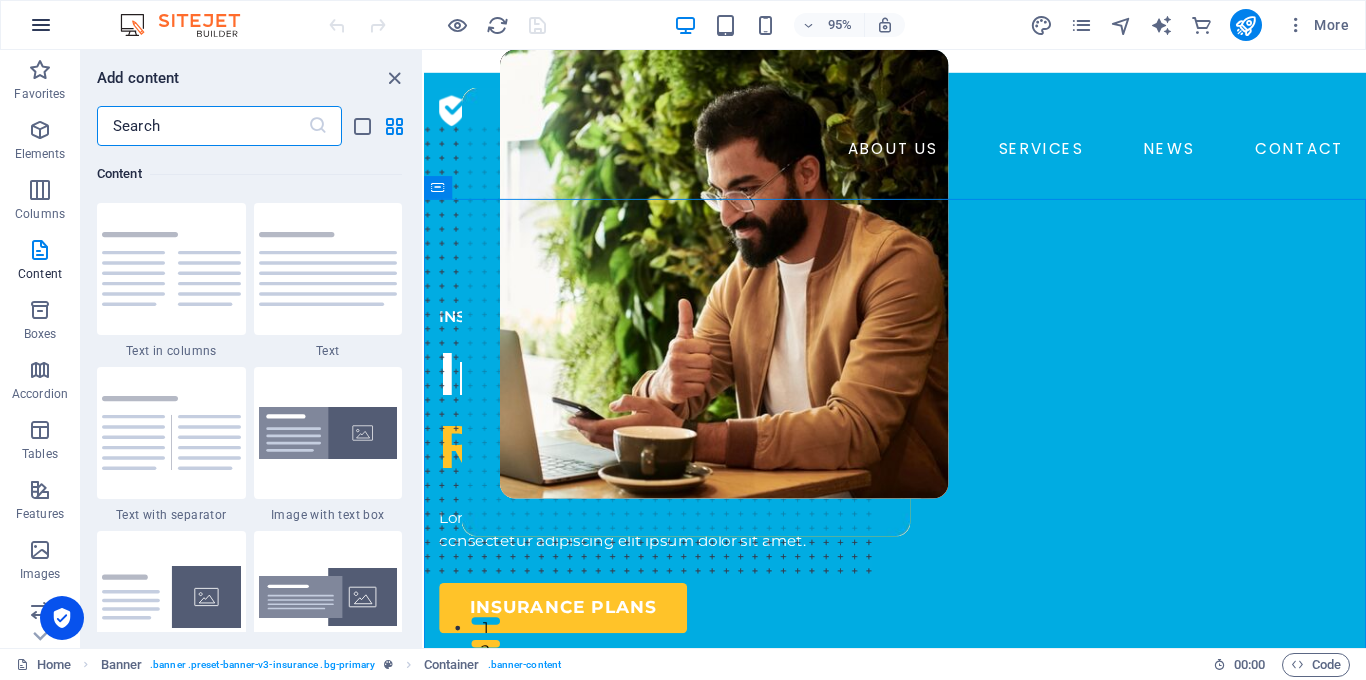 click at bounding box center [41, 25] 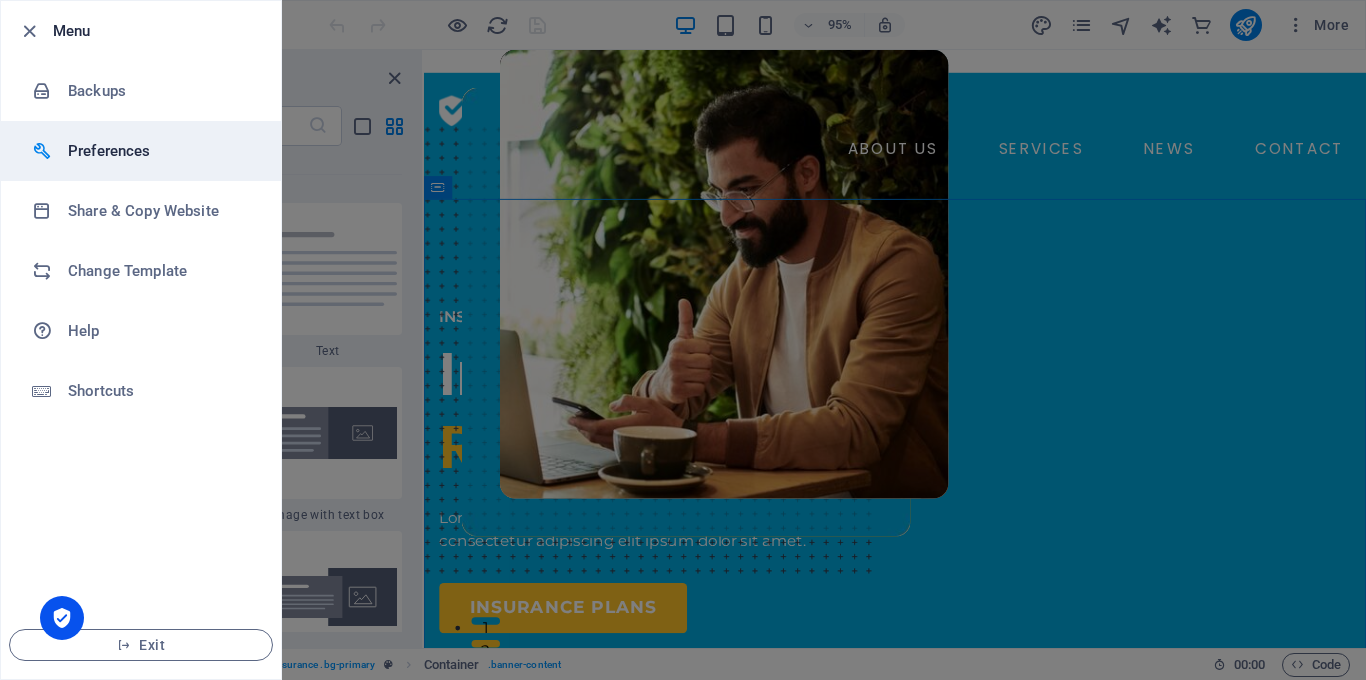 click on "Preferences" at bounding box center (141, 151) 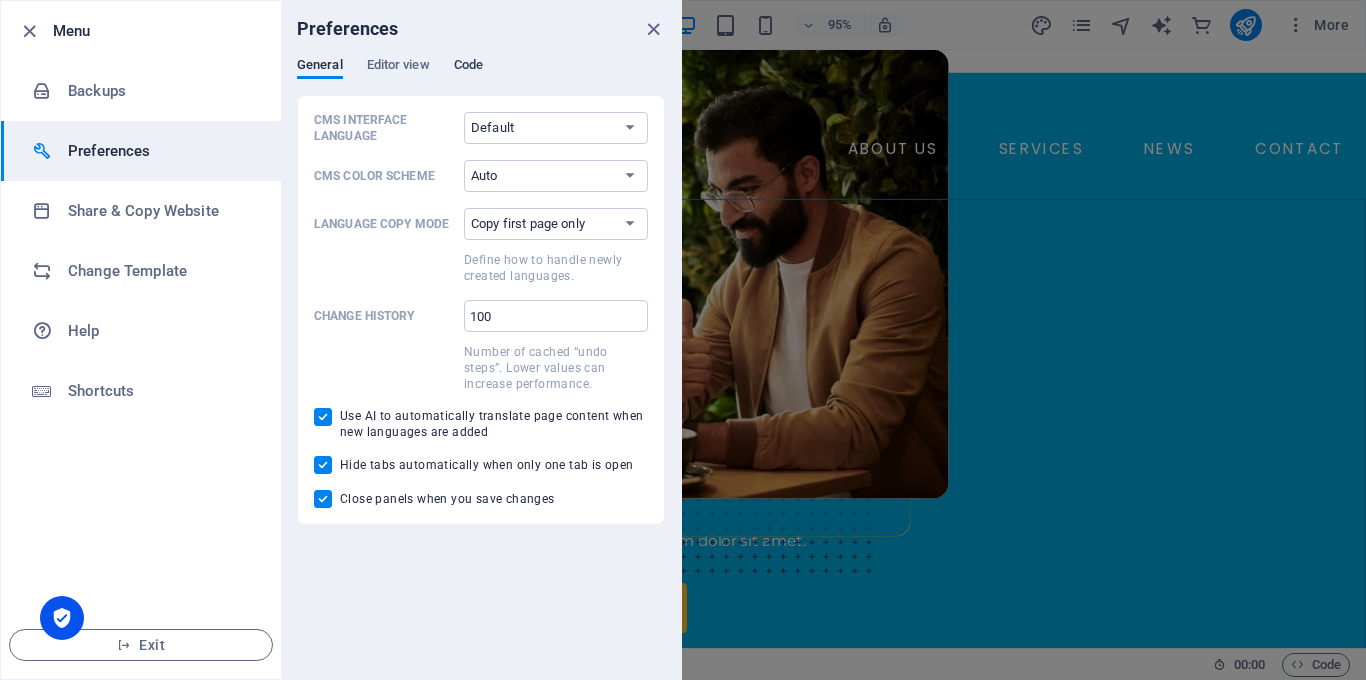 click on "Code" at bounding box center (468, 67) 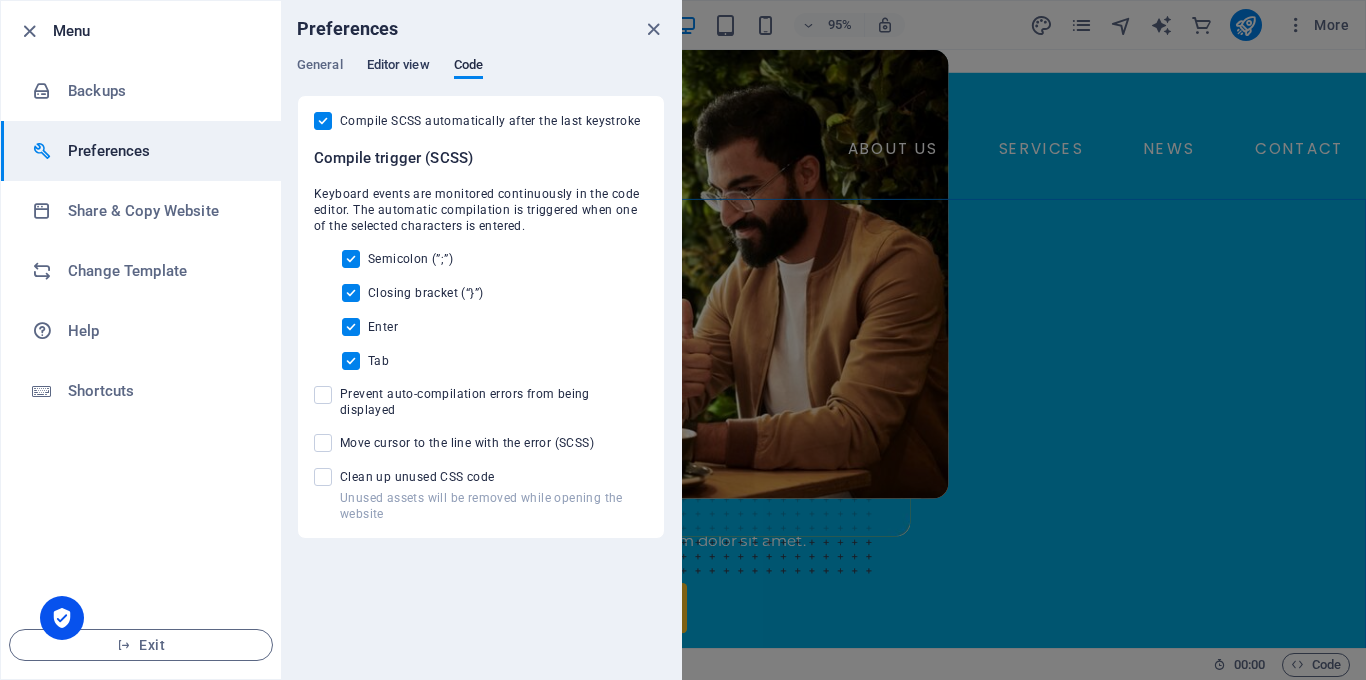 click on "Editor view" at bounding box center (398, 67) 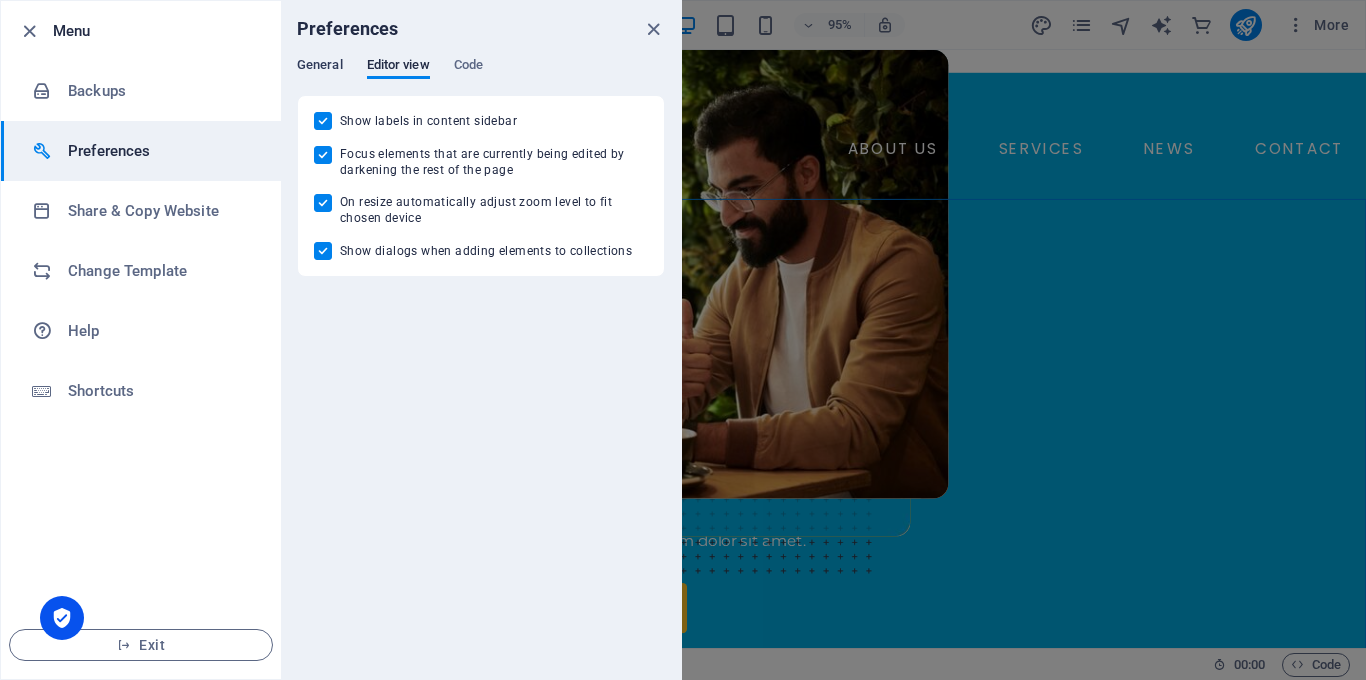 click on "General" at bounding box center [320, 67] 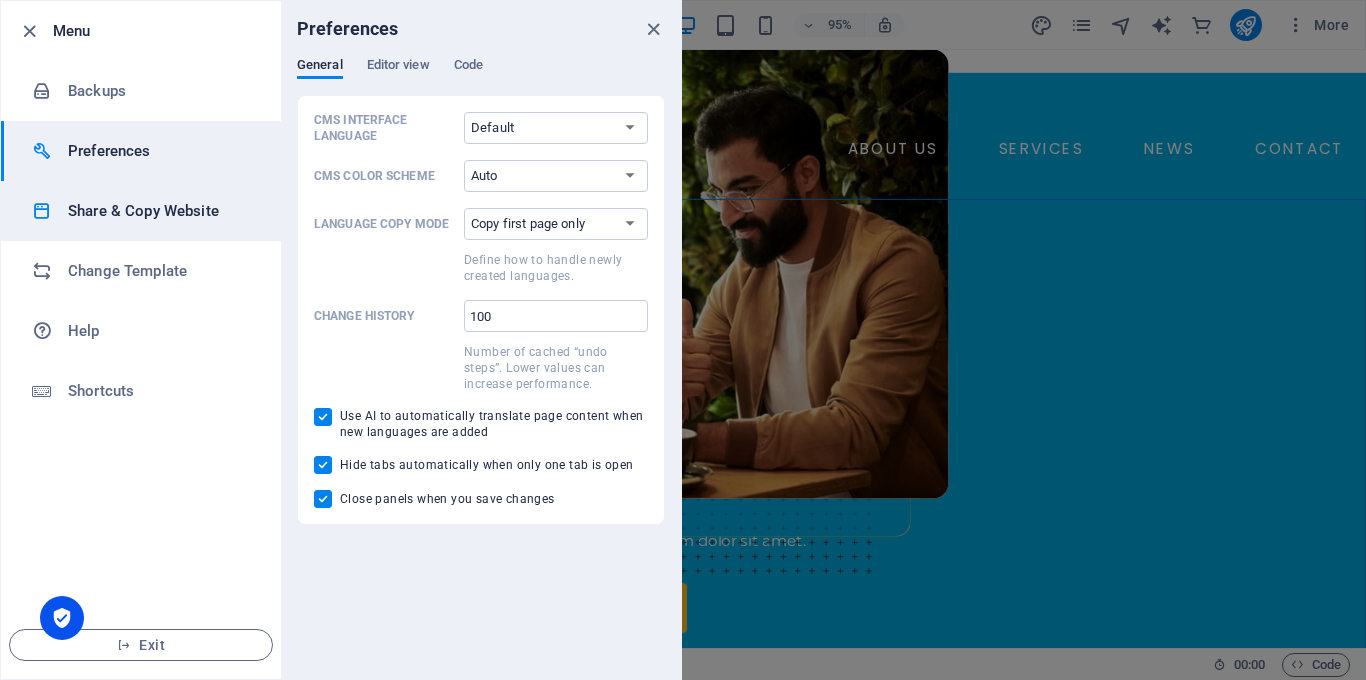 click on "Share & Copy Website" at bounding box center (160, 211) 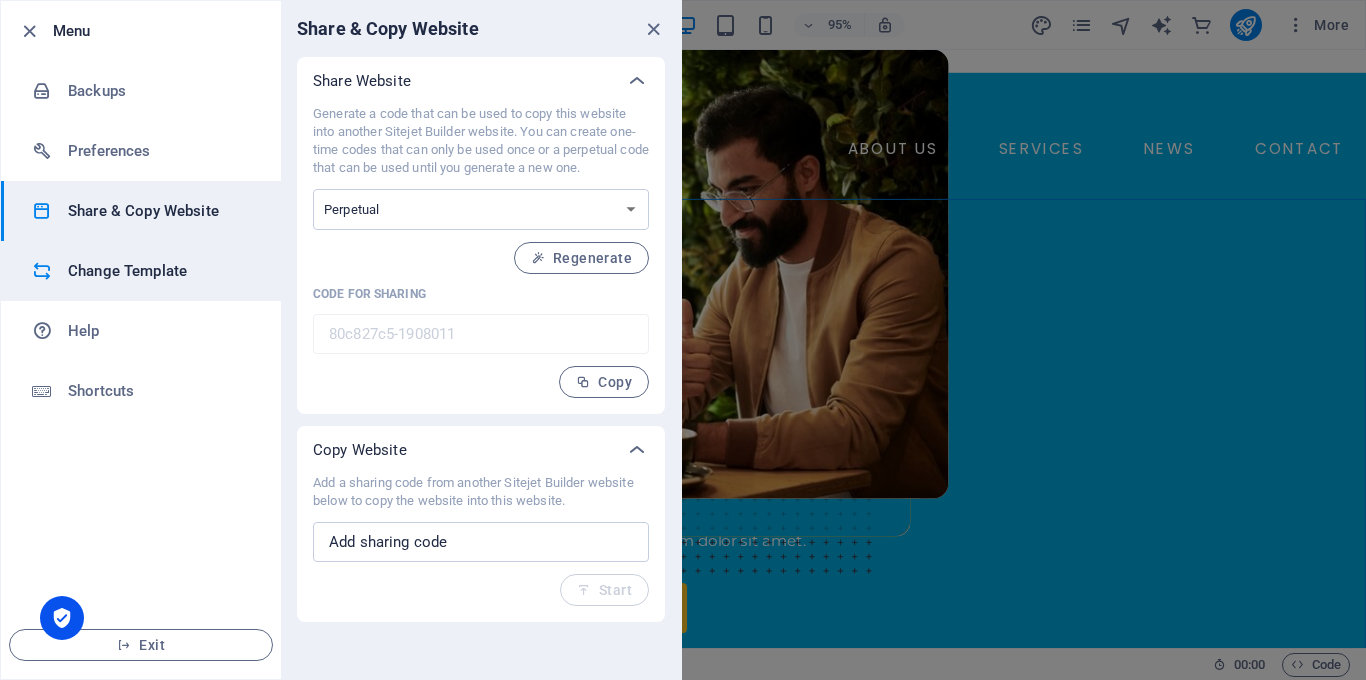 click on "Change Template" at bounding box center (141, 271) 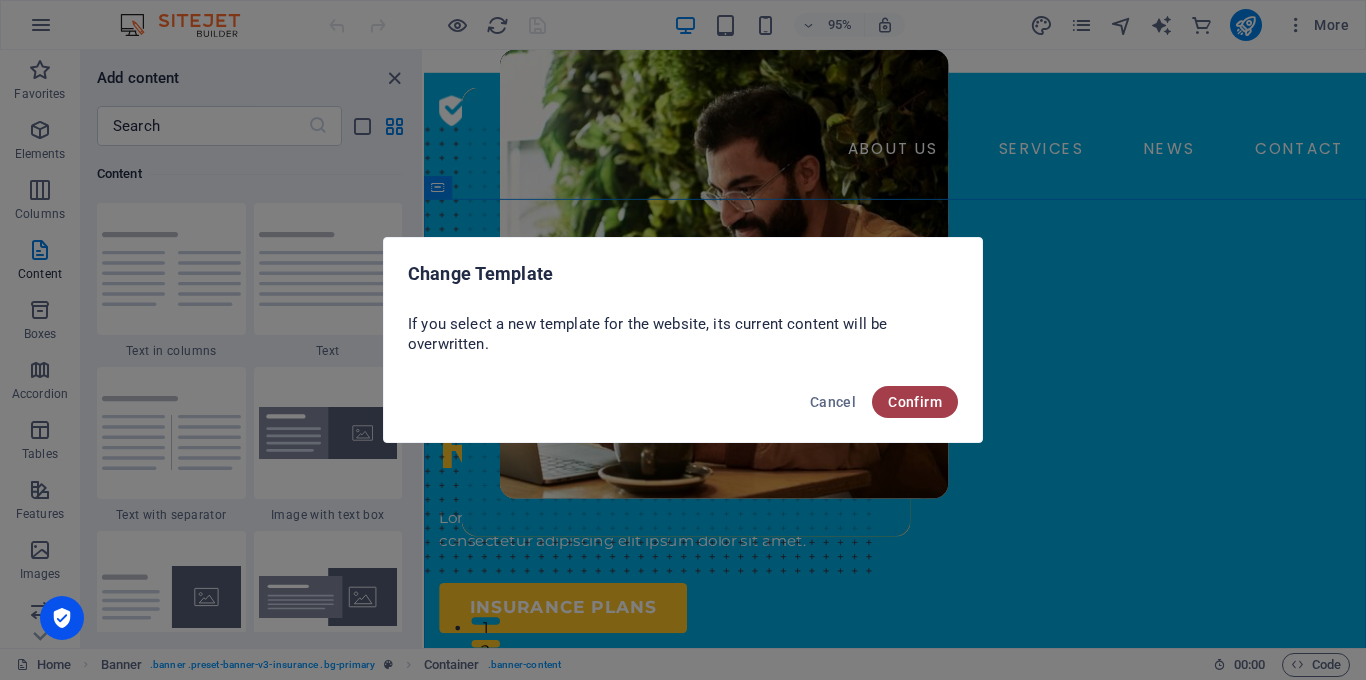 click on "Confirm" at bounding box center [915, 402] 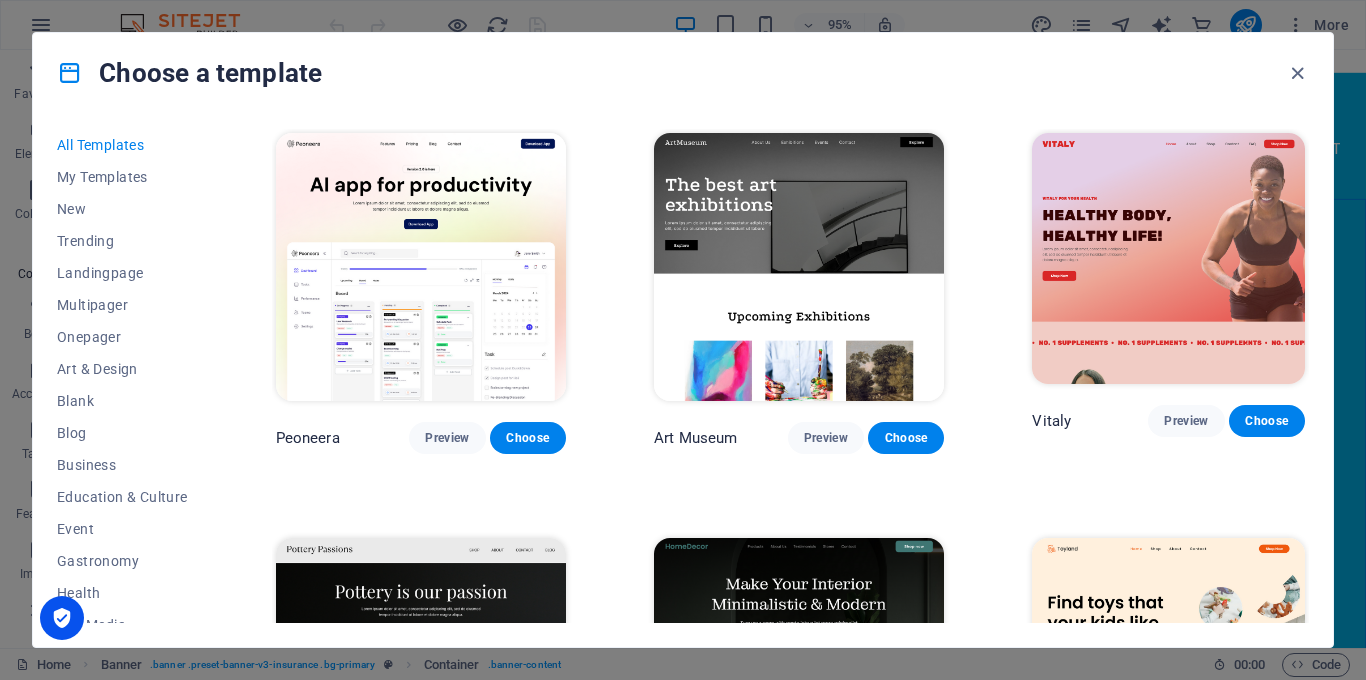 click at bounding box center [62, 618] 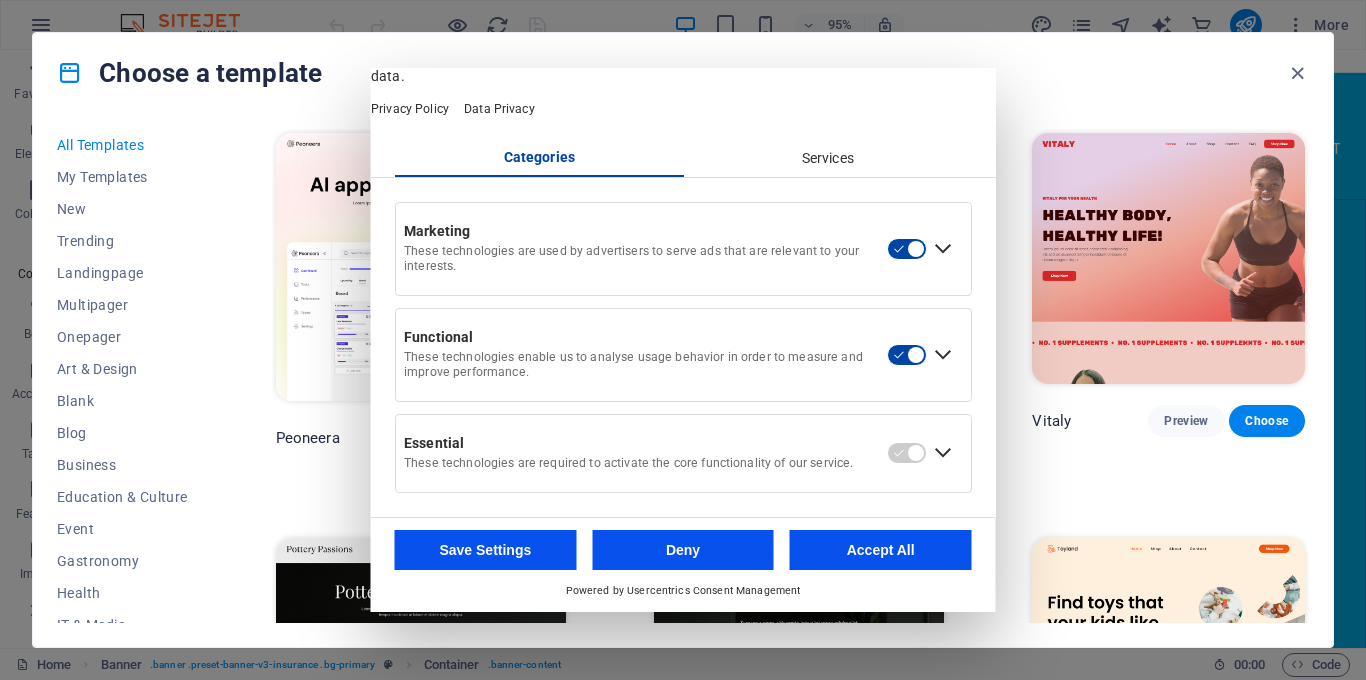 scroll, scrollTop: 0, scrollLeft: 0, axis: both 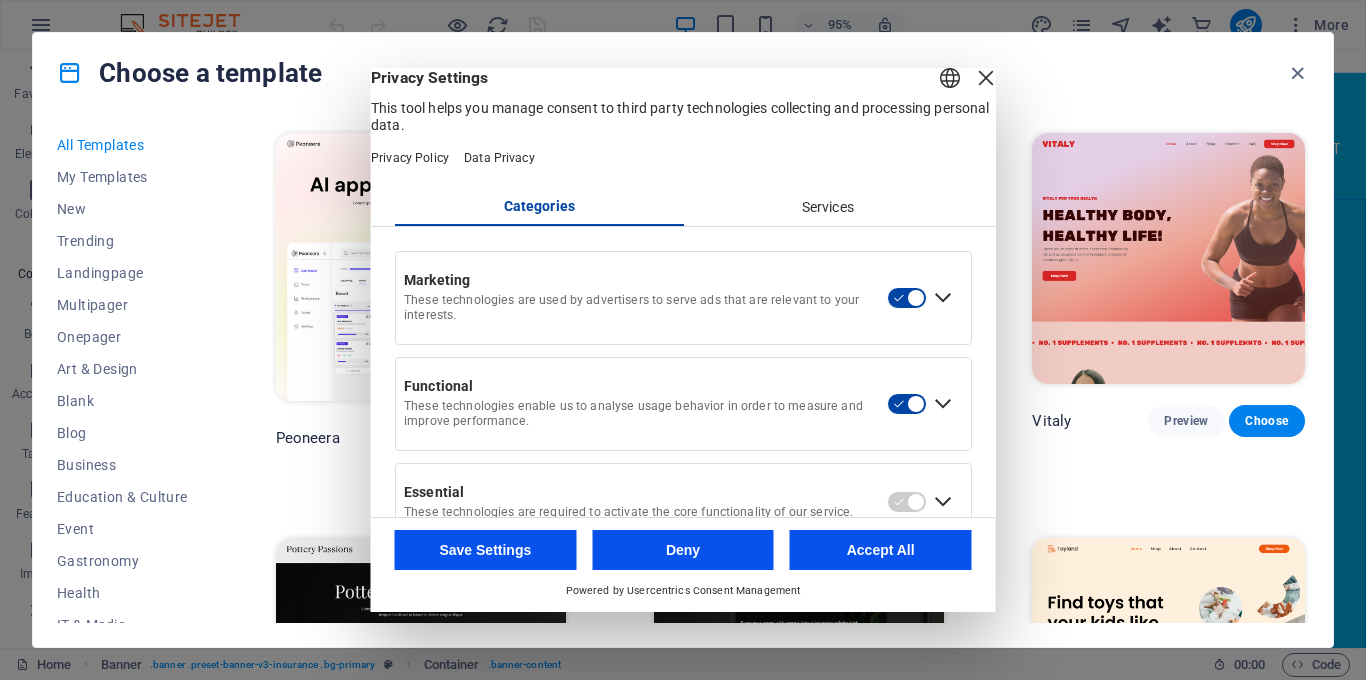 click on "Services" at bounding box center (827, 208) 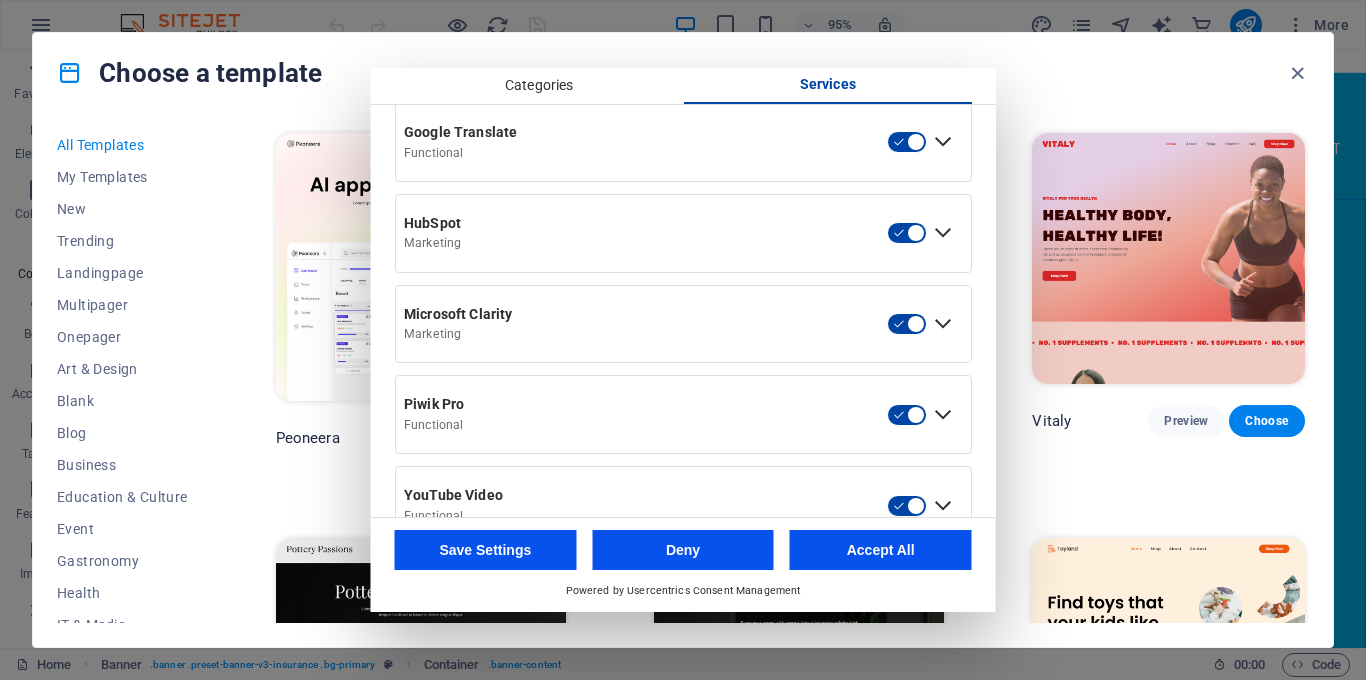 scroll, scrollTop: 1022, scrollLeft: 0, axis: vertical 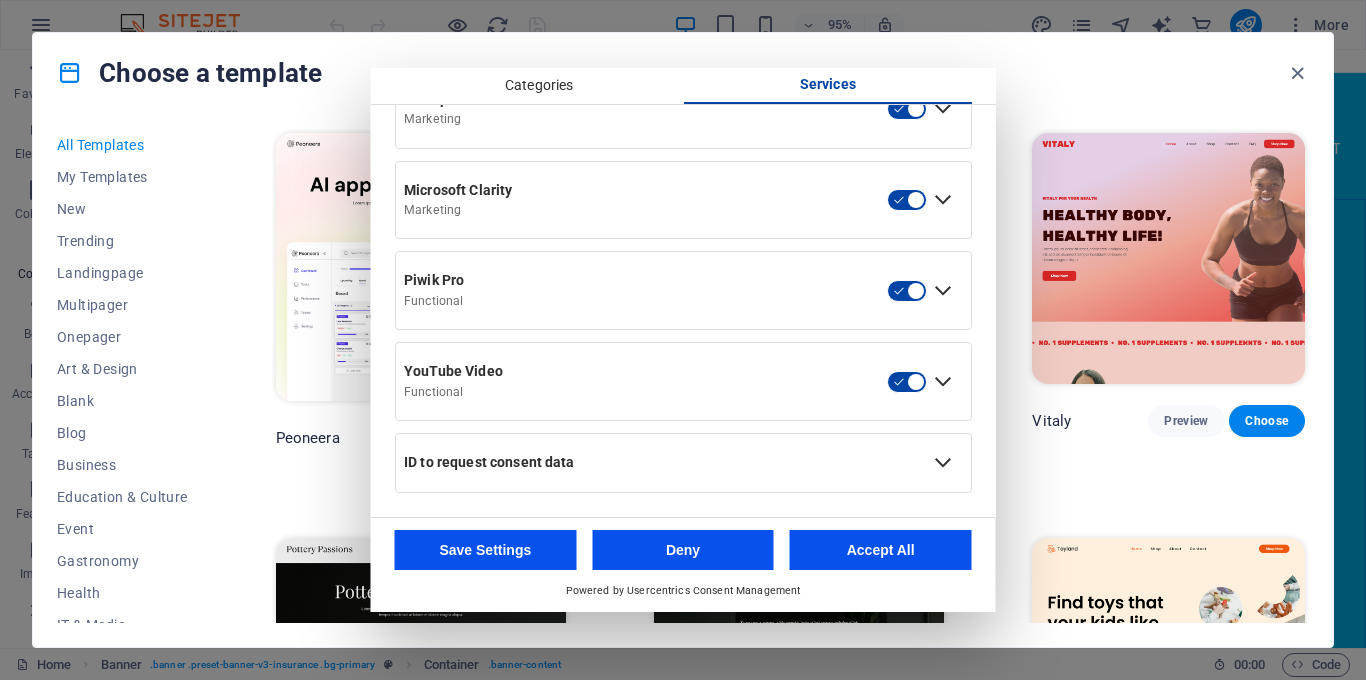 click on "ID to request consent data" at bounding box center [661, 463] 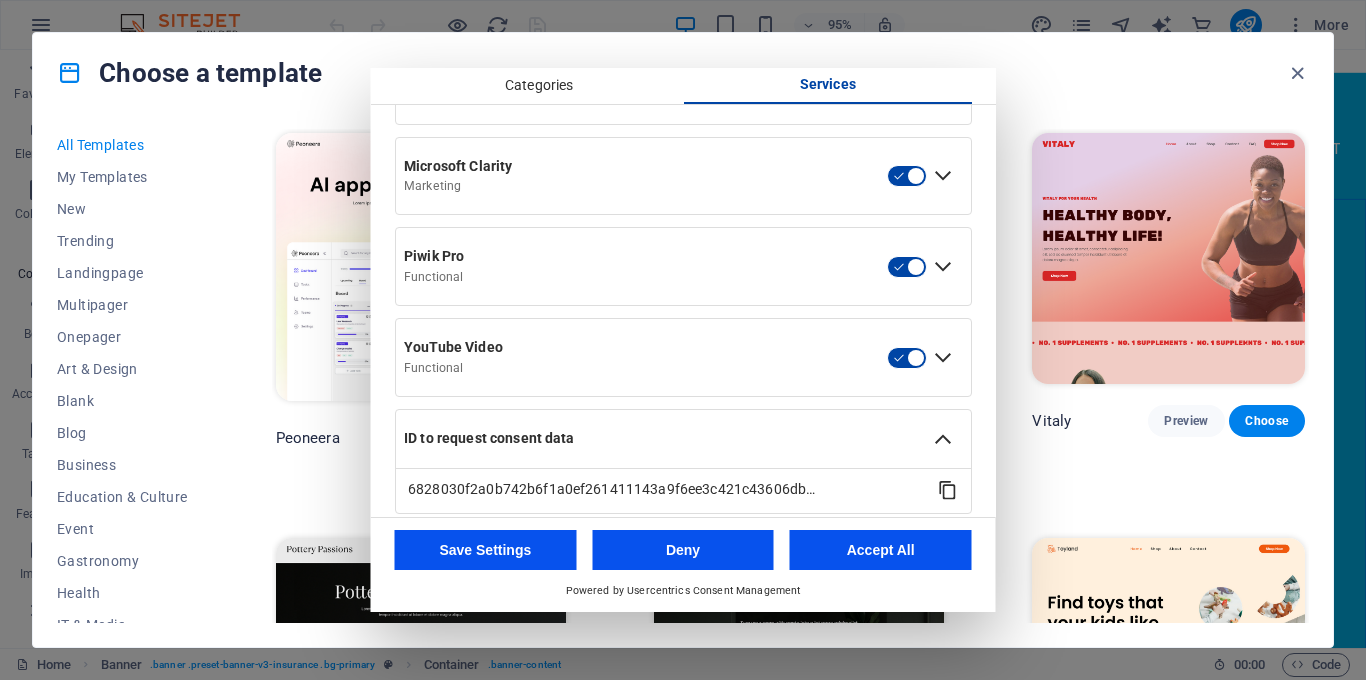 scroll, scrollTop: 1067, scrollLeft: 0, axis: vertical 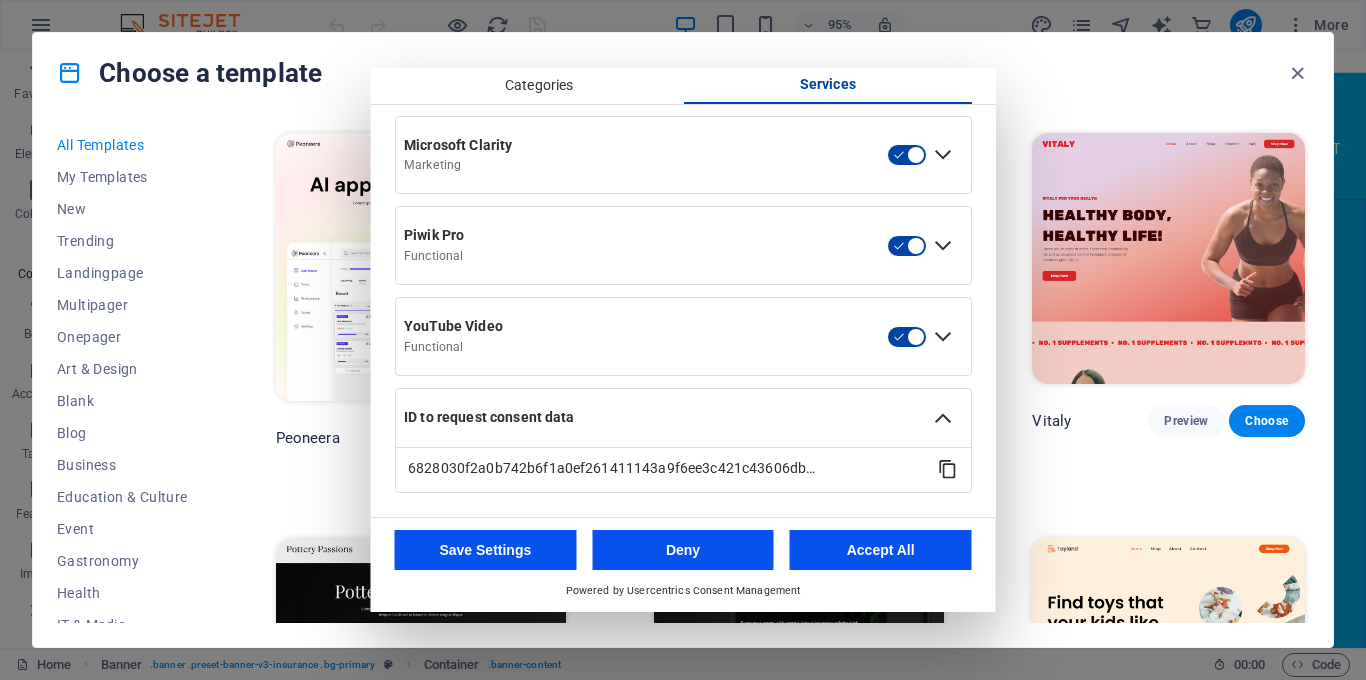 click on "Save Settings
Deny
Accept All
Powered by Usercentrics Consent Management" at bounding box center [683, 564] 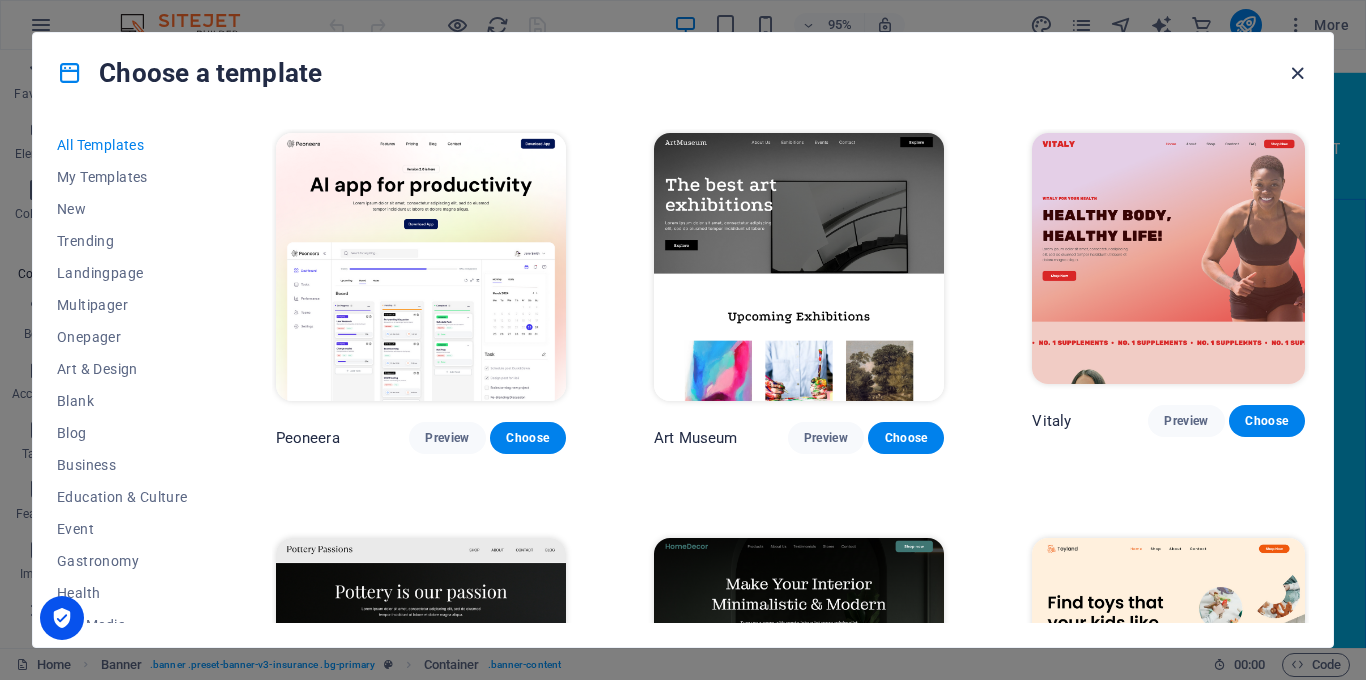 click at bounding box center (1297, 73) 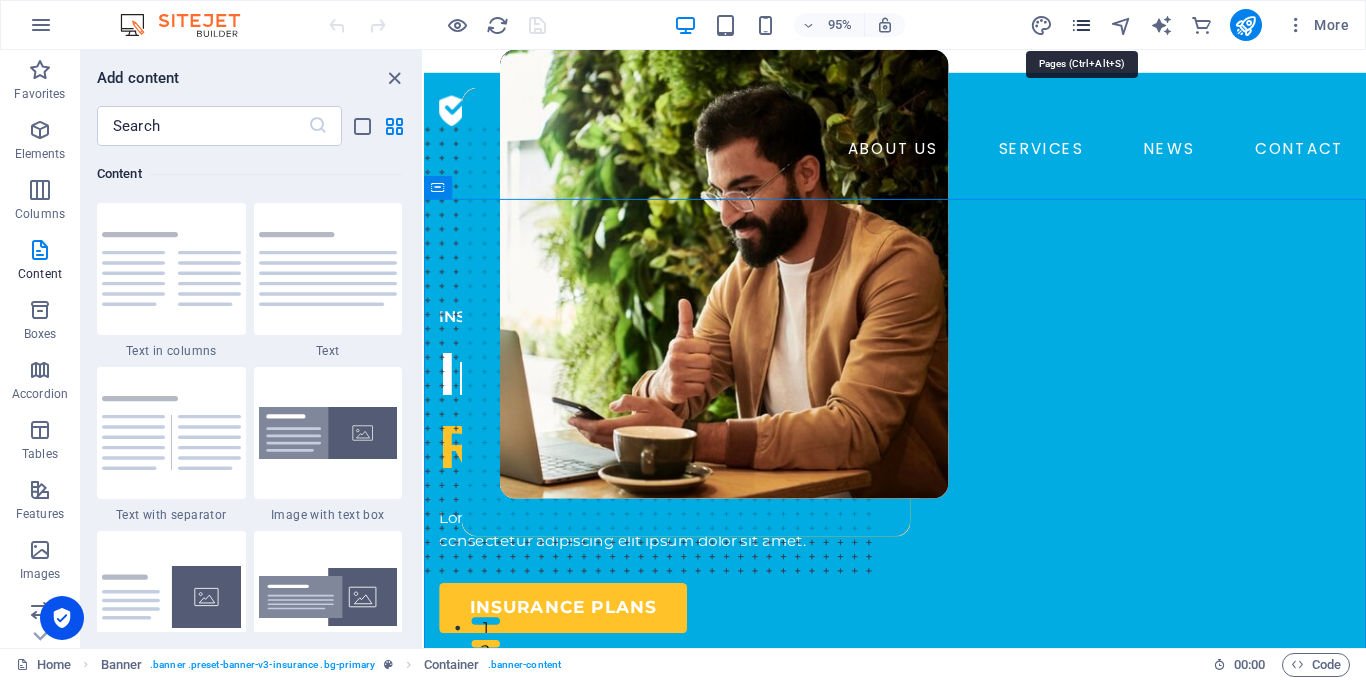 click at bounding box center [1081, 25] 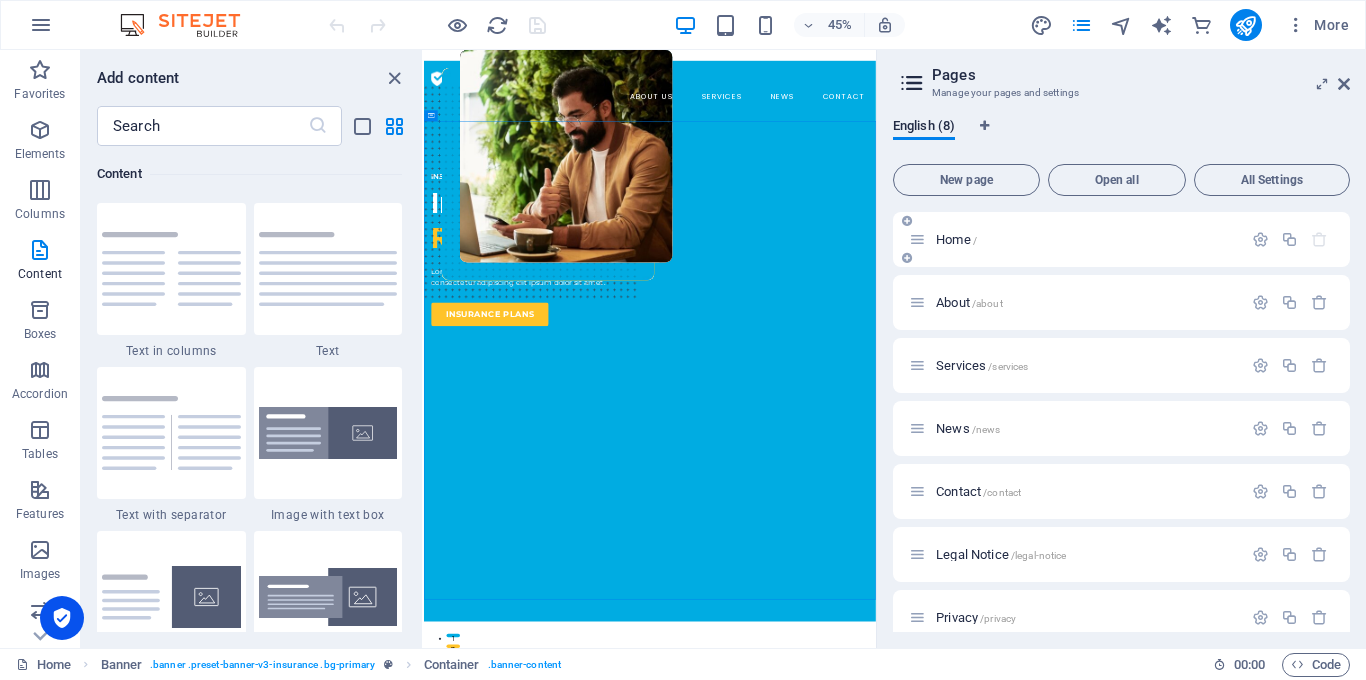 click on "Home /" at bounding box center [1075, 239] 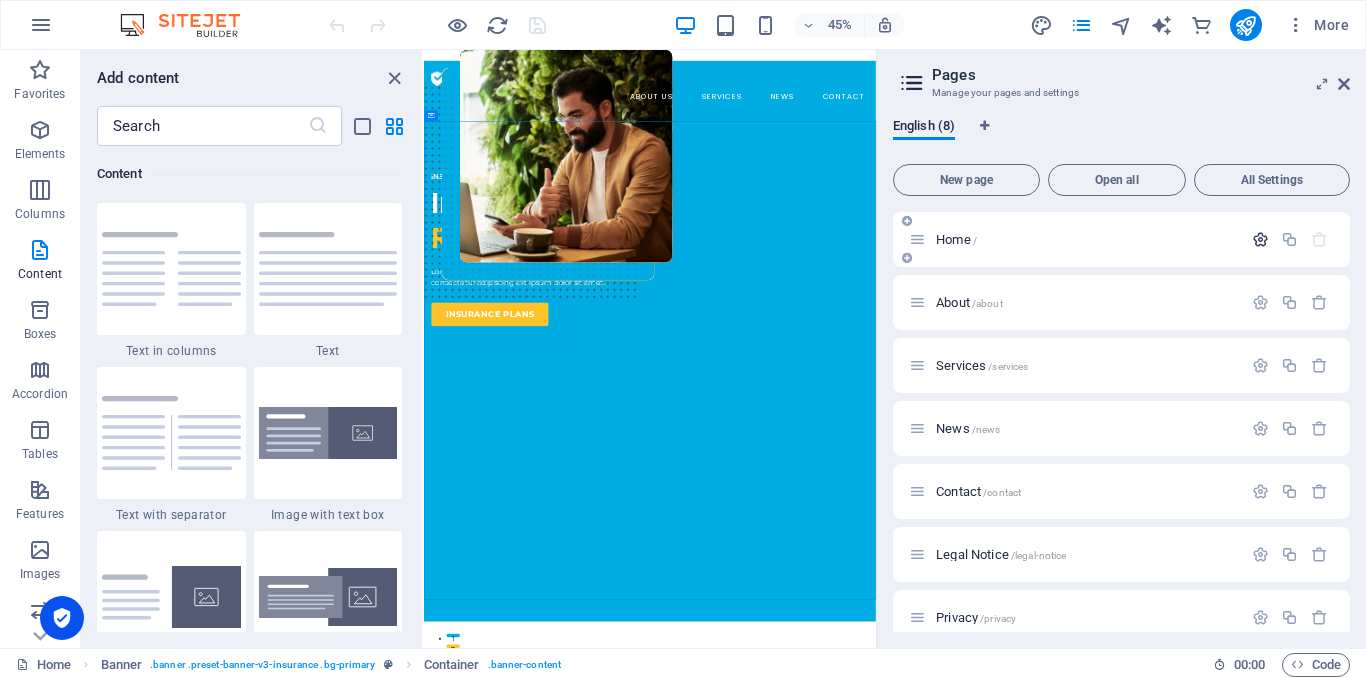 click at bounding box center [1260, 239] 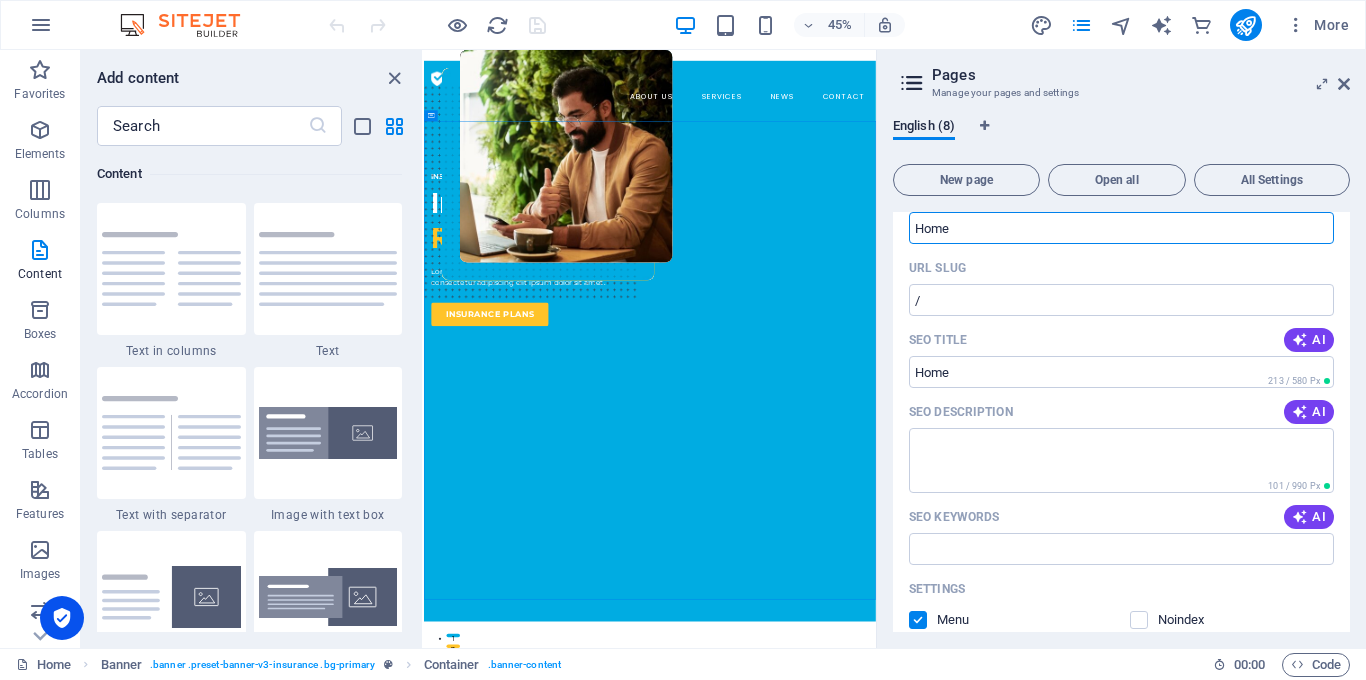 scroll, scrollTop: 26, scrollLeft: 0, axis: vertical 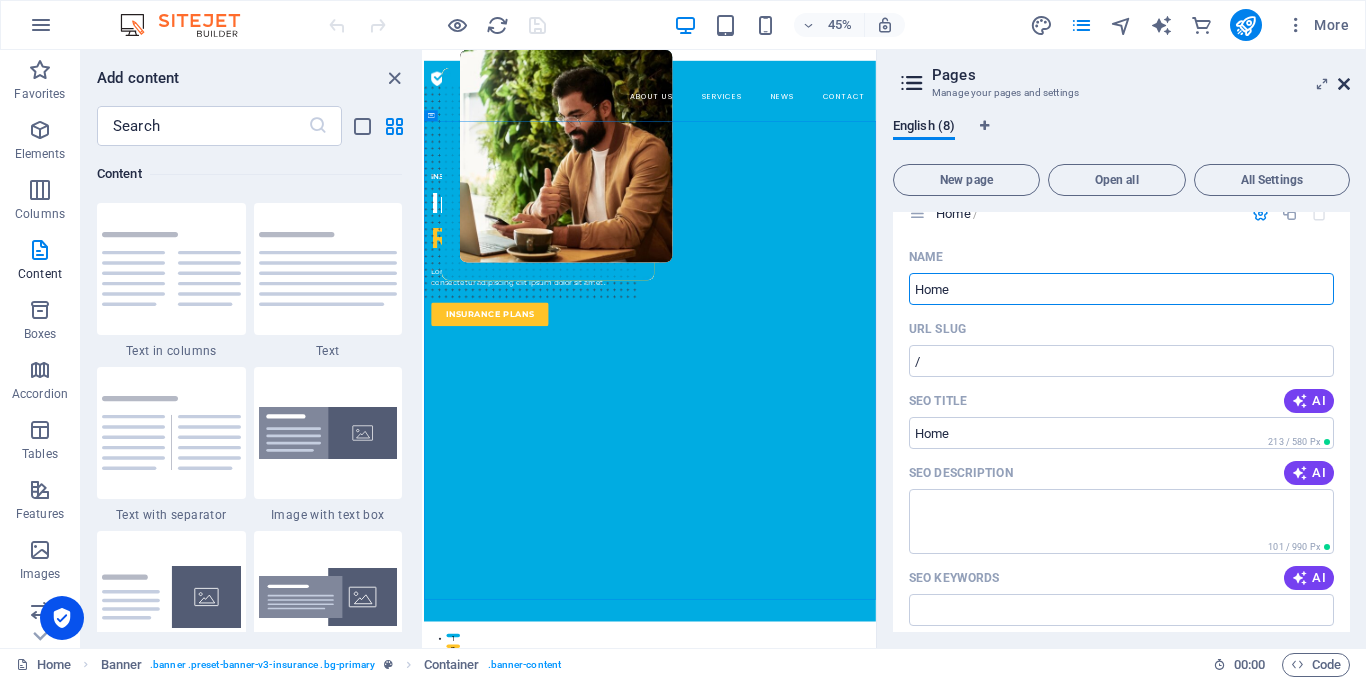 click at bounding box center [1344, 84] 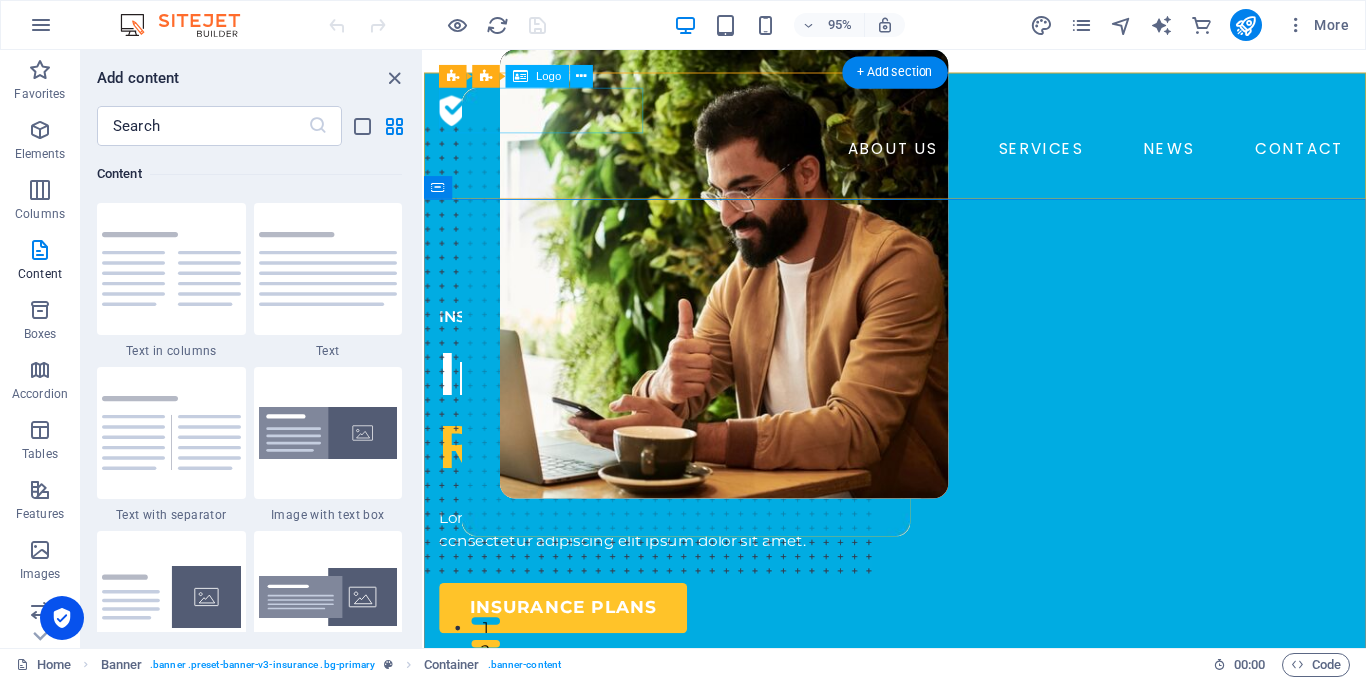click at bounding box center [920, 114] 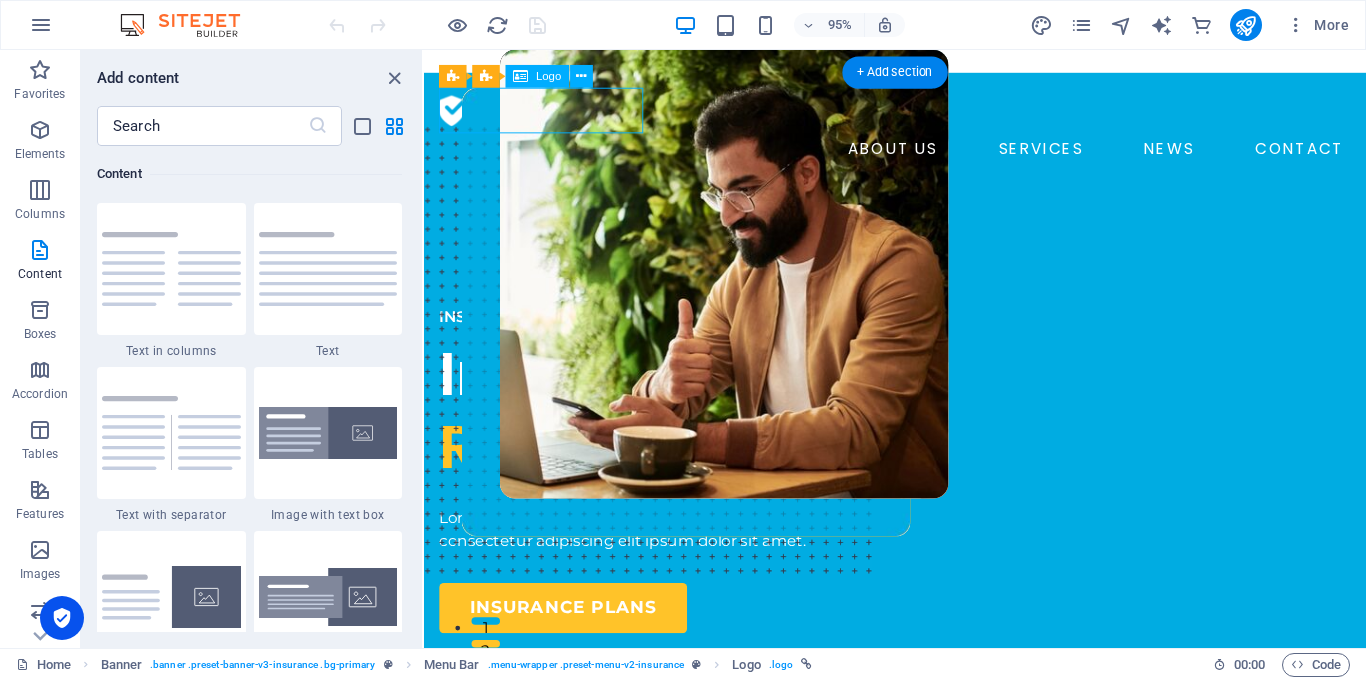 click at bounding box center (920, 114) 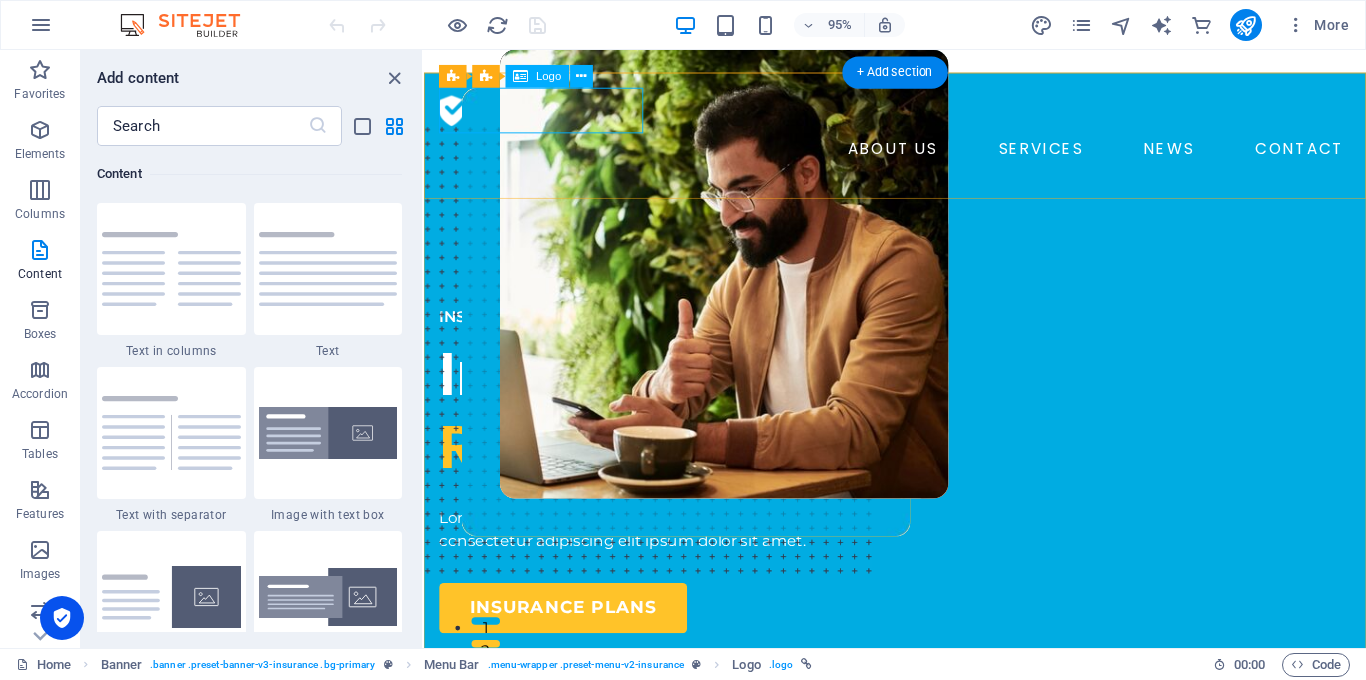 click at bounding box center (920, 114) 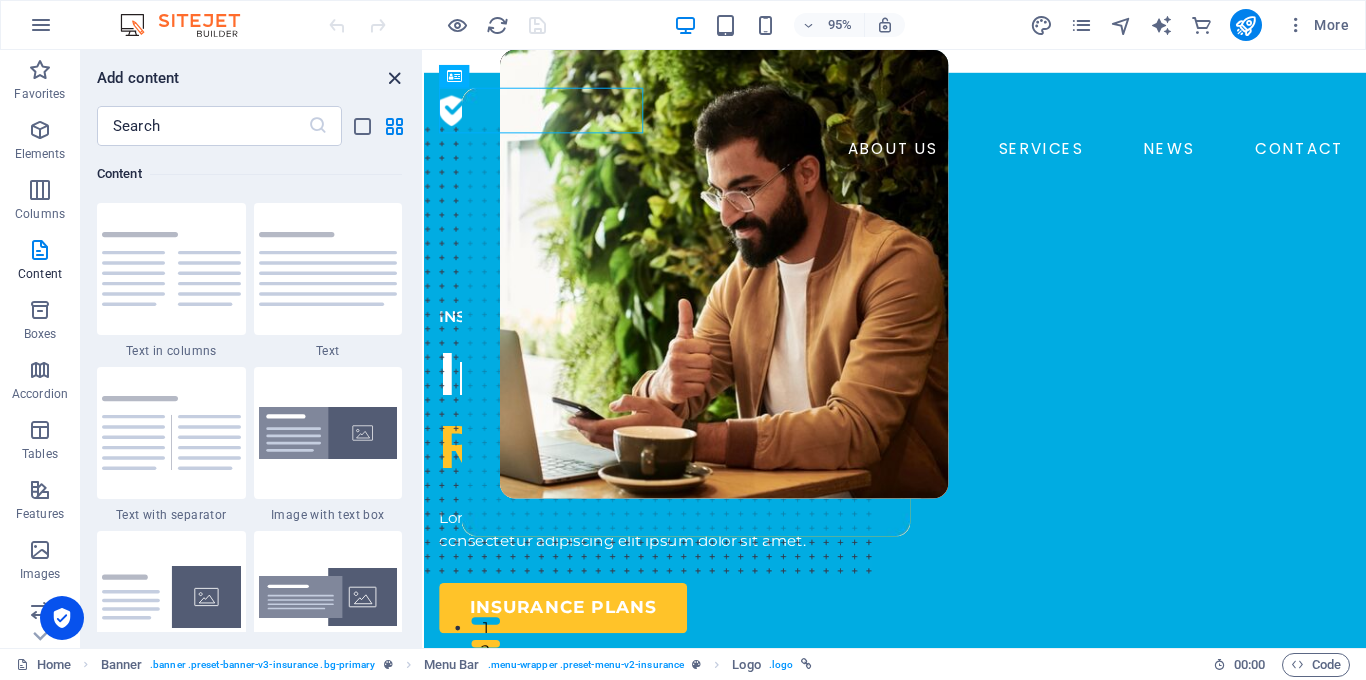 click at bounding box center (394, 78) 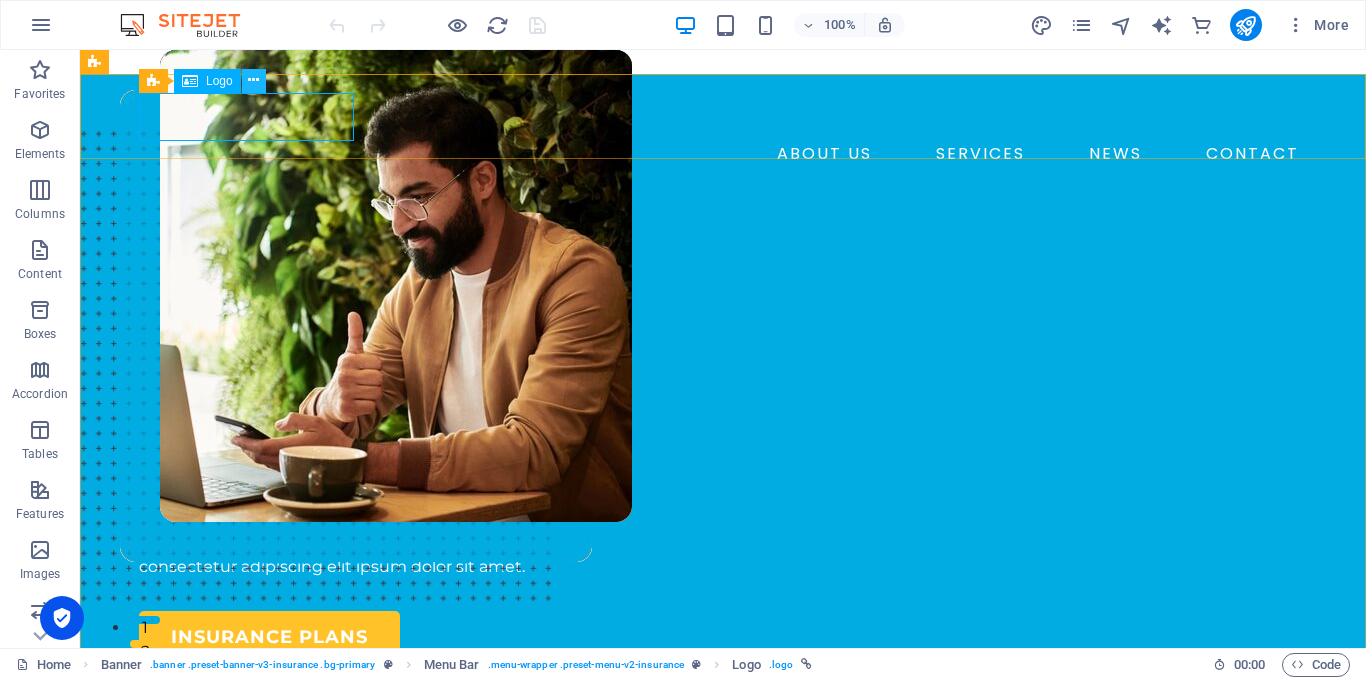 click at bounding box center [254, 81] 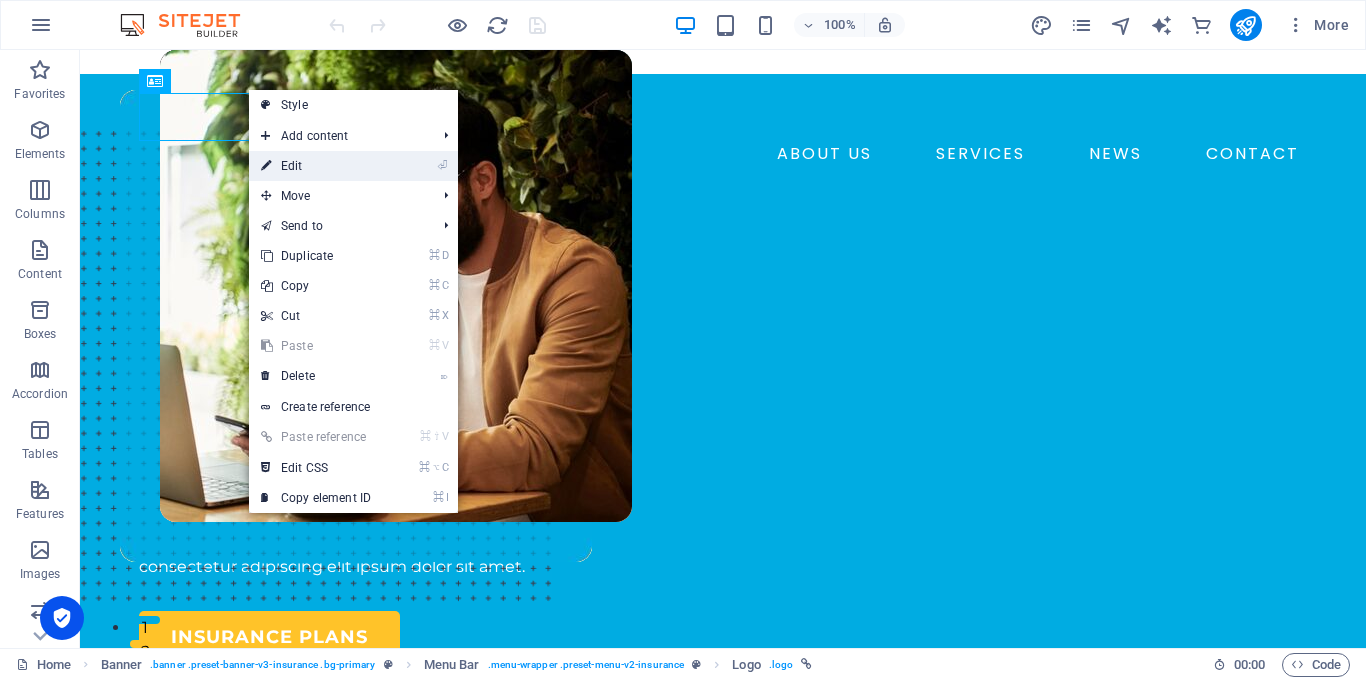 click on "⏎  Edit" at bounding box center [316, 166] 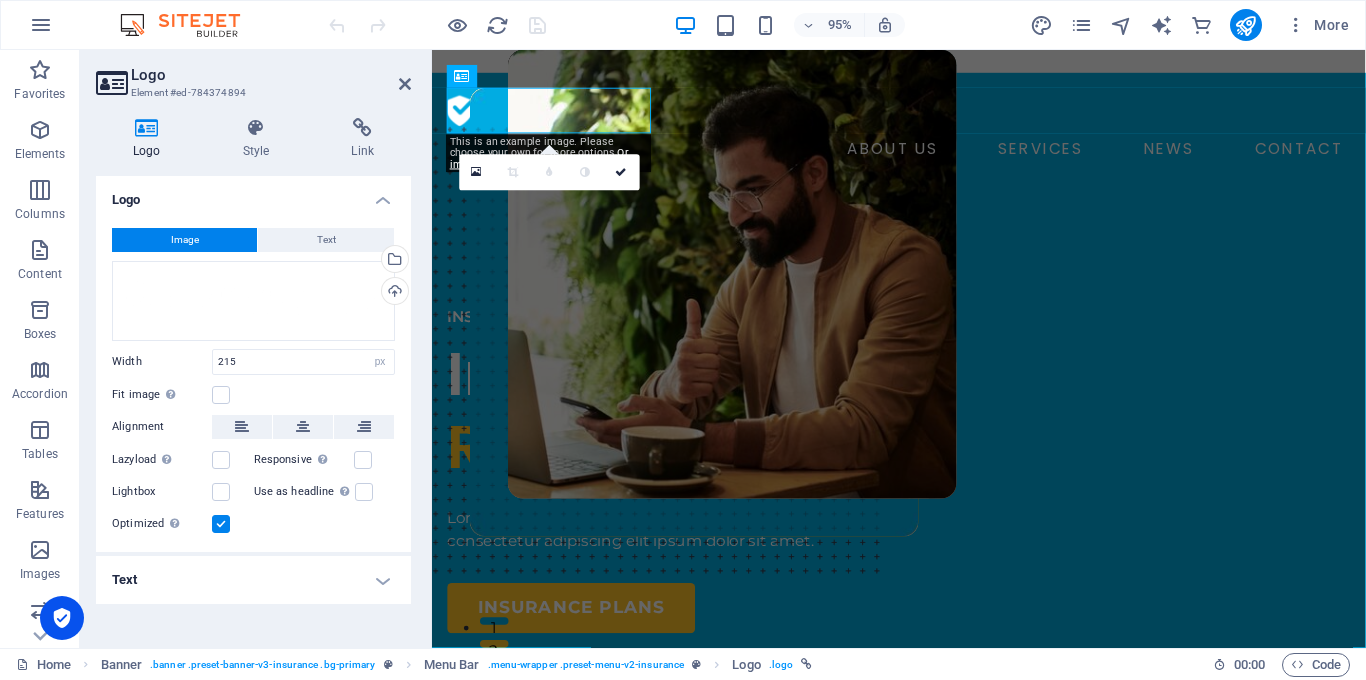 click on "Image" at bounding box center (184, 240) 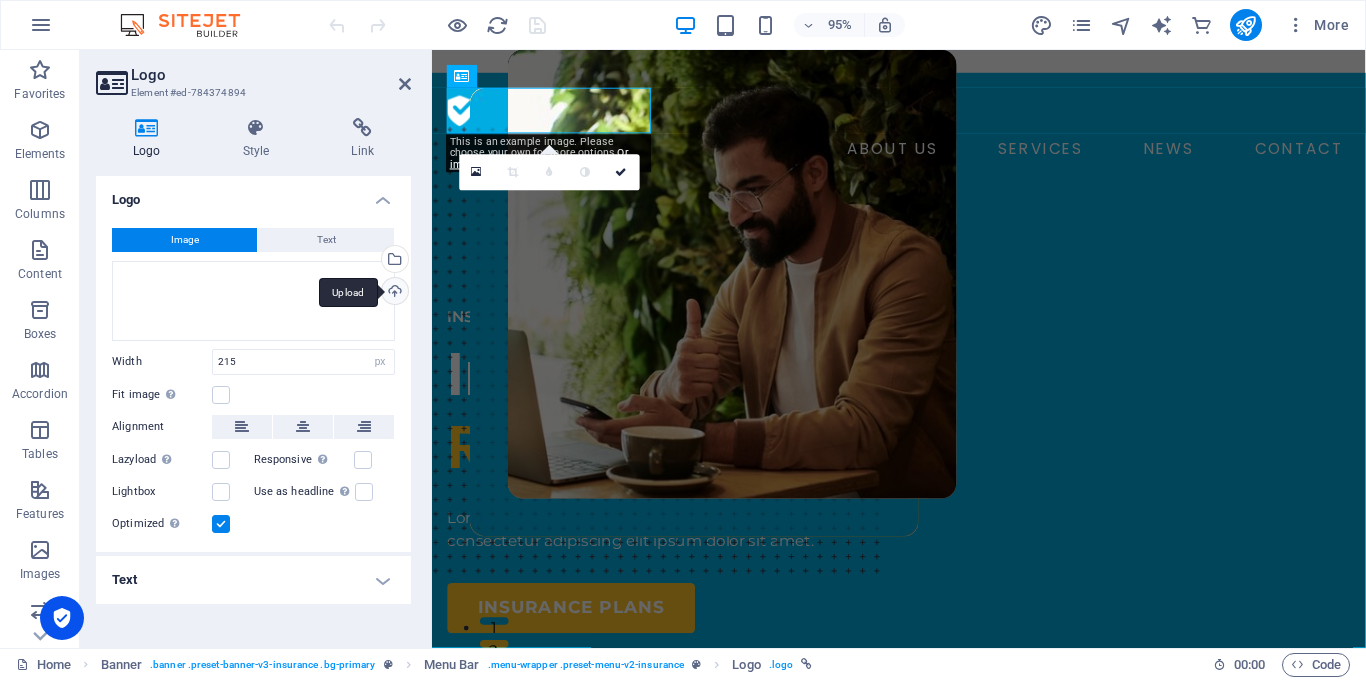 click on "Upload" at bounding box center [393, 293] 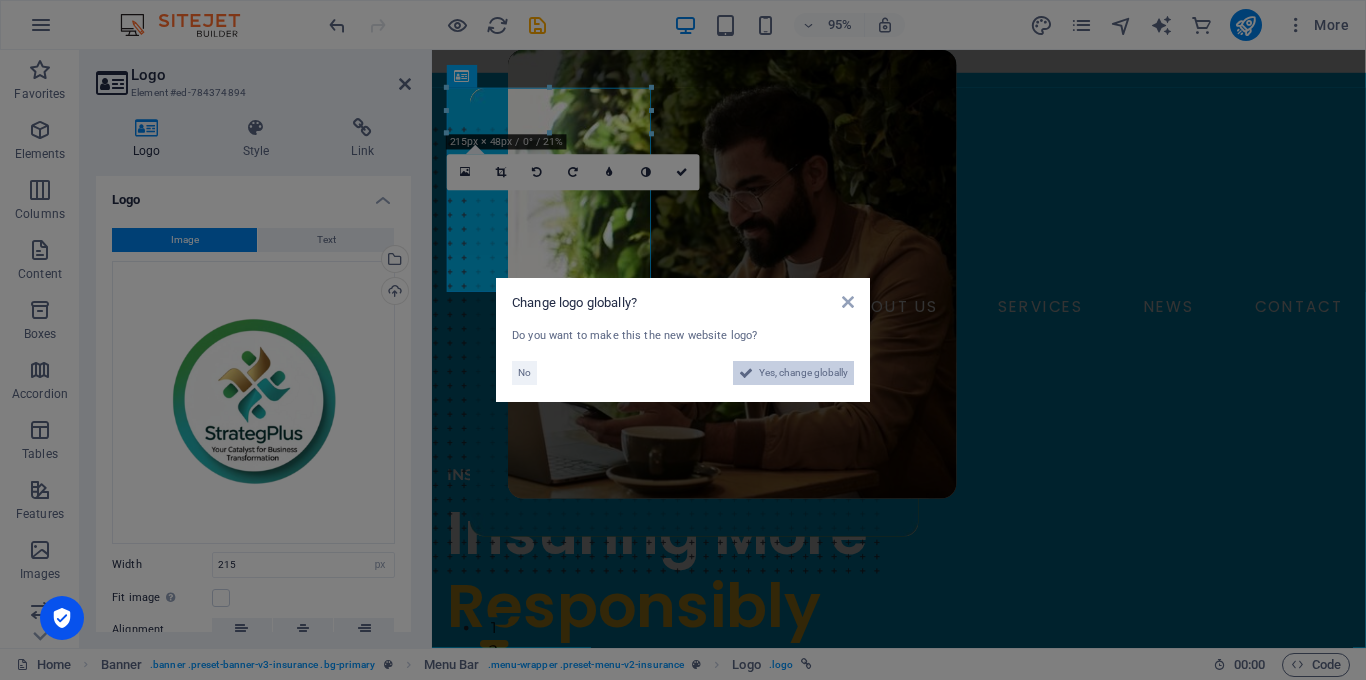 click on "Yes, change globally" at bounding box center [803, 373] 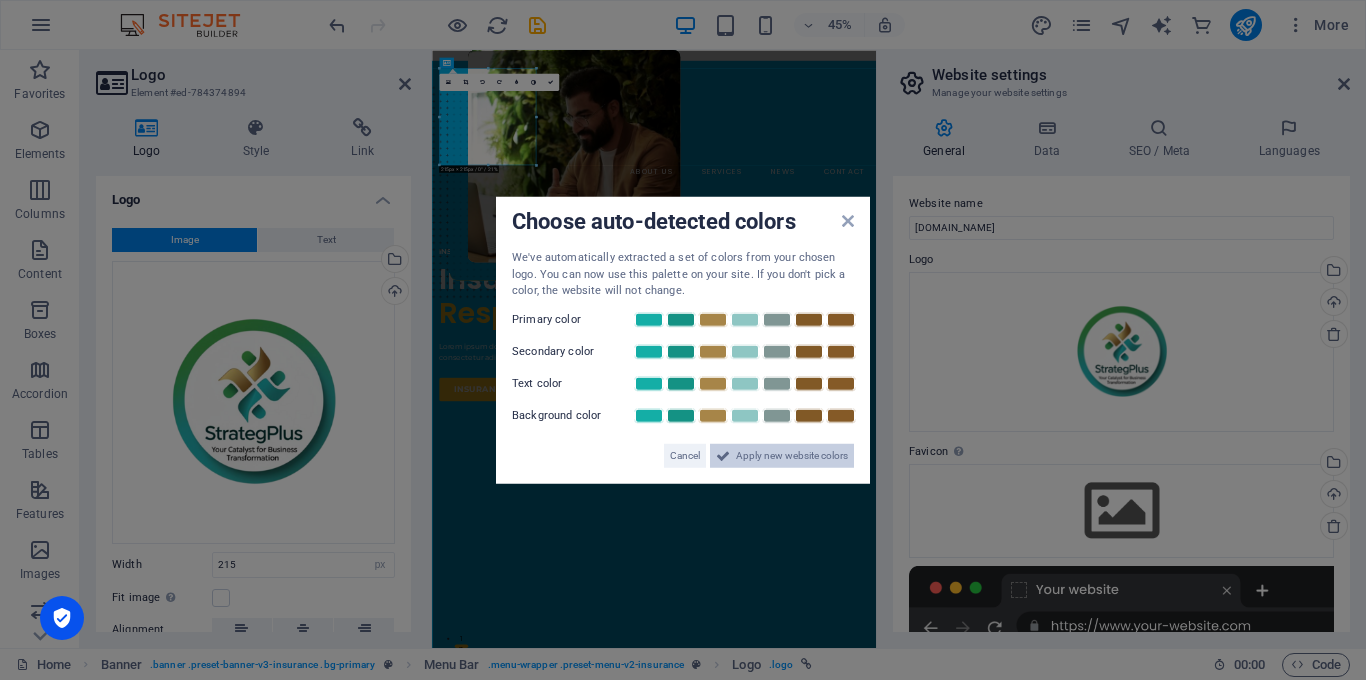 click on "Apply new website colors" at bounding box center [792, 455] 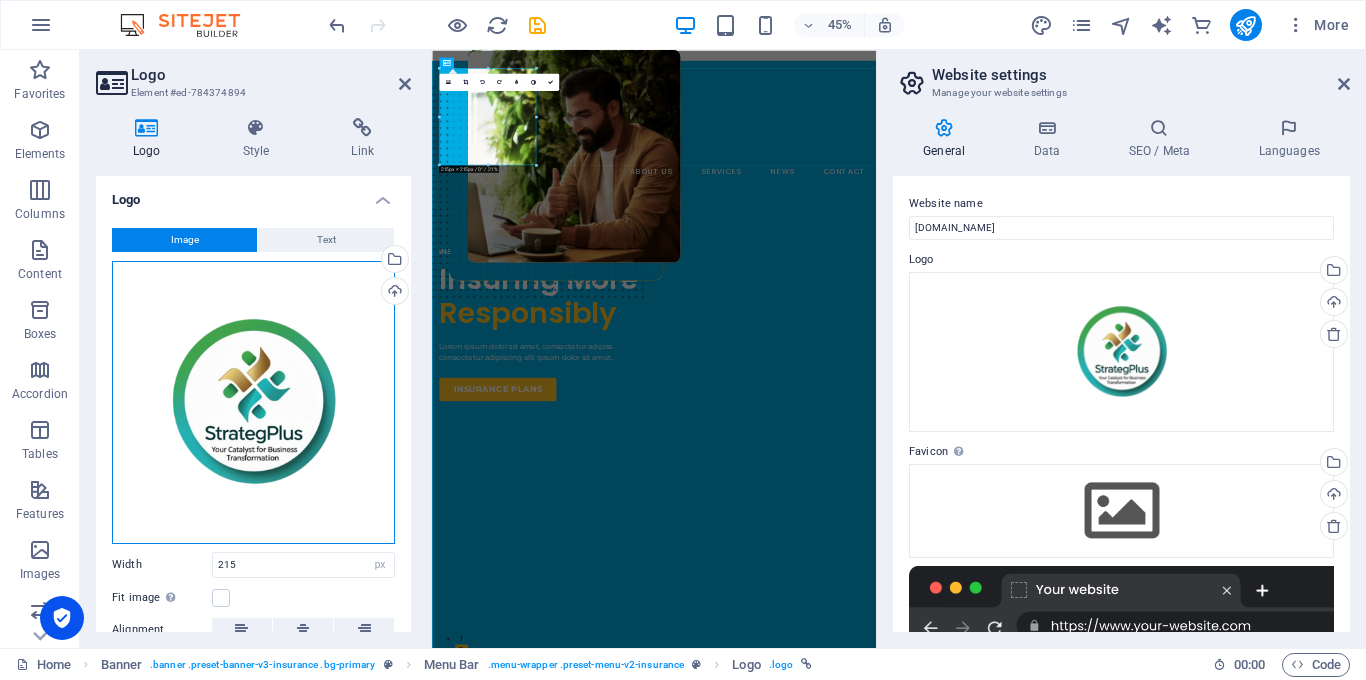click on "Drag files here, click to choose files or select files from Files or our free stock photos & videos" at bounding box center [253, 402] 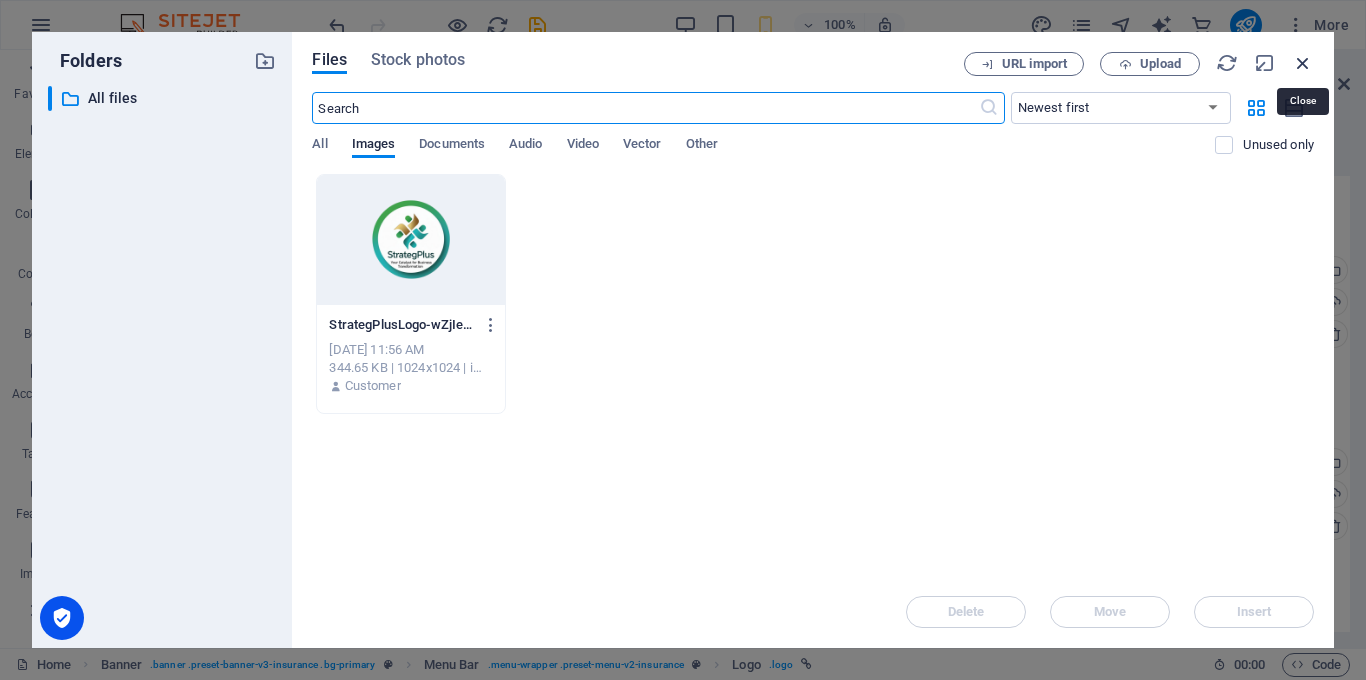 click at bounding box center (1303, 63) 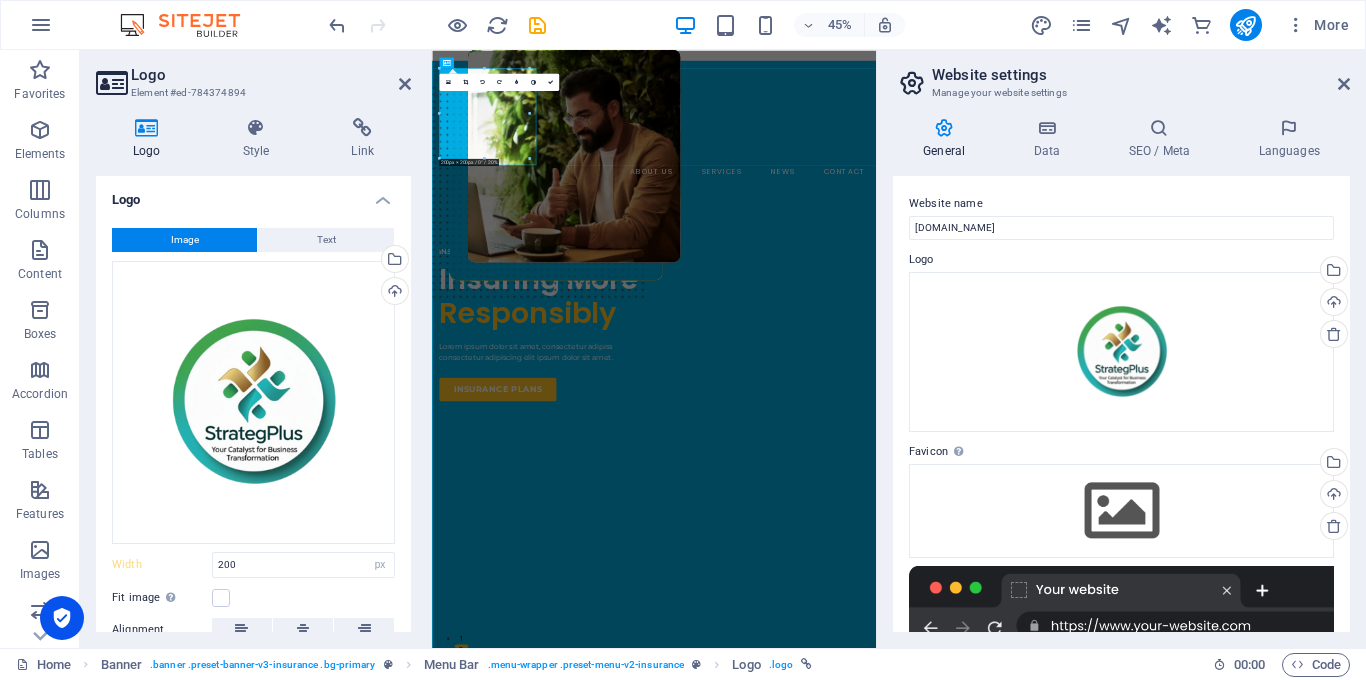 type on "215" 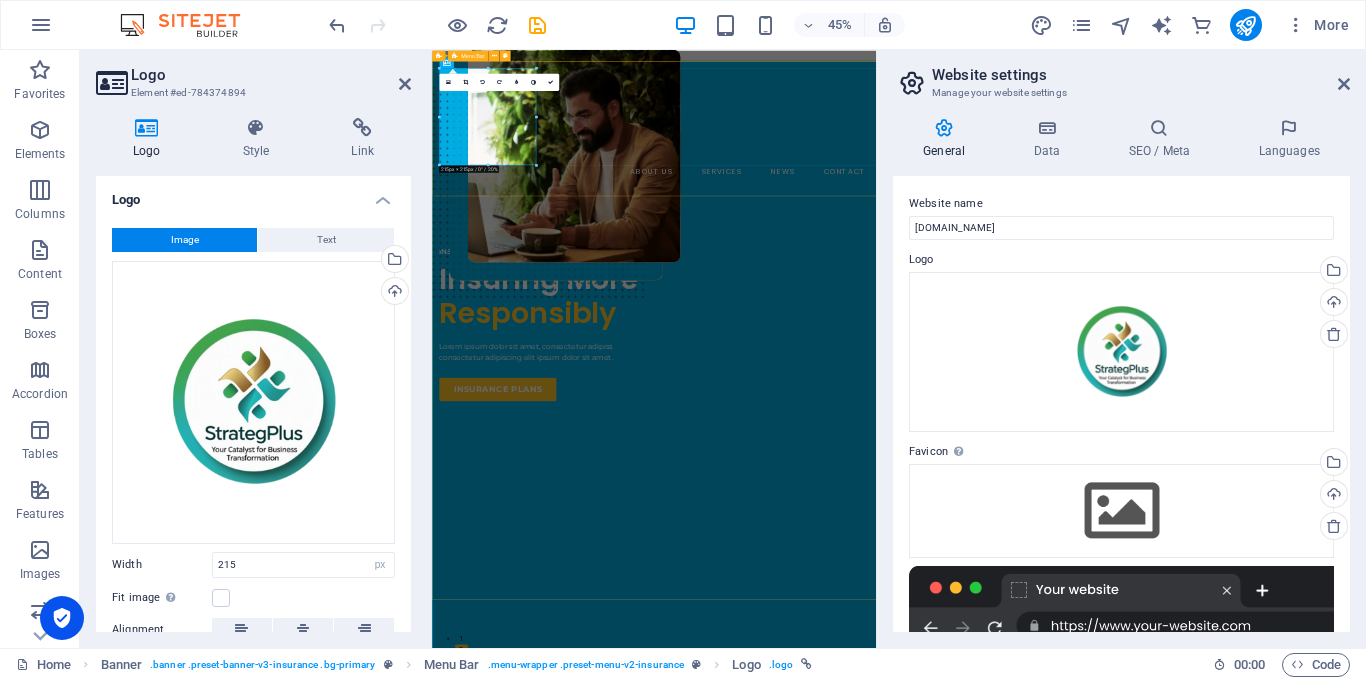 click on "ABOUT US SERVICES NEWS CONTACT BOOK A CALL" at bounding box center [925, 240] 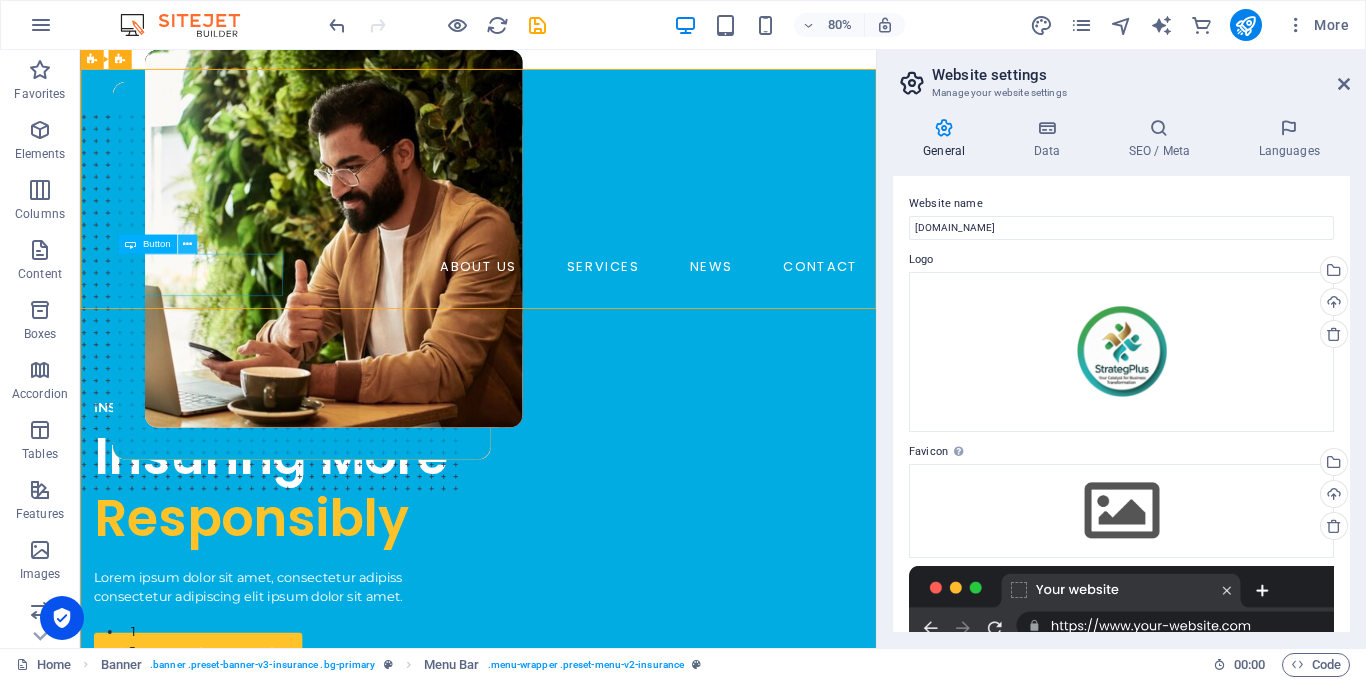 click at bounding box center (186, 244) 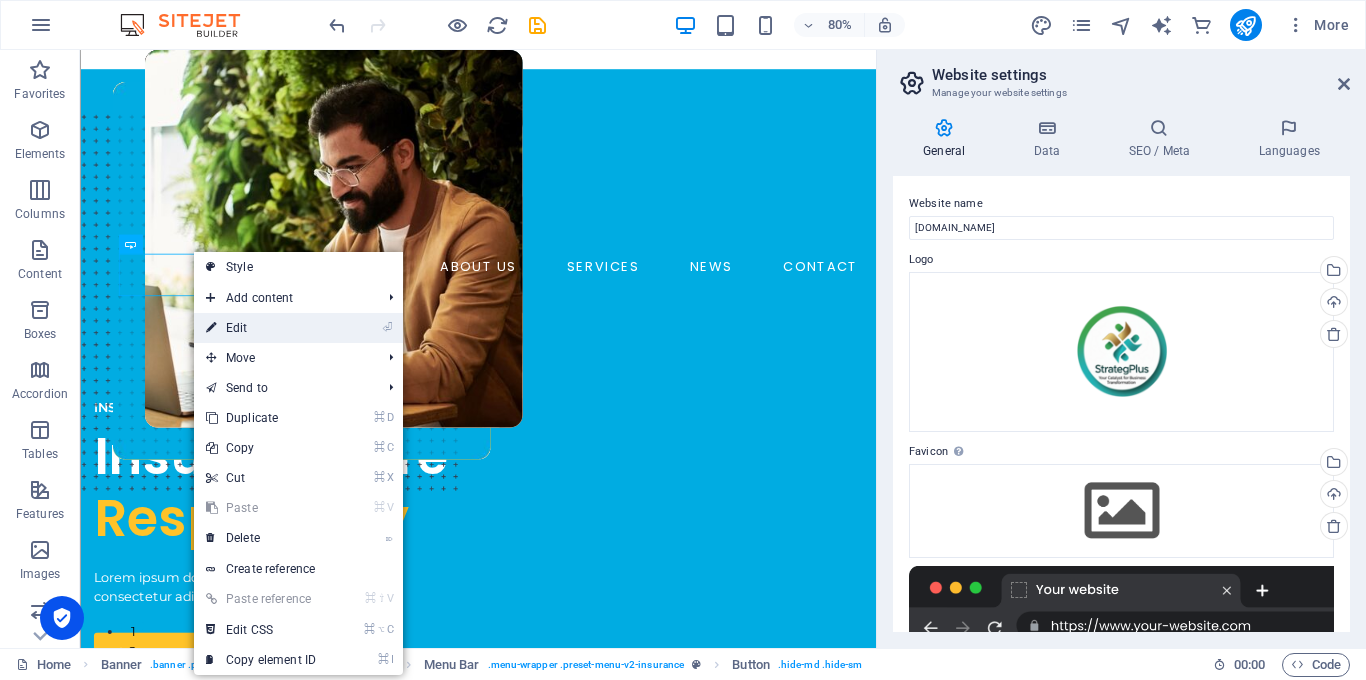 click on "⏎  Edit" at bounding box center (261, 328) 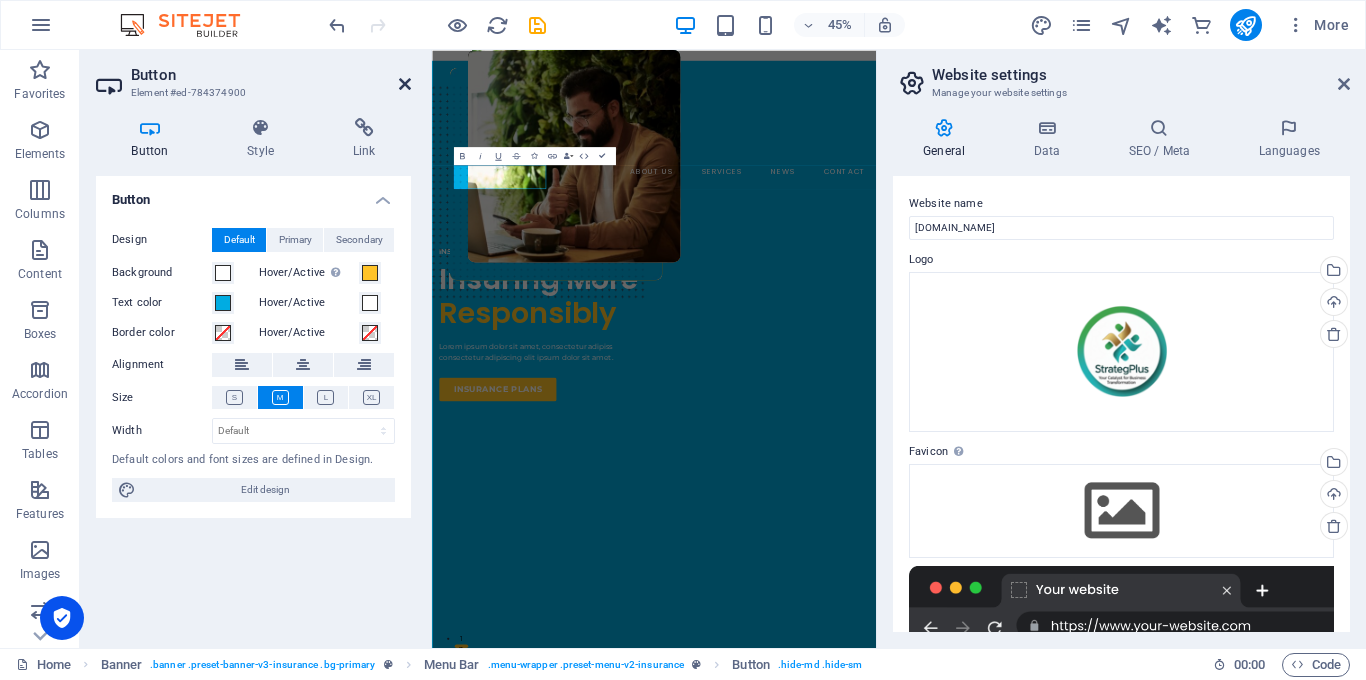 click at bounding box center (405, 84) 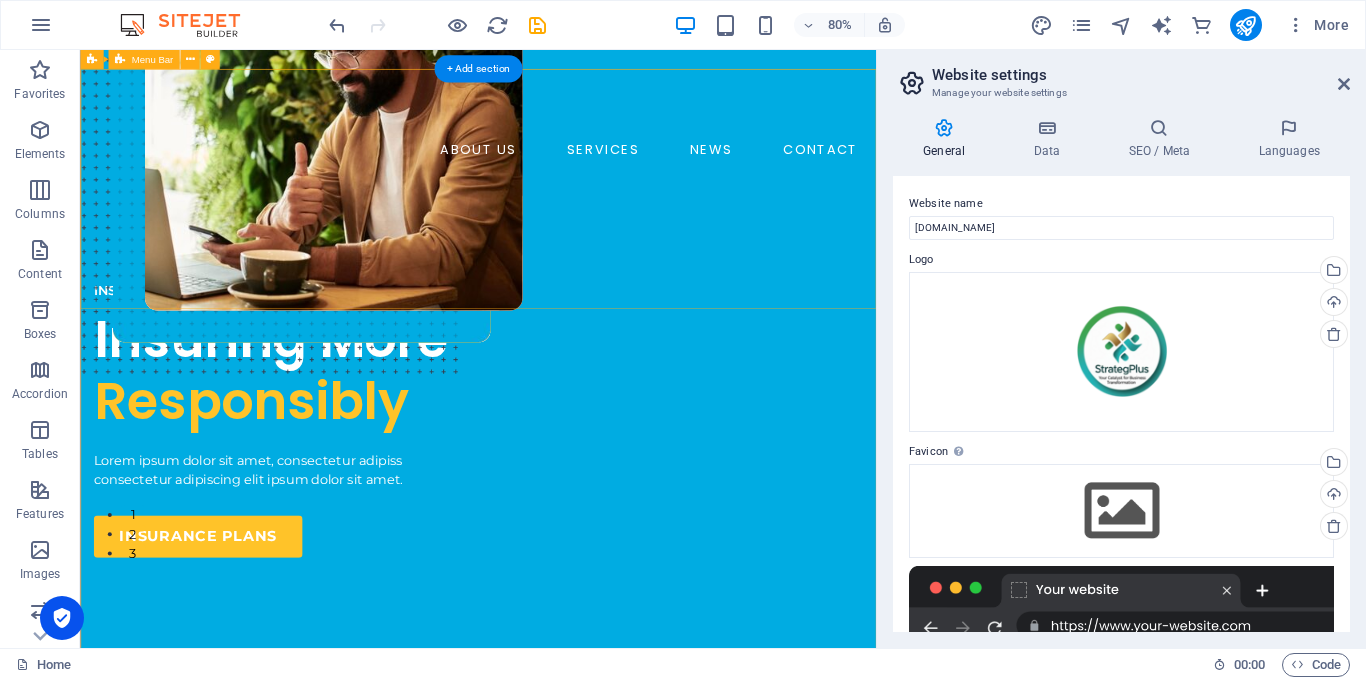 scroll, scrollTop: 0, scrollLeft: 0, axis: both 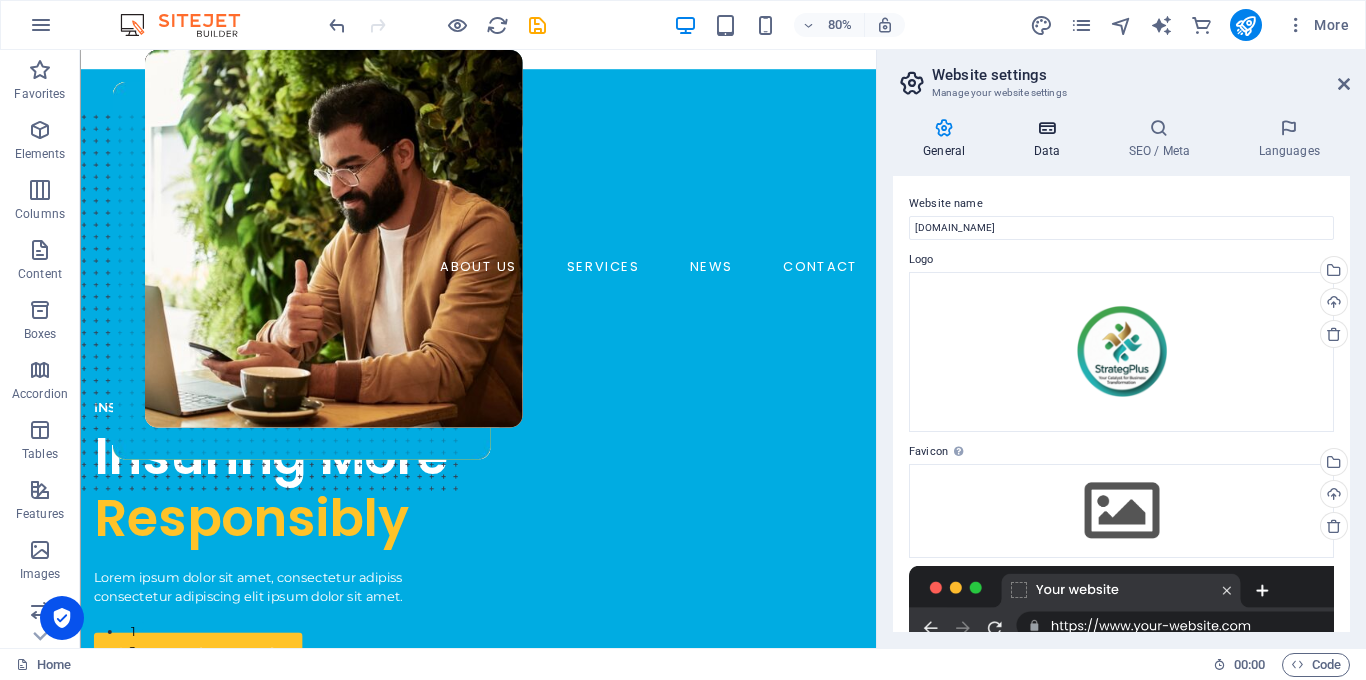 click on "Data" at bounding box center [1050, 139] 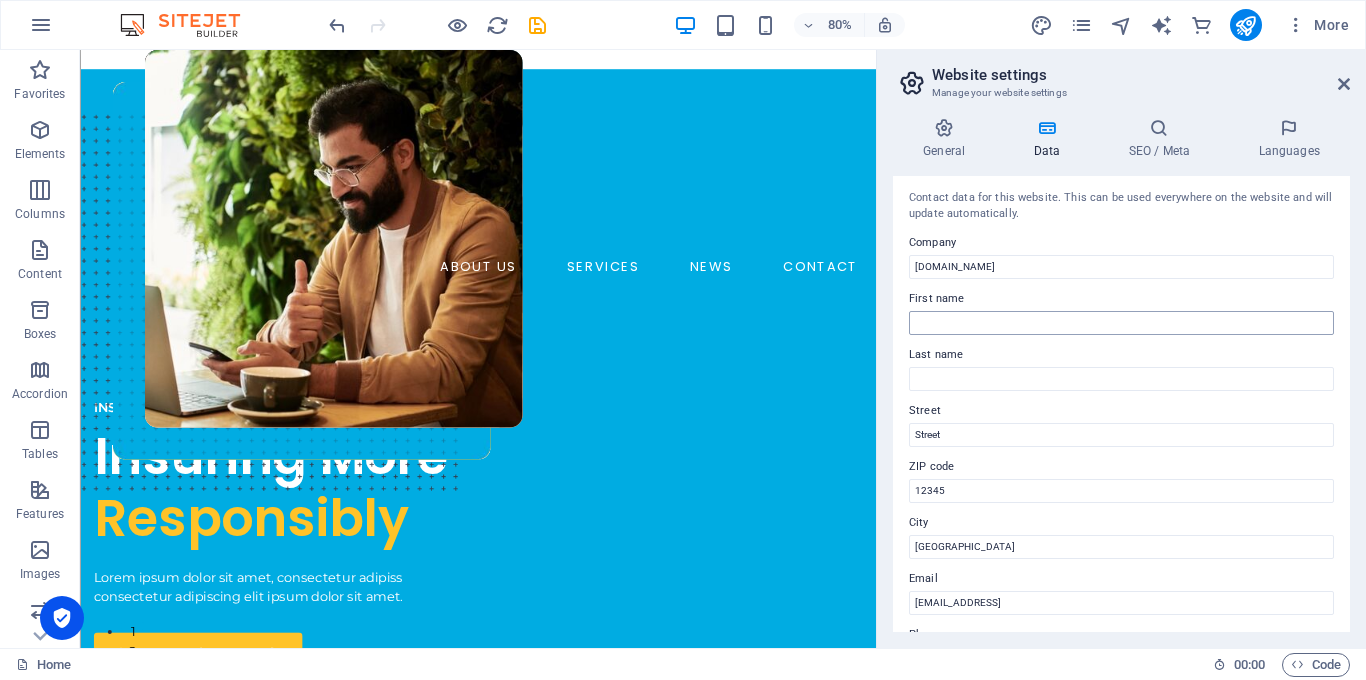 scroll, scrollTop: 5, scrollLeft: 0, axis: vertical 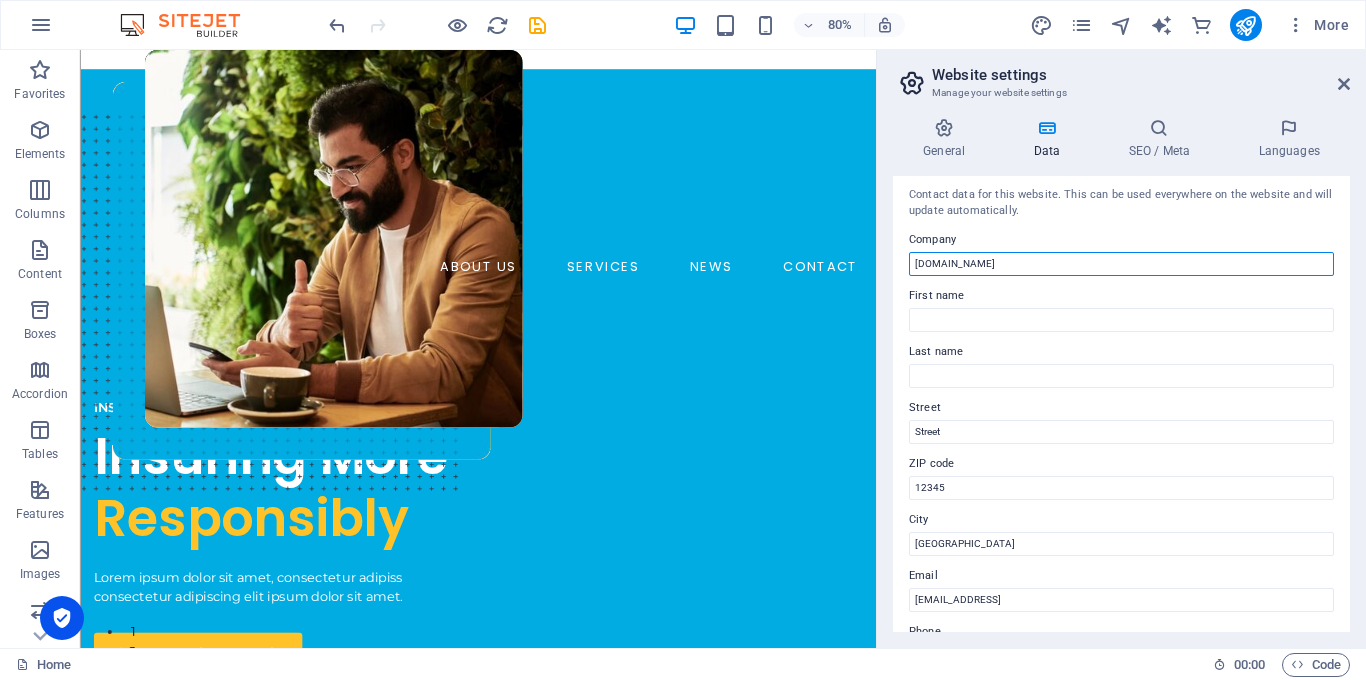 click on "[DOMAIN_NAME]" at bounding box center (1121, 264) 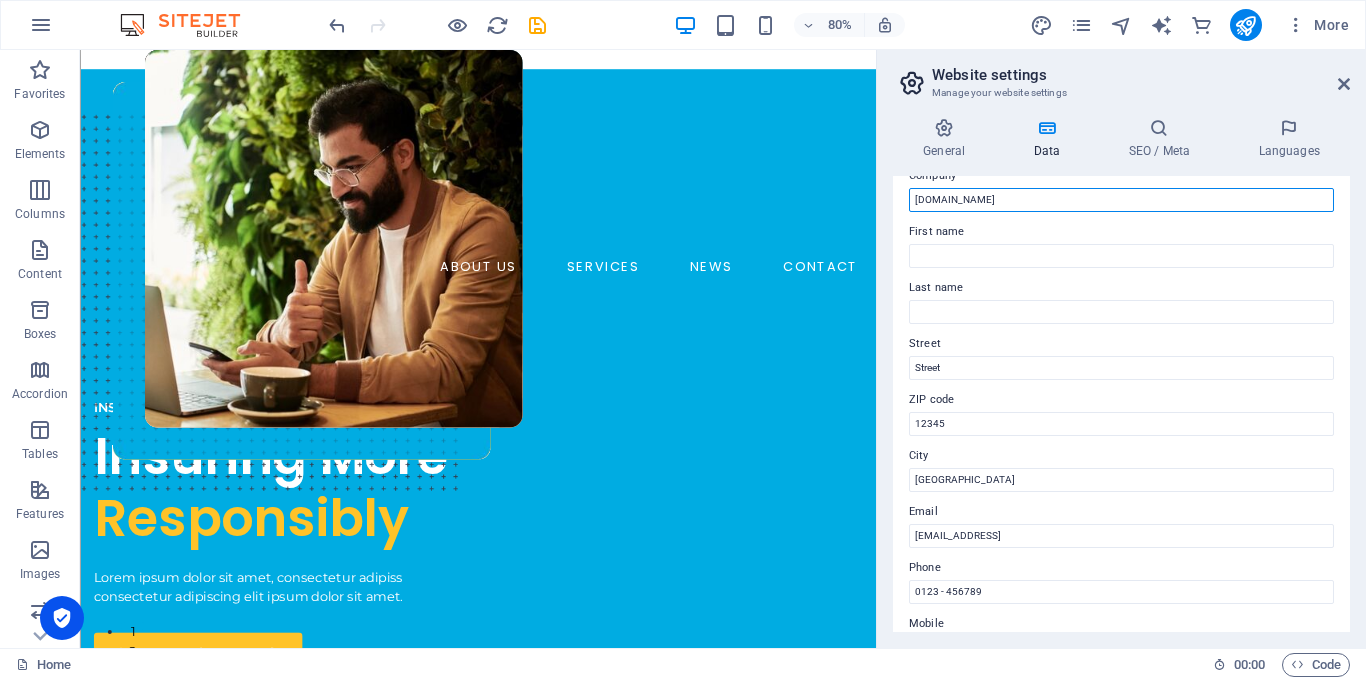 scroll, scrollTop: 0, scrollLeft: 0, axis: both 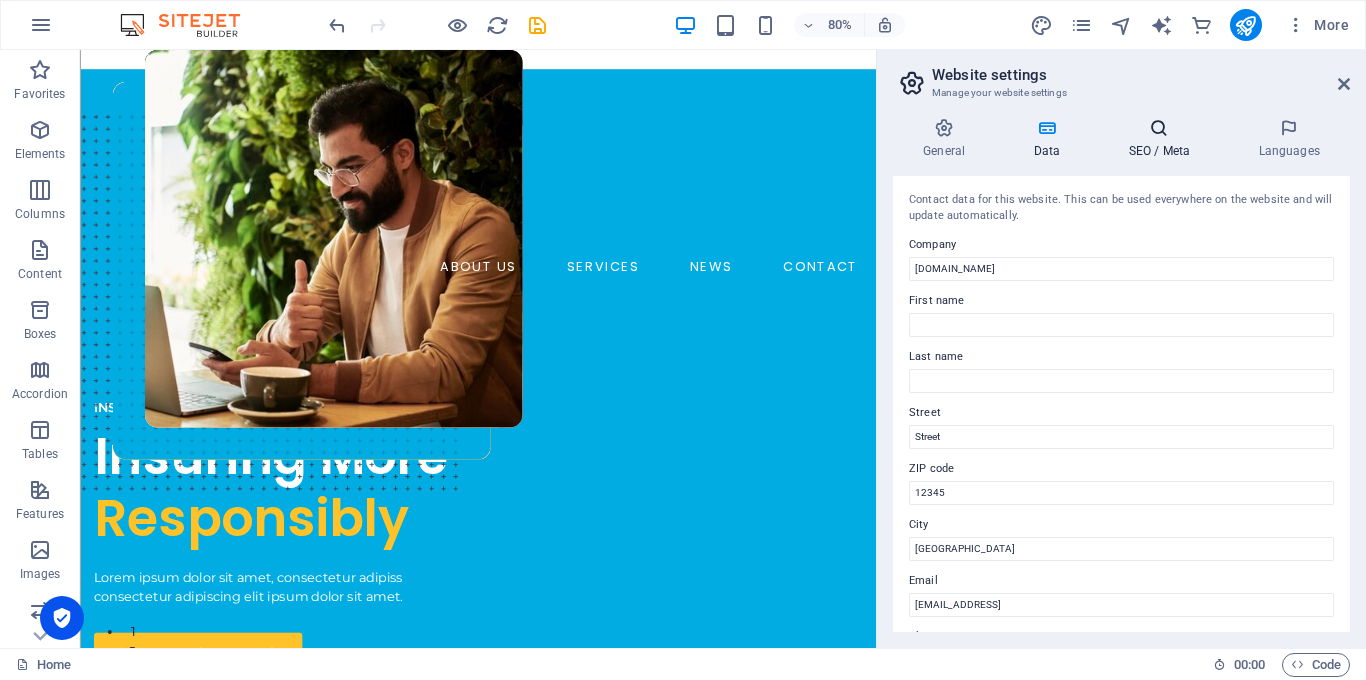 click at bounding box center (1159, 128) 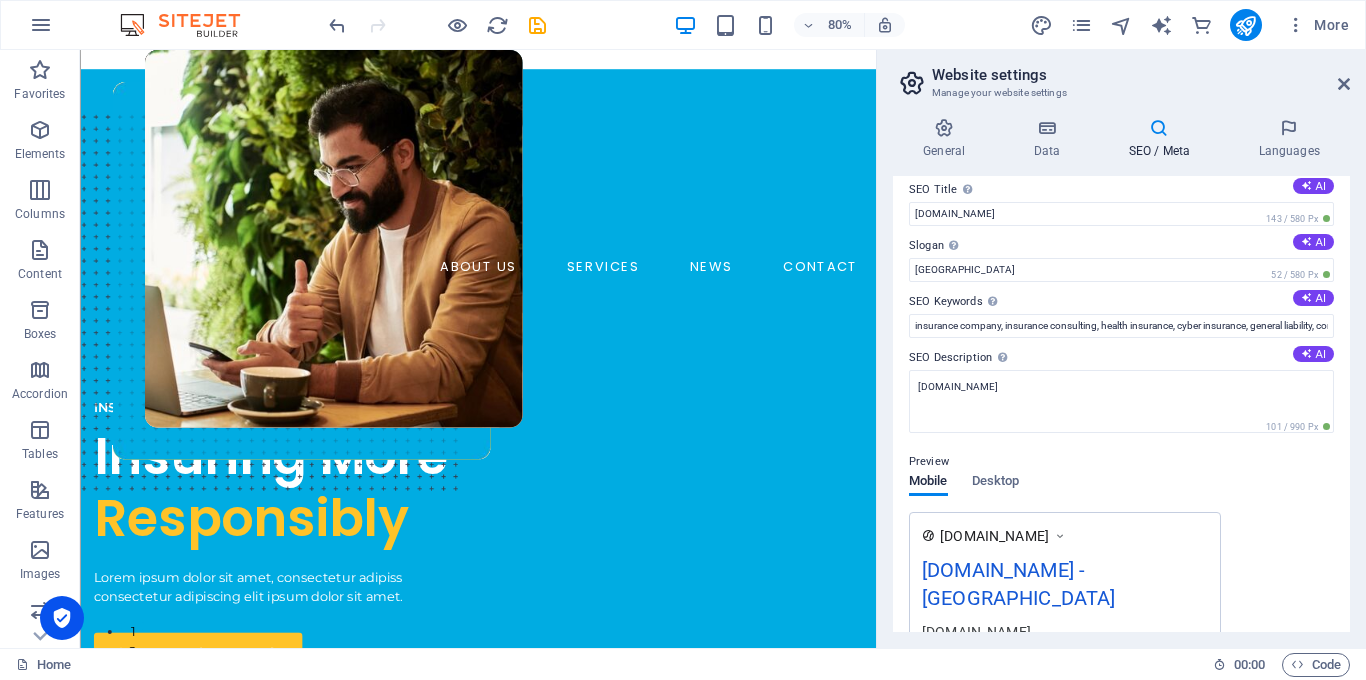 scroll, scrollTop: 0, scrollLeft: 0, axis: both 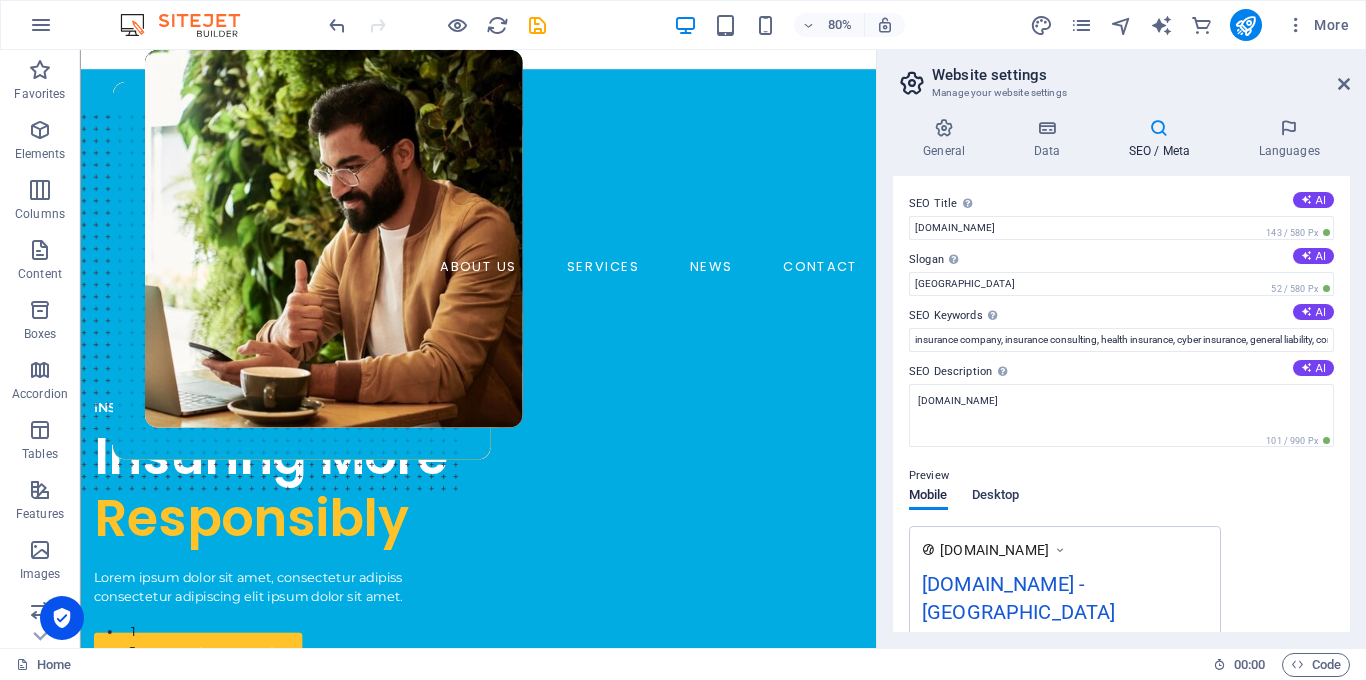 click on "Desktop" at bounding box center (996, 497) 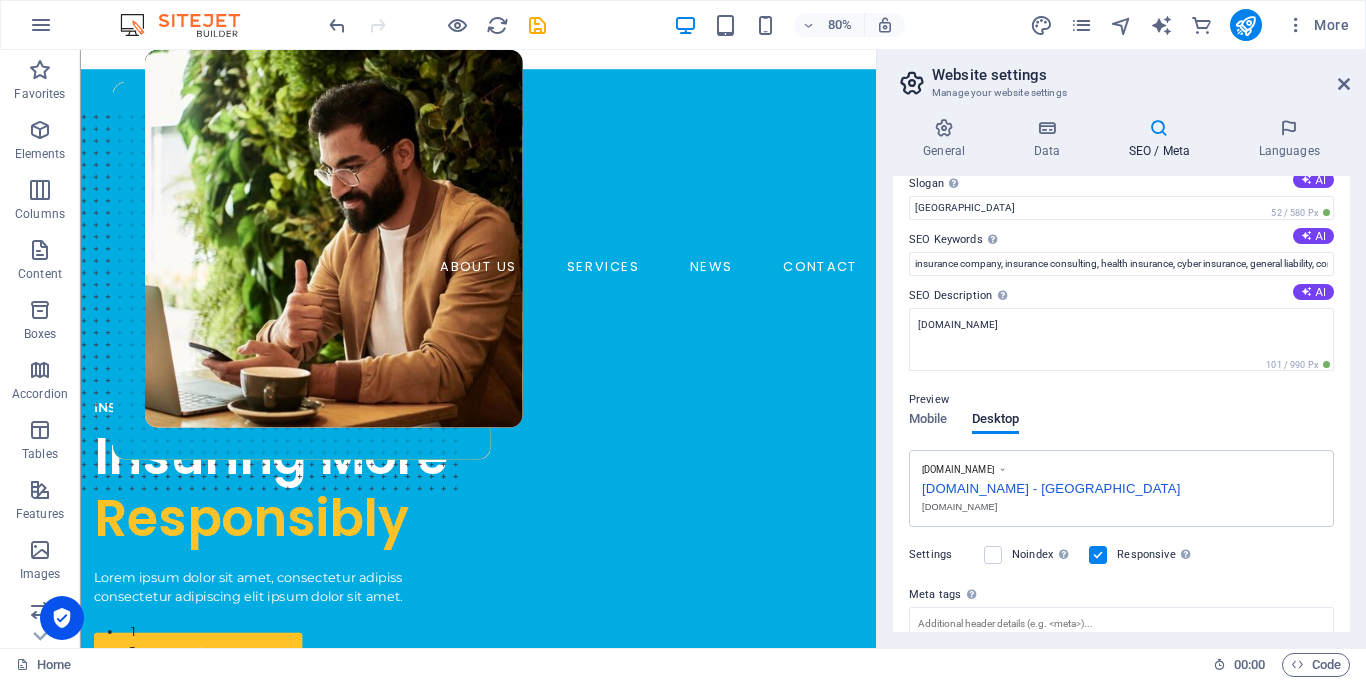 scroll, scrollTop: 0, scrollLeft: 0, axis: both 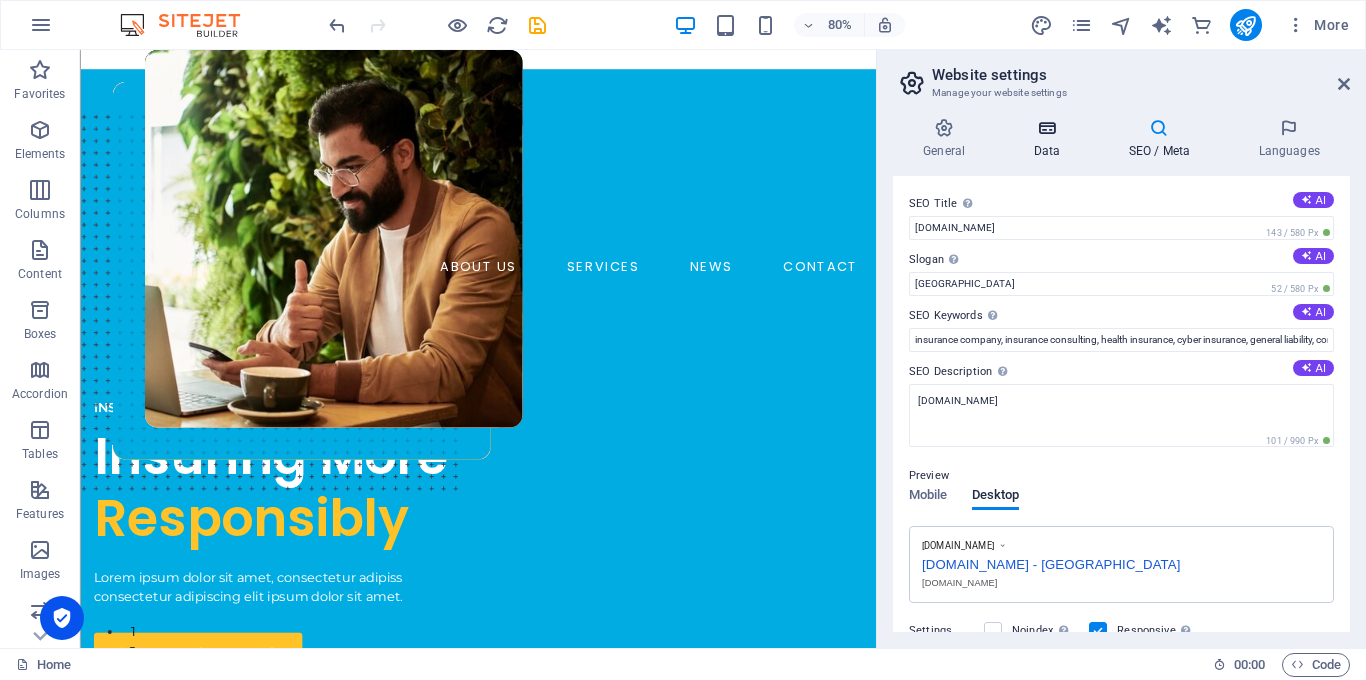 click on "Data" at bounding box center [1050, 139] 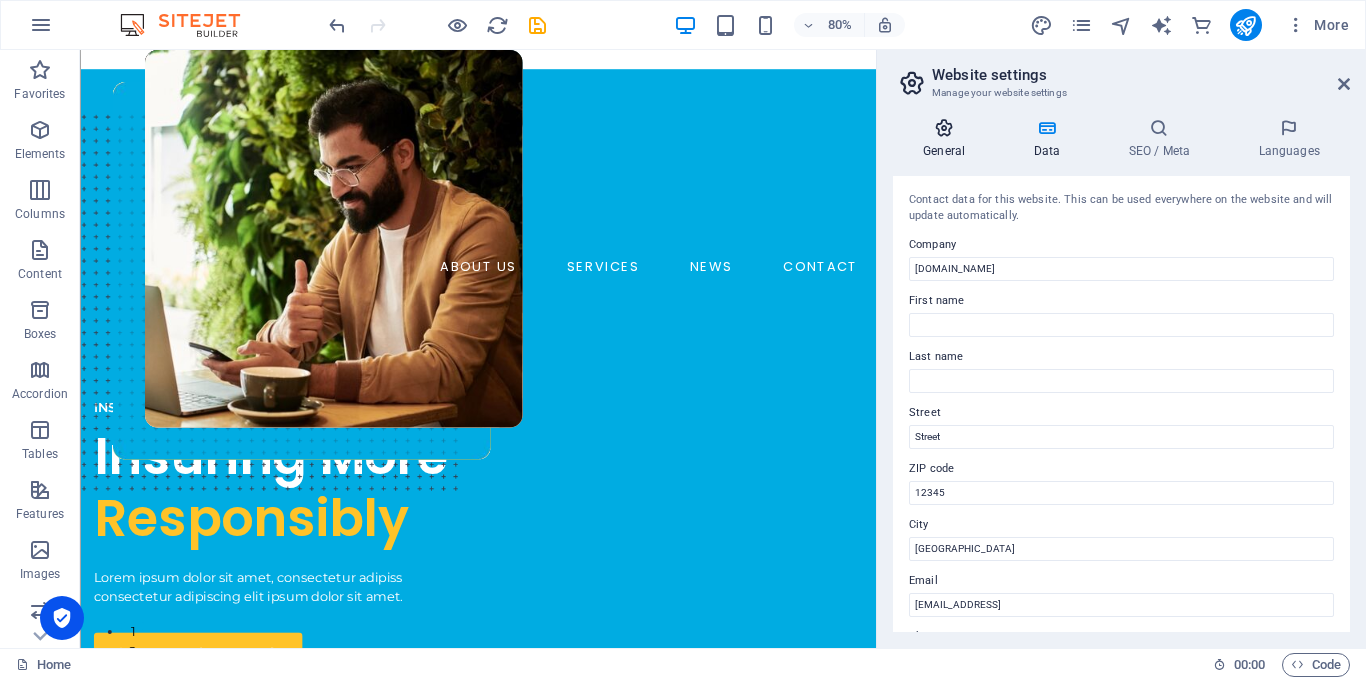 click at bounding box center [944, 128] 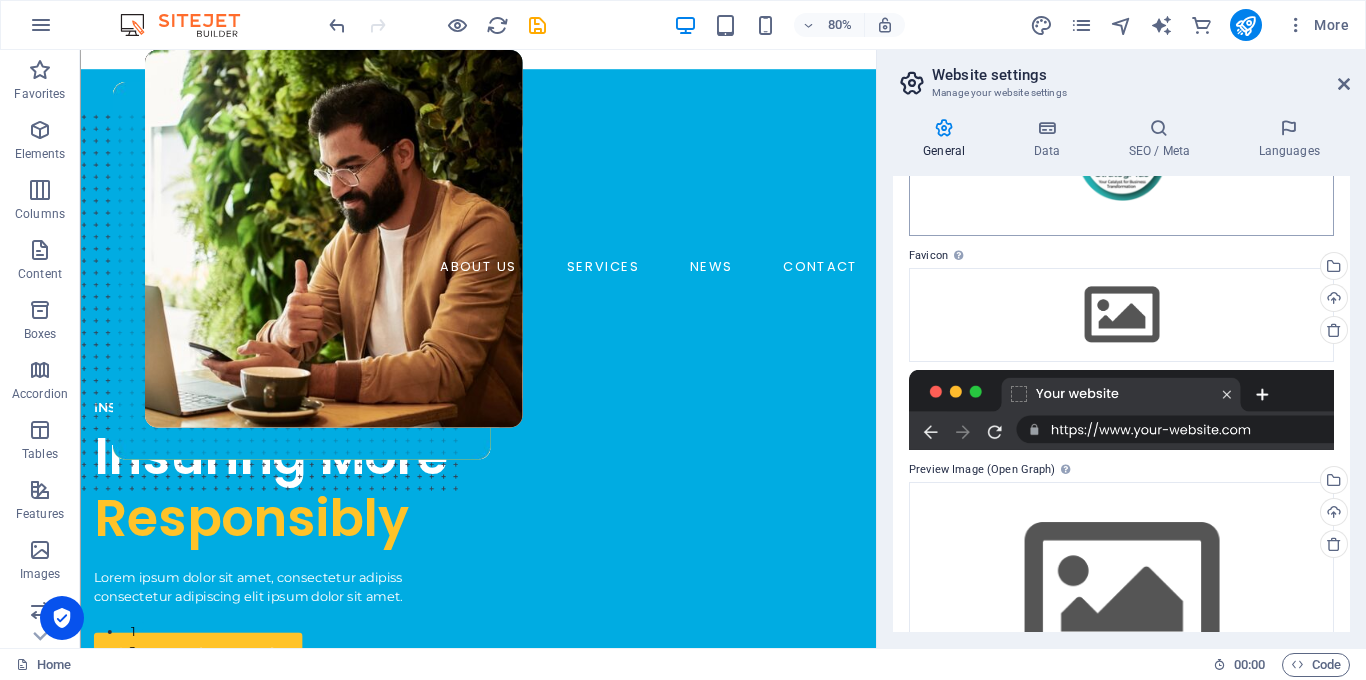 scroll, scrollTop: 291, scrollLeft: 0, axis: vertical 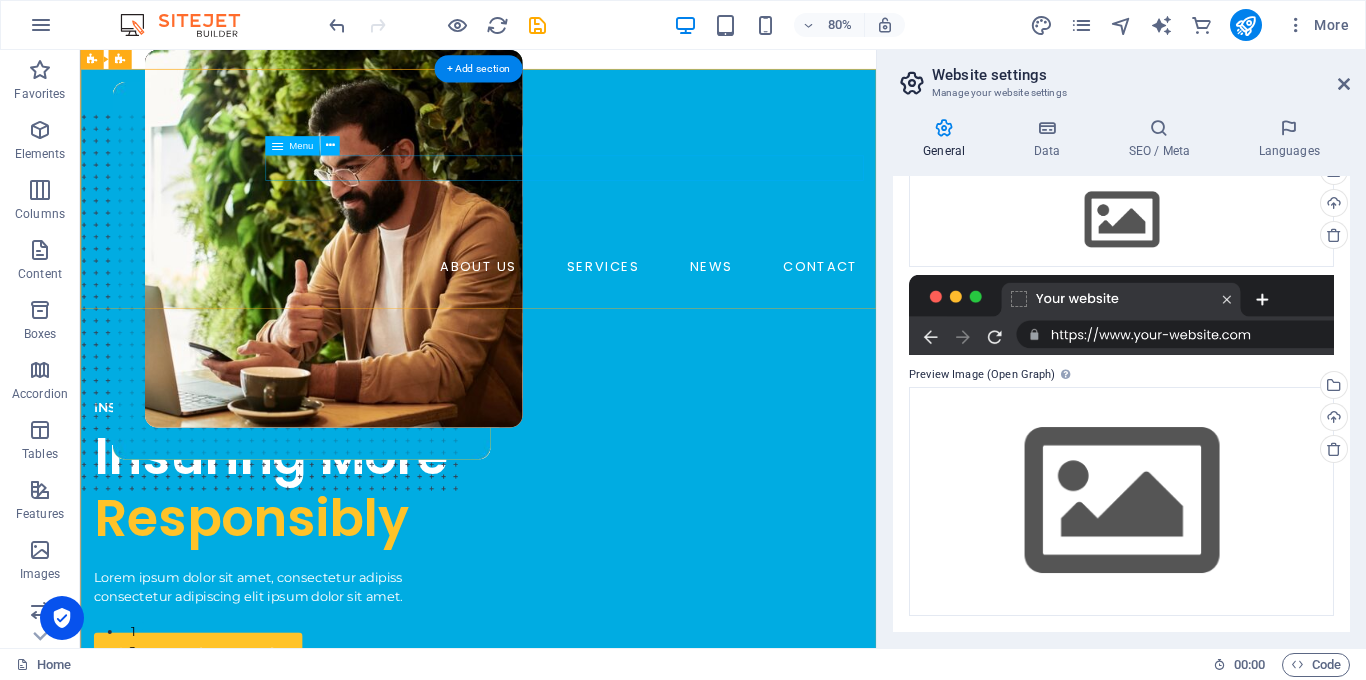 click on "ABOUT US SERVICES NEWS CONTACT" at bounding box center (577, 321) 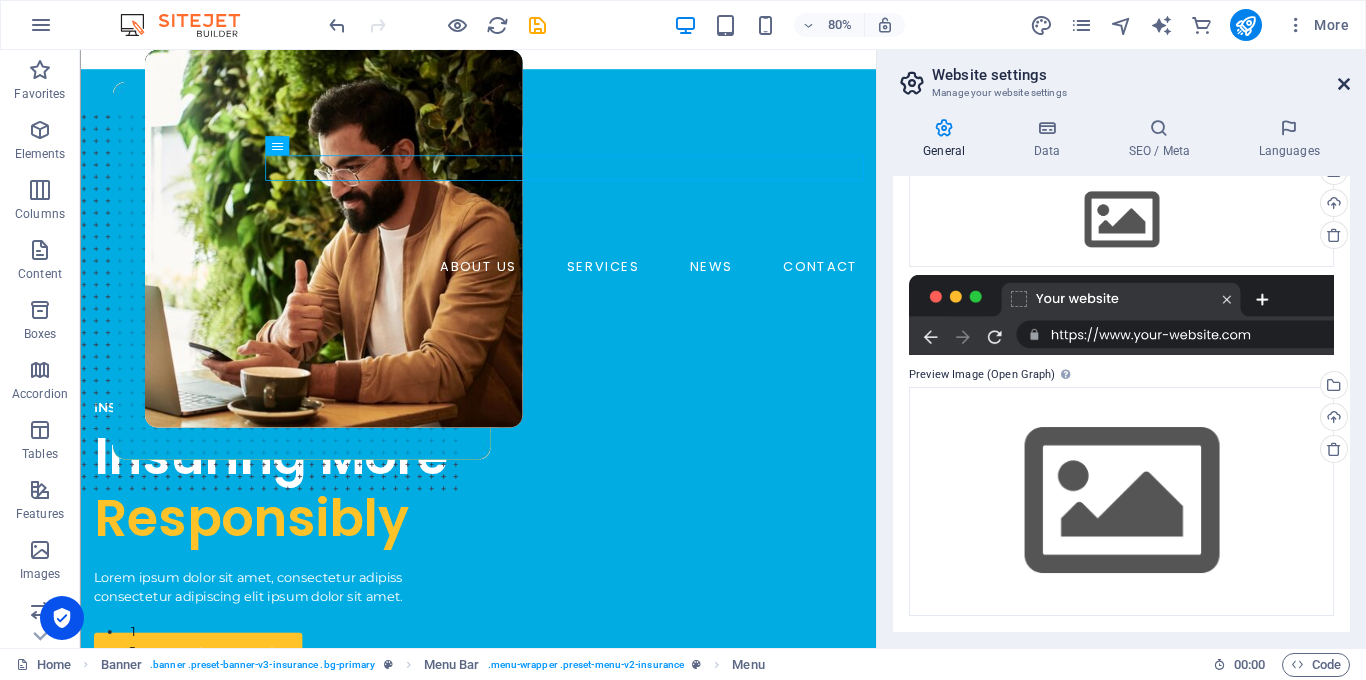 click at bounding box center [1344, 84] 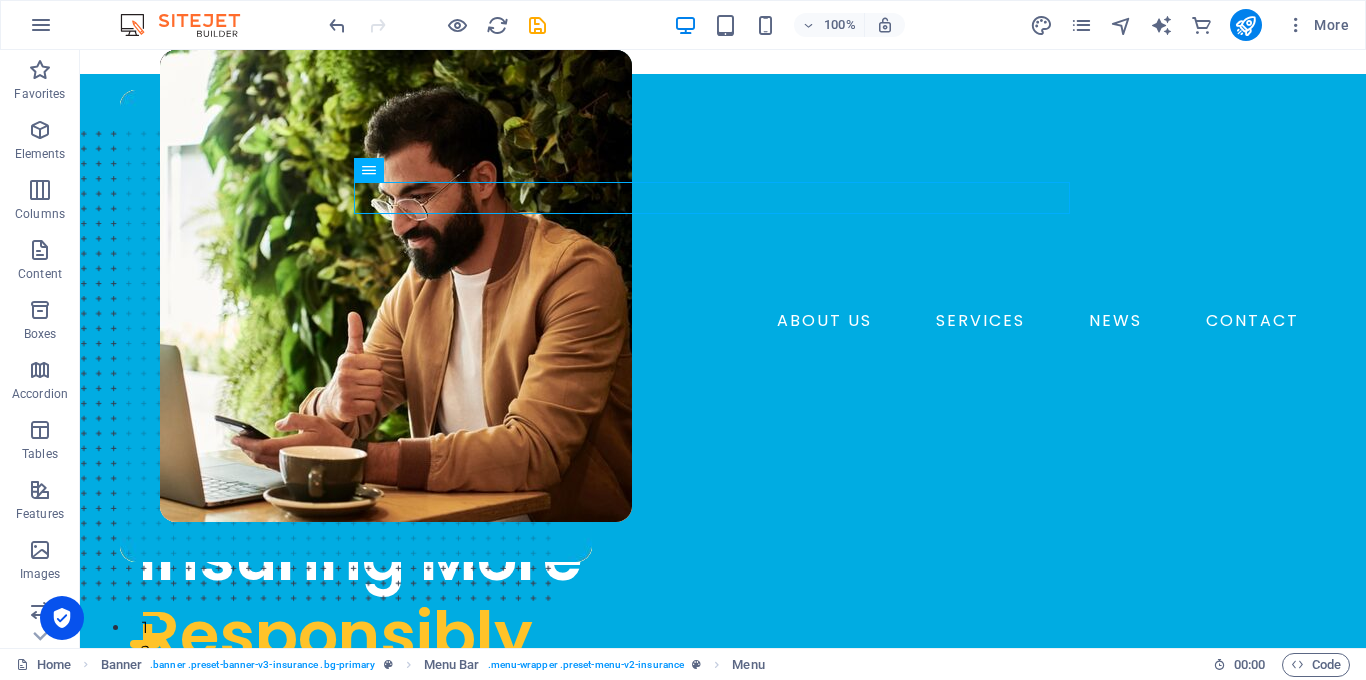click on "More" at bounding box center (1193, 25) 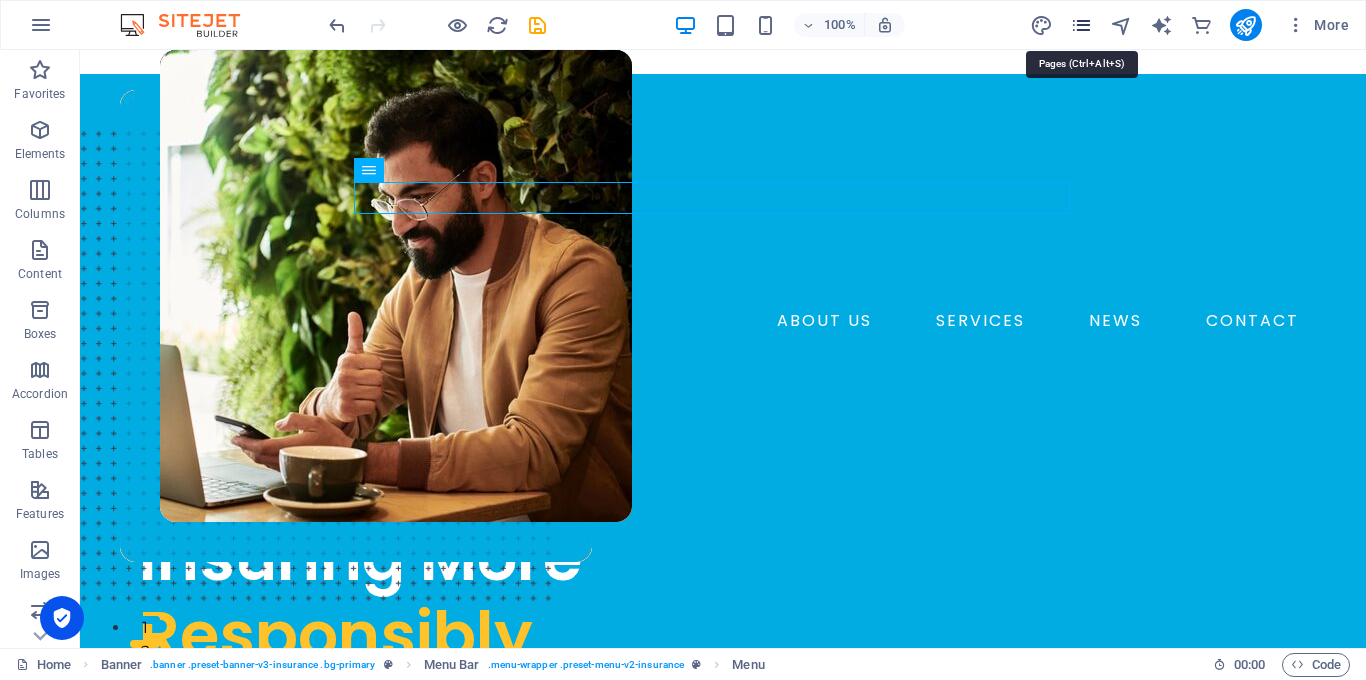 click at bounding box center (1081, 25) 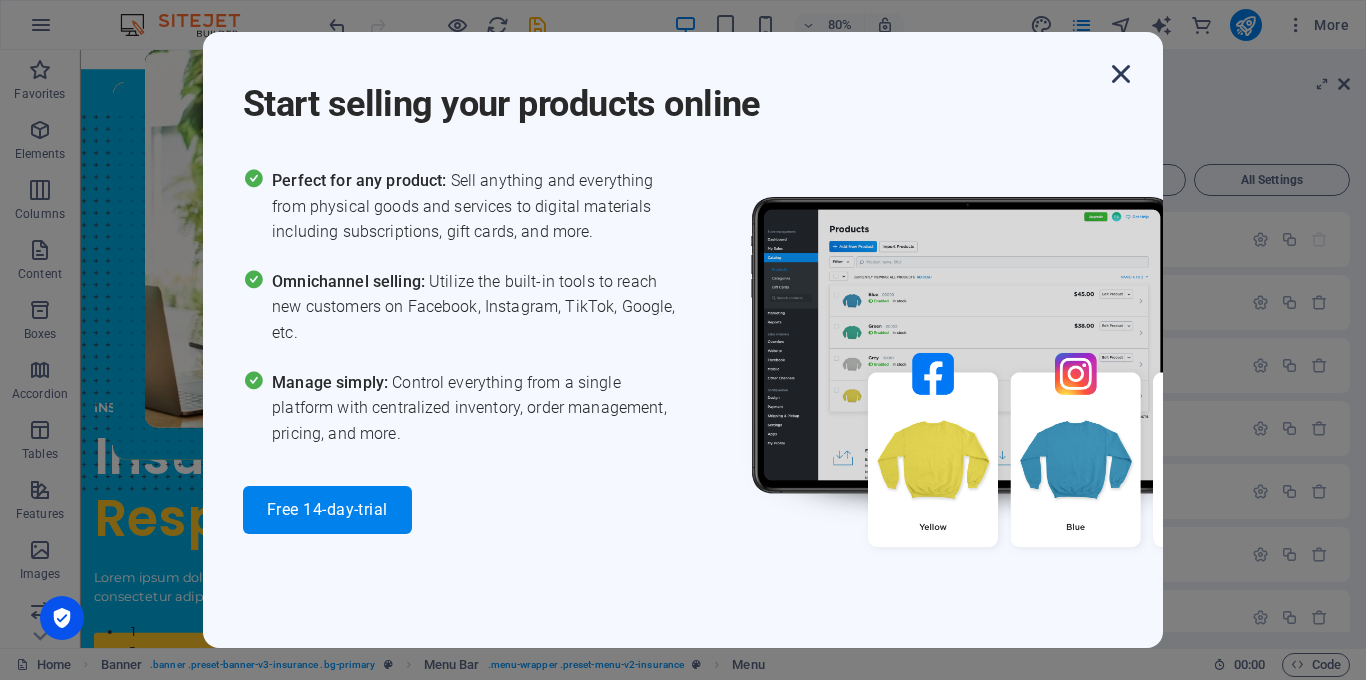 click at bounding box center [1121, 74] 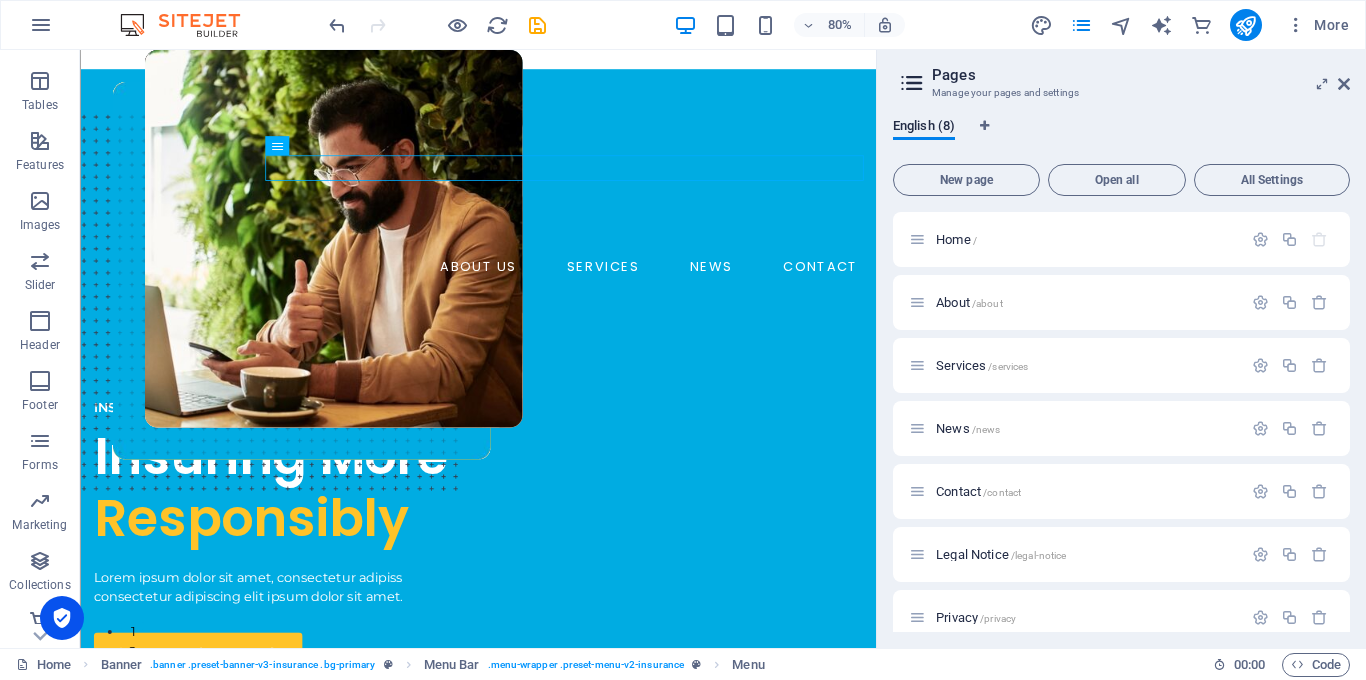 scroll, scrollTop: 362, scrollLeft: 0, axis: vertical 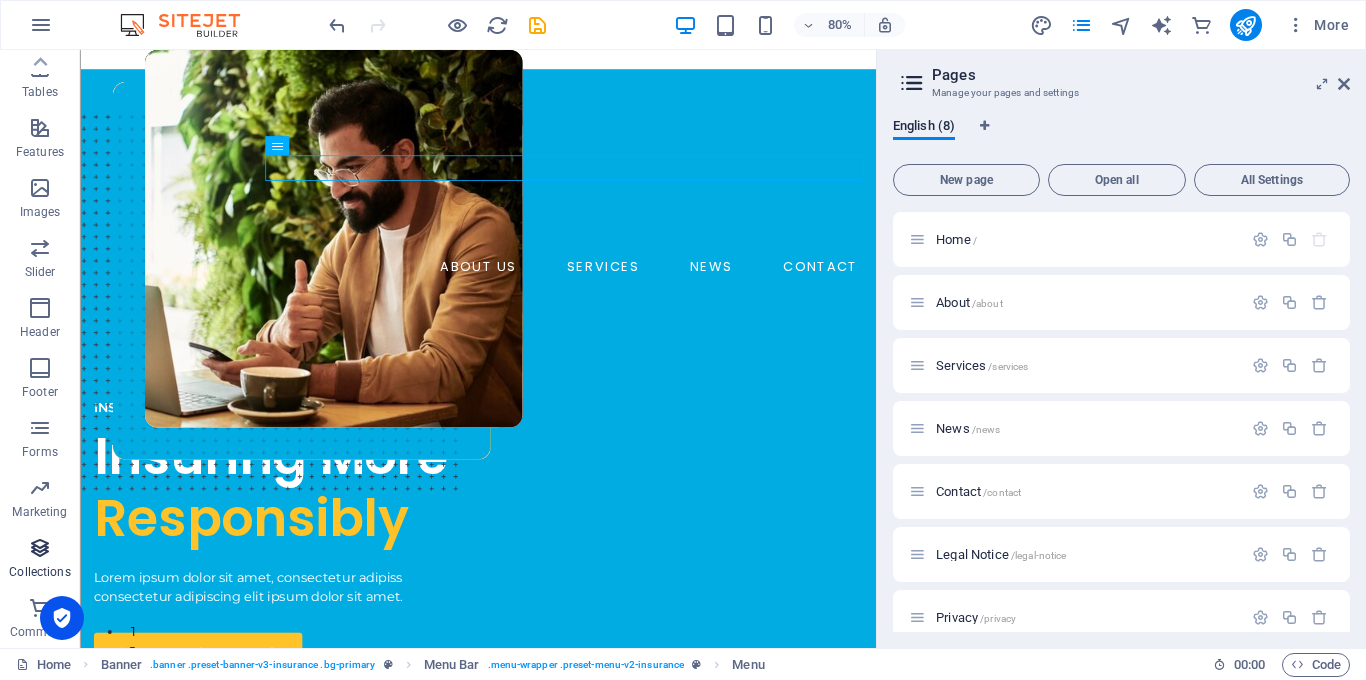 click on "Collections" at bounding box center [39, 572] 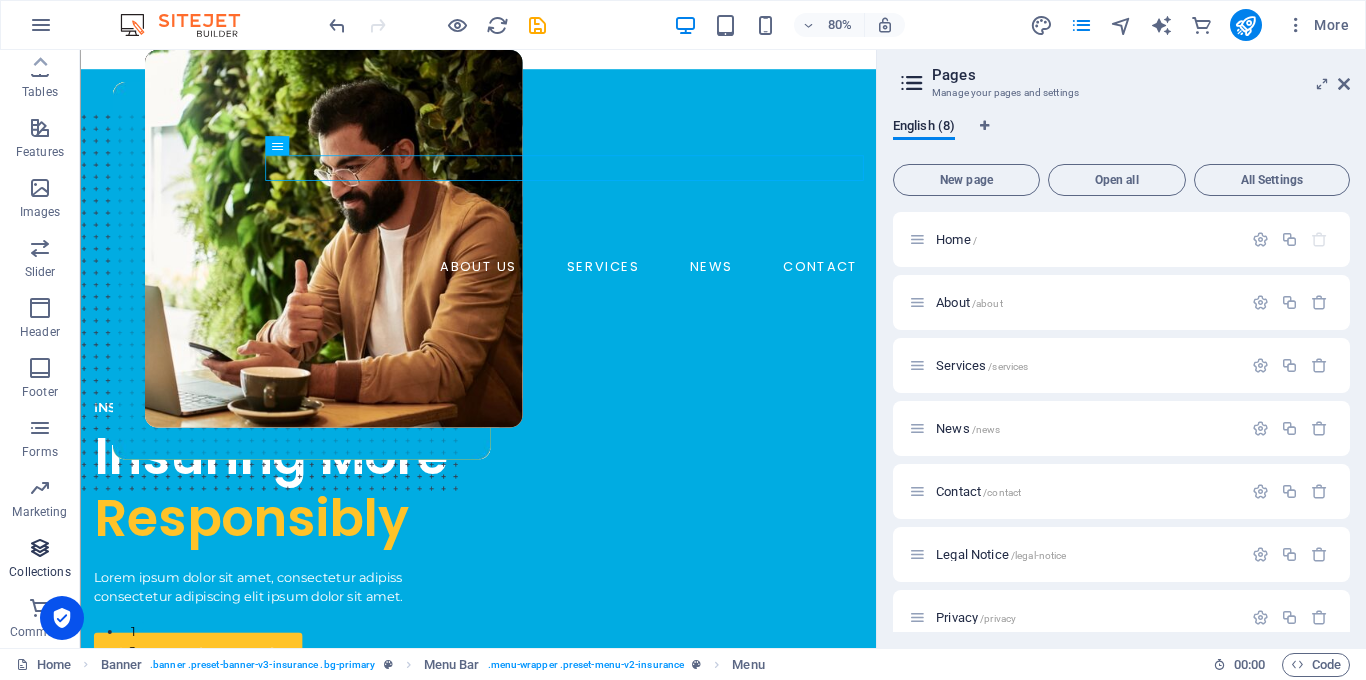 click at bounding box center [40, 548] 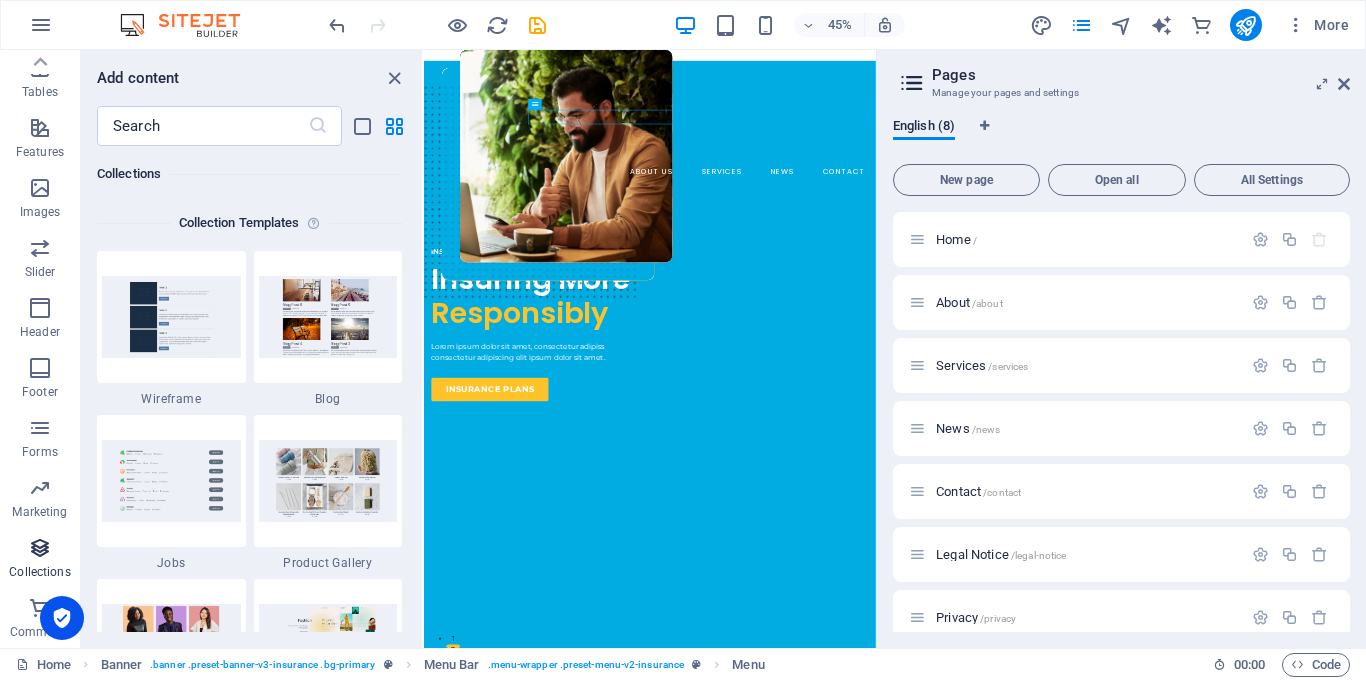 scroll, scrollTop: 18142, scrollLeft: 0, axis: vertical 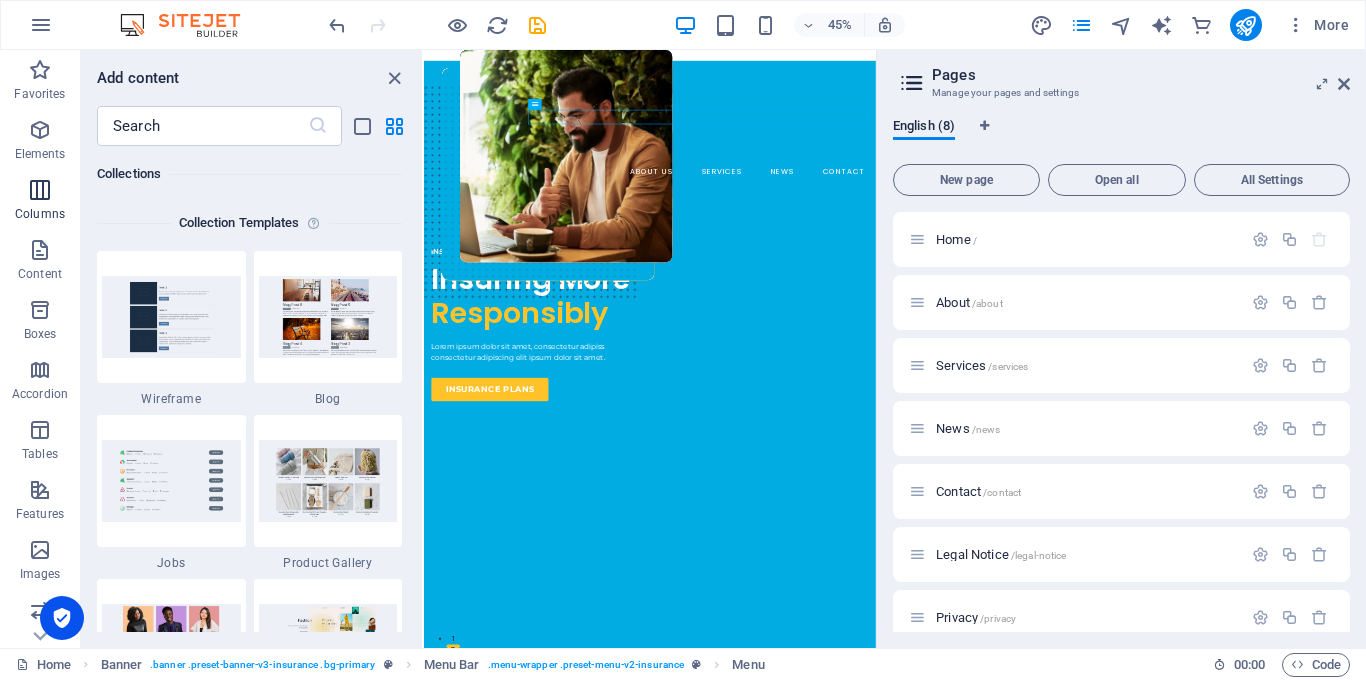 click at bounding box center (40, 190) 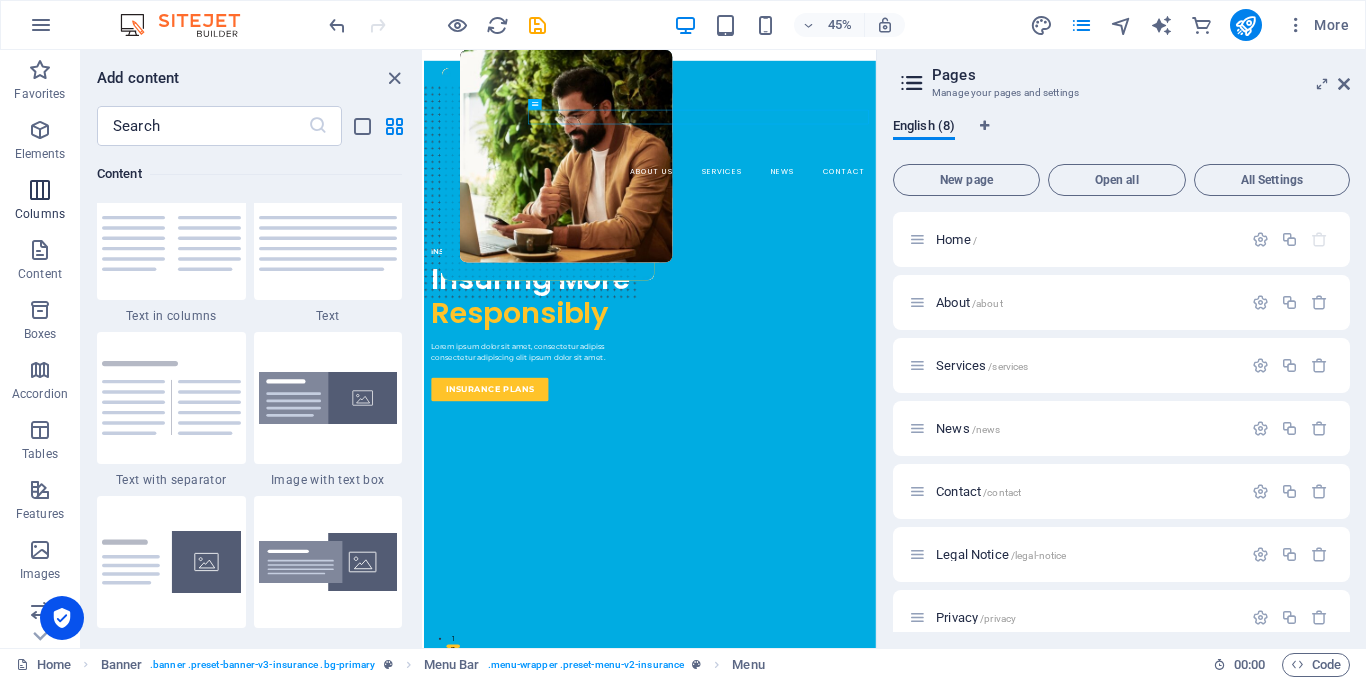 scroll, scrollTop: 990, scrollLeft: 0, axis: vertical 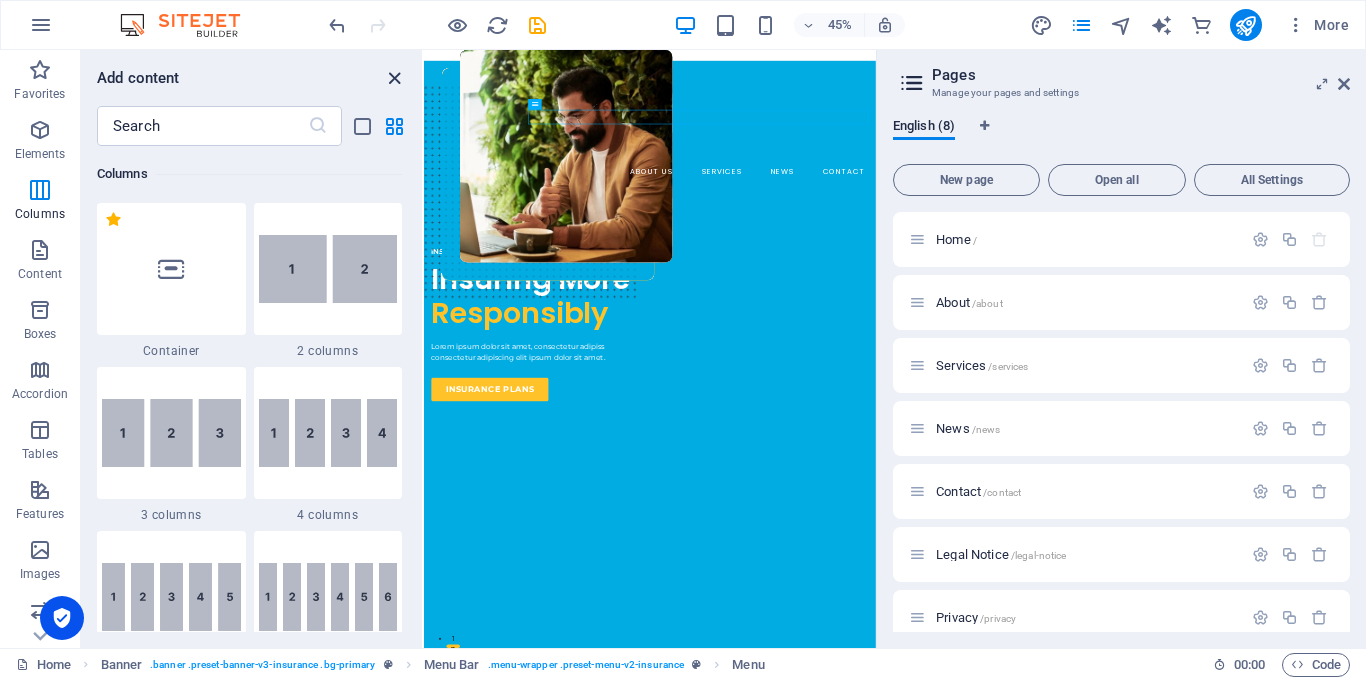 click at bounding box center [394, 78] 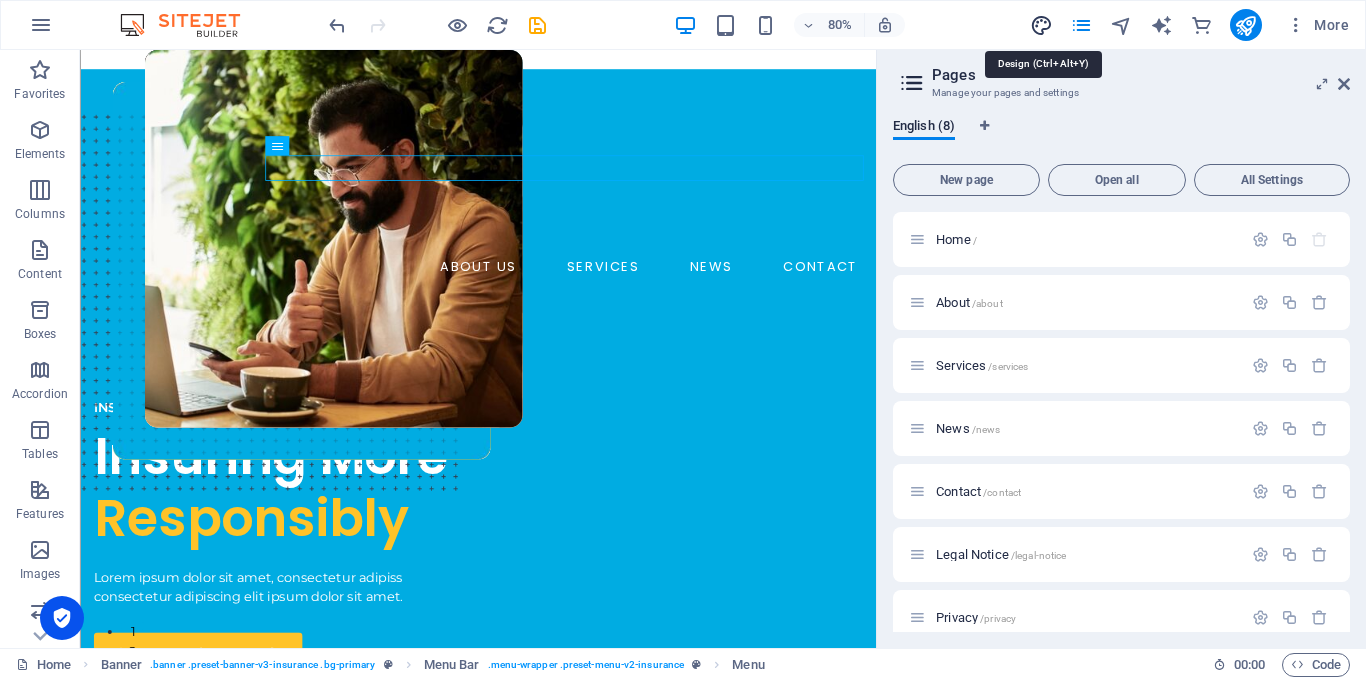 click at bounding box center (1041, 25) 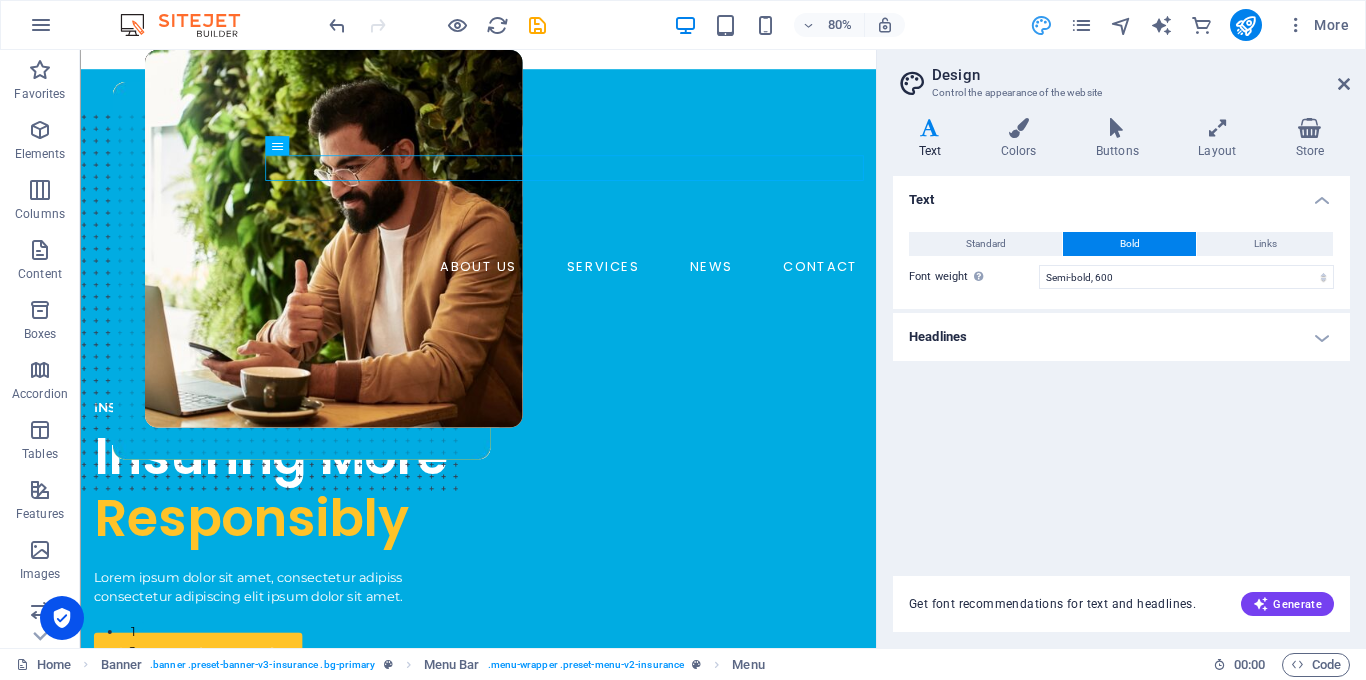 click at bounding box center (1344, 84) 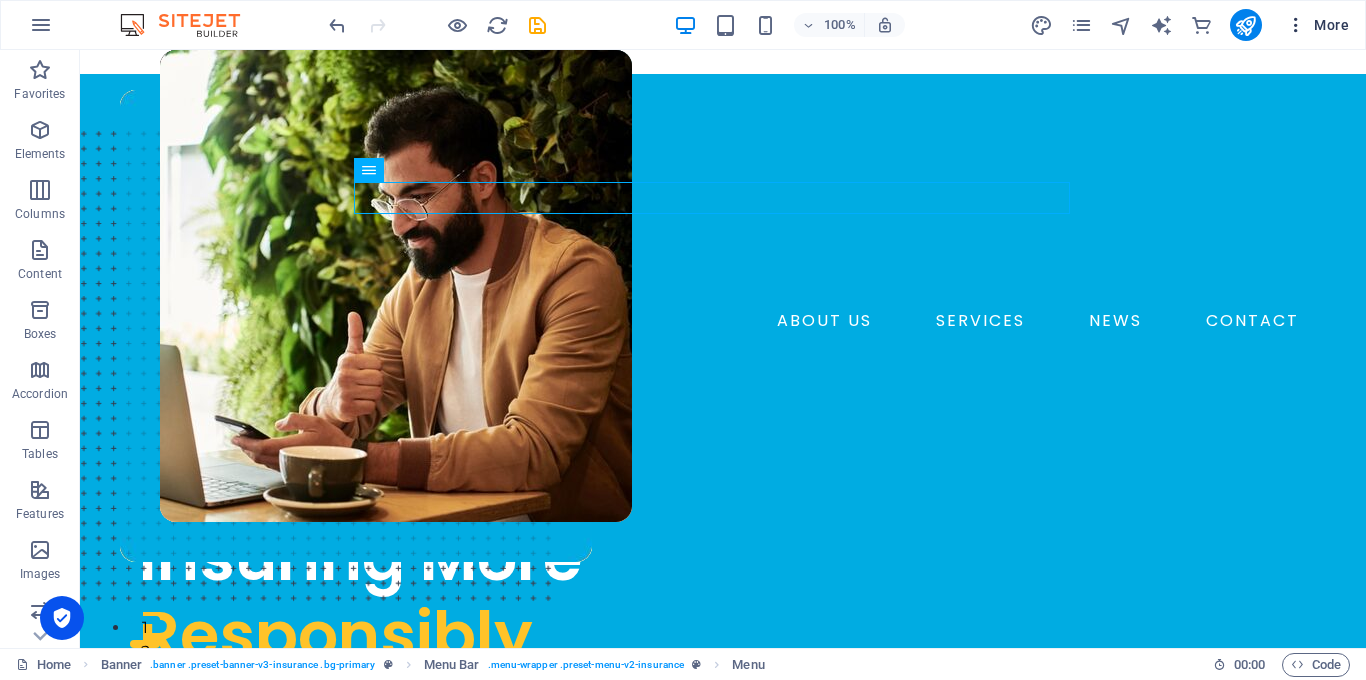 click at bounding box center [1296, 25] 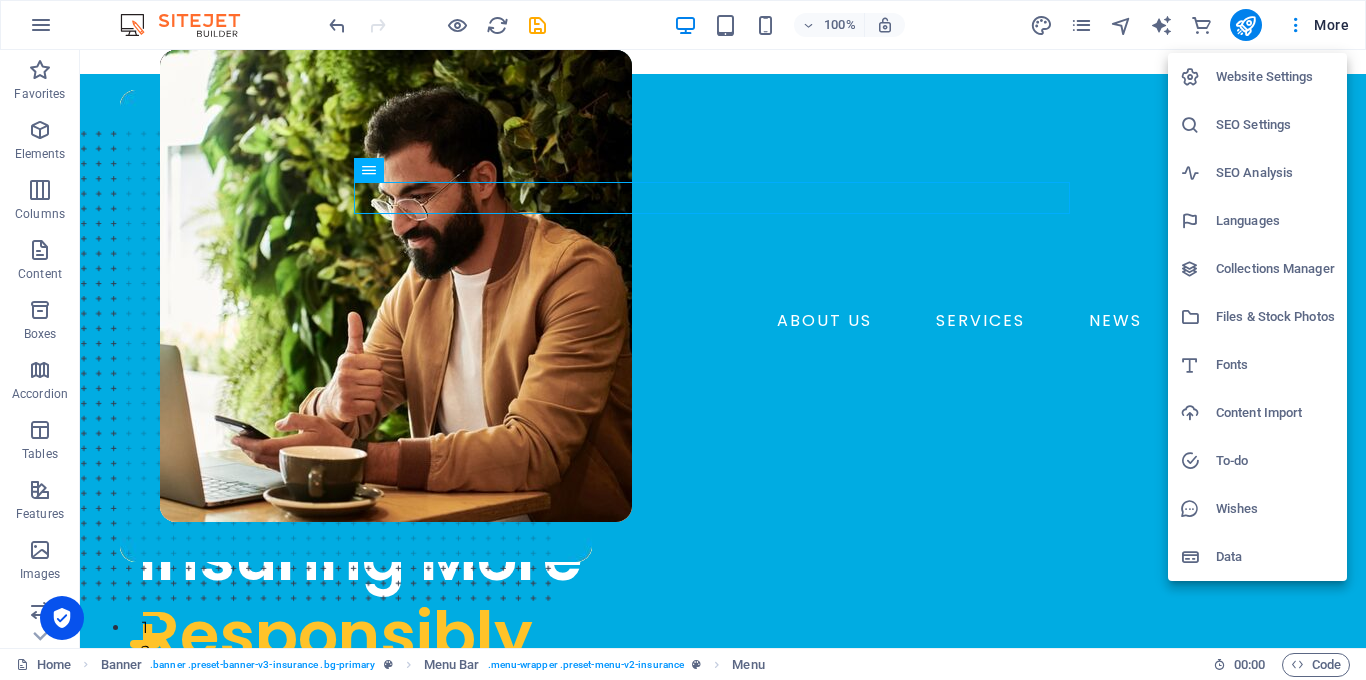 click on "Website Settings" at bounding box center (1257, 77) 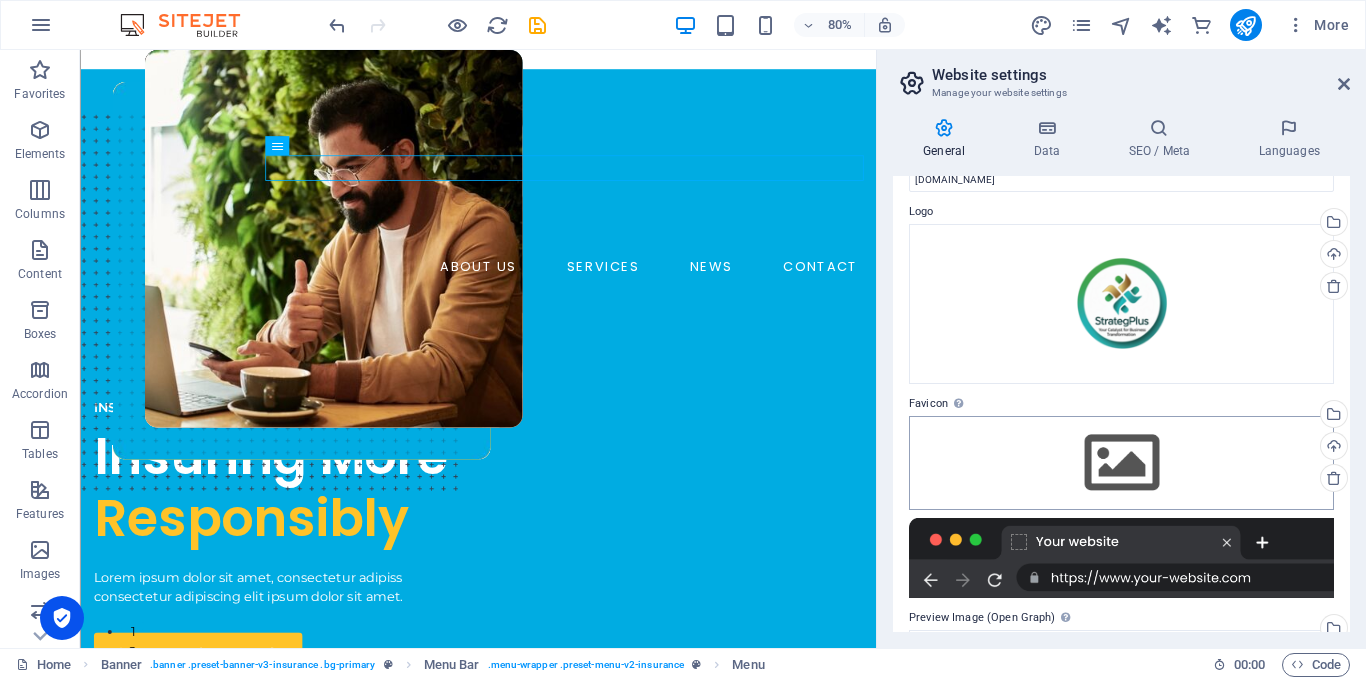 scroll, scrollTop: 0, scrollLeft: 0, axis: both 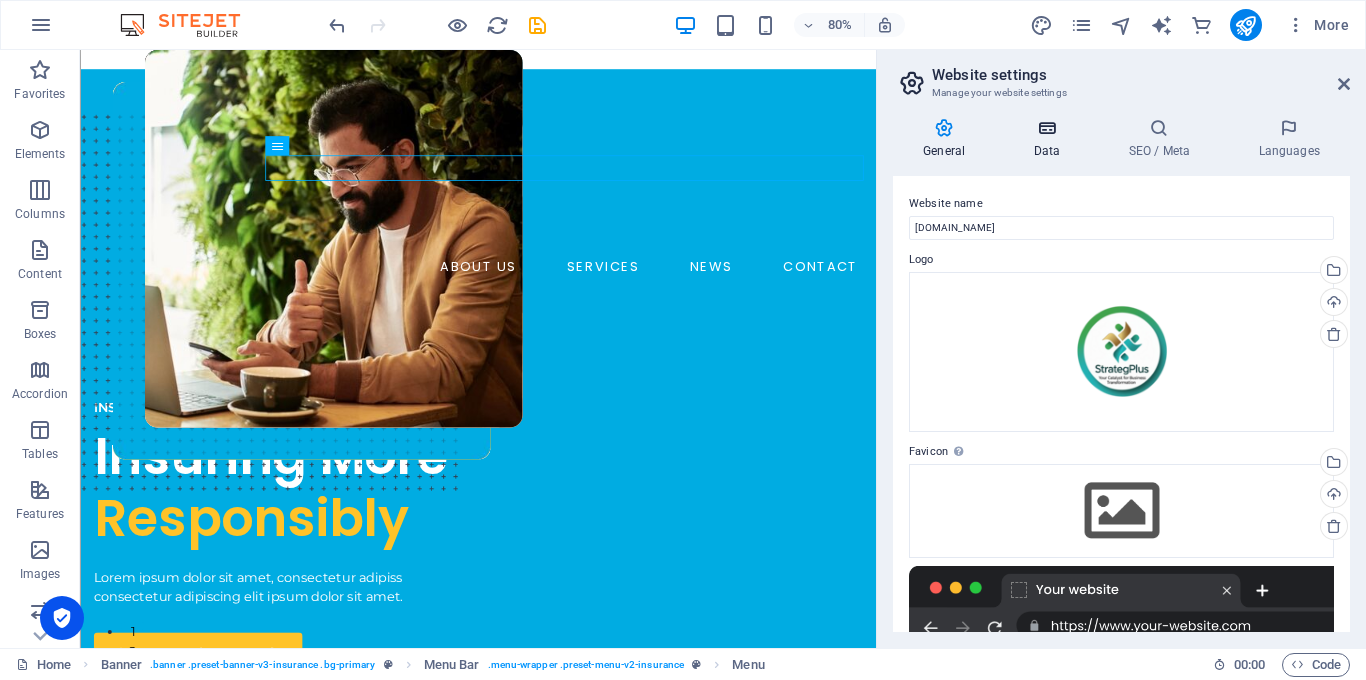 click on "Data" at bounding box center (1050, 139) 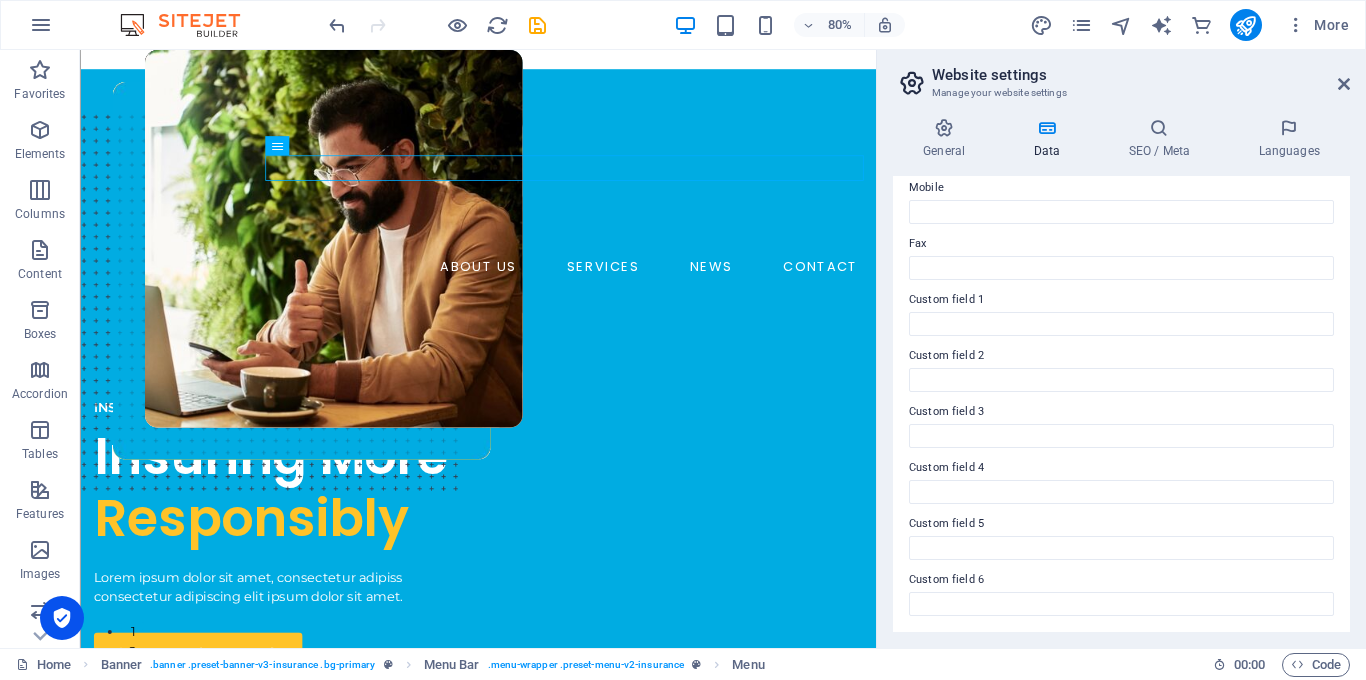 scroll, scrollTop: 504, scrollLeft: 0, axis: vertical 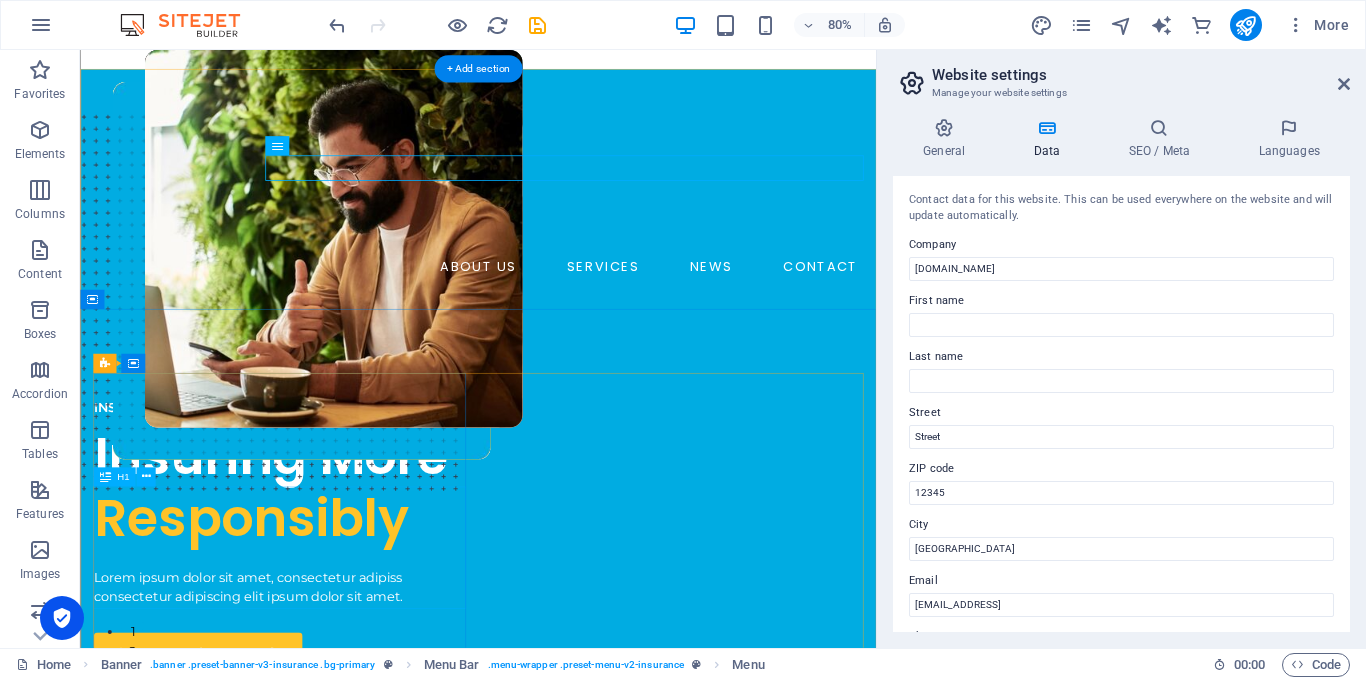 click on "Insuring More Responsibly" at bounding box center (329, 597) 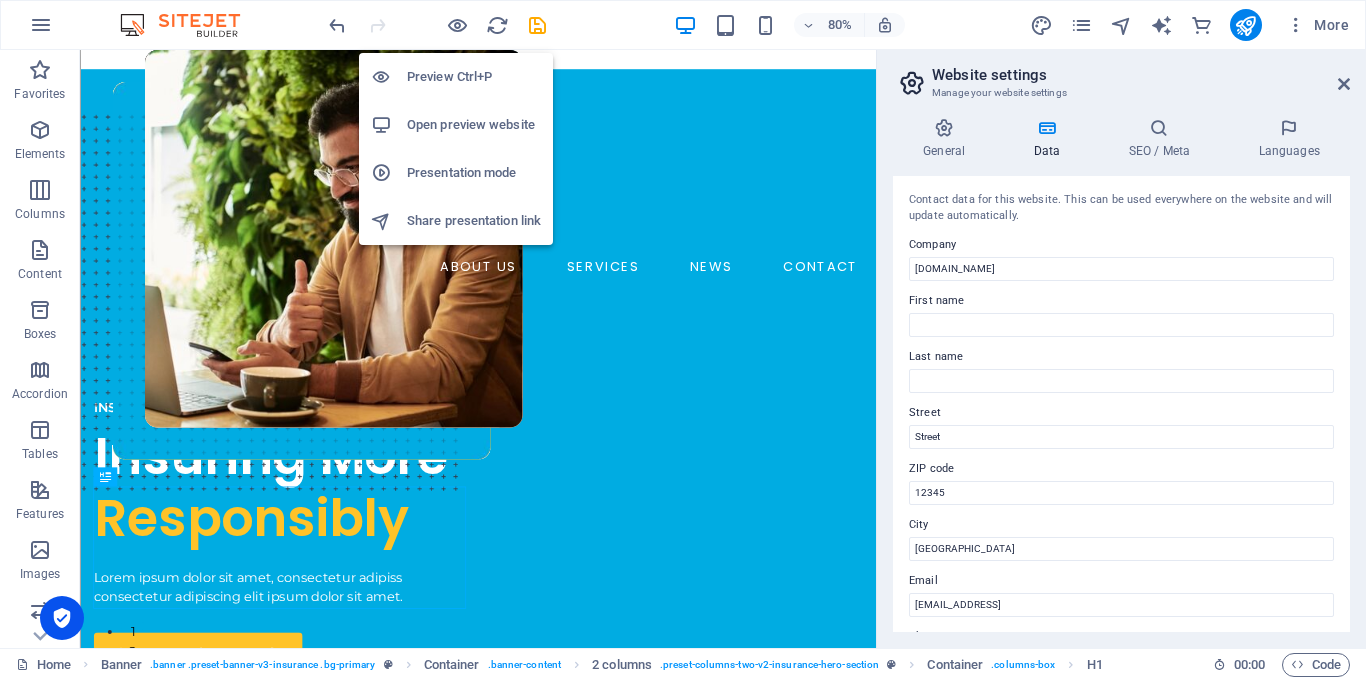 click on "Open preview website" at bounding box center [474, 125] 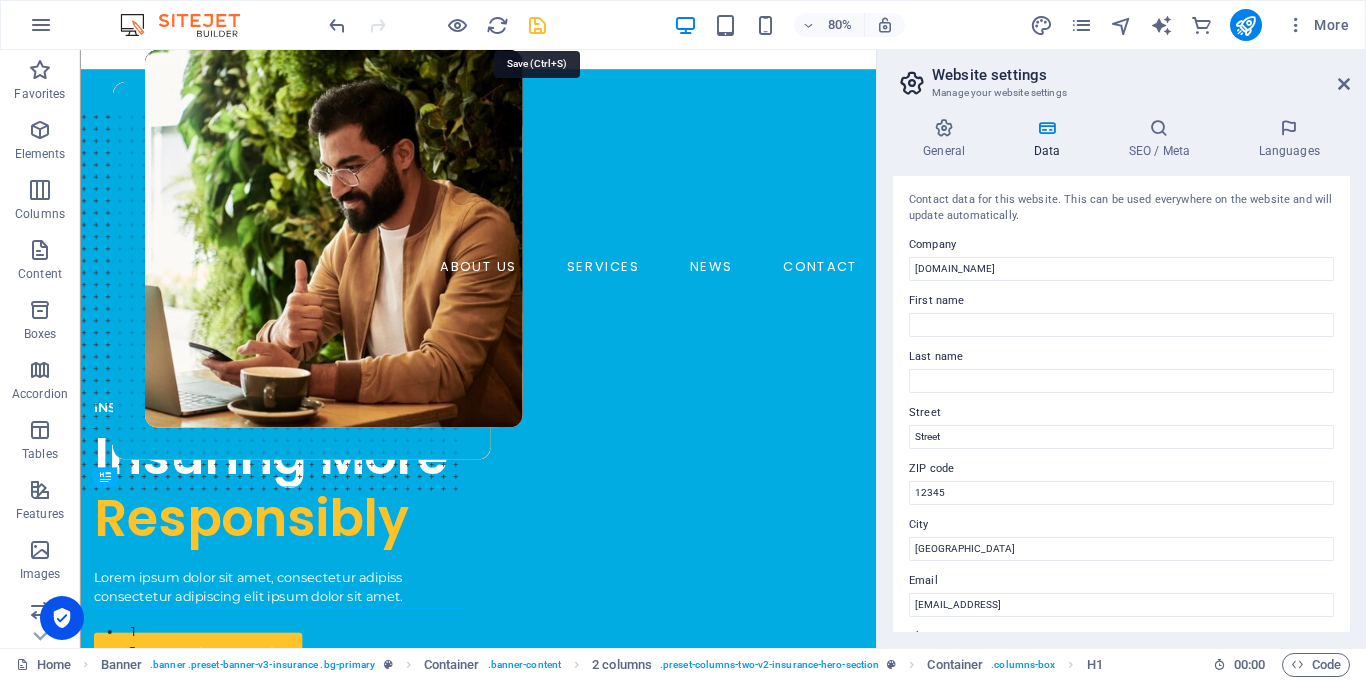 click at bounding box center (537, 25) 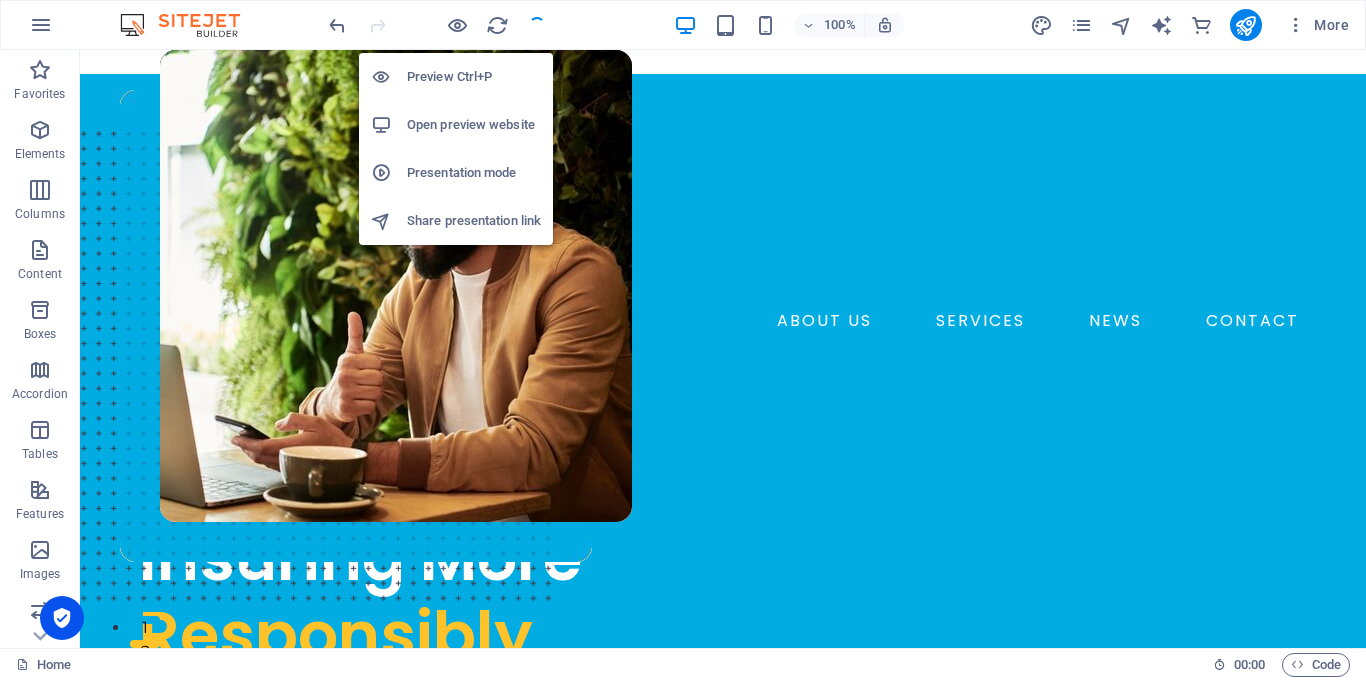 click on "Open preview website" at bounding box center [474, 125] 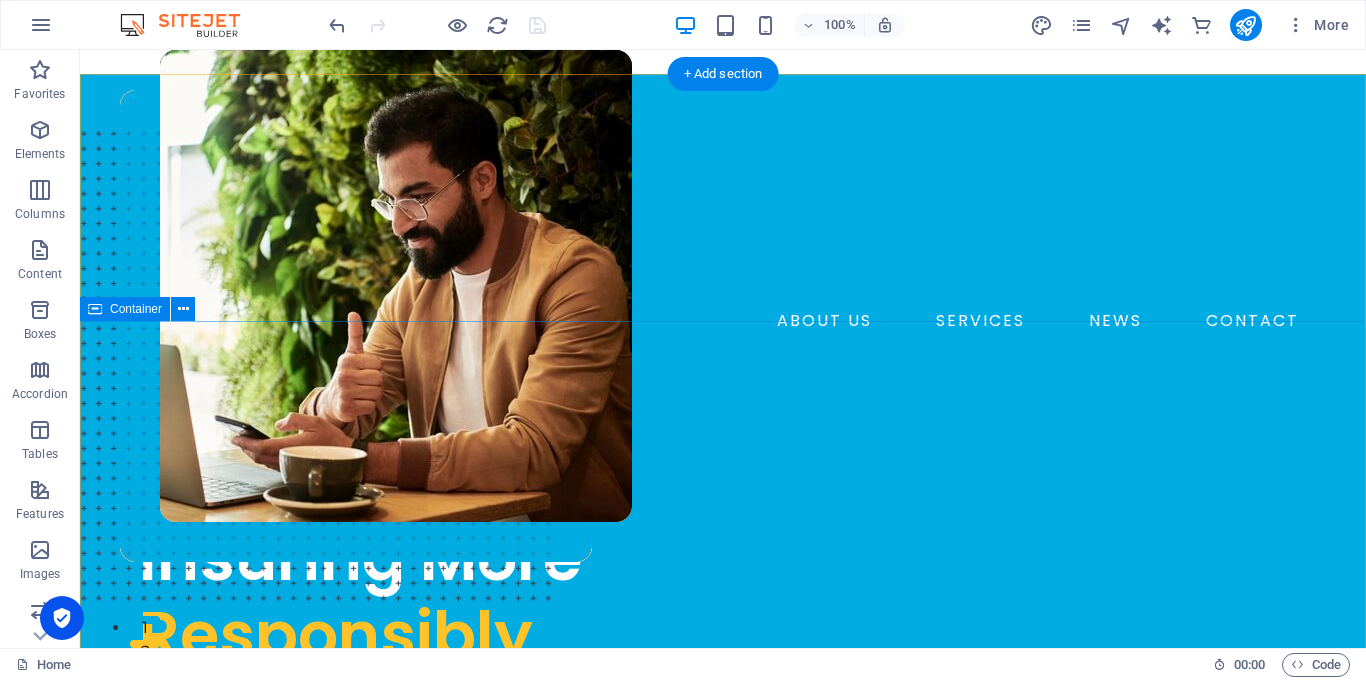 click on "INSURANCE COMPANY Insuring More Responsibly Lorem ipsum dolor sit amet, consectetur adipiss
consectetur adipiscing elit ipsum dolor sit amet. insurance plans" at bounding box center (723, 946) 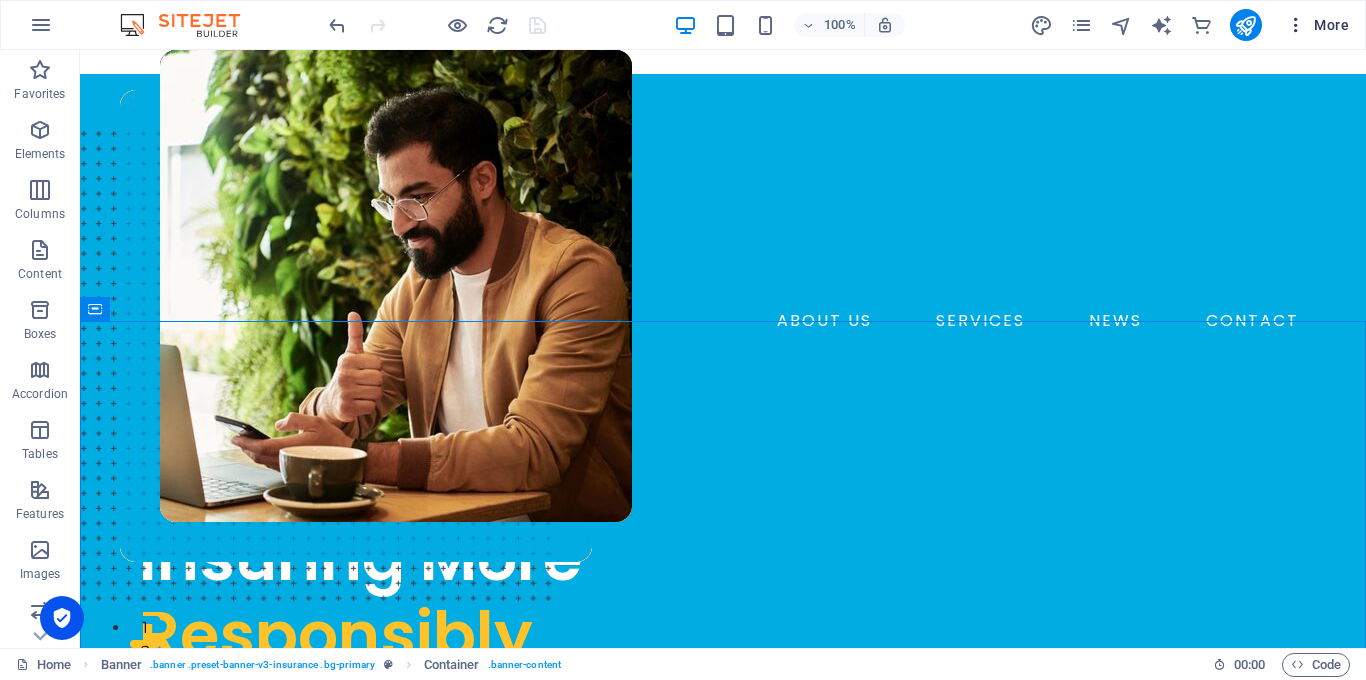click on "More" at bounding box center (1317, 25) 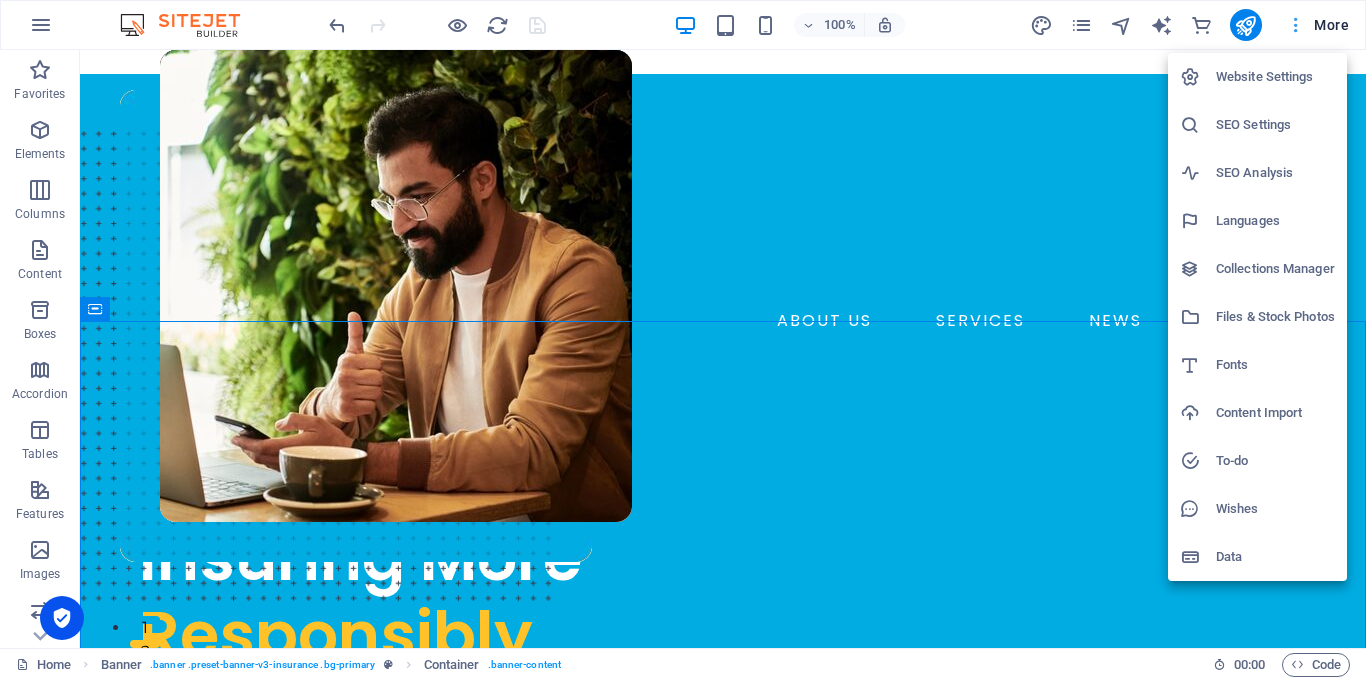 click at bounding box center [683, 340] 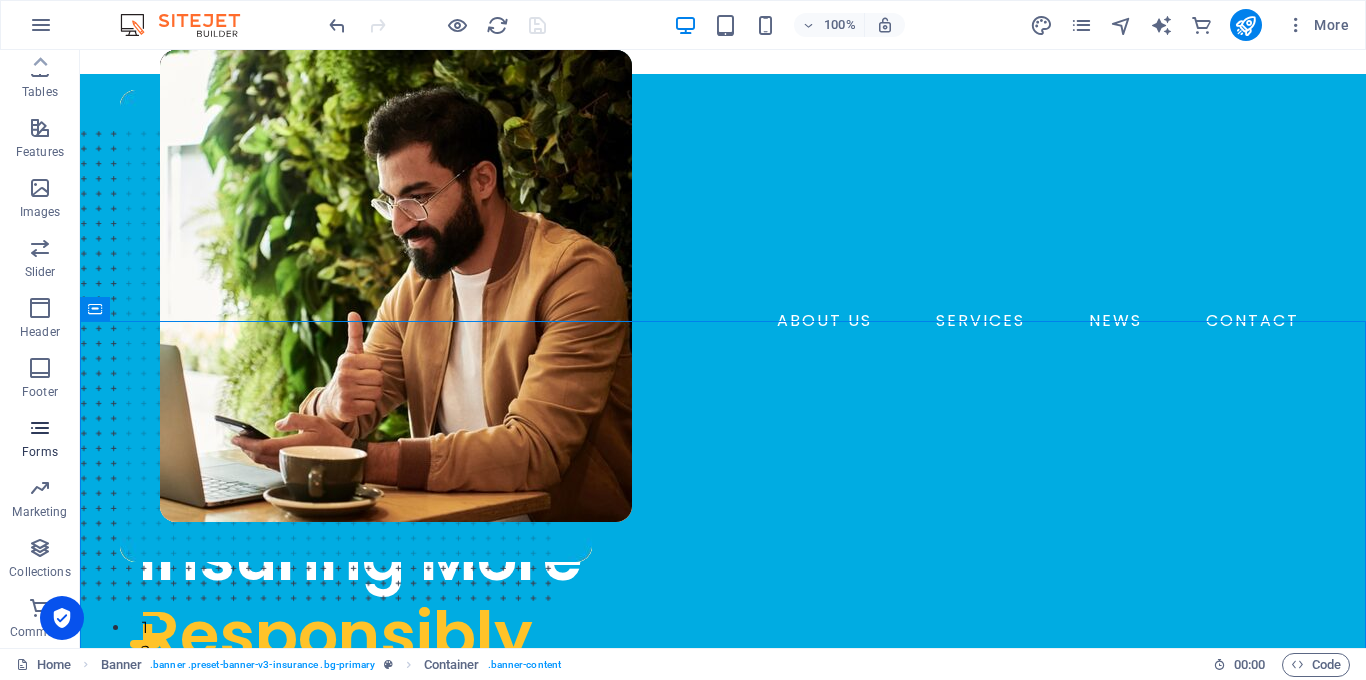 scroll, scrollTop: 0, scrollLeft: 0, axis: both 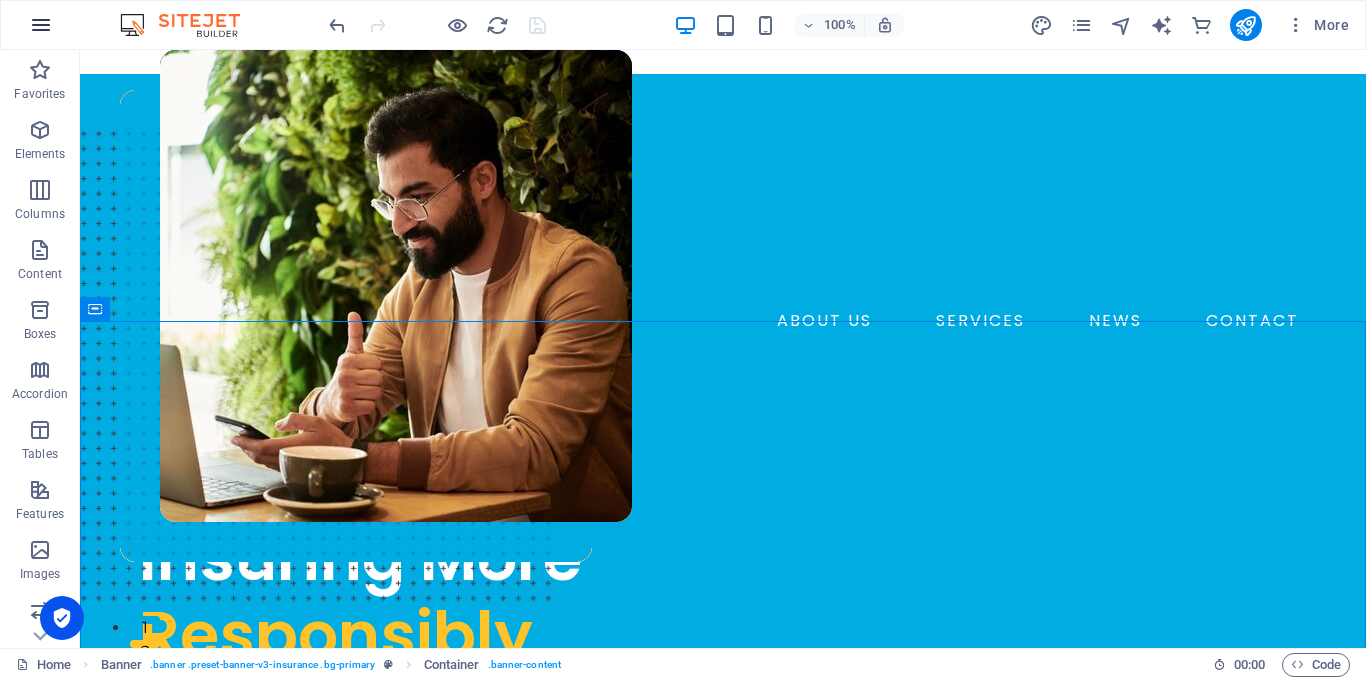 click at bounding box center (41, 25) 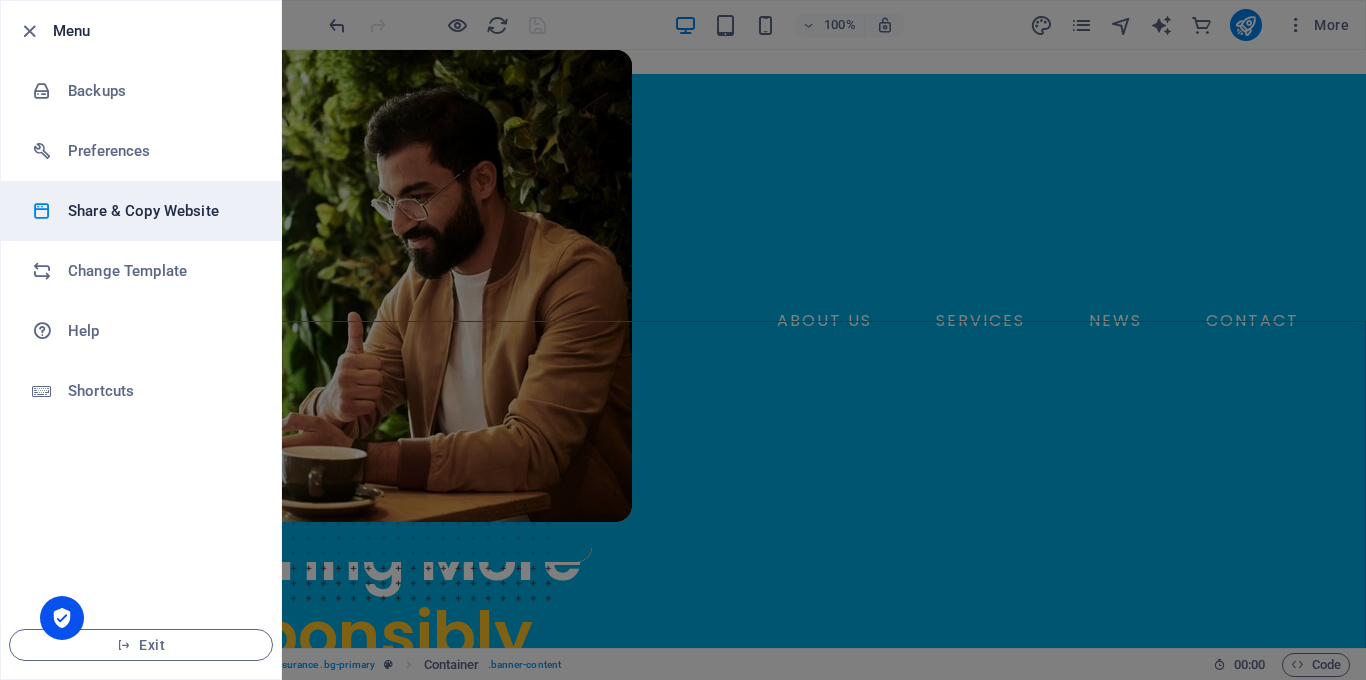 click on "Share & Copy Website" at bounding box center [160, 211] 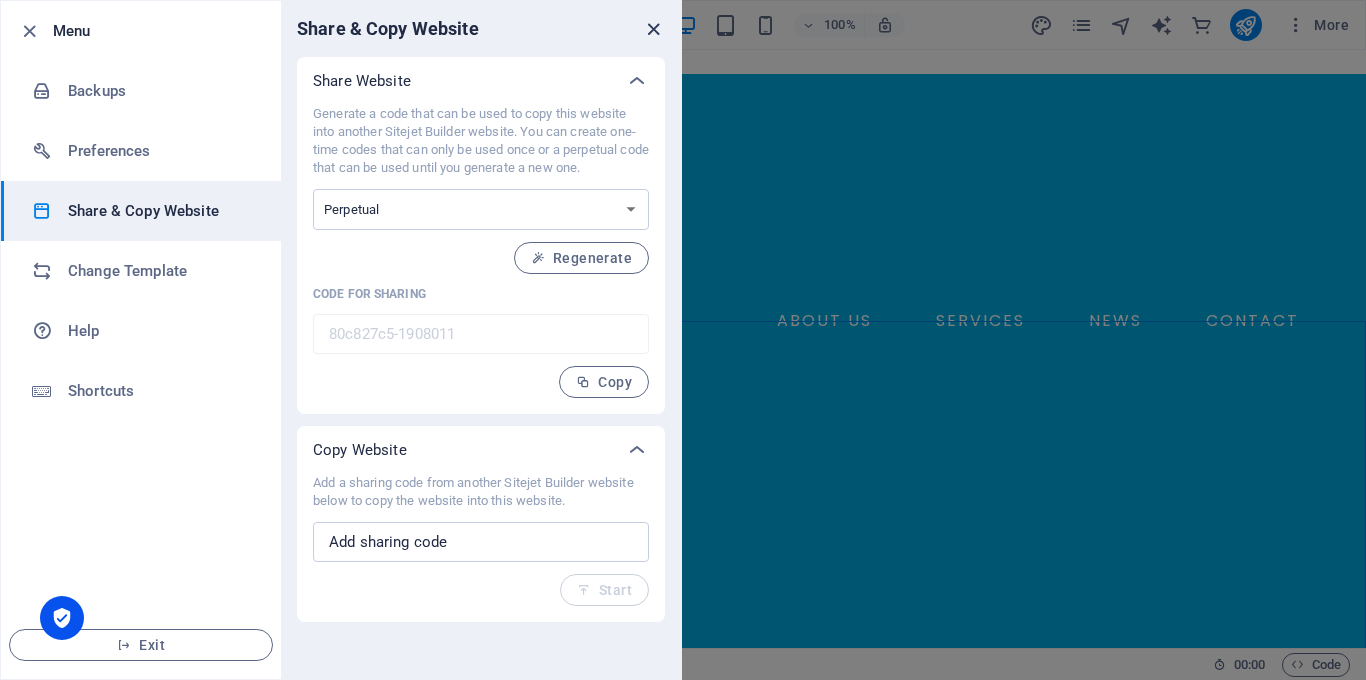 click at bounding box center [653, 29] 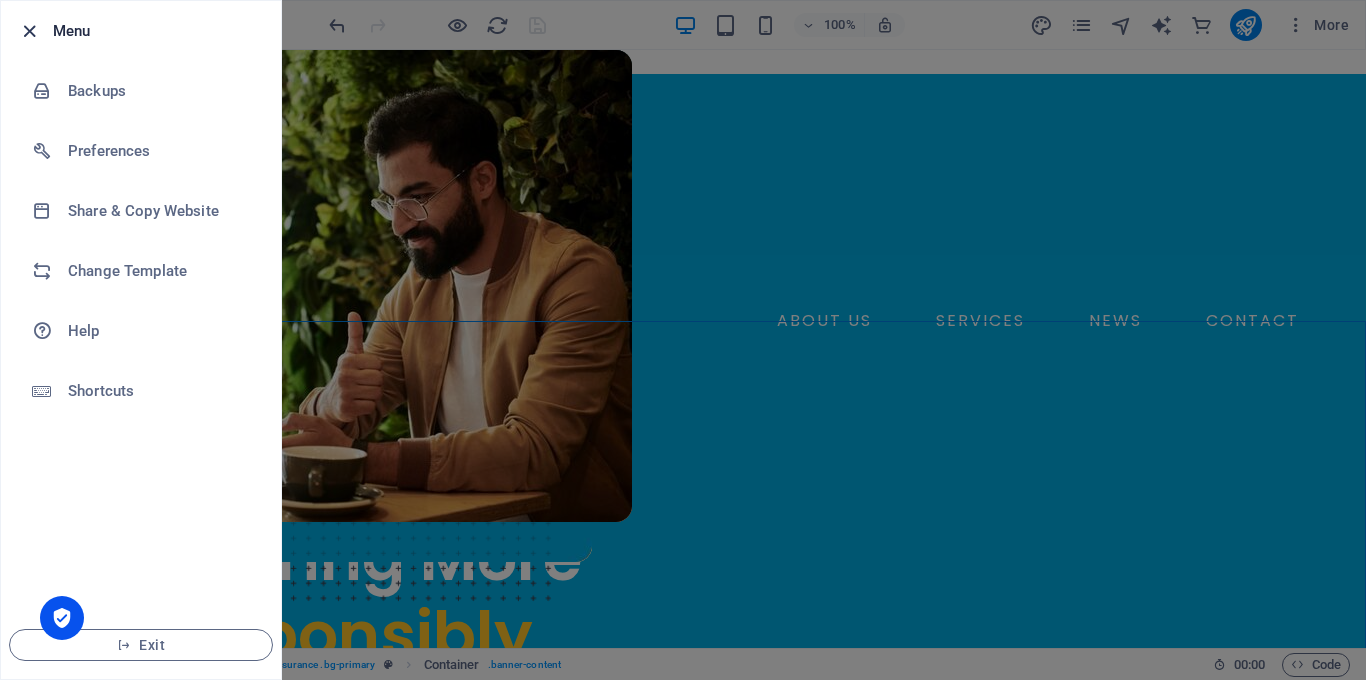 click at bounding box center (29, 31) 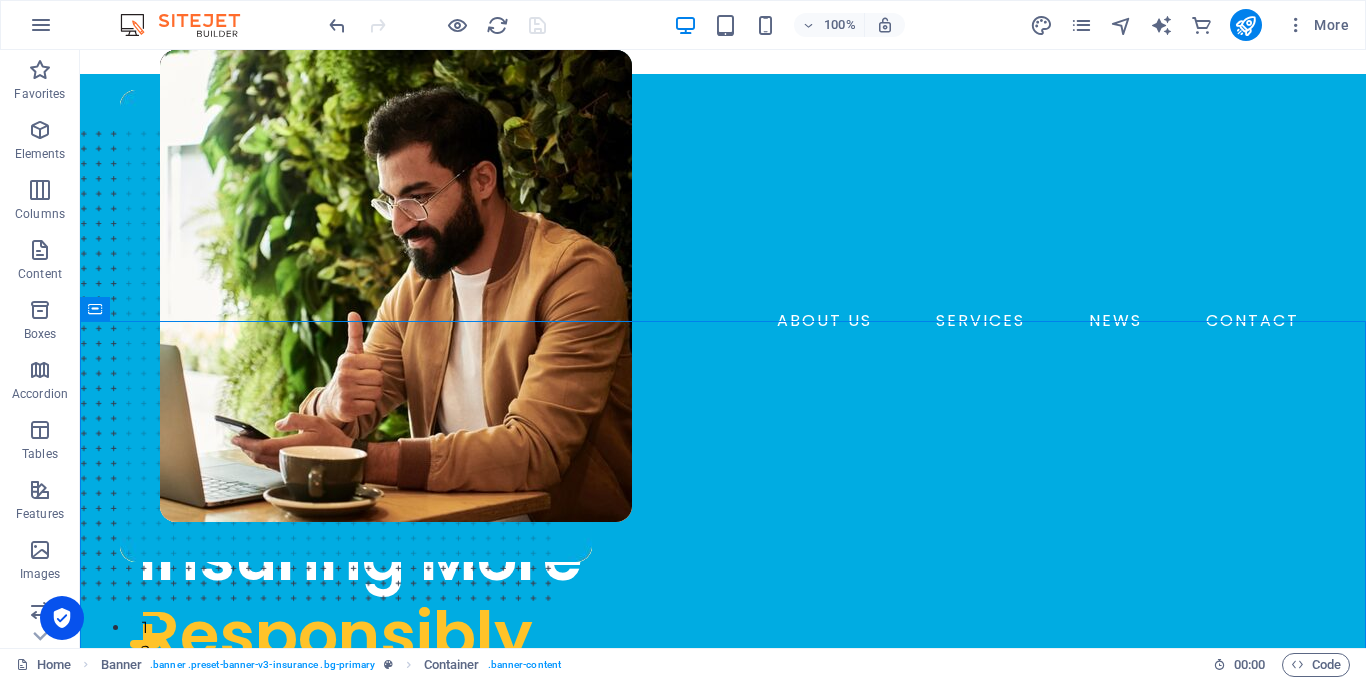 click at bounding box center (190, 25) 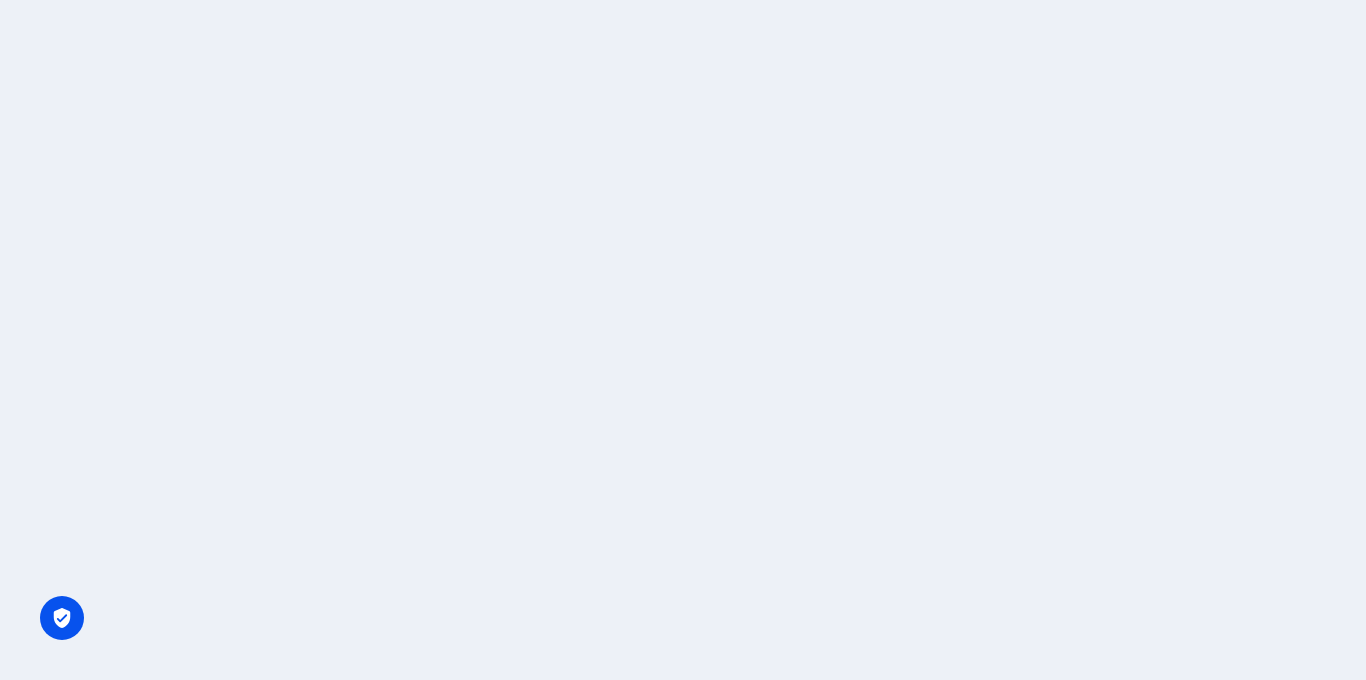 scroll, scrollTop: 0, scrollLeft: 0, axis: both 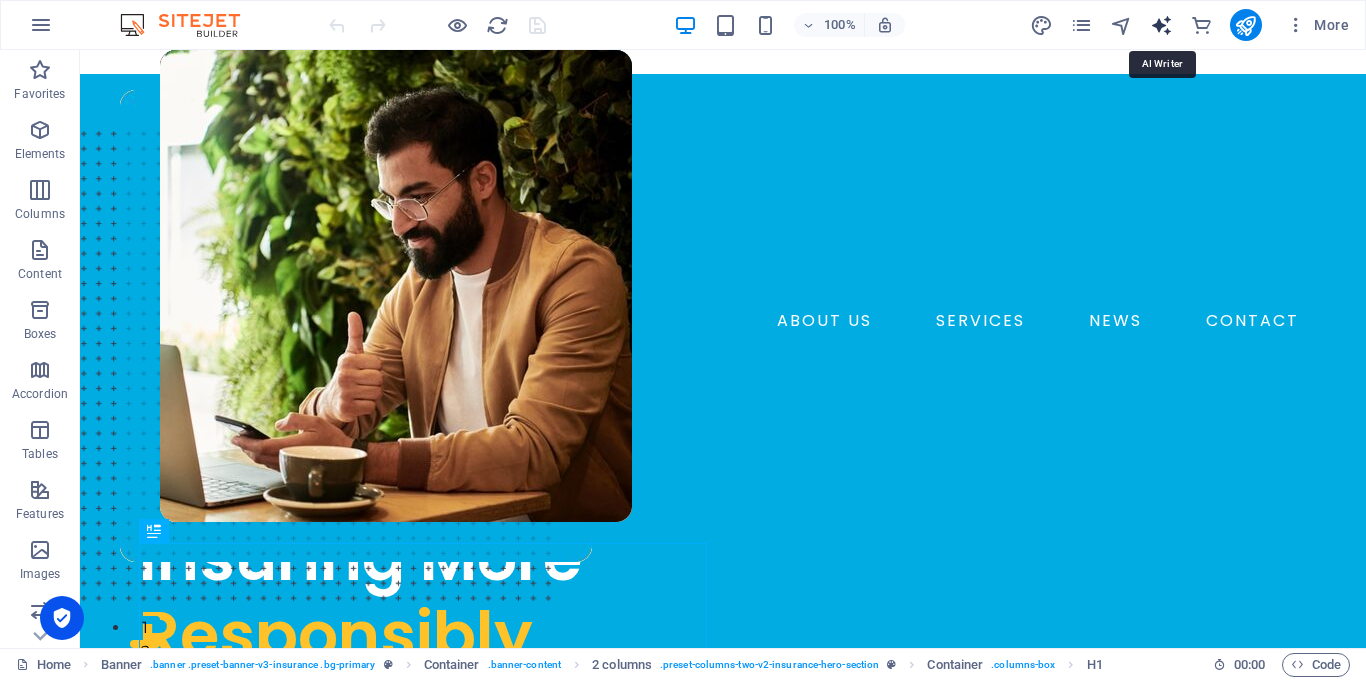 click at bounding box center (1161, 25) 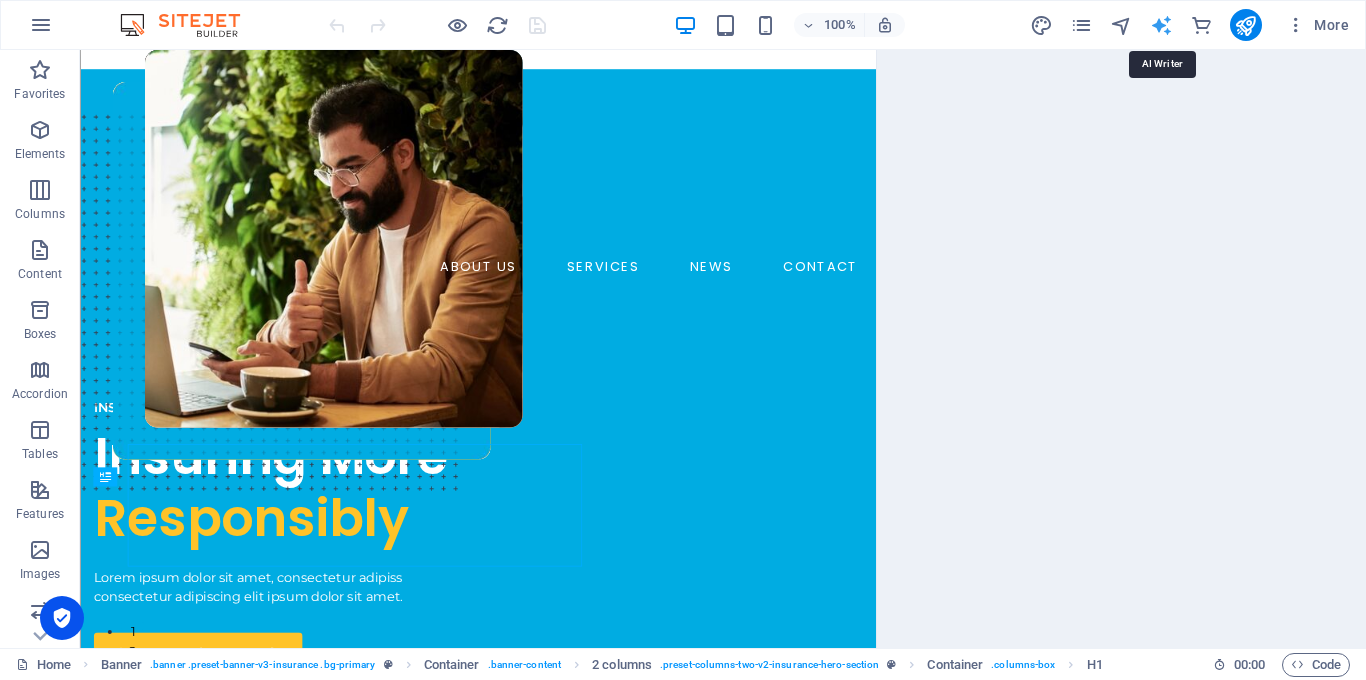 select on "English" 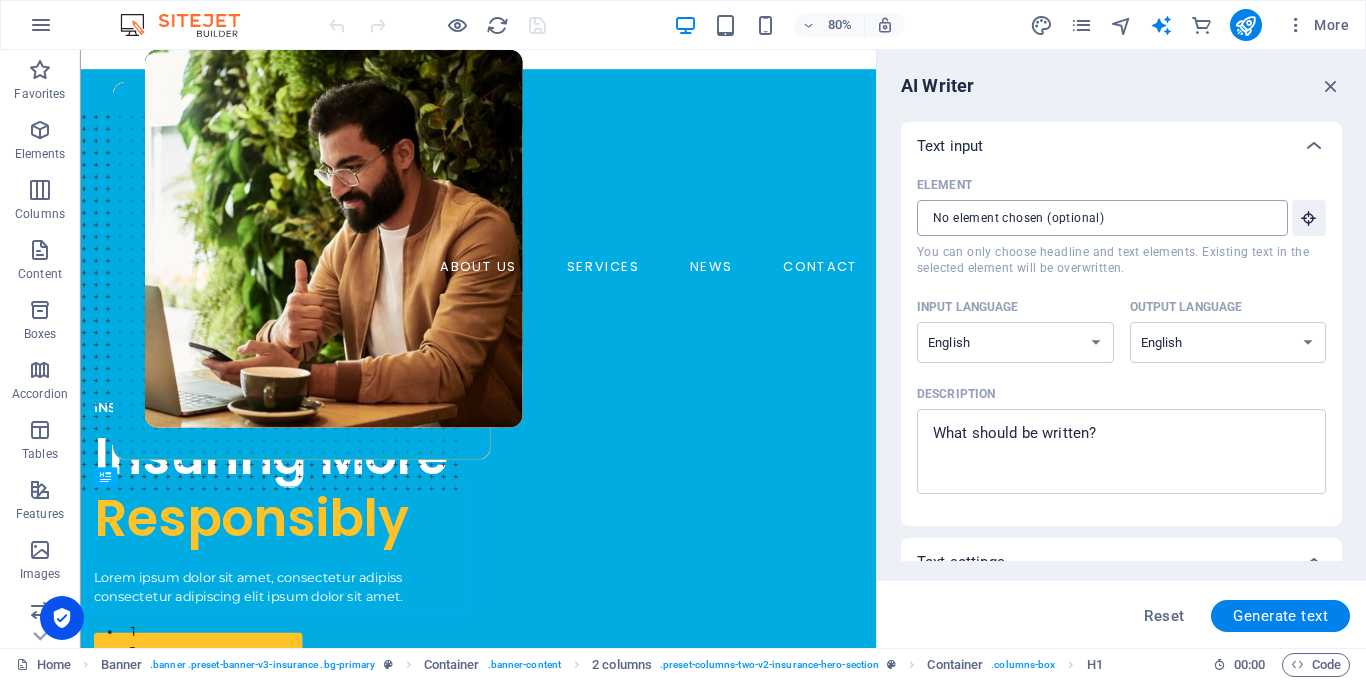 click on "Element ​ You can only choose headline and text elements. Existing text in the selected element will be overwritten." at bounding box center (1095, 218) 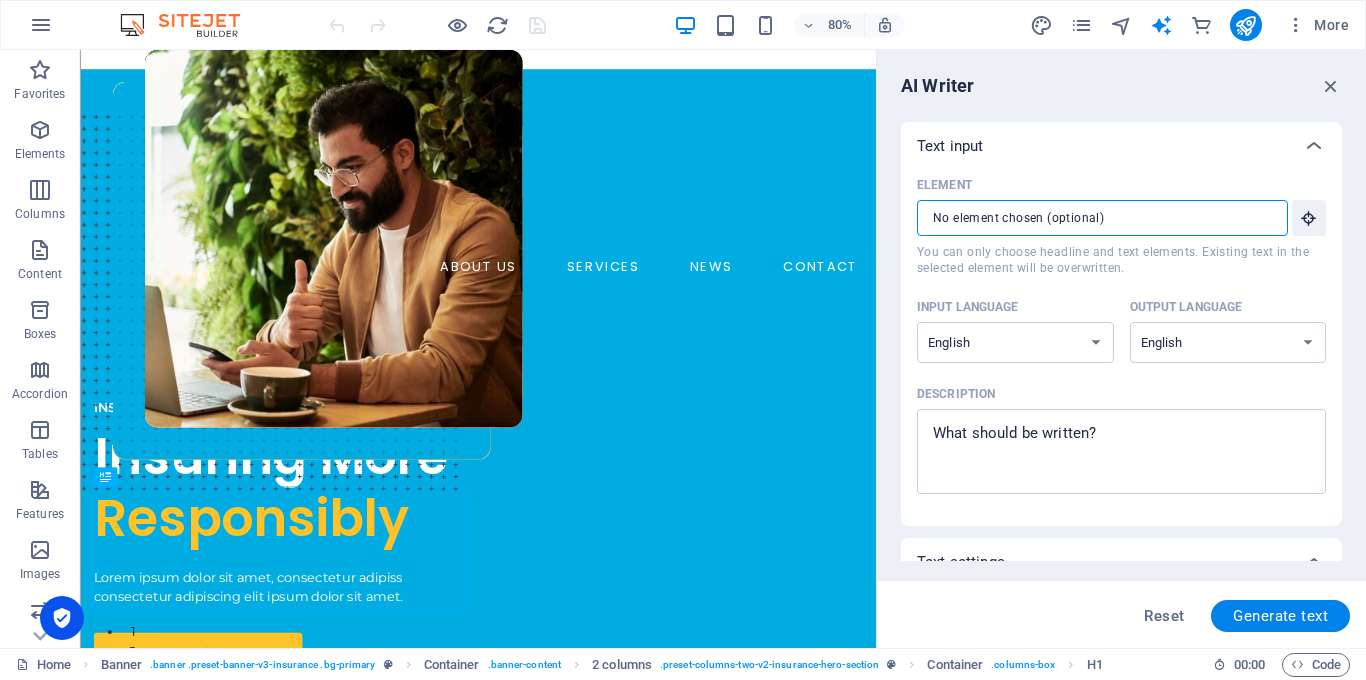 click on "Element ​ You can only choose headline and text elements. Existing text in the selected element will be overwritten." at bounding box center (1095, 218) 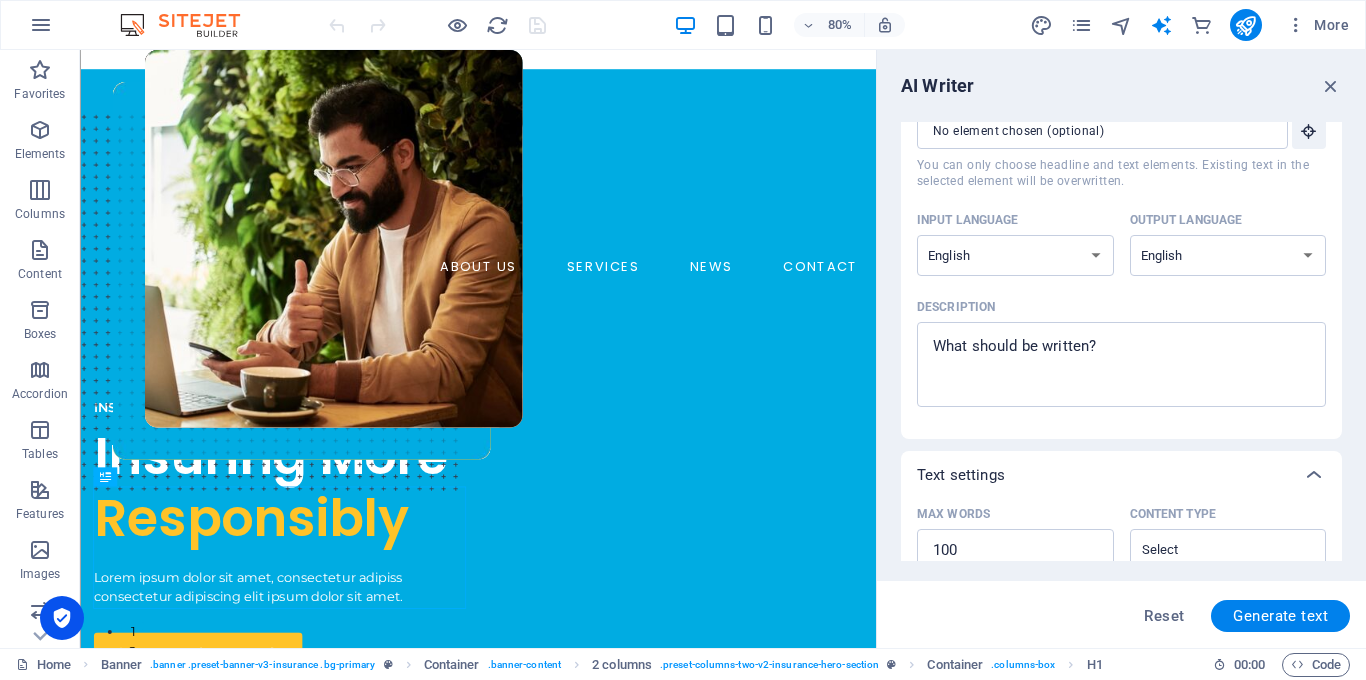 scroll, scrollTop: 0, scrollLeft: 0, axis: both 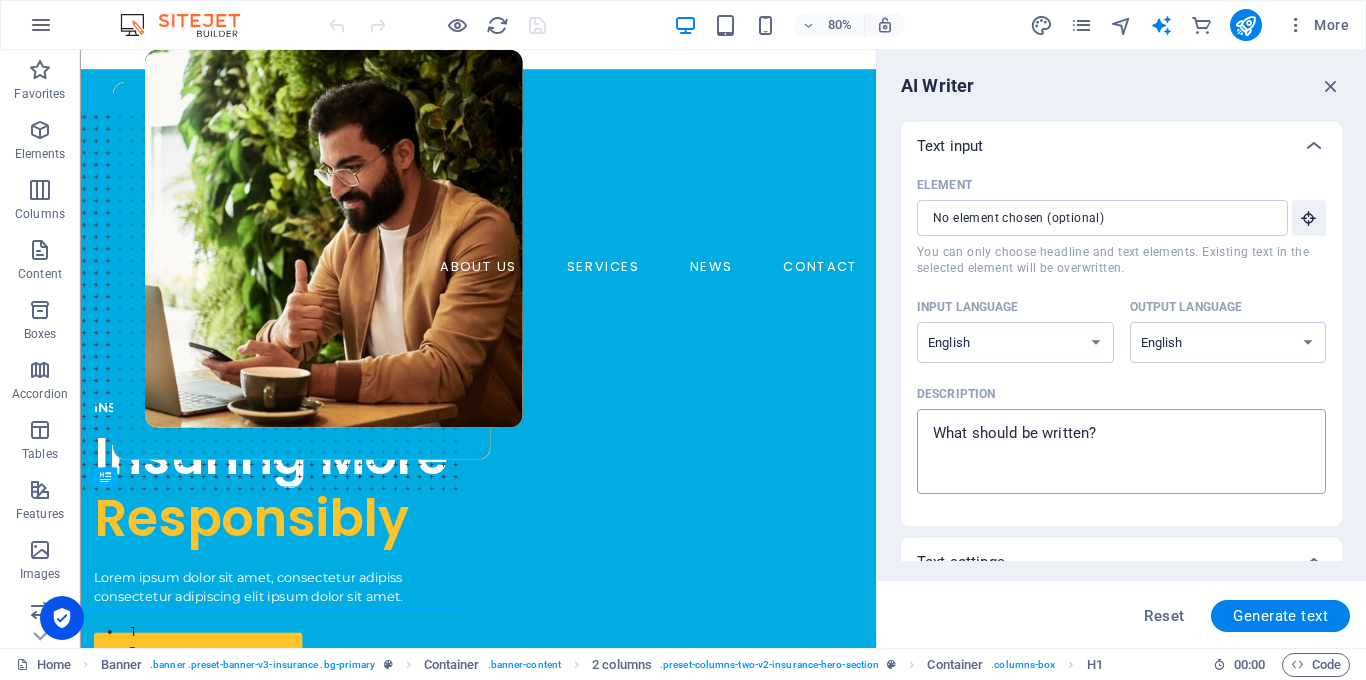 type on "x" 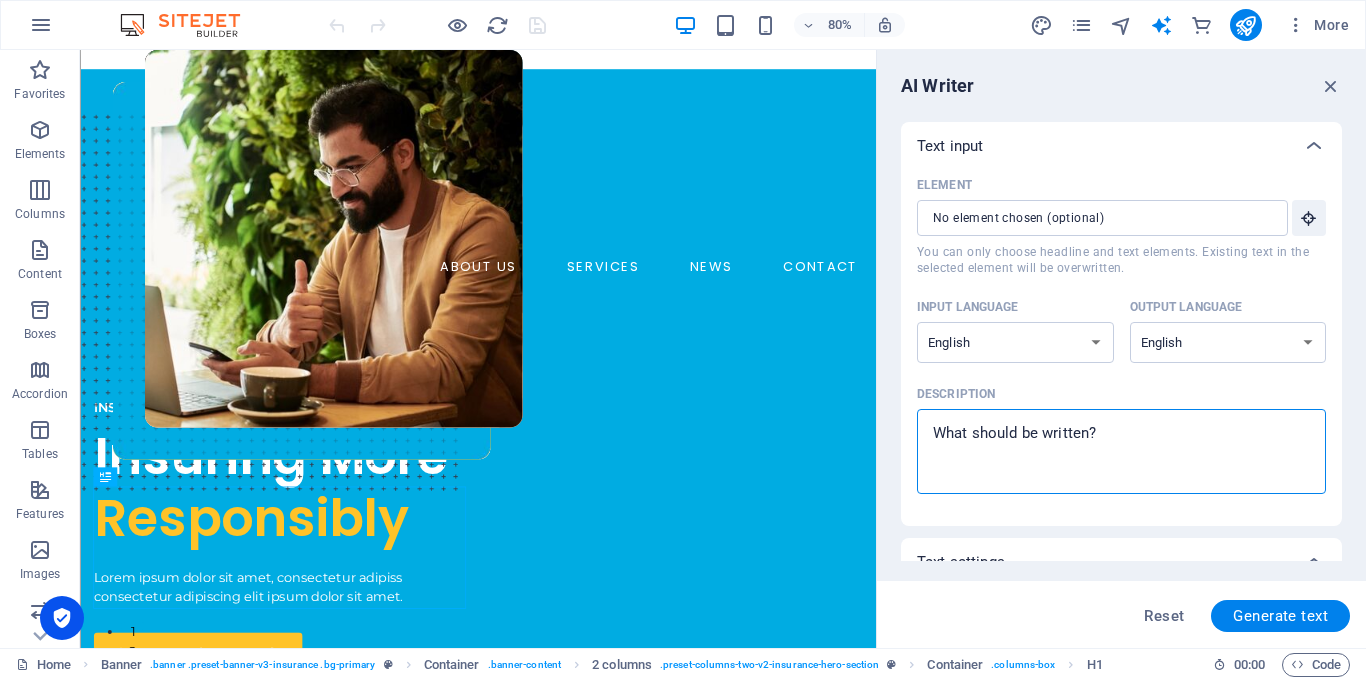 paste on "Service-Based Pricing (Ideal for Corporate Clients, MNCs, Funded Startups)
1. Brand Strategy & Positioning
Scope: Research, brand architecture, tone, narrative, tagline, customer persona
Fee: ₹1.5–2.5 lakhs (one-time)
Retainer Model (for ongoing advisory): ₹75,000–₹1.2 lakh/month
2. Marketing Strategy from Scratch
Scope: 360° marketing blueprint (online + offline), funnel design, performance tracking setup
Fee: ₹2.5–4 lakhs (project-based)
With Execution Oversight: ₹1.2–1.5 lakh/month (min 3-month retainer)
3. Business Launch Consulting (Startup or New Vertical)
Scope: Business model validation, go-to-market plan, brand + marketing setup
Fee: ₹3–5 lakhs
Add-on Equity Option (For early-stage startups): ~1–3% equity + lower upfront fee
4. Internal Audit & Bottleneck Diagnosis
Scope: Audit of team structure, information flow, communication breakdowns, marketing inefficiencies
Fee: ₹1–2 lakhs (audit report & recommendation)
Follow-up Execution Support: ₹75,000/month
5. Event Consulting & Execution ..." 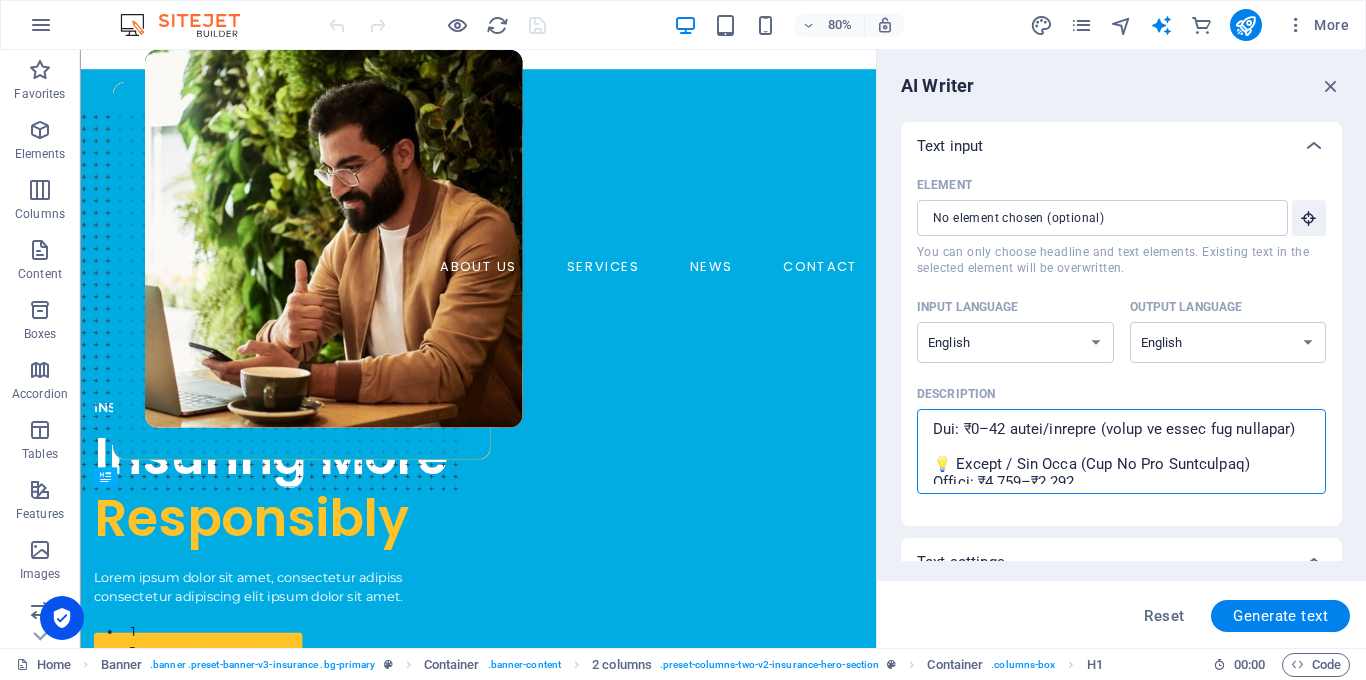 scroll, scrollTop: 860, scrollLeft: 0, axis: vertical 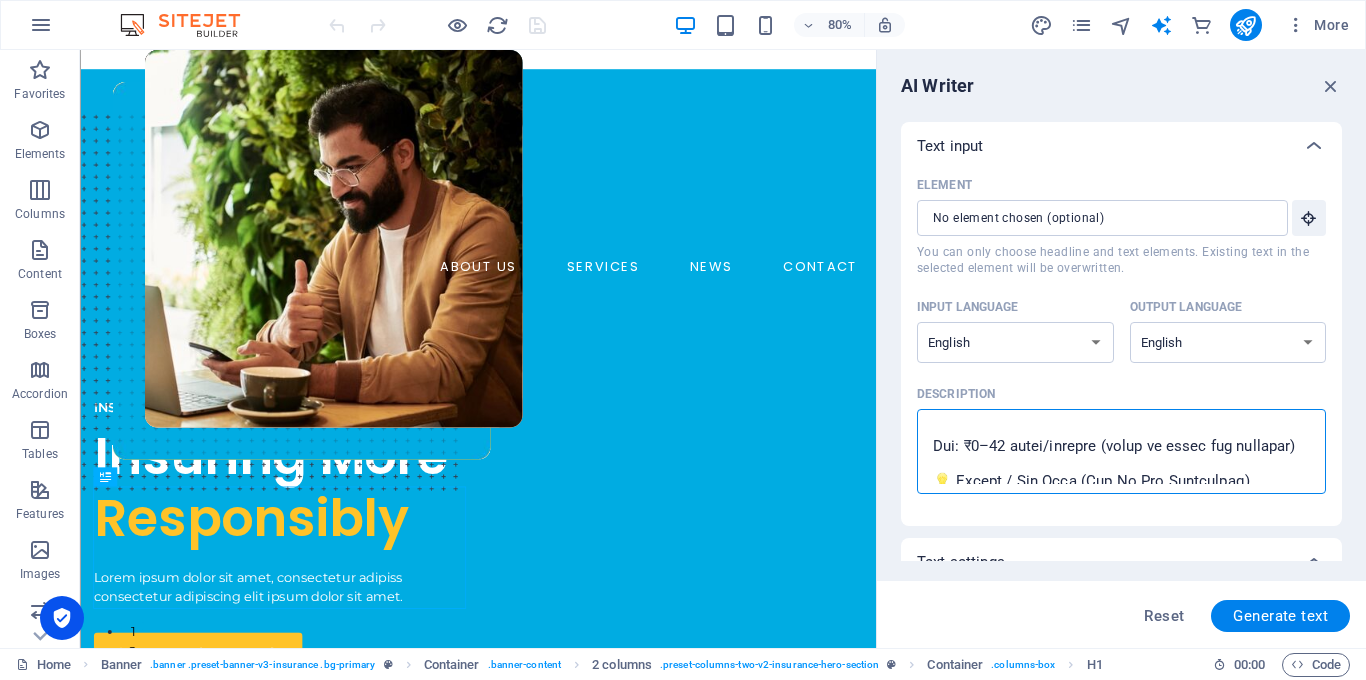 type on "Service-Based Pricing (Ideal for Corporate Clients, MNCs, Funded Startups)
1. Brand Strategy & Positioning
Scope: Research, brand architecture, tone, narrative, tagline, customer persona
Fee: ₹1.5–2.5 lakhs (one-time)
Retainer Model (for ongoing advisory): ₹75,000–₹1.2 lakh/month
2. Marketing Strategy from Scratch
Scope: 360° marketing blueprint (online + offline), funnel design, performance tracking setup
Fee: ₹2.5–4 lakhs (project-based)
With Execution Oversight: ₹1.2–1.5 lakh/month (min 3-month retainer)
3. Business Launch Consulting (Startup or New Vertical)
Scope: Business model validation, go-to-market plan, brand + marketing setup
Fee: ₹3–5 lakhs
Add-on Equity Option (For early-stage startups): ~1–3% equity + lower upfront fee
4. Internal Audit & Bottleneck Diagnosis
Scope: Audit of team structure, information flow, communication breakdowns, marketing inefficiencies
Fee: ₹1–2 lakhs (audit report & recommendation)
Follow-up Execution Support: ₹75,000/month
5. Event Consulting & Execution ..." 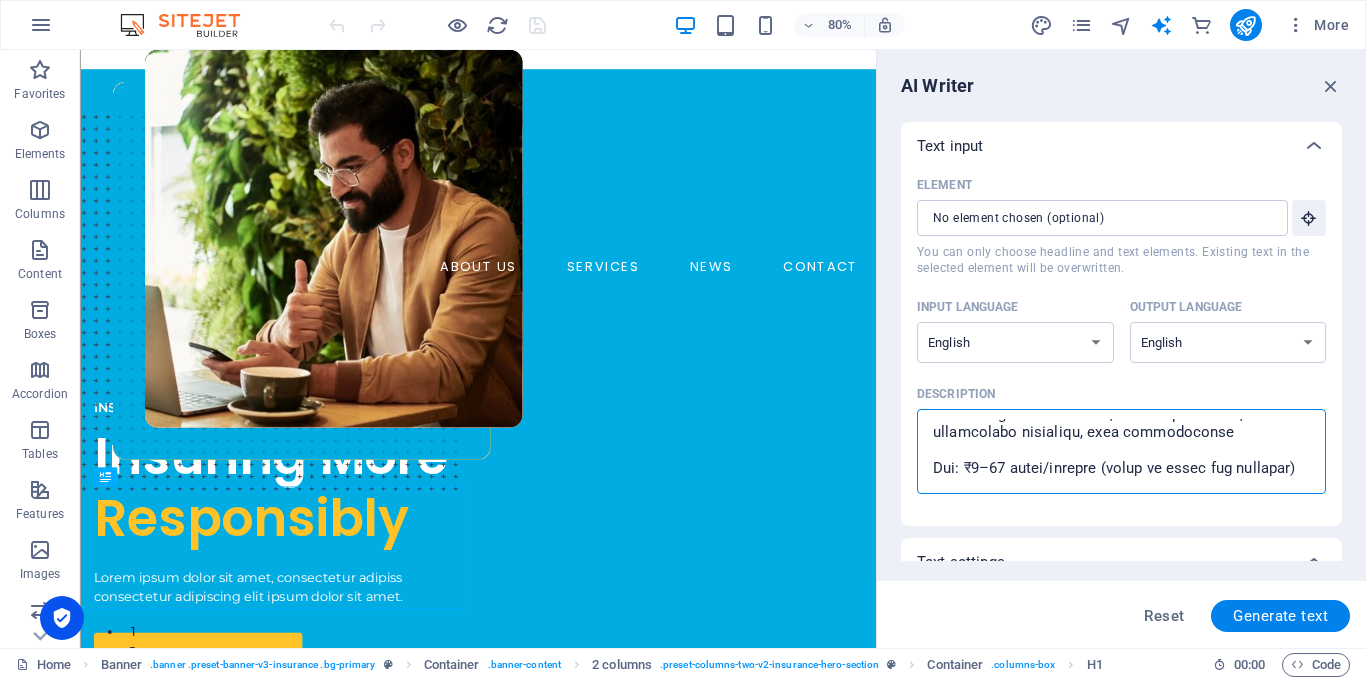 scroll, scrollTop: 855, scrollLeft: 0, axis: vertical 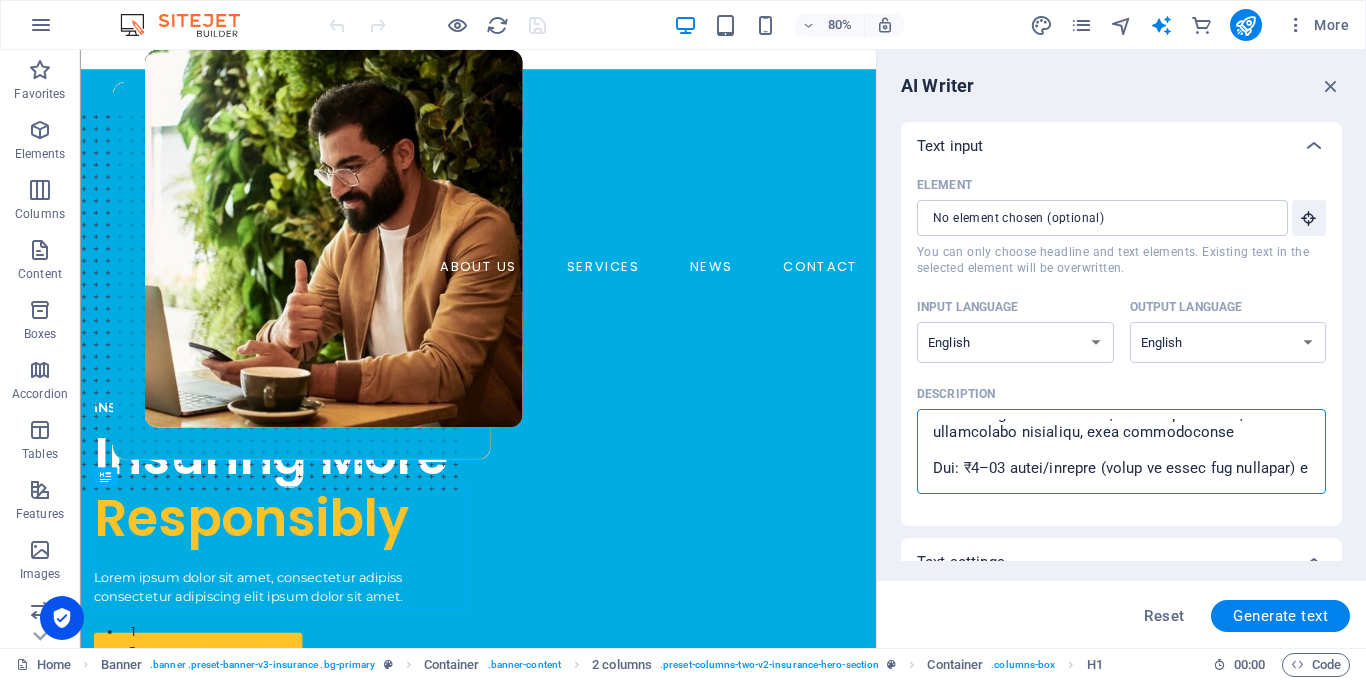 type on "Service-Based Pricing (Ideal for Corporate Clients, MNCs, Funded Startups)
1. Brand Strategy & Positioning
Scope: Research, brand architecture, tone, narrative, tagline, customer persona
Fee: ₹1.5–2.5 lakhs (one-time)
Retainer Model (for ongoing advisory): ₹75,000–₹1.2 lakh/month
2. Marketing Strategy from Scratch
Scope: 360° marketing blueprint (online + offline), funnel design, performance tracking setup
Fee: ₹2.5–4 lakhs (project-based)
With Execution Oversight: ₹1.2–1.5 lakh/month (min 3-month retainer)
3. Business Launch Consulting (Startup or New Vertical)
Scope: Business model validation, go-to-market plan, brand + marketing setup
Fee: ₹3–5 lakhs
Add-on Equity Option (For early-stage startups): ~1–3% equity + lower upfront fee
4. Internal Audit & Bottleneck Diagnosis
Scope: Audit of team structure, information flow, communication breakdowns, marketing inefficiencies
Fee: ₹1–2 lakhs (audit report & recommendation)
Follow-up Execution Support: ₹75,000/month
5. Event Consulting & Execution ..." 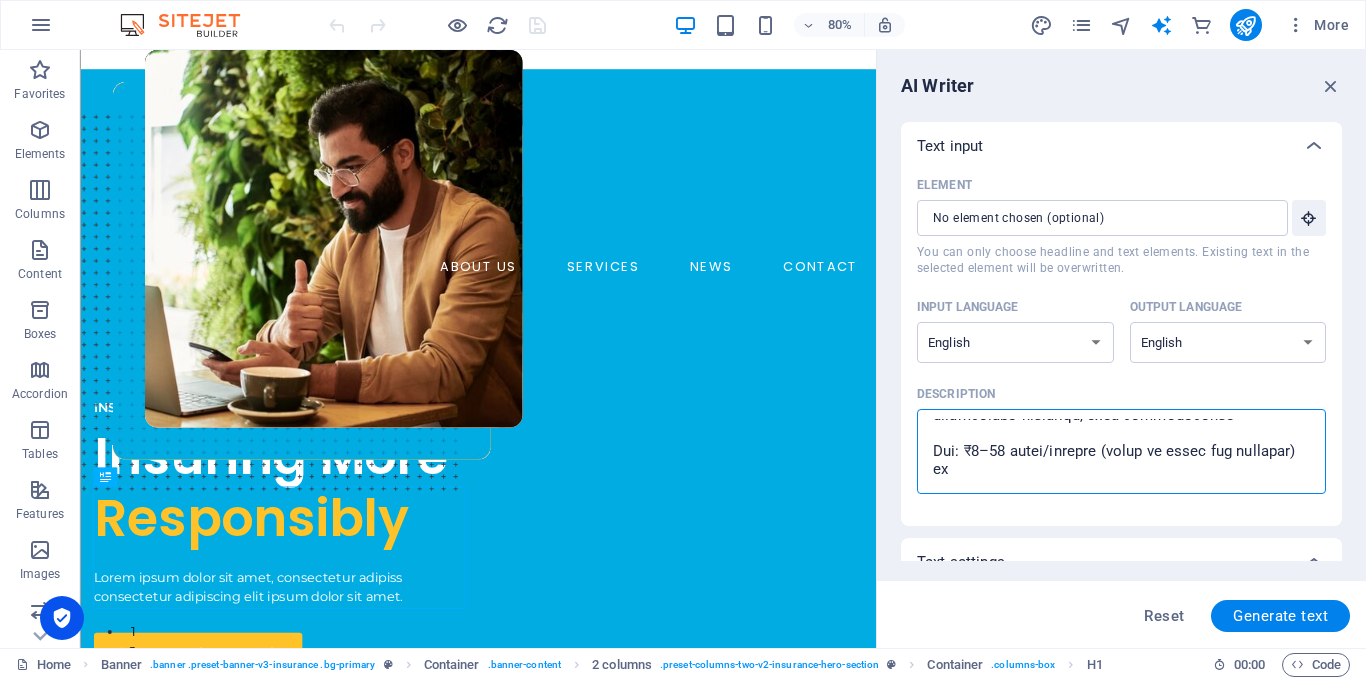 type on "Service-Based Pricing (Ideal for Corporate Clients, MNCs, Funded Startups)
1. Brand Strategy & Positioning
Scope: Research, brand architecture, tone, narrative, tagline, customer persona
Fee: ₹1.5–2.5 lakhs (one-time)
Retainer Model (for ongoing advisory): ₹75,000–₹1.2 lakh/month
2. Marketing Strategy from Scratch
Scope: 360° marketing blueprint (online + offline), funnel design, performance tracking setup
Fee: ₹2.5–4 lakhs (project-based)
With Execution Oversight: ₹1.2–1.5 lakh/month (min 3-month retainer)
3. Business Launch Consulting (Startup or New Vertical)
Scope: Business model validation, go-to-market plan, brand + marketing setup
Fee: ₹3–5 lakhs
Add-on Equity Option (For early-stage startups): ~1–3% equity + lower upfront fee
4. Internal Audit & Bottleneck Diagnosis
Scope: Audit of team structure, information flow, communication breakdowns, marketing inefficiencies
Fee: ₹1–2 lakhs (audit report & recommendation)
Follow-up Execution Support: ₹75,000/month
5. Event Consulting & Execution ..." 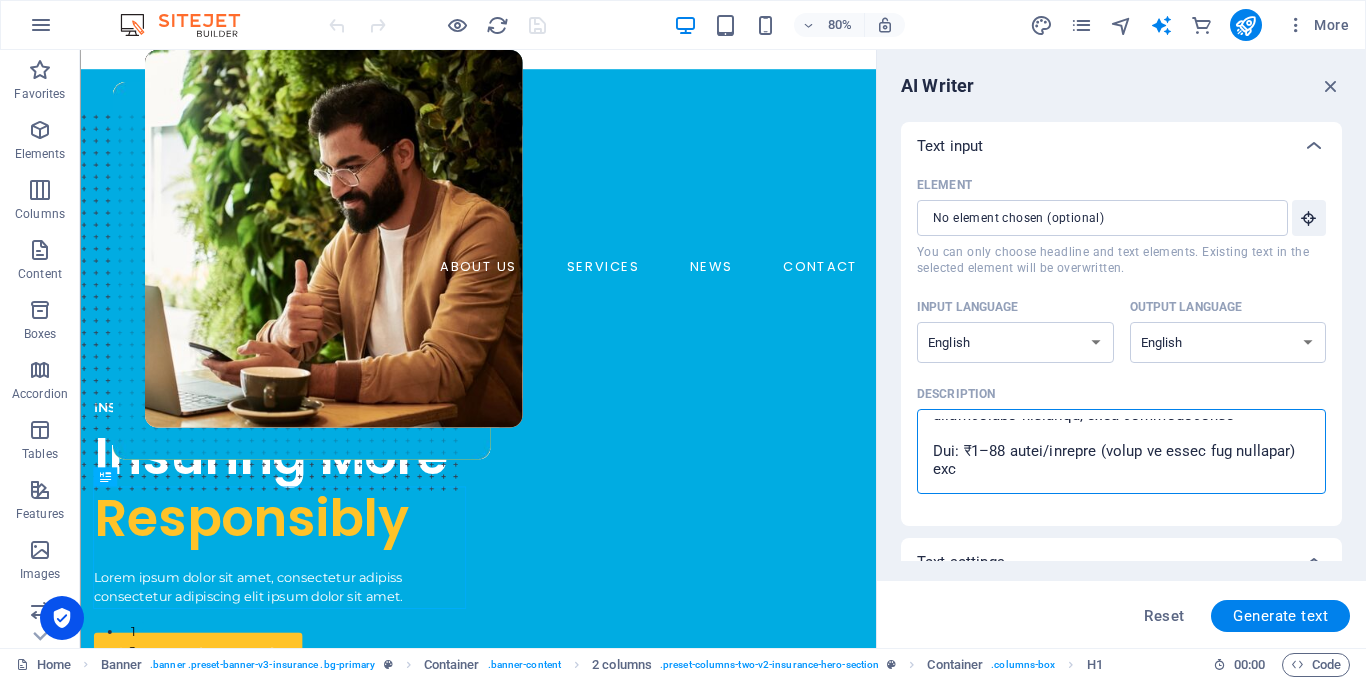 type on "Service-Based Pricing (Ideal for Corporate Clients, MNCs, Funded Startups)
1. Brand Strategy & Positioning
Scope: Research, brand architecture, tone, narrative, tagline, customer persona
Fee: ₹1.5–2.5 lakhs (one-time)
Retainer Model (for ongoing advisory): ₹75,000–₹1.2 lakh/month
2. Marketing Strategy from Scratch
Scope: 360° marketing blueprint (online + offline), funnel design, performance tracking setup
Fee: ₹2.5–4 lakhs (project-based)
With Execution Oversight: ₹1.2–1.5 lakh/month (min 3-month retainer)
3. Business Launch Consulting (Startup or New Vertical)
Scope: Business model validation, go-to-market plan, brand + marketing setup
Fee: ₹3–5 lakhs
Add-on Equity Option (For early-stage startups): ~1–3% equity + lower upfront fee
4. Internal Audit & Bottleneck Diagnosis
Scope: Audit of team structure, information flow, communication breakdowns, marketing inefficiencies
Fee: ₹1–2 lakhs (audit report & recommendation)
Follow-up Execution Support: ₹75,000/month
5. Event Consulting & Execution ..." 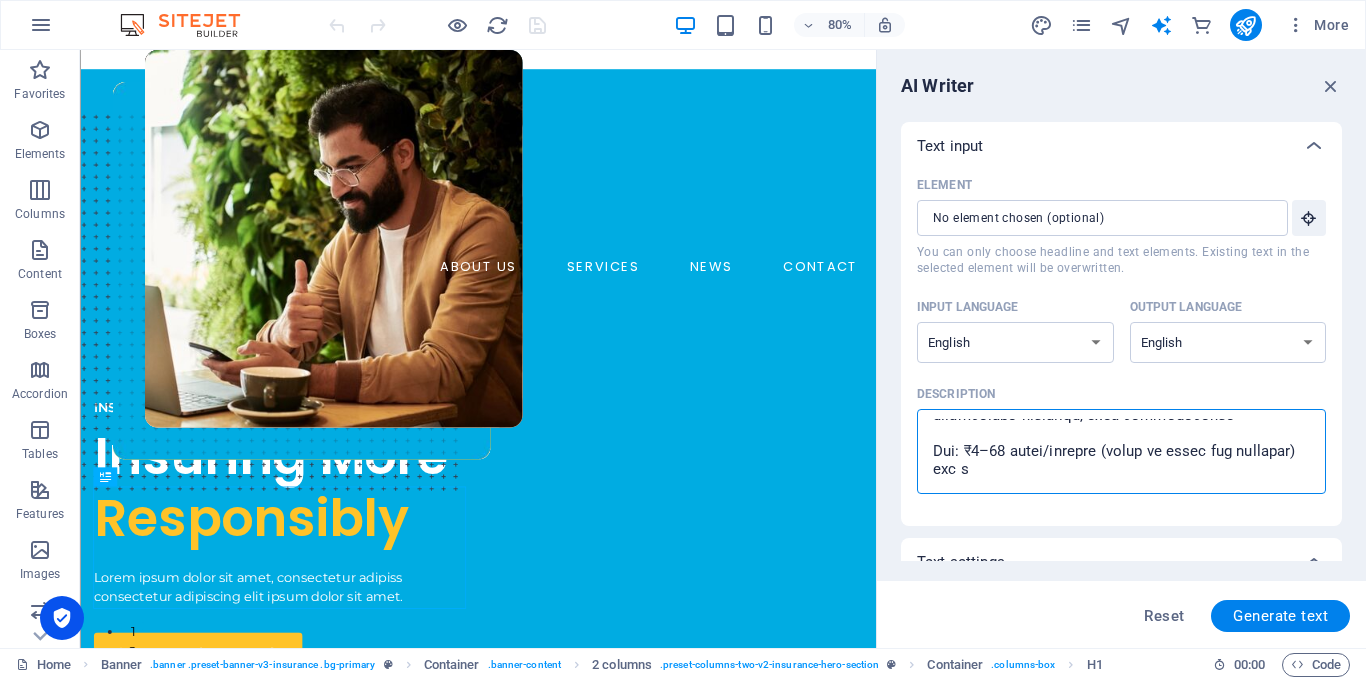type on "Service-Based Pricing (Ideal for Corporate Clients, MNCs, Funded Startups)
1. Brand Strategy & Positioning
Scope: Research, brand architecture, tone, narrative, tagline, customer persona
Fee: ₹1.5–2.5 lakhs (one-time)
Retainer Model (for ongoing advisory): ₹75,000–₹1.2 lakh/month
2. Marketing Strategy from Scratch
Scope: 360° marketing blueprint (online + offline), funnel design, performance tracking setup
Fee: ₹2.5–4 lakhs (project-based)
With Execution Oversight: ₹1.2–1.5 lakh/month (min 3-month retainer)
3. Business Launch Consulting (Startup or New Vertical)
Scope: Business model validation, go-to-market plan, brand + marketing setup
Fee: ₹3–5 lakhs
Add-on Equity Option (For early-stage startups): ~1–3% equity + lower upfront fee
4. Internal Audit & Bottleneck Diagnosis
Scope: Audit of team structure, information flow, communication breakdowns, marketing inefficiencies
Fee: ₹1–2 lakhs (audit report & recommendation)
Follow-up Execution Support: ₹75,000/month
5. Event Consulting & Execution ..." 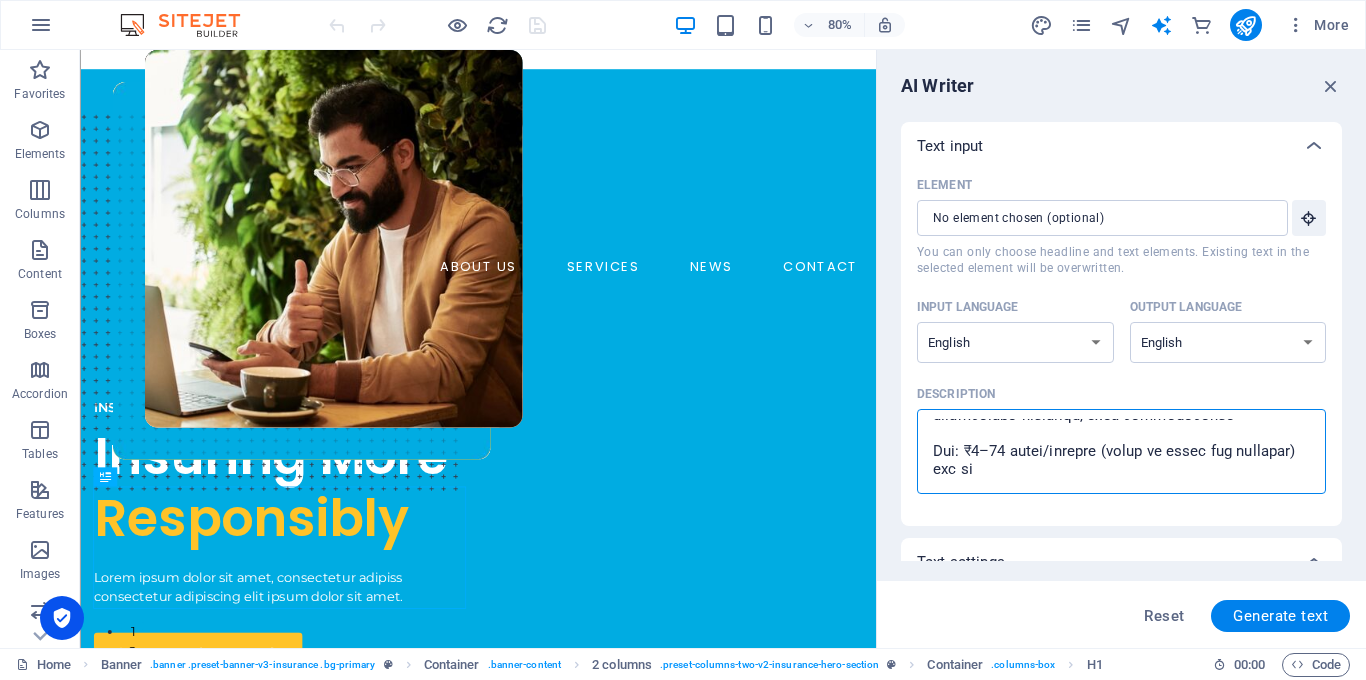 type on "Service-Based Pricing (Ideal for Corporate Clients, MNCs, Funded Startups)
1. Brand Strategy & Positioning
Scope: Research, brand architecture, tone, narrative, tagline, customer persona
Fee: ₹1.5–2.5 lakhs (one-time)
Retainer Model (for ongoing advisory): ₹75,000–₹1.2 lakh/month
2. Marketing Strategy from Scratch
Scope: 360° marketing blueprint (online + offline), funnel design, performance tracking setup
Fee: ₹2.5–4 lakhs (project-based)
With Execution Oversight: ₹1.2–1.5 lakh/month (min 3-month retainer)
3. Business Launch Consulting (Startup or New Vertical)
Scope: Business model validation, go-to-market plan, brand + marketing setup
Fee: ₹3–5 lakhs
Add-on Equity Option (For early-stage startups): ~1–3% equity + lower upfront fee
4. Internal Audit & Bottleneck Diagnosis
Scope: Audit of team structure, information flow, communication breakdowns, marketing inefficiencies
Fee: ₹1–2 lakhs (audit report & recommendation)
Follow-up Execution Support: ₹75,000/month
5. Event Consulting & Execution ..." 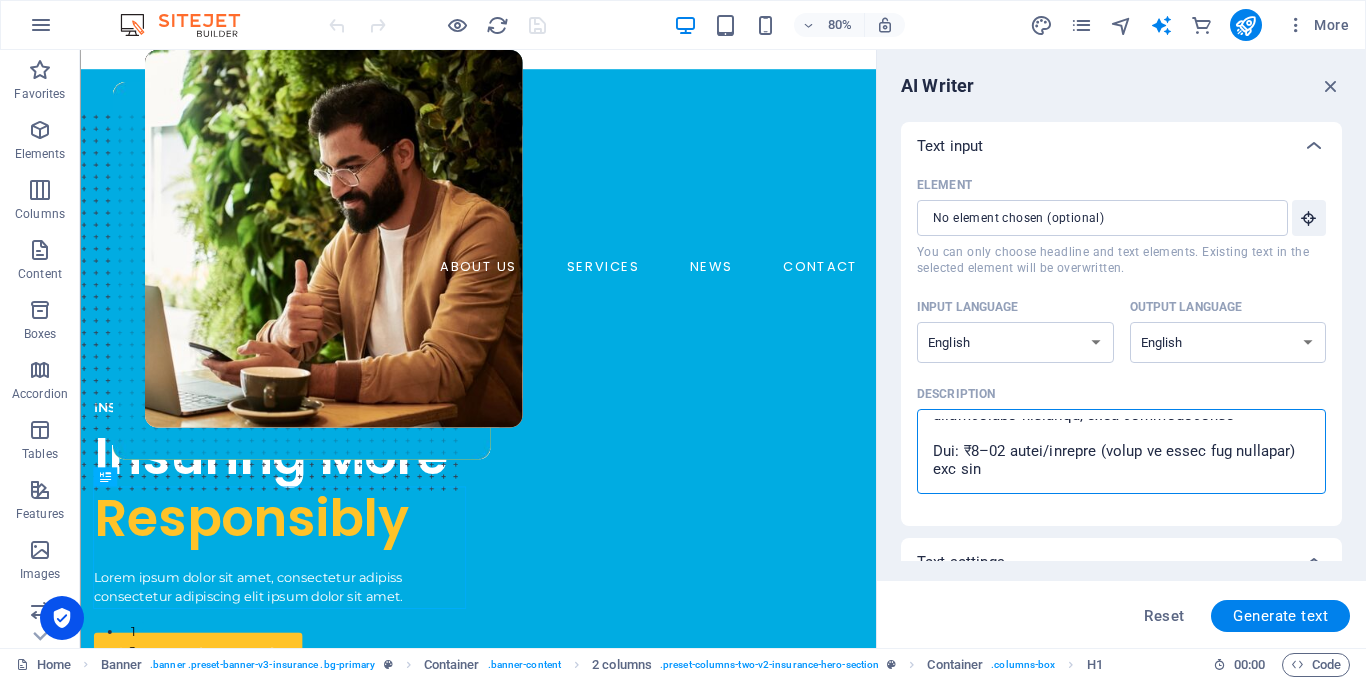 type on "Service-Based Pricing (Ideal for Corporate Clients, MNCs, Funded Startups)
1. Brand Strategy & Positioning
Scope: Research, brand architecture, tone, narrative, tagline, customer persona
Fee: ₹1.5–2.5 lakhs (one-time)
Retainer Model (for ongoing advisory): ₹75,000–₹1.2 lakh/month
2. Marketing Strategy from Scratch
Scope: 360° marketing blueprint (online + offline), funnel design, performance tracking setup
Fee: ₹2.5–4 lakhs (project-based)
With Execution Oversight: ₹1.2–1.5 lakh/month (min 3-month retainer)
3. Business Launch Consulting (Startup or New Vertical)
Scope: Business model validation, go-to-market plan, brand + marketing setup
Fee: ₹3–5 lakhs
Add-on Equity Option (For early-stage startups): ~1–3% equity + lower upfront fee
4. Internal Audit & Bottleneck Diagnosis
Scope: Audit of team structure, information flow, communication breakdowns, marketing inefficiencies
Fee: ₹1–2 lakhs (audit report & recommendation)
Follow-up Execution Support: ₹75,000/month
5. Event Consulting & Execution ..." 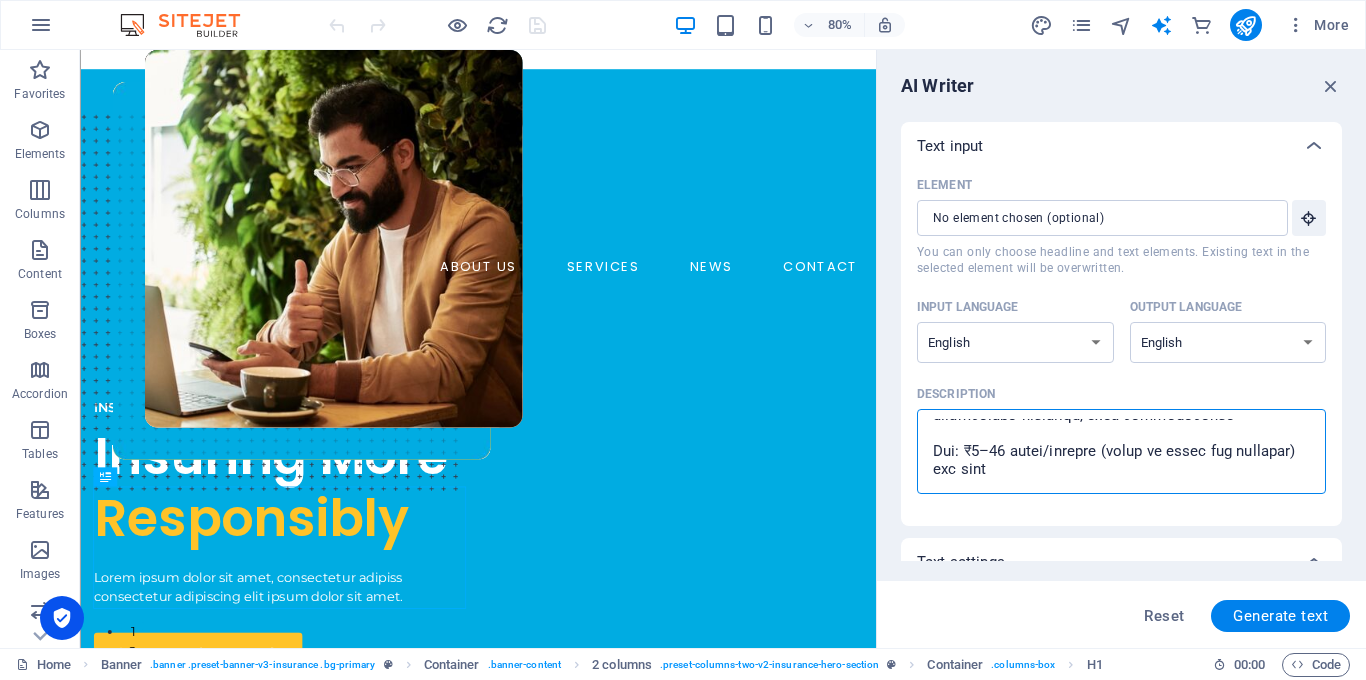 type on "Service-Based Pricing (Ideal for Corporate Clients, MNCs, Funded Startups)
1. Brand Strategy & Positioning
Scope: Research, brand architecture, tone, narrative, tagline, customer persona
Fee: ₹1.5–2.5 lakhs (one-time)
Retainer Model (for ongoing advisory): ₹75,000–₹1.2 lakh/month
2. Marketing Strategy from Scratch
Scope: 360° marketing blueprint (online + offline), funnel design, performance tracking setup
Fee: ₹2.5–4 lakhs (project-based)
With Execution Oversight: ₹1.2–1.5 lakh/month (min 3-month retainer)
3. Business Launch Consulting (Startup or New Vertical)
Scope: Business model validation, go-to-market plan, brand + marketing setup
Fee: ₹3–5 lakhs
Add-on Equity Option (For early-stage startups): ~1–3% equity + lower upfront fee
4. Internal Audit & Bottleneck Diagnosis
Scope: Audit of team structure, information flow, communication breakdowns, marketing inefficiencies
Fee: ₹1–2 lakhs (audit report & recommendation)
Follow-up Execution Support: ₹75,000/month
5. Event Consulting & Execution ..." 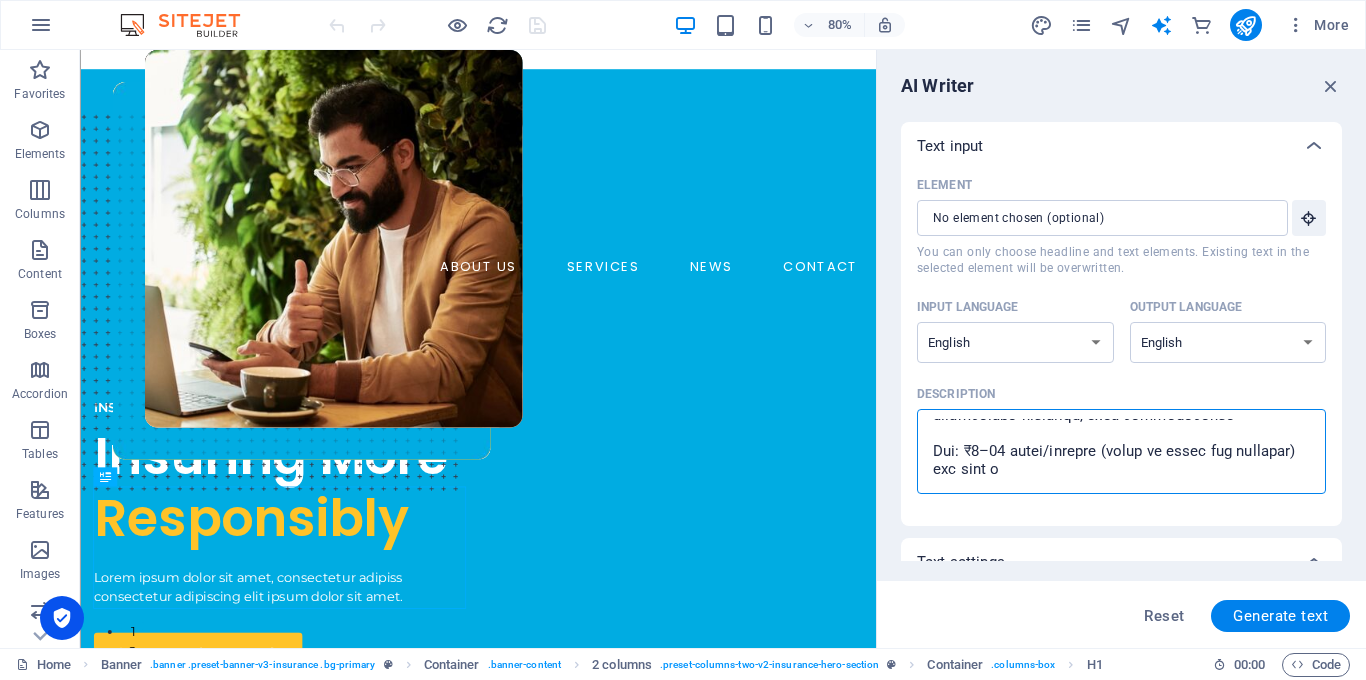type on "Service-Based Pricing (Ideal for Corporate Clients, MNCs, Funded Startups)
1. Brand Strategy & Positioning
Scope: Research, brand architecture, tone, narrative, tagline, customer persona
Fee: ₹1.5–2.5 lakhs (one-time)
Retainer Model (for ongoing advisory): ₹75,000–₹1.2 lakh/month
2. Marketing Strategy from Scratch
Scope: 360° marketing blueprint (online + offline), funnel design, performance tracking setup
Fee: ₹2.5–4 lakhs (project-based)
With Execution Oversight: ₹1.2–1.5 lakh/month (min 3-month retainer)
3. Business Launch Consulting (Startup or New Vertical)
Scope: Business model validation, go-to-market plan, brand + marketing setup
Fee: ₹3–5 lakhs
Add-on Equity Option (For early-stage startups): ~1–3% equity + lower upfront fee
4. Internal Audit & Bottleneck Diagnosis
Scope: Audit of team structure, information flow, communication breakdowns, marketing inefficiencies
Fee: ₹1–2 lakhs (audit report & recommendation)
Follow-up Execution Support: ₹75,000/month
5. Event Consulting & Execution ..." 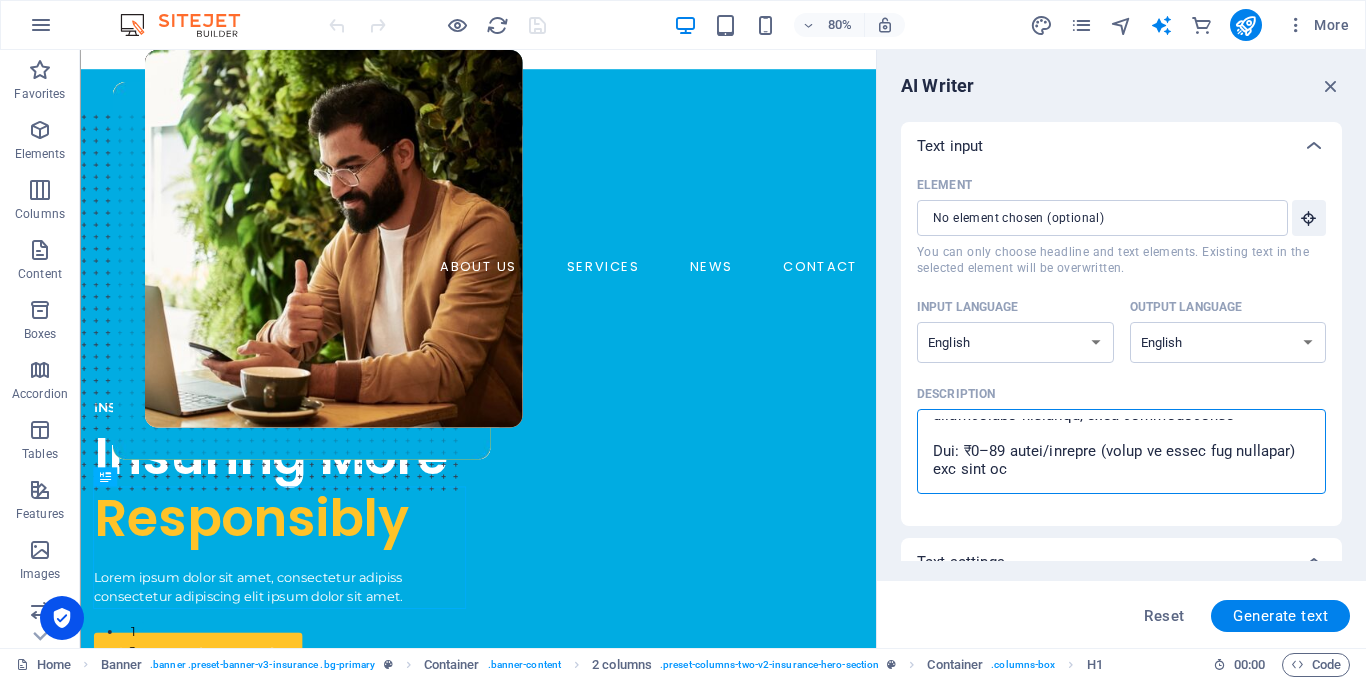 type on "Service-Based Pricing (Ideal for Corporate Clients, MNCs, Funded Startups)
1. Brand Strategy & Positioning
Scope: Research, brand architecture, tone, narrative, tagline, customer persona
Fee: ₹1.5–2.5 lakhs (one-time)
Retainer Model (for ongoing advisory): ₹75,000–₹1.2 lakh/month
2. Marketing Strategy from Scratch
Scope: 360° marketing blueprint (online + offline), funnel design, performance tracking setup
Fee: ₹2.5–4 lakhs (project-based)
With Execution Oversight: ₹1.2–1.5 lakh/month (min 3-month retainer)
3. Business Launch Consulting (Startup or New Vertical)
Scope: Business model validation, go-to-market plan, brand + marketing setup
Fee: ₹3–5 lakhs
Add-on Equity Option (For early-stage startups): ~1–3% equity + lower upfront fee
4. Internal Audit & Bottleneck Diagnosis
Scope: Audit of team structure, information flow, communication breakdowns, marketing inefficiencies
Fee: ₹1–2 lakhs (audit report & recommendation)
Follow-up Execution Support: ₹75,000/month
5. Event Consulting & Execution ..." 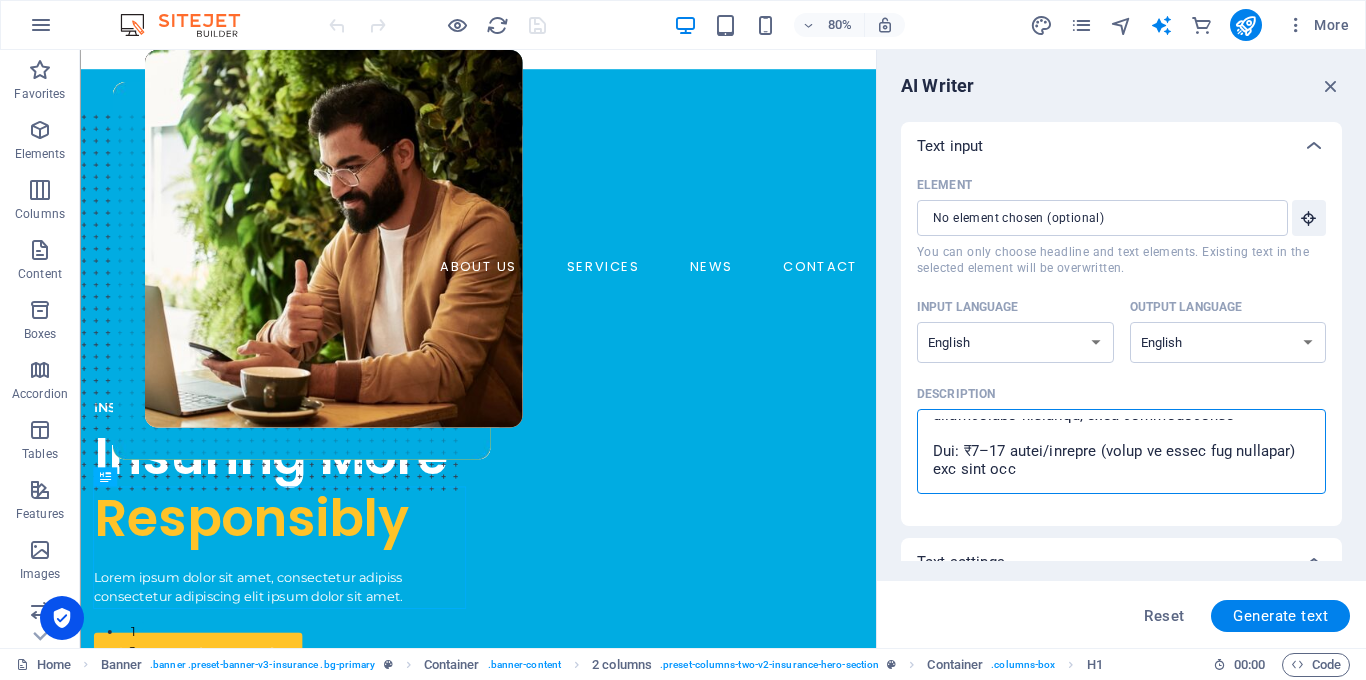 type on "Service-Based Pricing (Ideal for Corporate Clients, MNCs, Funded Startups)
1. Brand Strategy & Positioning
Scope: Research, brand architecture, tone, narrative, tagline, customer persona
Fee: ₹1.5–2.5 lakhs (one-time)
Retainer Model (for ongoing advisory): ₹75,000–₹1.2 lakh/month
2. Marketing Strategy from Scratch
Scope: 360° marketing blueprint (online + offline), funnel design, performance tracking setup
Fee: ₹2.5–4 lakhs (project-based)
With Execution Oversight: ₹1.2–1.5 lakh/month (min 3-month retainer)
3. Business Launch Consulting (Startup or New Vertical)
Scope: Business model validation, go-to-market plan, brand + marketing setup
Fee: ₹3–5 lakhs
Add-on Equity Option (For early-stage startups): ~1–3% equity + lower upfront fee
4. Internal Audit & Bottleneck Diagnosis
Scope: Audit of team structure, information flow, communication breakdowns, marketing inefficiencies
Fee: ₹1–2 lakhs (audit report & recommendation)
Follow-up Execution Support: ₹75,000/month
5. Event Consulting & Execution ..." 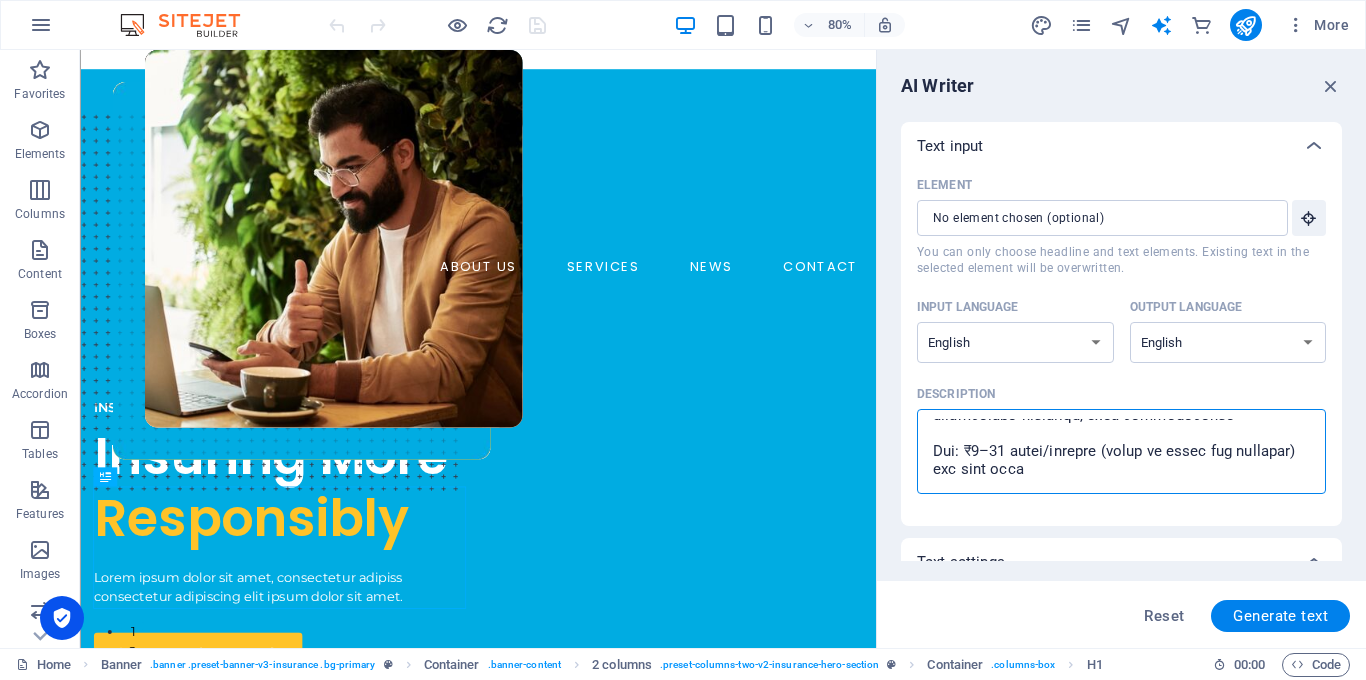 type on "Service-Based Pricing (Ideal for Corporate Clients, MNCs, Funded Startups)
1. Brand Strategy & Positioning
Scope: Research, brand architecture, tone, narrative, tagline, customer persona
Fee: ₹1.5–2.5 lakhs (one-time)
Retainer Model (for ongoing advisory): ₹75,000–₹1.2 lakh/month
2. Marketing Strategy from Scratch
Scope: 360° marketing blueprint (online + offline), funnel design, performance tracking setup
Fee: ₹2.5–4 lakhs (project-based)
With Execution Oversight: ₹1.2–1.5 lakh/month (min 3-month retainer)
3. Business Launch Consulting (Startup or New Vertical)
Scope: Business model validation, go-to-market plan, brand + marketing setup
Fee: ₹3–5 lakhs
Add-on Equity Option (For early-stage startups): ~1–3% equity + lower upfront fee
4. Internal Audit & Bottleneck Diagnosis
Scope: Audit of team structure, information flow, communication breakdowns, marketing inefficiencies
Fee: ₹1–2 lakhs (audit report & recommendation)
Follow-up Execution Support: ₹75,000/month
5. Event Consulting & Execution ..." 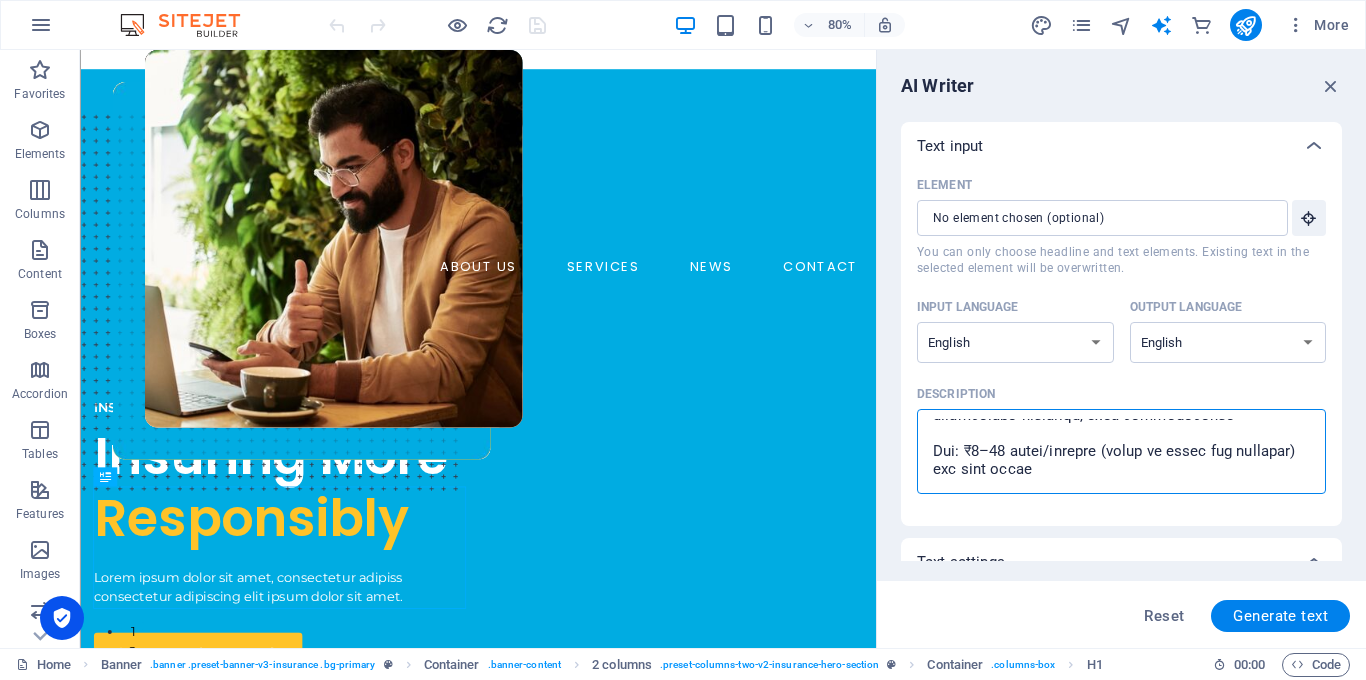 type on "Service-Based Pricing (Ideal for Corporate Clients, MNCs, Funded Startups)
1. Brand Strategy & Positioning
Scope: Research, brand architecture, tone, narrative, tagline, customer persona
Fee: ₹1.5–2.5 lakhs (one-time)
Retainer Model (for ongoing advisory): ₹75,000–₹1.2 lakh/month
2. Marketing Strategy from Scratch
Scope: 360° marketing blueprint (online + offline), funnel design, performance tracking setup
Fee: ₹2.5–4 lakhs (project-based)
With Execution Oversight: ₹1.2–1.5 lakh/month (min 3-month retainer)
3. Business Launch Consulting (Startup or New Vertical)
Scope: Business model validation, go-to-market plan, brand + marketing setup
Fee: ₹3–5 lakhs
Add-on Equity Option (For early-stage startups): ~1–3% equity + lower upfront fee
4. Internal Audit & Bottleneck Diagnosis
Scope: Audit of team structure, information flow, communication breakdowns, marketing inefficiencies
Fee: ₹1–2 lakhs (audit report & recommendation)
Follow-up Execution Support: ₹75,000/month
5. Event Consulting & Execution ..." 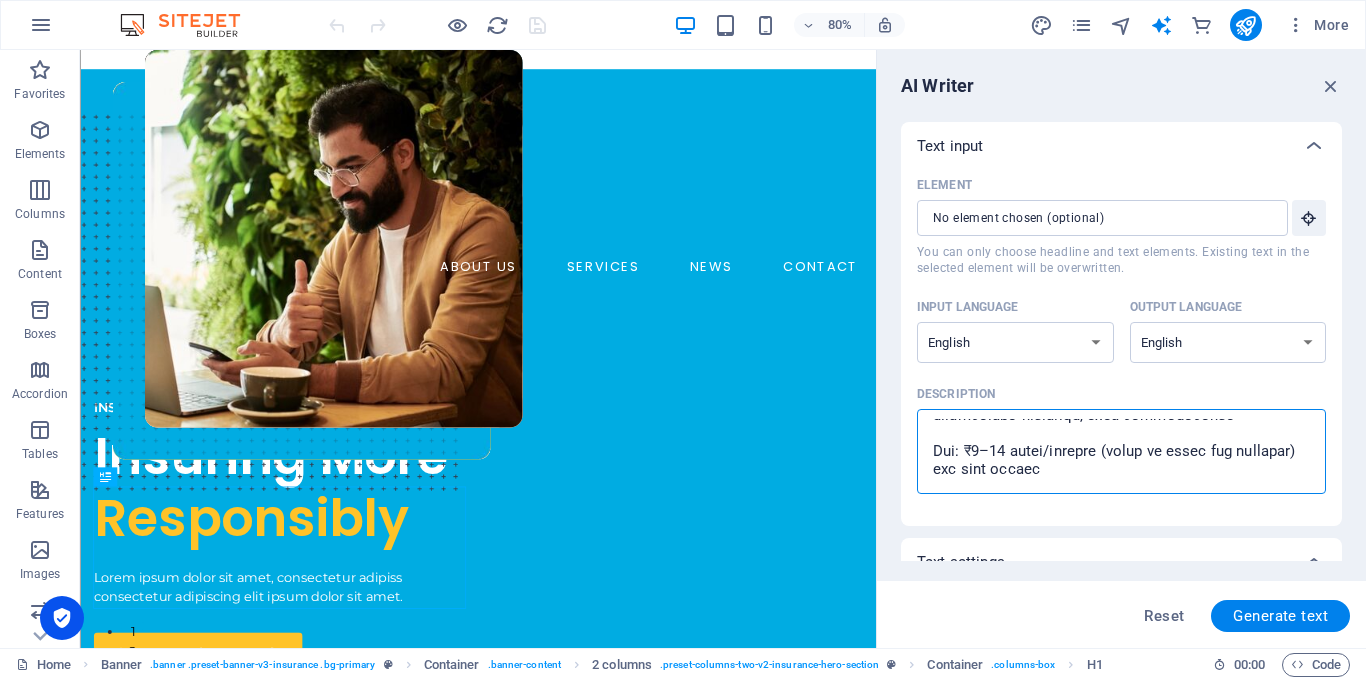 type on "Service-Based Pricing (Ideal for Corporate Clients, MNCs, Funded Startups)
1. Brand Strategy & Positioning
Scope: Research, brand architecture, tone, narrative, tagline, customer persona
Fee: ₹1.5–2.5 lakhs (one-time)
Retainer Model (for ongoing advisory): ₹75,000–₹1.2 lakh/month
2. Marketing Strategy from Scratch
Scope: 360° marketing blueprint (online + offline), funnel design, performance tracking setup
Fee: ₹2.5–4 lakhs (project-based)
With Execution Oversight: ₹1.2–1.5 lakh/month (min 3-month retainer)
3. Business Launch Consulting (Startup or New Vertical)
Scope: Business model validation, go-to-market plan, brand + marketing setup
Fee: ₹3–5 lakhs
Add-on Equity Option (For early-stage startups): ~1–3% equity + lower upfront fee
4. Internal Audit & Bottleneck Diagnosis
Scope: Audit of team structure, information flow, communication breakdowns, marketing inefficiencies
Fee: ₹1–2 lakhs (audit report & recommendation)
Follow-up Execution Support: ₹75,000/month
5. Event Consulting & Execution ..." 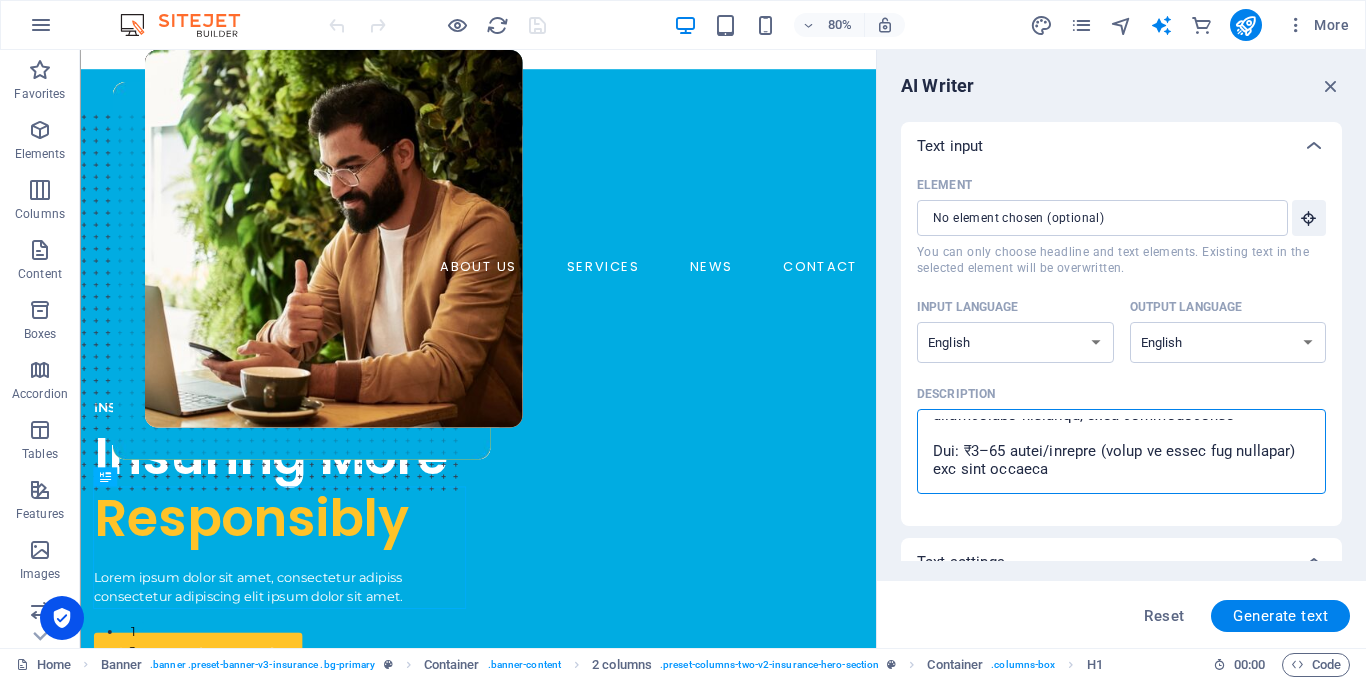 type on "x" 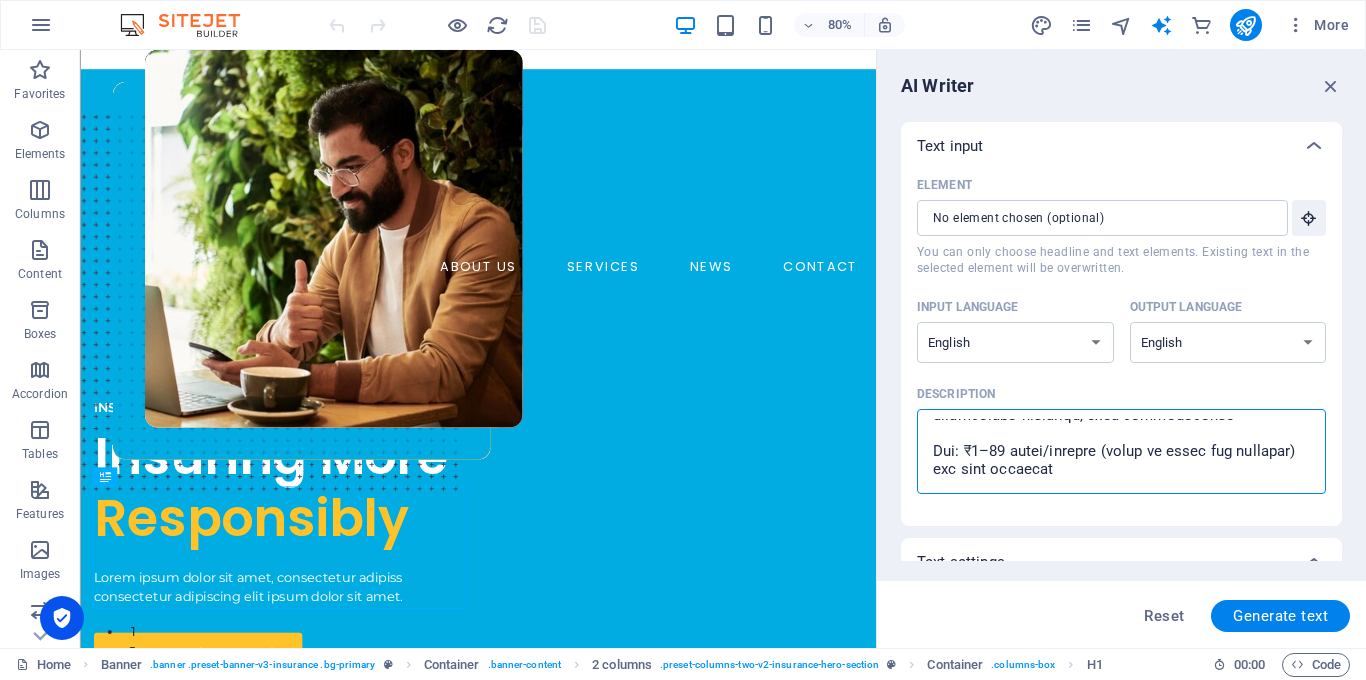 type on "Service-Based Pricing (Ideal for Corporate Clients, MNCs, Funded Startups)
1. Brand Strategy & Positioning
Scope: Research, brand architecture, tone, narrative, tagline, customer persona
Fee: ₹1.5–2.5 lakhs (one-time)
Retainer Model (for ongoing advisory): ₹75,000–₹1.2 lakh/month
2. Marketing Strategy from Scratch
Scope: 360° marketing blueprint (online + offline), funnel design, performance tracking setup
Fee: ₹2.5–4 lakhs (project-based)
With Execution Oversight: ₹1.2–1.5 lakh/month (min 3-month retainer)
3. Business Launch Consulting (Startup or New Vertical)
Scope: Business model validation, go-to-market plan, brand + marketing setup
Fee: ₹3–5 lakhs
Add-on Equity Option (For early-stage startups): ~1–3% equity + lower upfront fee
4. Internal Audit & Bottleneck Diagnosis
Scope: Audit of team structure, information flow, communication breakdowns, marketing inefficiencies
Fee: ₹1–2 lakhs (audit report & recommendation)
Follow-up Execution Support: ₹75,000/month
5. Event Consulting & Execution ..." 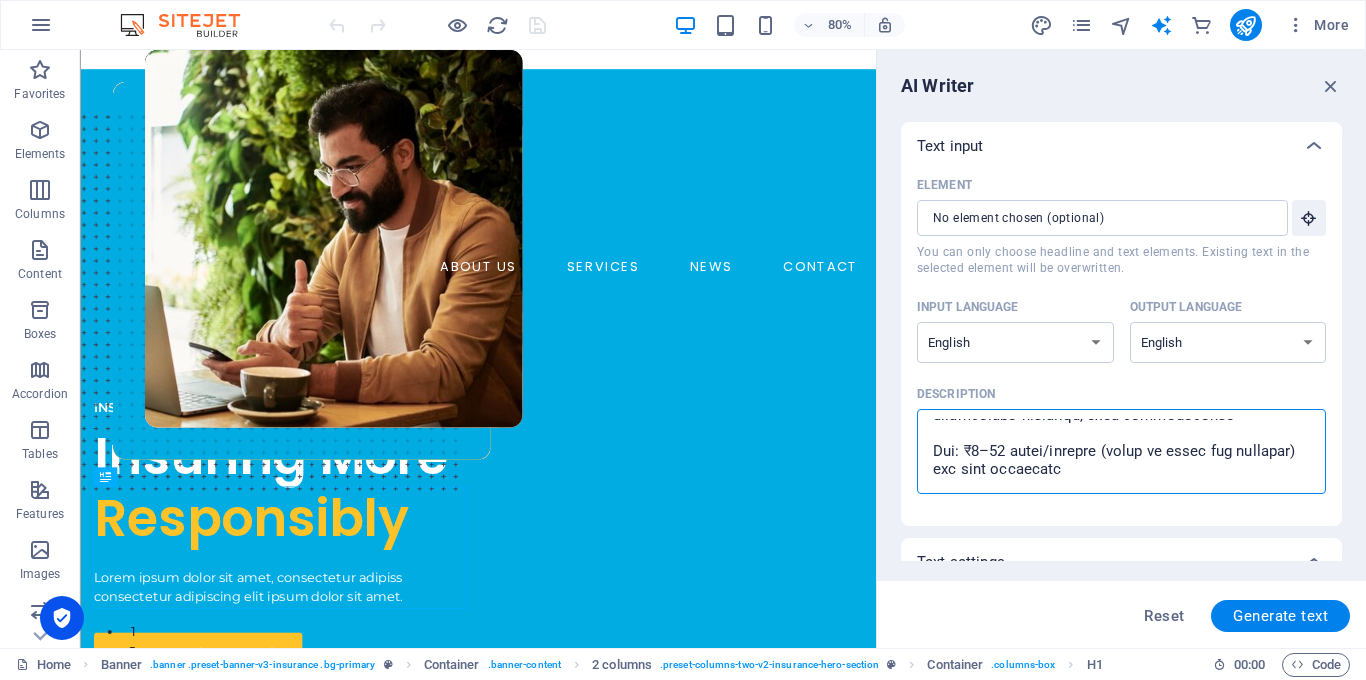 type on "Service-Based Pricing (Ideal for Corporate Clients, MNCs, Funded Startups)
1. Brand Strategy & Positioning
Scope: Research, brand architecture, tone, narrative, tagline, customer persona
Fee: ₹1.5–2.5 lakhs (one-time)
Retainer Model (for ongoing advisory): ₹75,000–₹1.2 lakh/month
2. Marketing Strategy from Scratch
Scope: 360° marketing blueprint (online + offline), funnel design, performance tracking setup
Fee: ₹2.5–4 lakhs (project-based)
With Execution Oversight: ₹1.2–1.5 lakh/month (min 3-month retainer)
3. Business Launch Consulting (Startup or New Vertical)
Scope: Business model validation, go-to-market plan, brand + marketing setup
Fee: ₹3–5 lakhs
Add-on Equity Option (For early-stage startups): ~1–3% equity + lower upfront fee
4. Internal Audit & Bottleneck Diagnosis
Scope: Audit of team structure, information flow, communication breakdowns, marketing inefficiencies
Fee: ₹1–2 lakhs (audit report & recommendation)
Follow-up Execution Support: ₹75,000/month
5. Event Consulting & Execution ..." 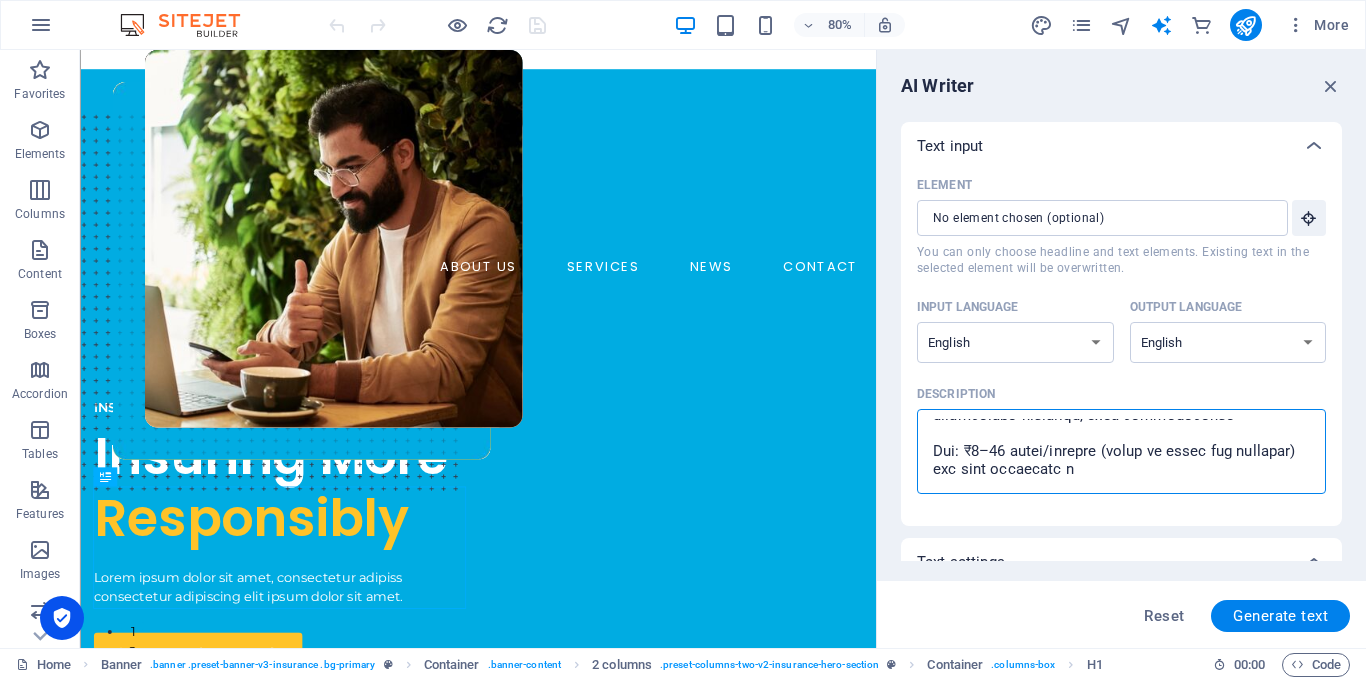 type on "Service-Based Pricing (Ideal for Corporate Clients, MNCs, Funded Startups)
1. Brand Strategy & Positioning
Scope: Research, brand architecture, tone, narrative, tagline, customer persona
Fee: ₹1.5–2.5 lakhs (one-time)
Retainer Model (for ongoing advisory): ₹75,000–₹1.2 lakh/month
2. Marketing Strategy from Scratch
Scope: 360° marketing blueprint (online + offline), funnel design, performance tracking setup
Fee: ₹2.5–4 lakhs (project-based)
With Execution Oversight: ₹1.2–1.5 lakh/month (min 3-month retainer)
3. Business Launch Consulting (Startup or New Vertical)
Scope: Business model validation, go-to-market plan, brand + marketing setup
Fee: ₹3–5 lakhs
Add-on Equity Option (For early-stage startups): ~1–3% equity + lower upfront fee
4. Internal Audit & Bottleneck Diagnosis
Scope: Audit of team structure, information flow, communication breakdowns, marketing inefficiencies
Fee: ₹1–2 lakhs (audit report & recommendation)
Follow-up Execution Support: ₹75,000/month
5. Event Consulting & Execution ..." 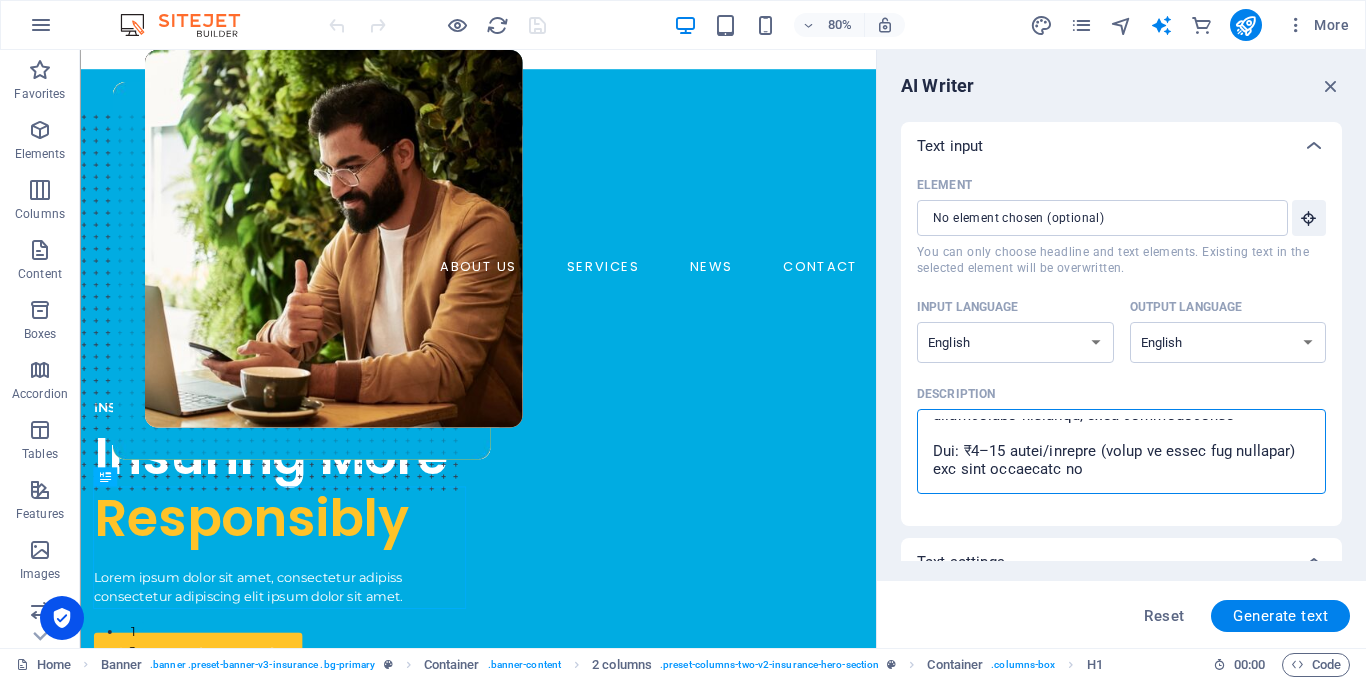 type on "Service-Based Pricing (Ideal for Corporate Clients, MNCs, Funded Startups)
1. Brand Strategy & Positioning
Scope: Research, brand architecture, tone, narrative, tagline, customer persona
Fee: ₹1.5–2.5 lakhs (one-time)
Retainer Model (for ongoing advisory): ₹75,000–₹1.2 lakh/month
2. Marketing Strategy from Scratch
Scope: 360° marketing blueprint (online + offline), funnel design, performance tracking setup
Fee: ₹2.5–4 lakhs (project-based)
With Execution Oversight: ₹1.2–1.5 lakh/month (min 3-month retainer)
3. Business Launch Consulting (Startup or New Vertical)
Scope: Business model validation, go-to-market plan, brand + marketing setup
Fee: ₹3–5 lakhs
Add-on Equity Option (For early-stage startups): ~1–3% equity + lower upfront fee
4. Internal Audit & Bottleneck Diagnosis
Scope: Audit of team structure, information flow, communication breakdowns, marketing inefficiencies
Fee: ₹1–2 lakhs (audit report & recommendation)
Follow-up Execution Support: ₹75,000/month
5. Event Consulting & Execution ..." 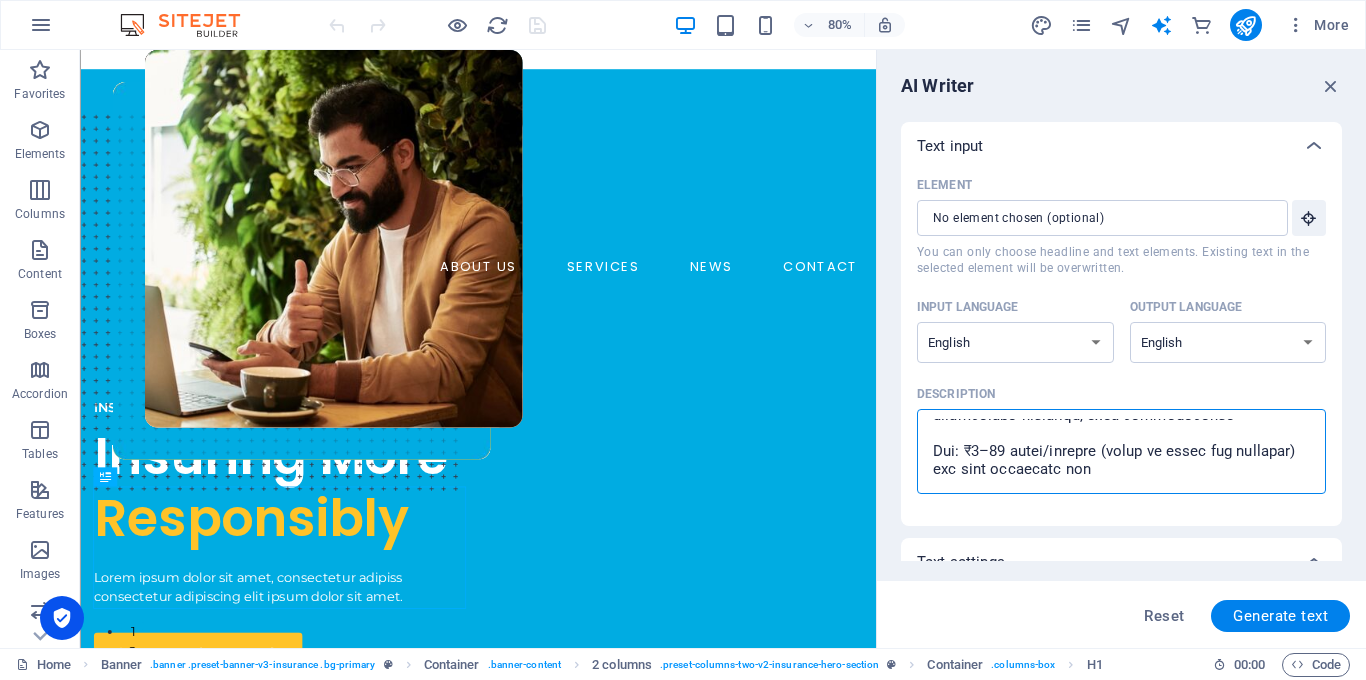 type on "Service-Based Pricing (Ideal for Corporate Clients, MNCs, Funded Startups)
1. Brand Strategy & Positioning
Scope: Research, brand architecture, tone, narrative, tagline, customer persona
Fee: ₹1.5–2.5 lakhs (one-time)
Retainer Model (for ongoing advisory): ₹75,000–₹1.2 lakh/month
2. Marketing Strategy from Scratch
Scope: 360° marketing blueprint (online + offline), funnel design, performance tracking setup
Fee: ₹2.5–4 lakhs (project-based)
With Execution Oversight: ₹1.2–1.5 lakh/month (min 3-month retainer)
3. Business Launch Consulting (Startup or New Vertical)
Scope: Business model validation, go-to-market plan, brand + marketing setup
Fee: ₹3–5 lakhs
Add-on Equity Option (For early-stage startups): ~1–3% equity + lower upfront fee
4. Internal Audit & Bottleneck Diagnosis
Scope: Audit of team structure, information flow, communication breakdowns, marketing inefficiencies
Fee: ₹1–2 lakhs (audit report & recommendation)
Follow-up Execution Support: ₹75,000/month
5. Event Consulting & Execution ..." 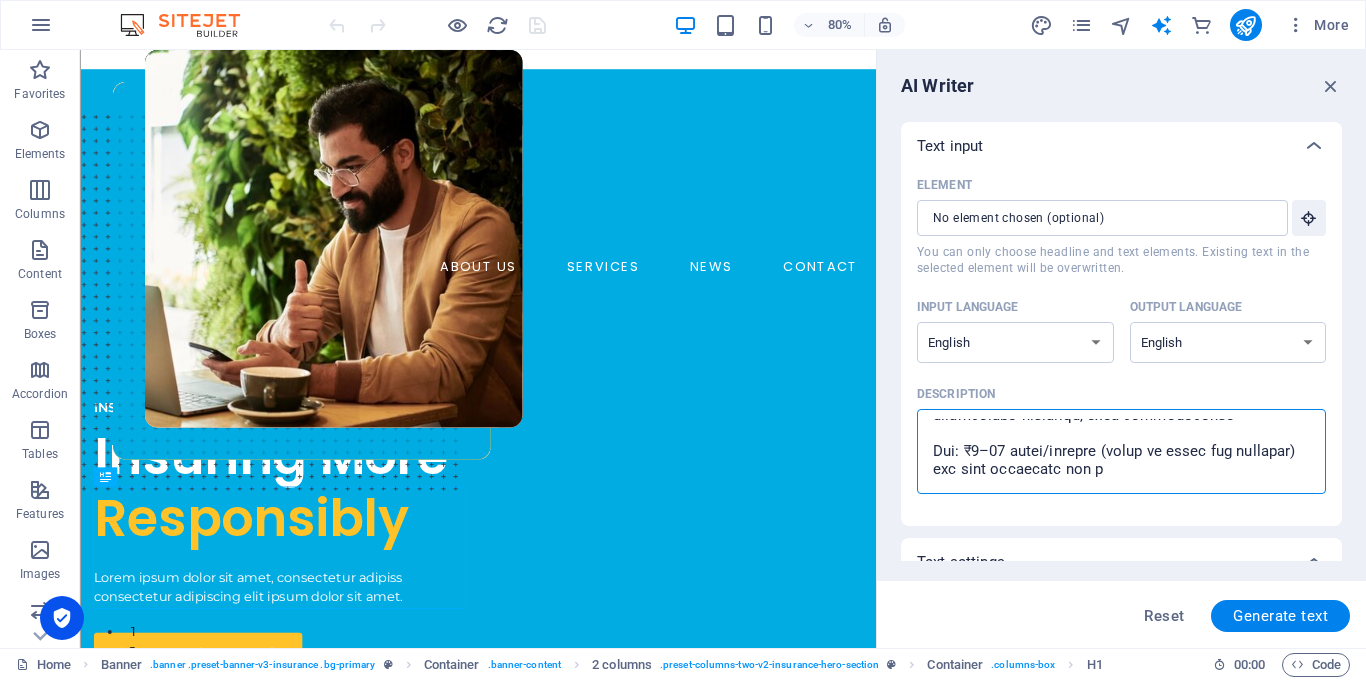 type on "Service-Based Pricing (Ideal for Corporate Clients, MNCs, Funded Startups)
1. Brand Strategy & Positioning
Scope: Research, brand architecture, tone, narrative, tagline, customer persona
Fee: ₹1.5–2.5 lakhs (one-time)
Retainer Model (for ongoing advisory): ₹75,000–₹1.2 lakh/month
2. Marketing Strategy from Scratch
Scope: 360° marketing blueprint (online + offline), funnel design, performance tracking setup
Fee: ₹2.5–4 lakhs (project-based)
With Execution Oversight: ₹1.2–1.5 lakh/month (min 3-month retainer)
3. Business Launch Consulting (Startup or New Vertical)
Scope: Business model validation, go-to-market plan, brand + marketing setup
Fee: ₹3–5 lakhs
Add-on Equity Option (For early-stage startups): ~1–3% equity + lower upfront fee
4. Internal Audit & Bottleneck Diagnosis
Scope: Audit of team structure, information flow, communication breakdowns, marketing inefficiencies
Fee: ₹1–2 lakhs (audit report & recommendation)
Follow-up Execution Support: ₹75,000/month
5. Event Consulting & Execution ..." 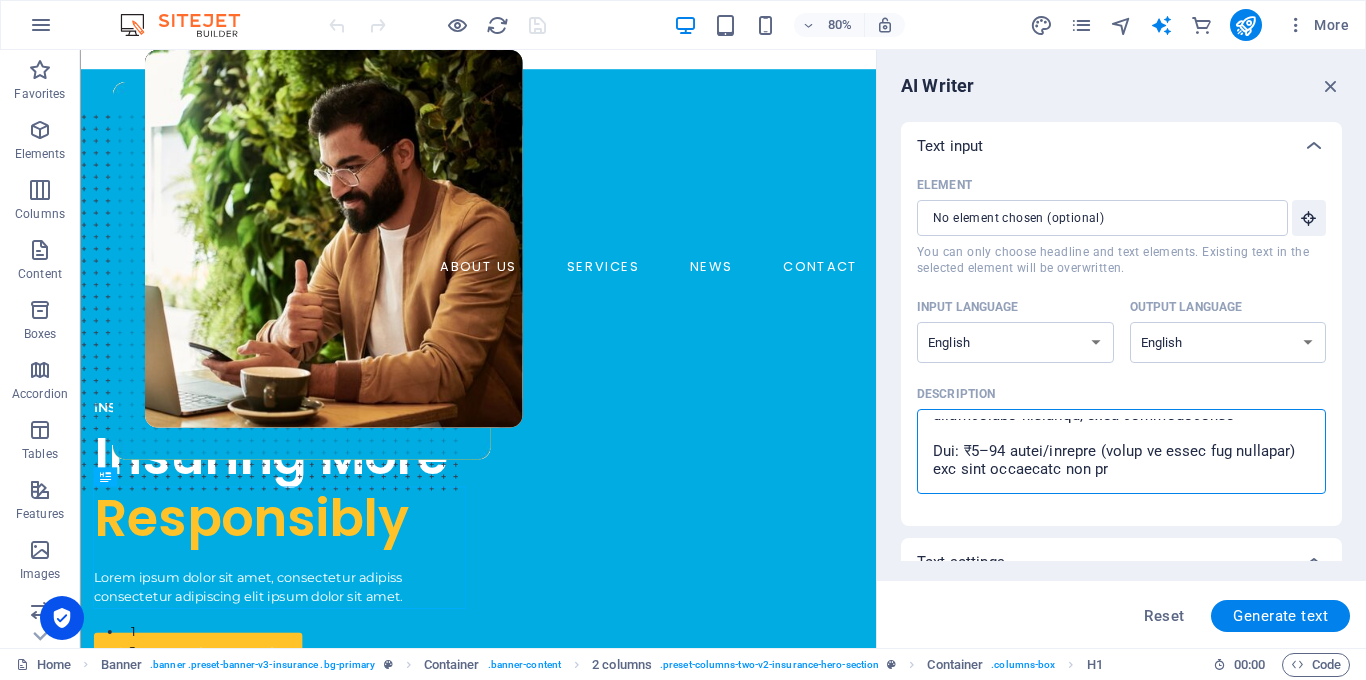 type on "Service-Based Pricing (Ideal for Corporate Clients, MNCs, Funded Startups)
1. Brand Strategy & Positioning
Scope: Research, brand architecture, tone, narrative, tagline, customer persona
Fee: ₹1.5–2.5 lakhs (one-time)
Retainer Model (for ongoing advisory): ₹75,000–₹1.2 lakh/month
2. Marketing Strategy from Scratch
Scope: 360° marketing blueprint (online + offline), funnel design, performance tracking setup
Fee: ₹2.5–4 lakhs (project-based)
With Execution Oversight: ₹1.2–1.5 lakh/month (min 3-month retainer)
3. Business Launch Consulting (Startup or New Vertical)
Scope: Business model validation, go-to-market plan, brand + marketing setup
Fee: ₹3–5 lakhs
Add-on Equity Option (For early-stage startups): ~1–3% equity + lower upfront fee
4. Internal Audit & Bottleneck Diagnosis
Scope: Audit of team structure, information flow, communication breakdowns, marketing inefficiencies
Fee: ₹1–2 lakhs (audit report & recommendation)
Follow-up Execution Support: ₹75,000/month
5. Event Consulting & Execution ..." 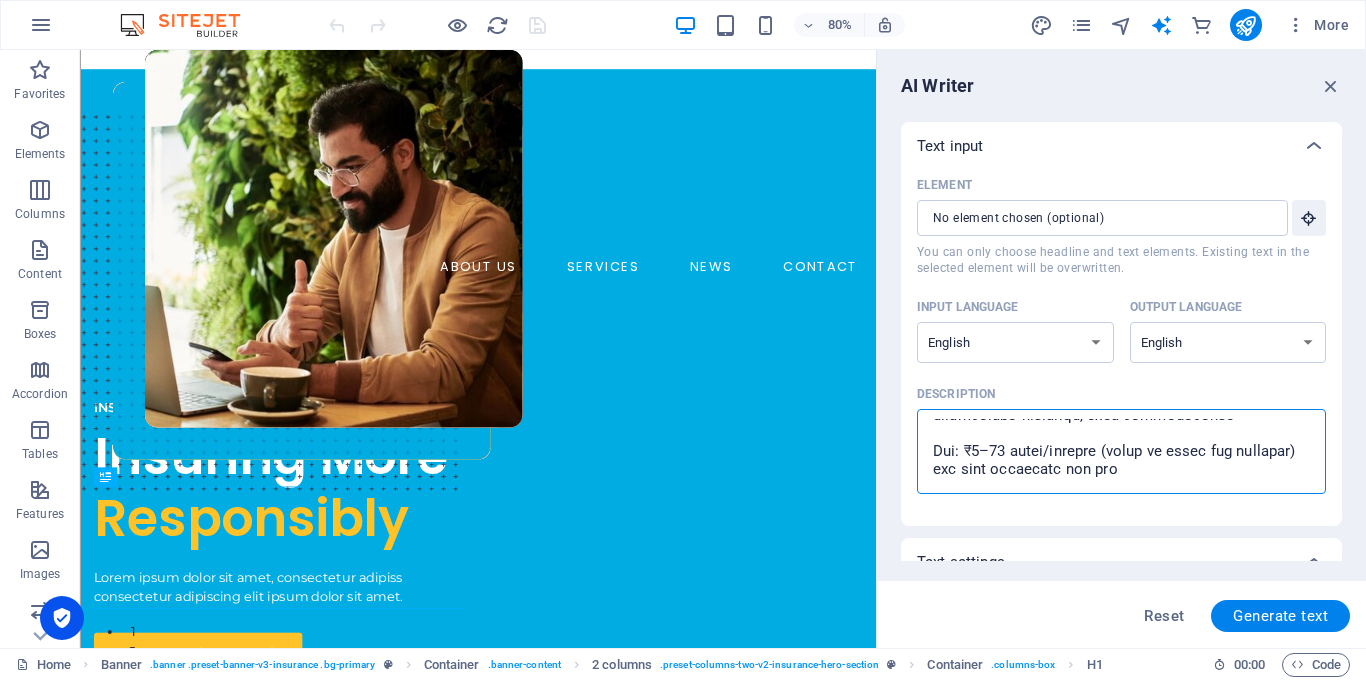 type on "Service-Based Pricing (Ideal for Corporate Clients, MNCs, Funded Startups)
1. Brand Strategy & Positioning
Scope: Research, brand architecture, tone, narrative, tagline, customer persona
Fee: ₹1.5–2.5 lakhs (one-time)
Retainer Model (for ongoing advisory): ₹75,000–₹1.2 lakh/month
2. Marketing Strategy from Scratch
Scope: 360° marketing blueprint (online + offline), funnel design, performance tracking setup
Fee: ₹2.5–4 lakhs (project-based)
With Execution Oversight: ₹1.2–1.5 lakh/month (min 3-month retainer)
3. Business Launch Consulting (Startup or New Vertical)
Scope: Business model validation, go-to-market plan, brand + marketing setup
Fee: ₹3–5 lakhs
Add-on Equity Option (For early-stage startups): ~1–3% equity + lower upfront fee
4. Internal Audit & Bottleneck Diagnosis
Scope: Audit of team structure, information flow, communication breakdowns, marketing inefficiencies
Fee: ₹1–2 lakhs (audit report & recommendation)
Follow-up Execution Support: ₹75,000/month
5. Event Consulting & Execution ..." 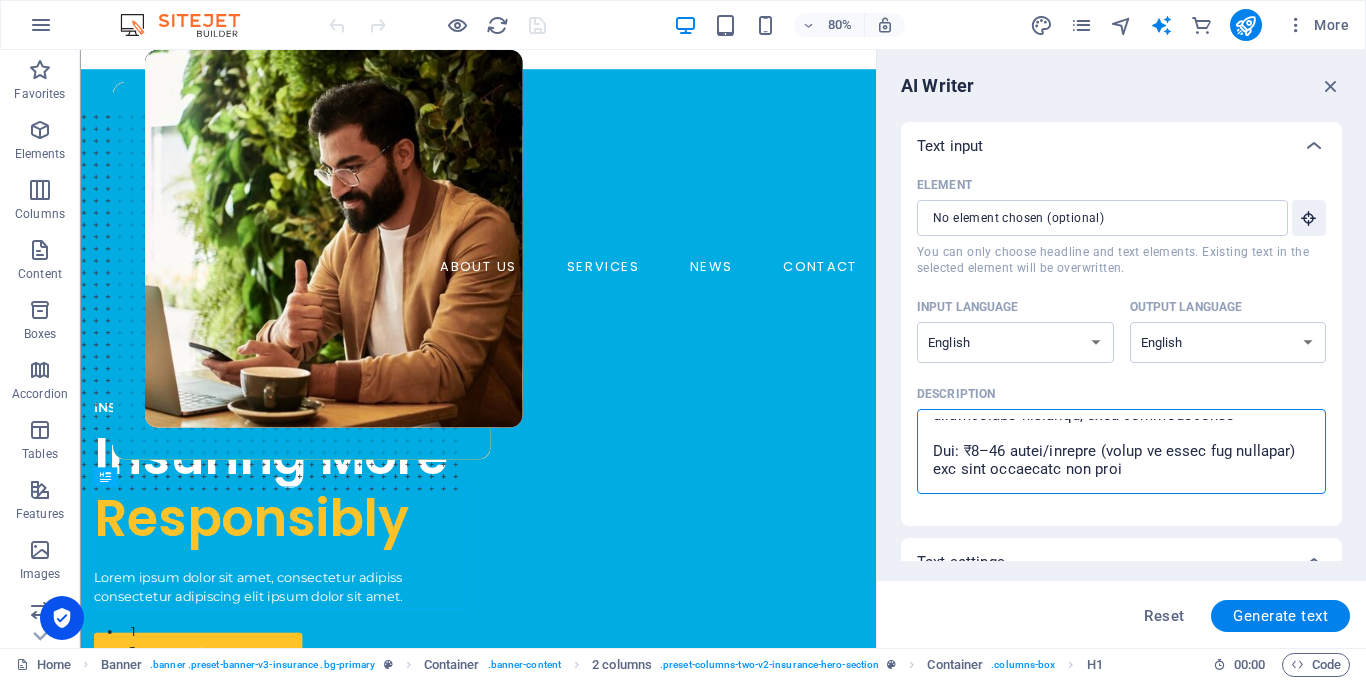type on "Service-Based Pricing (Ideal for Corporate Clients, MNCs, Funded Startups)
1. Brand Strategy & Positioning
Scope: Research, brand architecture, tone, narrative, tagline, customer persona
Fee: ₹1.5–2.5 lakhs (one-time)
Retainer Model (for ongoing advisory): ₹75,000–₹1.2 lakh/month
2. Marketing Strategy from Scratch
Scope: 360° marketing blueprint (online + offline), funnel design, performance tracking setup
Fee: ₹2.5–4 lakhs (project-based)
With Execution Oversight: ₹1.2–1.5 lakh/month (min 3-month retainer)
3. Business Launch Consulting (Startup or New Vertical)
Scope: Business model validation, go-to-market plan, brand + marketing setup
Fee: ₹3–5 lakhs
Add-on Equity Option (For early-stage startups): ~1–3% equity + lower upfront fee
4. Internal Audit & Bottleneck Diagnosis
Scope: Audit of team structure, information flow, communication breakdowns, marketing inefficiencies
Fee: ₹1–2 lakhs (audit report & recommendation)
Follow-up Execution Support: ₹75,000/month
5. Event Consulting & Execution ..." 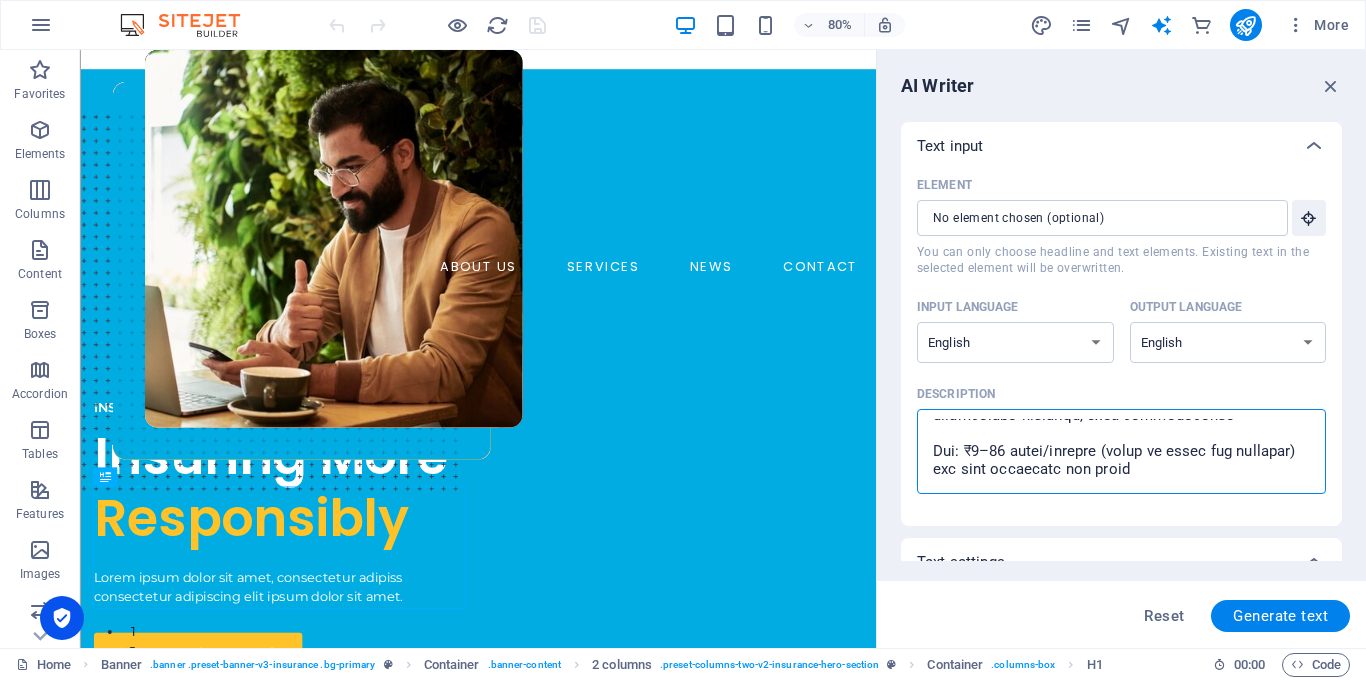 type on "Service-Based Pricing (Ideal for Corporate Clients, MNCs, Funded Startups)
1. Brand Strategy & Positioning
Scope: Research, brand architecture, tone, narrative, tagline, customer persona
Fee: ₹1.5–2.5 lakhs (one-time)
Retainer Model (for ongoing advisory): ₹75,000–₹1.2 lakh/month
2. Marketing Strategy from Scratch
Scope: 360° marketing blueprint (online + offline), funnel design, performance tracking setup
Fee: ₹2.5–4 lakhs (project-based)
With Execution Oversight: ₹1.2–1.5 lakh/month (min 3-month retainer)
3. Business Launch Consulting (Startup or New Vertical)
Scope: Business model validation, go-to-market plan, brand + marketing setup
Fee: ₹3–5 lakhs
Add-on Equity Option (For early-stage startups): ~1–3% equity + lower upfront fee
4. Internal Audit & Bottleneck Diagnosis
Scope: Audit of team structure, information flow, communication breakdowns, marketing inefficiencies
Fee: ₹1–2 lakhs (audit report & recommendation)
Follow-up Execution Support: ₹75,000/month
5. Event Consulting & Execution ..." 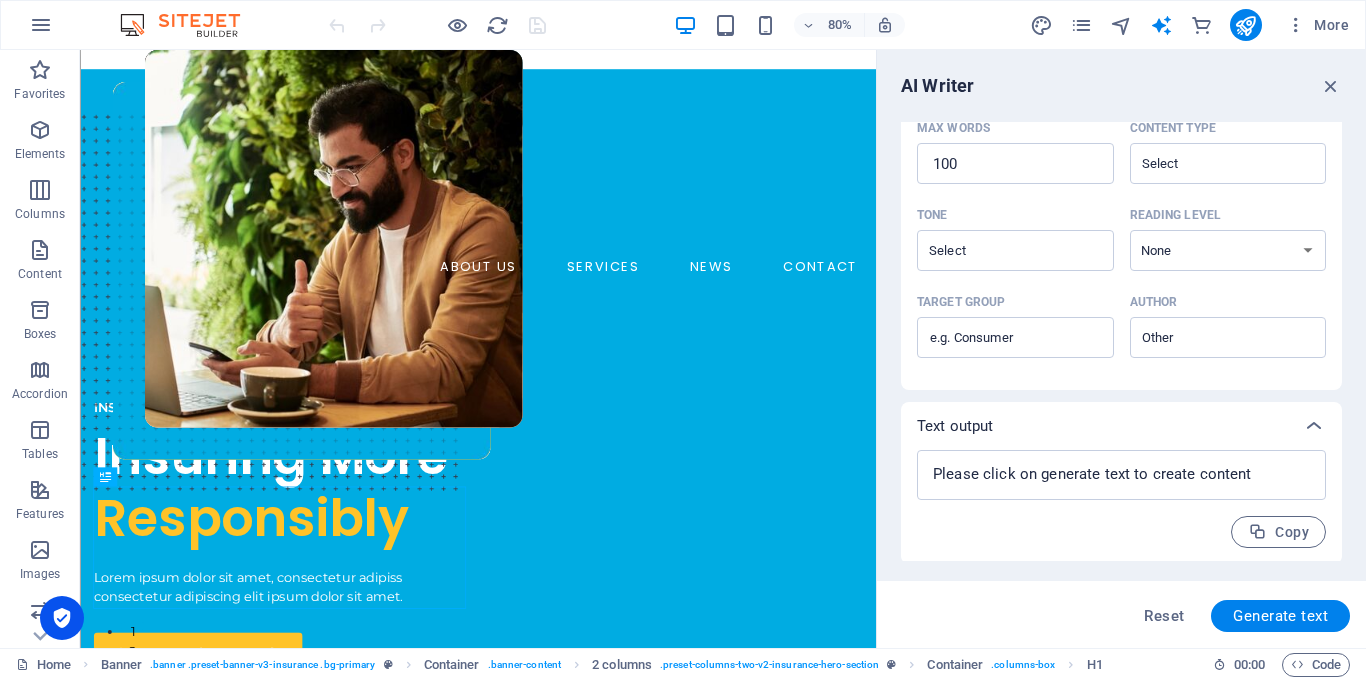 scroll, scrollTop: 476, scrollLeft: 0, axis: vertical 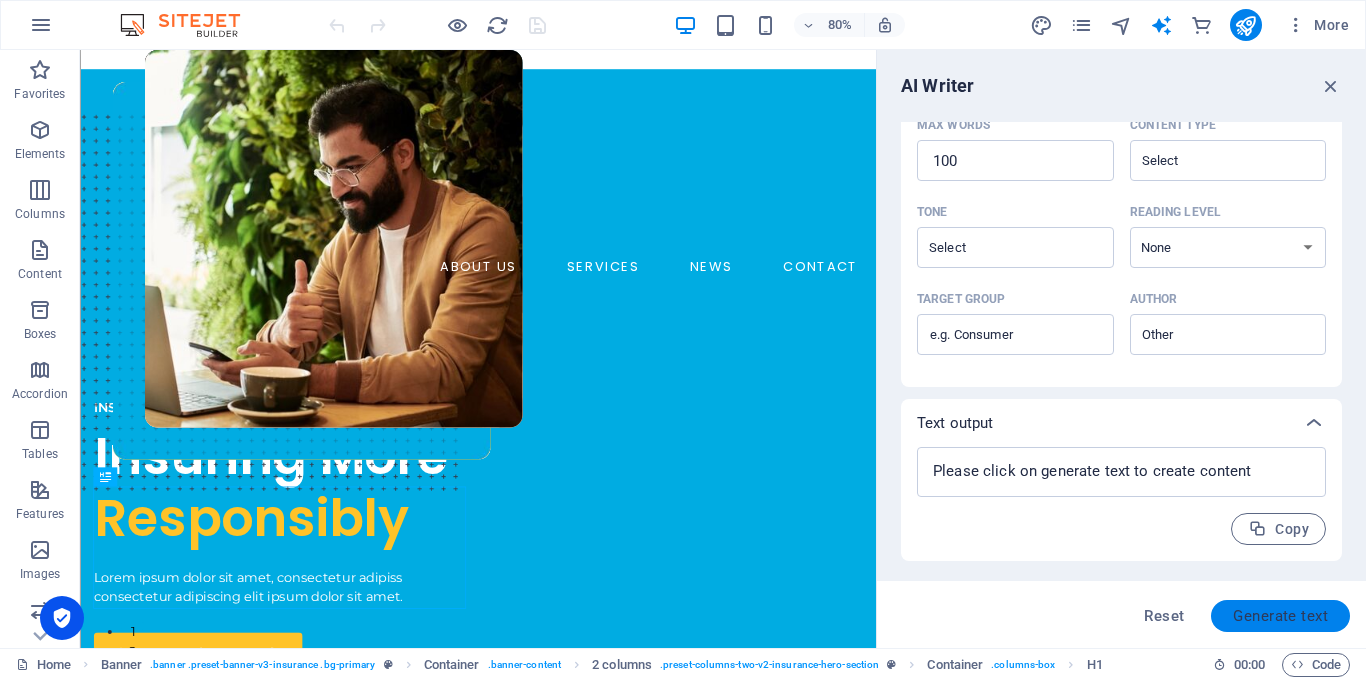 type on "Service-Based Pricing (Ideal for Corporate Clients, MNCs, Funded Startups)
1. Brand Strategy & Positioning
Scope: Research, brand architecture, tone, narrative, tagline, customer persona
Fee: ₹1.5–2.5 lakhs (one-time)
Retainer Model (for ongoing advisory): ₹75,000–₹1.2 lakh/month
2. Marketing Strategy from Scratch
Scope: 360° marketing blueprint (online + offline), funnel design, performance tracking setup
Fee: ₹2.5–4 lakhs (project-based)
With Execution Oversight: ₹1.2–1.5 lakh/month (min 3-month retainer)
3. Business Launch Consulting (Startup or New Vertical)
Scope: Business model validation, go-to-market plan, brand + marketing setup
Fee: ₹3–5 lakhs
Add-on Equity Option (For early-stage startups): ~1–3% equity + lower upfront fee
4. Internal Audit & Bottleneck Diagnosis
Scope: Audit of team structure, information flow, communication breakdowns, marketing inefficiencies
Fee: ₹1–2 lakhs (audit report & recommendation)
Follow-up Execution Support: ₹75,000/month
5. Event Consulting & Execution ..." 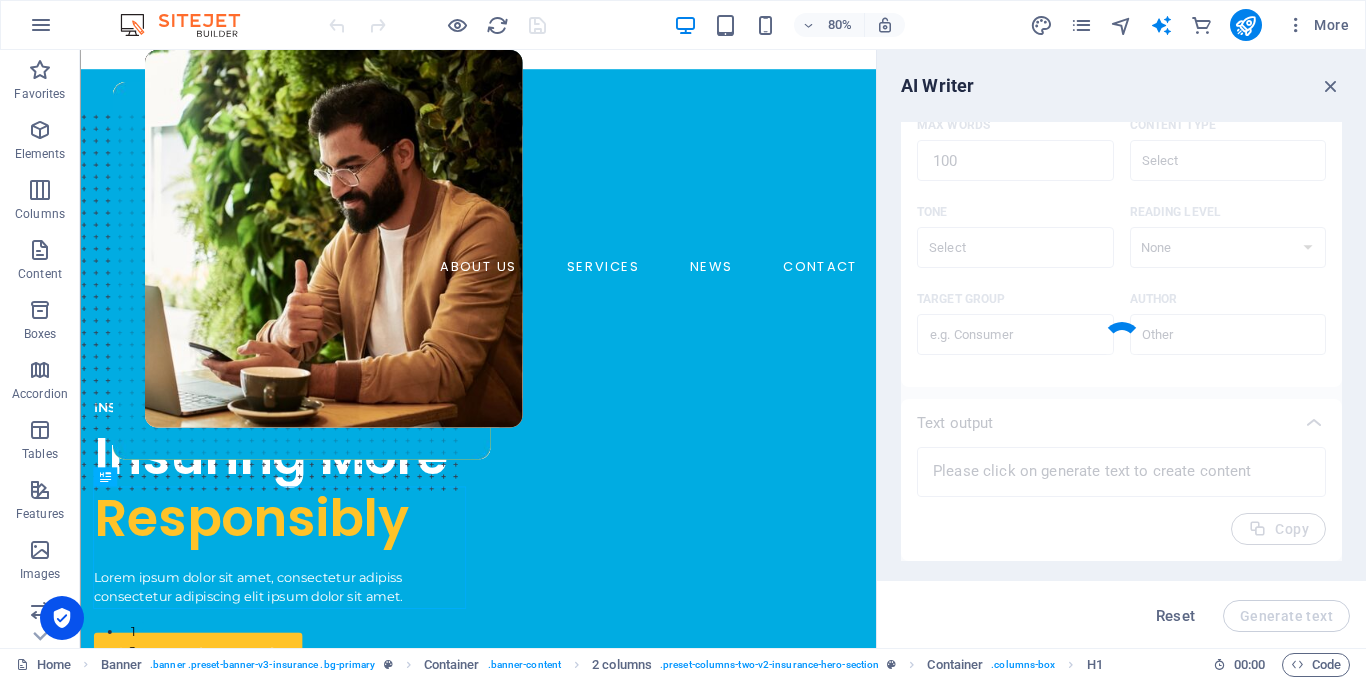 type on "x" 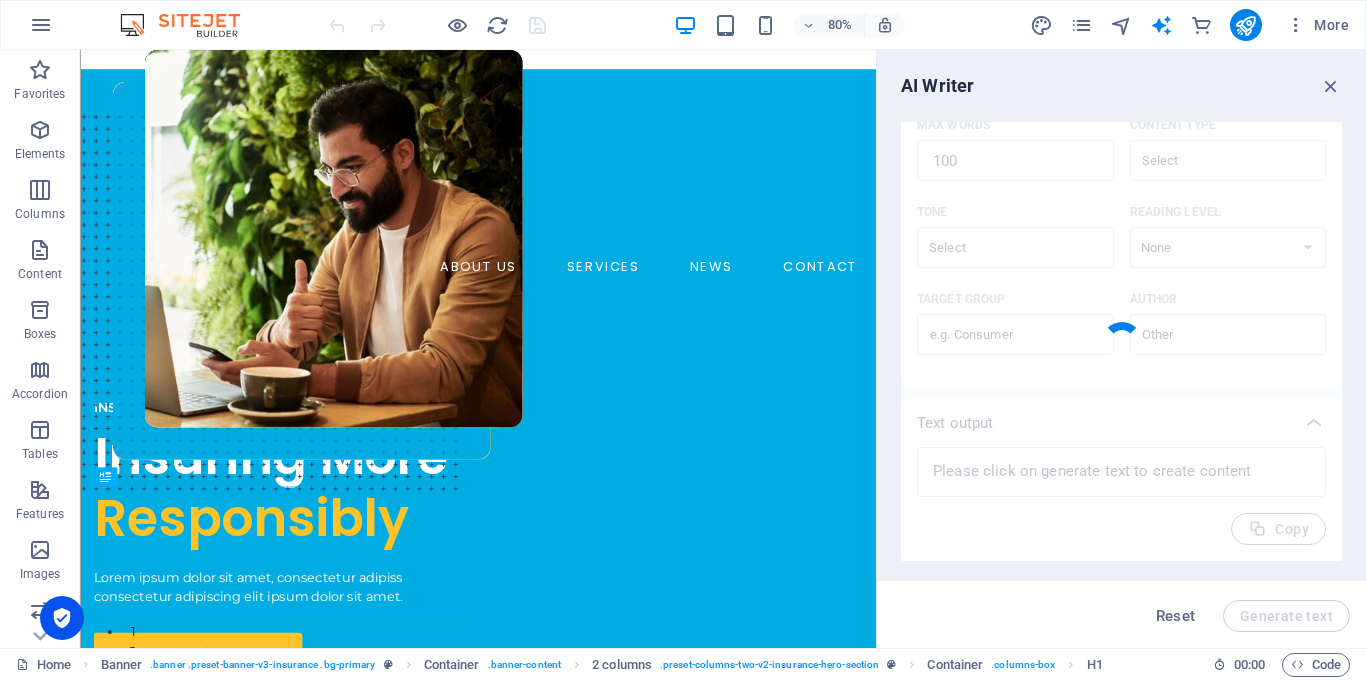 type on "Our service-based pricing model caters to corporate clients, MNCs, and funded startups, offering tailored solutions for various needs. Engage in comprehensive brand strategy and positioning, and receive ongoing advisory services for long-term growth. Develop marketing strategies from the ground up, ensuring robust execution oversight. Our consulting for business launches validates models and crafts go-to-market plans. We conduct internal audits to identify and resolve operational bottlenecks. For impactful events, we provide end-to-end consulting and execution. Additionally, we design effective political and public engagement campaigns, aligning your messaging with strategic objectives." 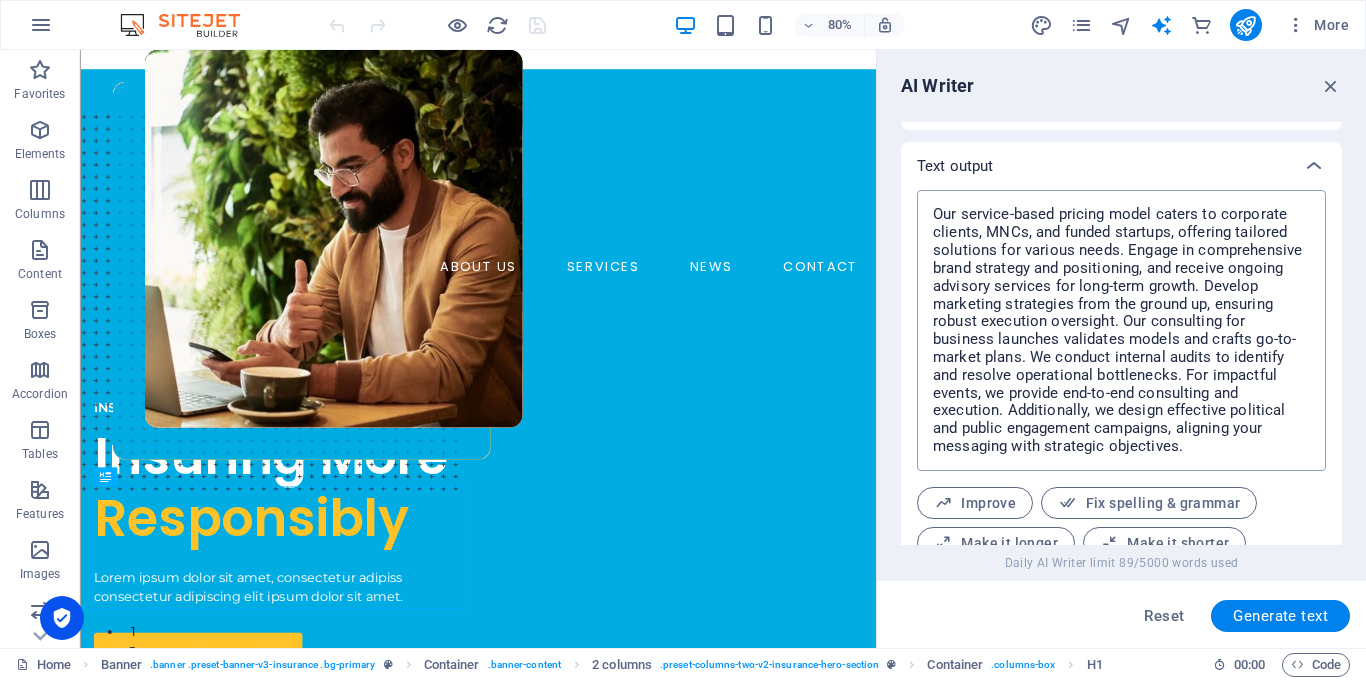 scroll, scrollTop: 811, scrollLeft: 0, axis: vertical 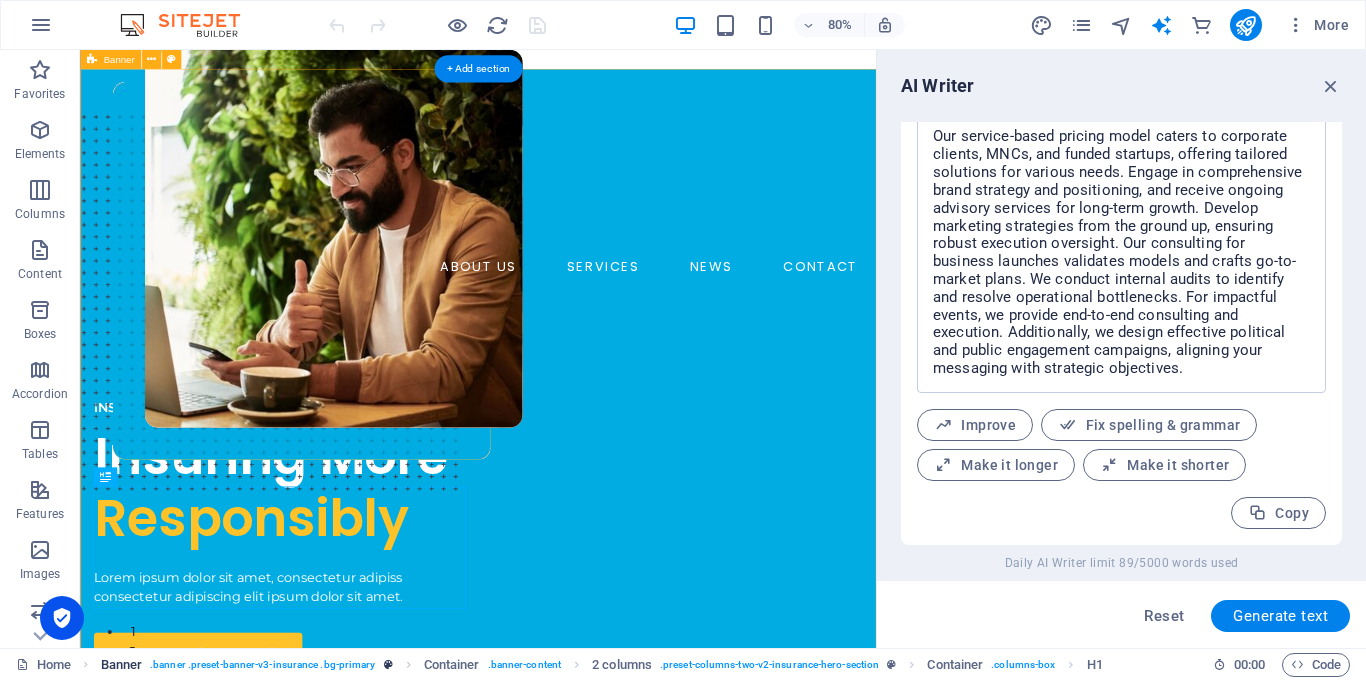 click on ". banner .preset-banner-v3-insurance .bg-primary" at bounding box center (262, 665) 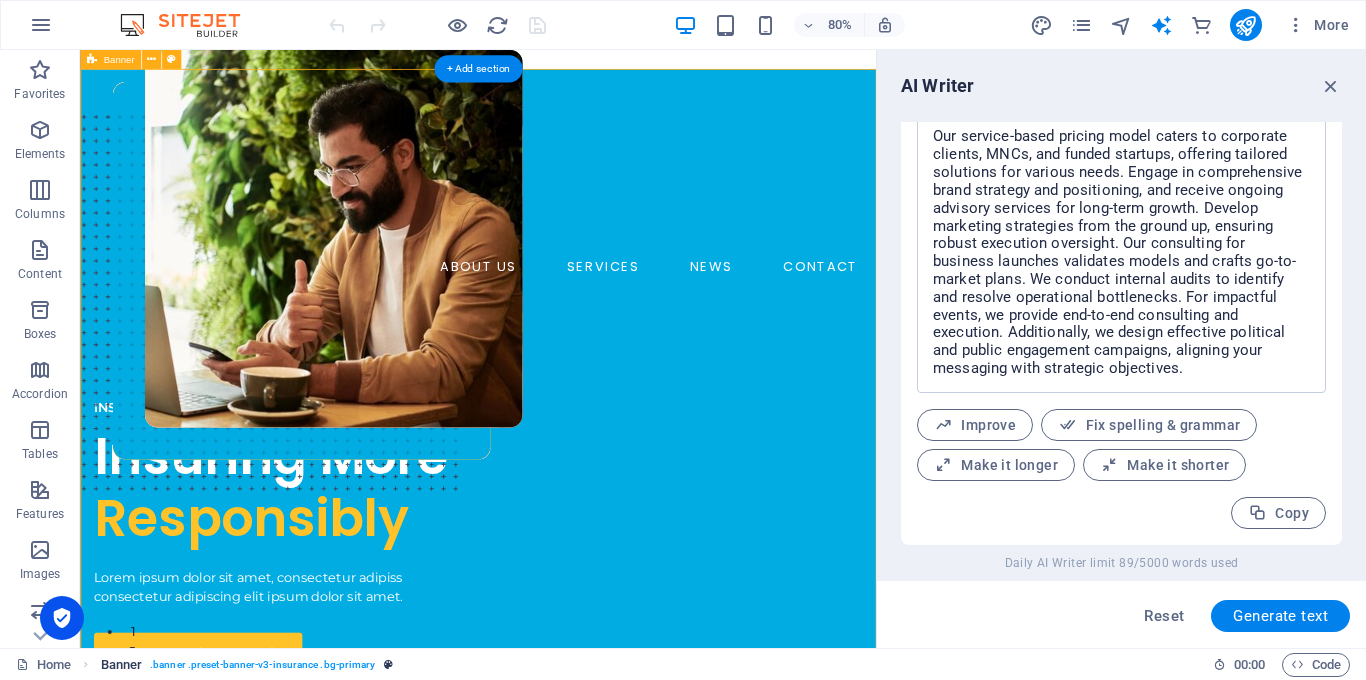 click on ". banner .preset-banner-v3-insurance .bg-primary" at bounding box center [262, 665] 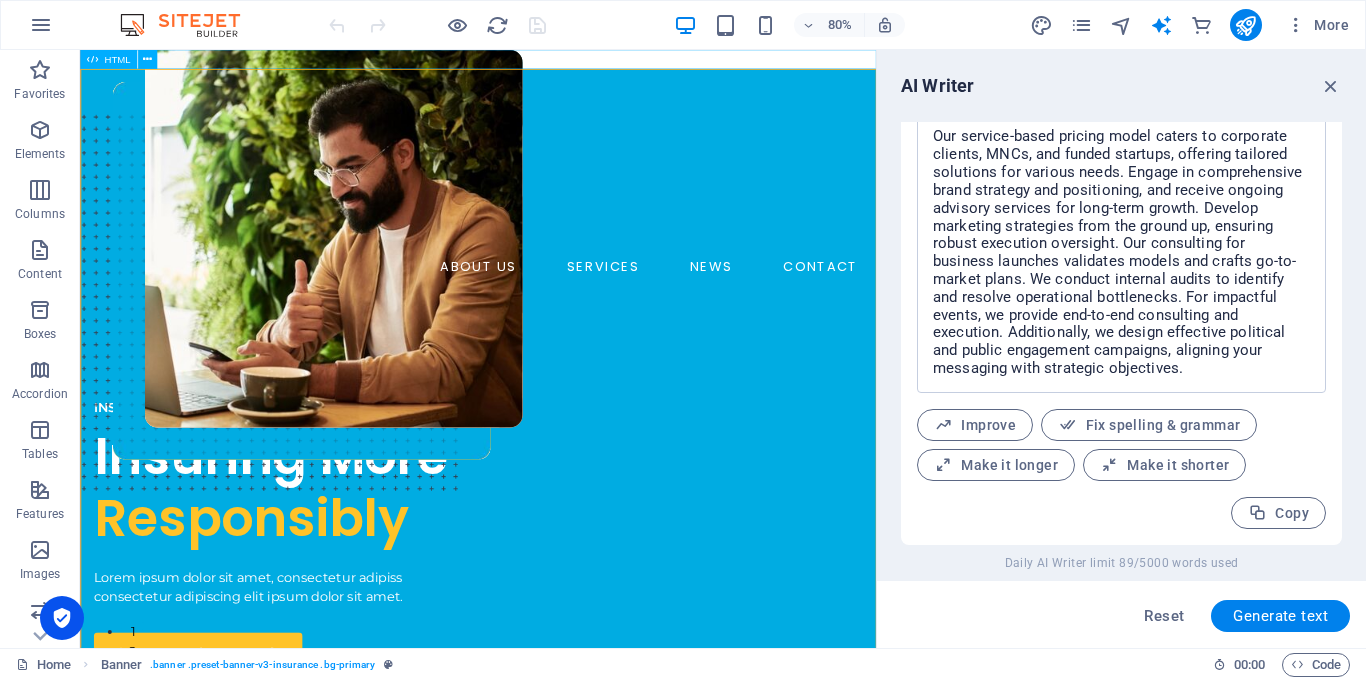 click on "HTML" at bounding box center (117, 60) 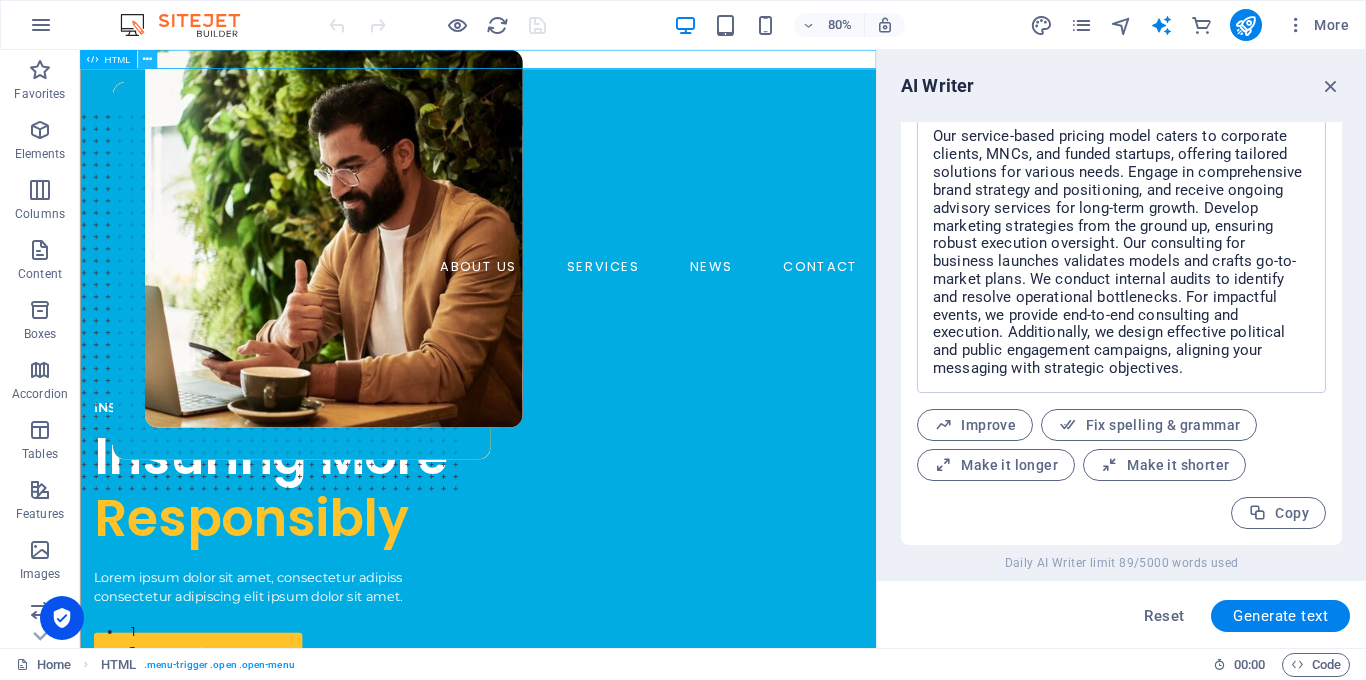 click at bounding box center [146, 59] 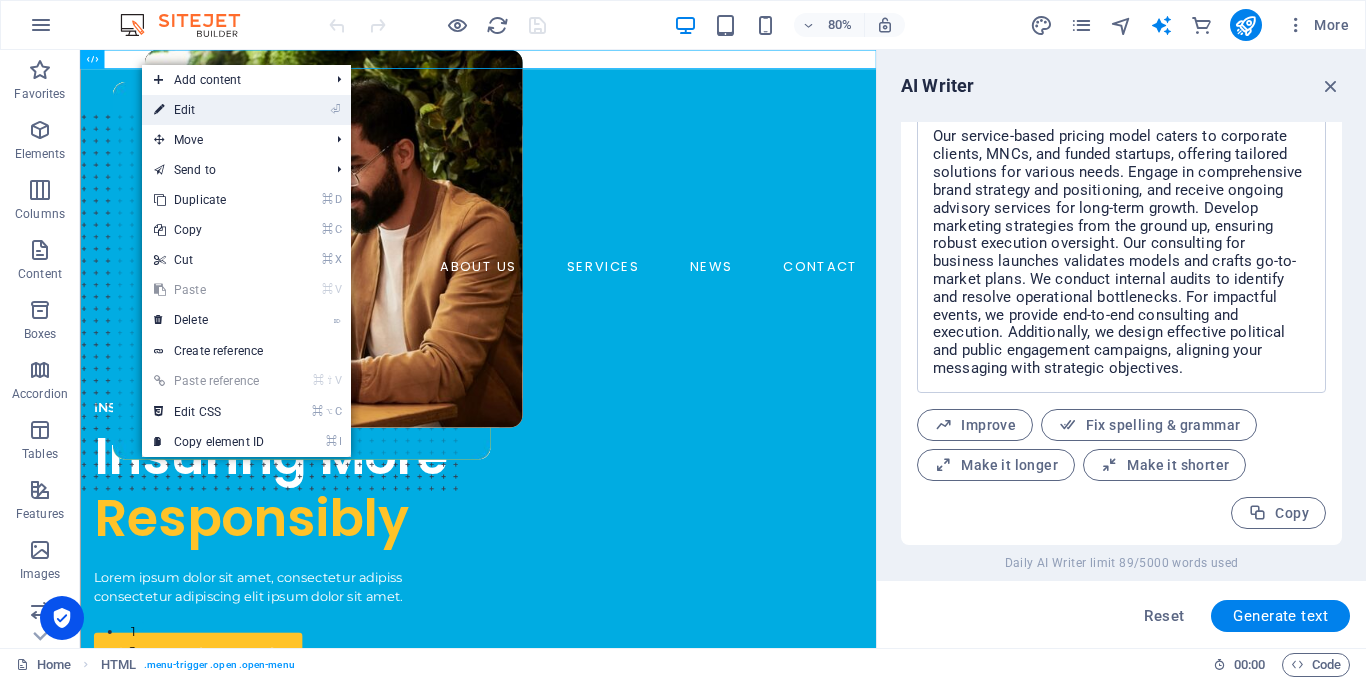 click on "⏎  Edit" at bounding box center [209, 110] 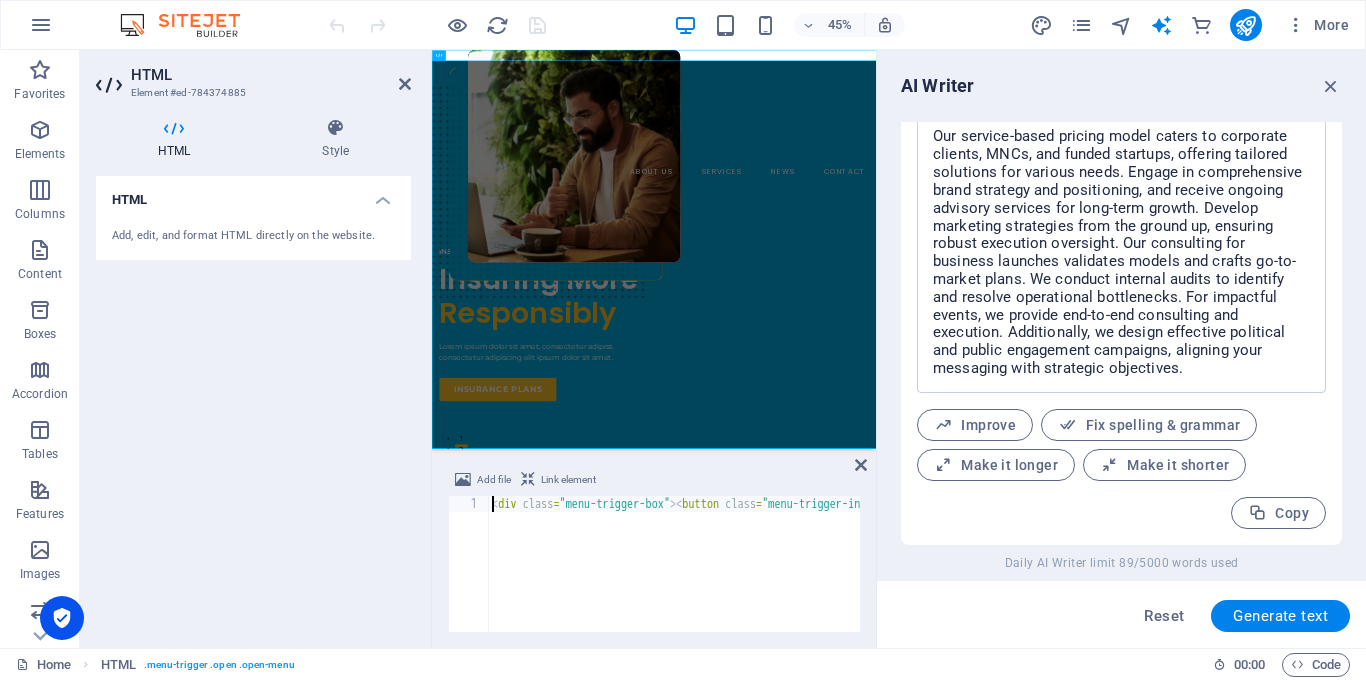 click on "HTML" at bounding box center [253, 194] 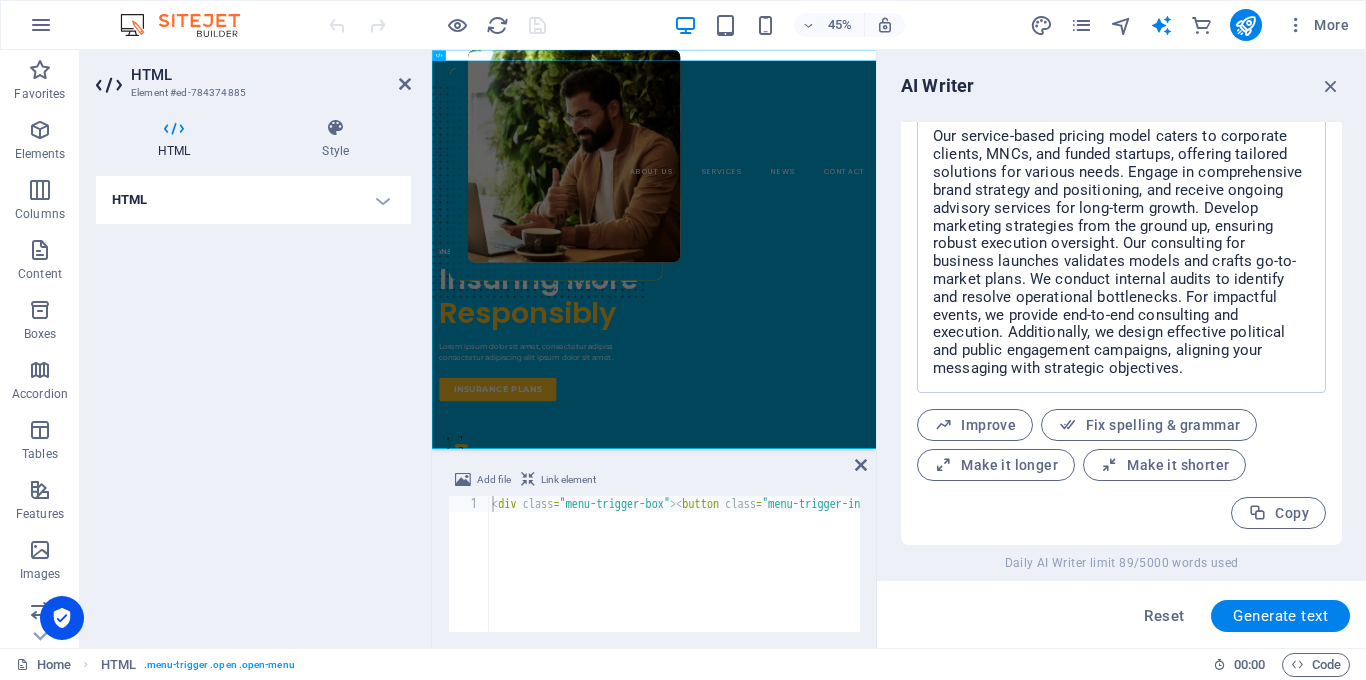 click on "HTML" at bounding box center (253, 200) 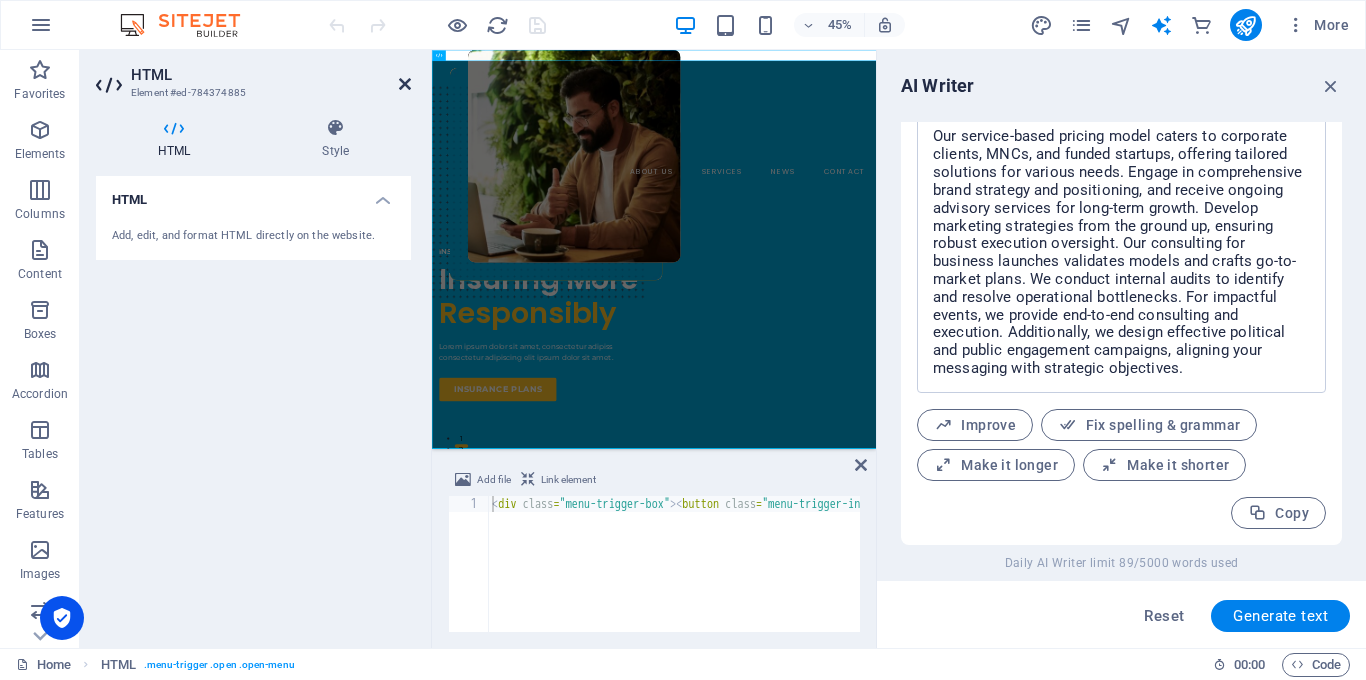 click at bounding box center [405, 84] 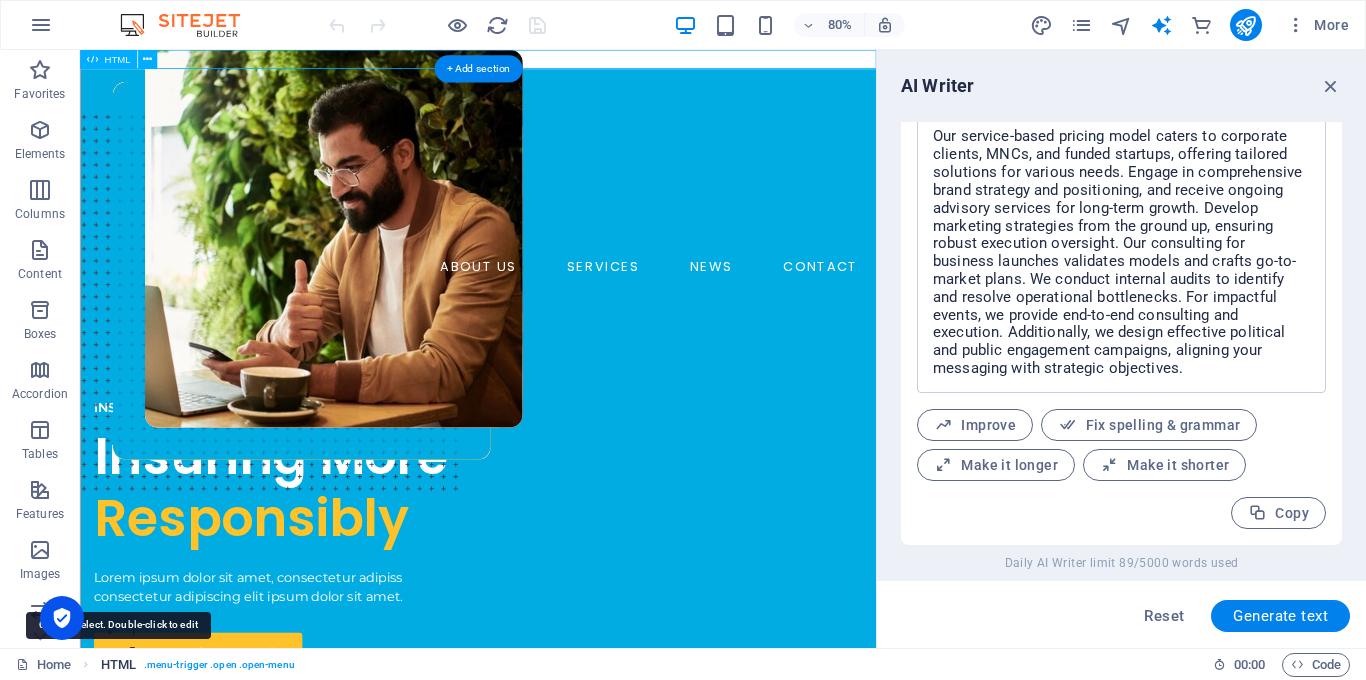 click on "HTML" at bounding box center [118, 665] 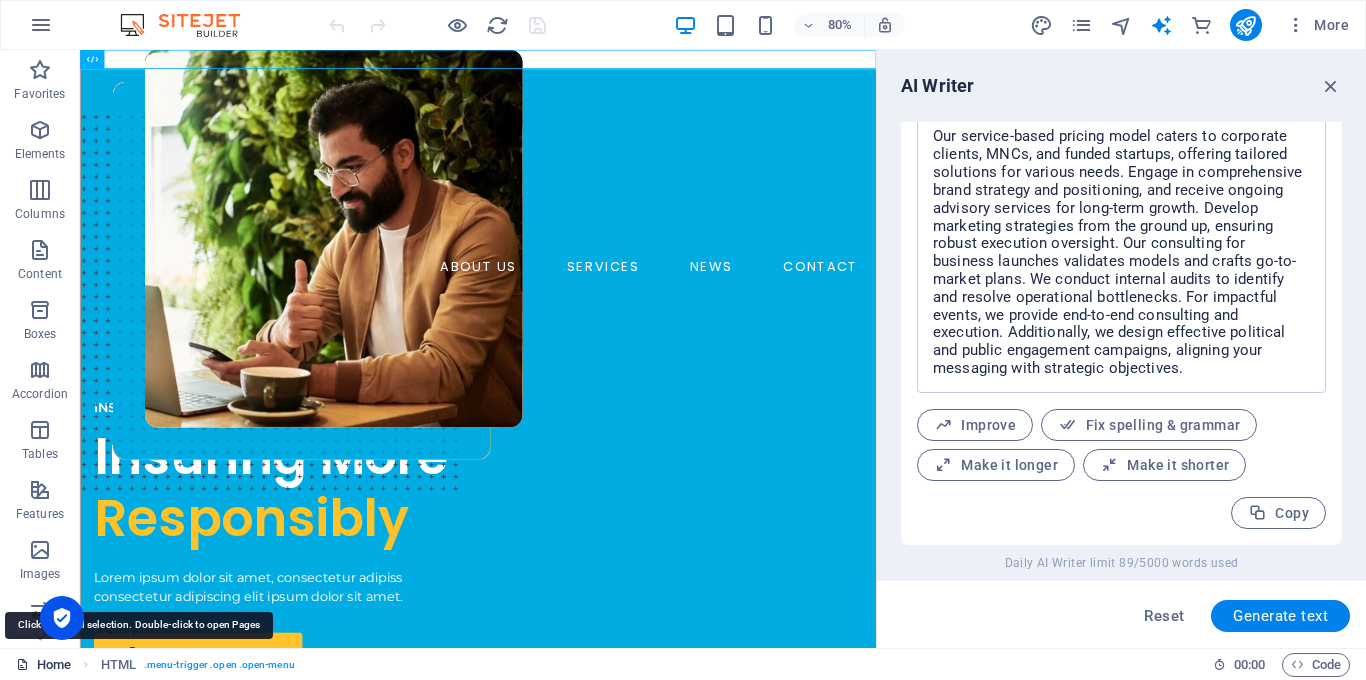 click on "Home" at bounding box center [43, 665] 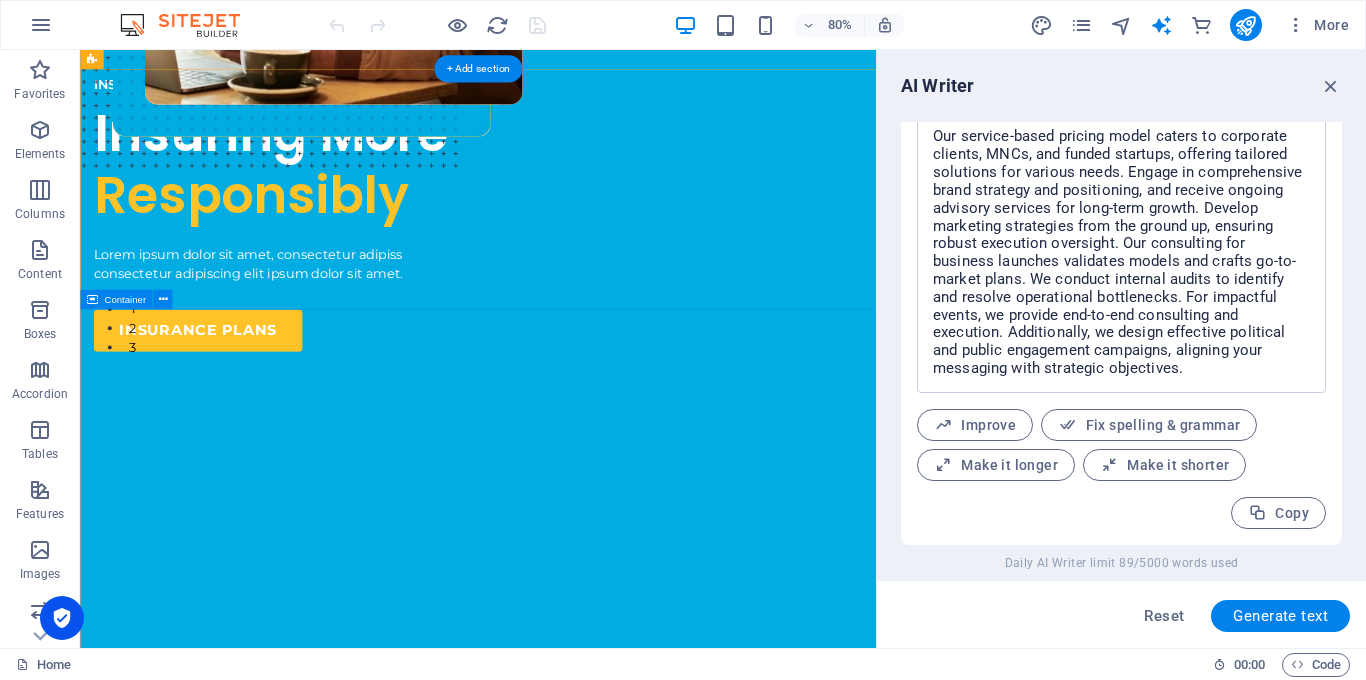 scroll, scrollTop: 0, scrollLeft: 0, axis: both 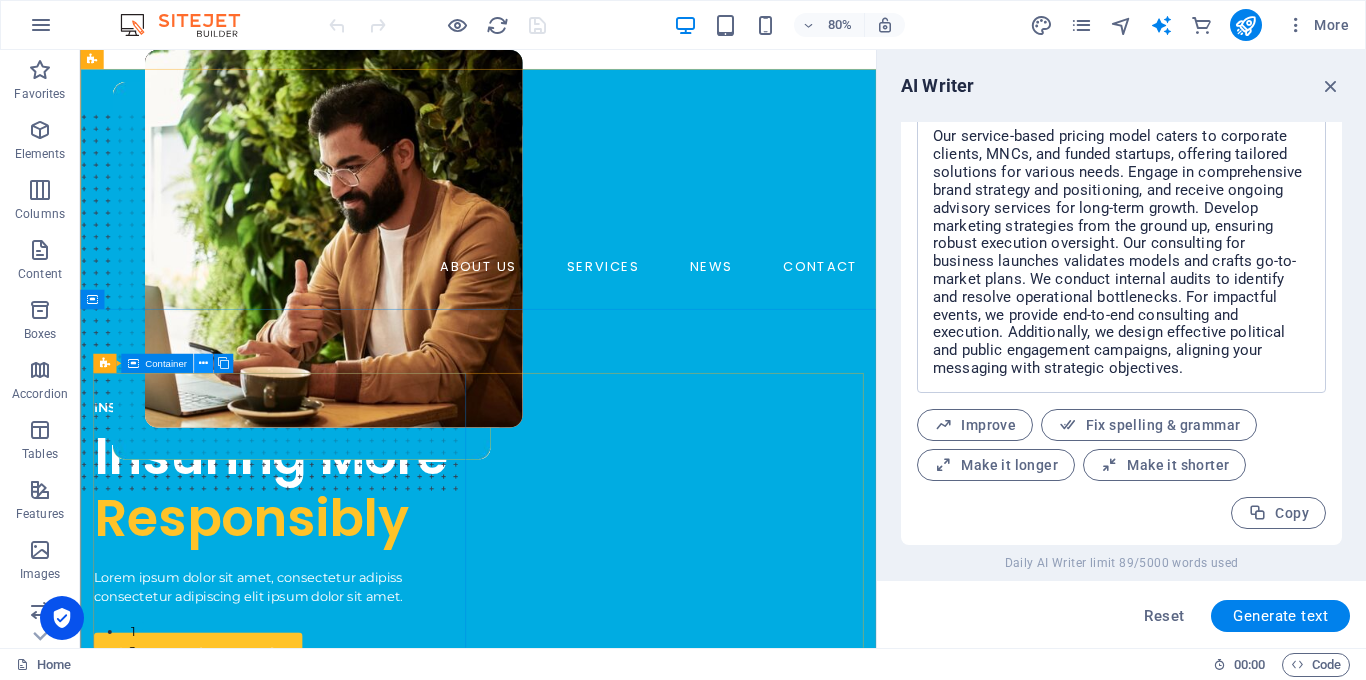 click at bounding box center [203, 363] 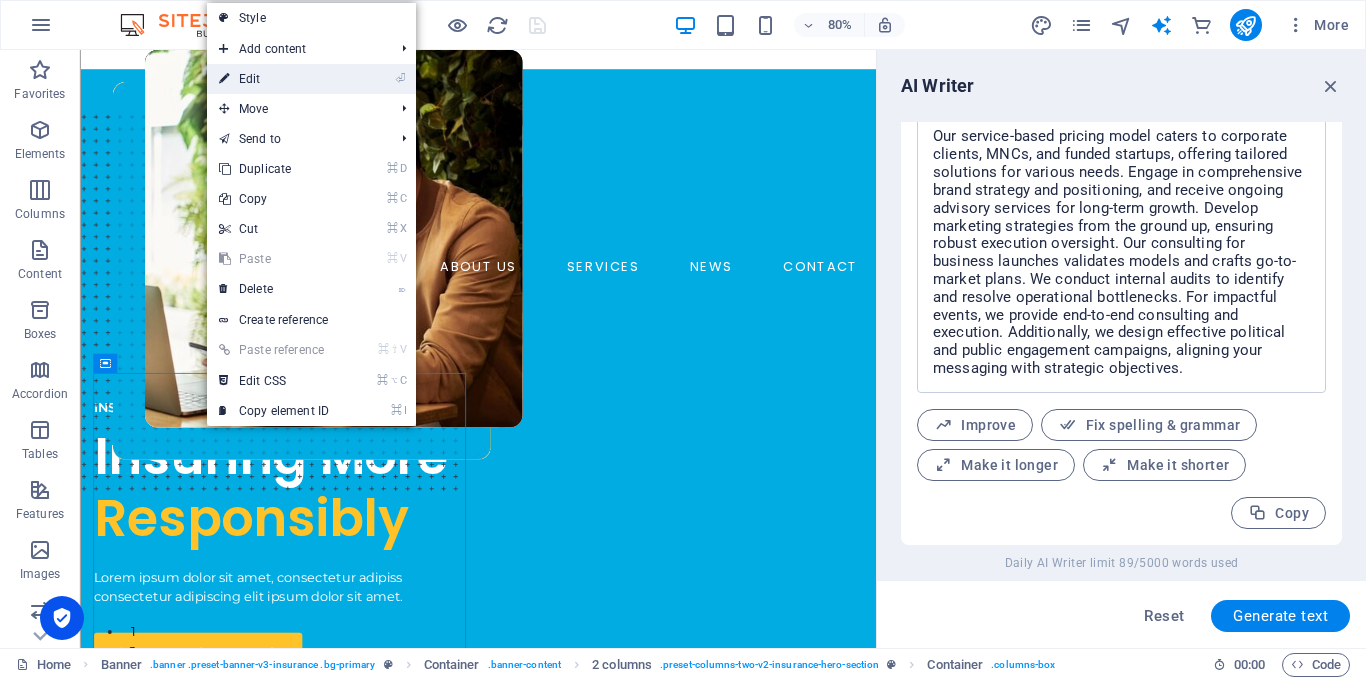 click on "⏎  Edit" at bounding box center [274, 79] 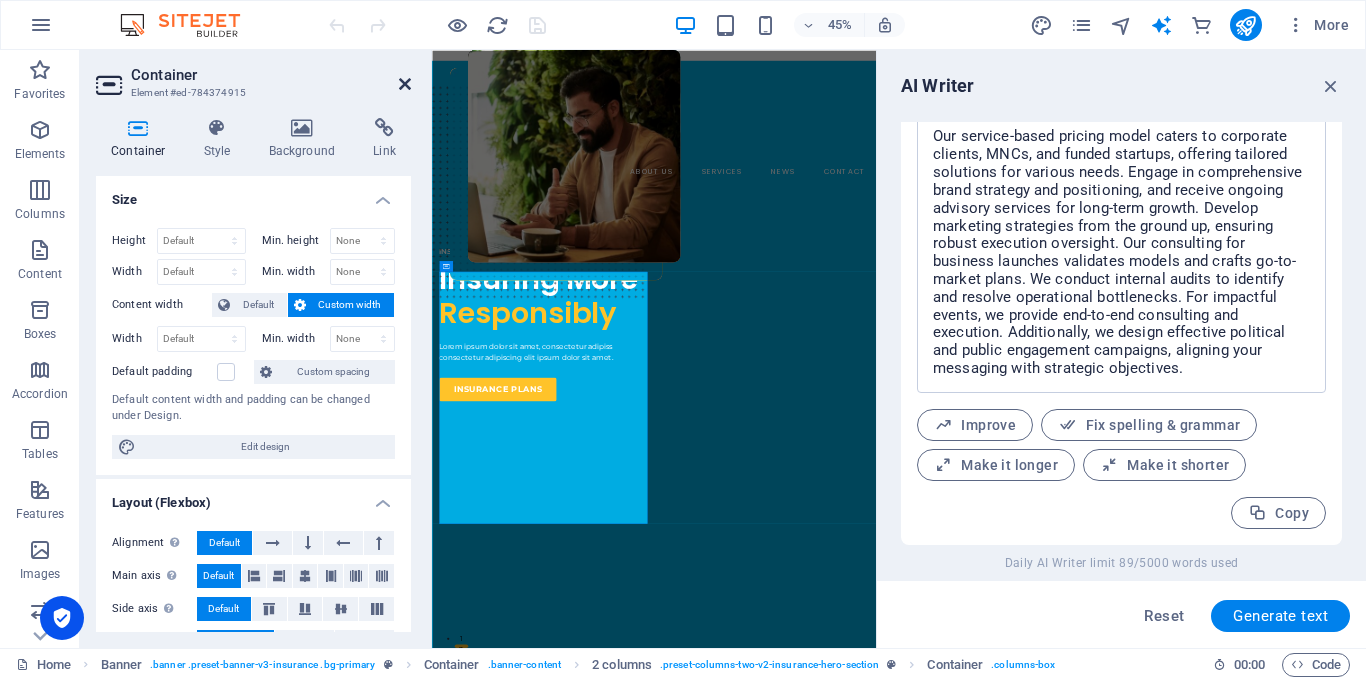 click at bounding box center (405, 84) 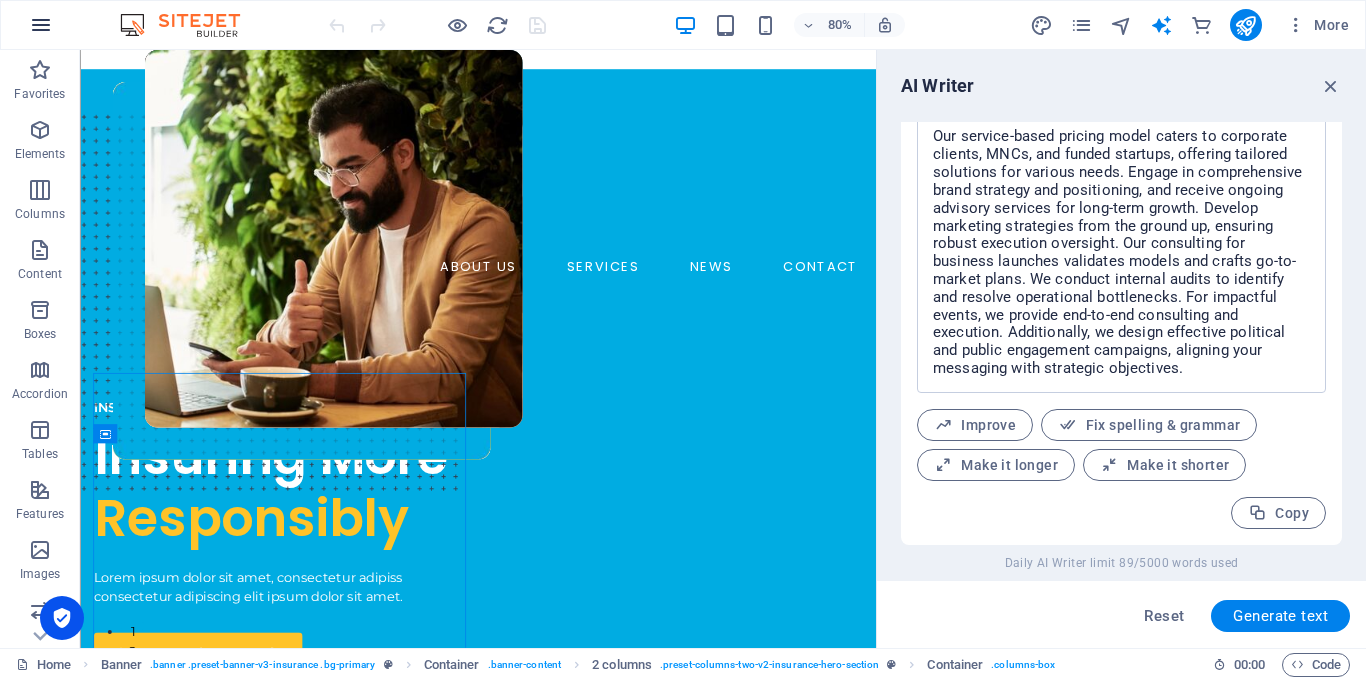 click at bounding box center (41, 25) 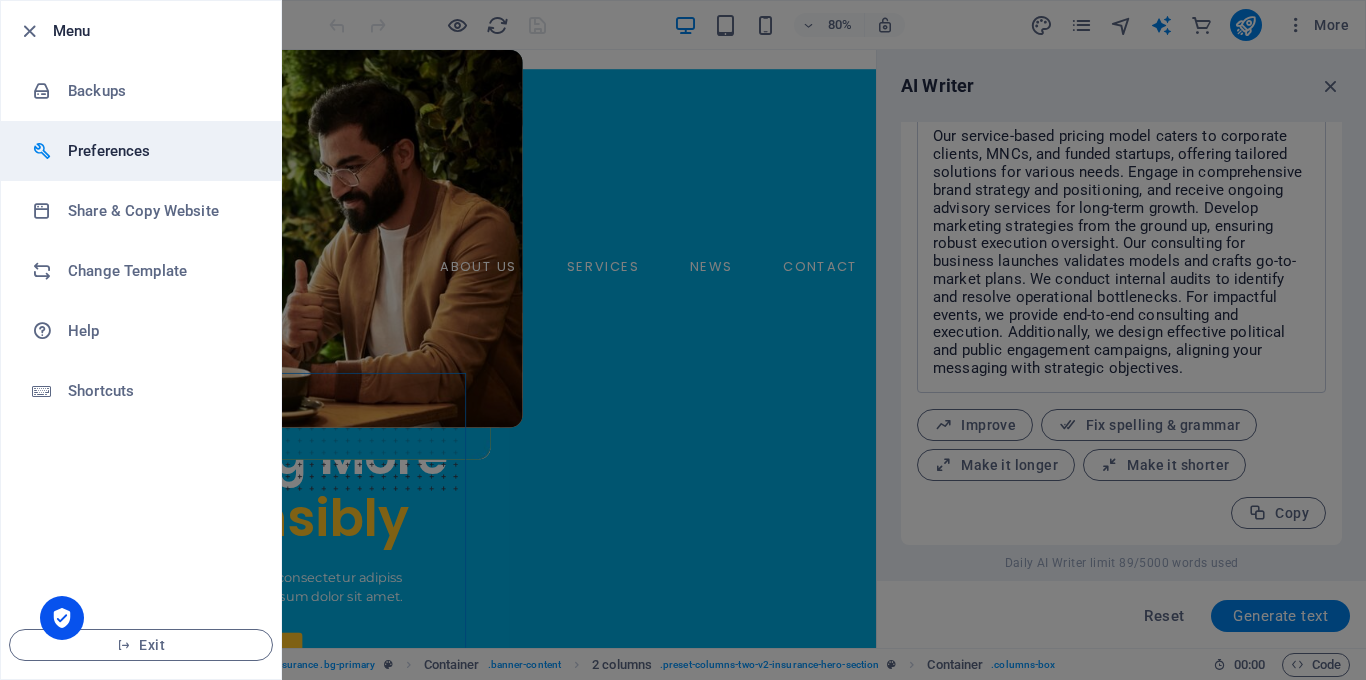 click on "Preferences" at bounding box center (141, 151) 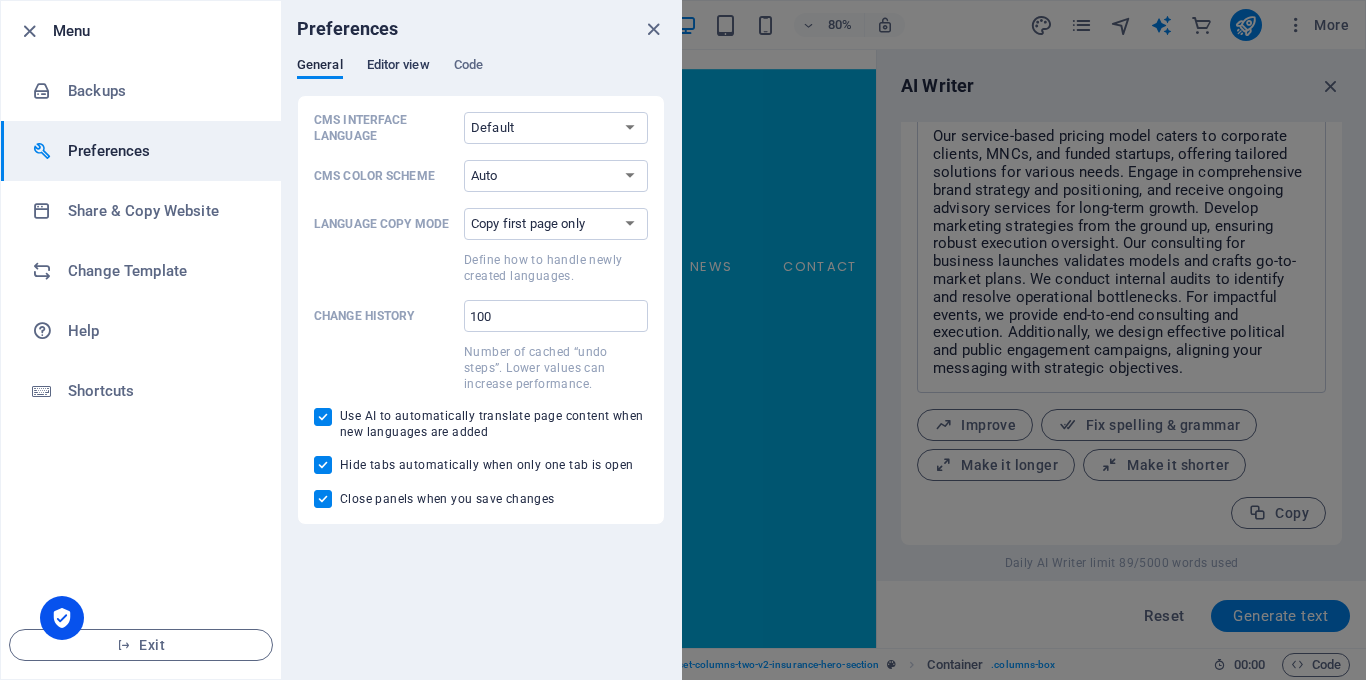 click on "Editor view" at bounding box center [398, 67] 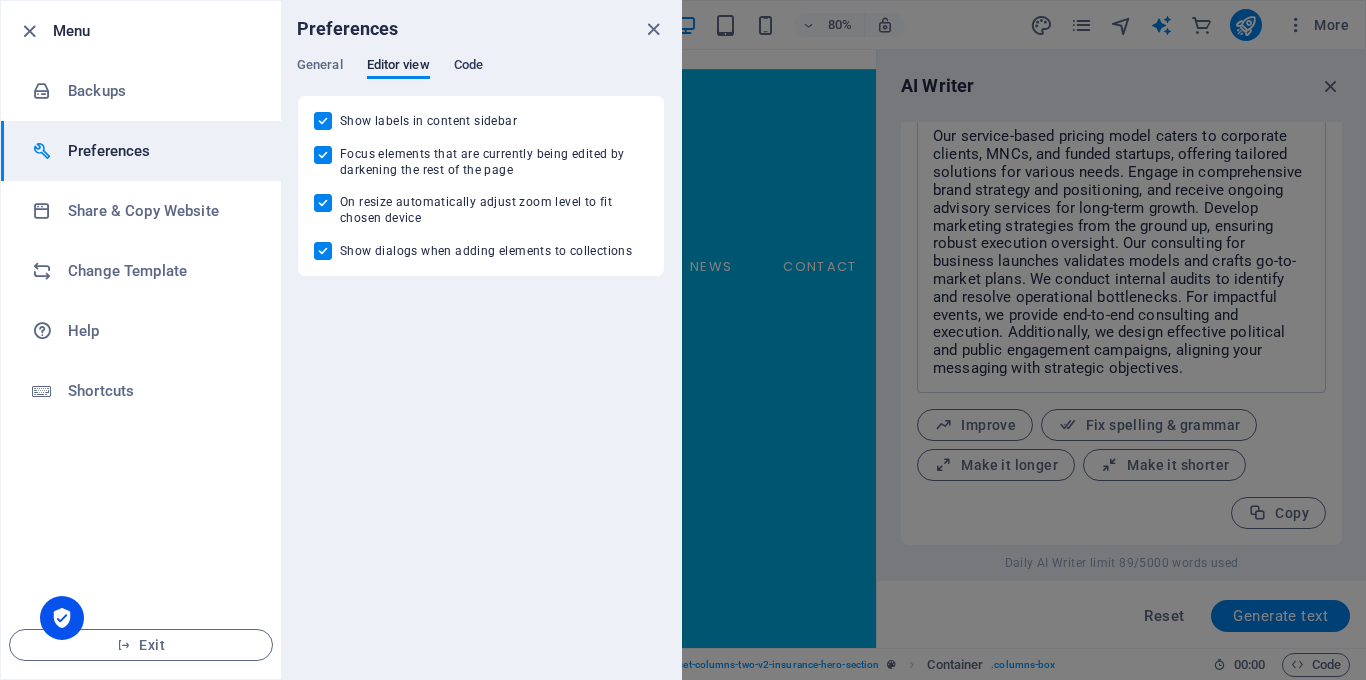 click on "Code" at bounding box center (468, 67) 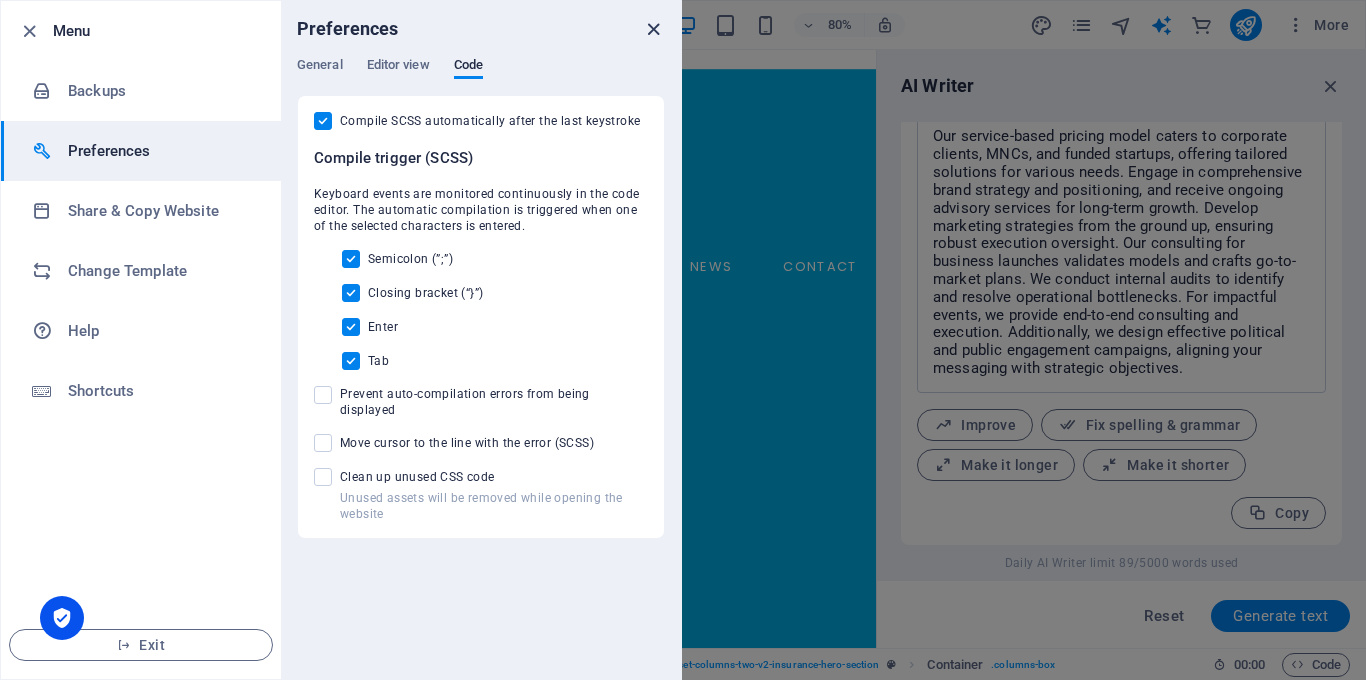 click at bounding box center (653, 29) 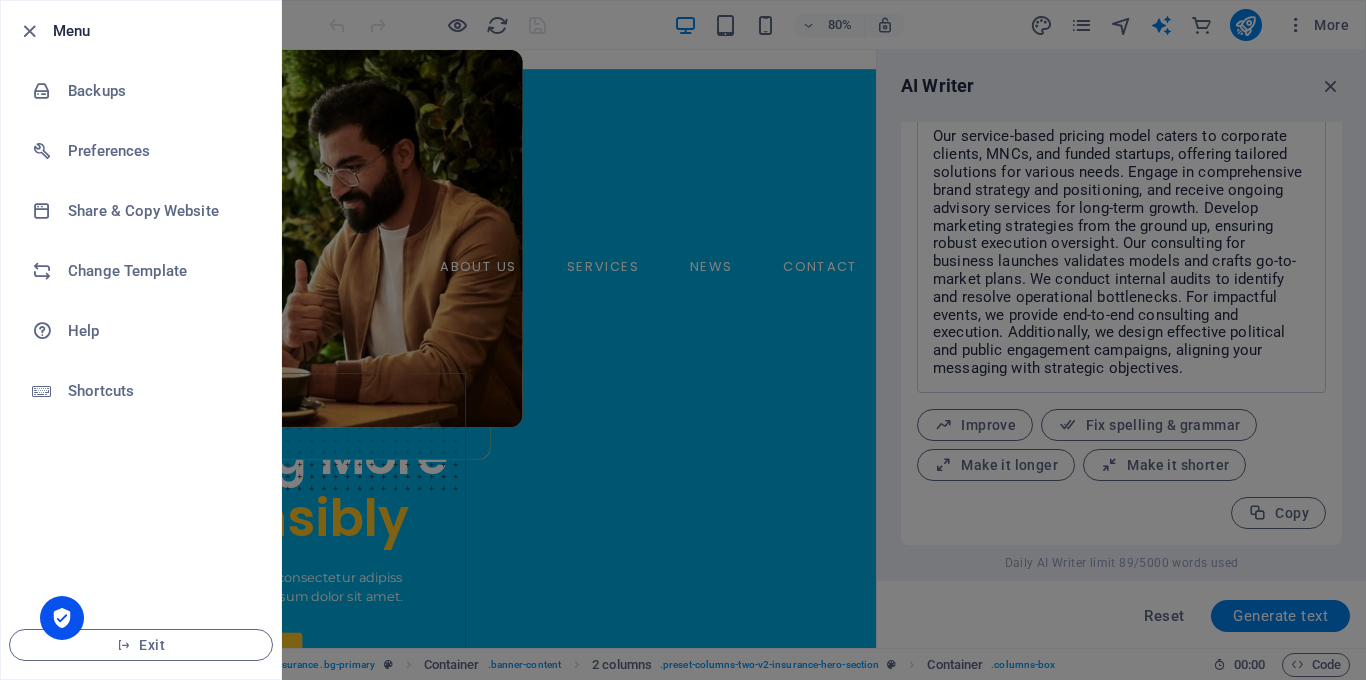 click at bounding box center (683, 340) 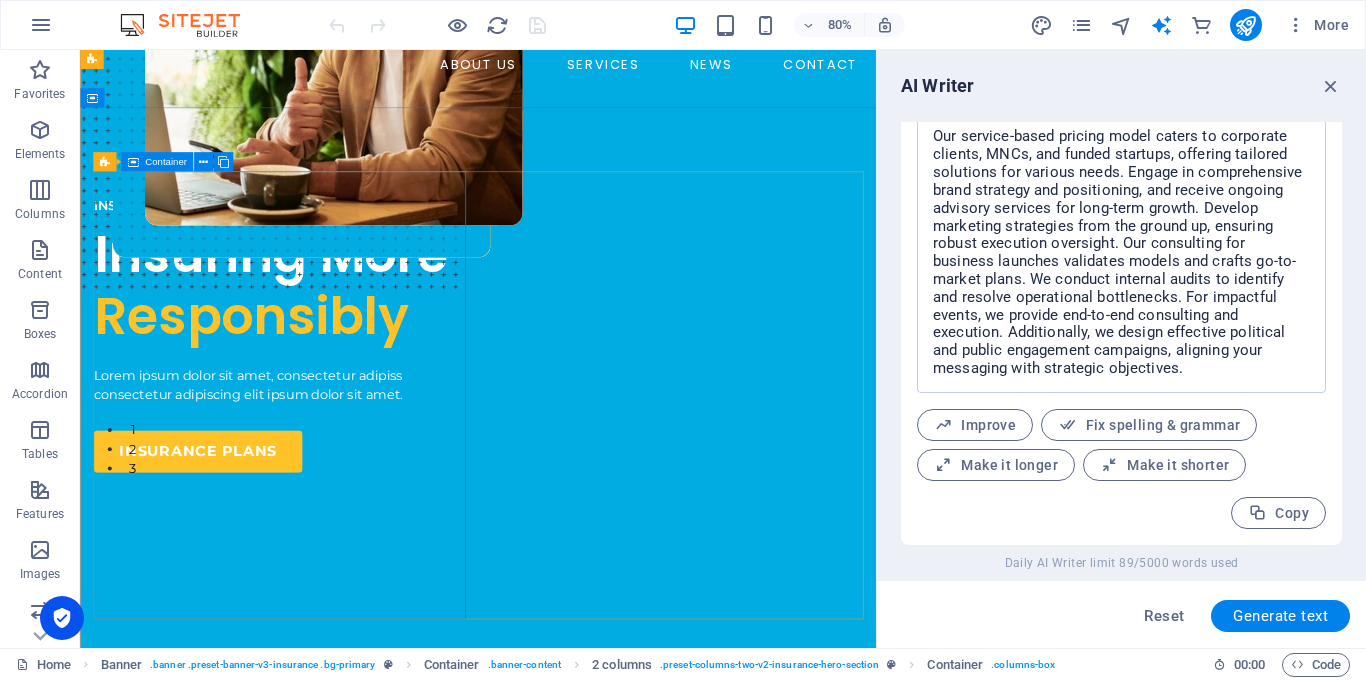 scroll, scrollTop: 259, scrollLeft: 0, axis: vertical 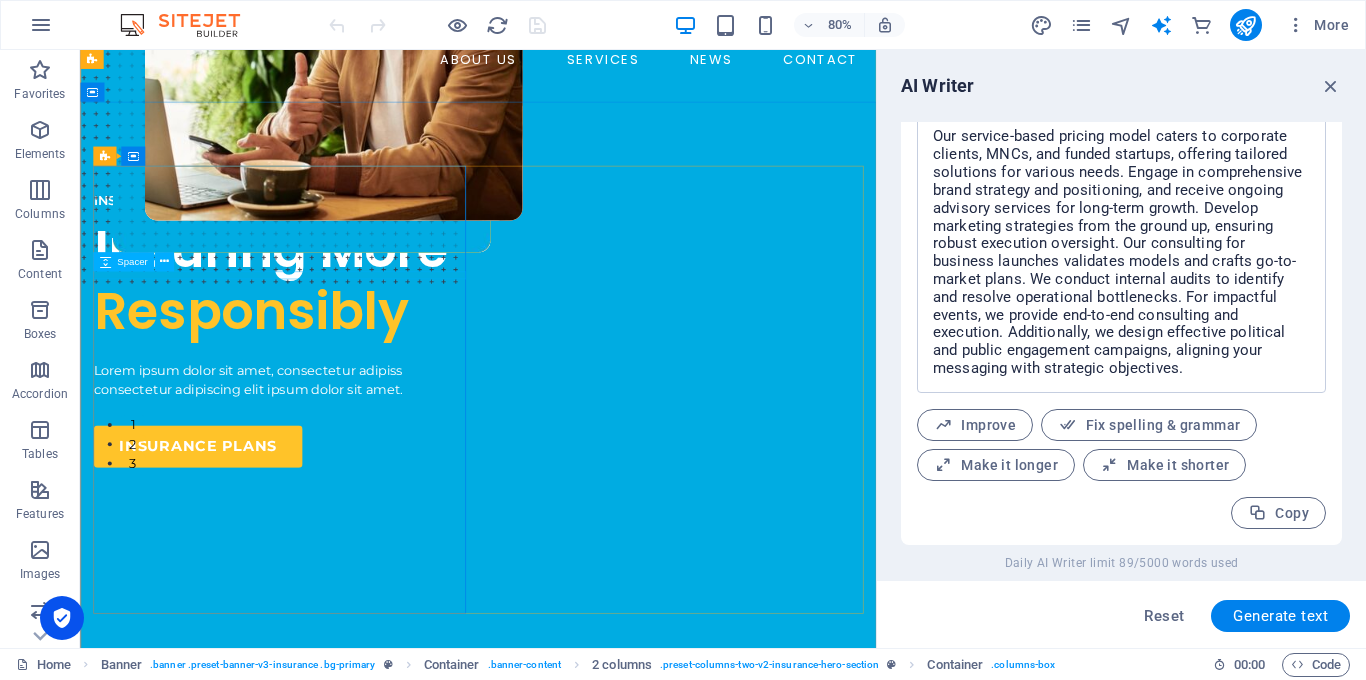 click on "Spacer" at bounding box center [132, 262] 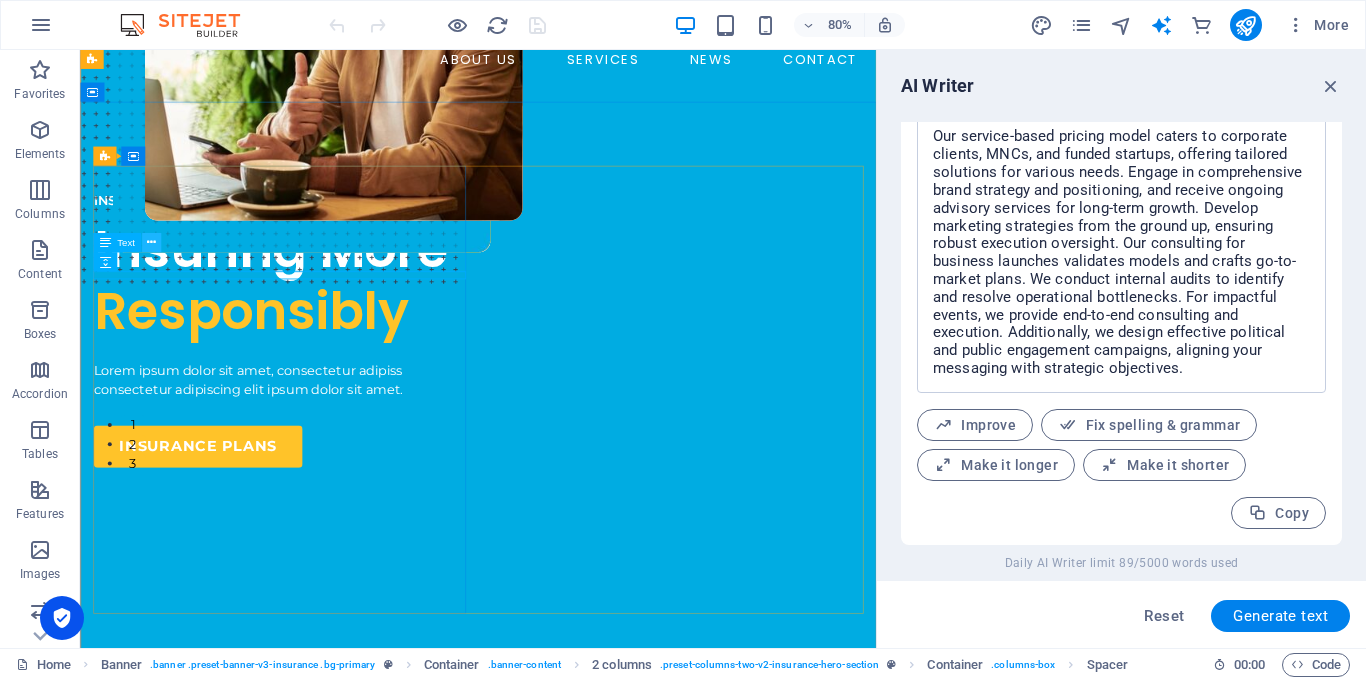 click at bounding box center [151, 242] 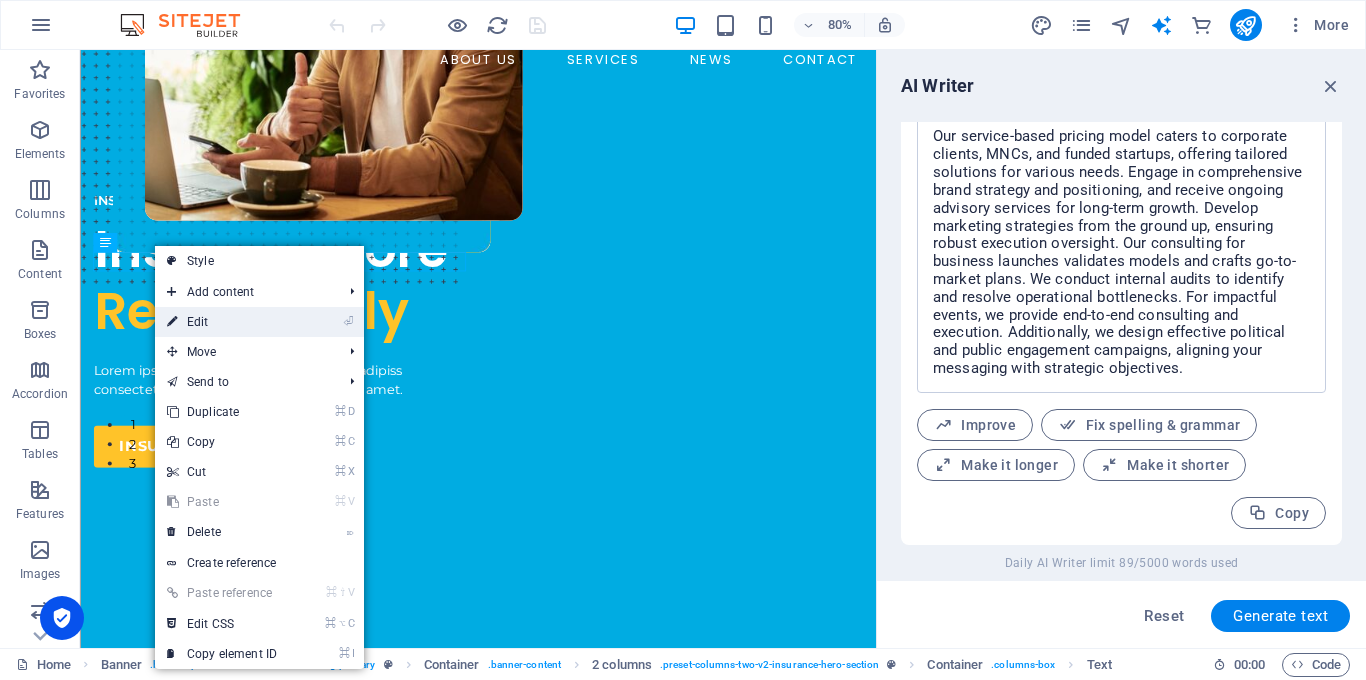 click on "⏎  Edit" at bounding box center (222, 322) 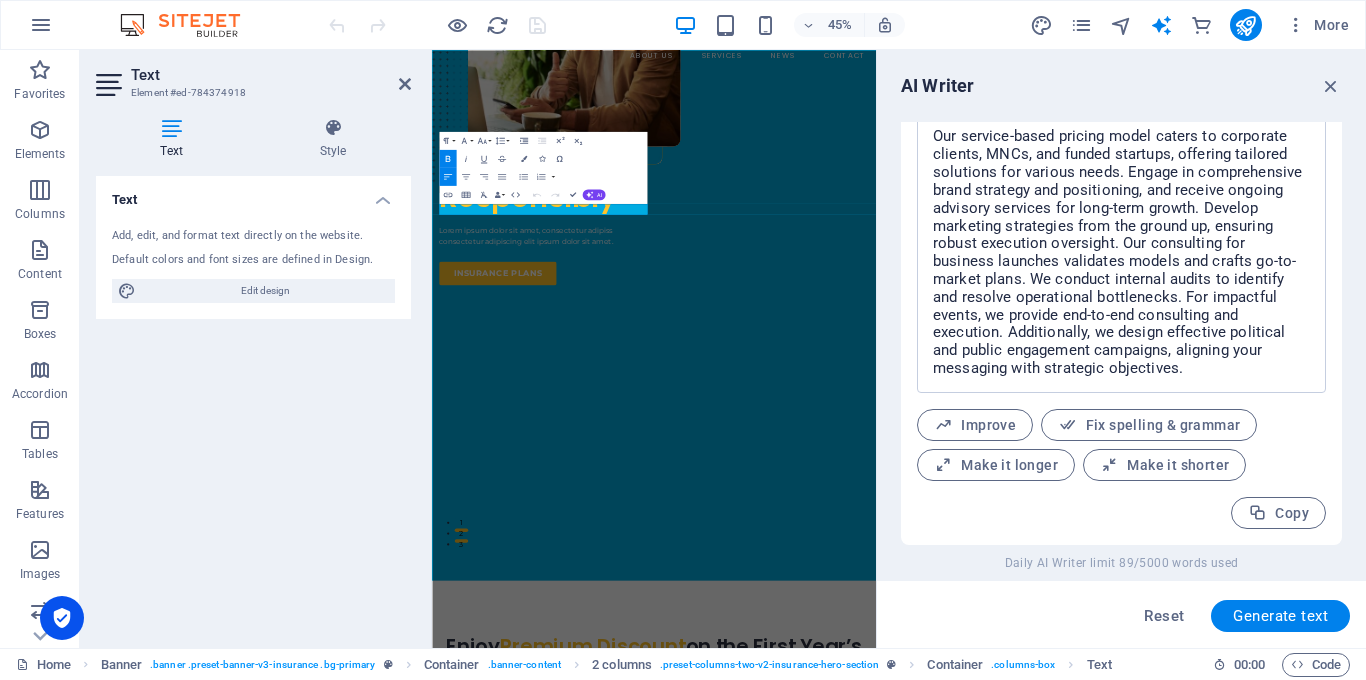 click at bounding box center (171, 128) 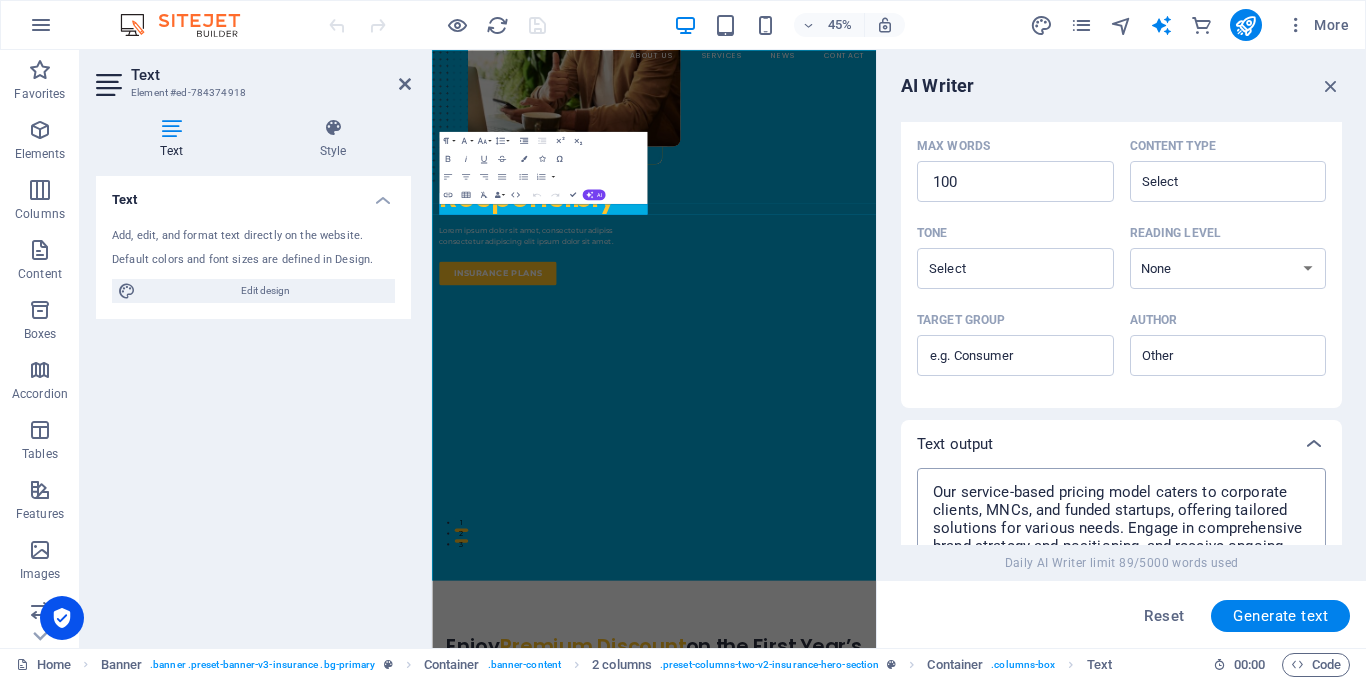 scroll, scrollTop: 0, scrollLeft: 0, axis: both 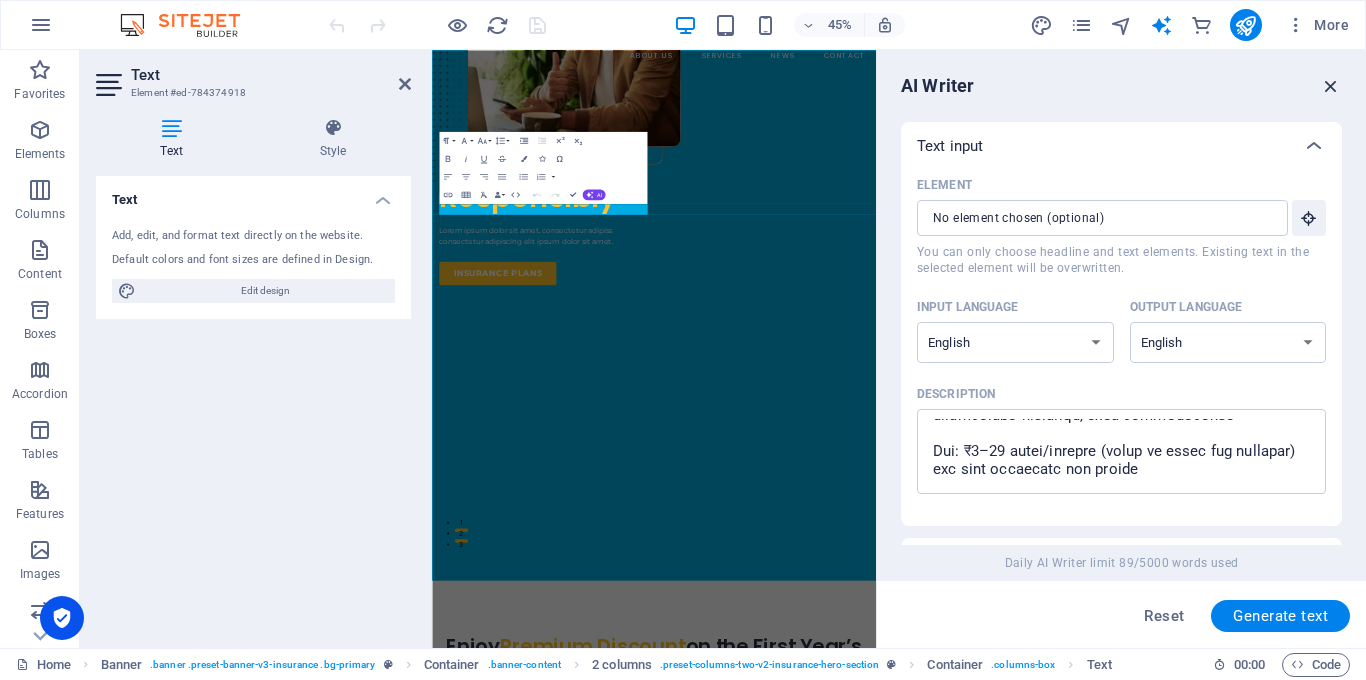 click at bounding box center (1331, 86) 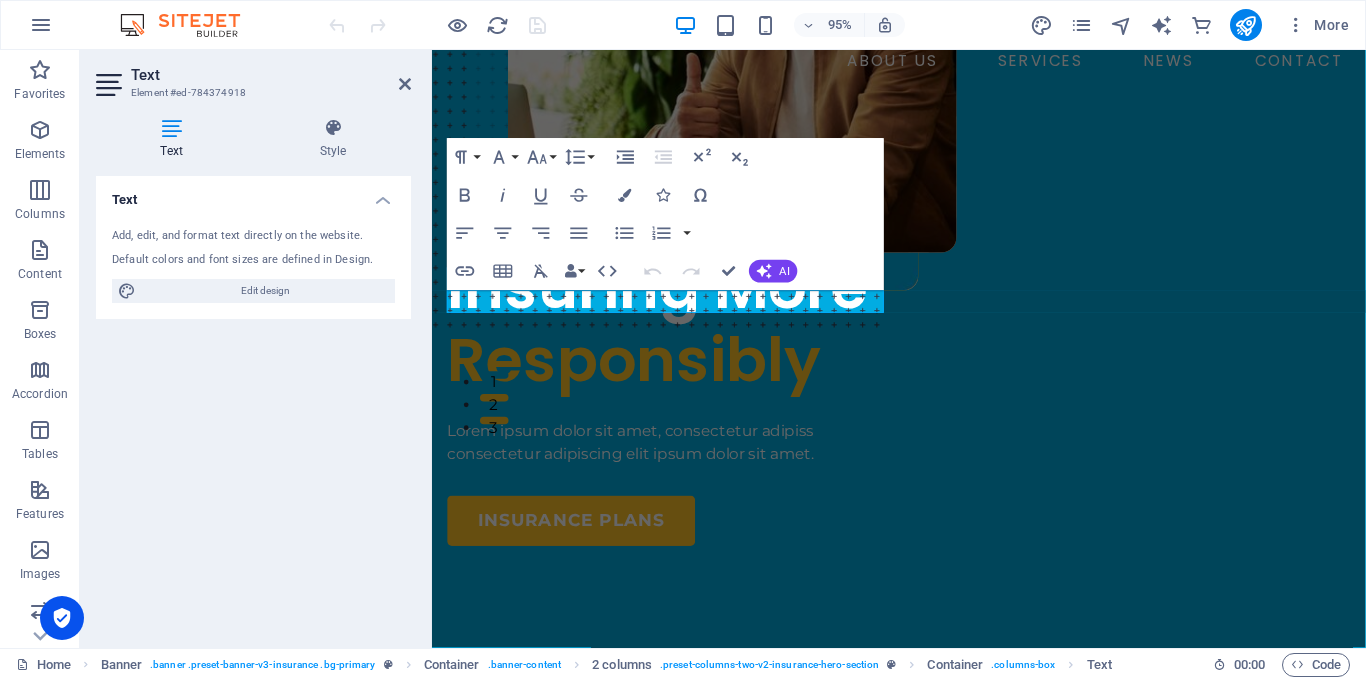 click on "Add, edit, and format text directly on the website." at bounding box center (253, 236) 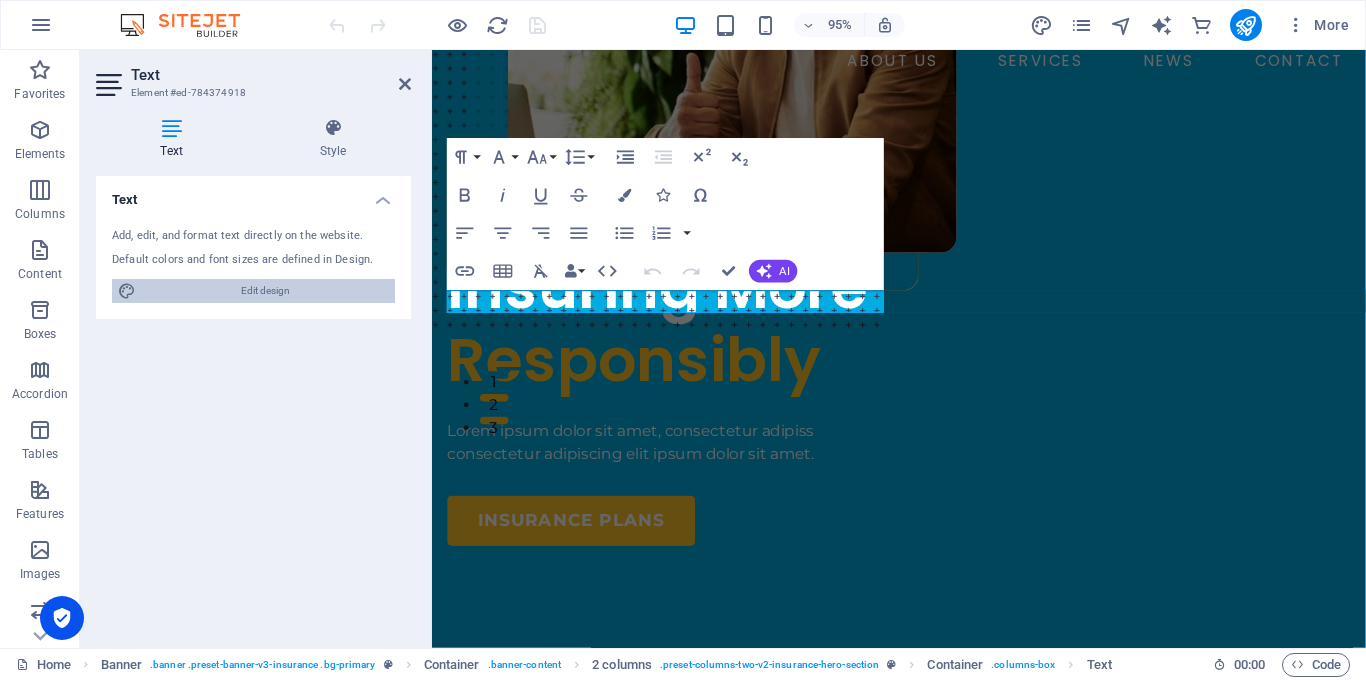 click on "Edit design" at bounding box center [265, 291] 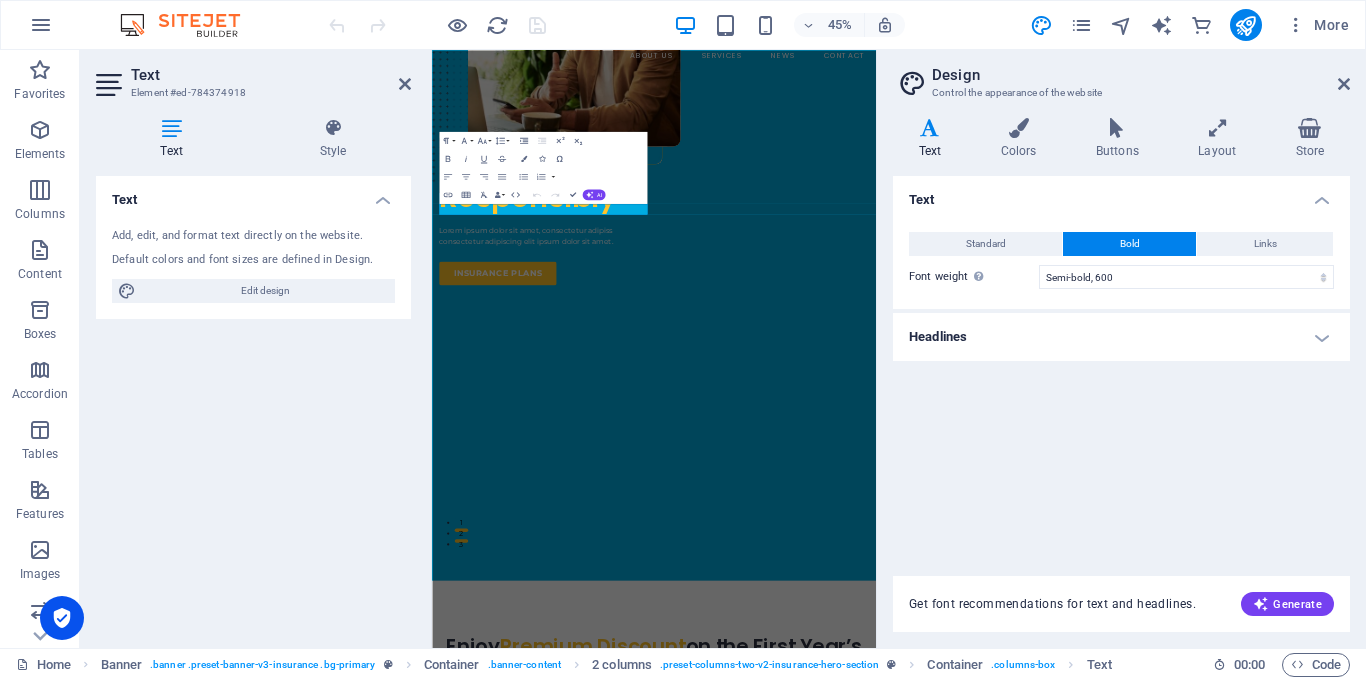 click on "Text" at bounding box center [934, 139] 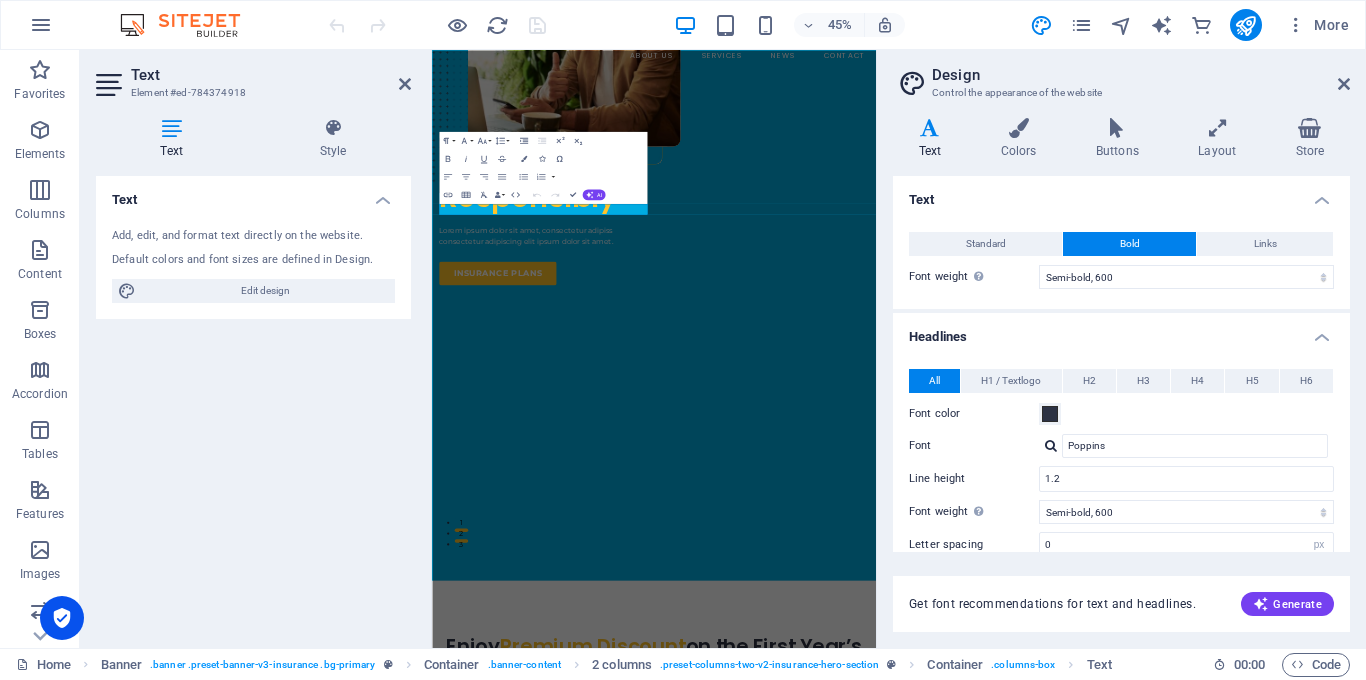 click on "Headlines" at bounding box center (1121, 331) 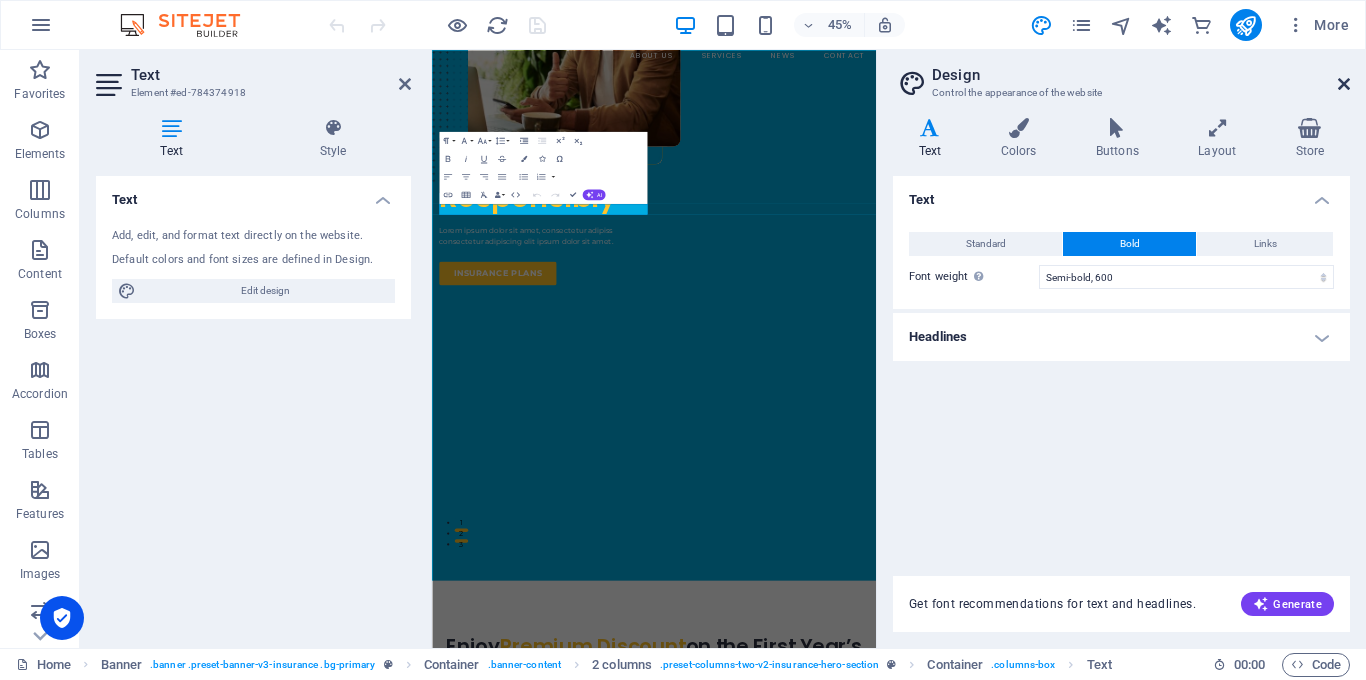 click at bounding box center (1344, 84) 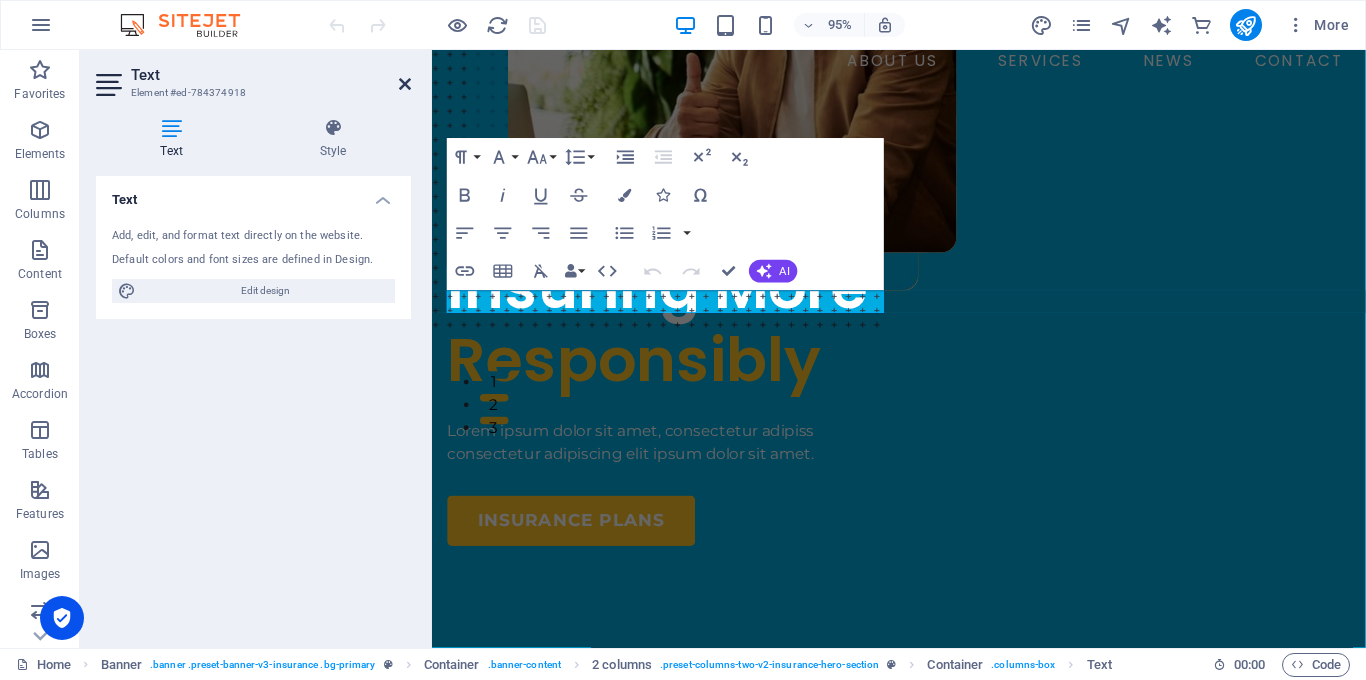 click at bounding box center (405, 84) 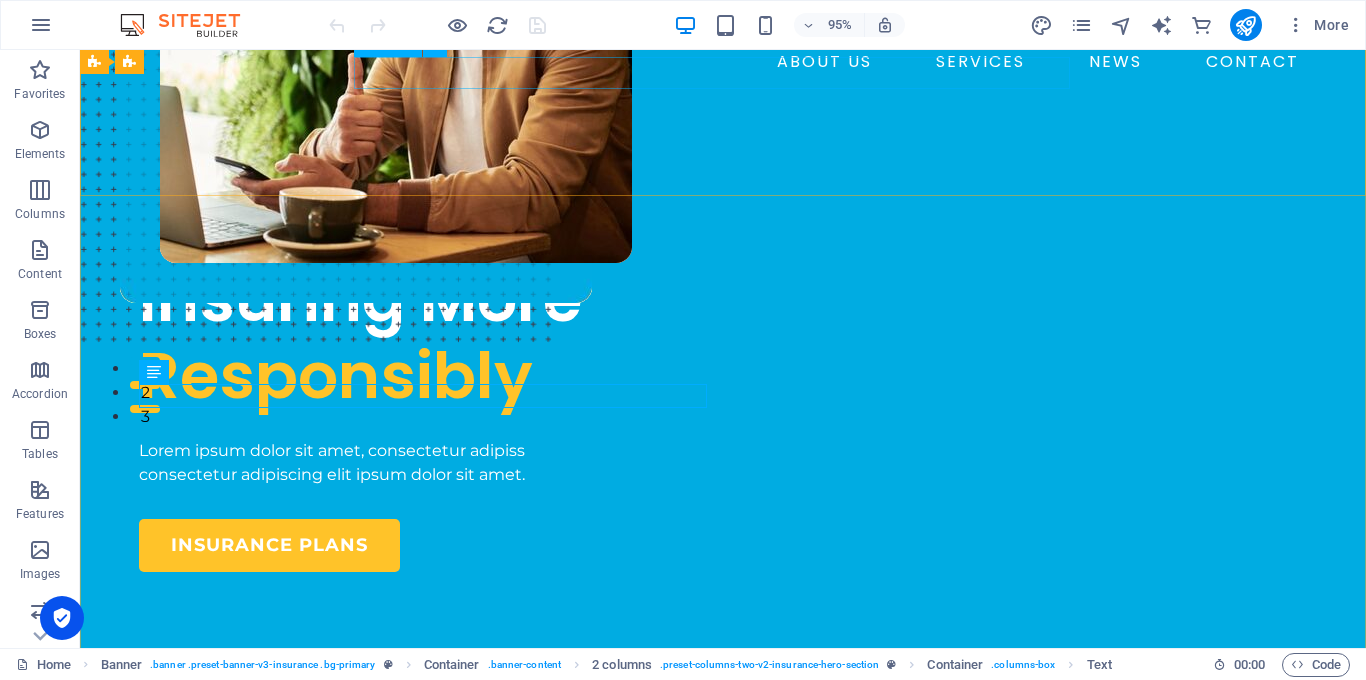 scroll, scrollTop: 125, scrollLeft: 0, axis: vertical 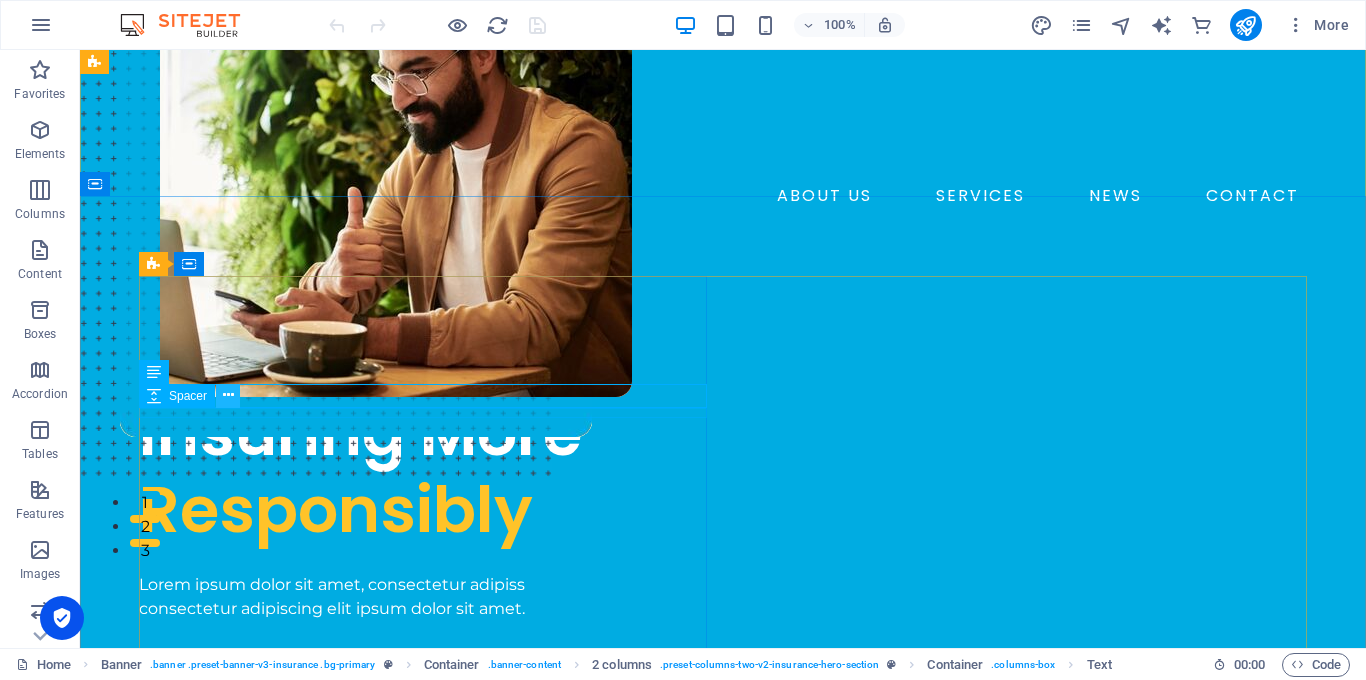click at bounding box center (228, 395) 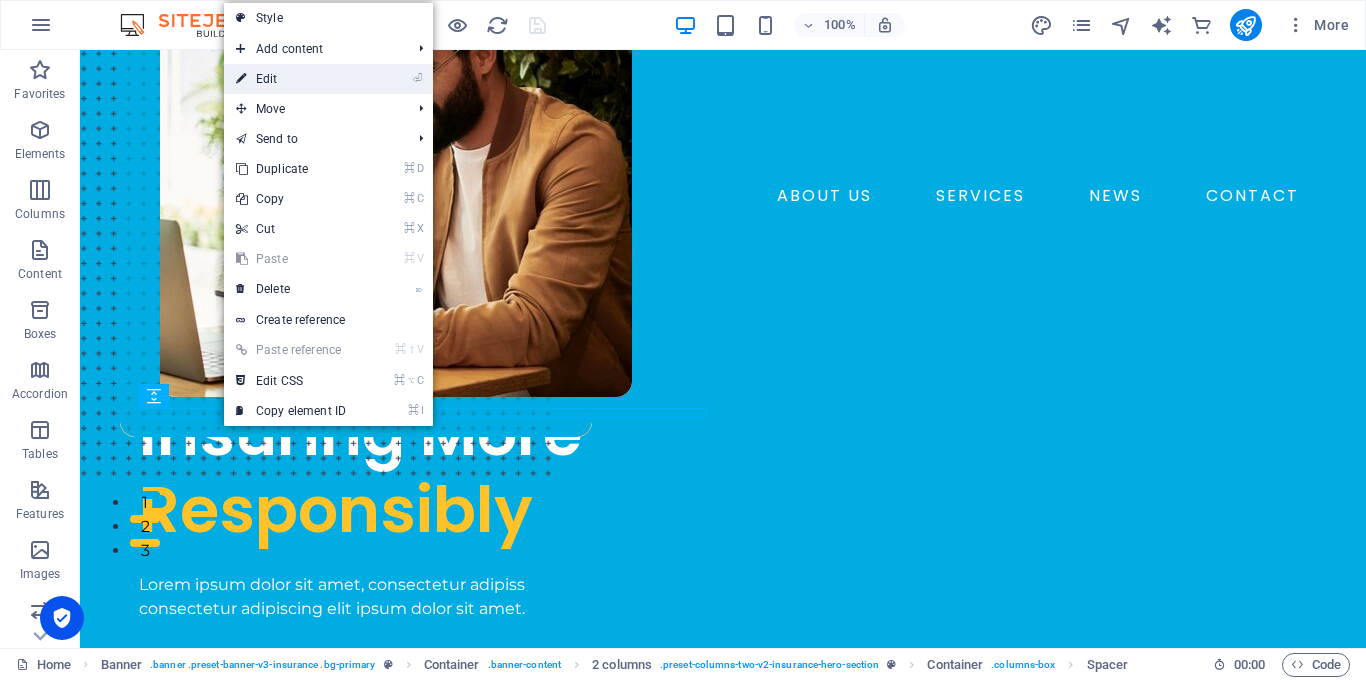 click on "⏎  Edit" at bounding box center (291, 79) 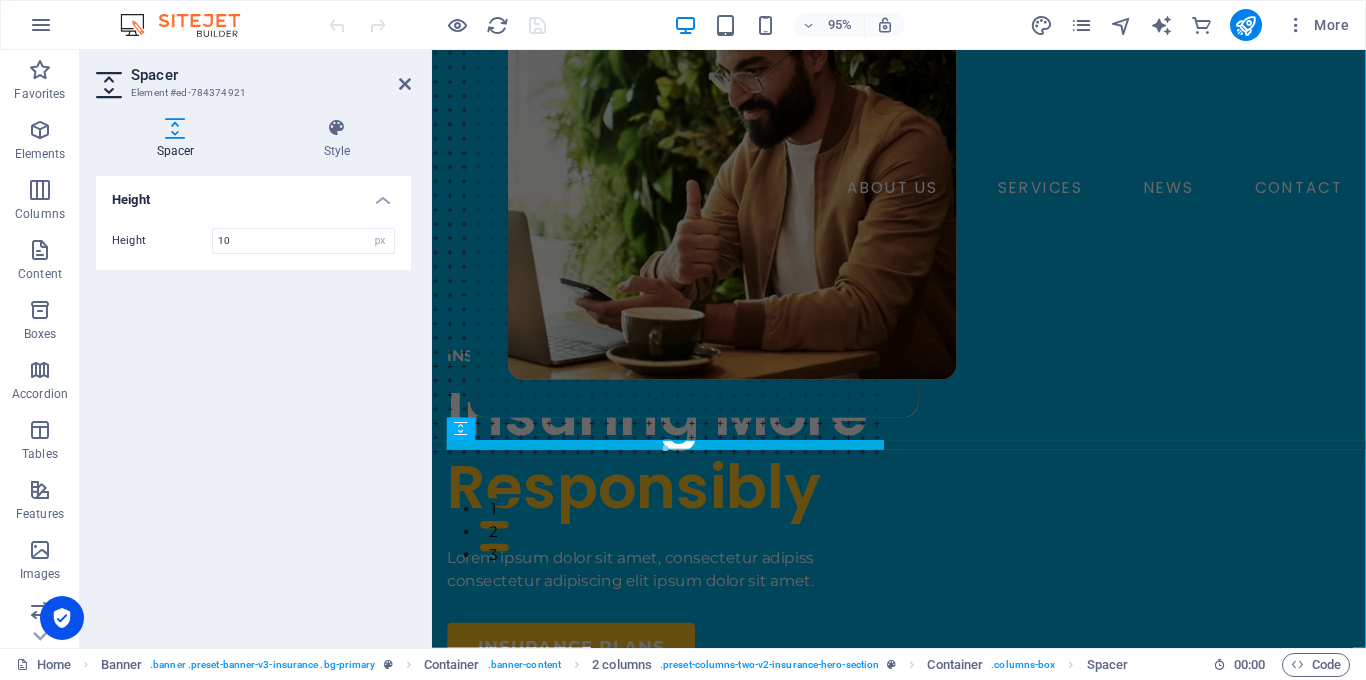 click on "Spacer Style Height Height 10 px rem vh vw 2 columns Element Layout How this element expands within the layout (Flexbox). Size Default auto px % 1/1 1/2 1/3 1/4 1/5 1/6 1/7 1/8 1/9 1/10 Grow Shrink Order Container layout Visible Visible Opacity 100 % Overflow Spacing Margin Default auto px % rem vw vh Custom Custom auto px % rem vw vh auto px % rem vw vh auto px % rem vw vh auto px % rem vw vh Padding Default px rem % vh vw Custom Custom px rem % vh vw px rem % vh vw px rem % vh vw px rem % vh vw Border Style              - Width 1 auto px rem % vh vw Custom Custom 1 auto px rem % vh vw 1 auto px rem % vh vw 1 auto px rem % vh vw 1 auto px rem % vh vw  - Color Round corners Default px rem % vh vw Custom Custom px rem % vh vw px rem % vh vw px rem % vh vw px rem % vh vw Shadow Default None Outside Inside Color X offset 0 px rem vh vw Y offset 0 px rem vh vw Blur 0 px rem % vh vw Spread 0 px rem vh vw Text Shadow Default None Outside Color X offset 0 px rem vh vw Y offset 0 px rem vh vw Blur 0 px rem" at bounding box center [253, 375] 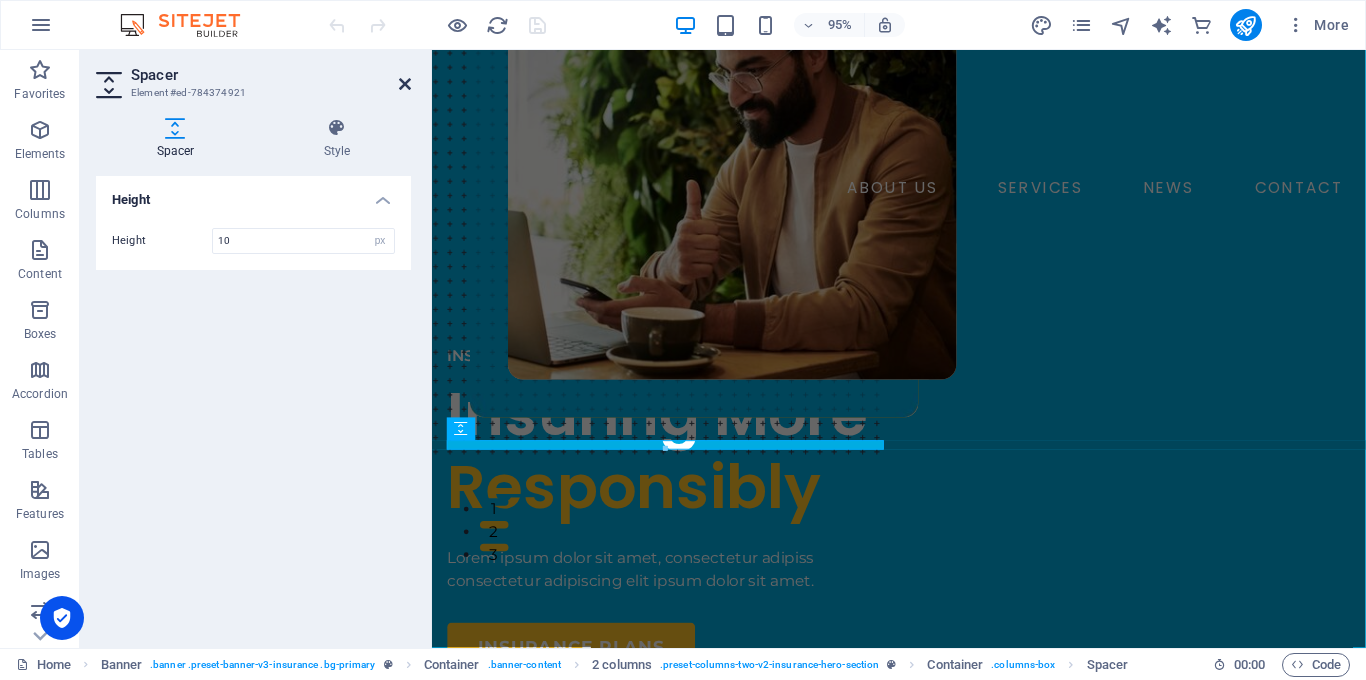click at bounding box center [405, 84] 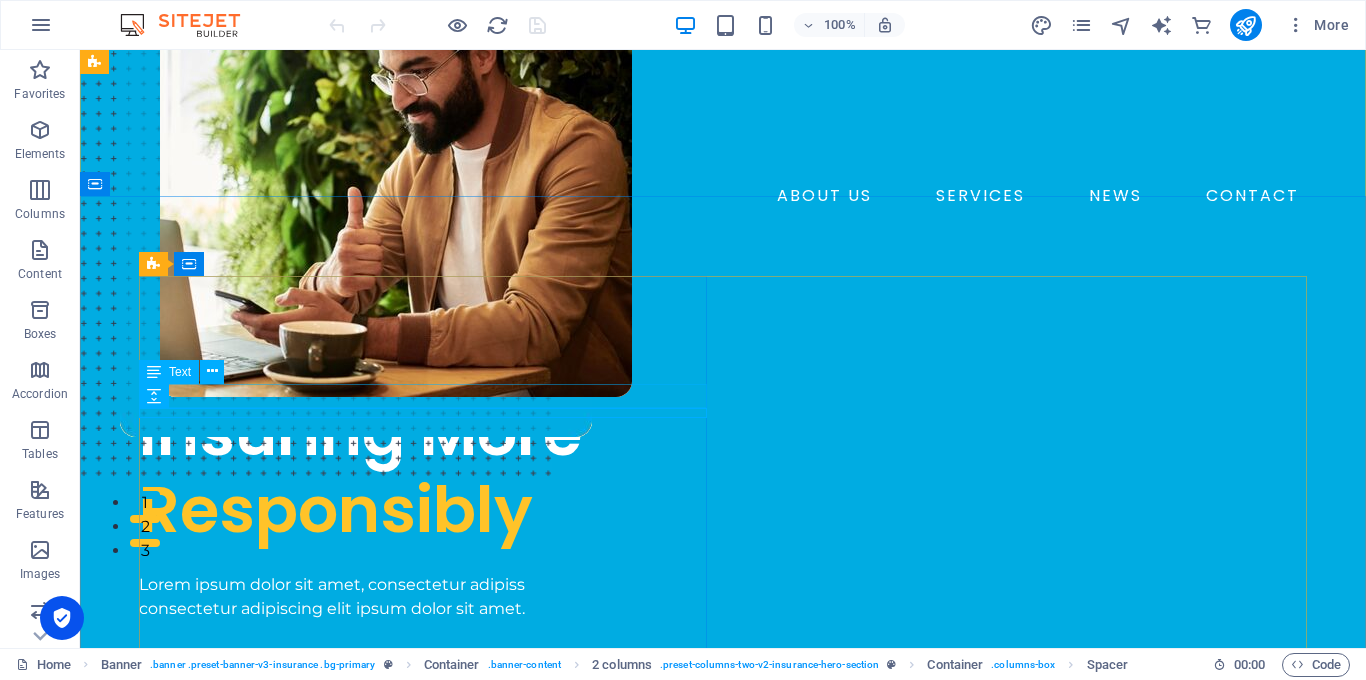 click on "INSURANCE COMPANY" at bounding box center (423, 373) 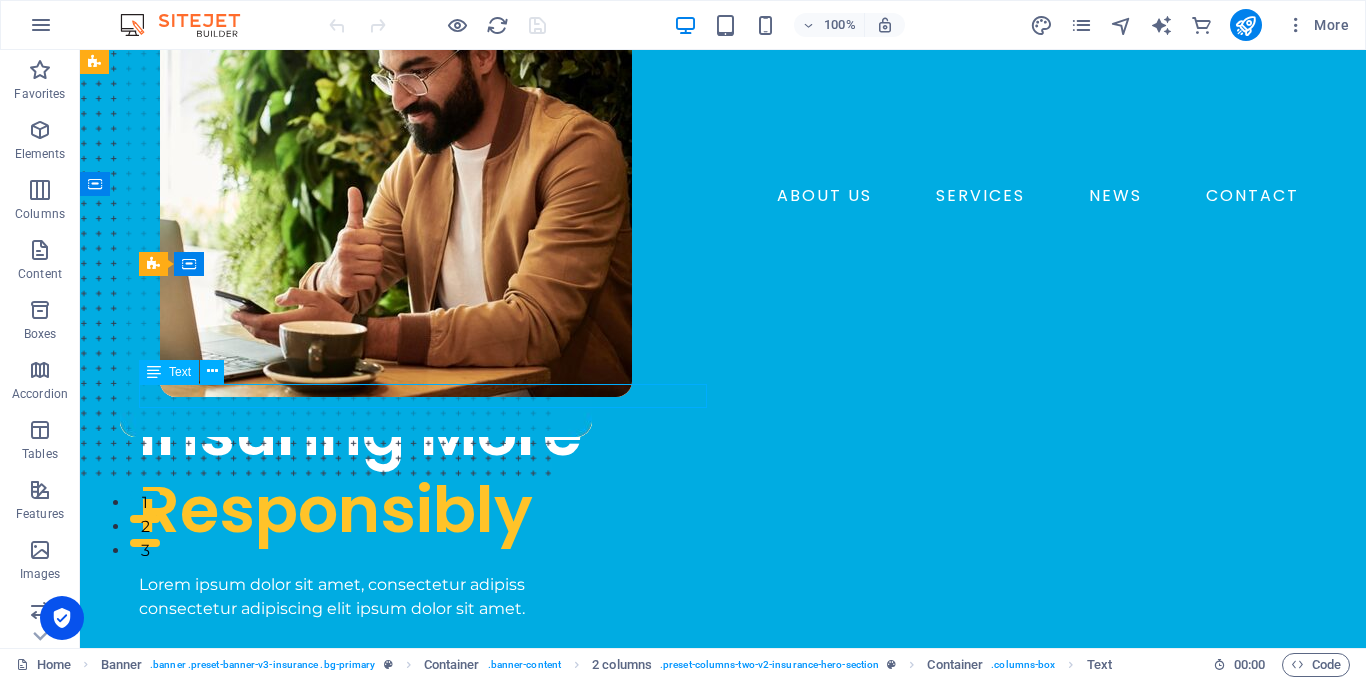 click on "INSURANCE COMPANY" at bounding box center [423, 373] 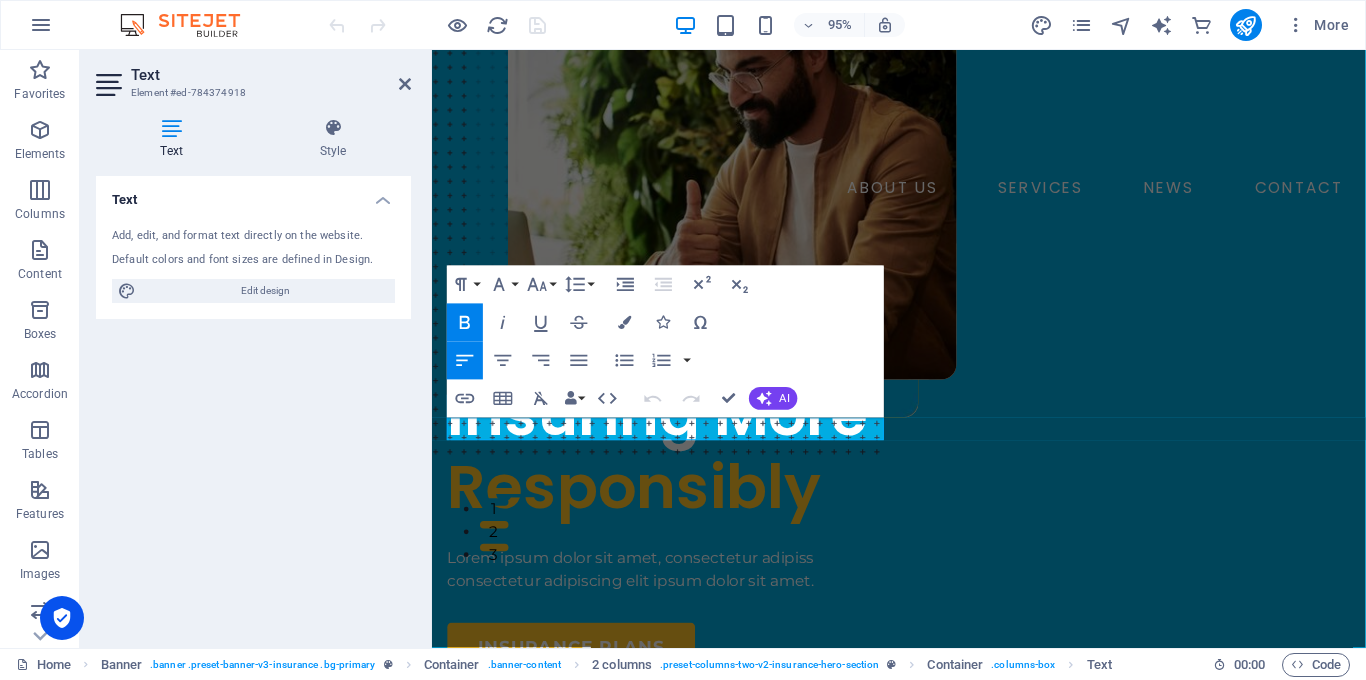 click on "Text Add, edit, and format text directly on the website. Default colors and font sizes are defined in Design. Edit design Alignment Left aligned Centered Right aligned" at bounding box center [253, 404] 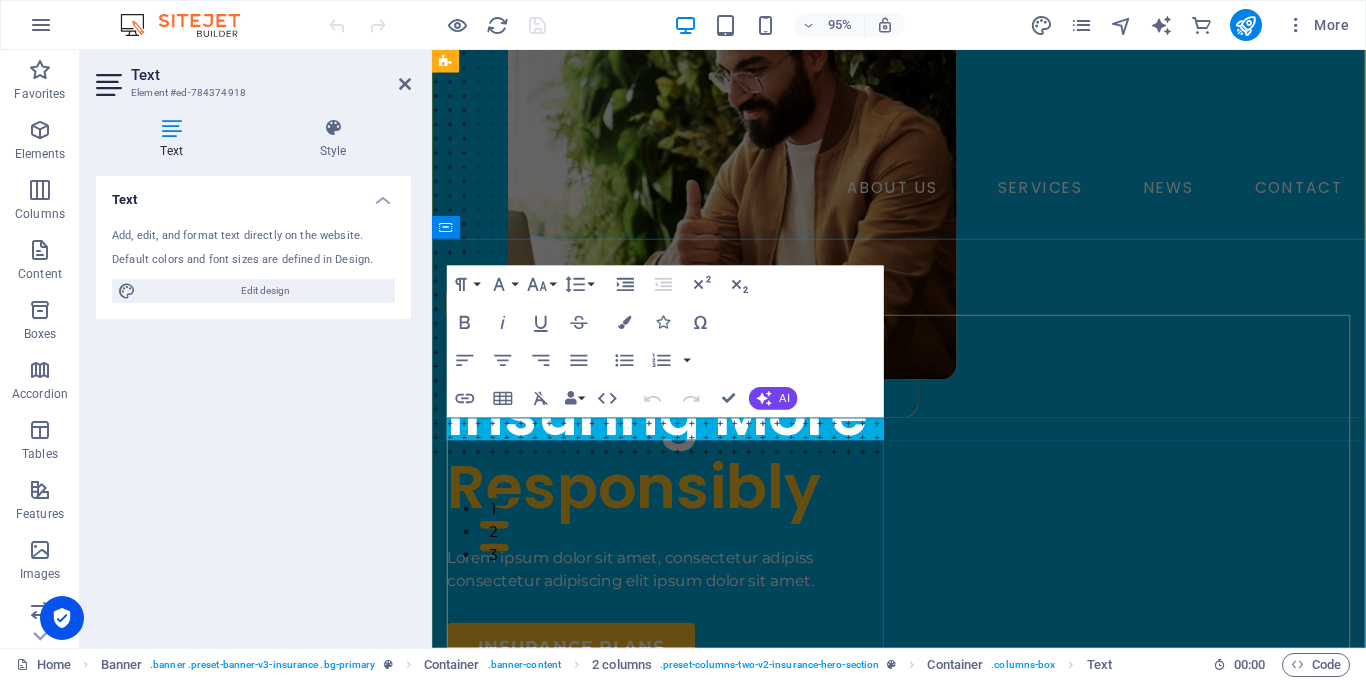 click on "INSURANCE COMPANY" at bounding box center (678, 373) 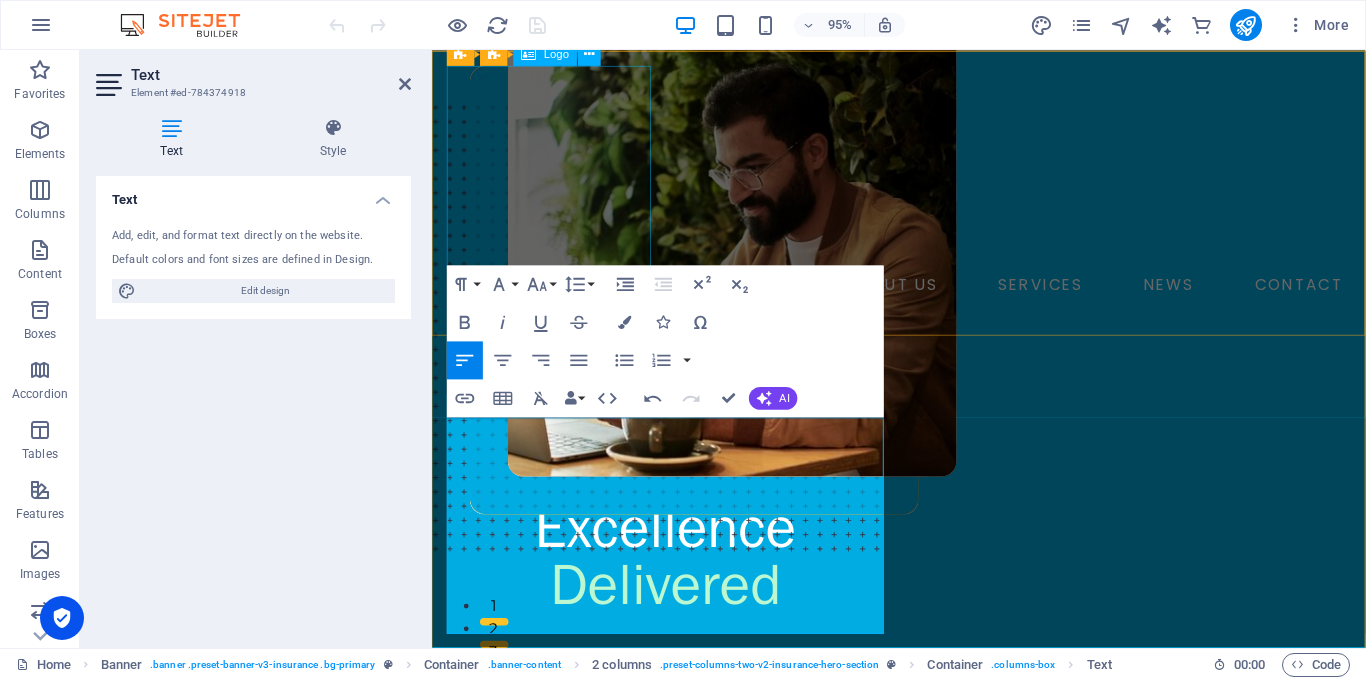 scroll, scrollTop: 35, scrollLeft: 0, axis: vertical 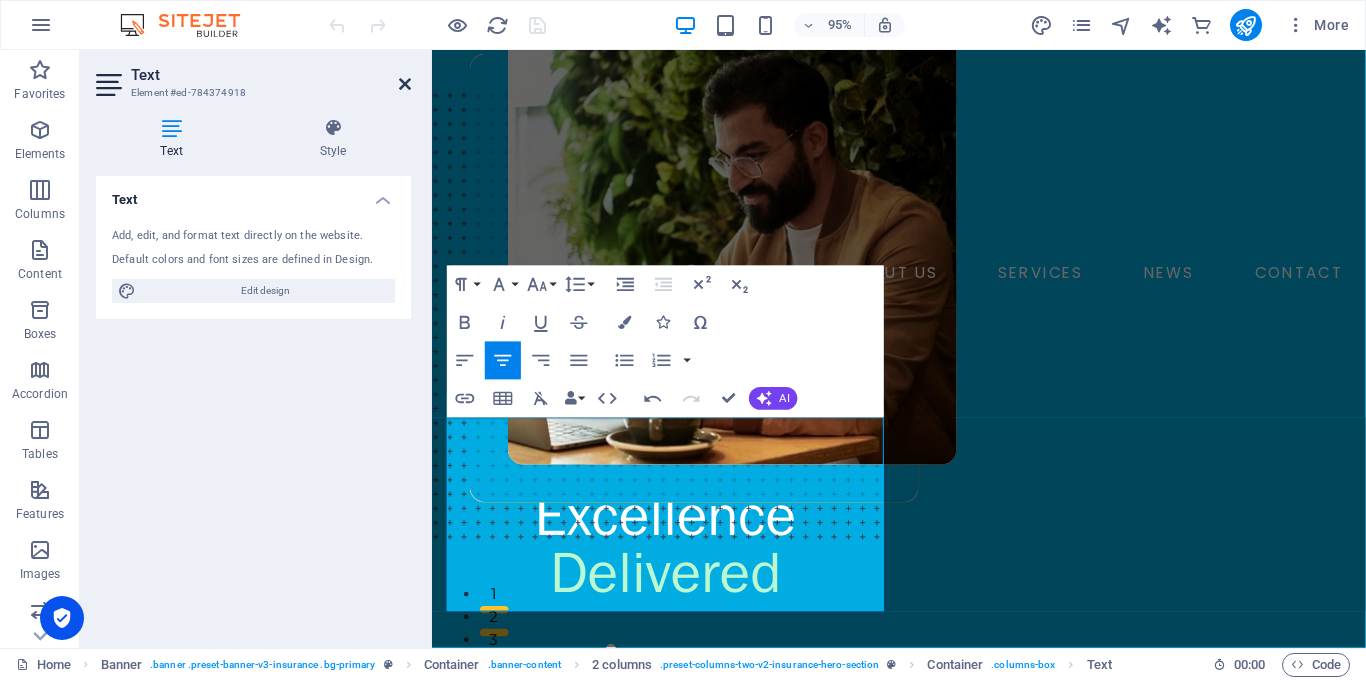 click at bounding box center (405, 84) 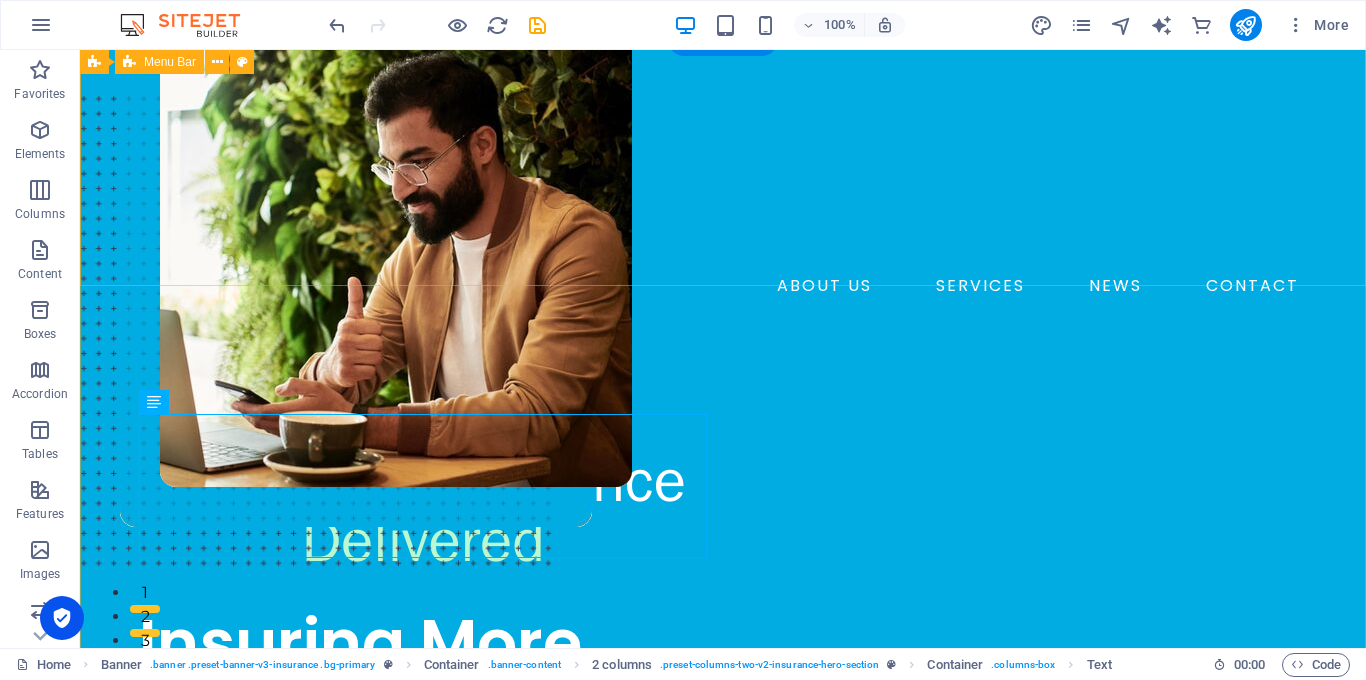 click on "ABOUT US SERVICES NEWS CONTACT BOOK A CALL" at bounding box center (723, 205) 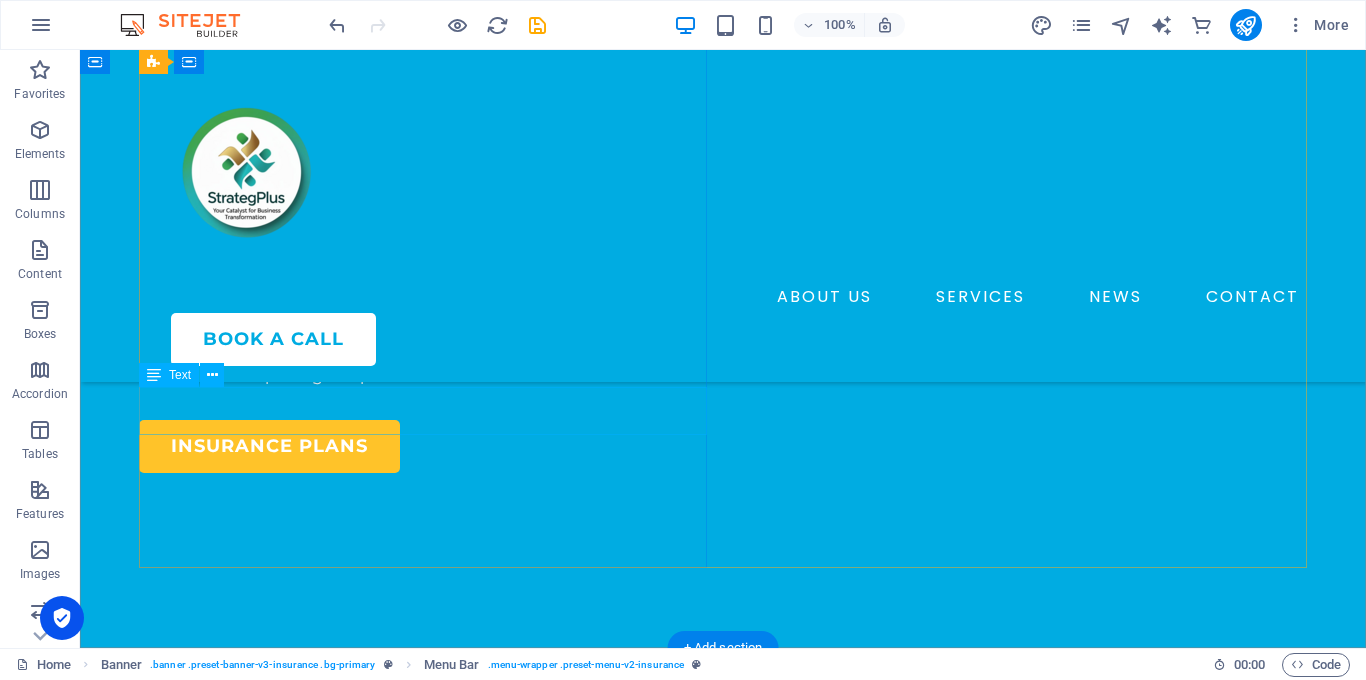 scroll, scrollTop: 418, scrollLeft: 0, axis: vertical 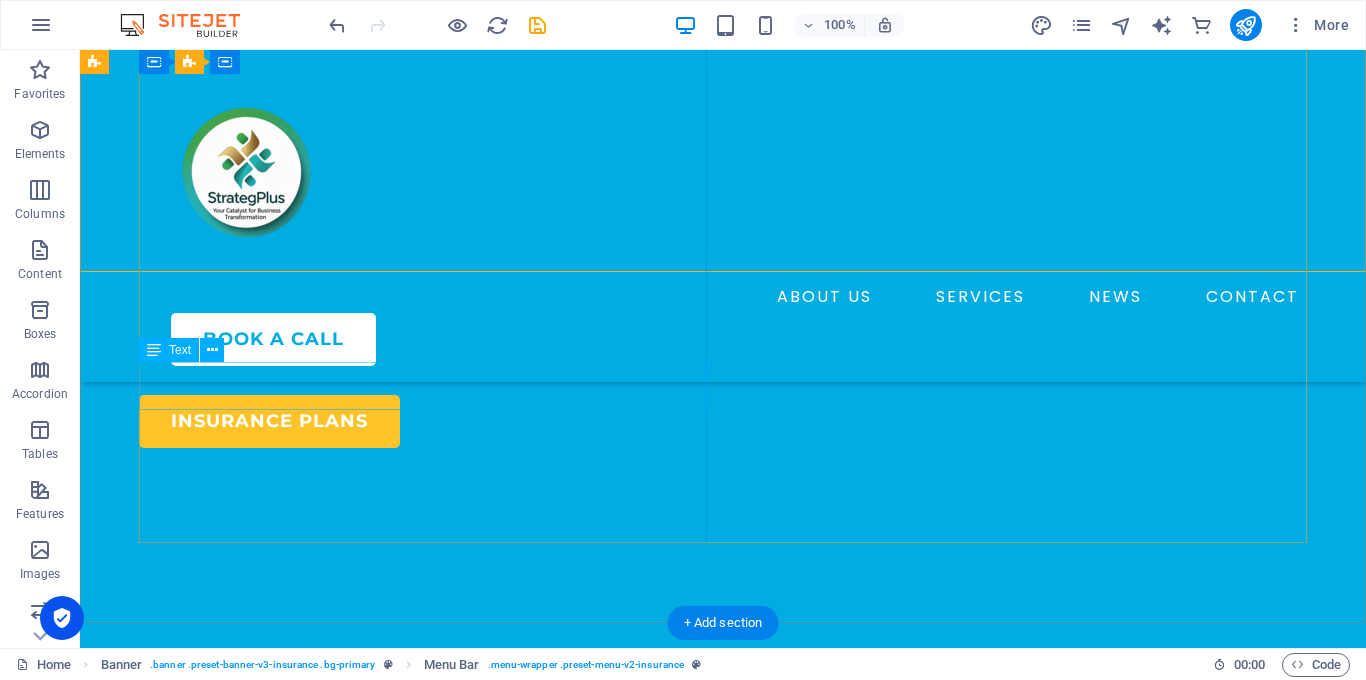 click on "Lorem ipsum dolor sit amet, consectetur adipiss
consectetur adipiscing elit ipsum dolor sit amet." at bounding box center (423, 339) 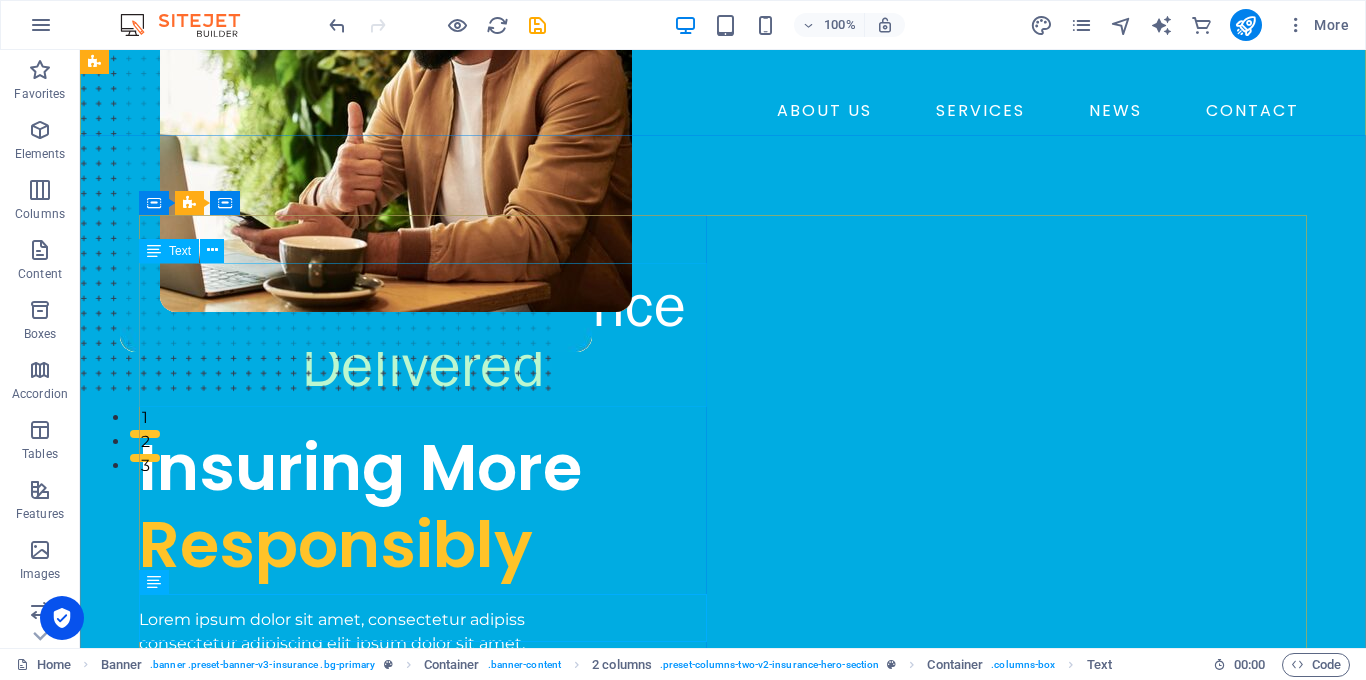scroll, scrollTop: 178, scrollLeft: 0, axis: vertical 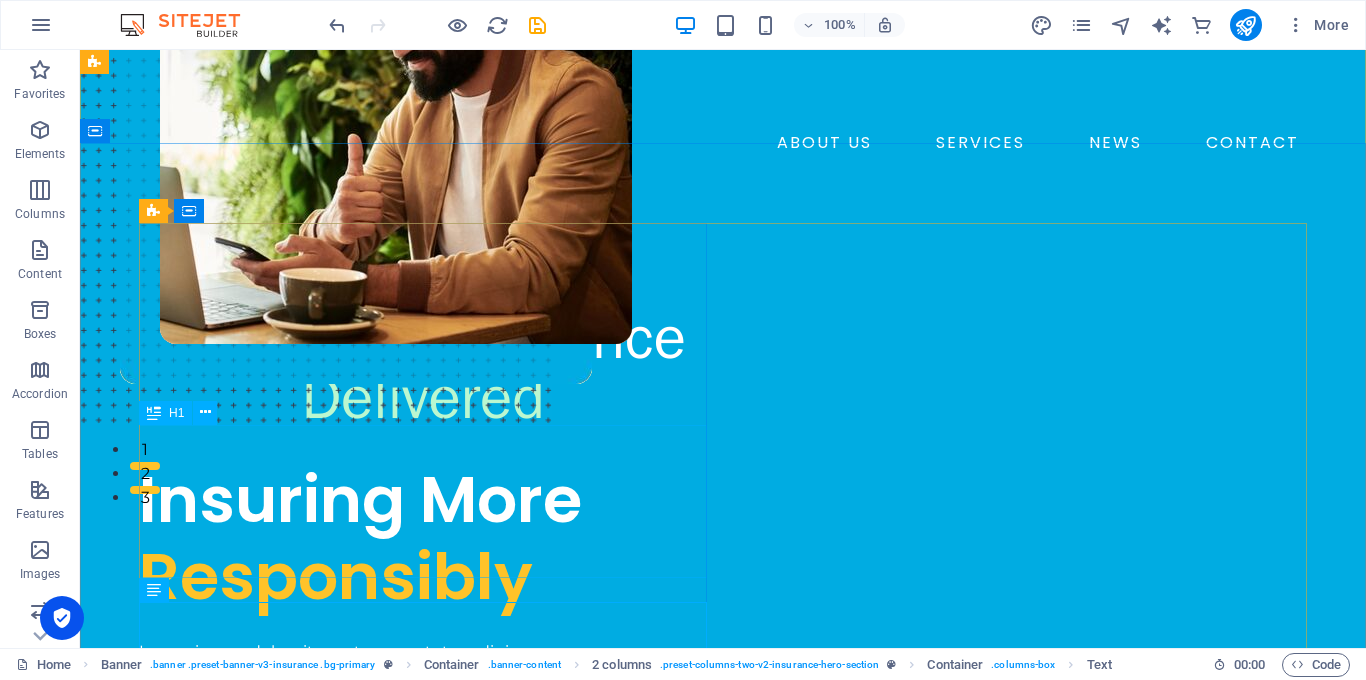click on "Insuring More Responsibly" at bounding box center (423, 539) 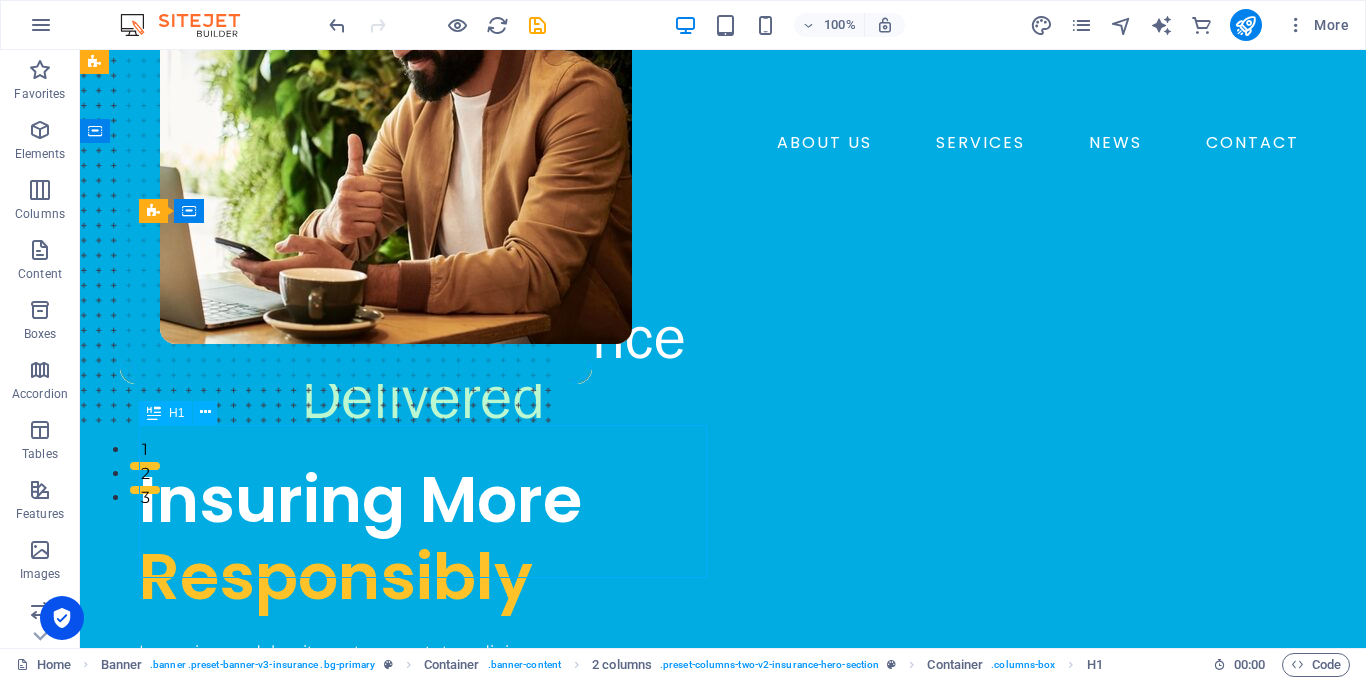 click on "Insuring More Responsibly" at bounding box center (423, 539) 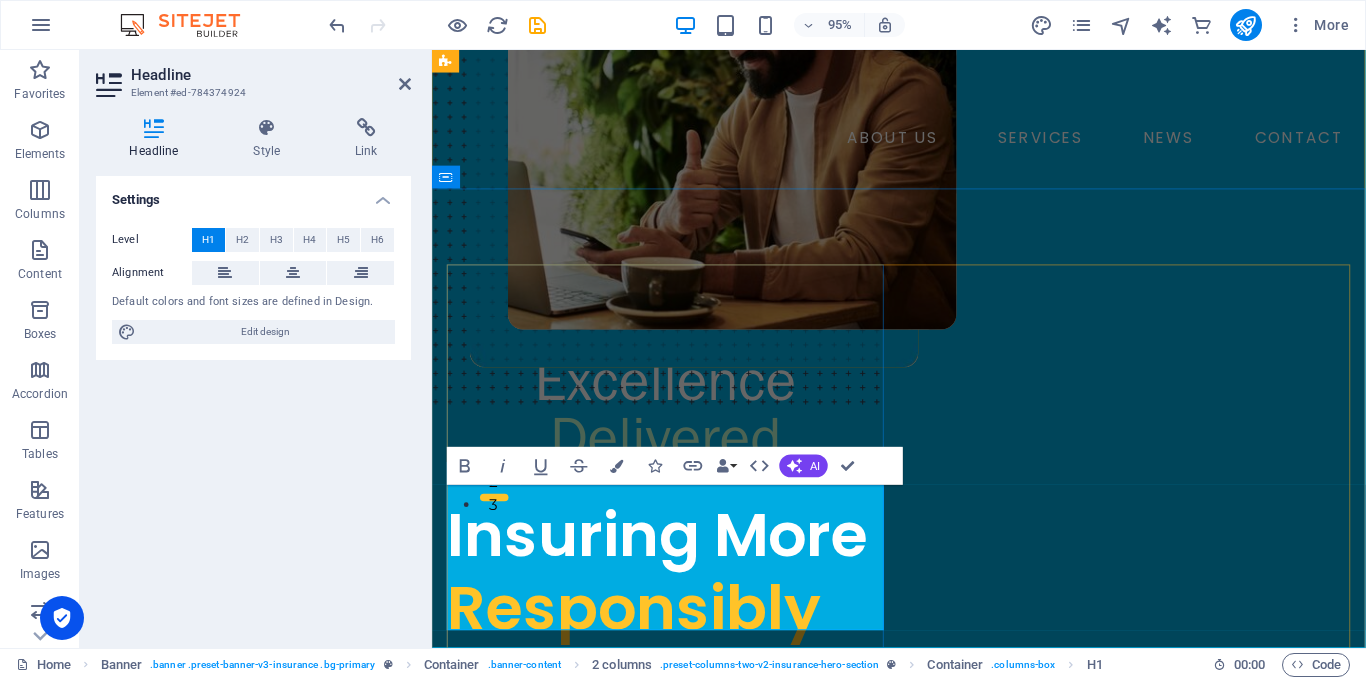 scroll, scrollTop: 291, scrollLeft: 0, axis: vertical 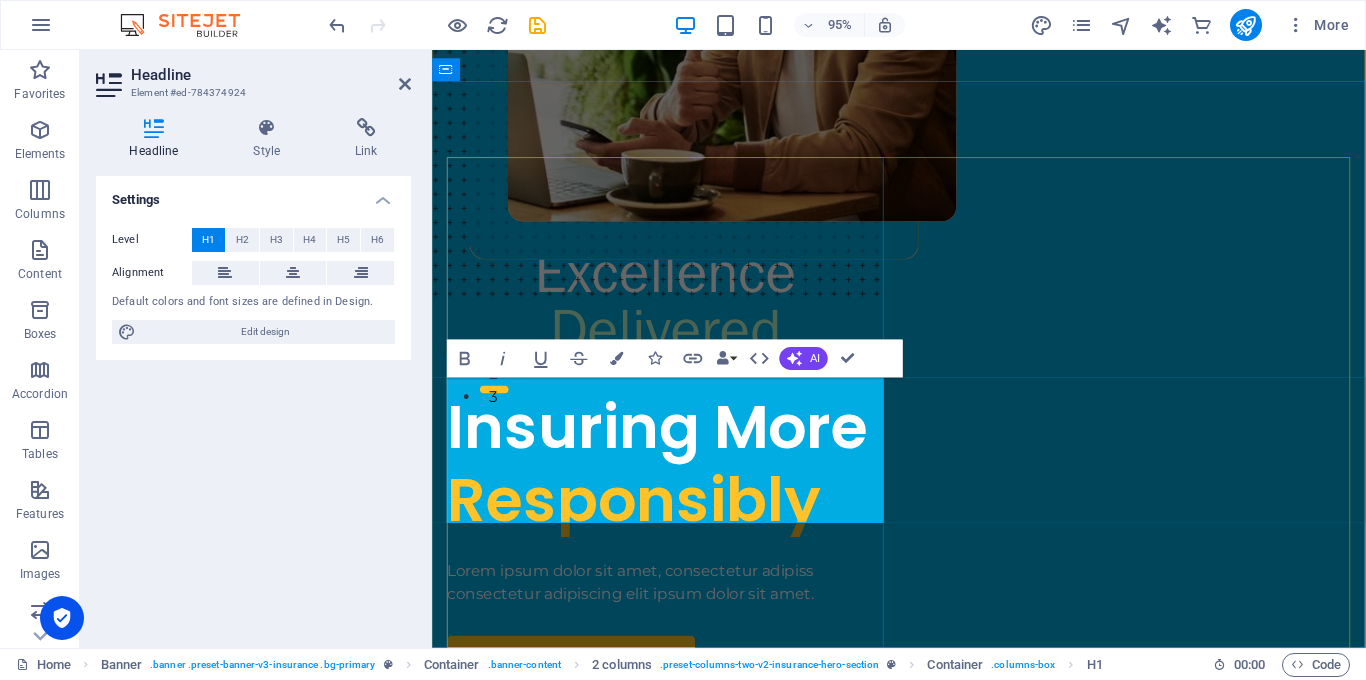 click on "Responsibly" at bounding box center [645, 523] 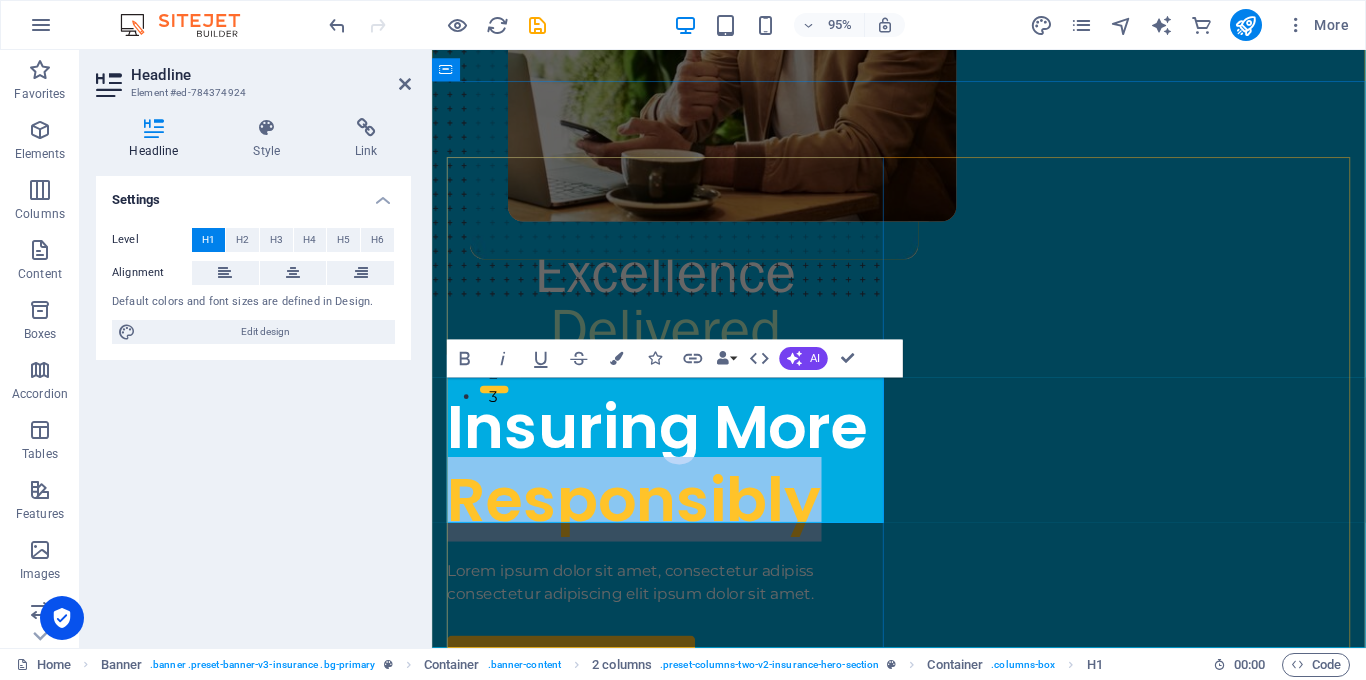 click on "Responsibly" at bounding box center [645, 523] 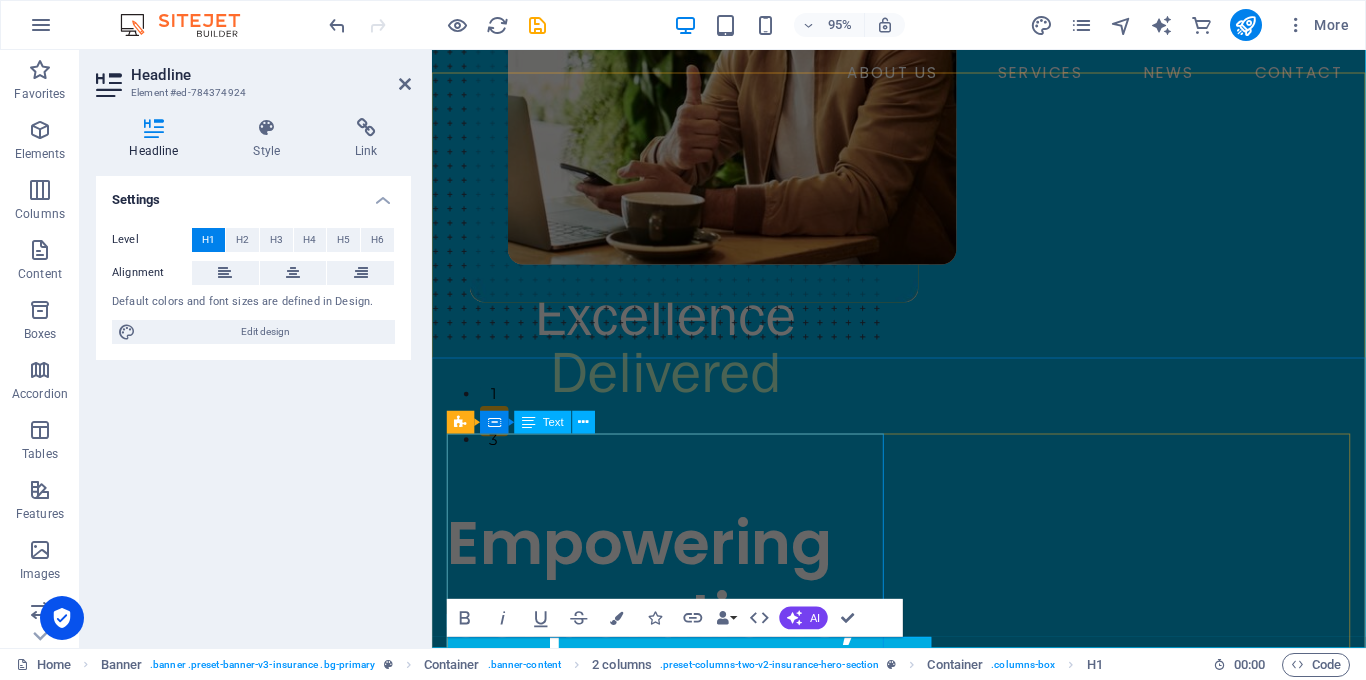 scroll, scrollTop: 0, scrollLeft: 0, axis: both 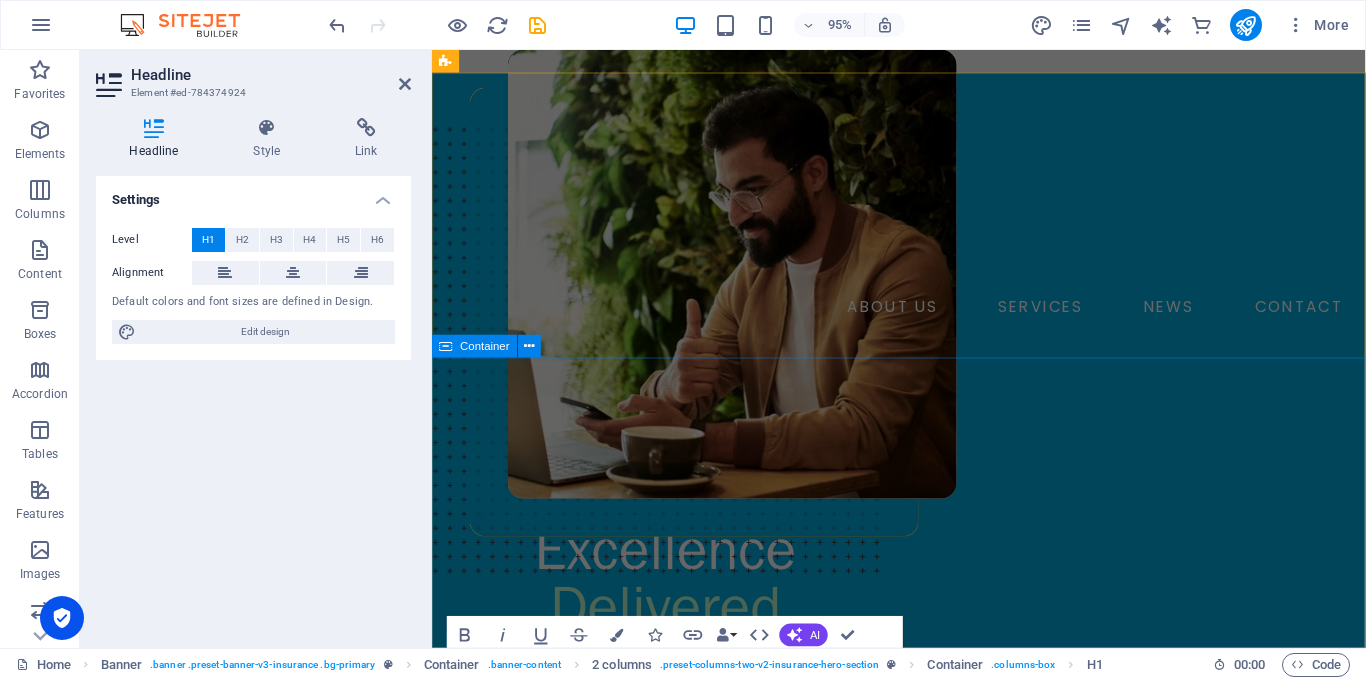 click on "Strategic Excellence Delivered Insuring More Responsibly Lorem ipsum dolor sit amet, consectetur adipiss
consectetur adipiscing elit ipsum dolor sit amet. insurance plans" at bounding box center [923, 1036] 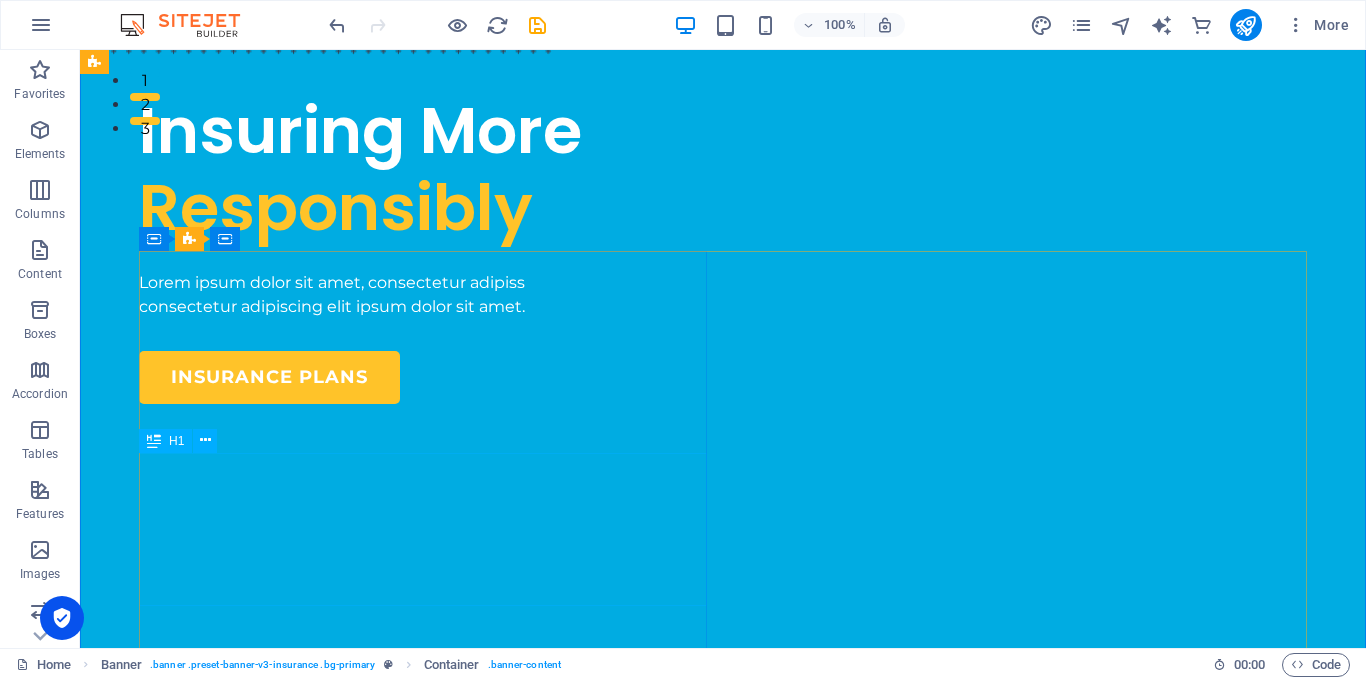 scroll, scrollTop: 135, scrollLeft: 0, axis: vertical 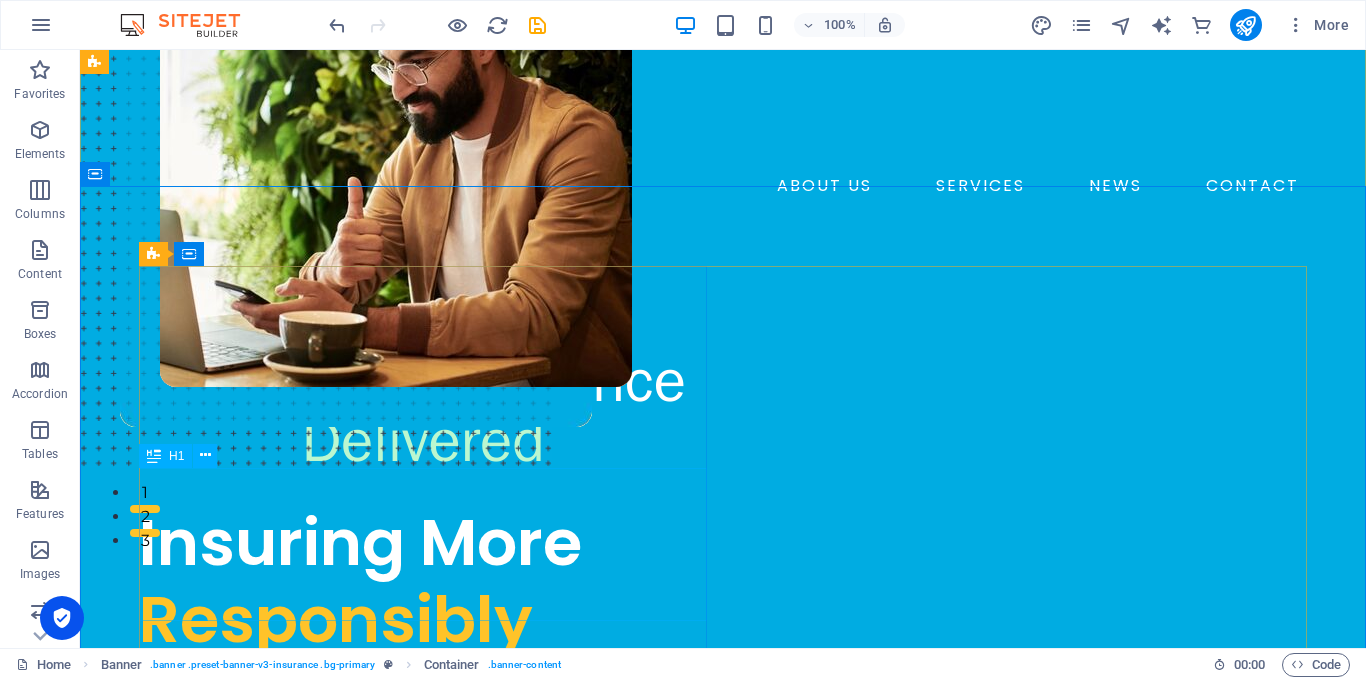 click on "Insuring More Responsibly" at bounding box center [423, 582] 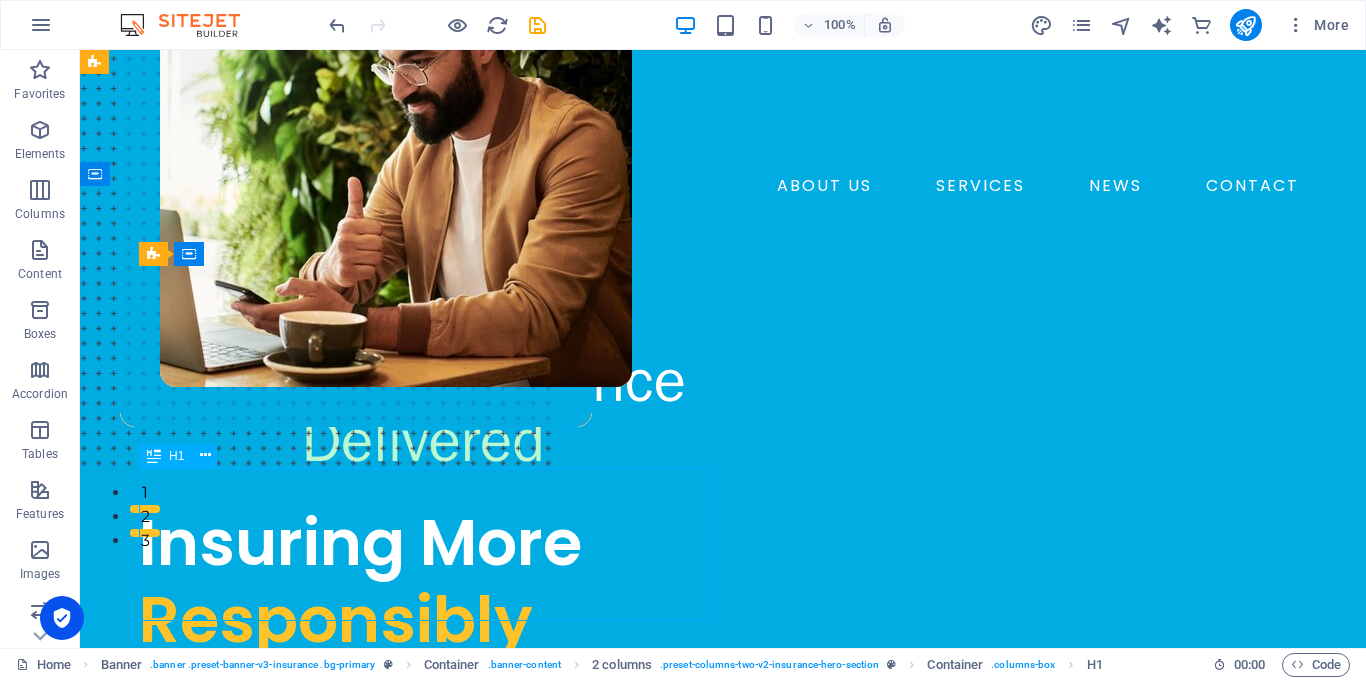 click on "Insuring More Responsibly" at bounding box center (423, 582) 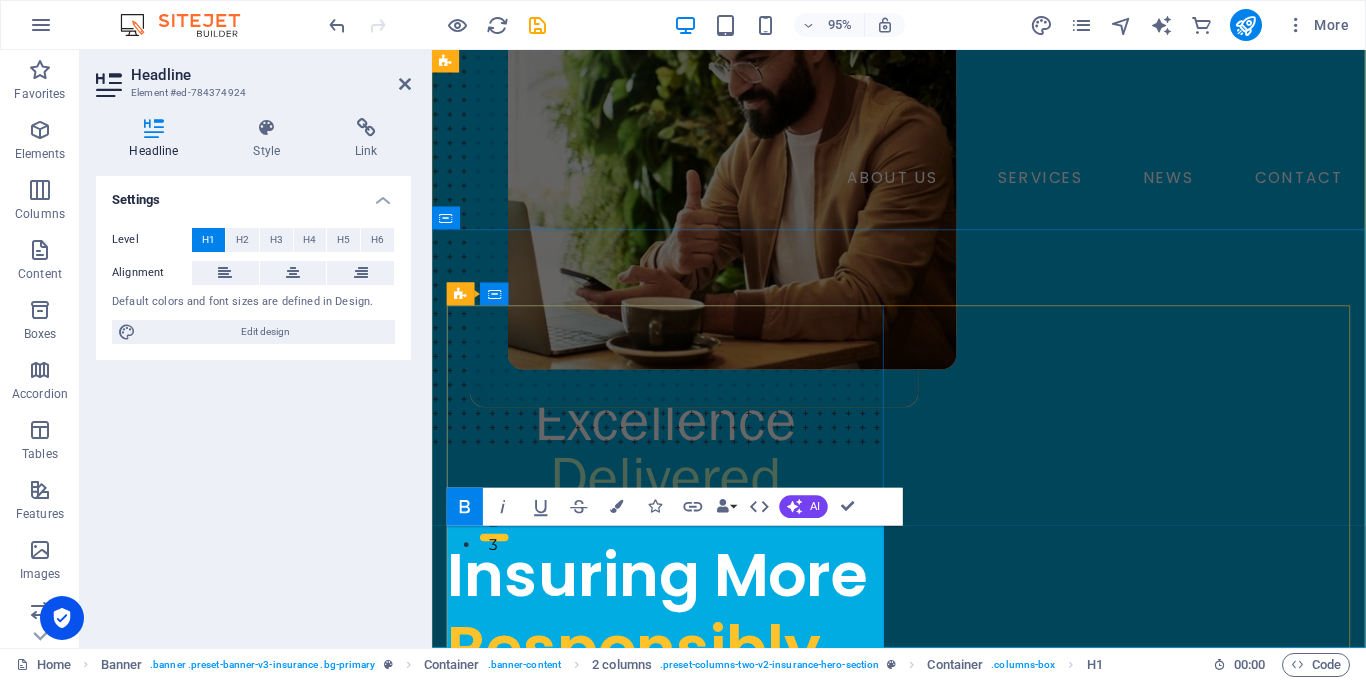 scroll, scrollTop: 173, scrollLeft: 0, axis: vertical 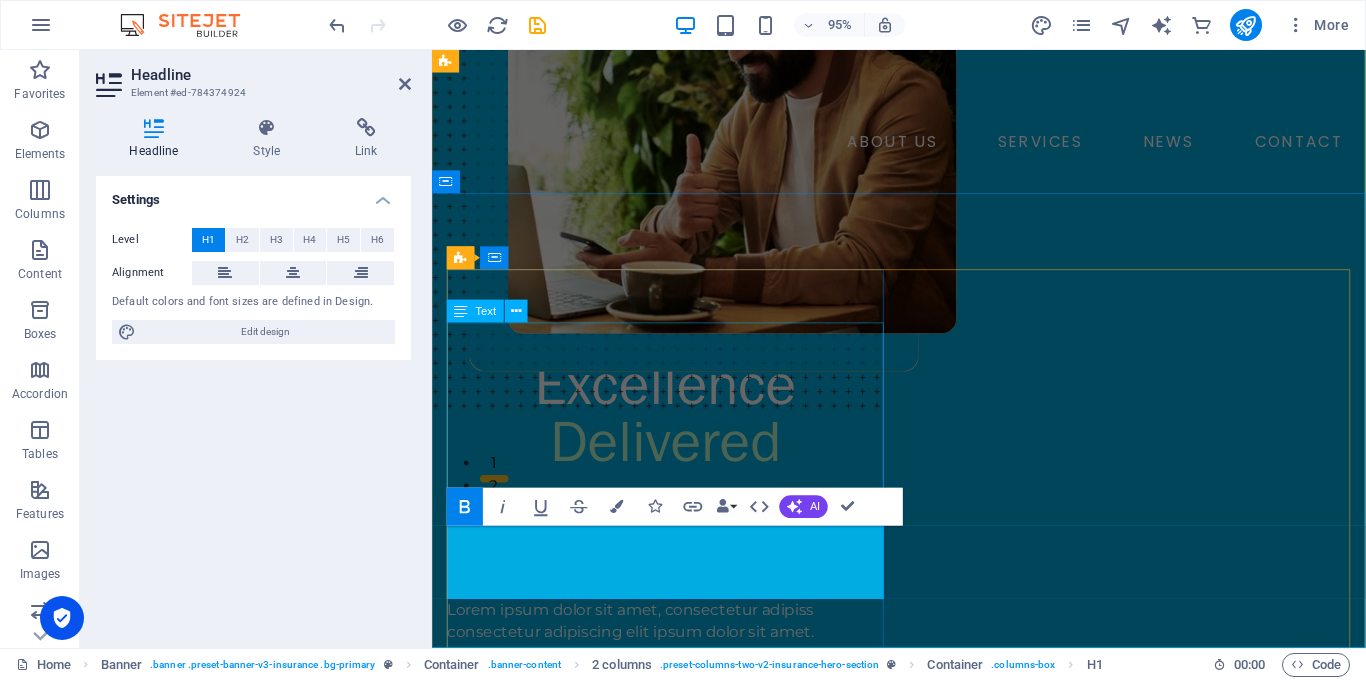 click on "Strategic Excellence Delivered" at bounding box center [678, 403] 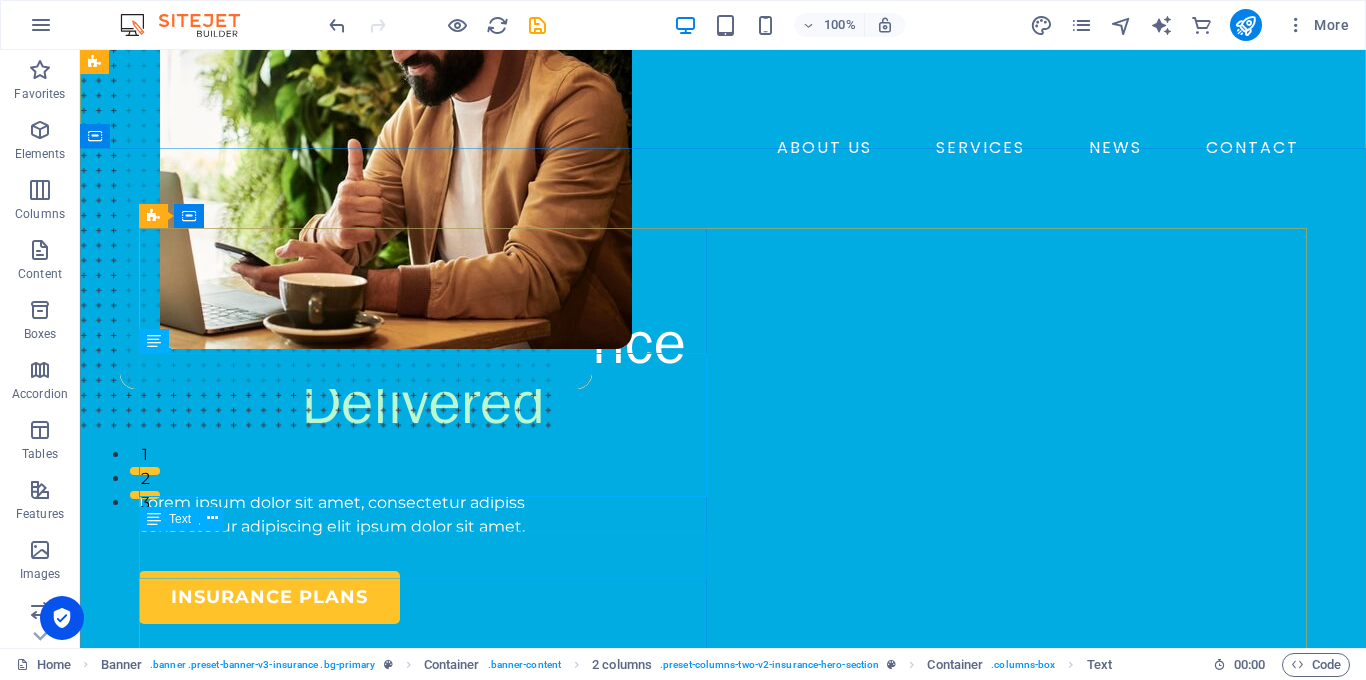 click on "Lorem ipsum dolor sit amet, consectetur adipiss
consectetur adipiscing elit ipsum dolor sit amet." at bounding box center (423, 515) 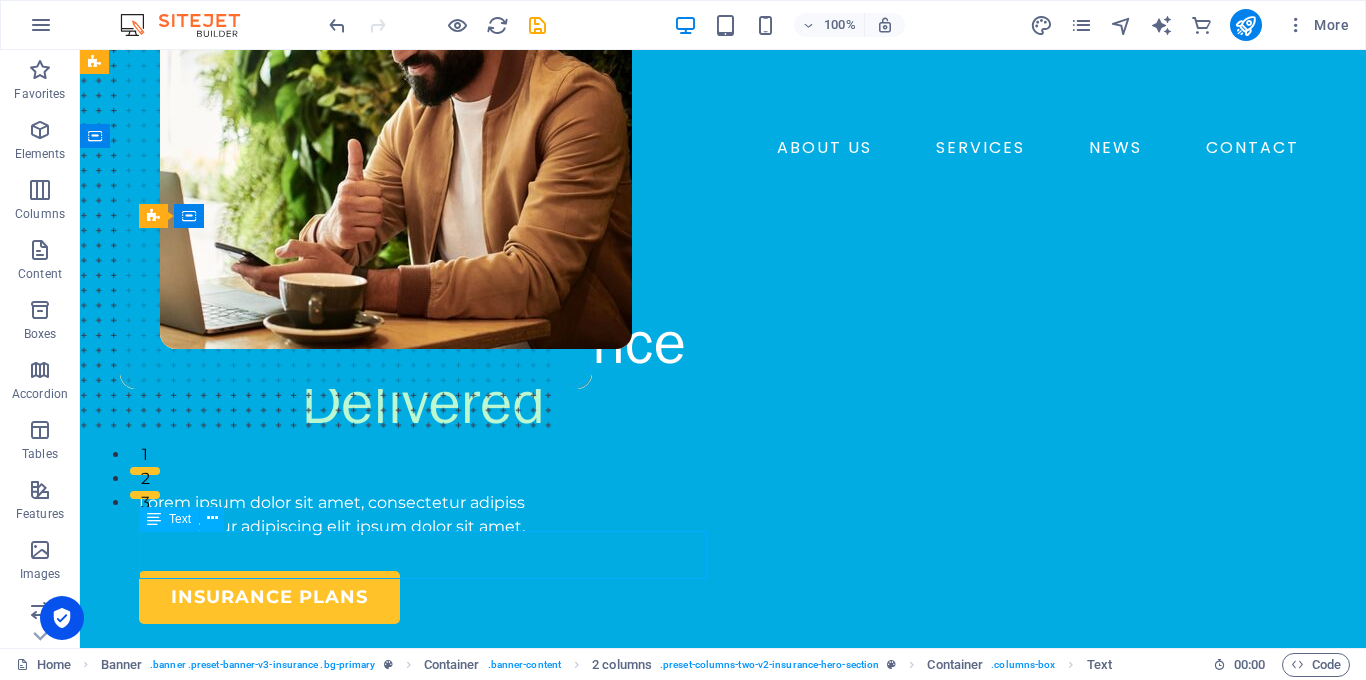 click on "Lorem ipsum dolor sit amet, consectetur adipiss
consectetur adipiscing elit ipsum dolor sit amet." at bounding box center (423, 515) 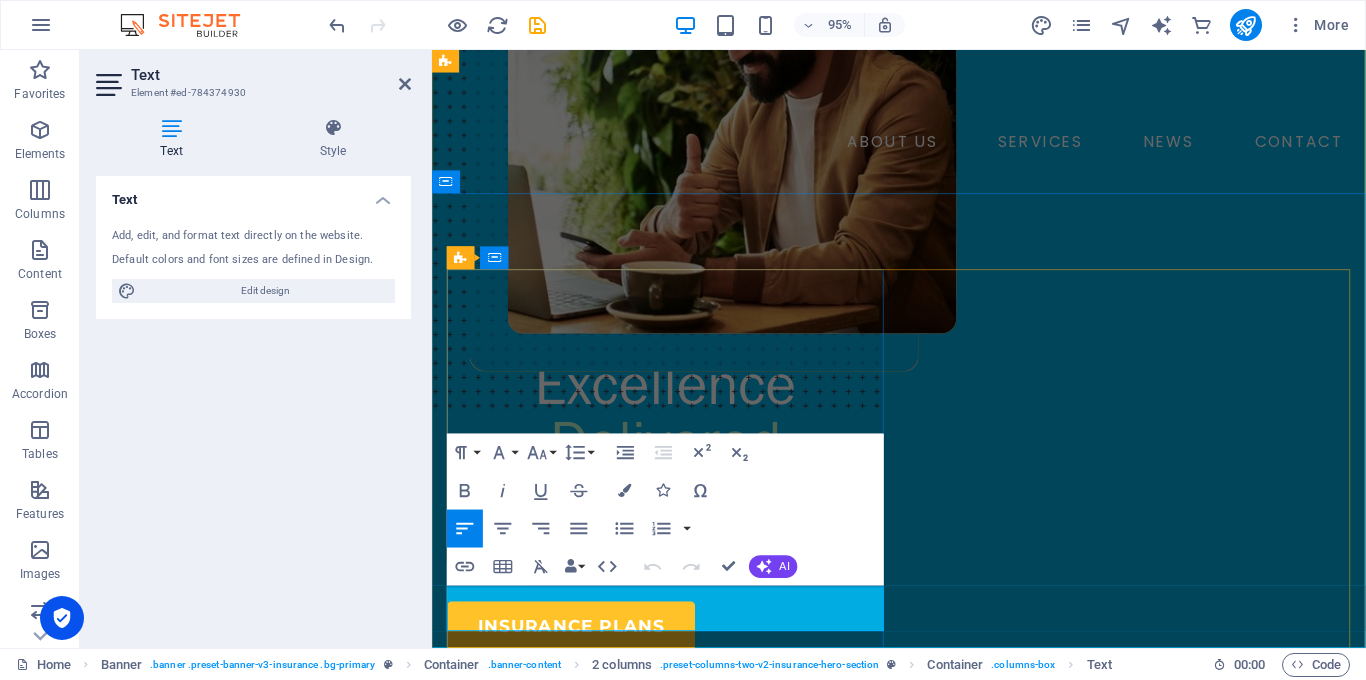click on "consectetur adipiscing elit ipsum dolor sit amet." at bounding box center [641, 586] 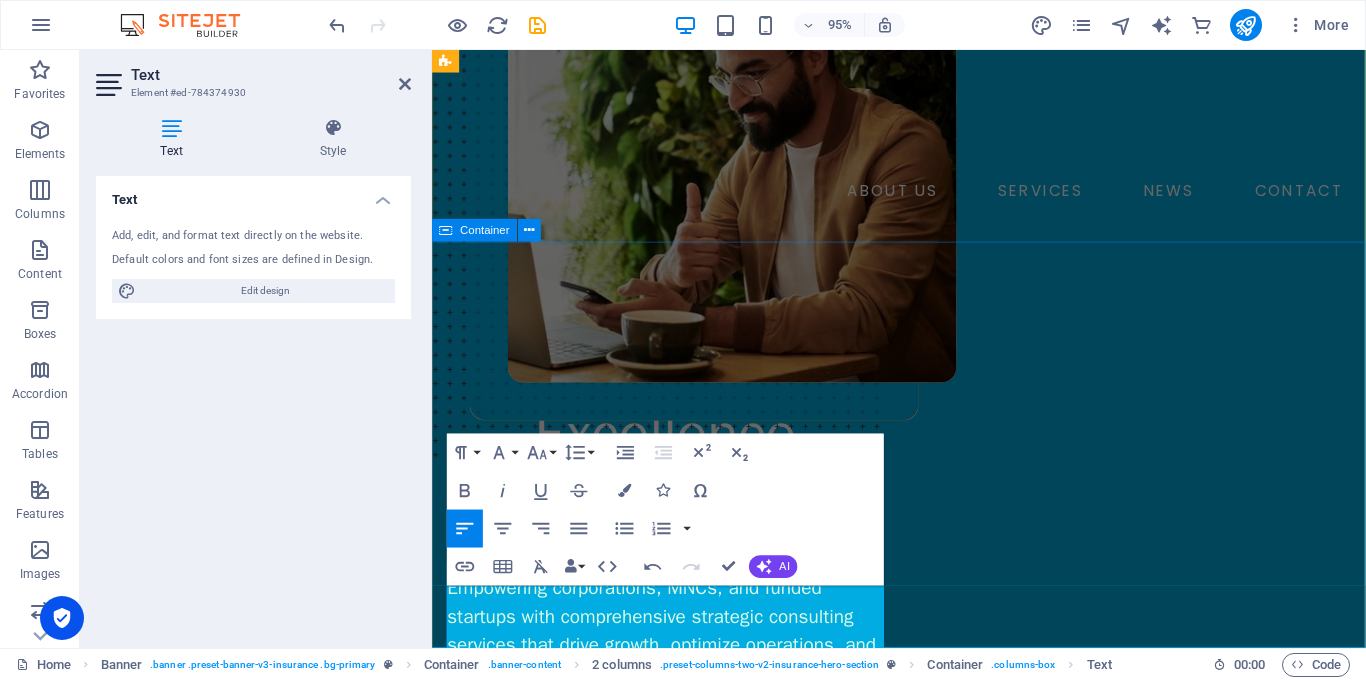scroll, scrollTop: 137, scrollLeft: 0, axis: vertical 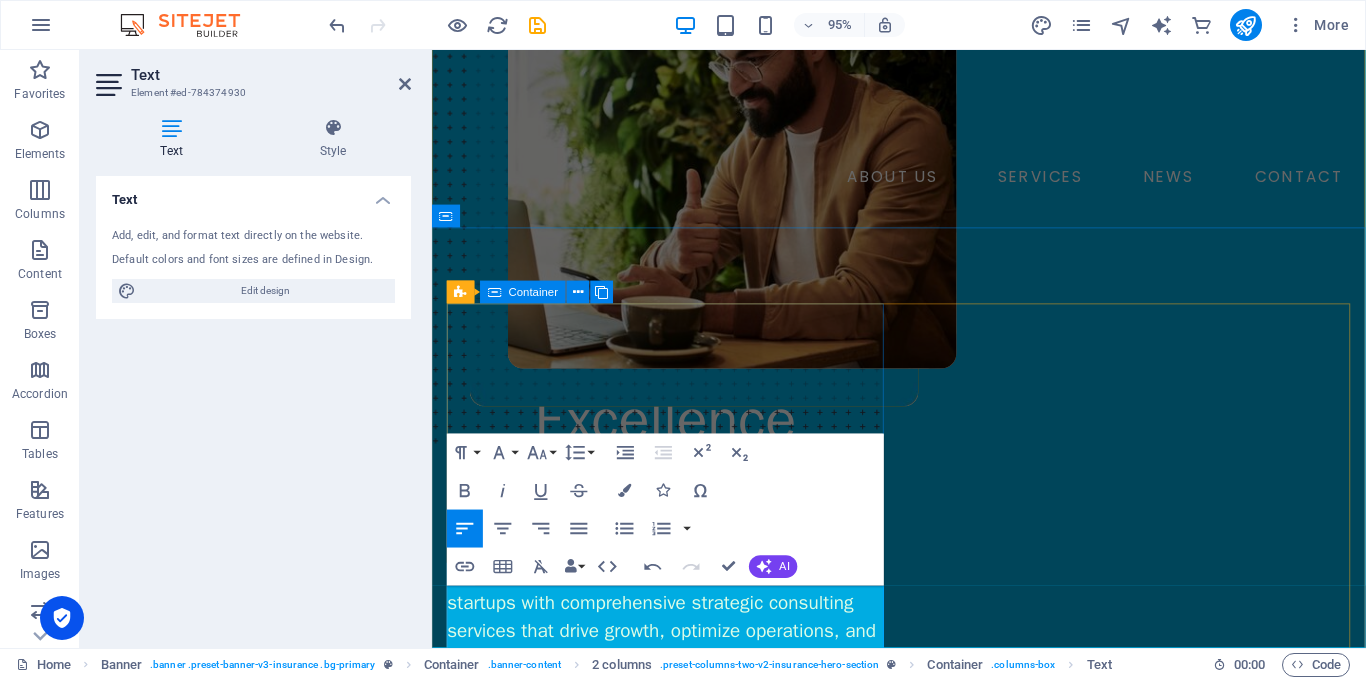 click on "Strategic Excellence Delivered Empowering corporations, MNCs, and funded startups with comprehensive strategic consulting services that drive growth, optimize operations, and accelerate success. insurance plans" at bounding box center (678, 570) 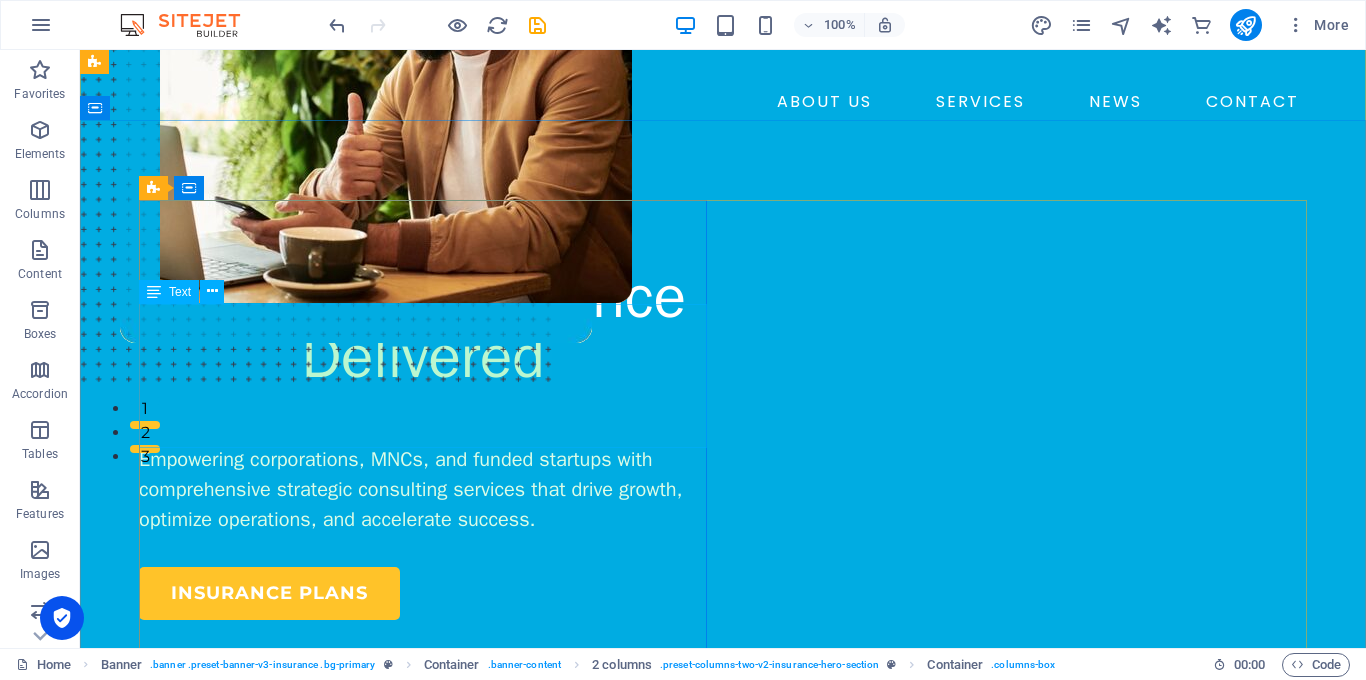 scroll, scrollTop: 220, scrollLeft: 0, axis: vertical 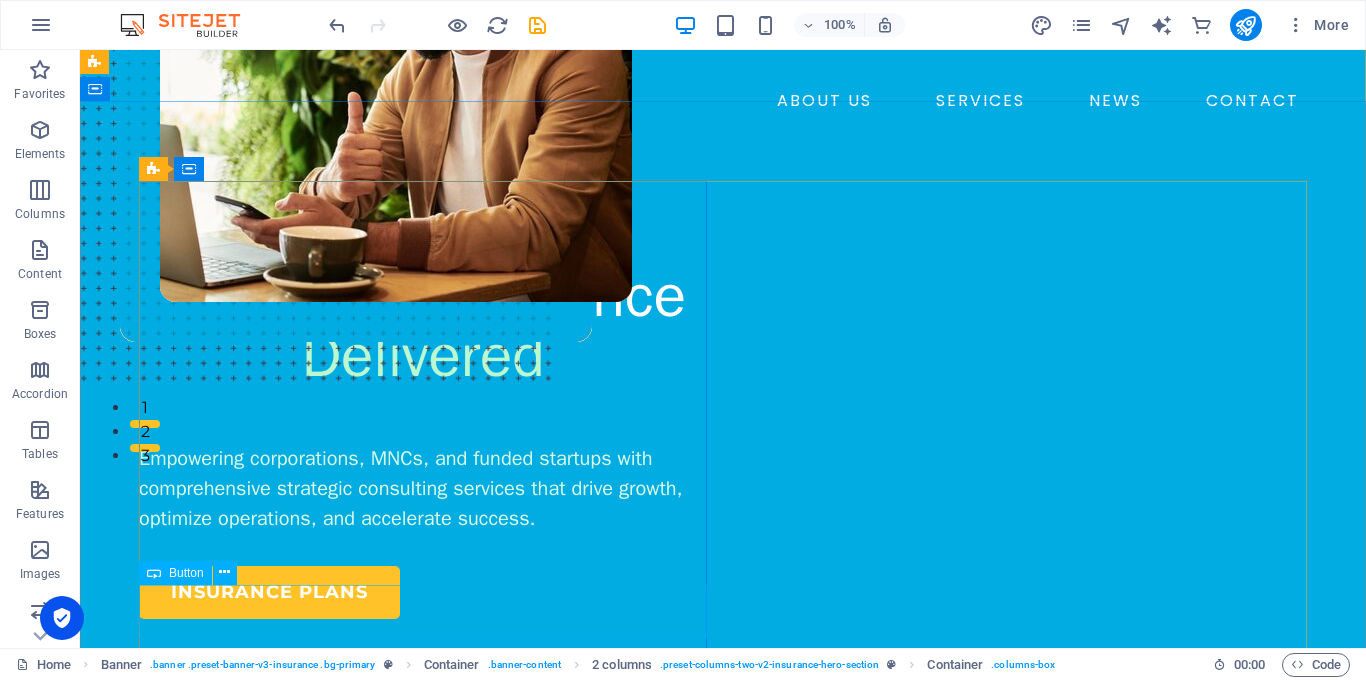 click on "insurance plans" at bounding box center [423, 592] 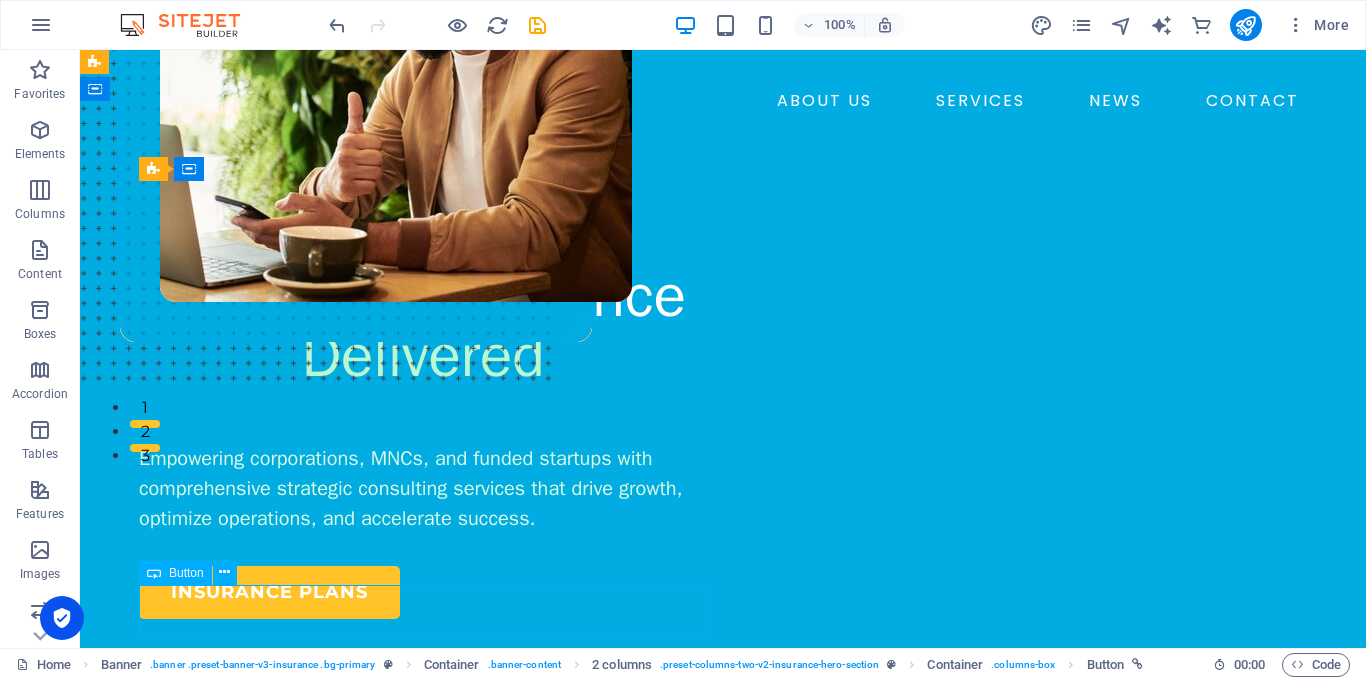 click on "insurance plans" at bounding box center [423, 592] 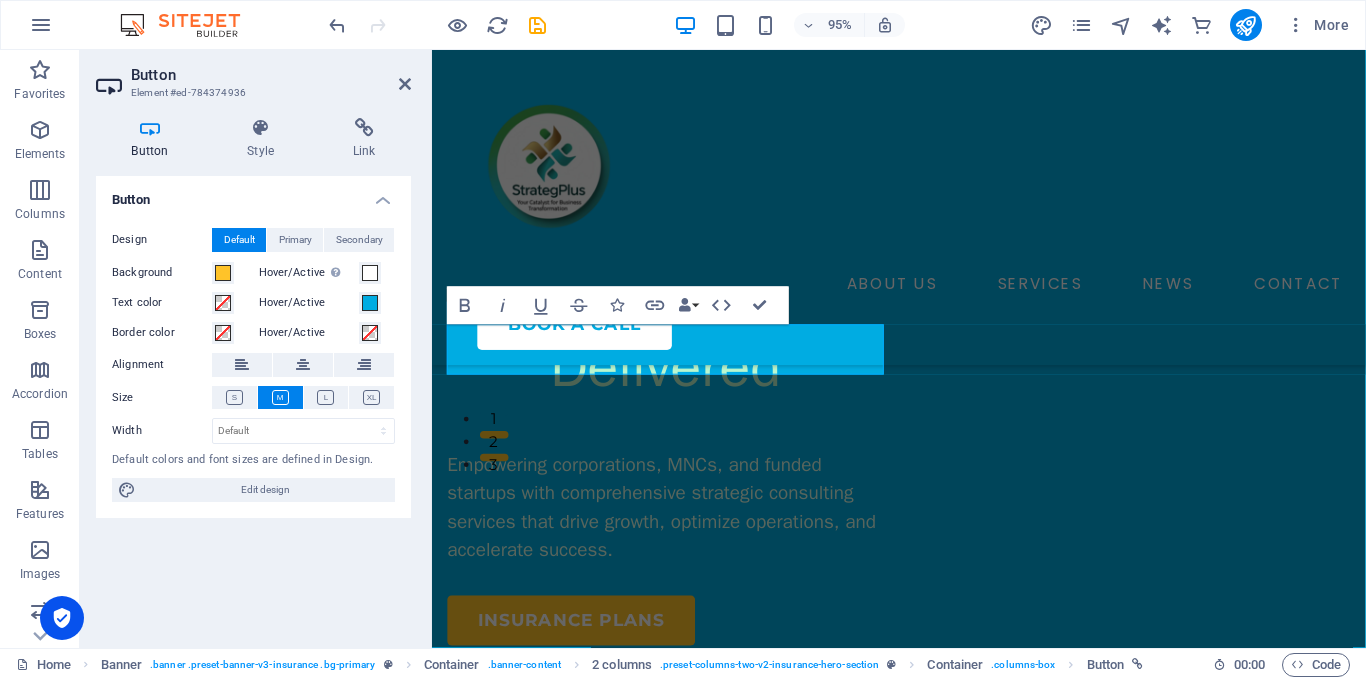 scroll, scrollTop: 564, scrollLeft: 0, axis: vertical 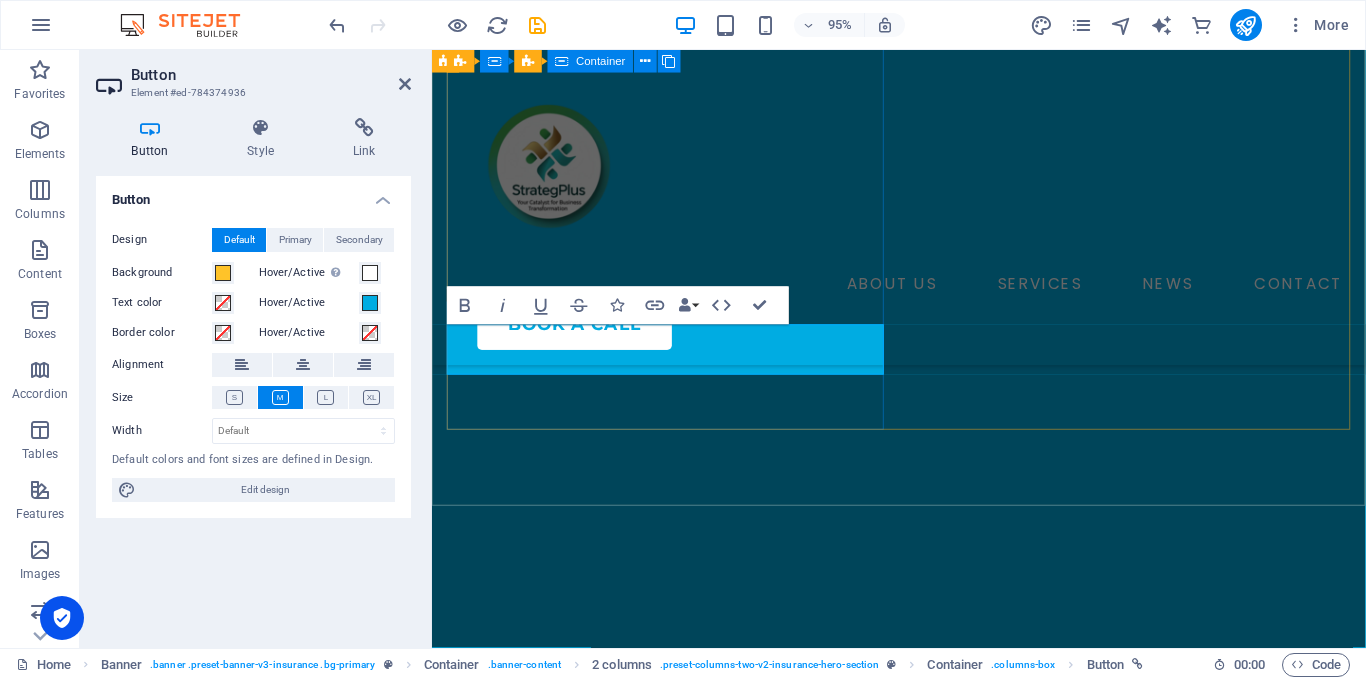 type 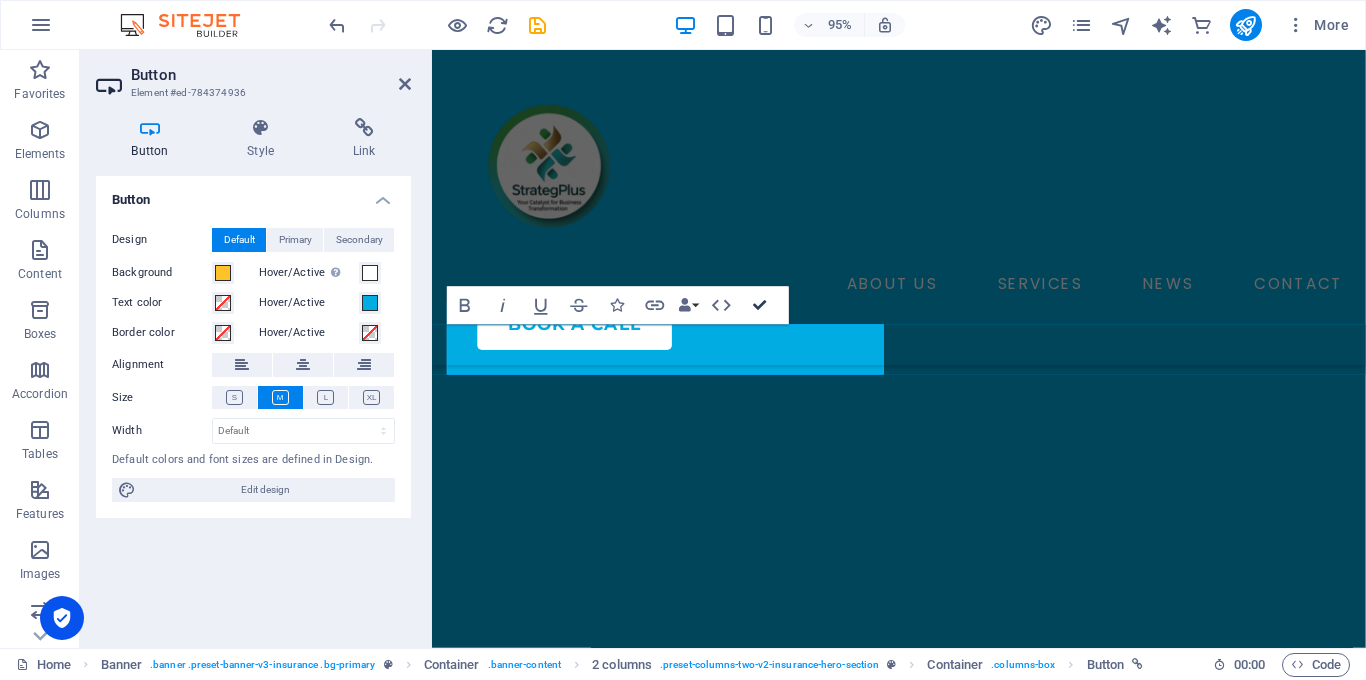 scroll, scrollTop: 511, scrollLeft: 0, axis: vertical 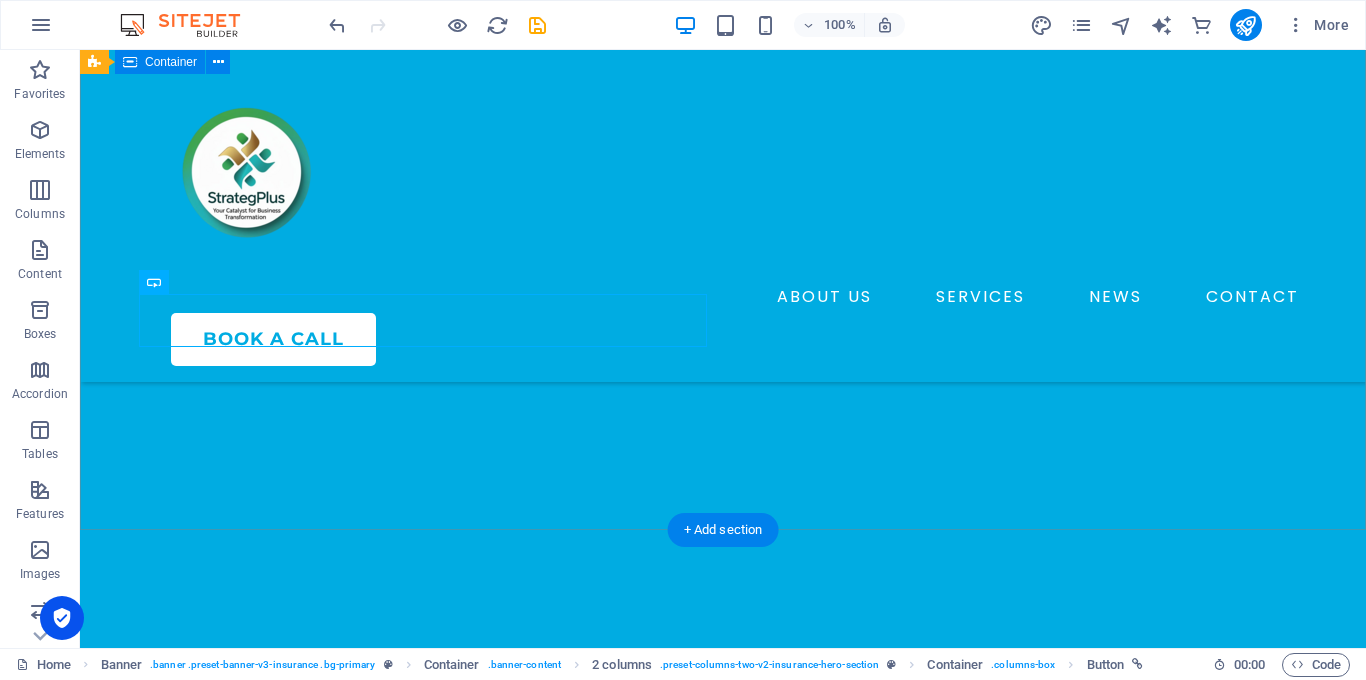 click on "Strategic Excellence Delivered Empowering corporations, MNCs, and funded startups with comprehensive strategic consulting services that drive growth, optimize operations, and accelerate success. Explore Services" at bounding box center [723, 231] 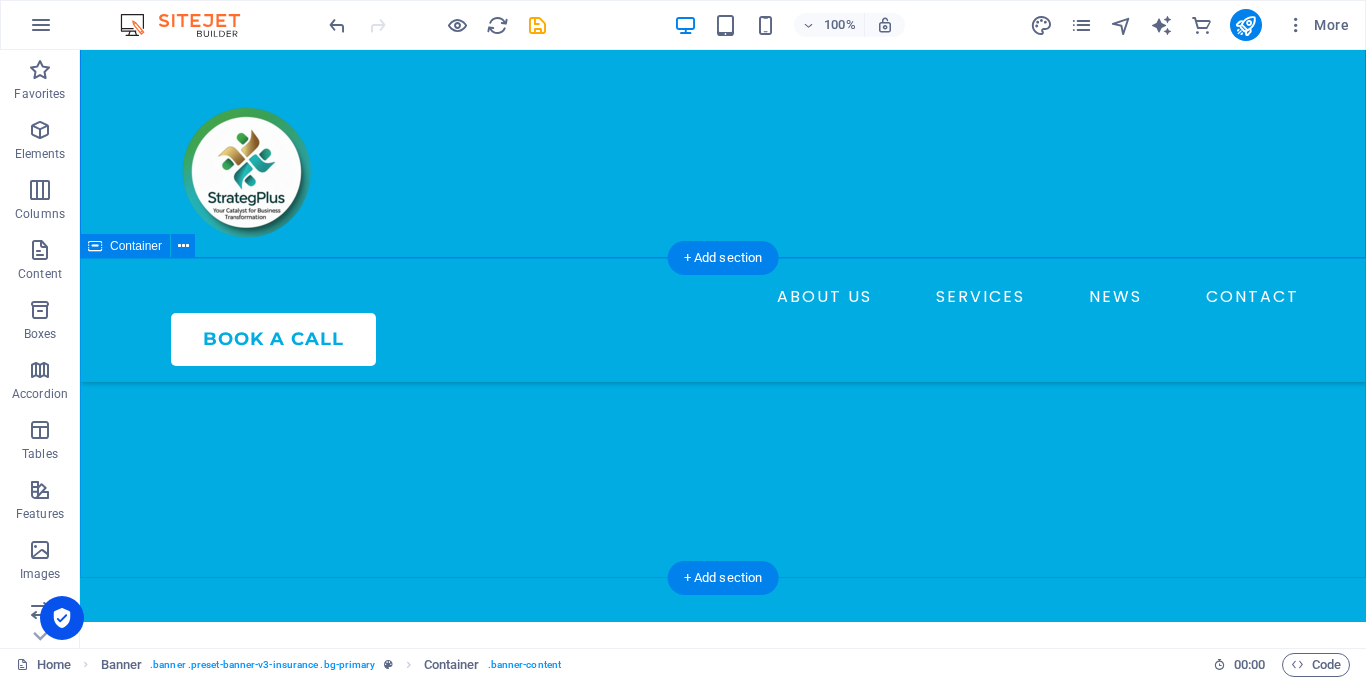 scroll, scrollTop: 786, scrollLeft: 0, axis: vertical 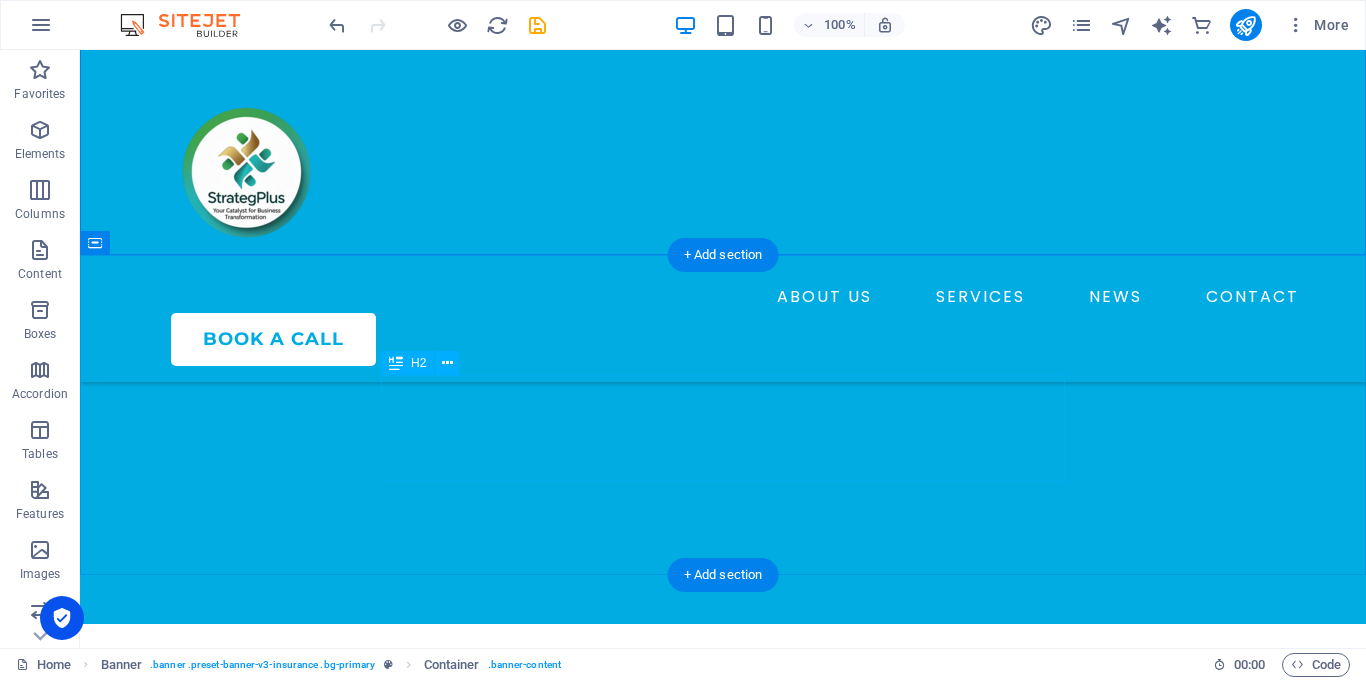 click on "Enjoy  Premium Discount  on the First Year’s Premium" at bounding box center [723, 770] 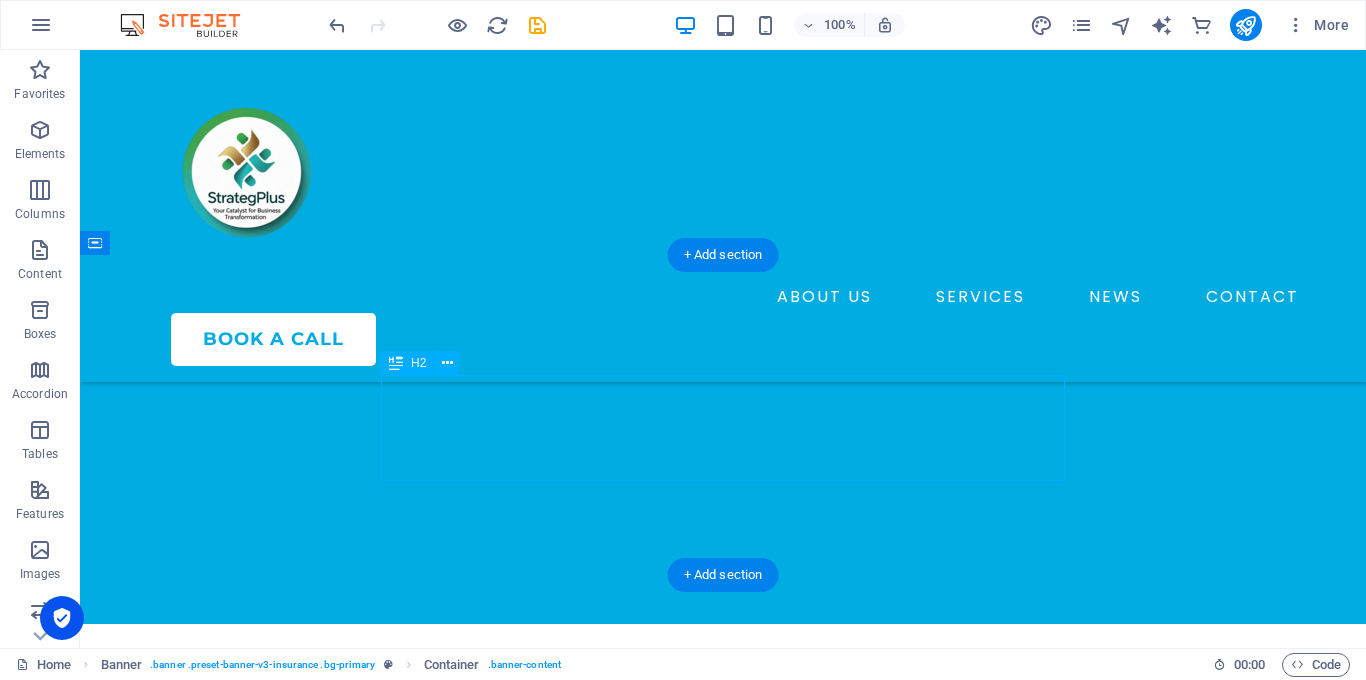 click on "Enjoy  Premium Discount  on the First Year’s Premium" at bounding box center [723, 770] 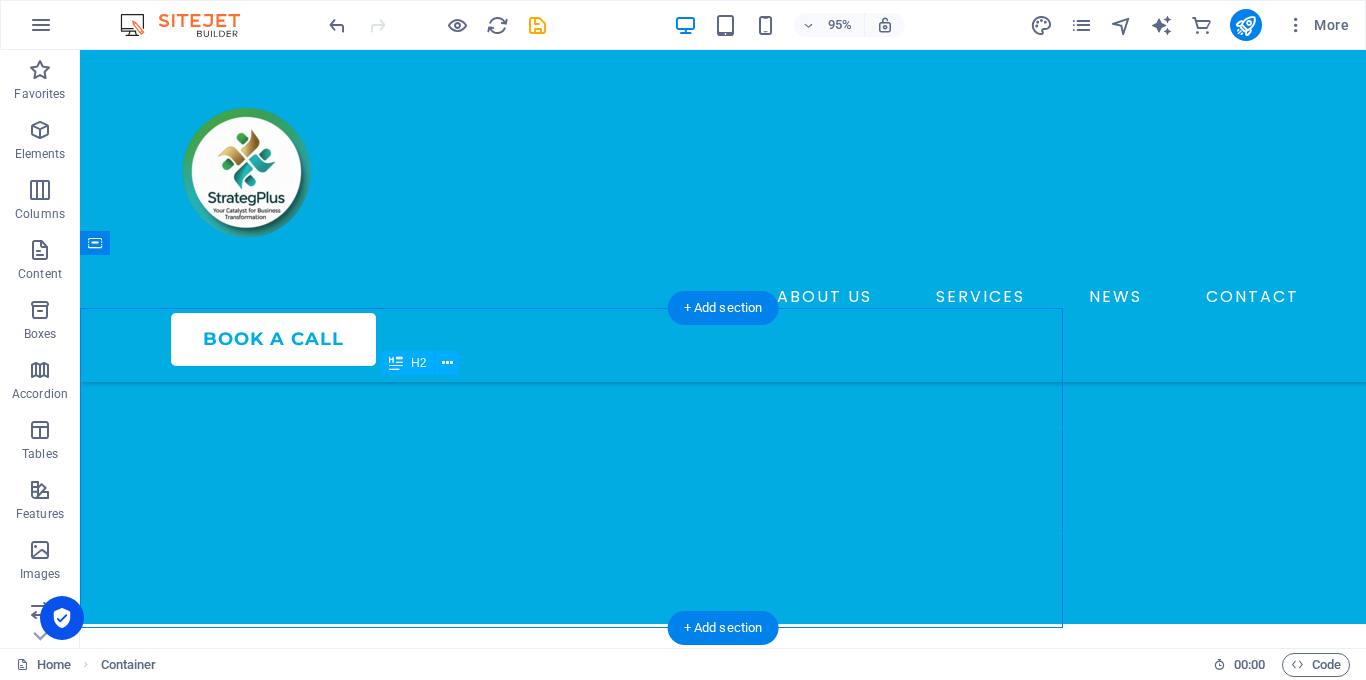 scroll, scrollTop: 786, scrollLeft: 0, axis: vertical 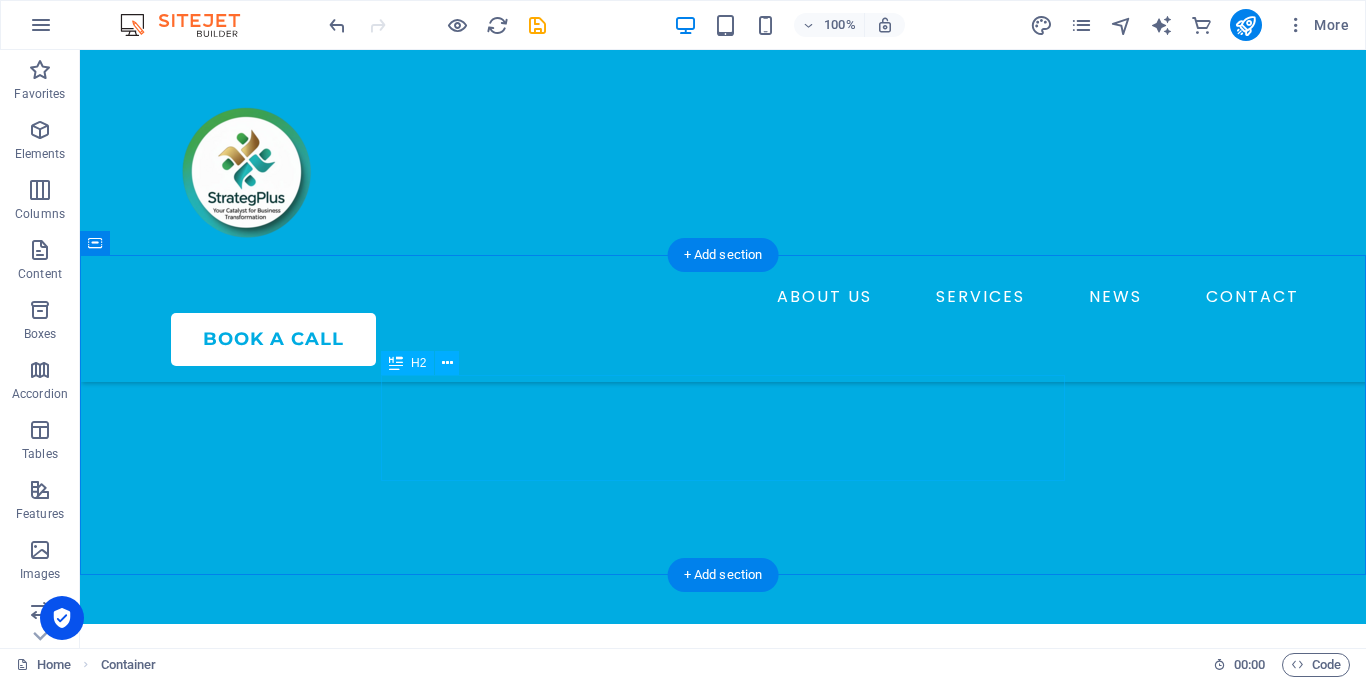 click on "Enjoy  Premium Discount  on the First Year’s Premium" at bounding box center [723, 770] 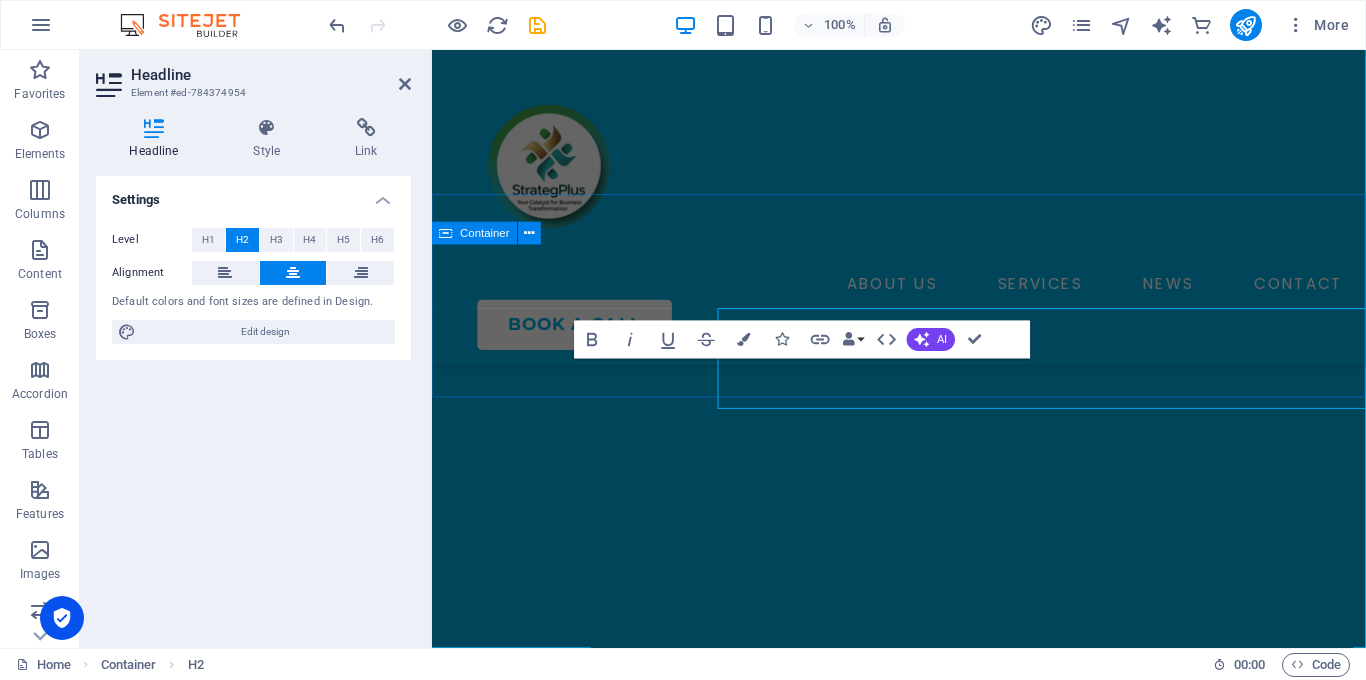 scroll, scrollTop: 839, scrollLeft: 0, axis: vertical 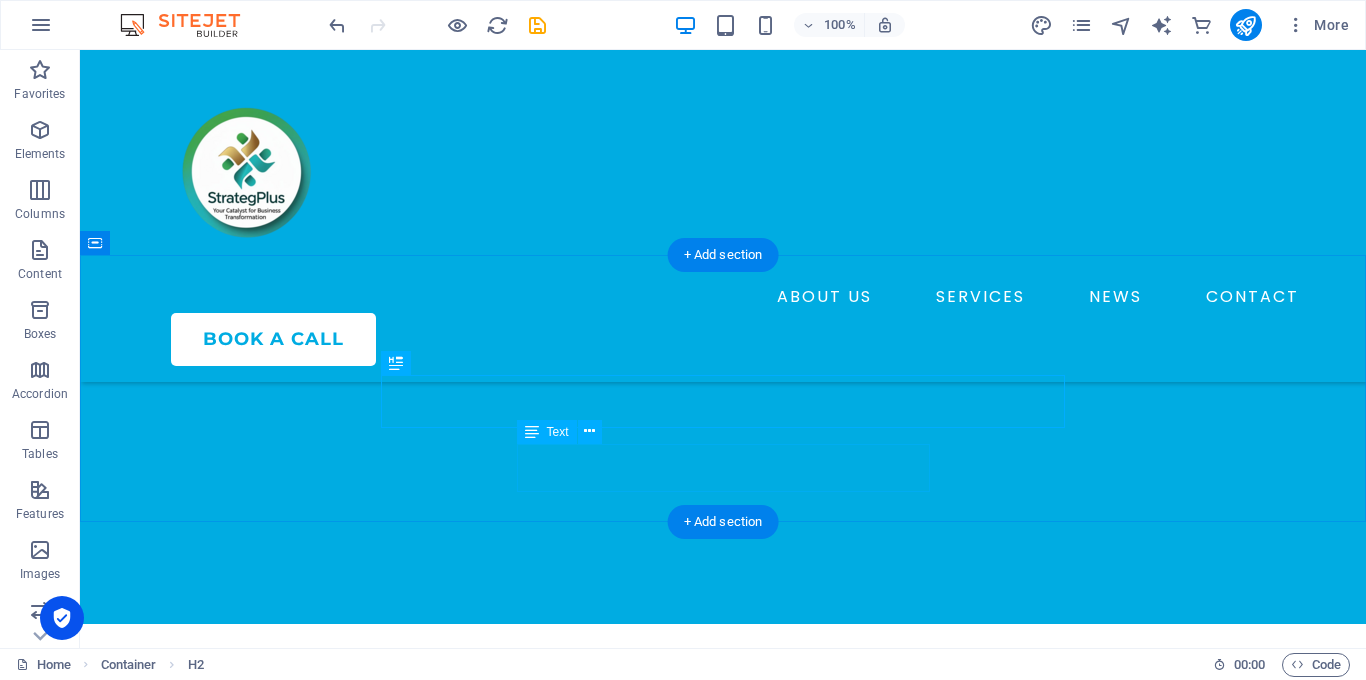 click on "Lorem ipsum dolor sit amet, consectetur adipiscing consectetur adipiscing elit ipsum dolor sit amet." at bounding box center (723, 825) 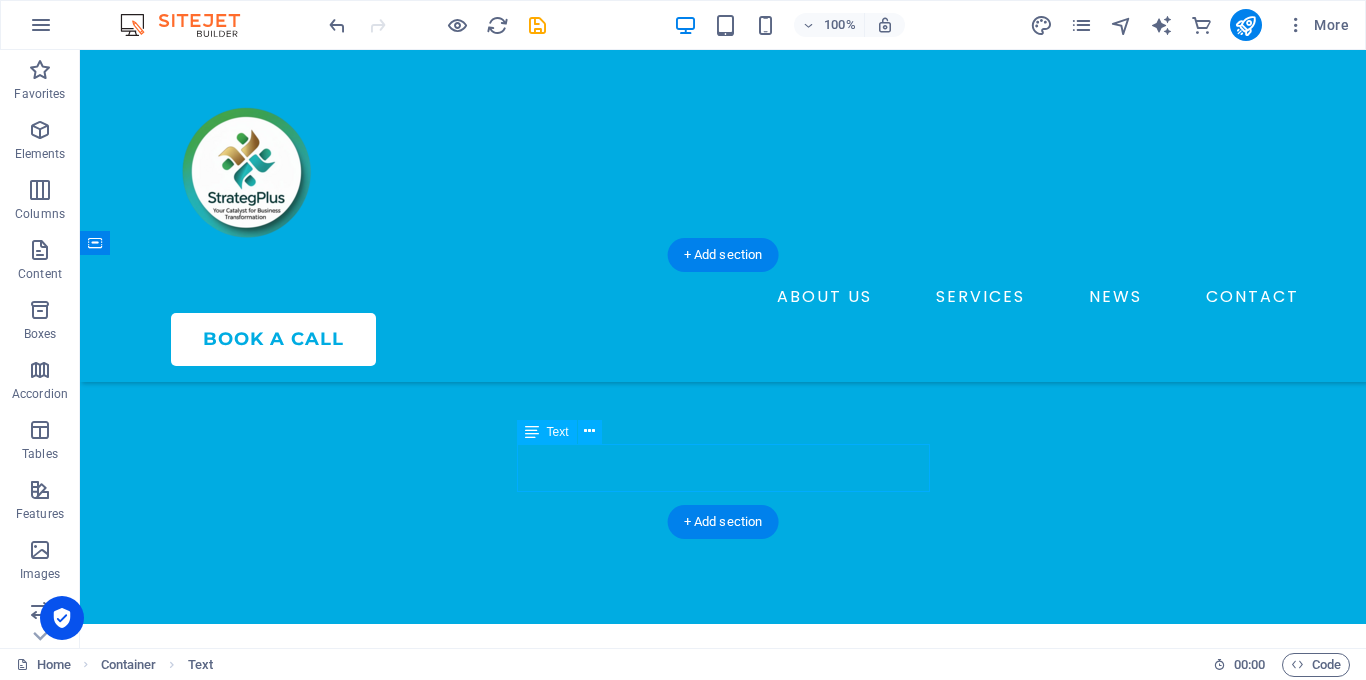 click on "Lorem ipsum dolor sit amet, consectetur adipiscing consectetur adipiscing elit ipsum dolor sit amet." at bounding box center (723, 825) 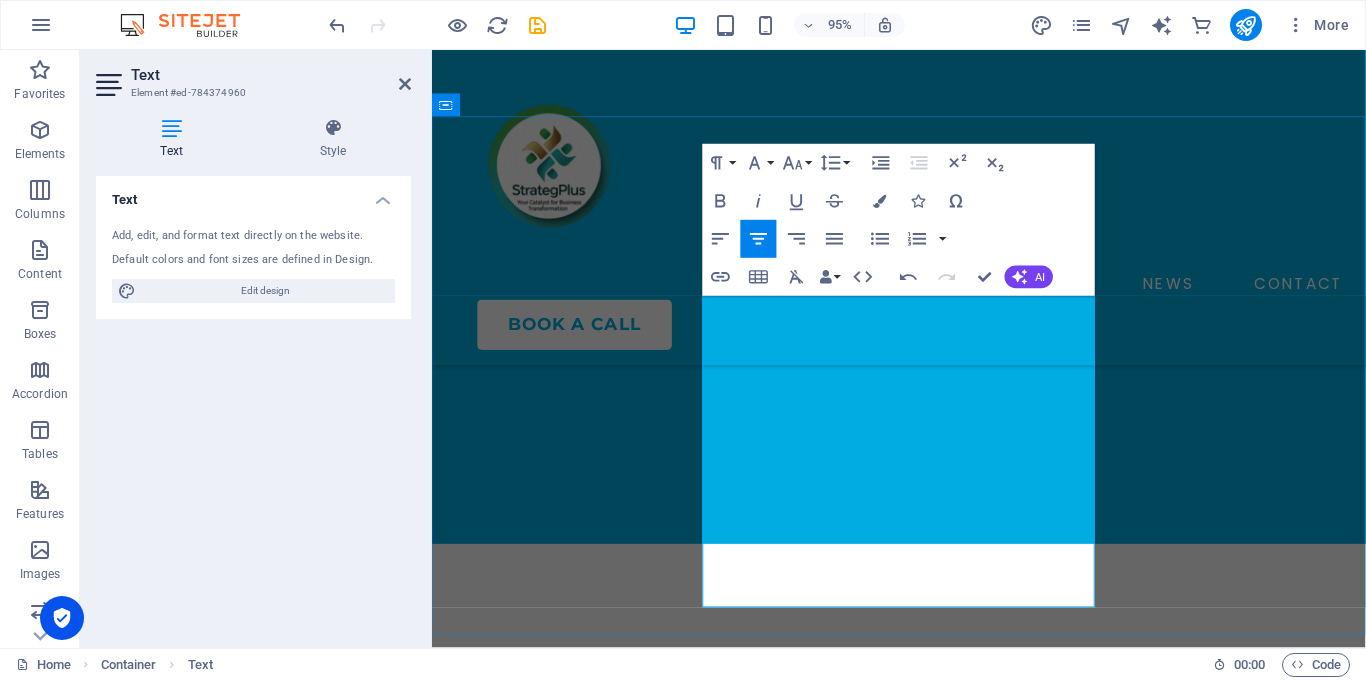 scroll, scrollTop: 985, scrollLeft: 0, axis: vertical 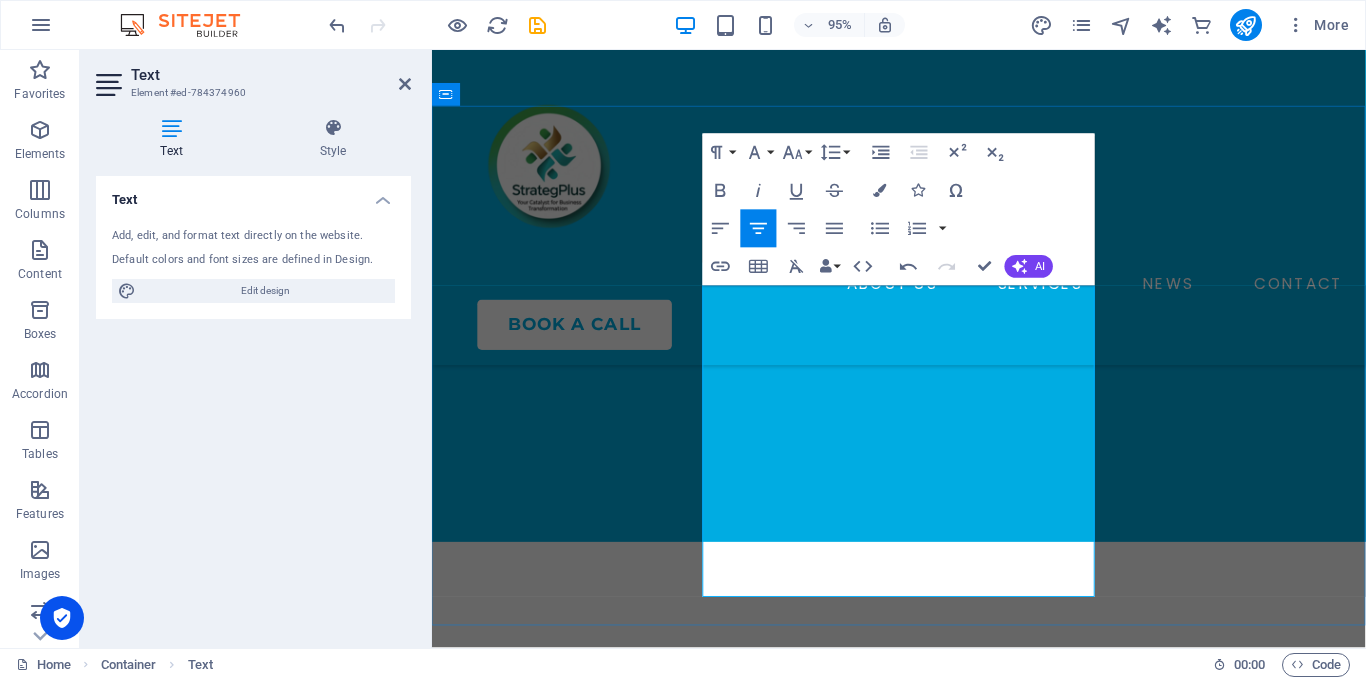 click at bounding box center [923, 981] 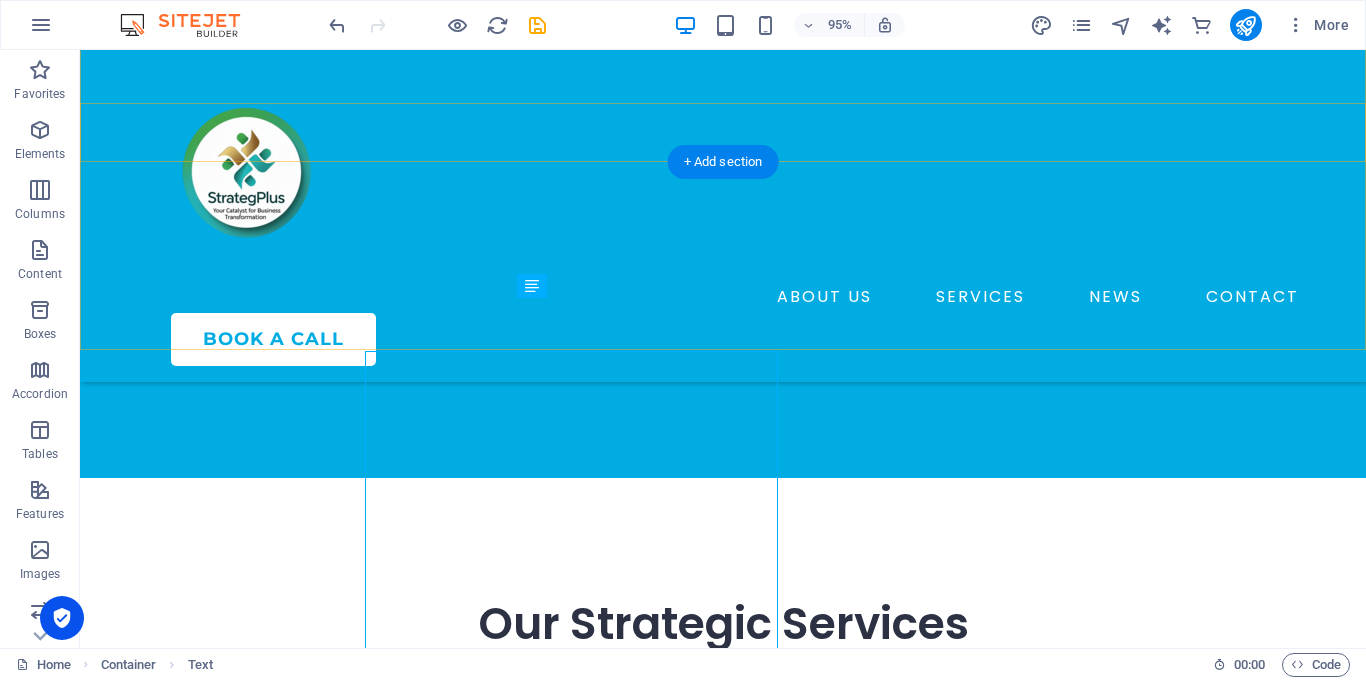 scroll, scrollTop: 932, scrollLeft: 0, axis: vertical 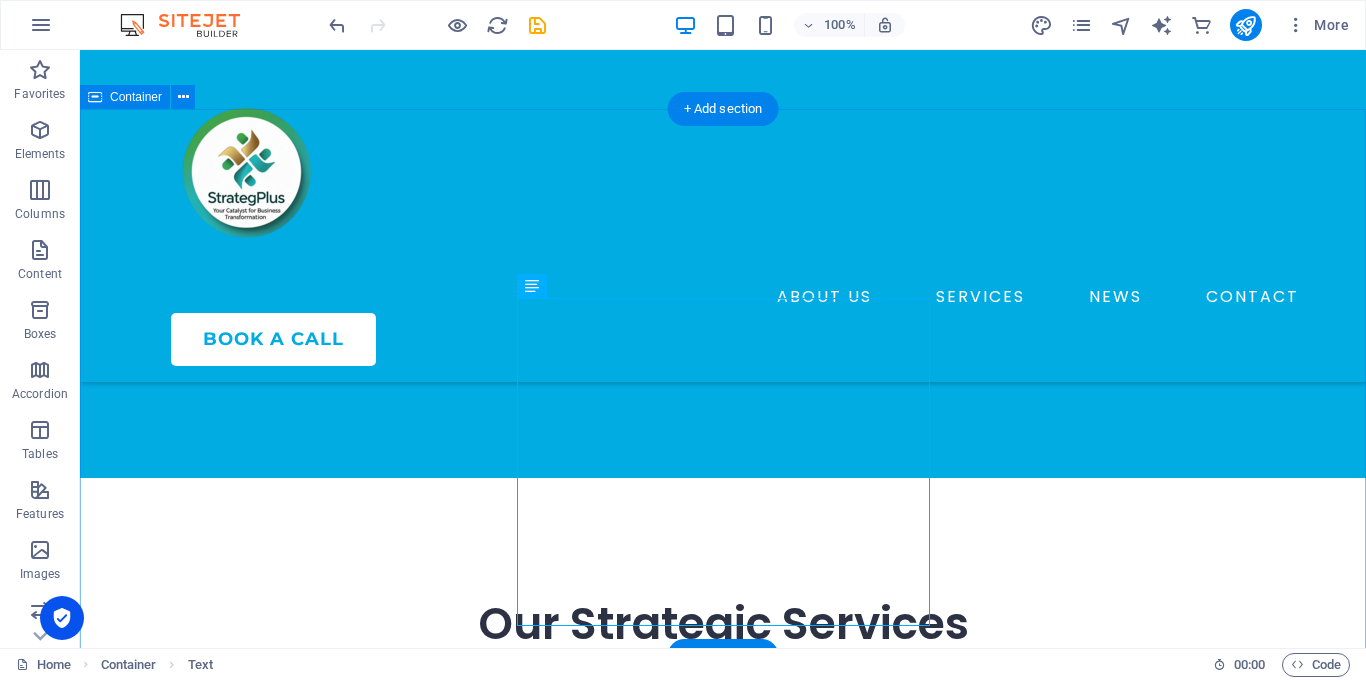 click on "Our Strategic Services Comprehensive consulting solutions tailored for corporate clients, MNCs, and funded startups seeking strategic excellence and operational optimization." at bounding box center (723, 737) 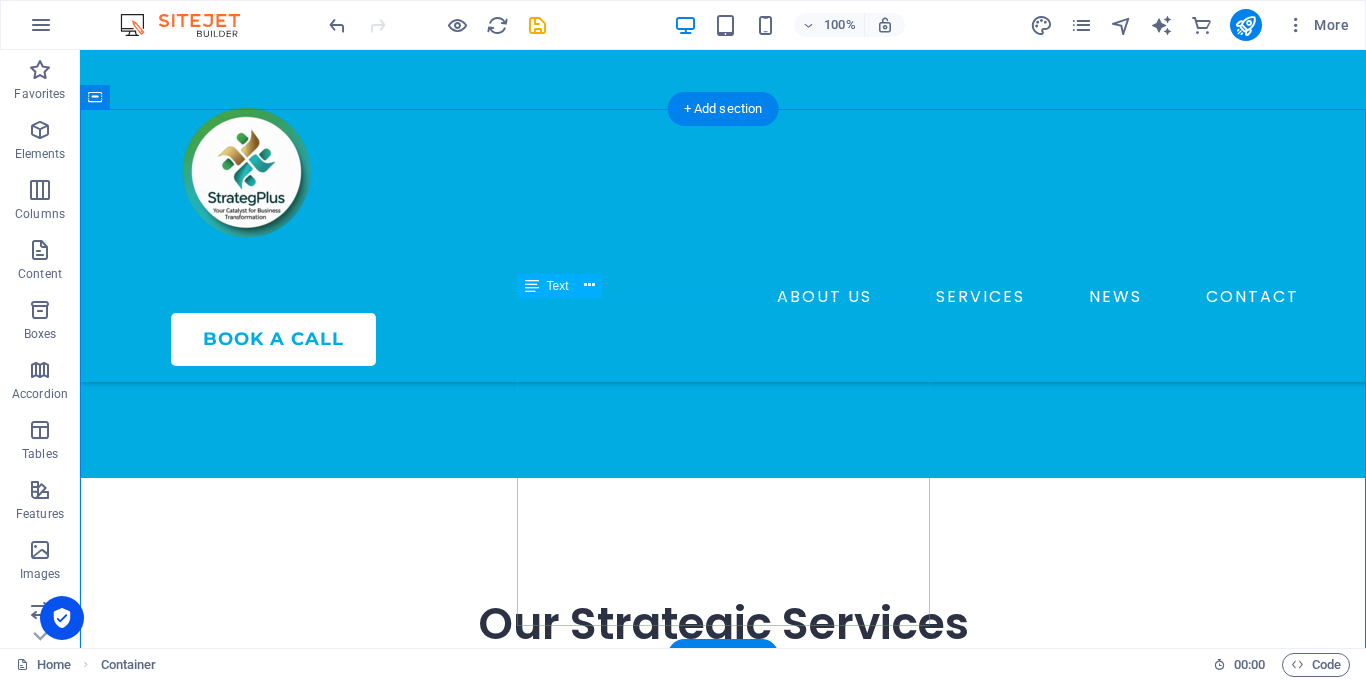click on "Comprehensive consulting solutions tailored for corporate clients, MNCs, and funded startups seeking strategic excellence and operational optimization." at bounding box center [723, 817] 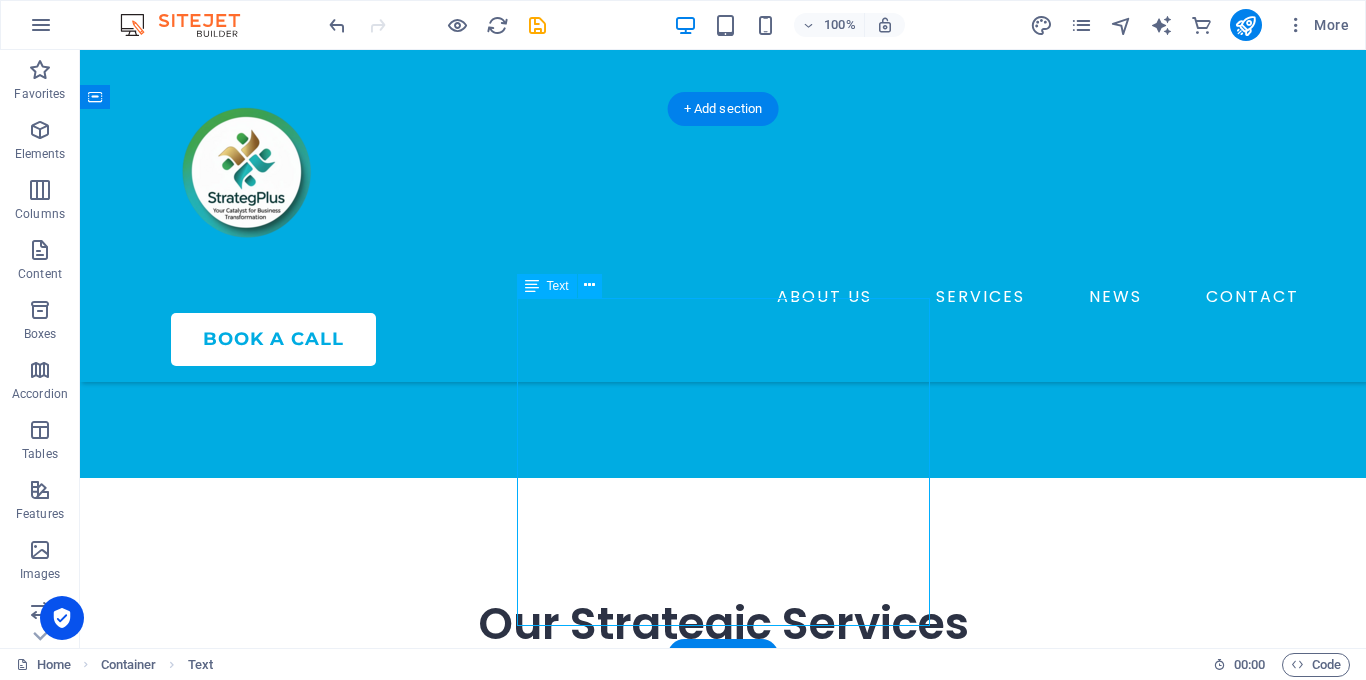 click on "Comprehensive consulting solutions tailored for corporate clients, MNCs, and funded startups seeking strategic excellence and operational optimization." at bounding box center [723, 817] 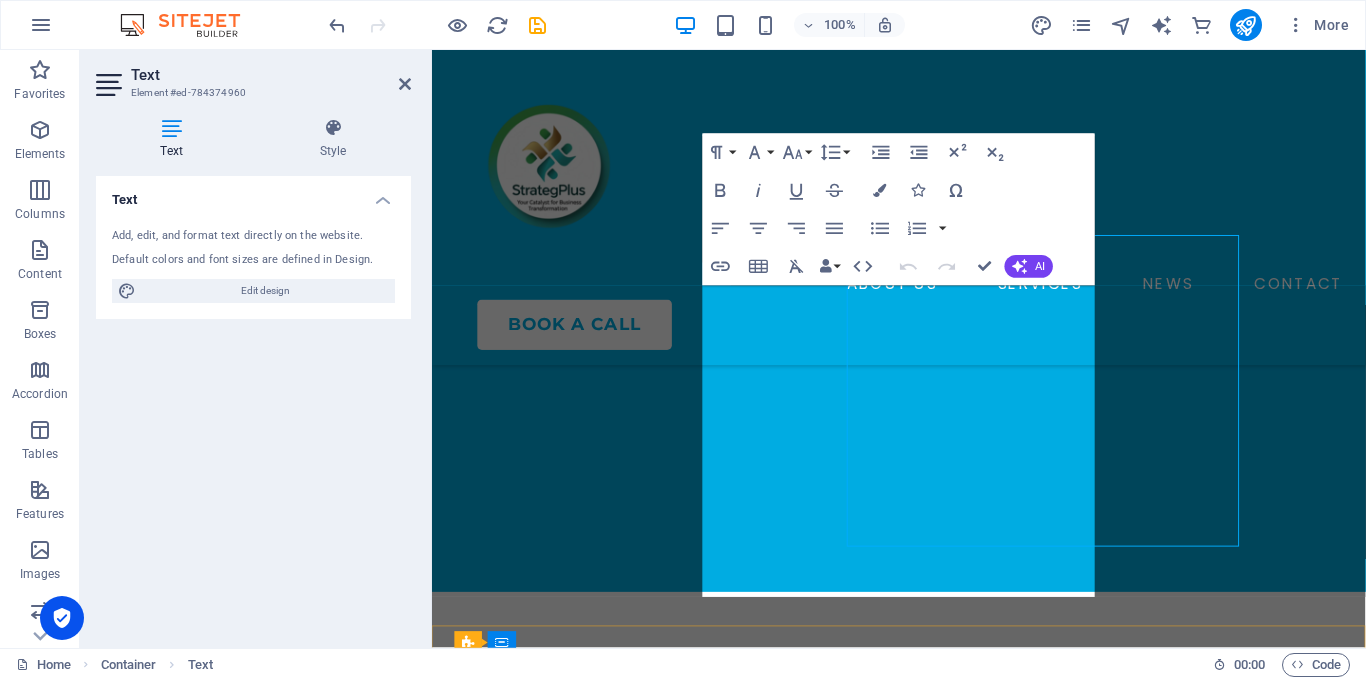 scroll, scrollTop: 985, scrollLeft: 0, axis: vertical 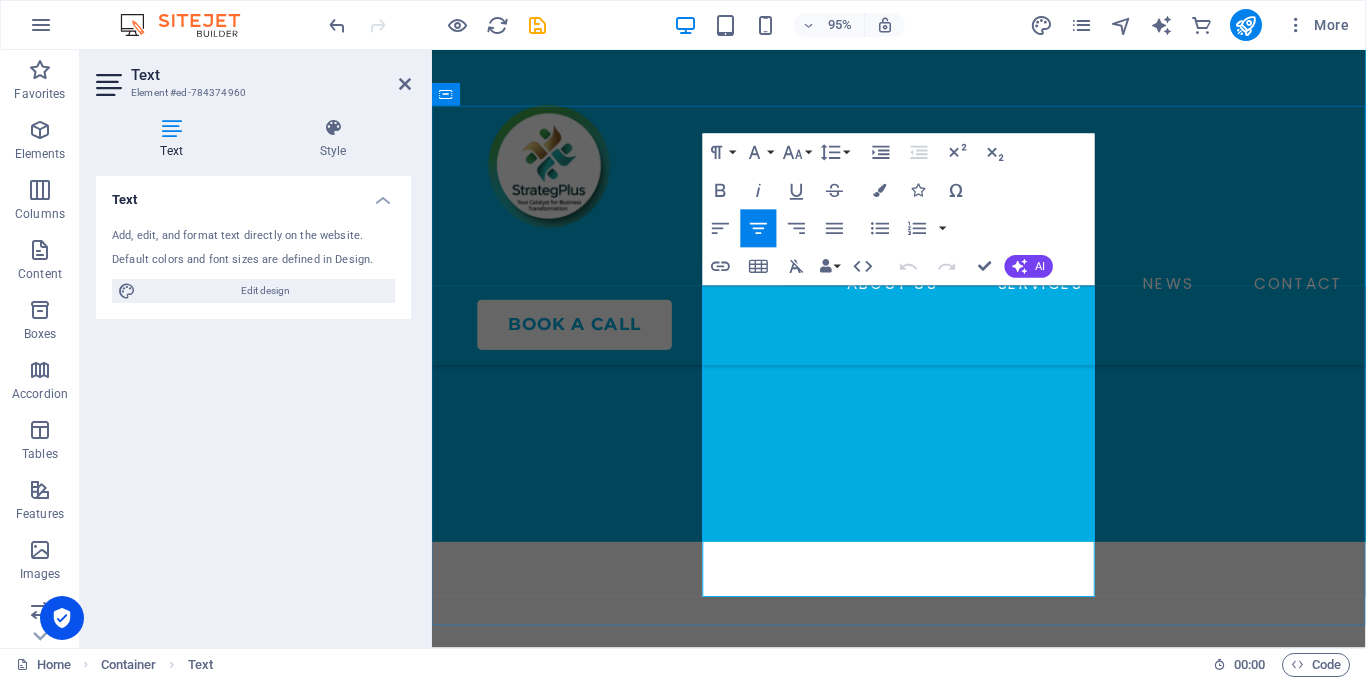 click 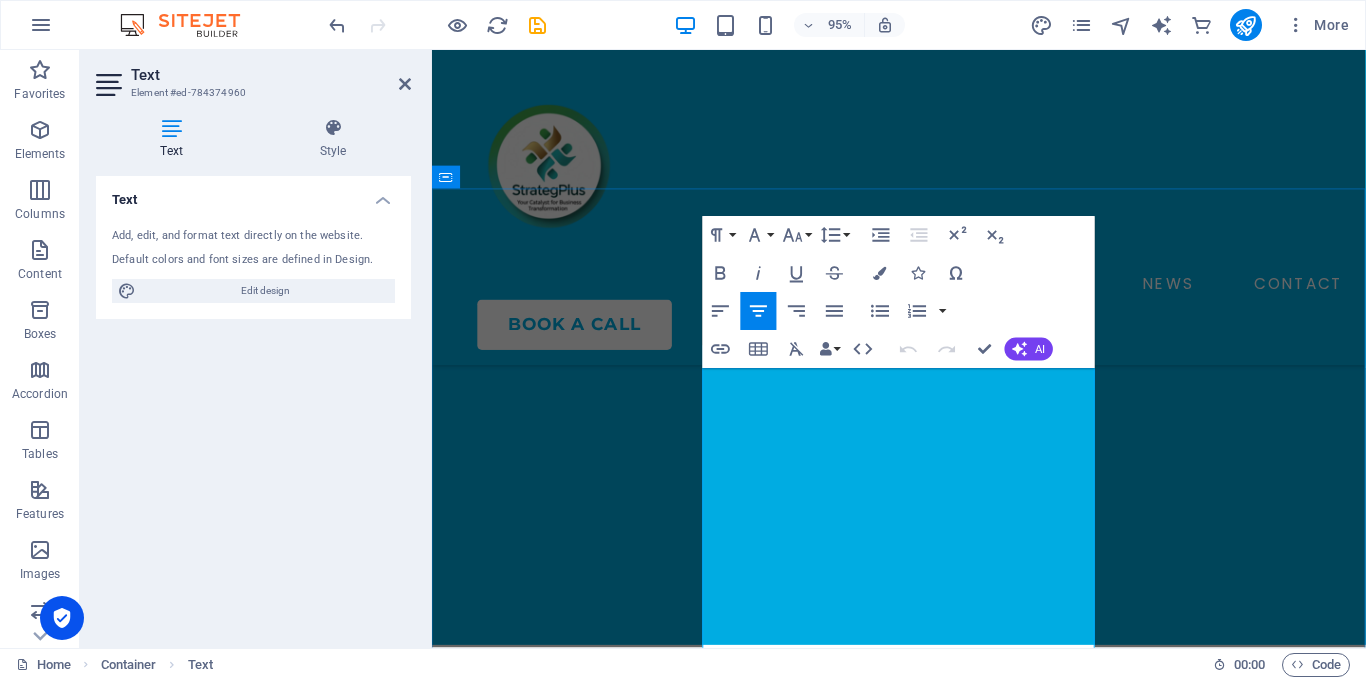 scroll, scrollTop: 911, scrollLeft: 0, axis: vertical 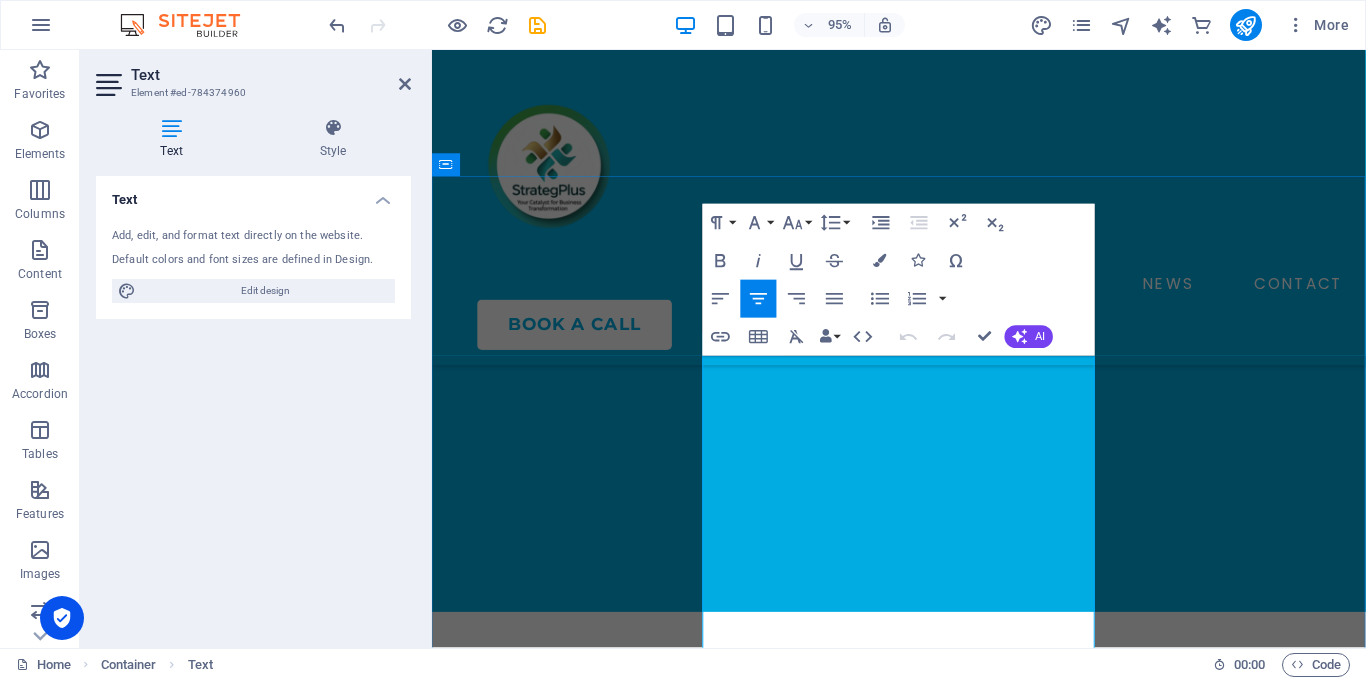 click on "Comprehensive consulting solutions tailored for corporate clients, MNCs, and funded startups seeking strategic excellence and operational optimization." at bounding box center [924, 873] 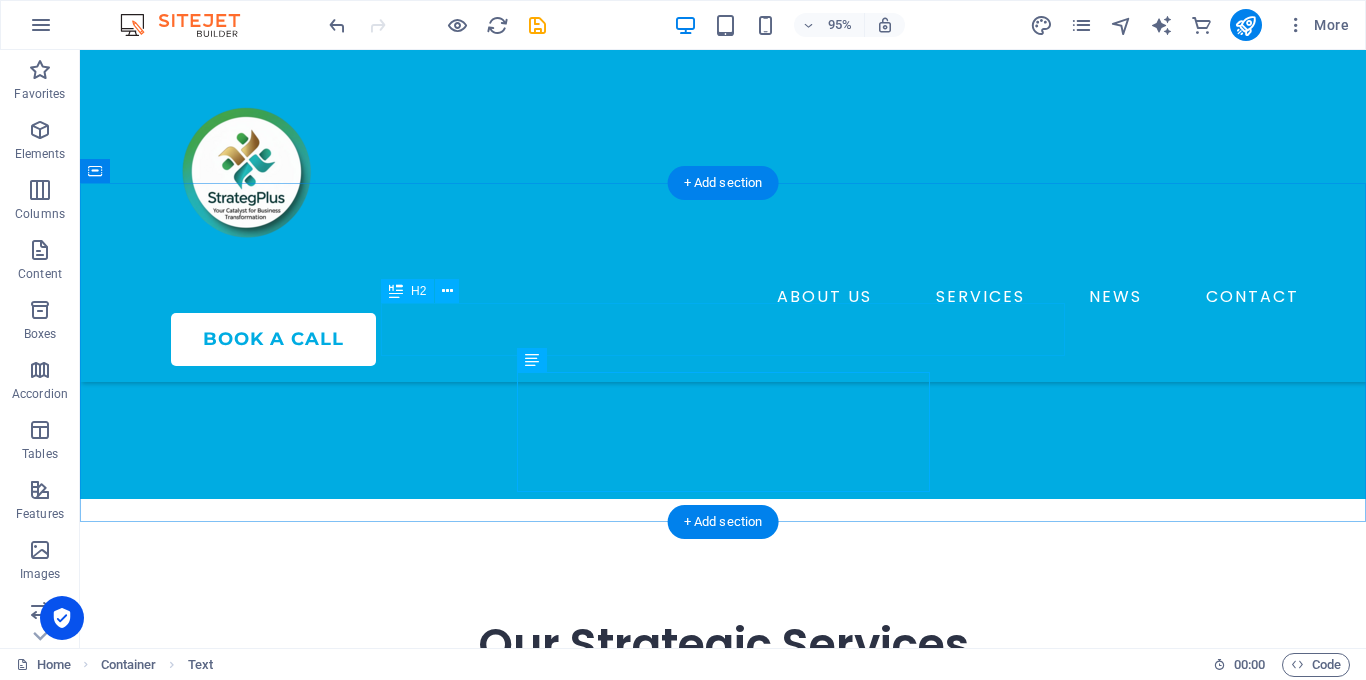scroll, scrollTop: 858, scrollLeft: 0, axis: vertical 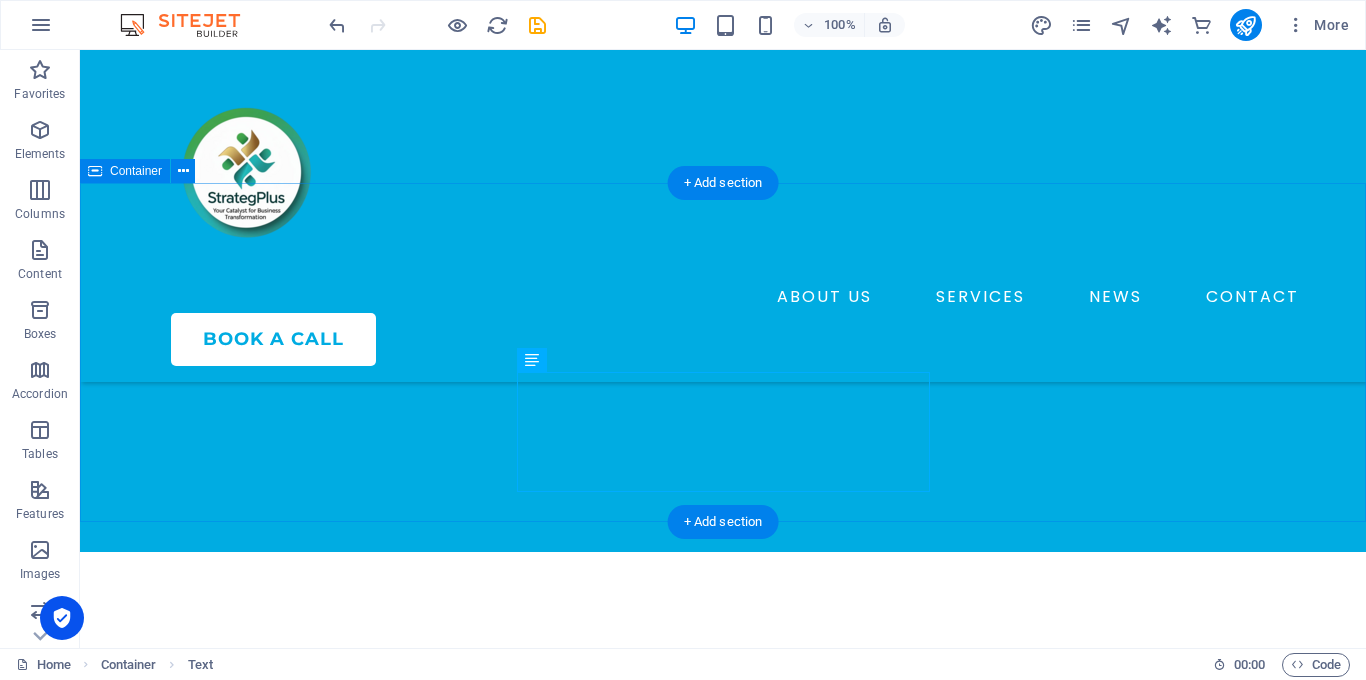click on "Our Strategic Services Comprehensive consulting solutions tailored for corporate clients, MNCs, and funded startups seeking strategic excellence and operational optimization." at bounding box center (723, 691) 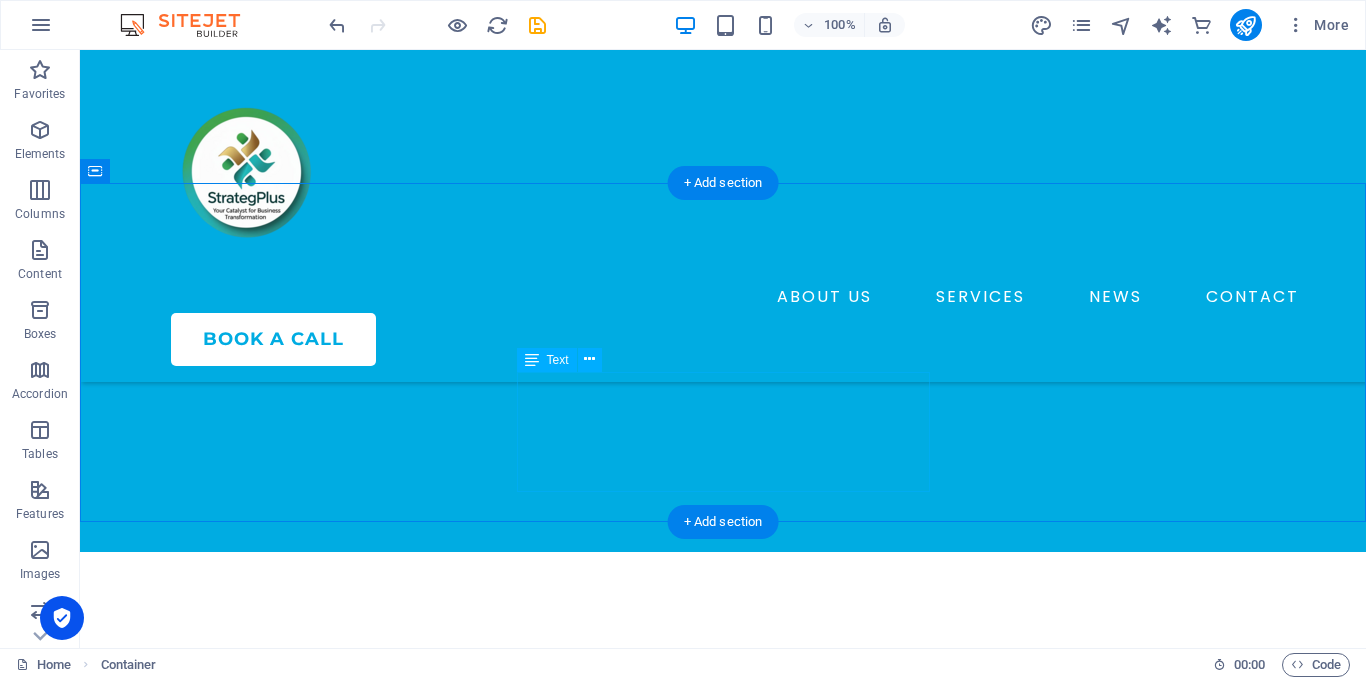 click on "Comprehensive consulting solutions tailored for corporate clients, MNCs, and funded startups seeking strategic excellence and operational optimization." at bounding box center (723, 771) 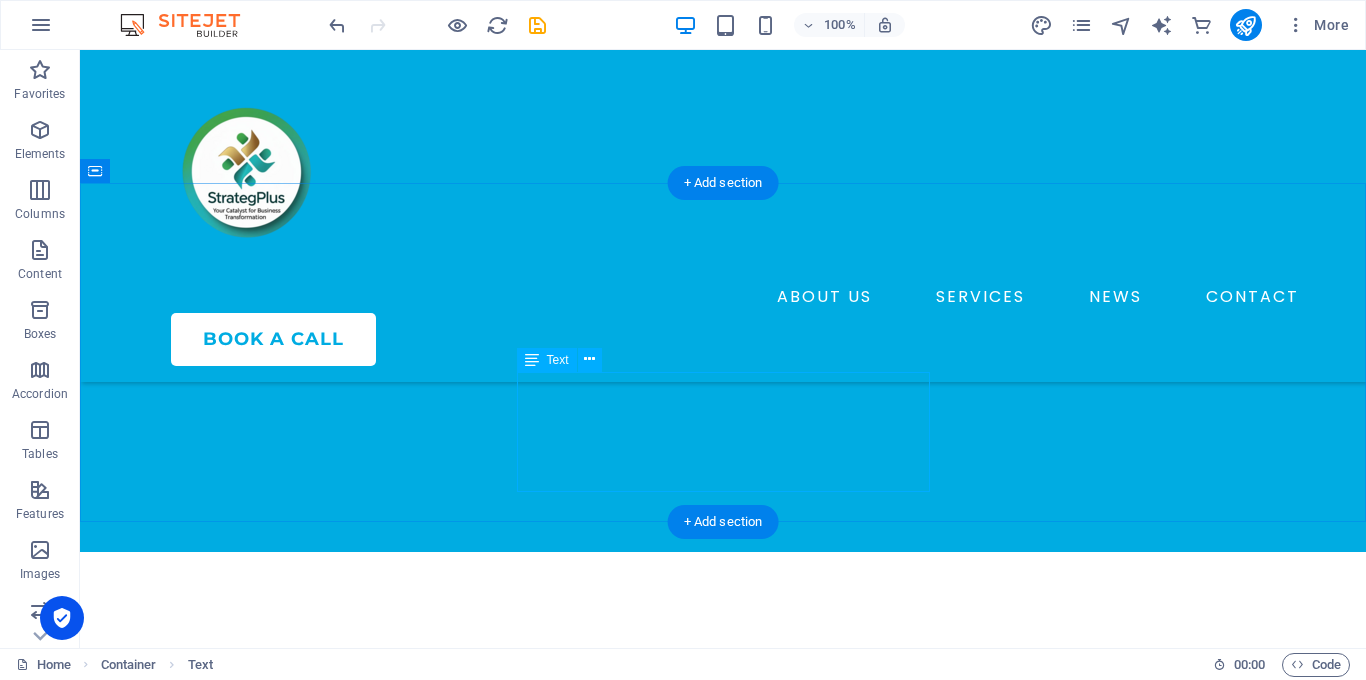 click on "Comprehensive consulting solutions tailored for corporate clients, MNCs, and funded startups seeking strategic excellence and operational optimization." at bounding box center [723, 771] 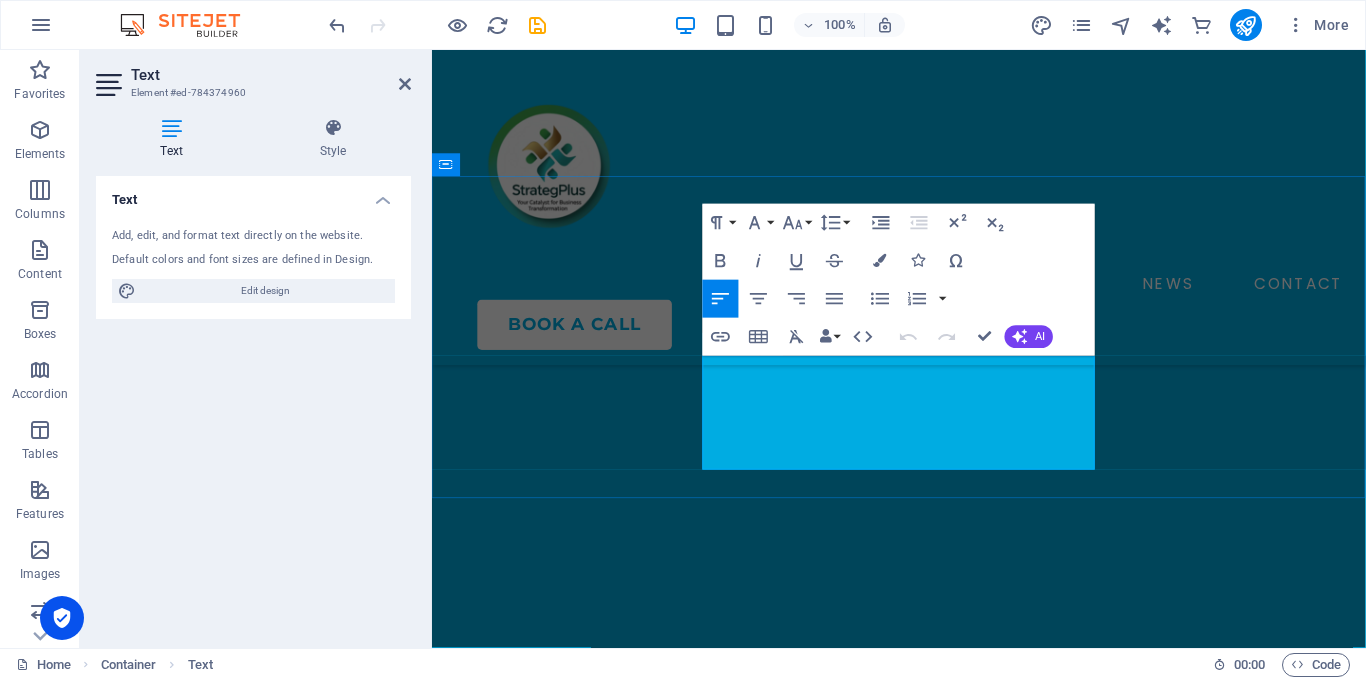 scroll, scrollTop: 911, scrollLeft: 0, axis: vertical 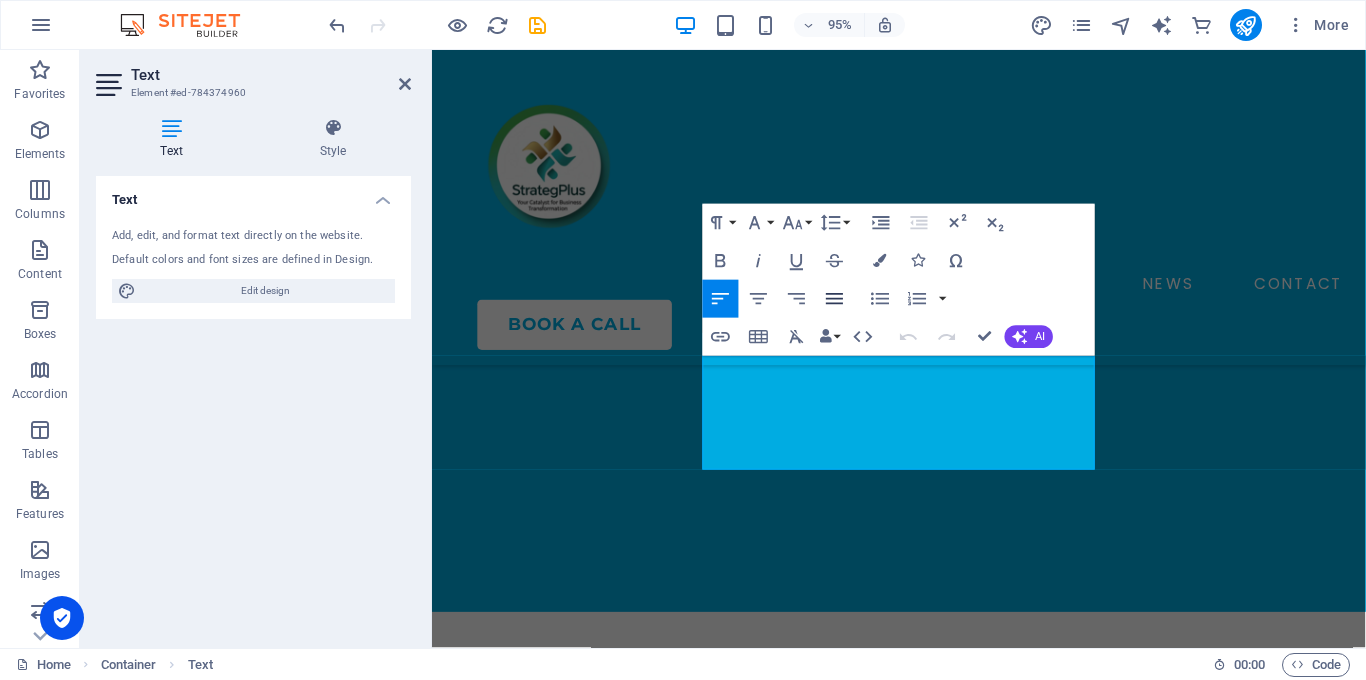 click 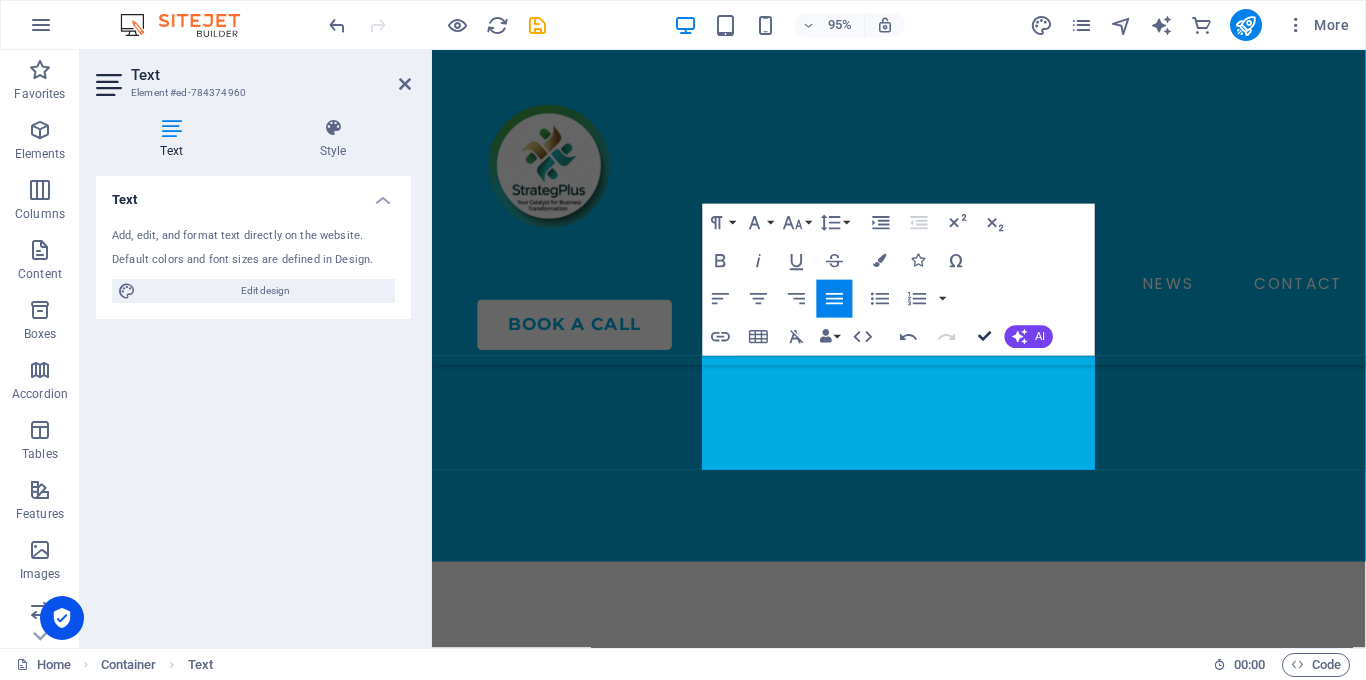 scroll, scrollTop: 858, scrollLeft: 0, axis: vertical 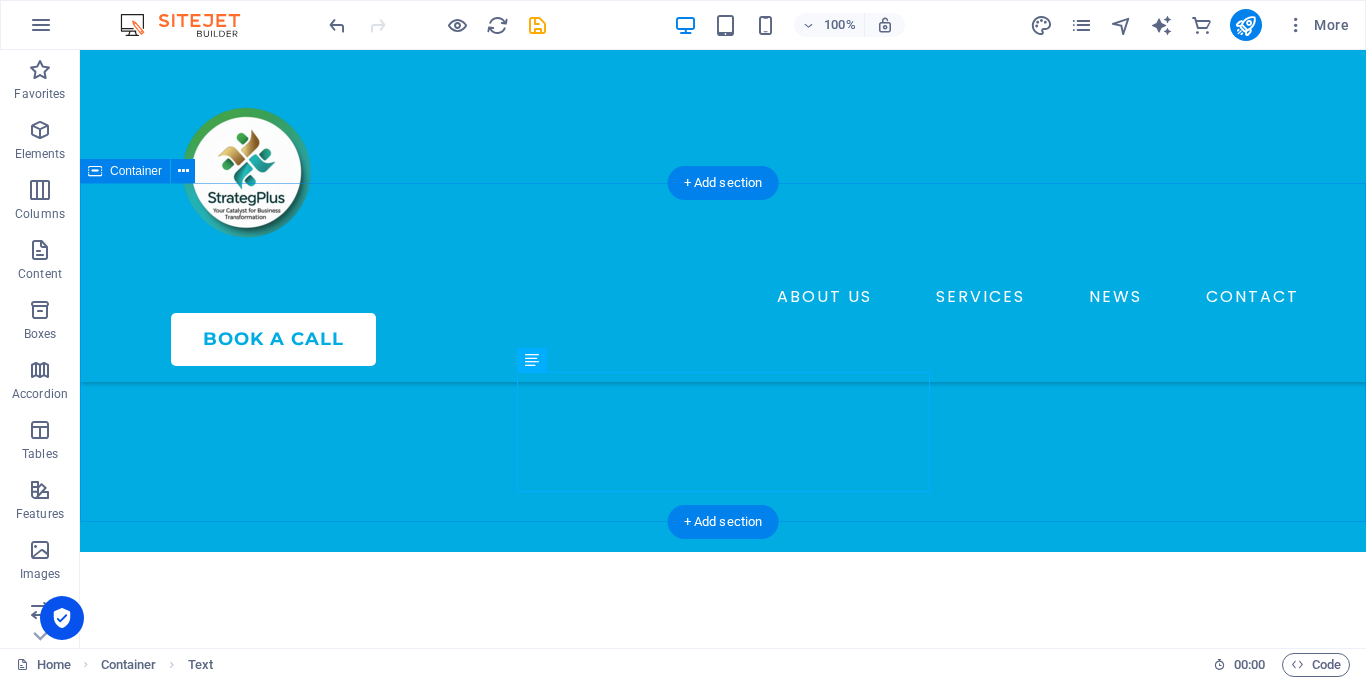 click on "Our Strategic Services Comprehensive consulting solutions tailored for corporate clients, MNCs, and funded startups seeking strategic excellence and operational optimization." at bounding box center (723, 691) 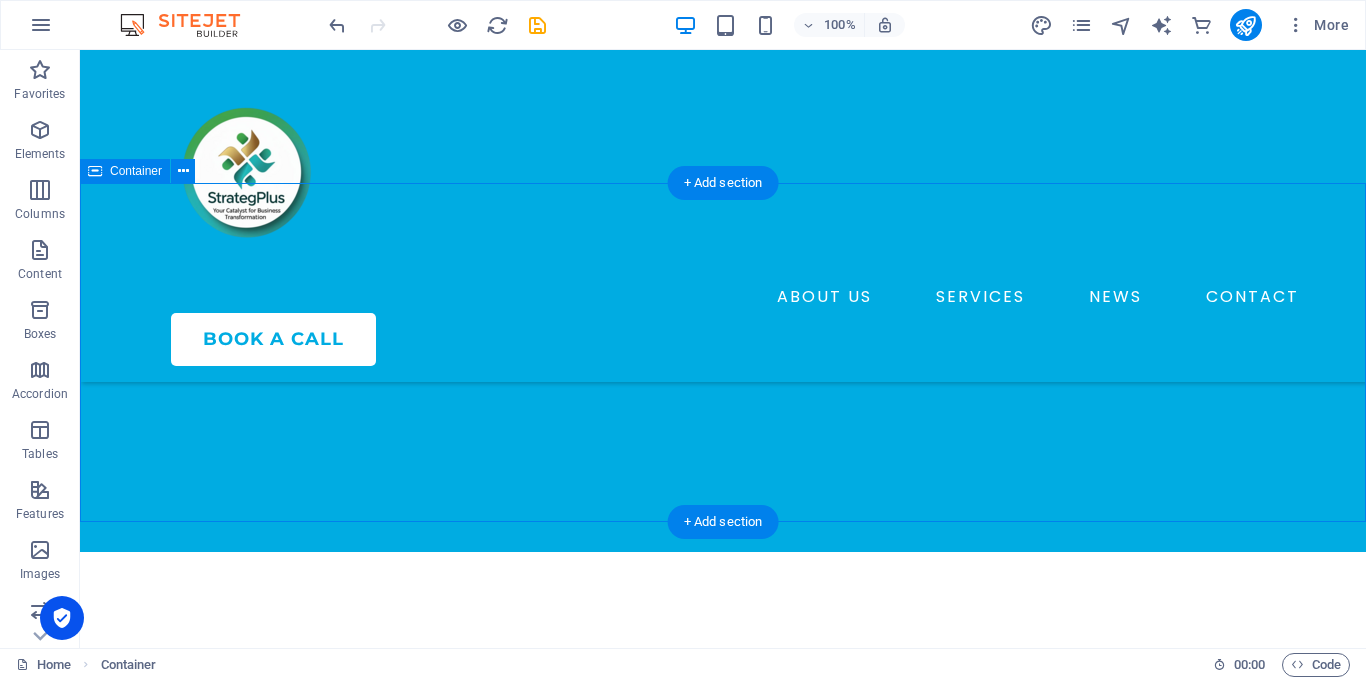 click on "Our Strategic Services Comprehensive consulting solutions tailored for corporate clients, MNCs, and funded startups seeking strategic excellence and operational optimization." at bounding box center [723, 691] 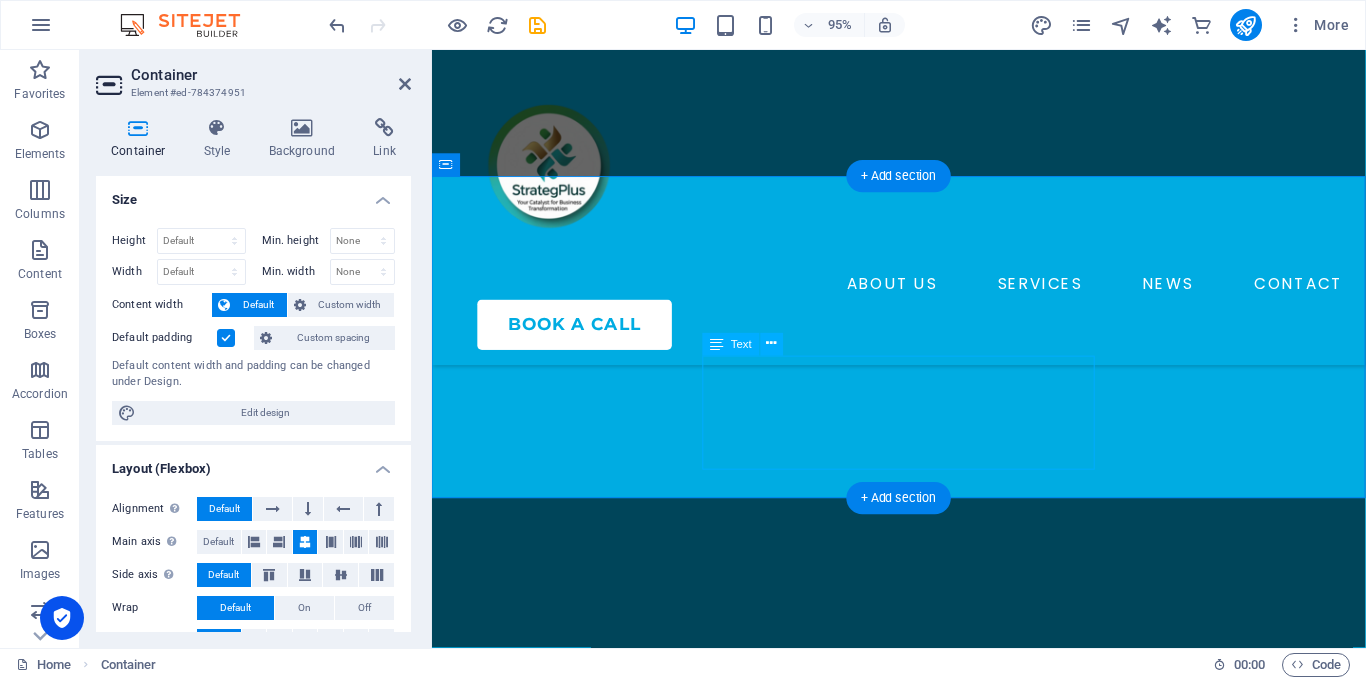 scroll, scrollTop: 911, scrollLeft: 0, axis: vertical 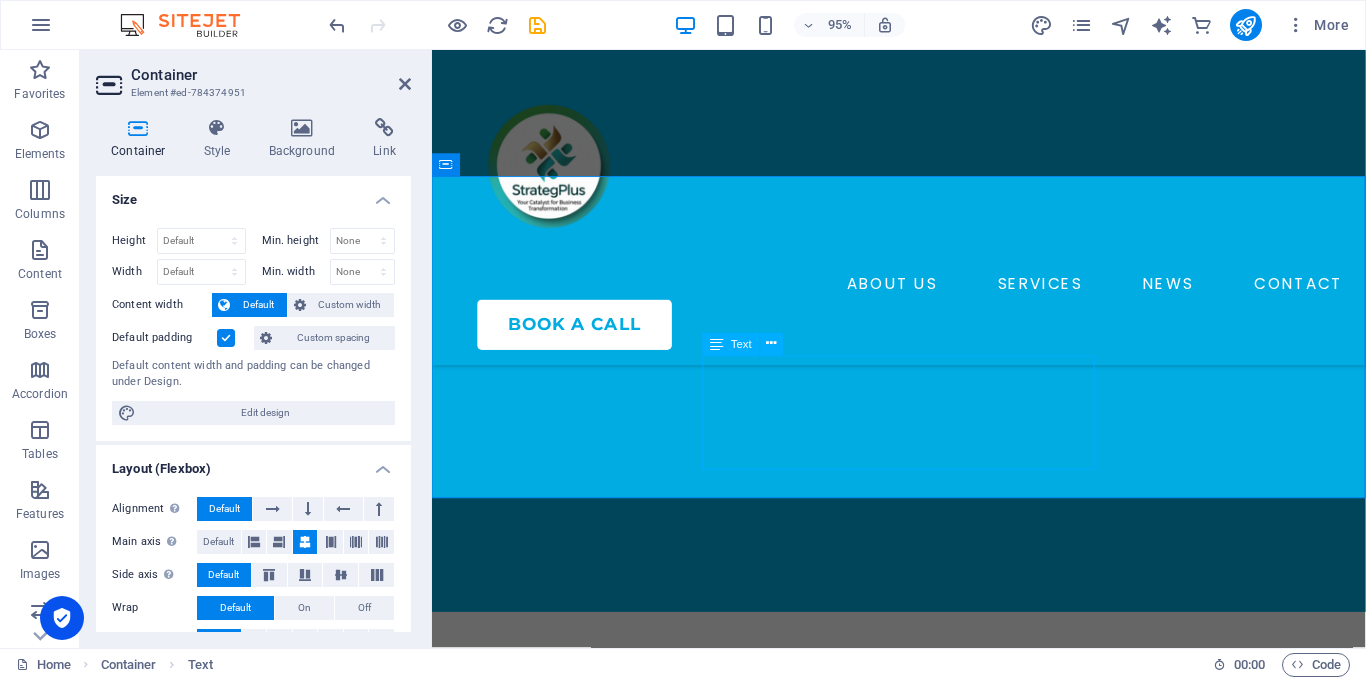 click on "Comprehensive consulting solutions tailored for corporate clients, MNCs, and funded startups seeking strategic excellence and operational optimization." at bounding box center (923, 861) 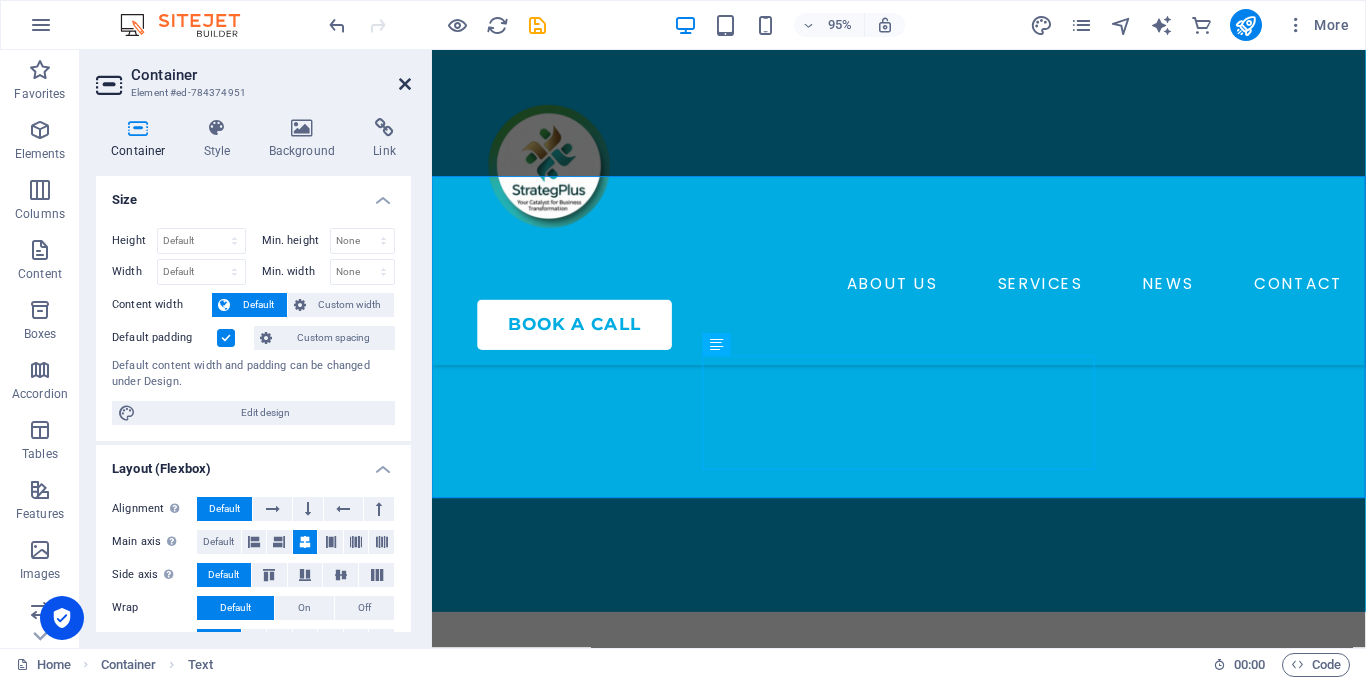 click at bounding box center (405, 84) 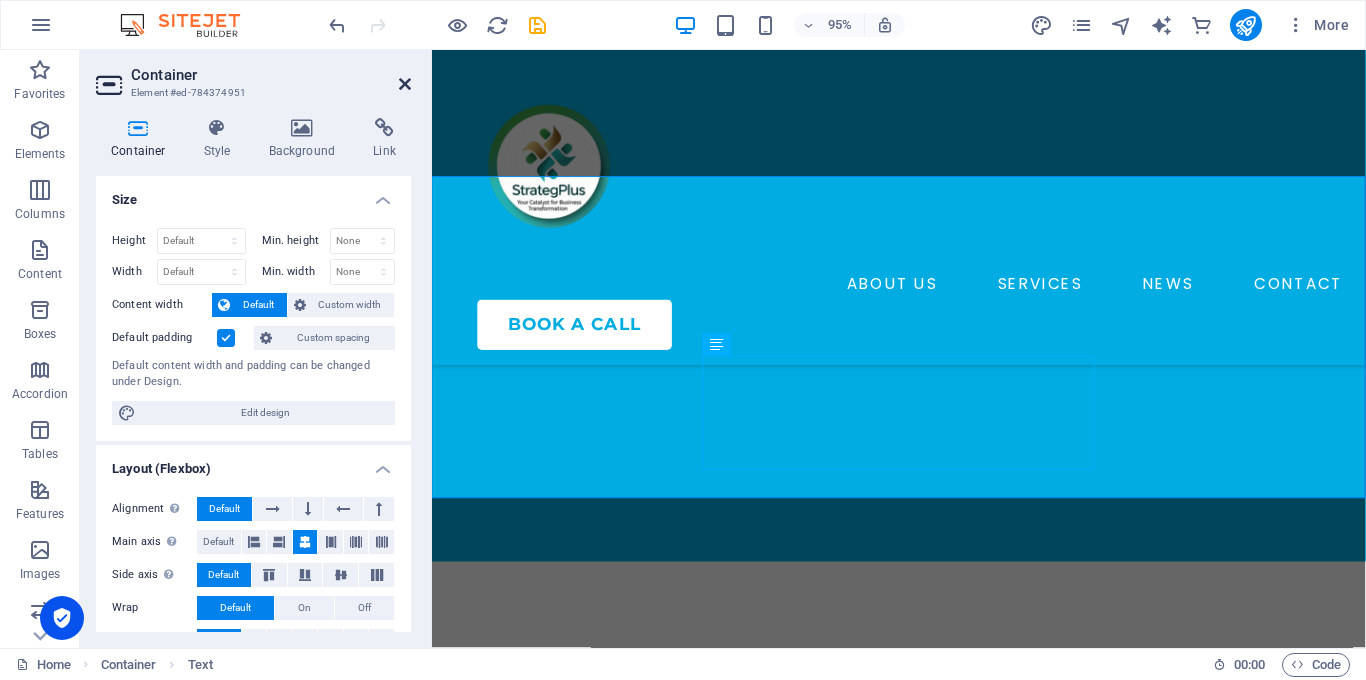 scroll, scrollTop: 858, scrollLeft: 0, axis: vertical 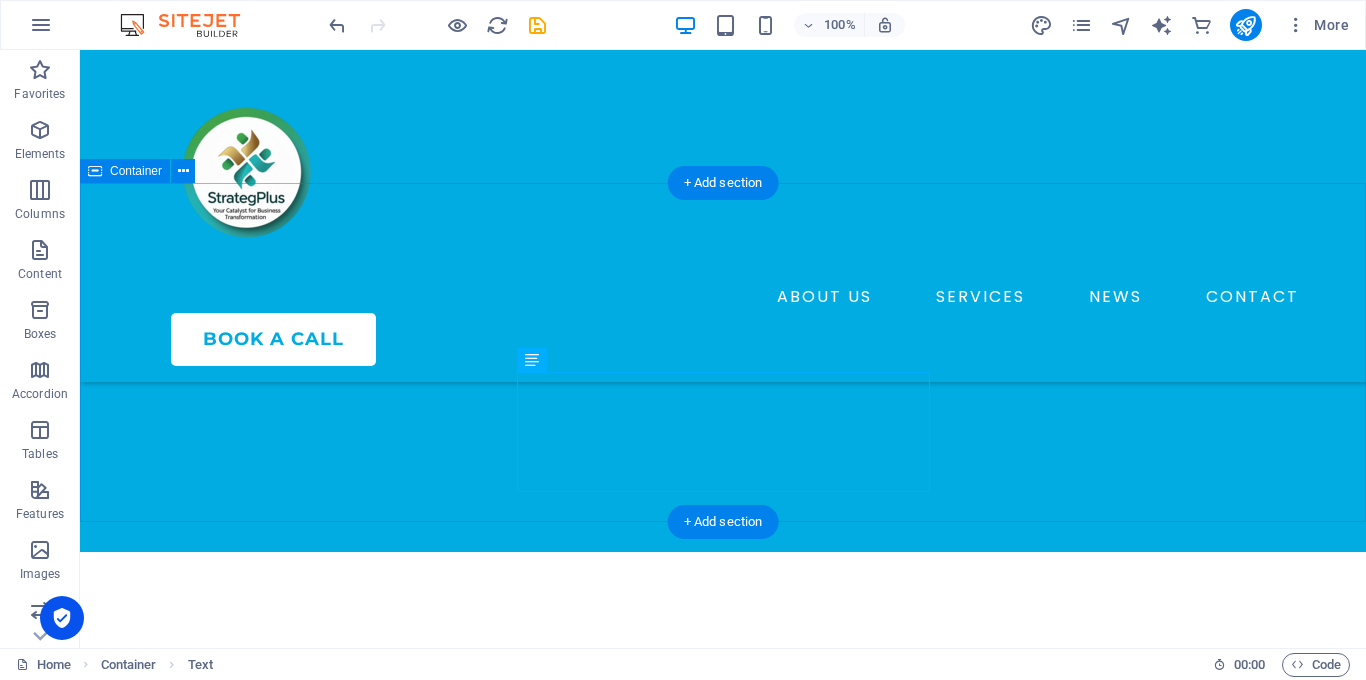click on "Our Strategic Services Comprehensive consulting solutions tailored for corporate clients, MNCs, and funded startups seeking strategic excellence and operational optimization." at bounding box center [723, 691] 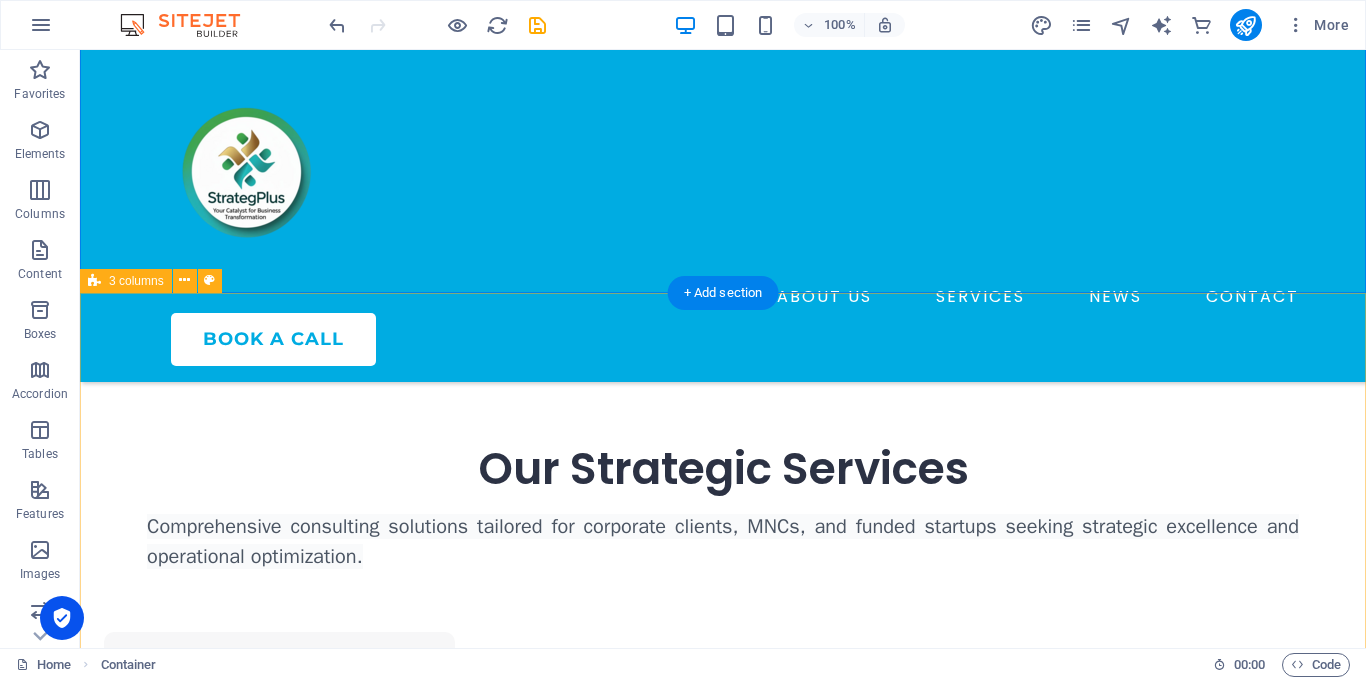 scroll, scrollTop: 1090, scrollLeft: 0, axis: vertical 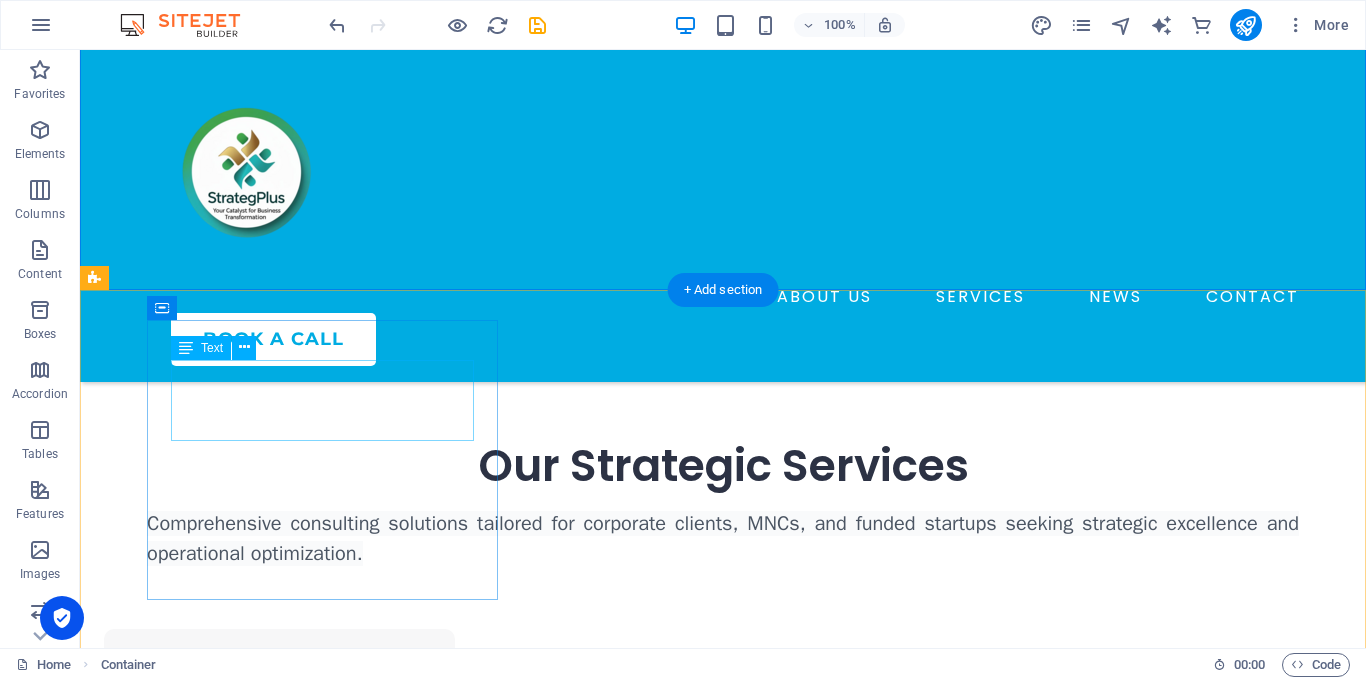 click on "10%" at bounding box center (279, 709) 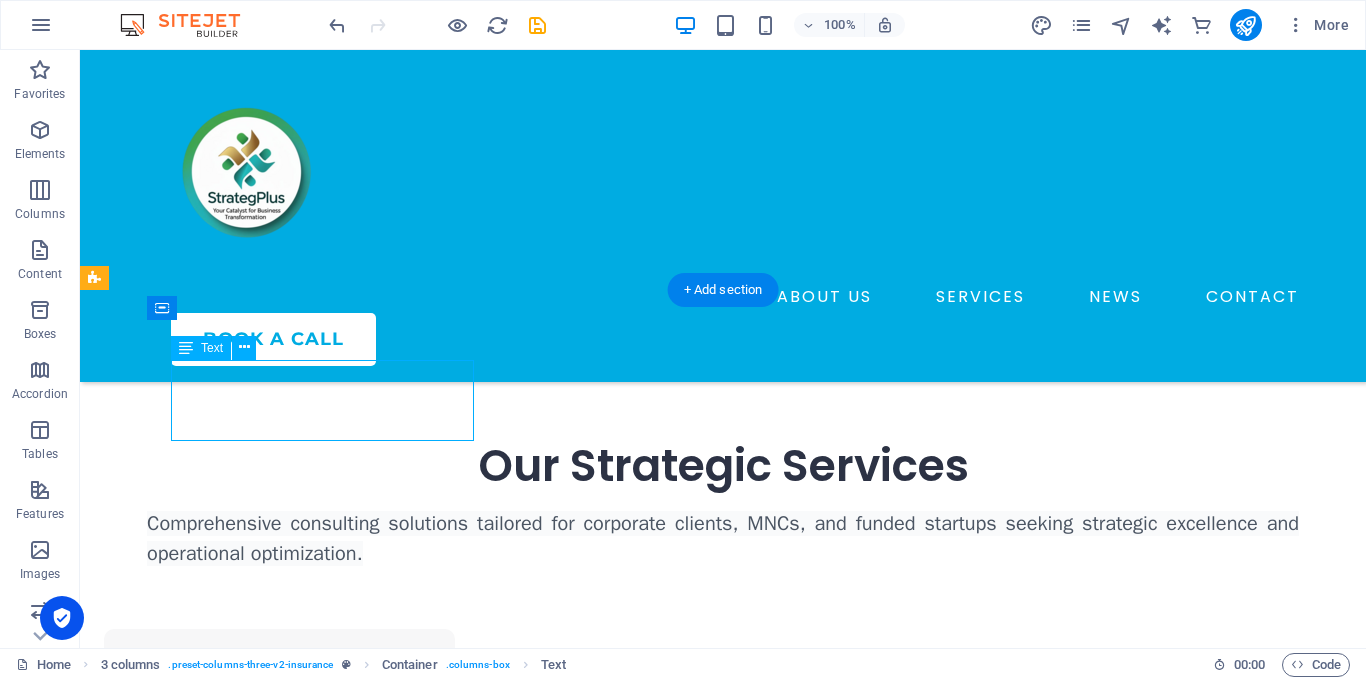 click on "10%" at bounding box center [279, 709] 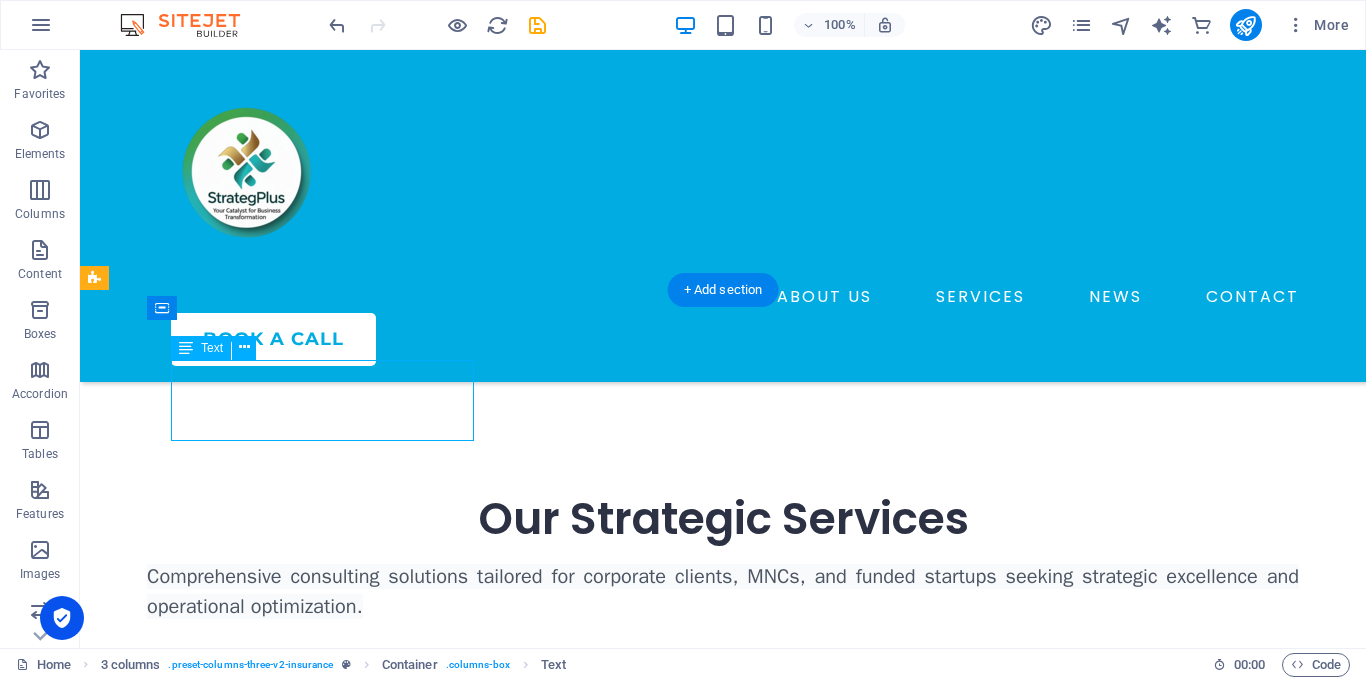 scroll, scrollTop: 1143, scrollLeft: 0, axis: vertical 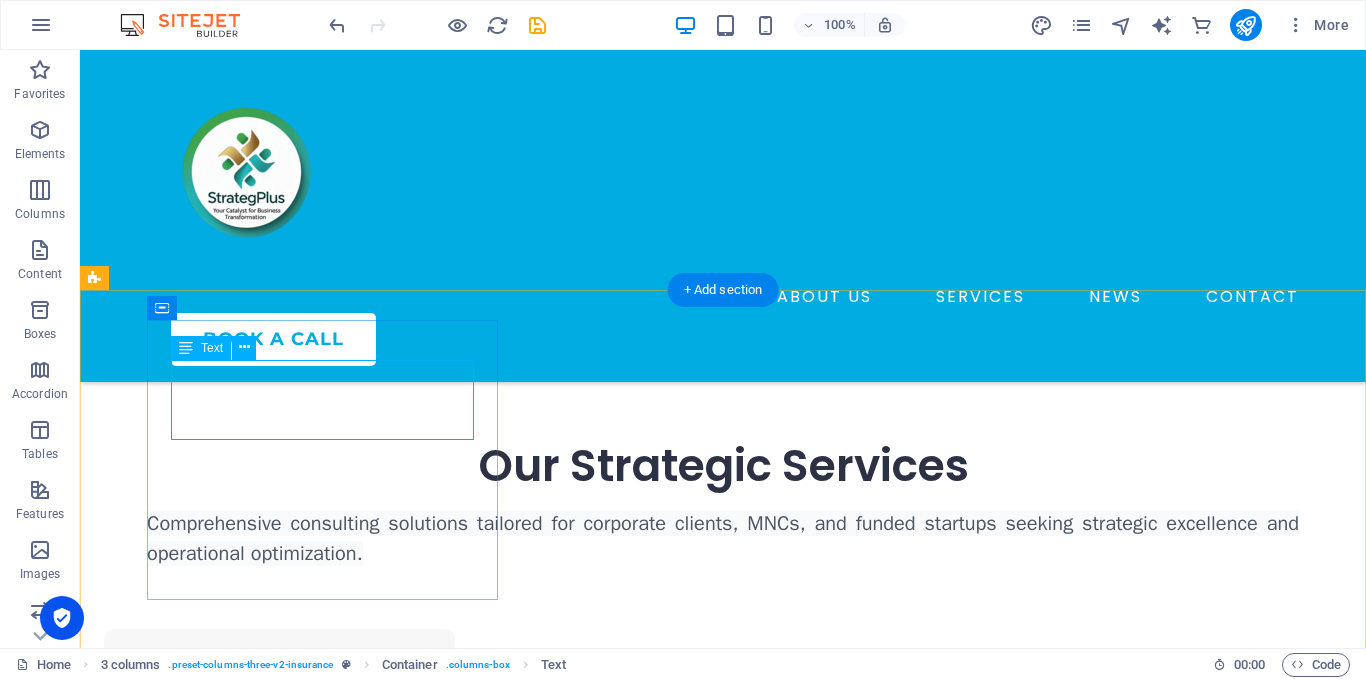 click on "Brand Strategy & Positioning" at bounding box center [279, 685] 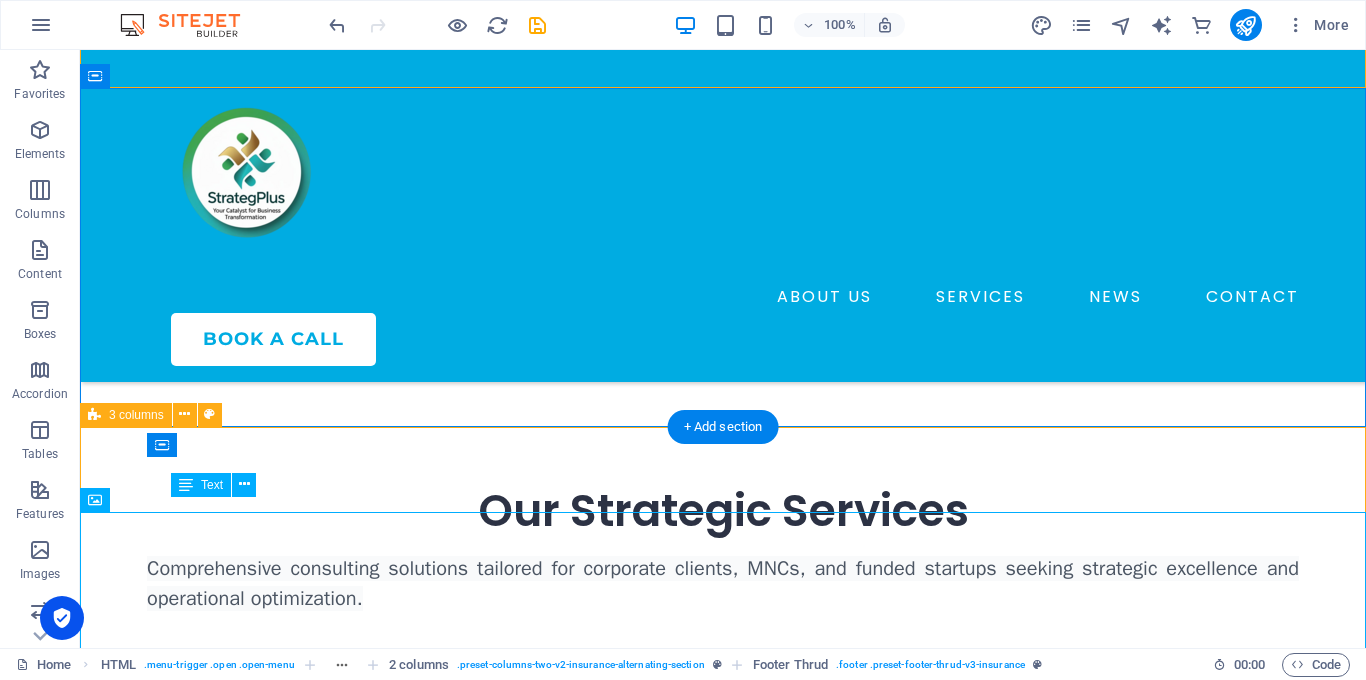 scroll, scrollTop: 1079, scrollLeft: 0, axis: vertical 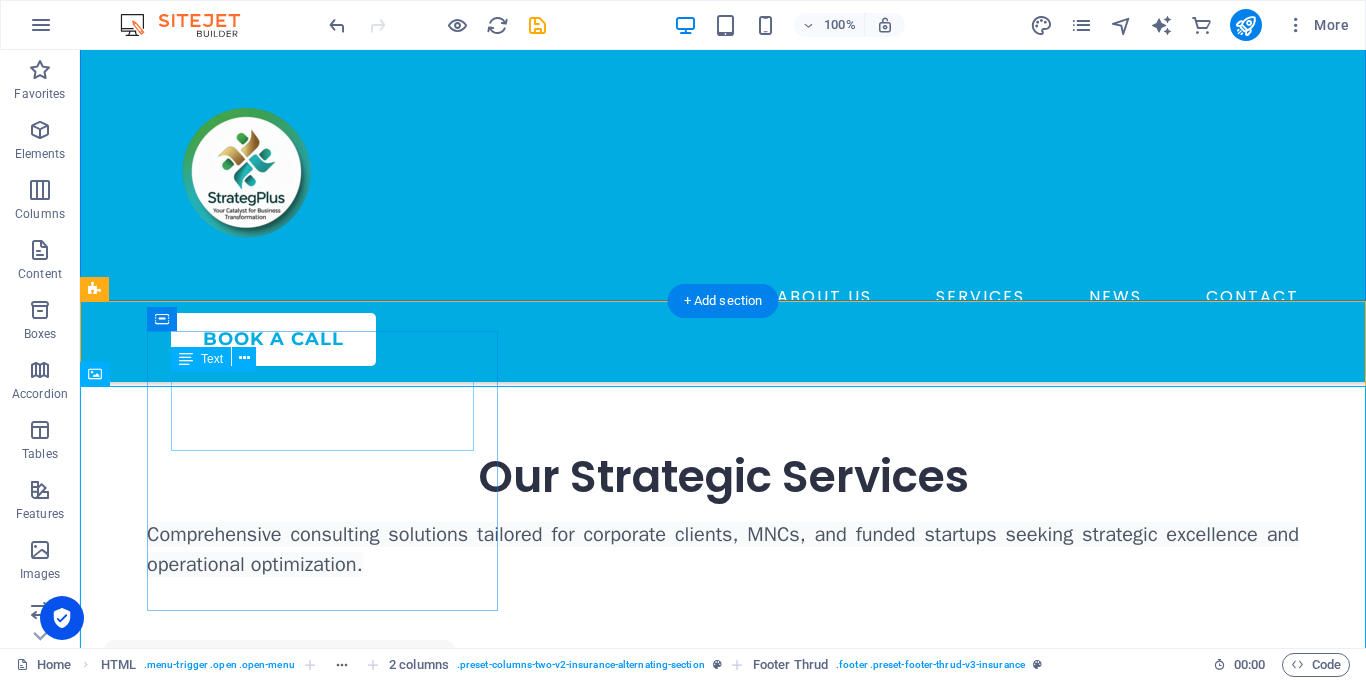 click on "Brand Strategy & Positioning" at bounding box center [279, 696] 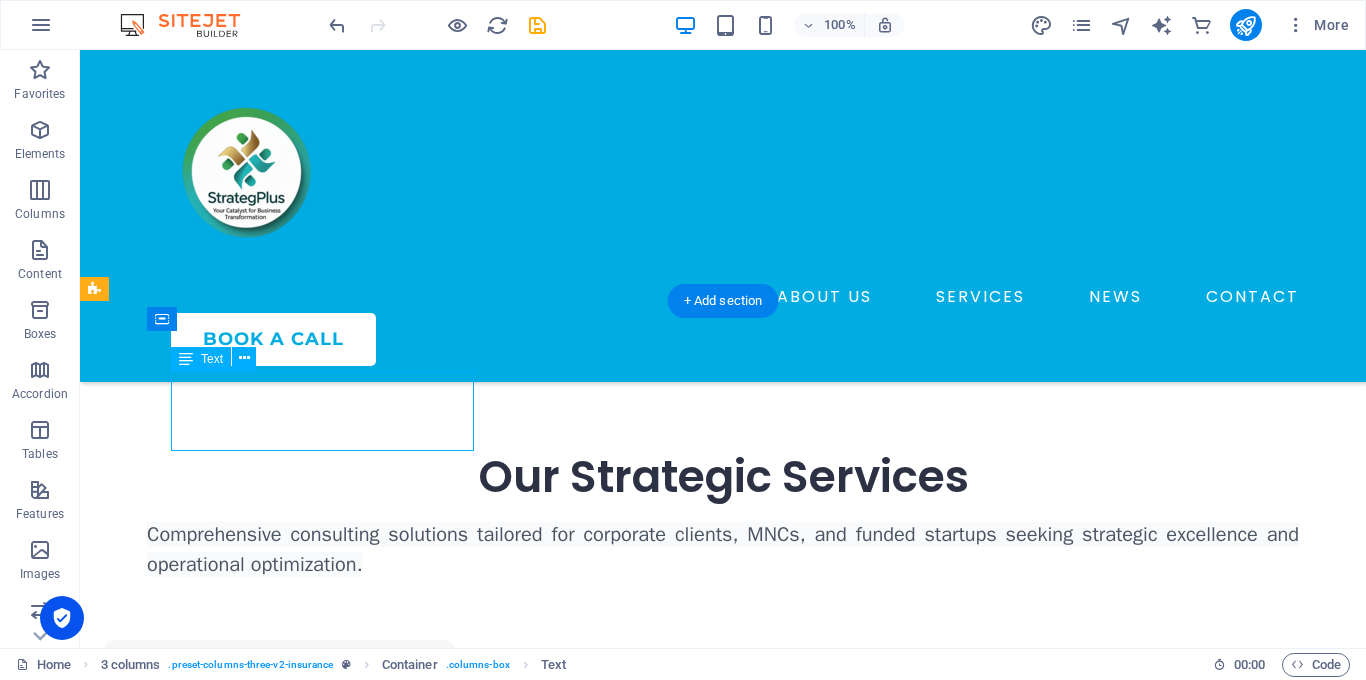 click on "Brand Strategy & Positioning" at bounding box center (279, 696) 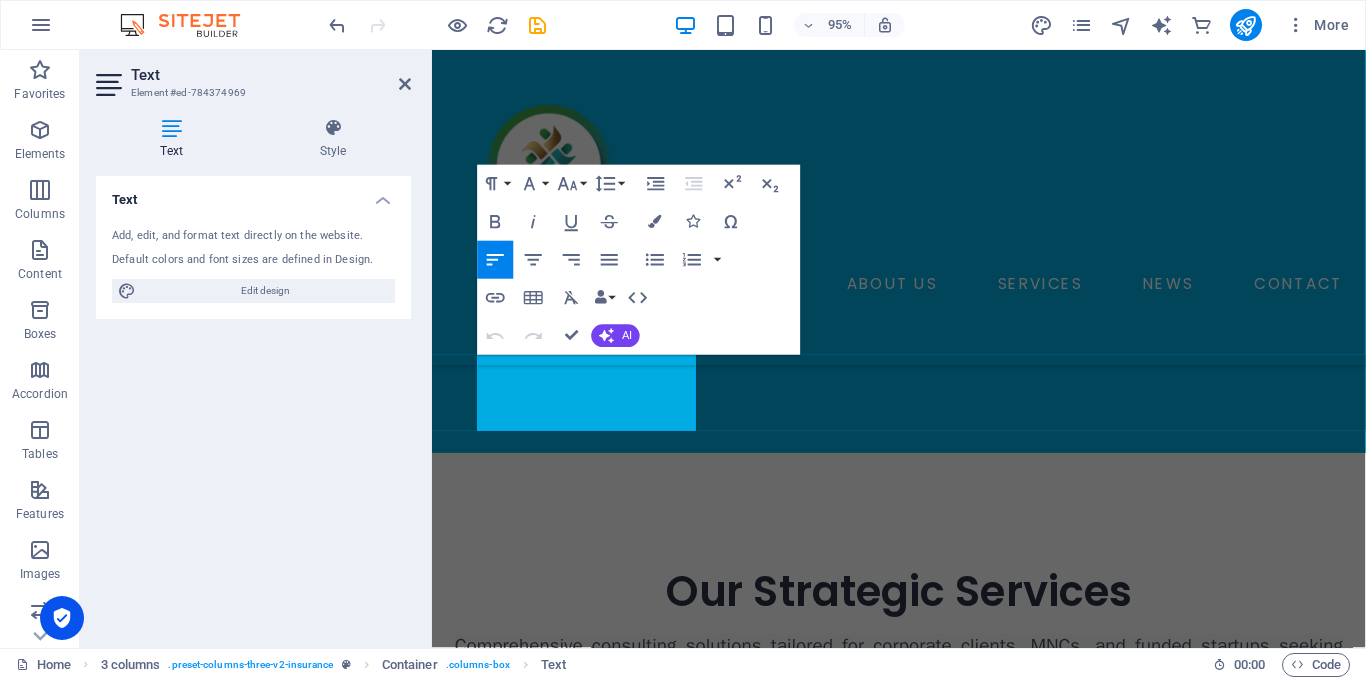 scroll, scrollTop: 1132, scrollLeft: 0, axis: vertical 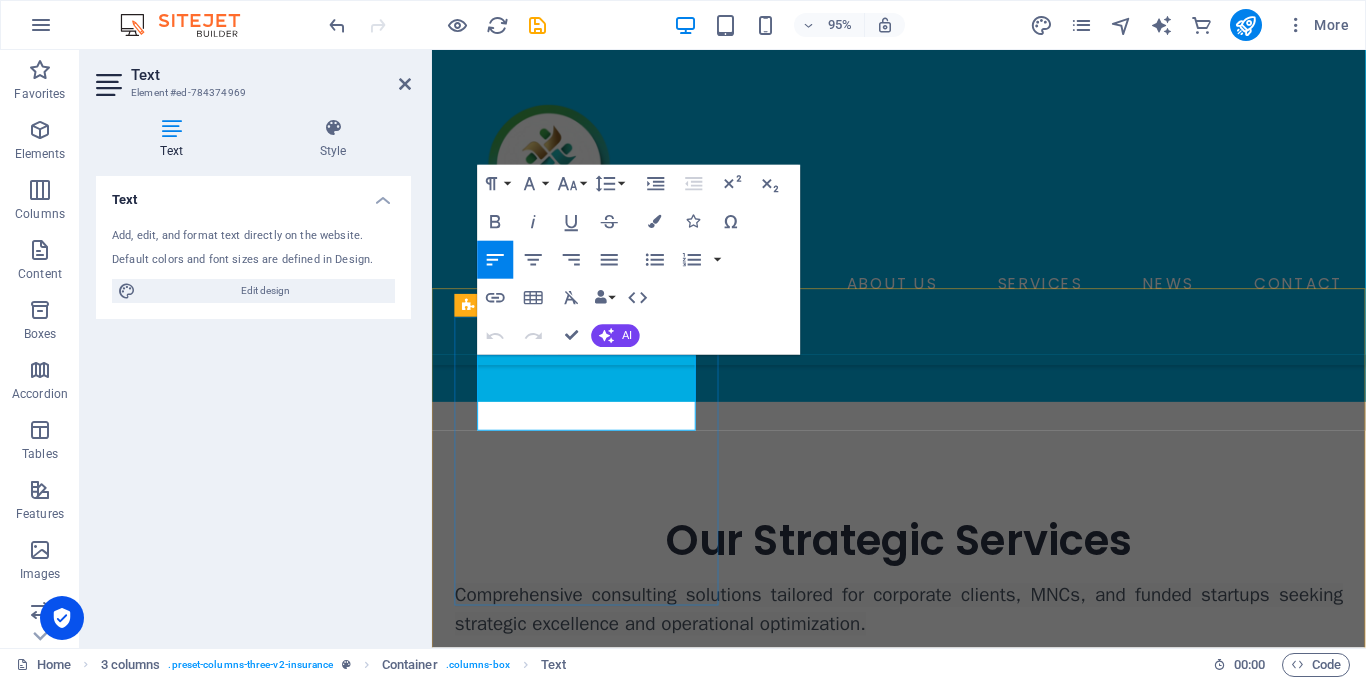 click on "Brand Strategy & Positioning" at bounding box center (595, 802) 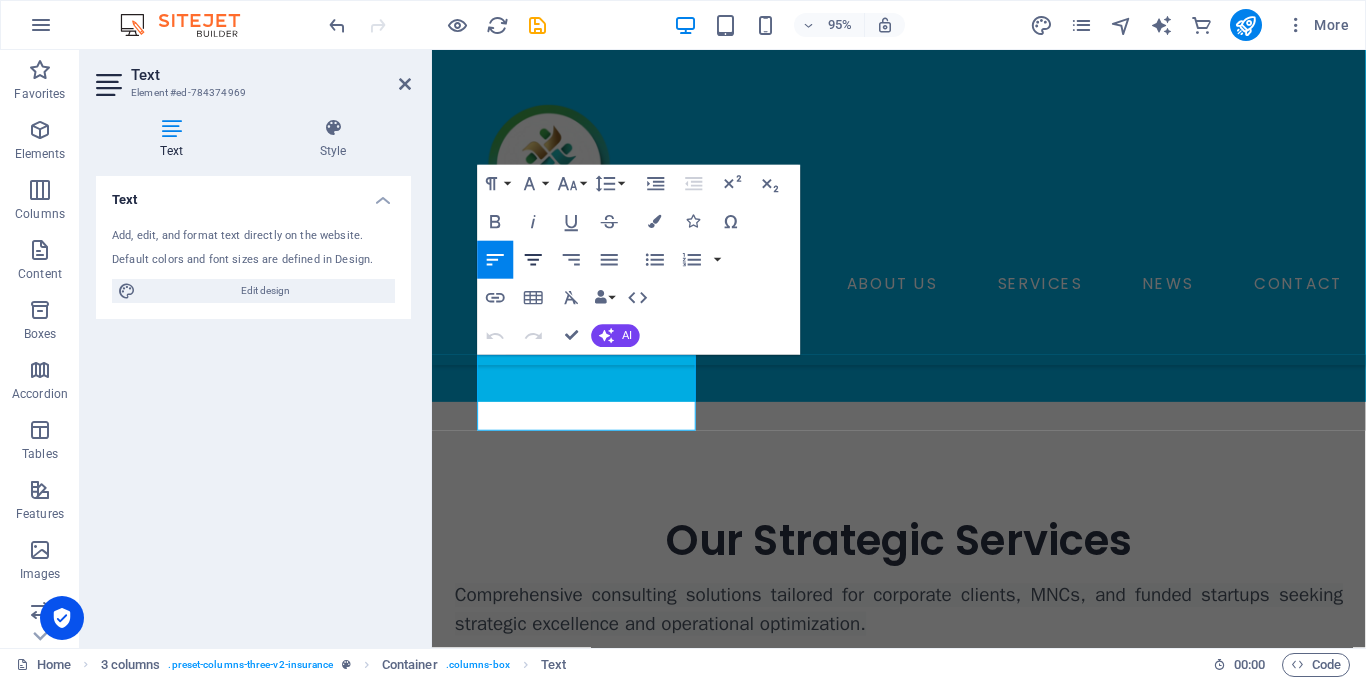 click 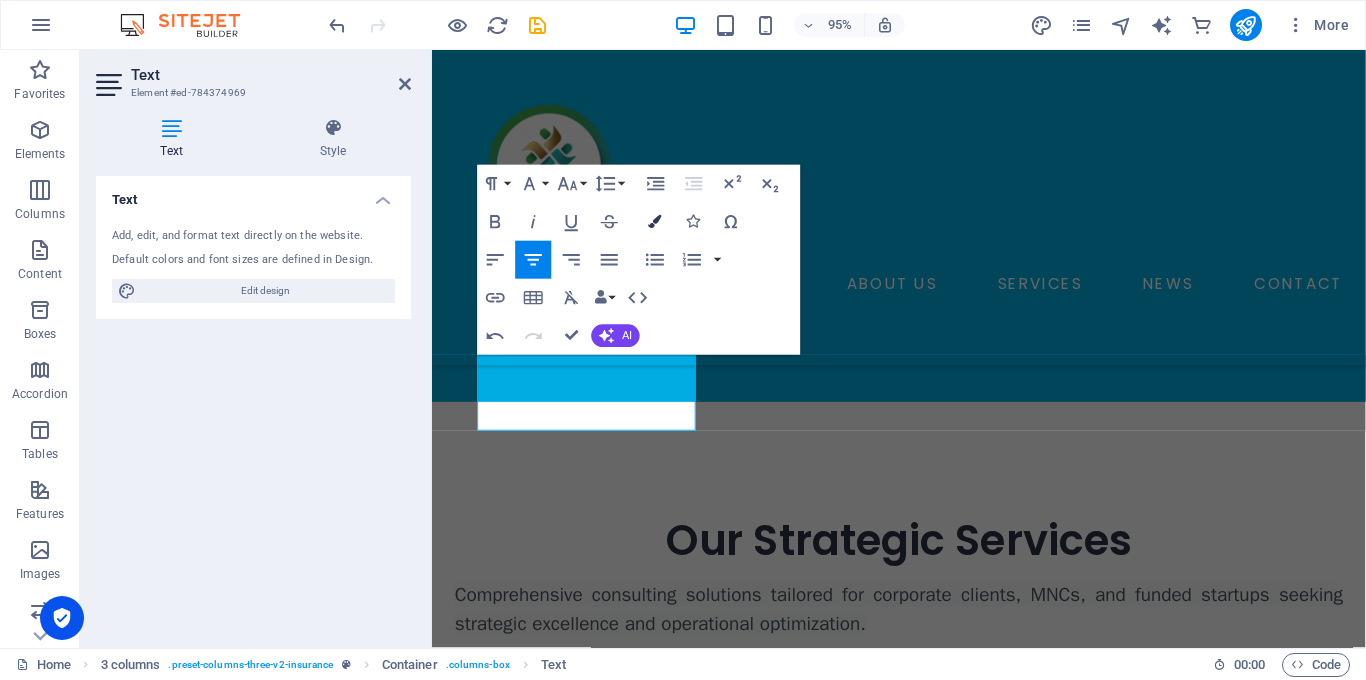 click at bounding box center [655, 221] 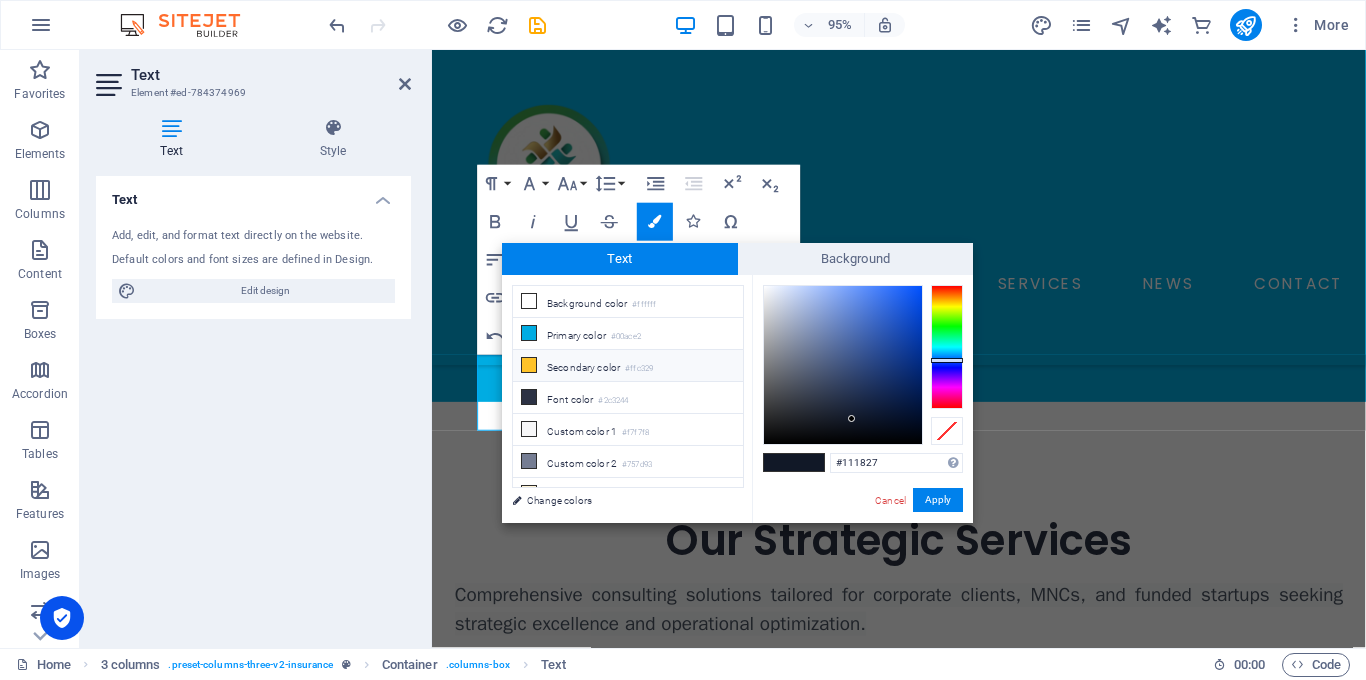 click at bounding box center [529, 365] 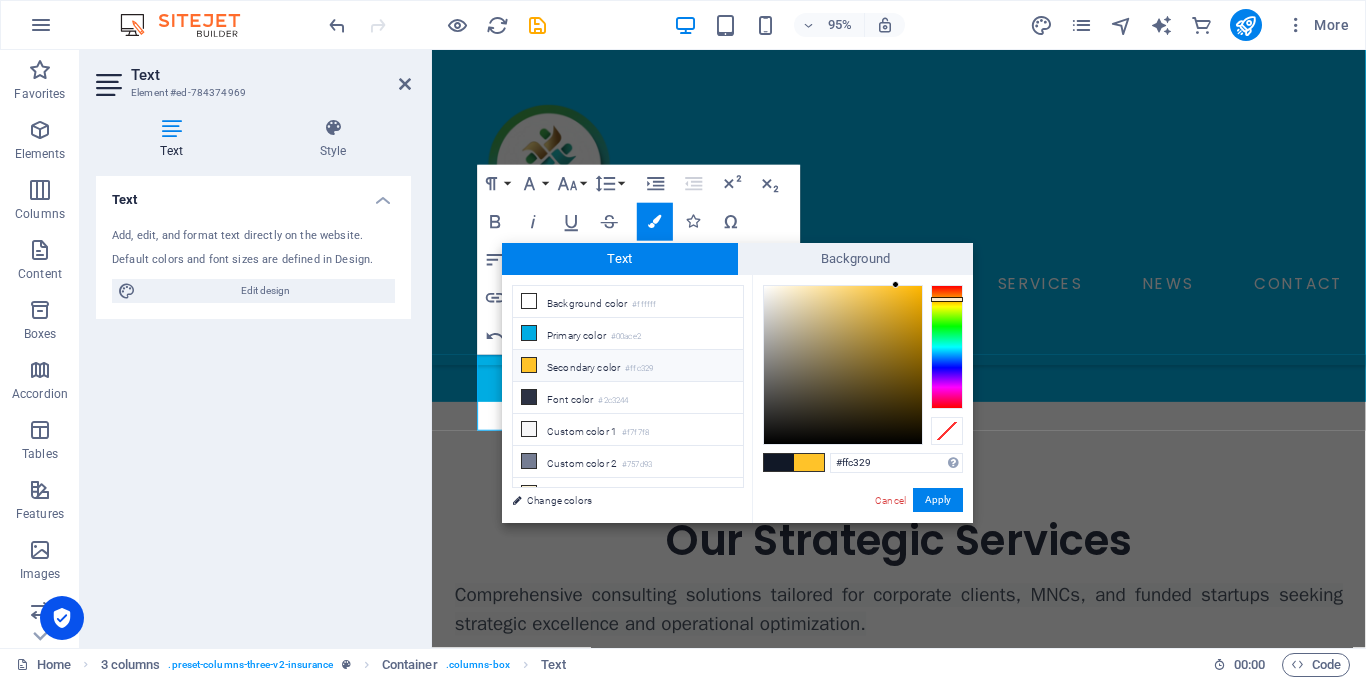 click at bounding box center (529, 365) 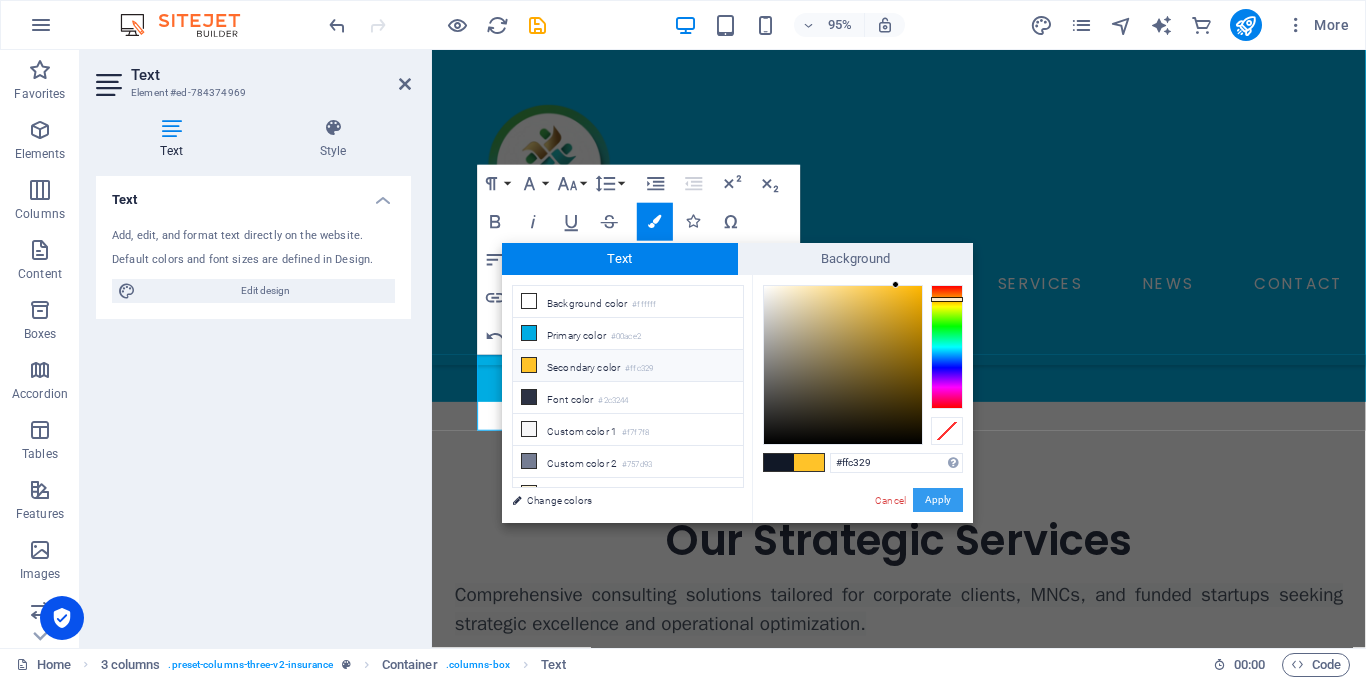 click on "Apply" at bounding box center [938, 500] 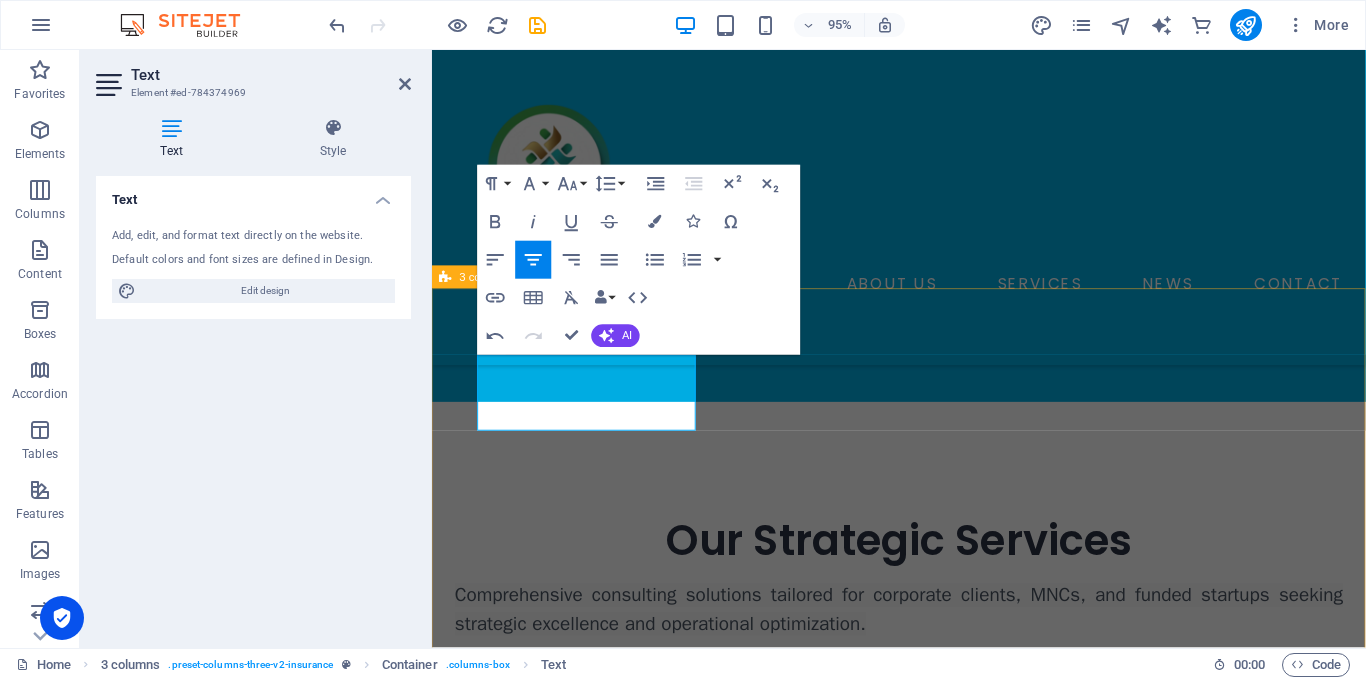 click on "Brand Strategy & Positioning I Care Health Insurance Plan Enjoy 10% premium discount on the first year’s premium 15%
Master Care Medical Plan Enjoy 15% premium discount on the first year’s premium 20%
General Liability Insurance Plan Enjoy 10% premium discount on the first year’s premium" at bounding box center (923, 1296) 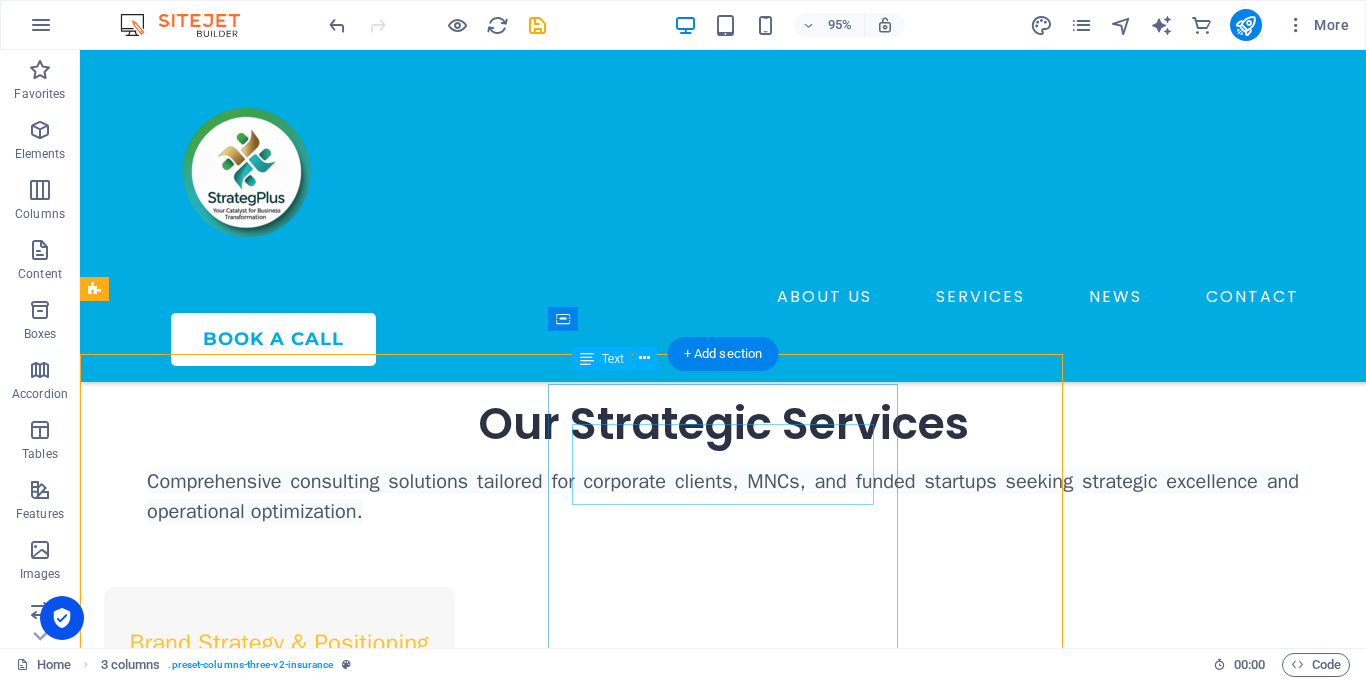 scroll, scrollTop: 1079, scrollLeft: 0, axis: vertical 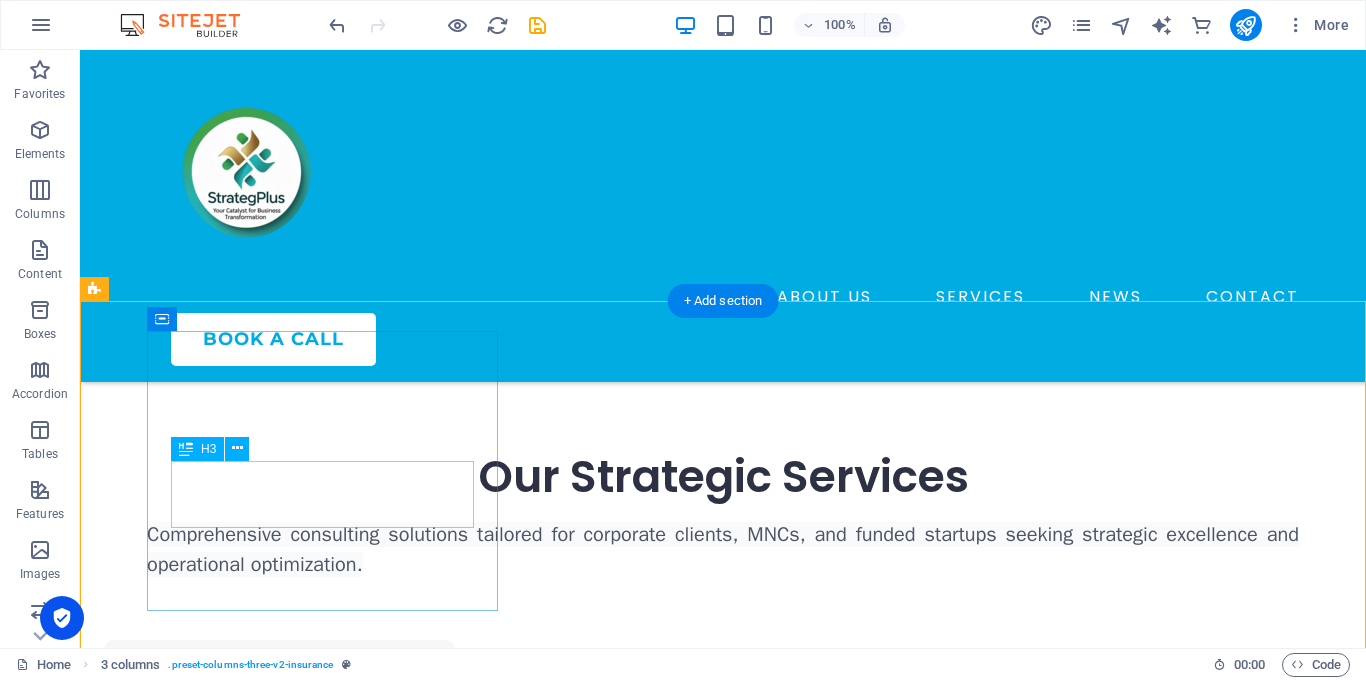 click on "I Care Health Insurance Plan" at bounding box center (279, 771) 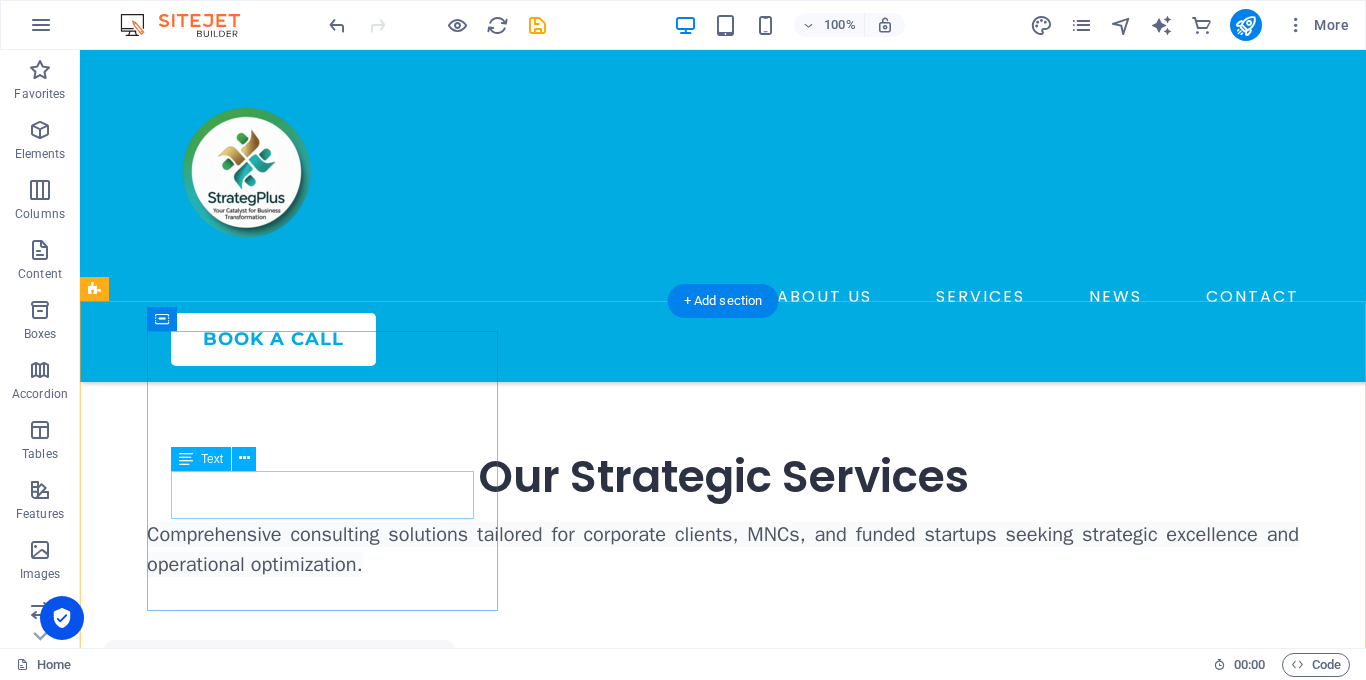 click on "Enjoy 10% premium discount on the first year’s premium" at bounding box center (279, 772) 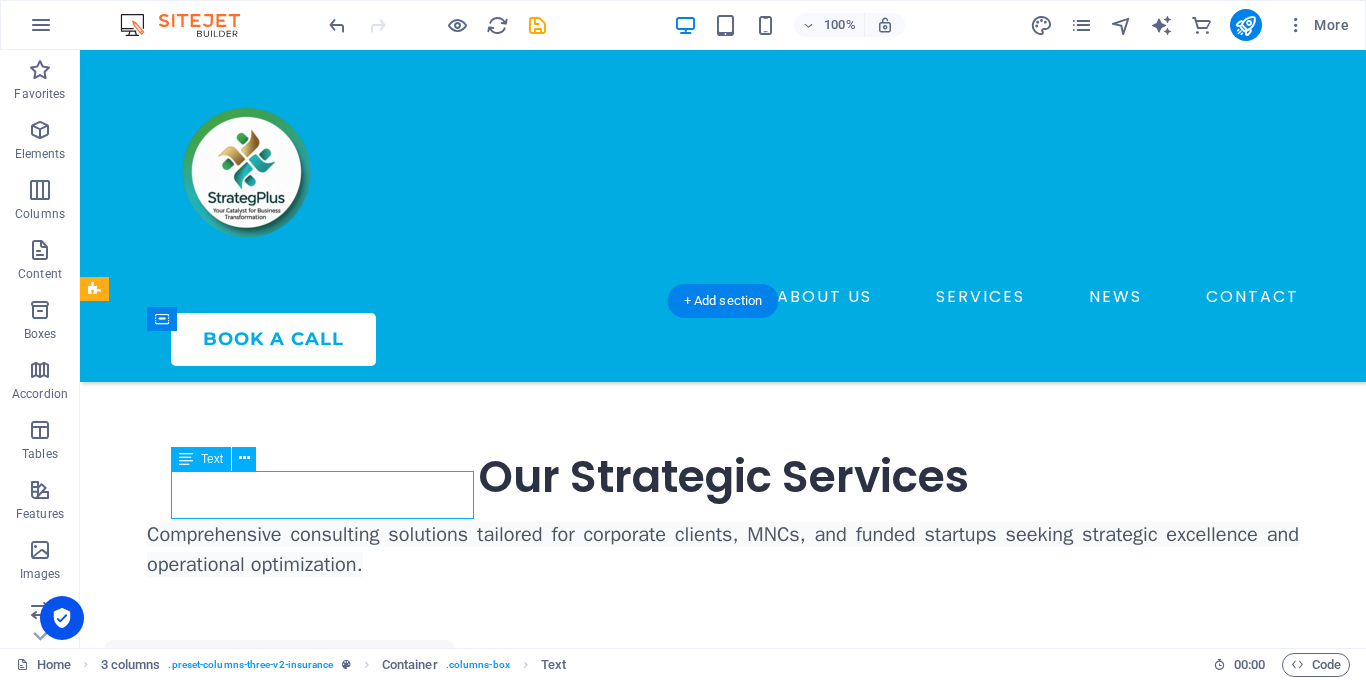 click on "Enjoy 10% premium discount on the first year’s premium" at bounding box center [279, 772] 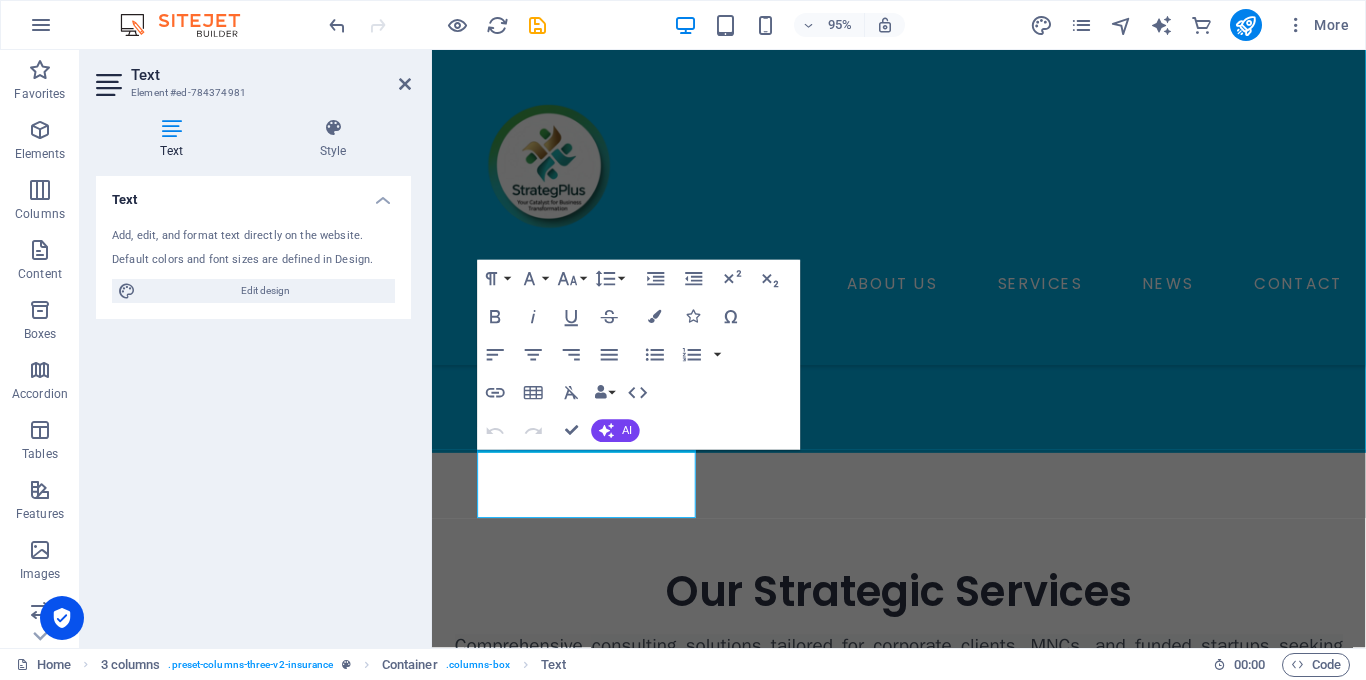 scroll, scrollTop: 1132, scrollLeft: 0, axis: vertical 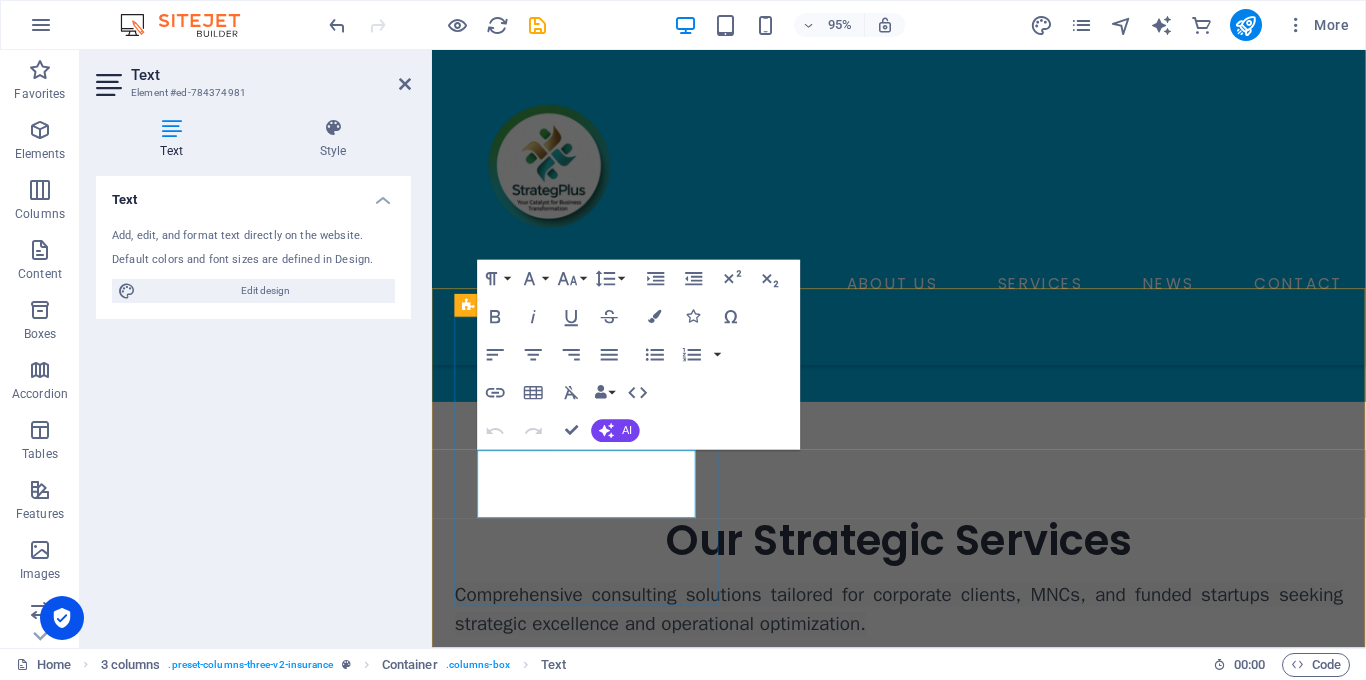 click on "Enjoy 10% premium discount on the first year’s premium" at bounding box center [595, 906] 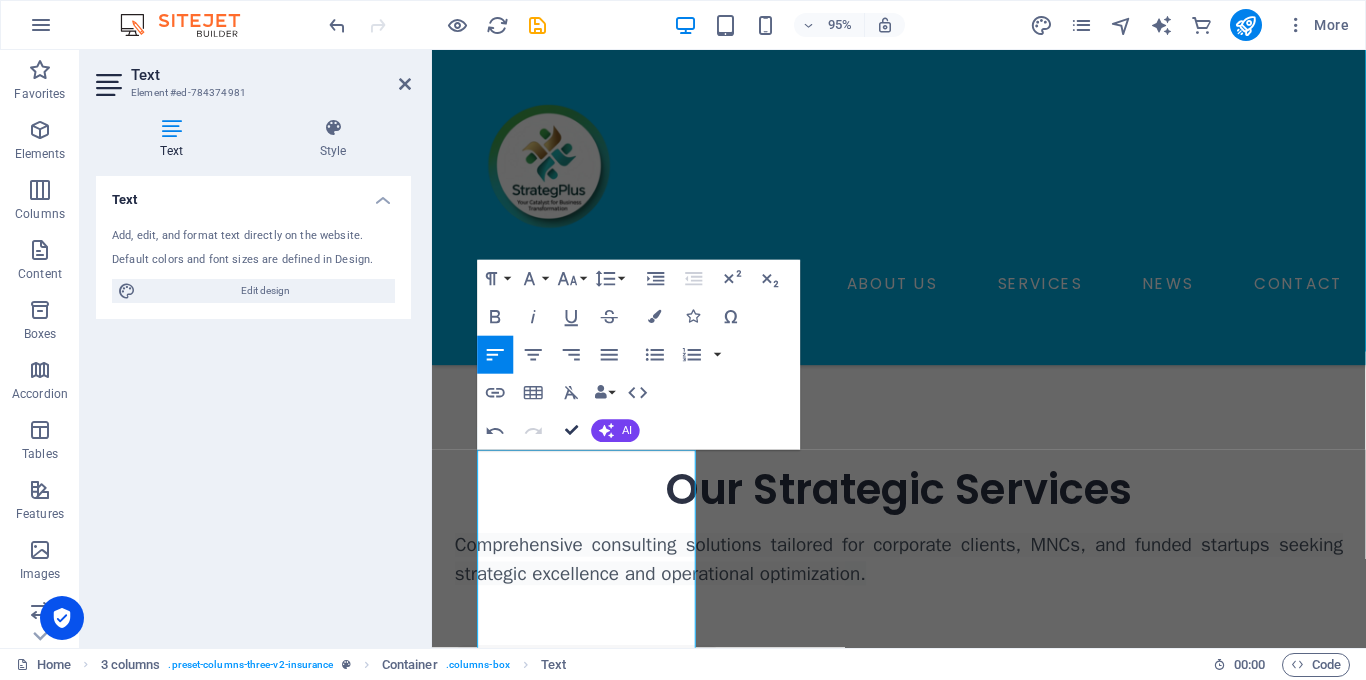 scroll, scrollTop: 1079, scrollLeft: 0, axis: vertical 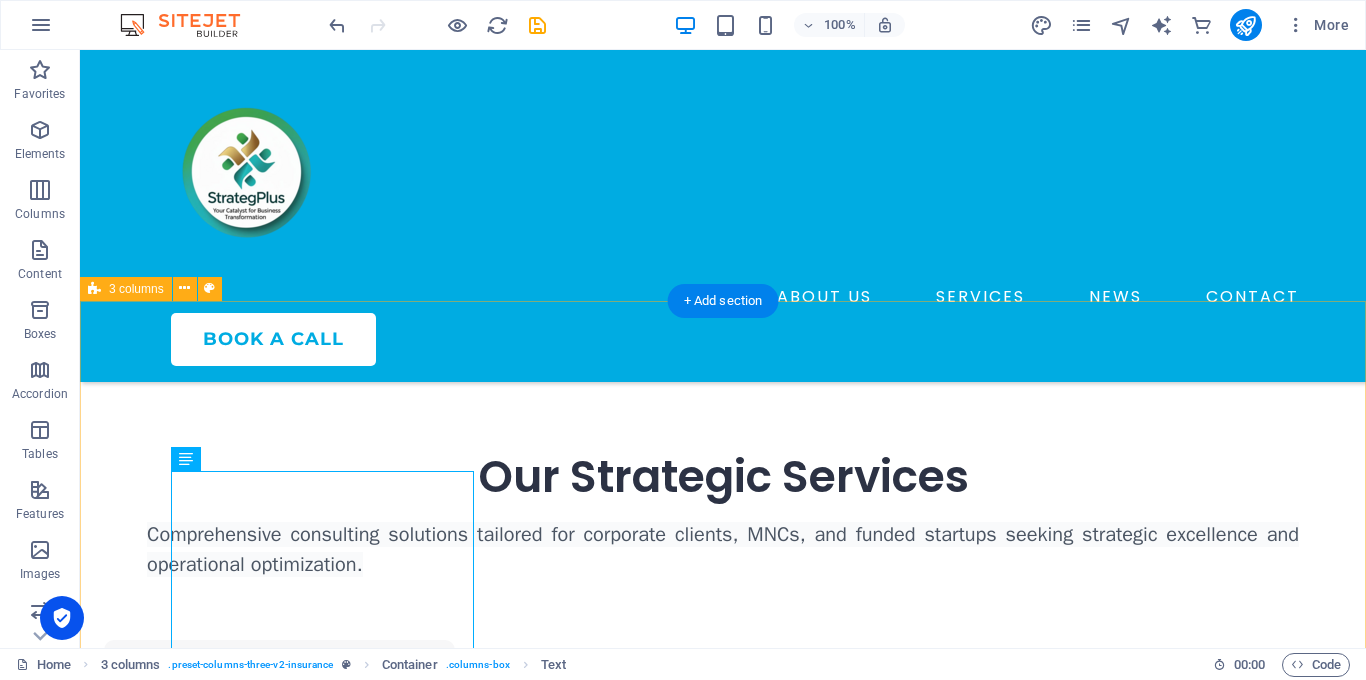 click on "Brand Strategy & Positioning Comprehensive brand development from foundation to market positioning. We conduct deep market research, develop your brand architecture, craft compelling narratives, and create detailed customer personas that resonate with your target audience. Market Research & Analysis Brand Architecture Development Tone & Narrative Creation Customer Persona Development 15%
Master Care Medical Plan Enjoy 15% premium discount on the first year’s premium 20%
General Liability Insurance Plan Enjoy 10% premium discount on the first year’s premium" at bounding box center (723, 1282) 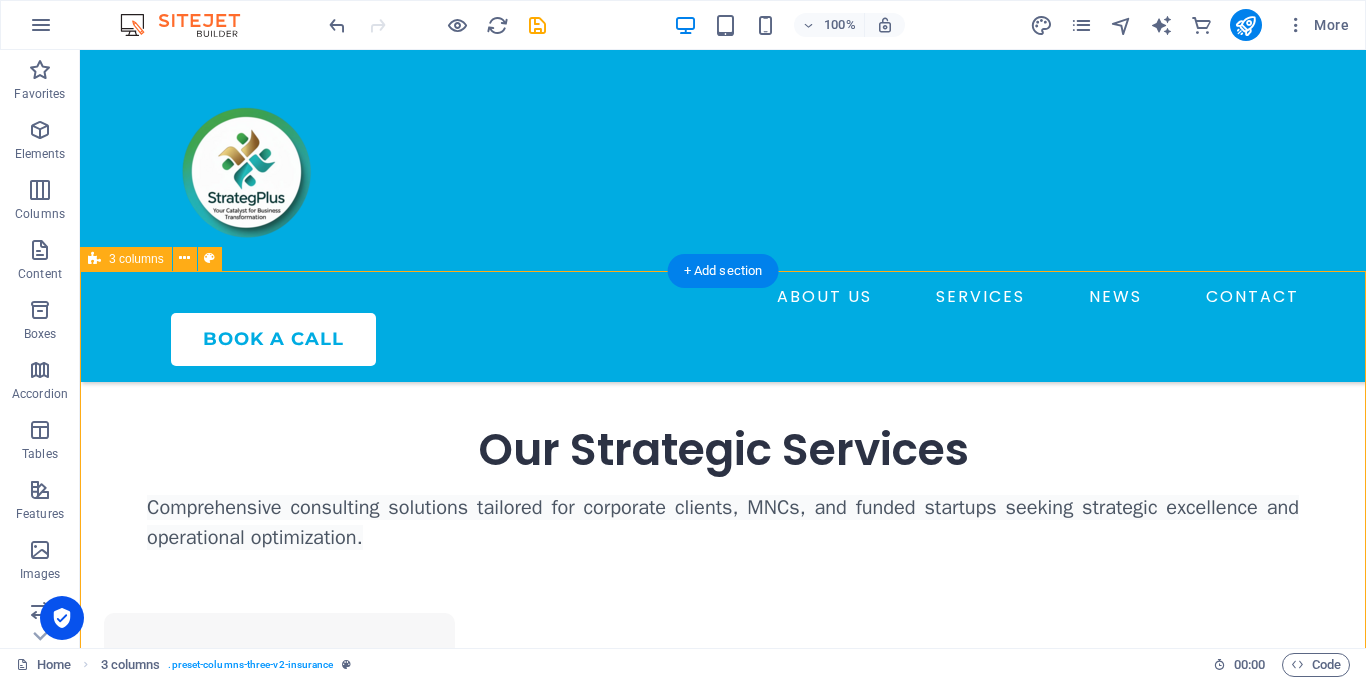 scroll, scrollTop: 1105, scrollLeft: 0, axis: vertical 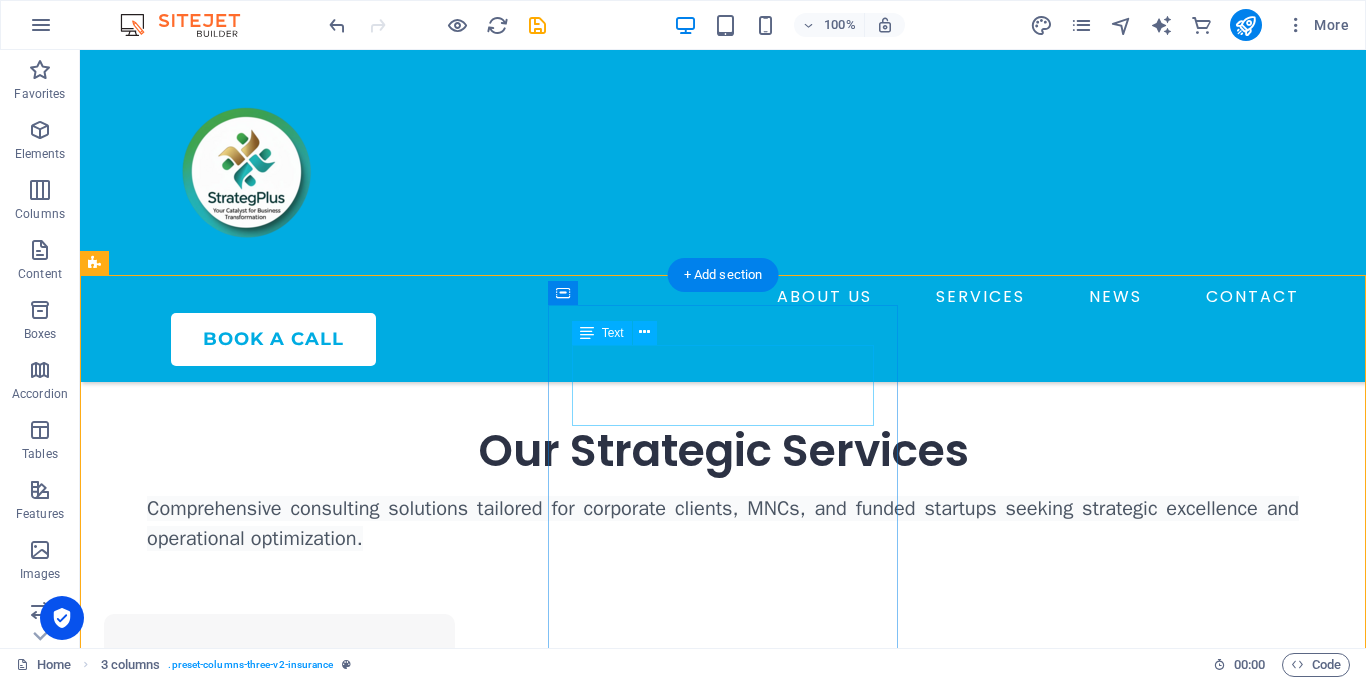 click on "15%" at bounding box center (279, 1224) 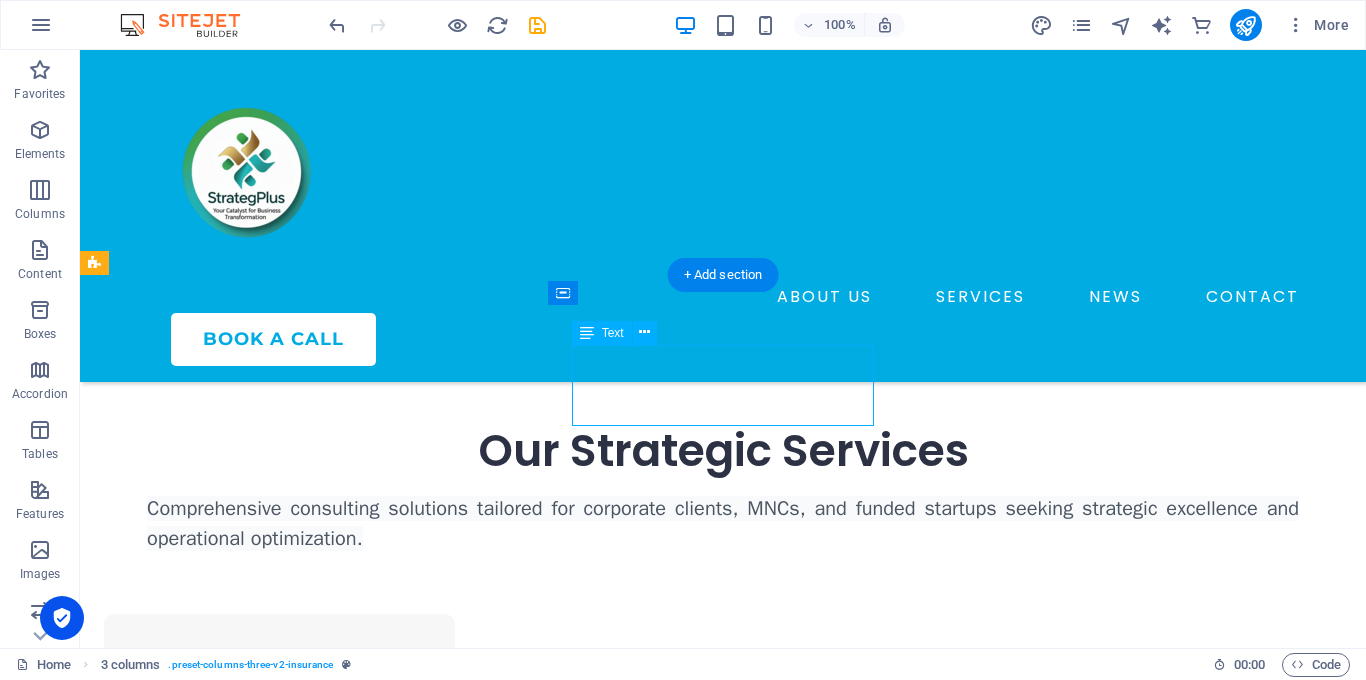 click on "15%" at bounding box center [279, 1224] 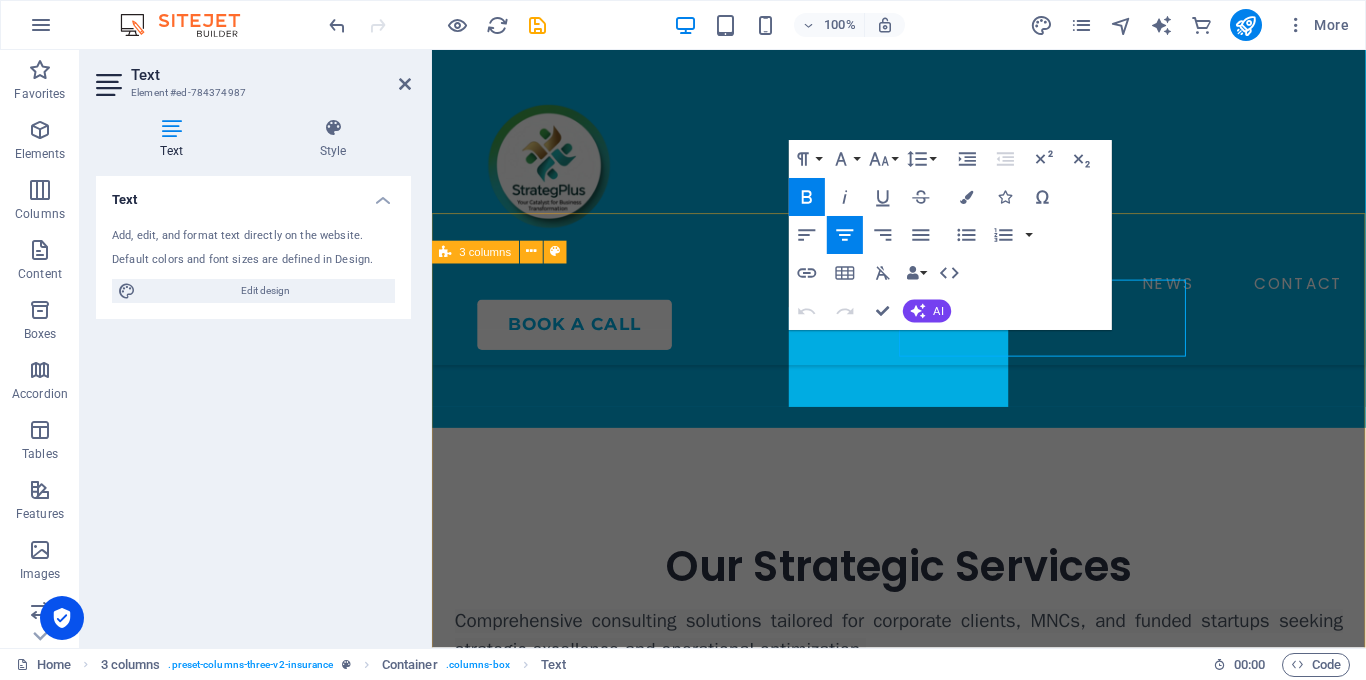 scroll, scrollTop: 1158, scrollLeft: 0, axis: vertical 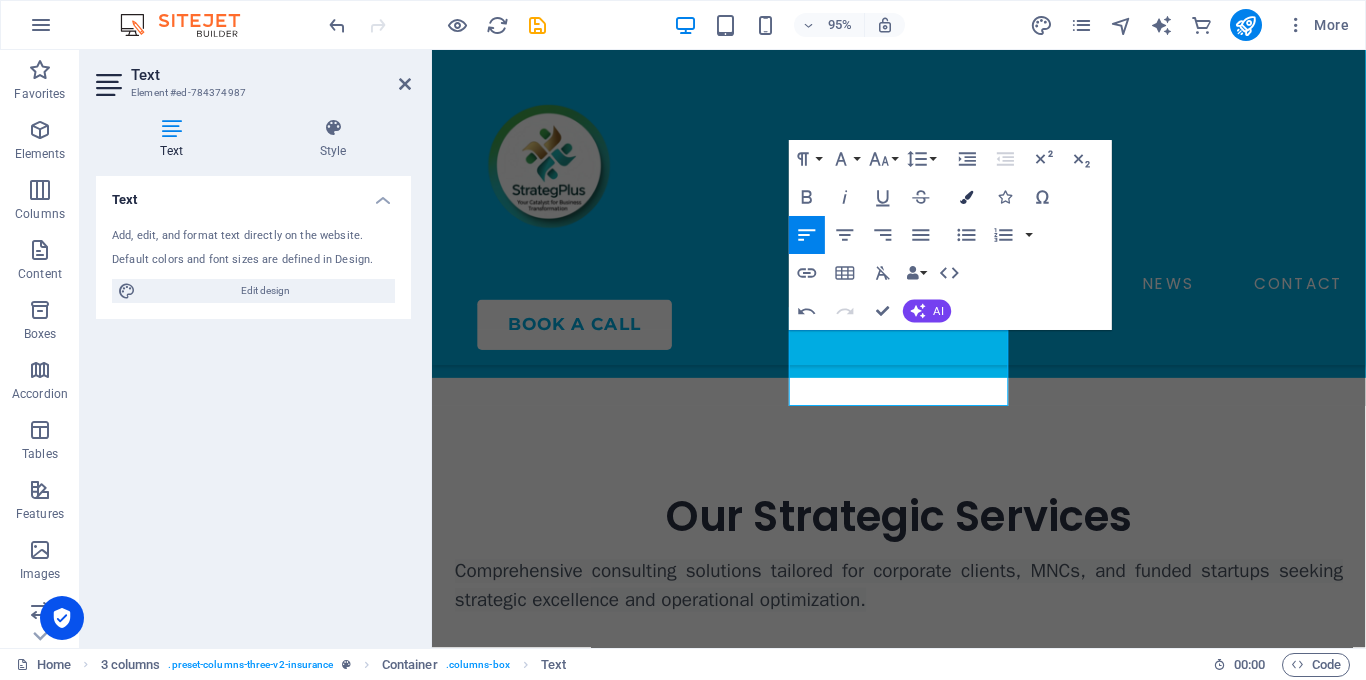 click on "Colors" at bounding box center [967, 197] 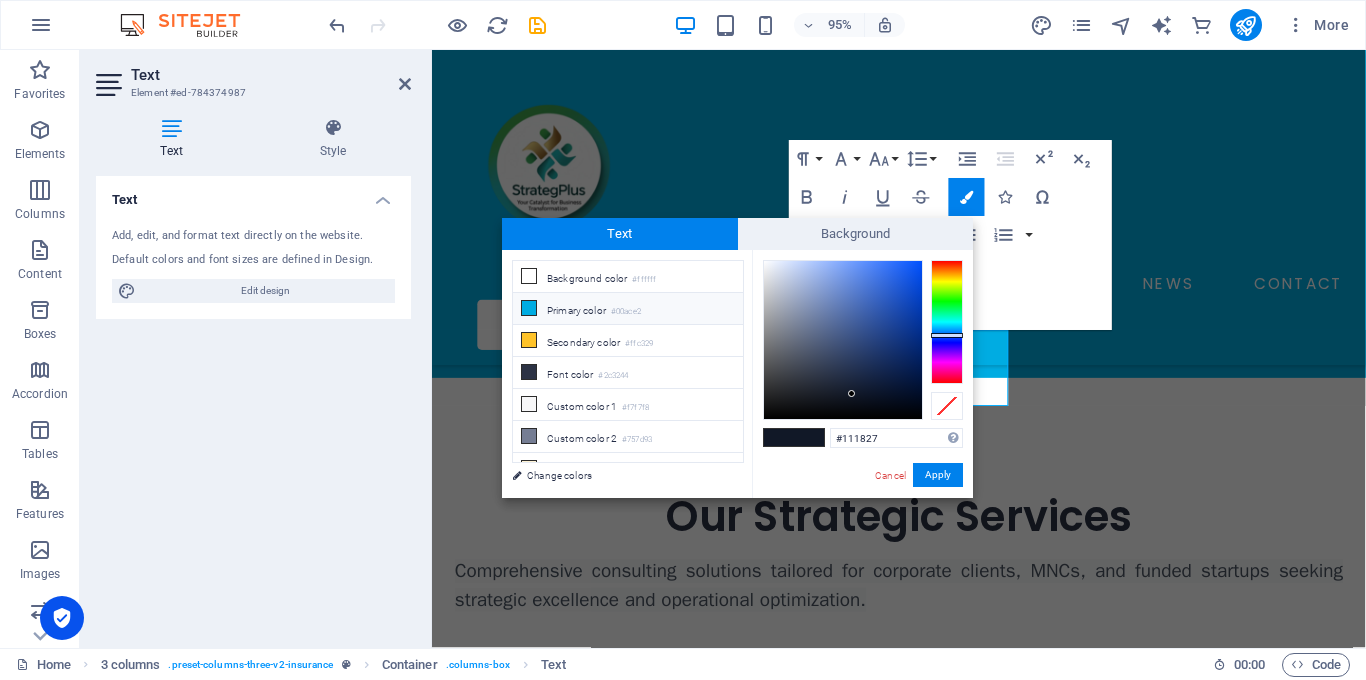 click at bounding box center [529, 308] 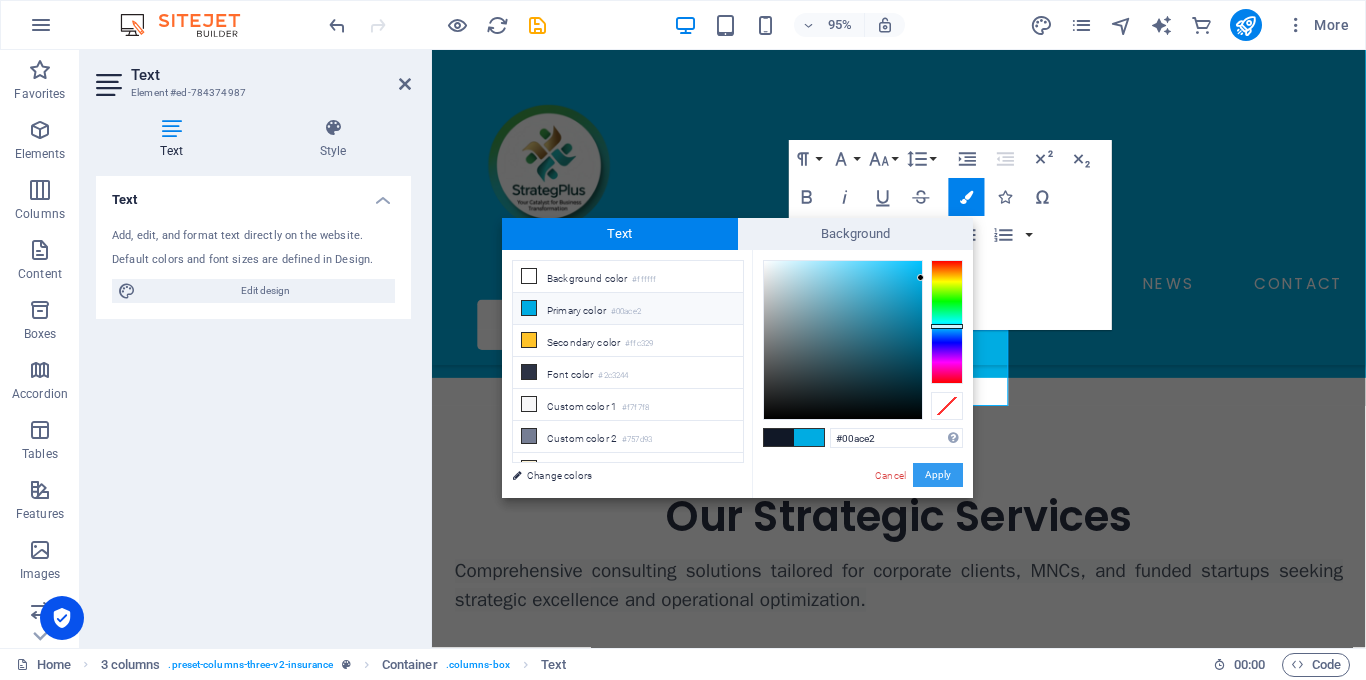 click on "Apply" at bounding box center [938, 475] 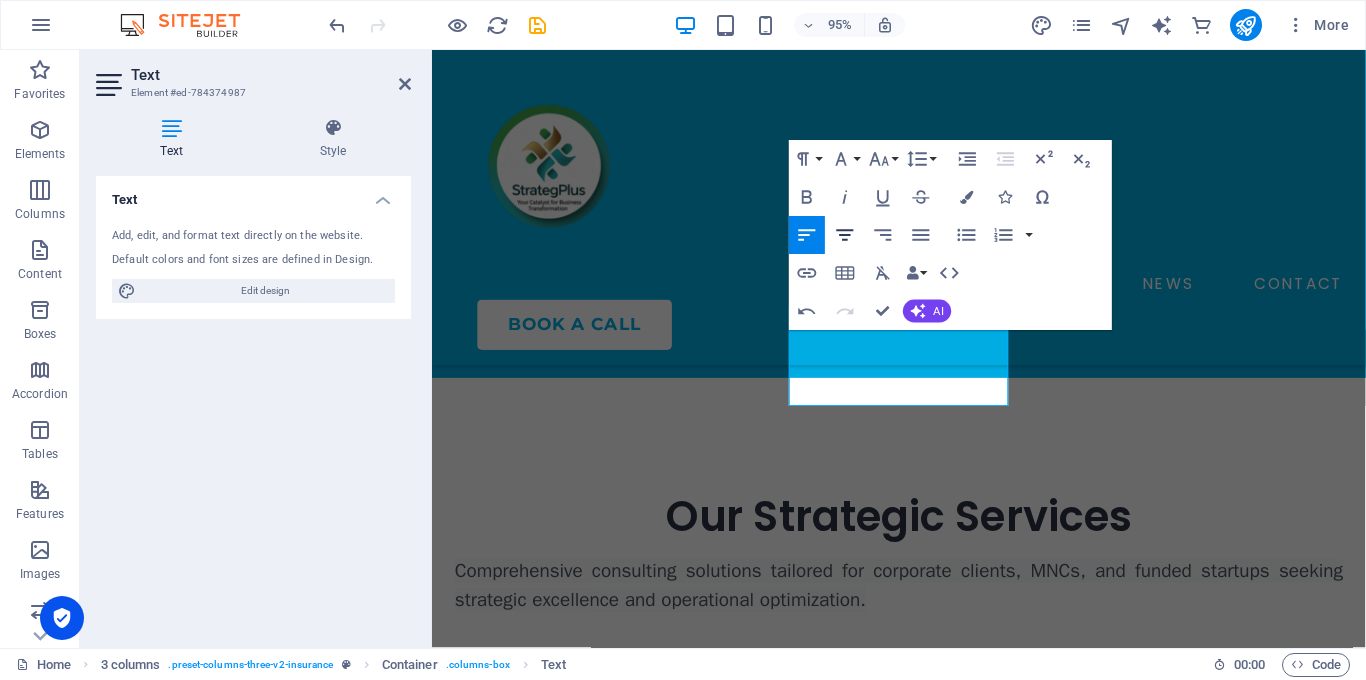 click 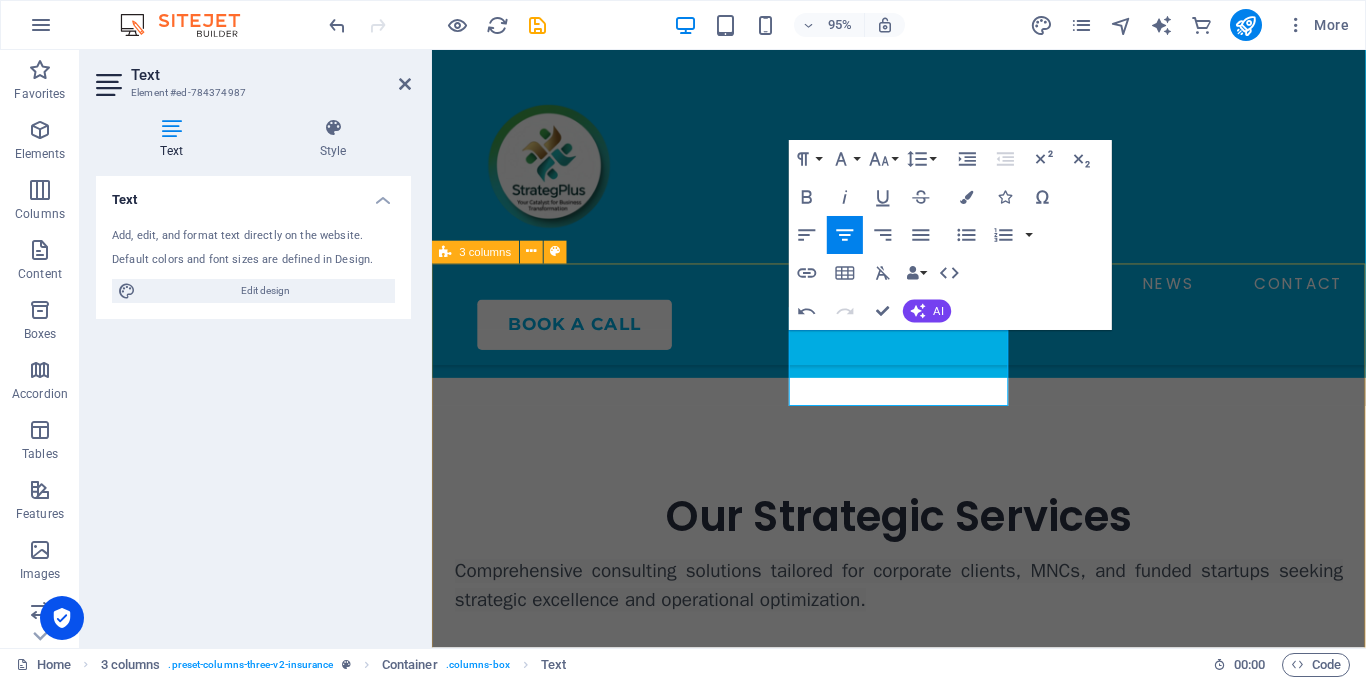 click on "Brand Strategy & Positioning Comprehensive brand development from foundation to market positioning. We conduct deep market research, develop your brand architecture, craft compelling narratives, and create detailed customer personas that resonate with your target audience. Market Research & Analysis Brand Architecture Development Tone & Narrative Creation Customer Persona Development Marketing Strategy from Scratch Master Care Medical Plan Enjoy 15% premium discount on the first year’s premium 20%
General Liability Insurance Plan Enjoy 10% premium discount on the first year’s premium" at bounding box center (923, 1410) 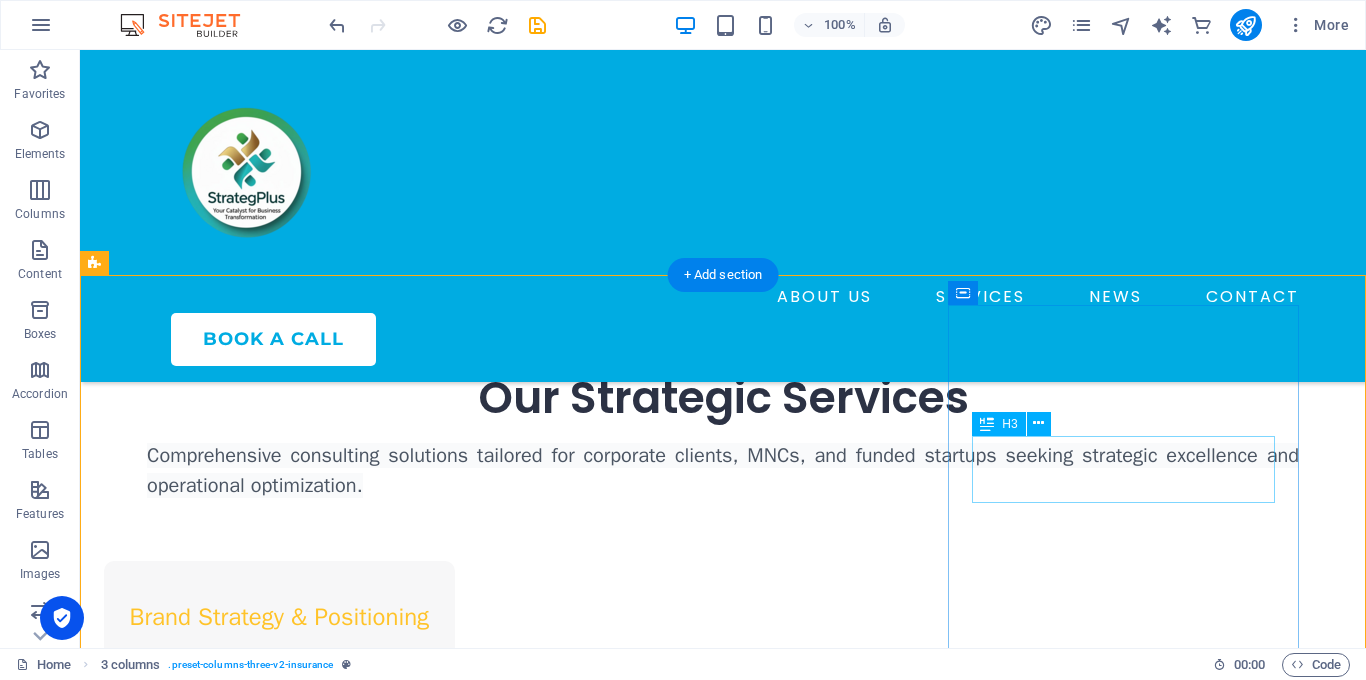 scroll, scrollTop: 1105, scrollLeft: 0, axis: vertical 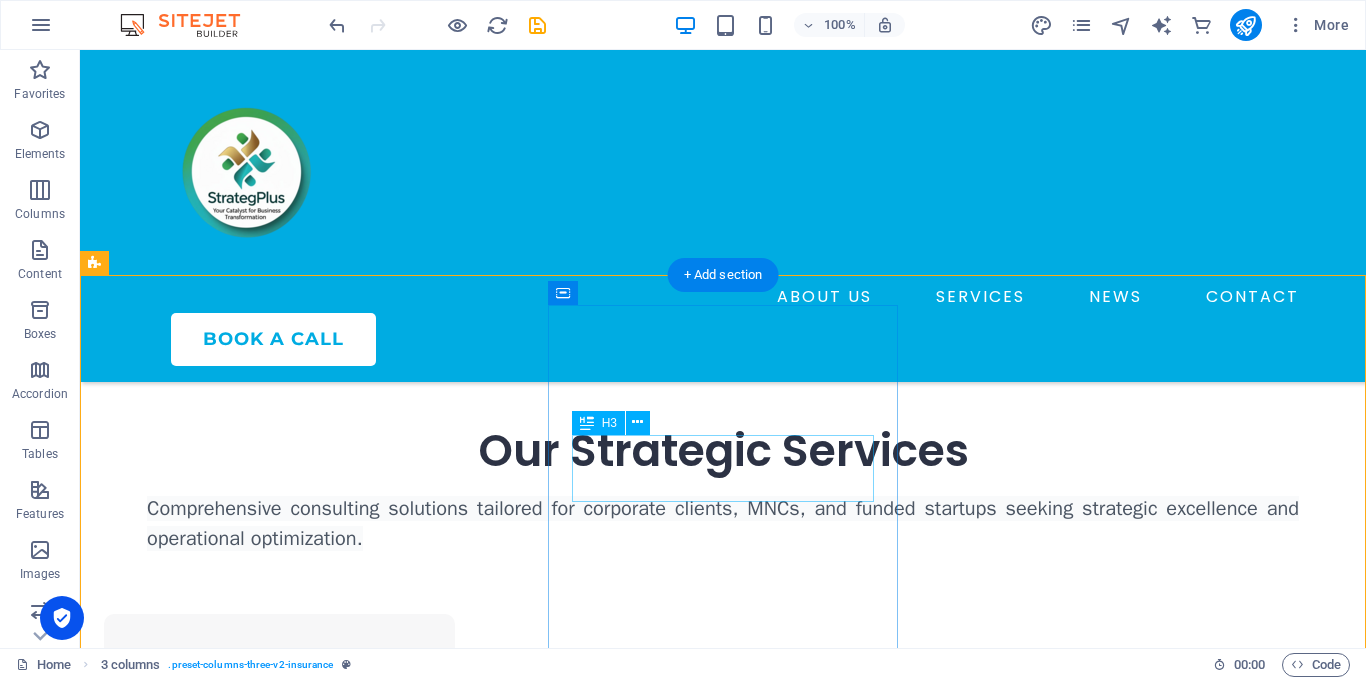 click on "Master Care Medical Plan" at bounding box center (279, 1307) 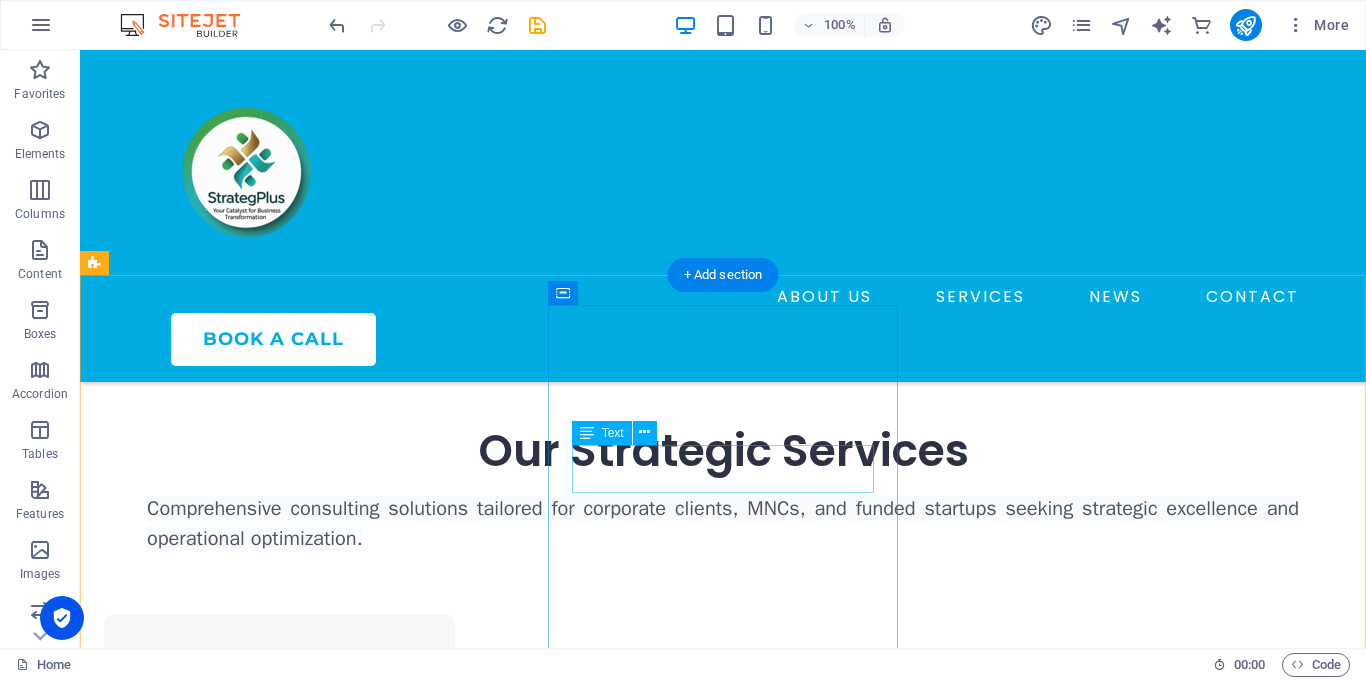 click on "Enjoy 15% premium discount on the first year’s premium" at bounding box center [279, 1308] 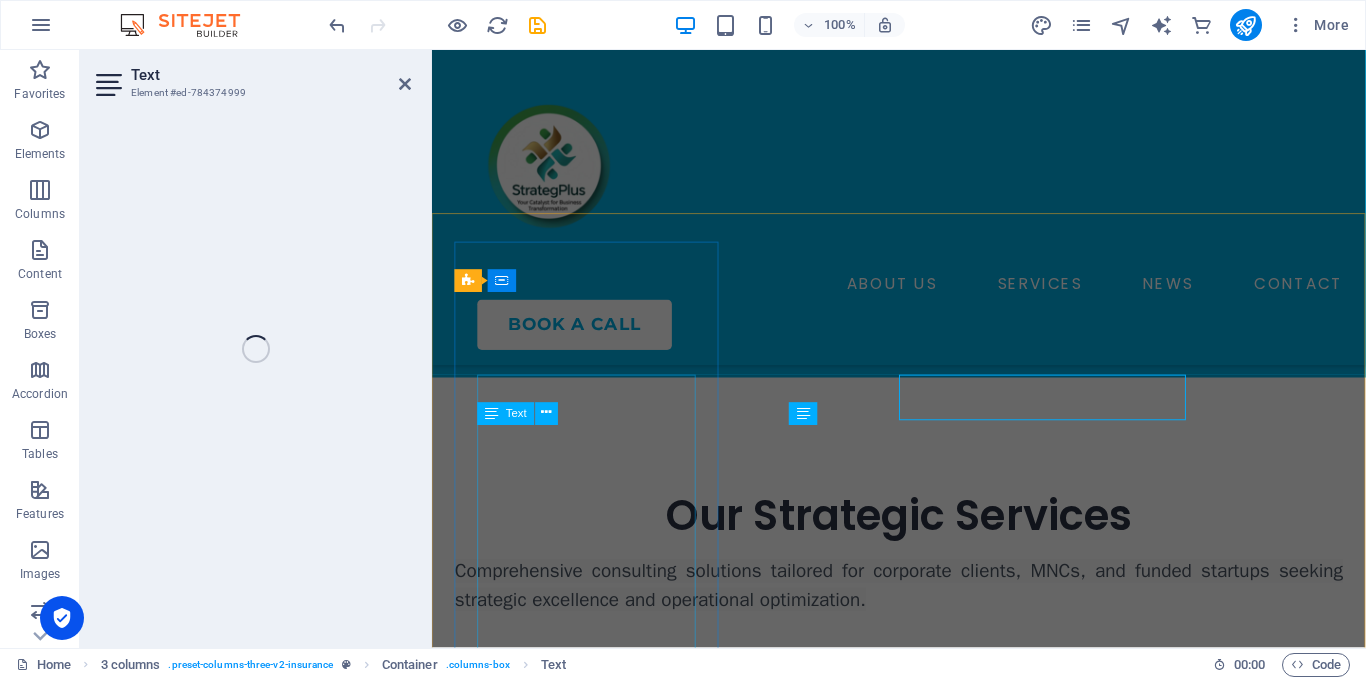 click on "Comprehensive brand development from foundation to market positioning. We conduct deep market research, develop your brand architecture, craft compelling narratives, and create detailed customer personas that resonate with your target audience. Market Research & Analysis Brand Architecture Development Tone & Narrative Creation Customer Persona Development" at bounding box center [595, 1054] 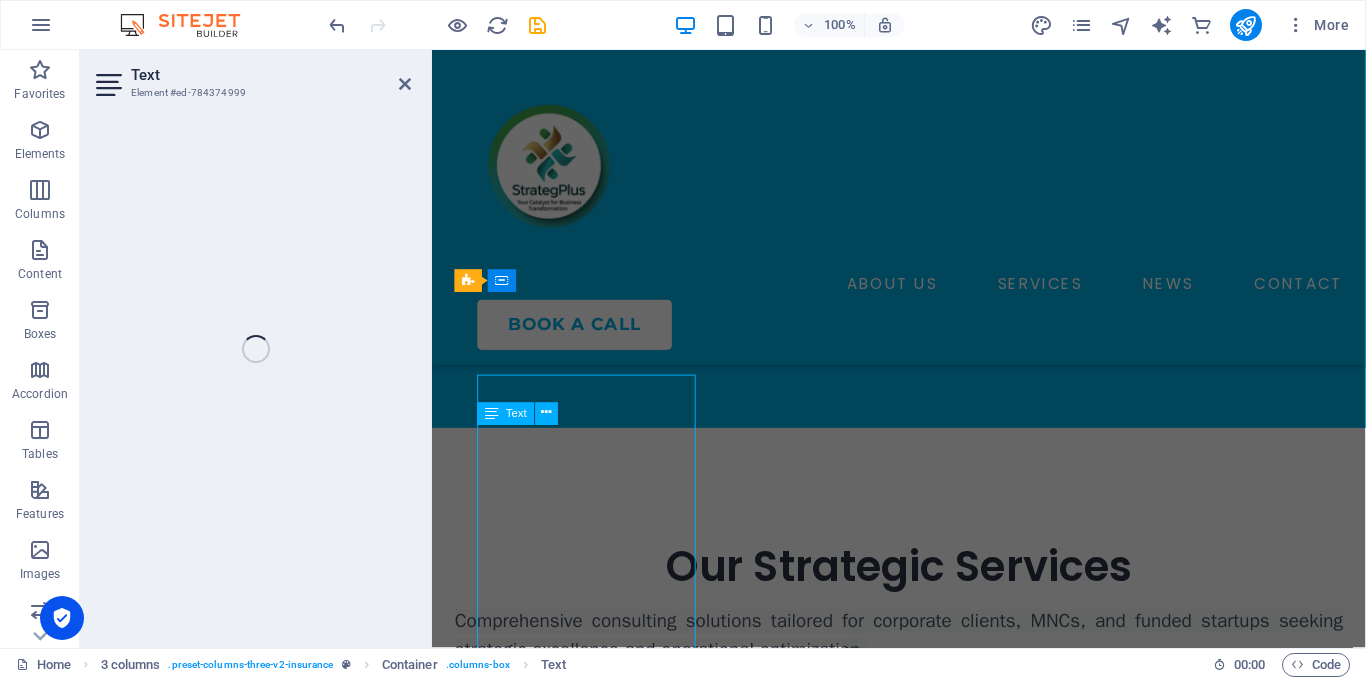 scroll, scrollTop: 1158, scrollLeft: 0, axis: vertical 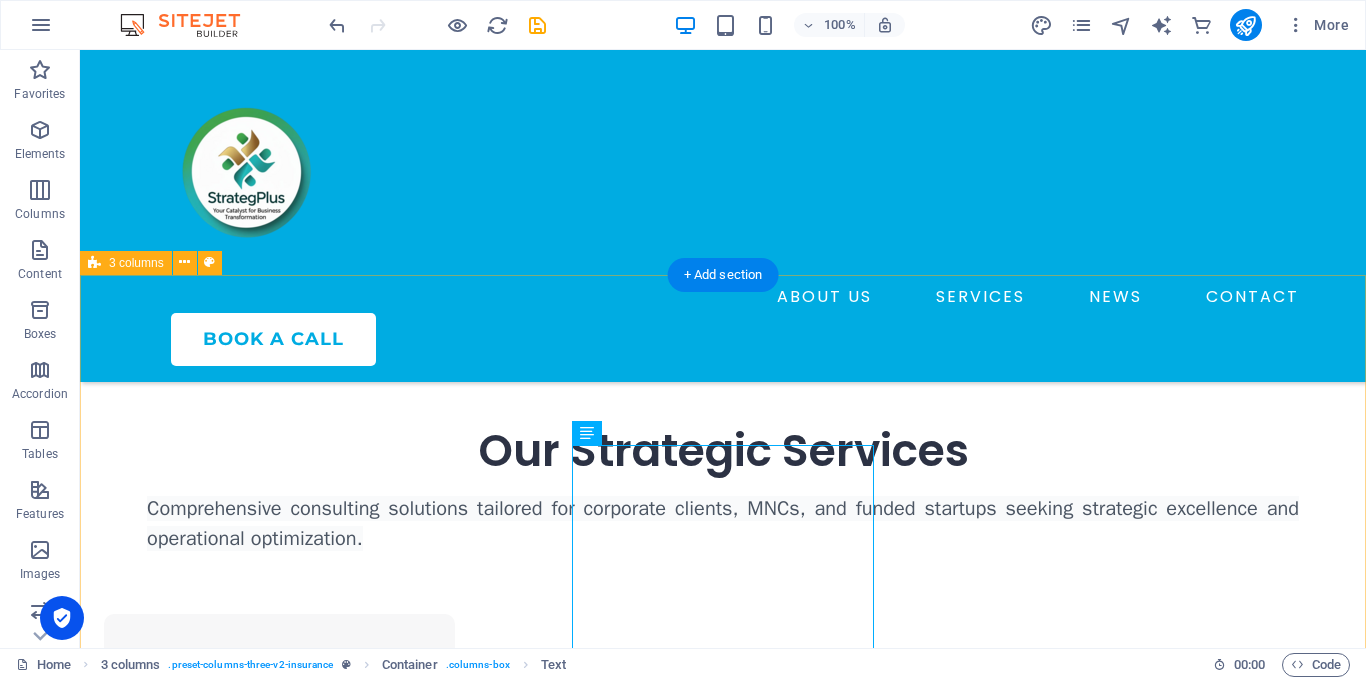 click on "Brand Strategy & Positioning Comprehensive brand development from foundation to market positioning. We conduct deep market research, develop your brand architecture, craft compelling narratives, and create detailed customer personas that resonate with your target audience. Market Research & Analysis Brand Architecture Development Tone & Narrative Creation Customer Persona Development Marketing Strategy from Scratch Complete 360° marketing blueprint combining online and offline strategies. We design conversion funnels, establish performance tracking systems, and create comprehensive marketing frameworks that deliver measurable results across all channels. 360° Marketing Blueprint Online & Offline Integration Conversion Funnel Design Performance Tracking Setup 20%
General Liability Insurance Plan Enjoy 10% premium discount on the first year’s premium" at bounding box center [723, 1385] 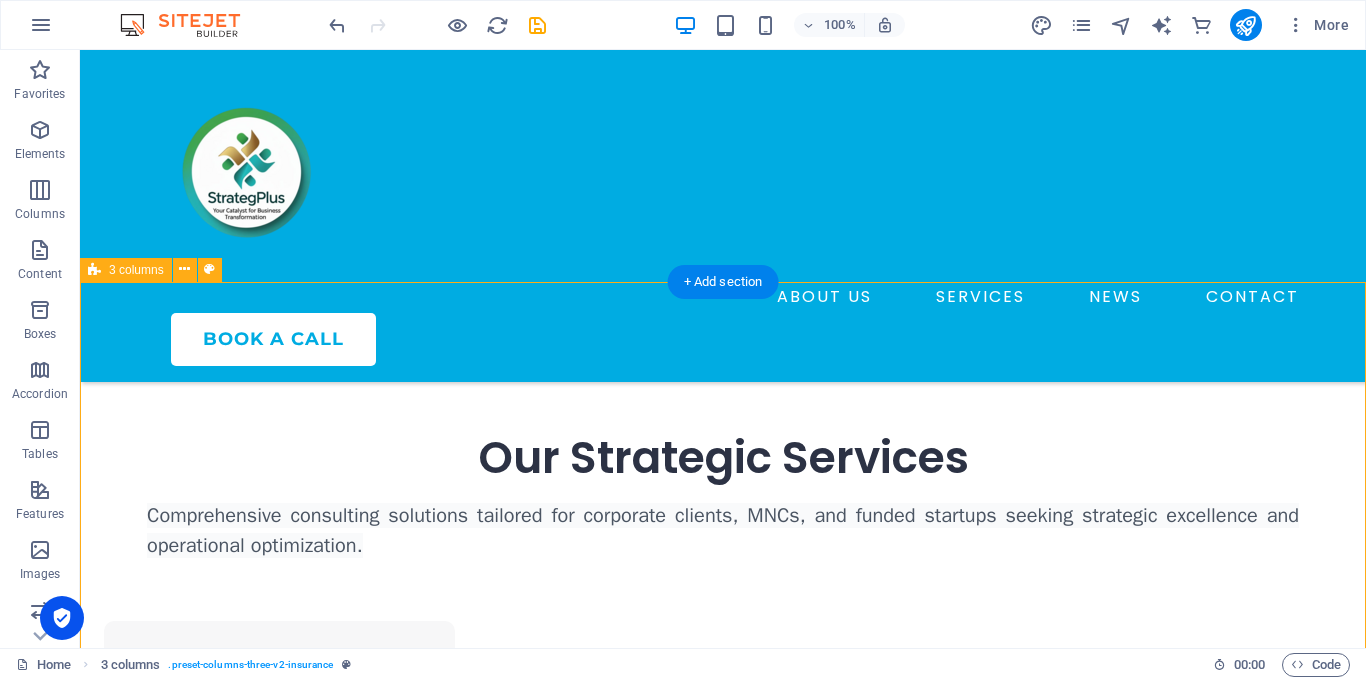 scroll, scrollTop: 1124, scrollLeft: 0, axis: vertical 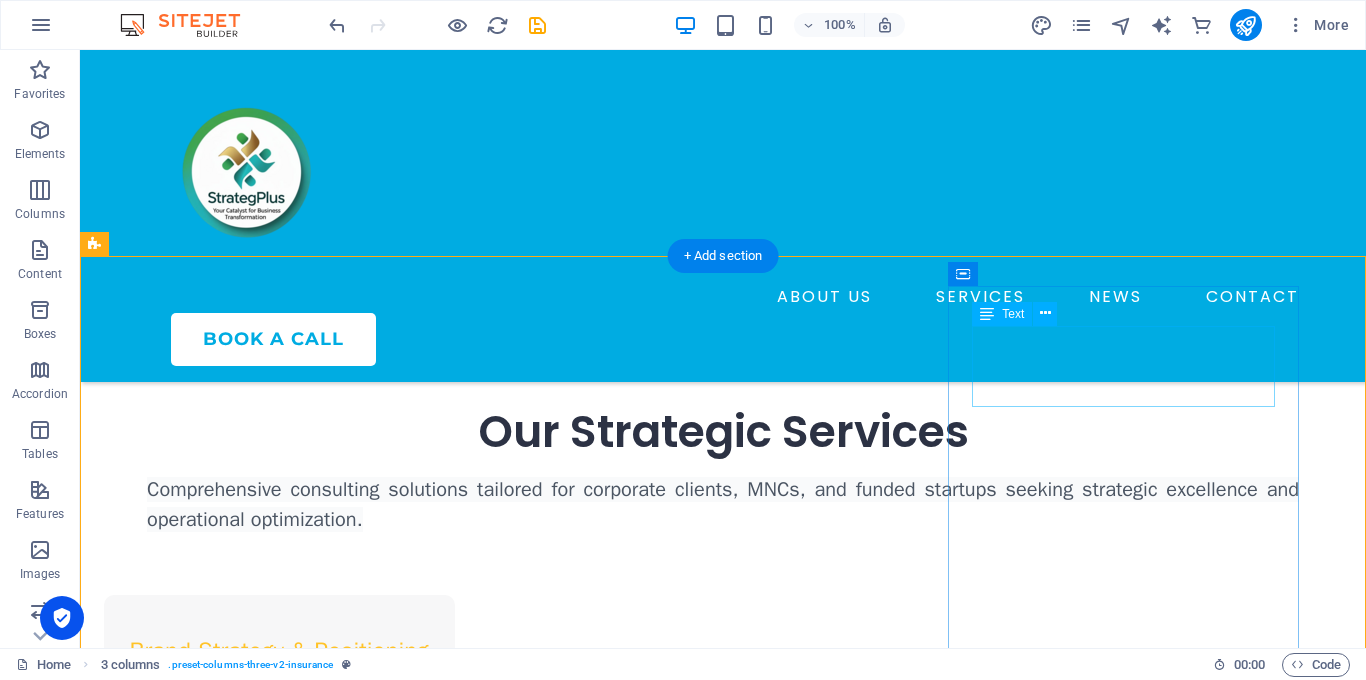 click on "20%" at bounding box center (279, 1767) 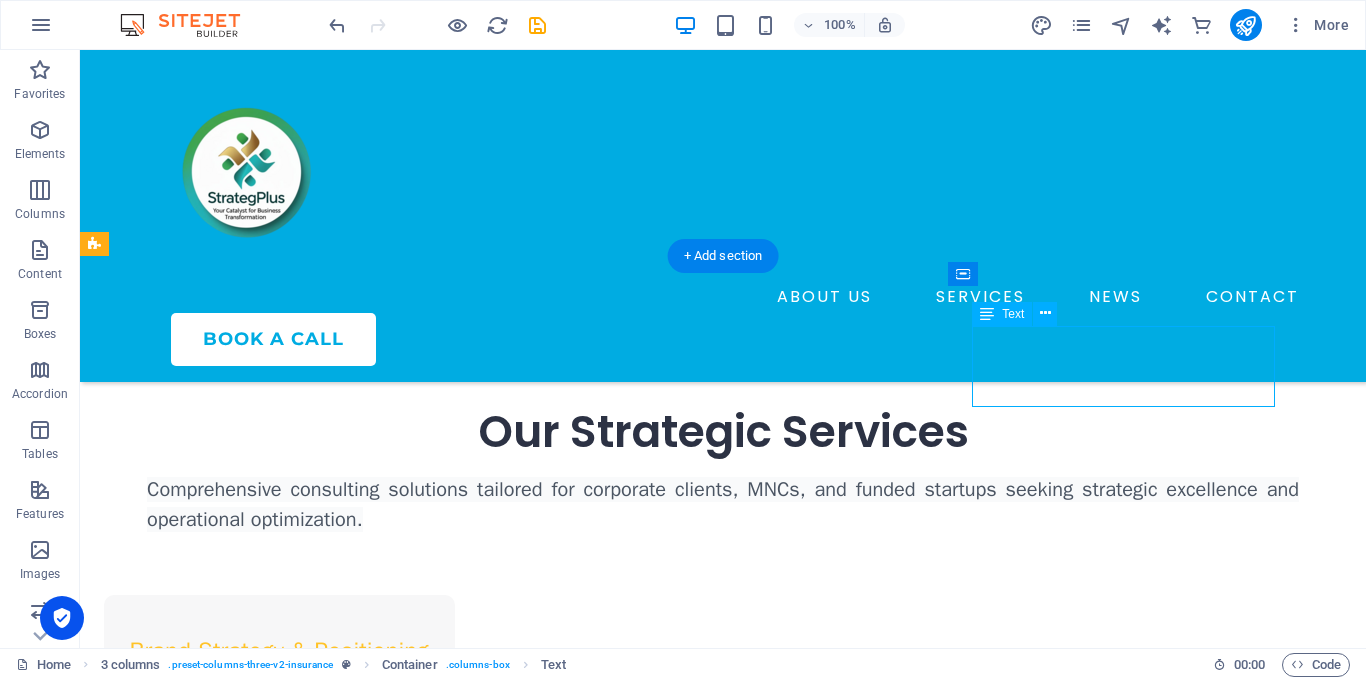 click on "20%" at bounding box center [279, 1767] 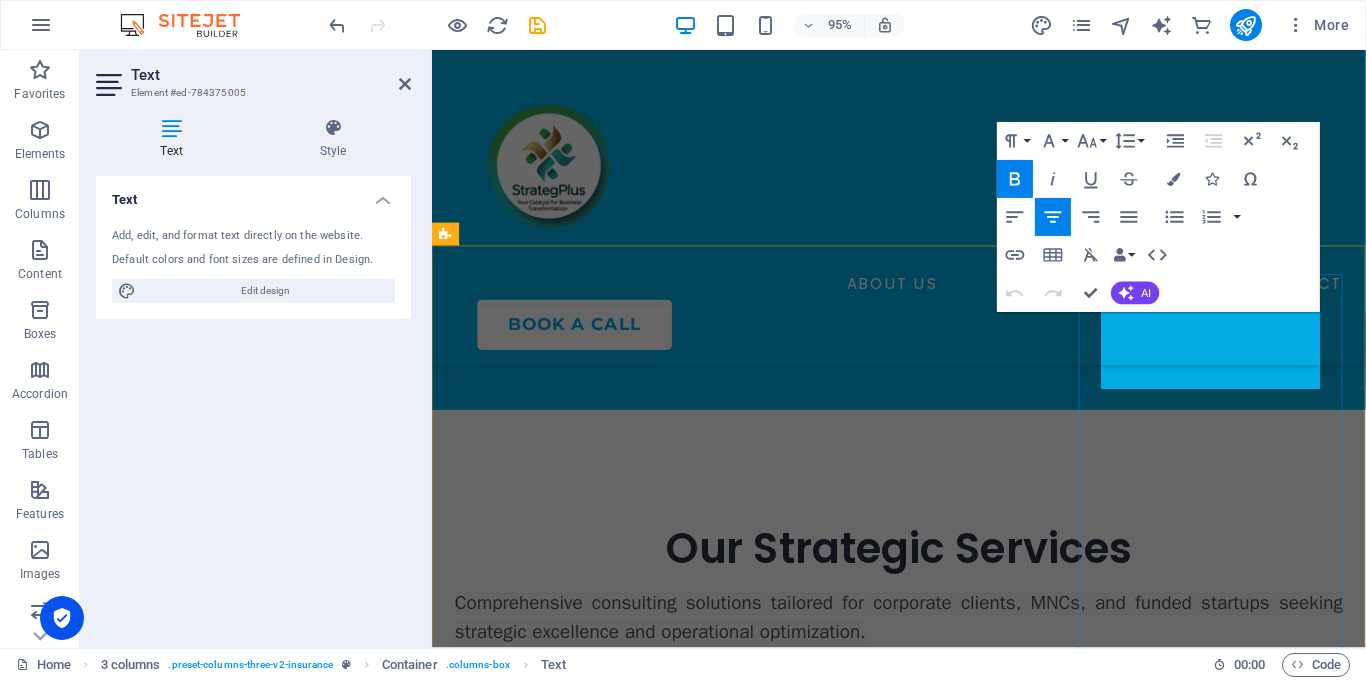 scroll, scrollTop: 1177, scrollLeft: 0, axis: vertical 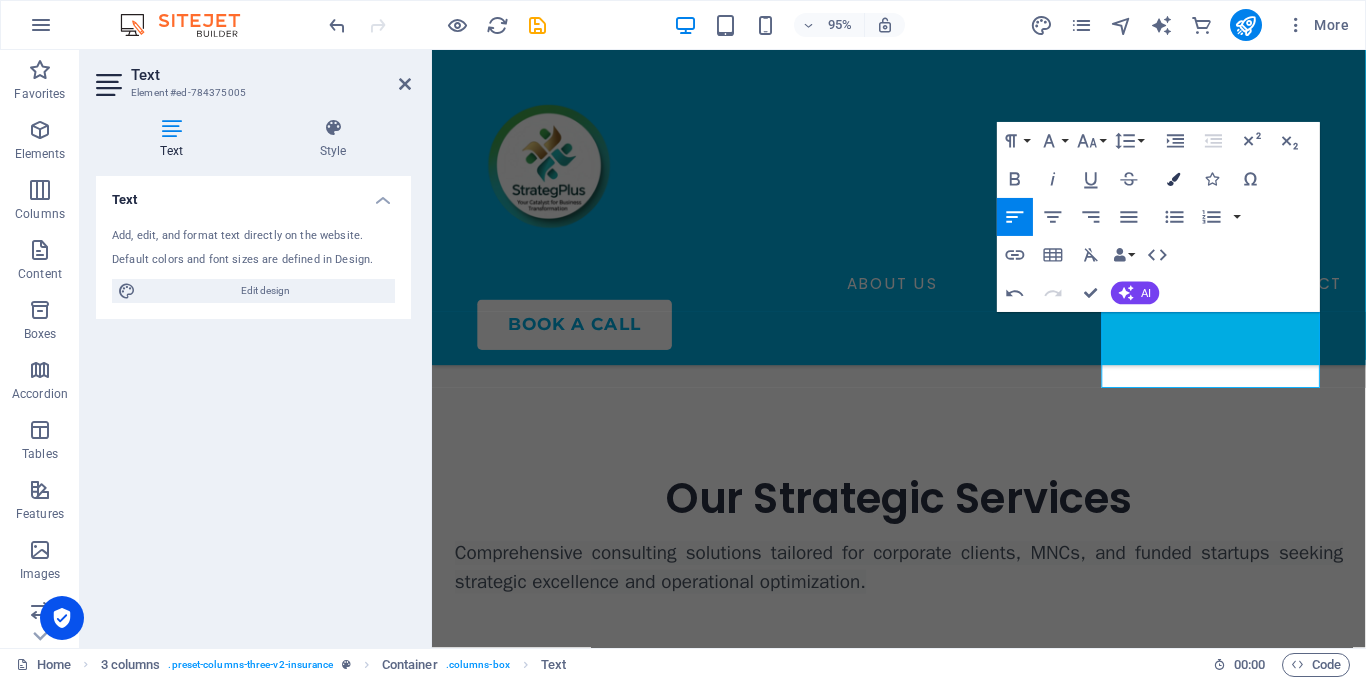 click at bounding box center (1174, 178) 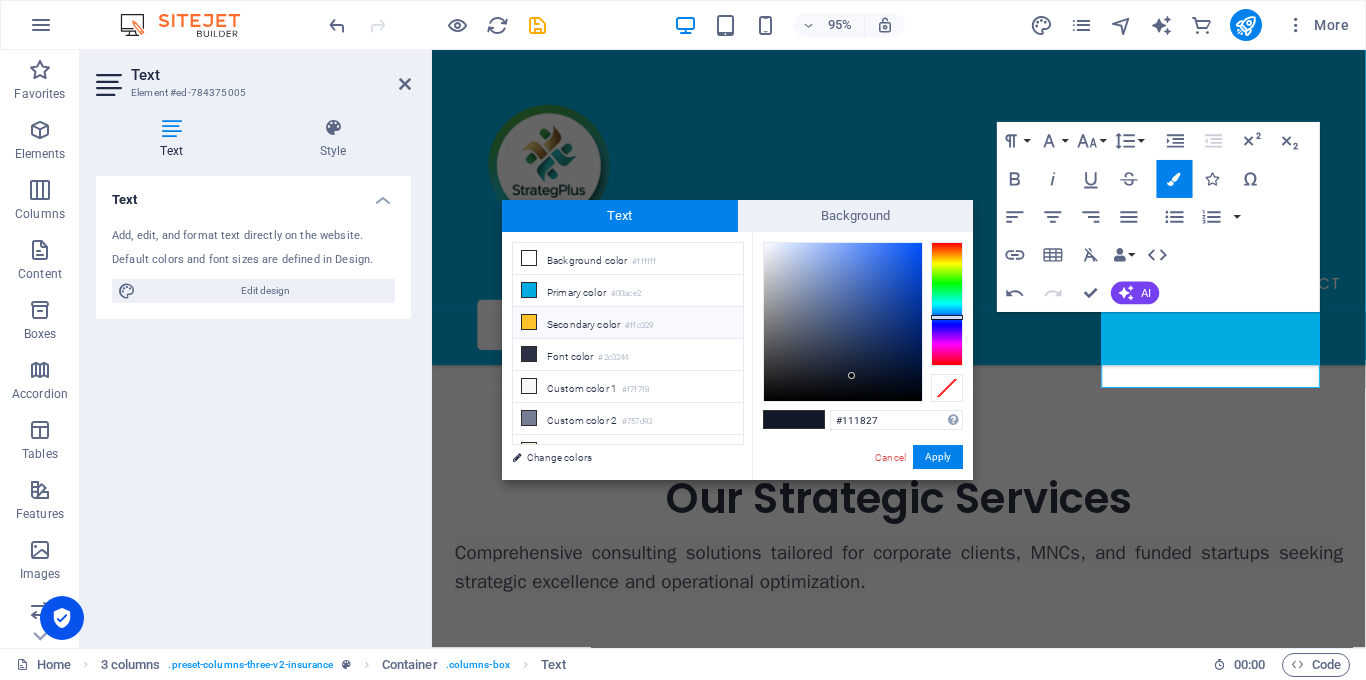 click at bounding box center [529, 322] 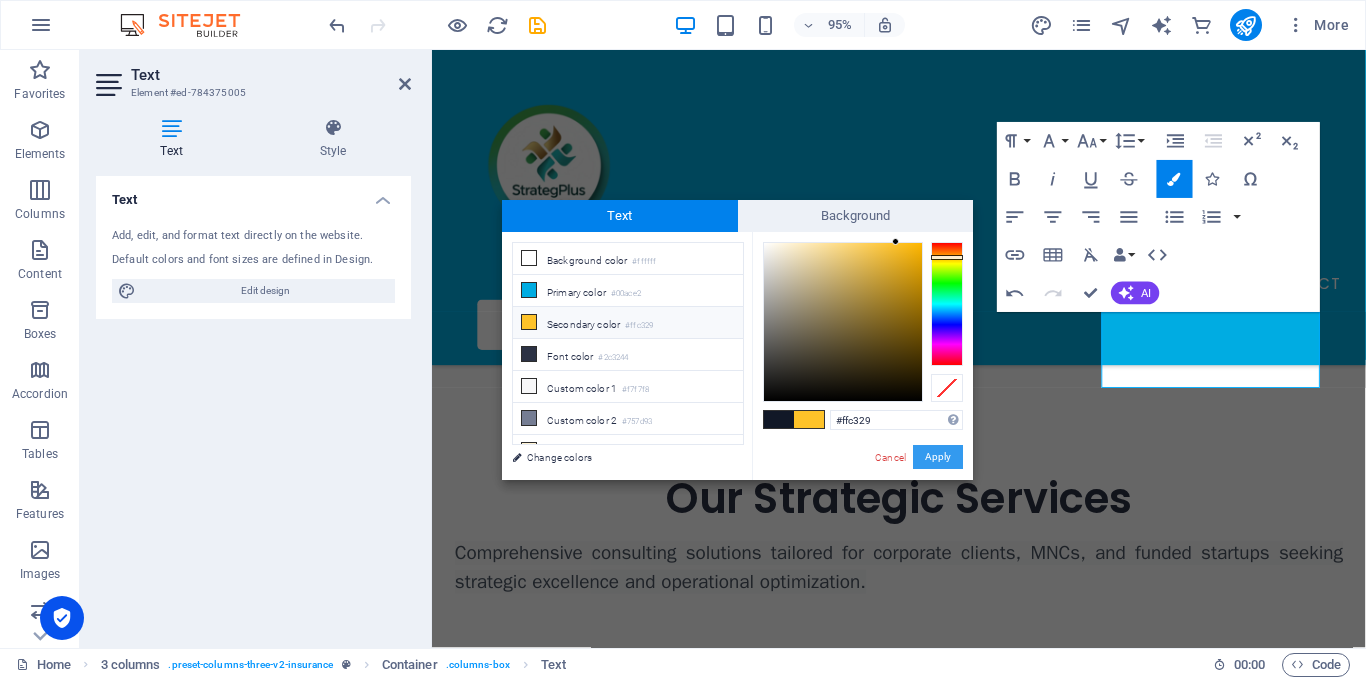 click on "Apply" at bounding box center [938, 457] 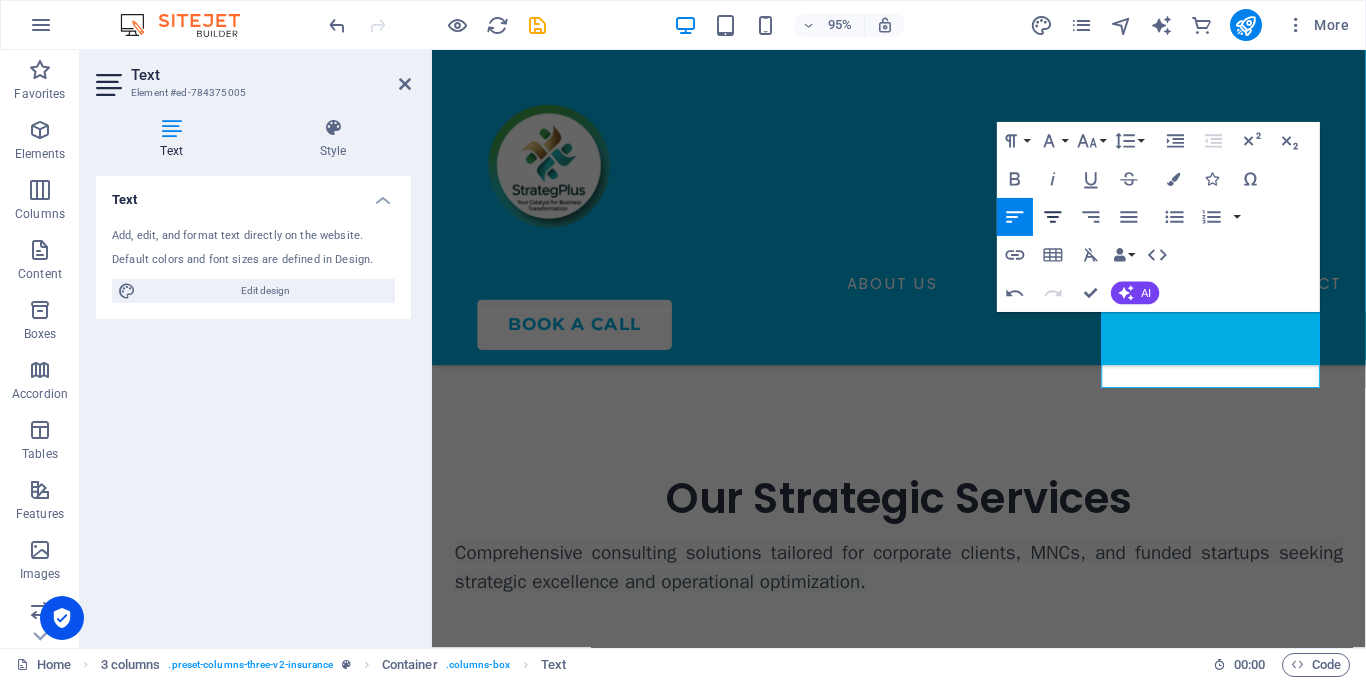 click 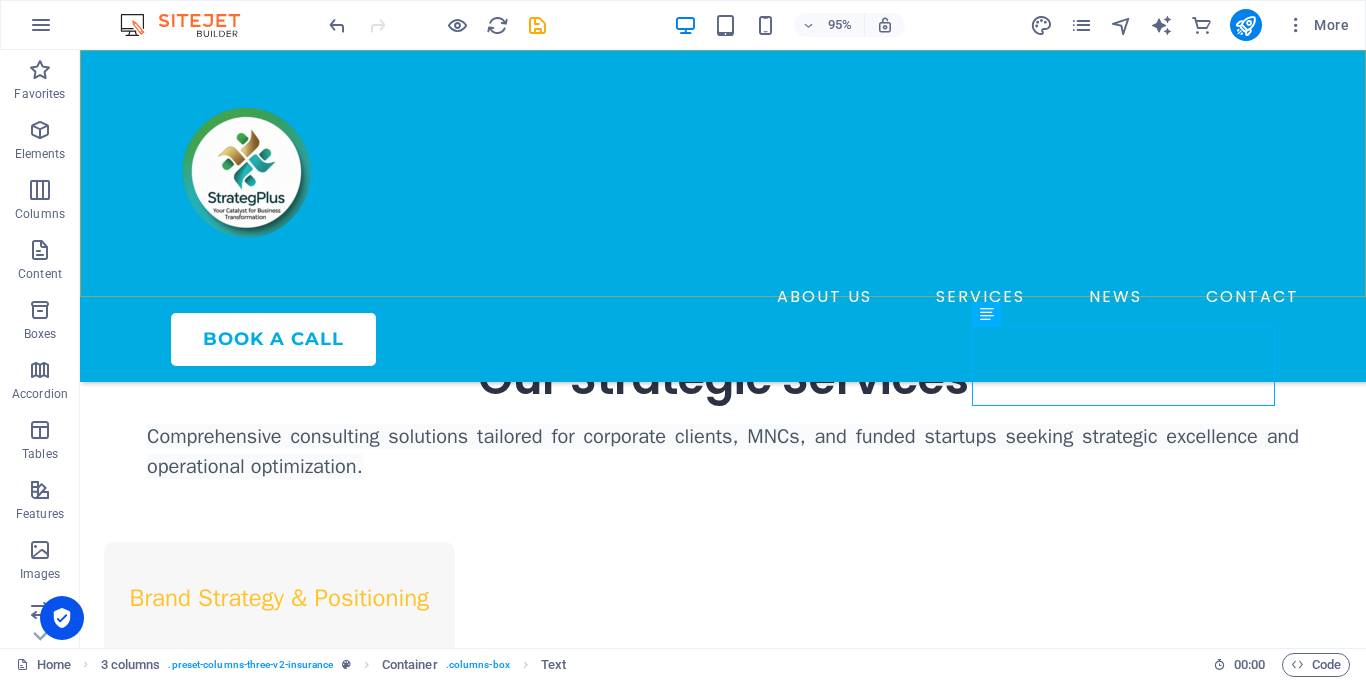 scroll, scrollTop: 1124, scrollLeft: 0, axis: vertical 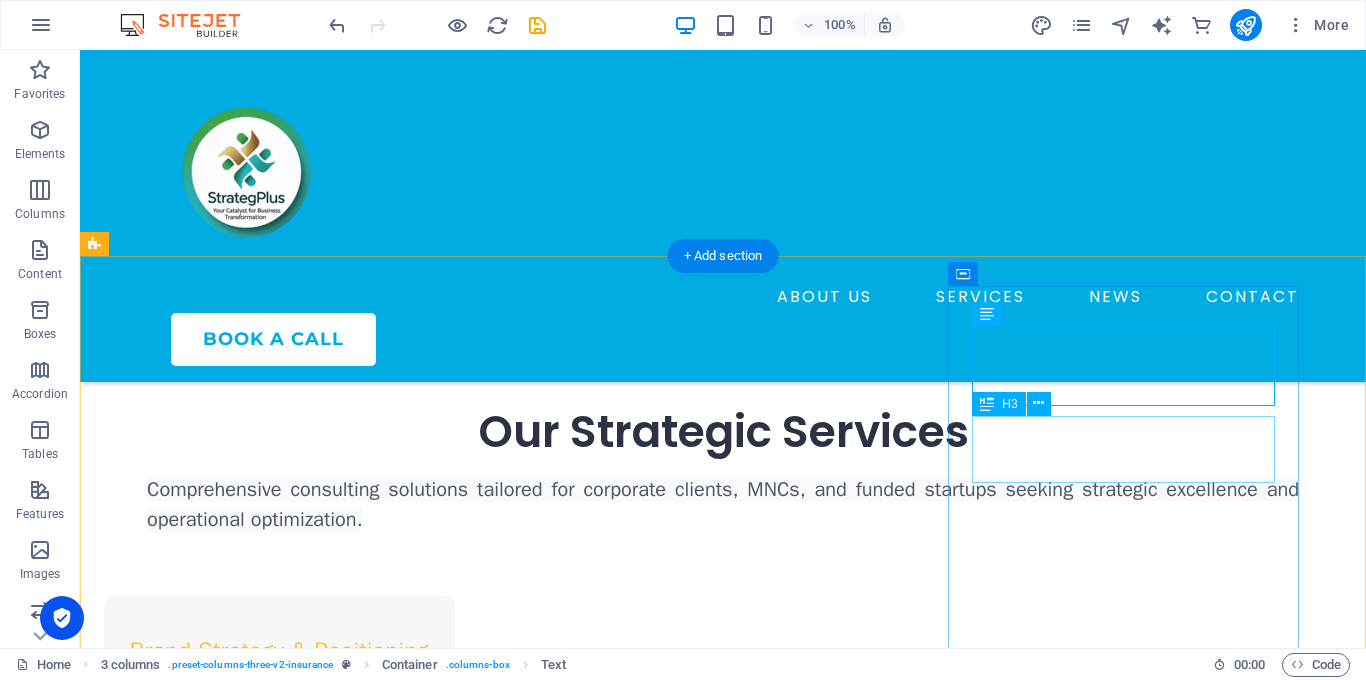 click on "General Liability Insurance Plan" at bounding box center (279, 1818) 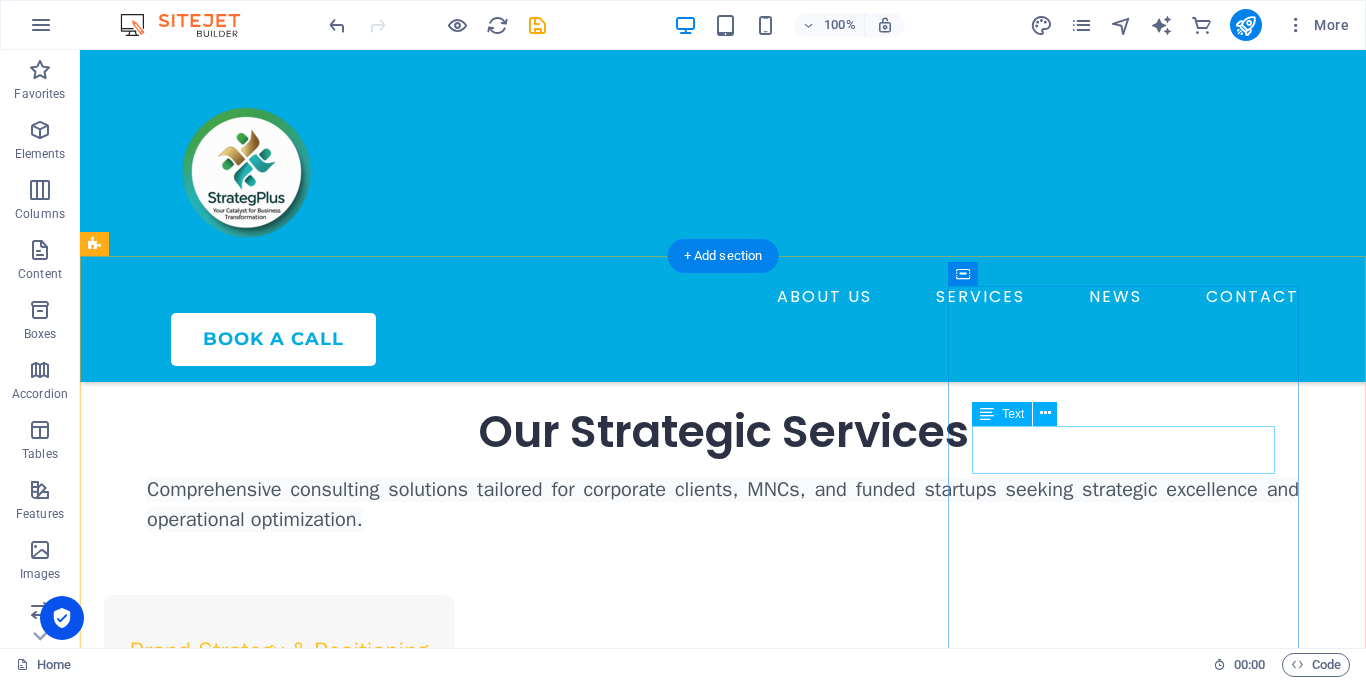 click on "Enjoy 10% premium discount on the first year’s premium" at bounding box center [279, 1819] 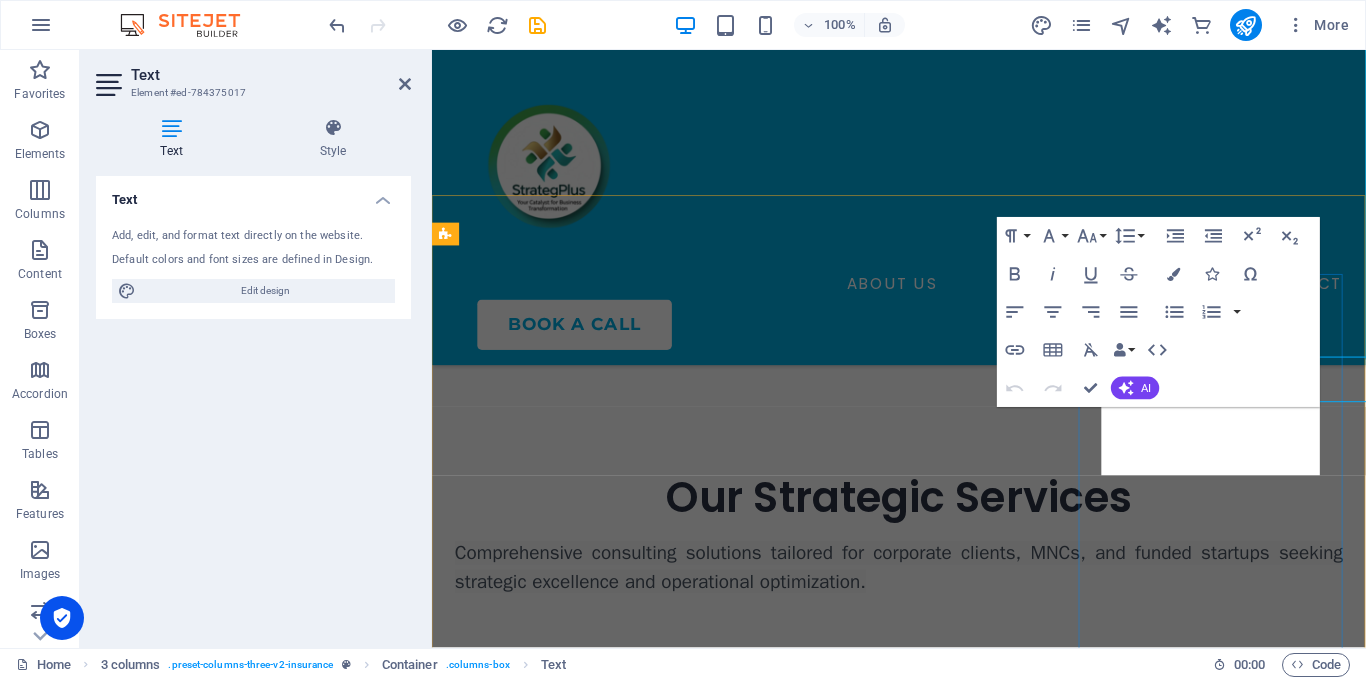 scroll, scrollTop: 1177, scrollLeft: 0, axis: vertical 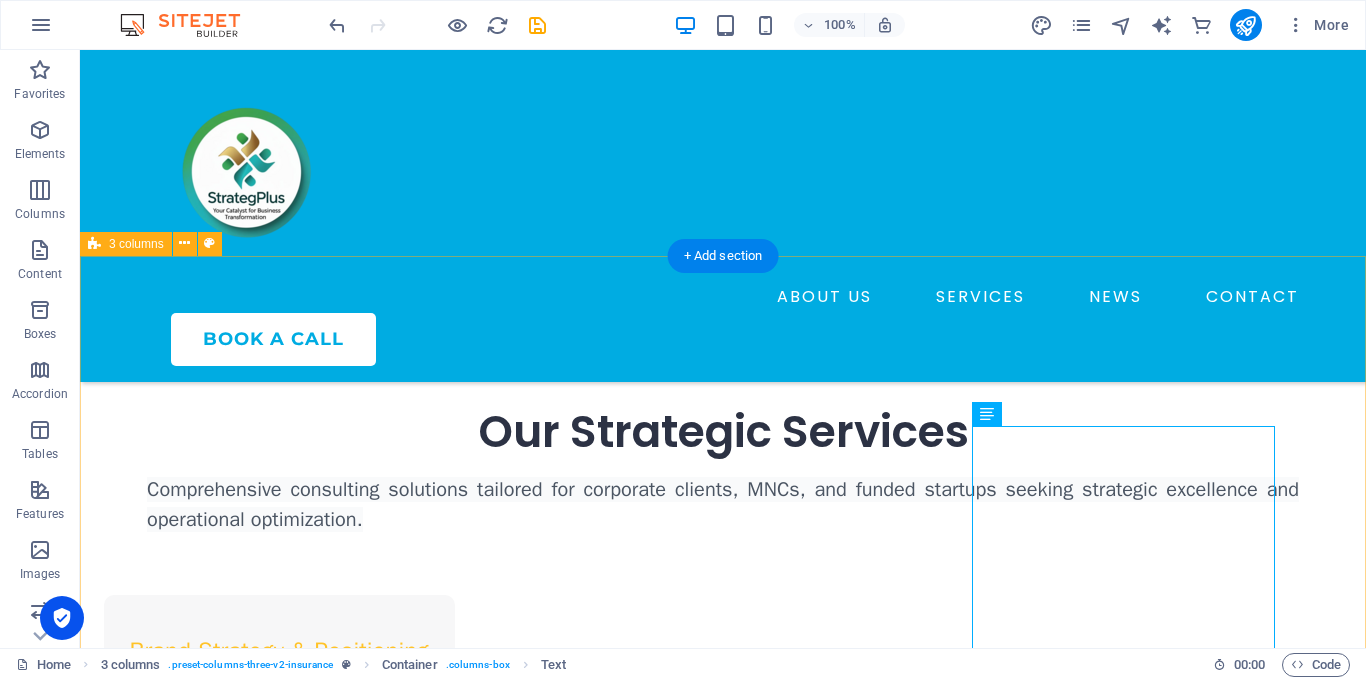 click on "Brand Strategy & Positioning Comprehensive brand development from foundation to market positioning. We conduct deep market research, develop your brand architecture, craft compelling narratives, and create detailed customer personas that resonate with your target audience. Market Research & Analysis Brand Architecture Development Tone & Narrative Creation Customer Persona Development Marketing Strategy from Scratch Complete 360° marketing blueprint combining online and offline strategies. We design conversion funnels, establish performance tracking systems, and create comprehensive marketing frameworks that deliver measurable results across all channels. 360° Marketing Blueprint Online & Offline Integration Conversion Funnel Design Performance Tracking Setup Business Launch Consulting End-to-end support for startups and new business verticals. We validate your business model, create comprehensive go-to-market strategies, and establish complete brand and marketing foundations for successful market entry." at bounding box center [723, 1466] 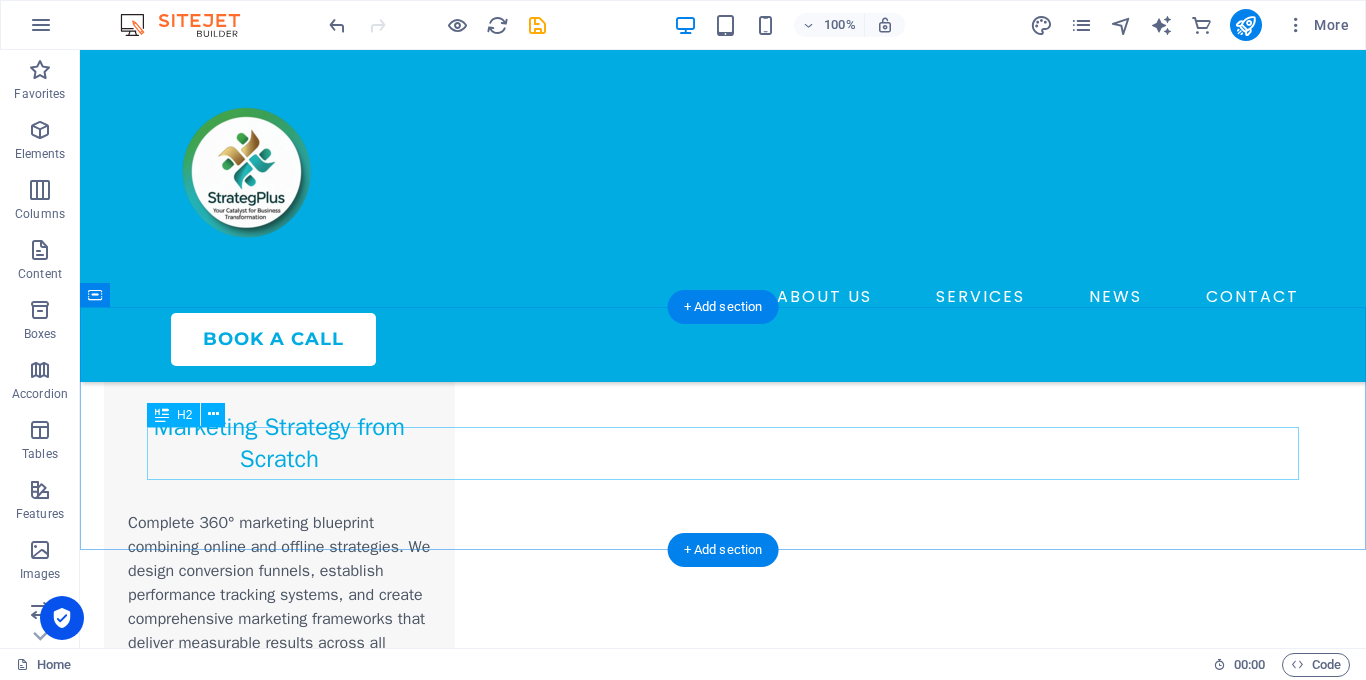 scroll, scrollTop: 1880, scrollLeft: 0, axis: vertical 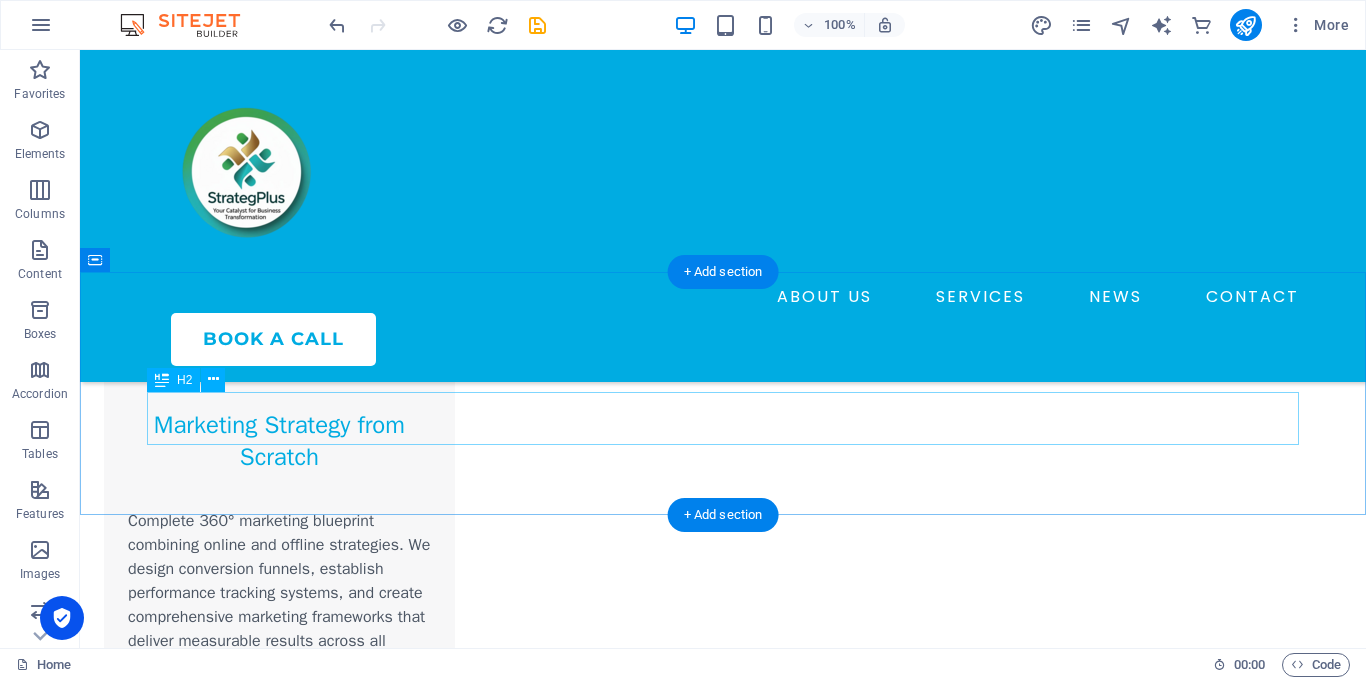 click on "Your  Partner  For All Your Insurances" at bounding box center (723, 1763) 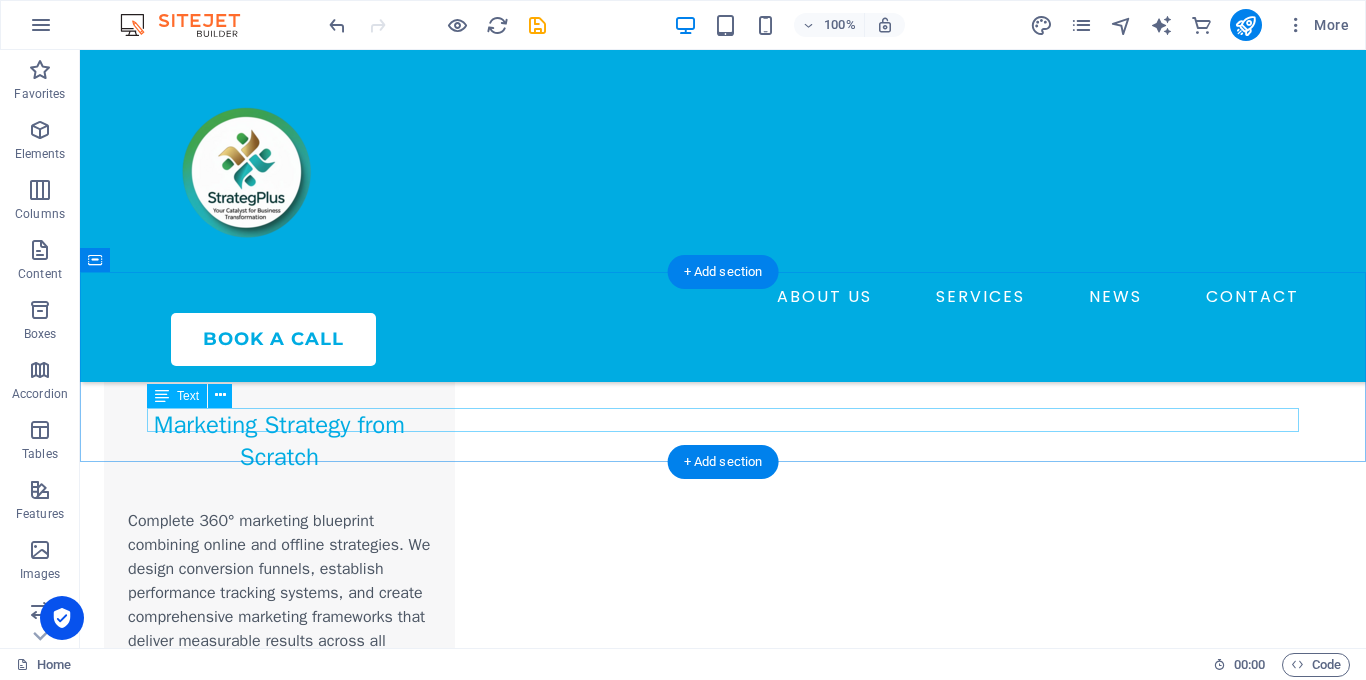 click on "Lorem ipsum dolor sit amet, consectetur adipiscing elit. Nunc vulputate libero et velit interdum." at bounding box center [723, 1765] 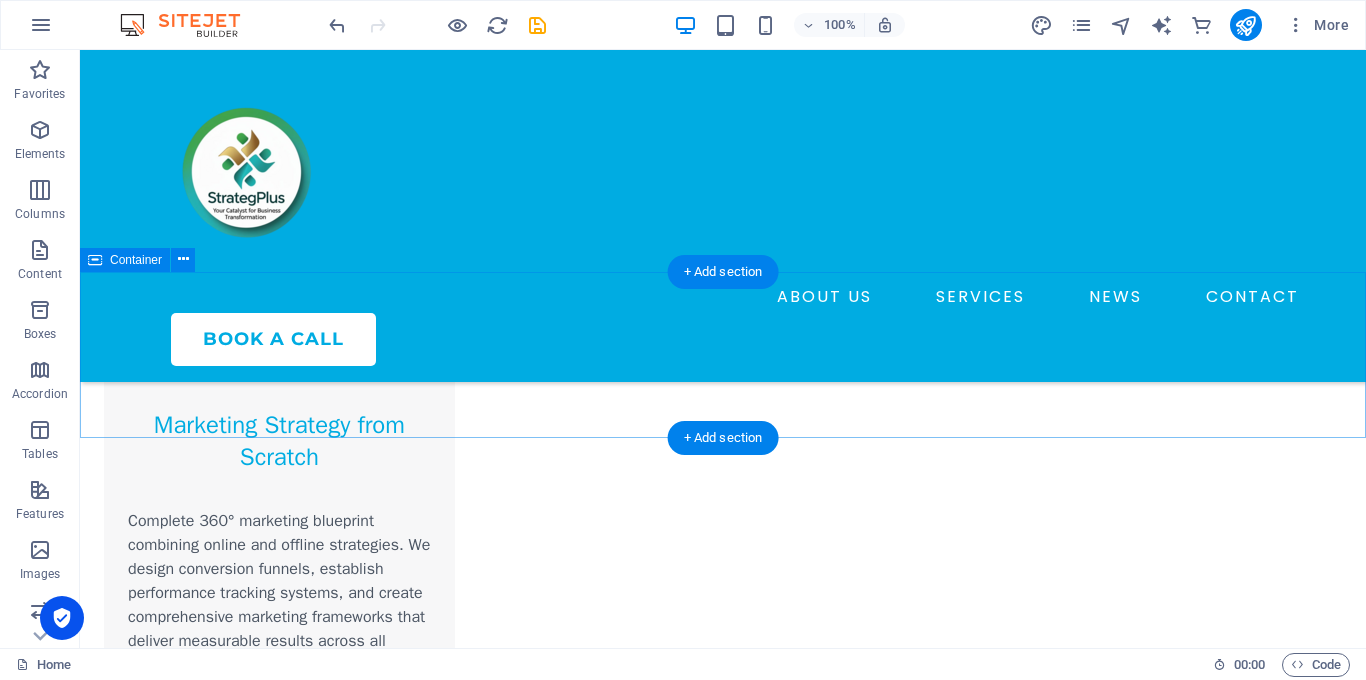 click at bounding box center [723, 1700] 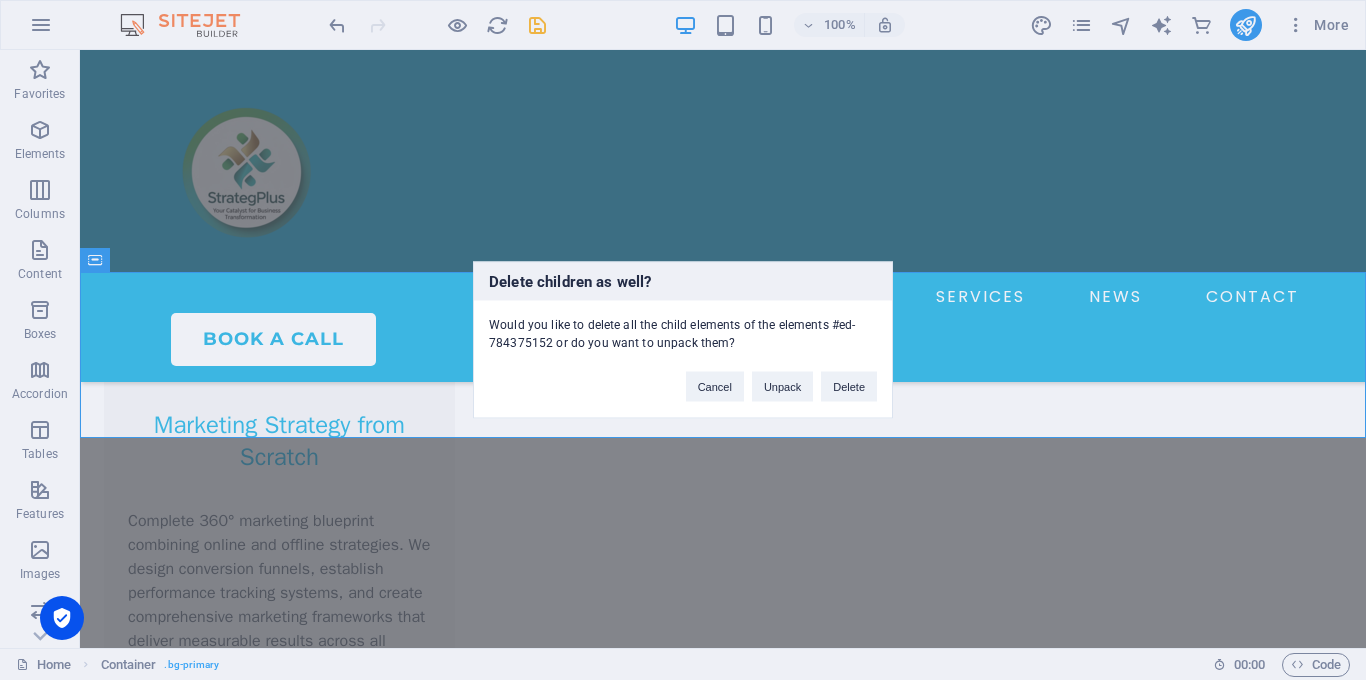 type 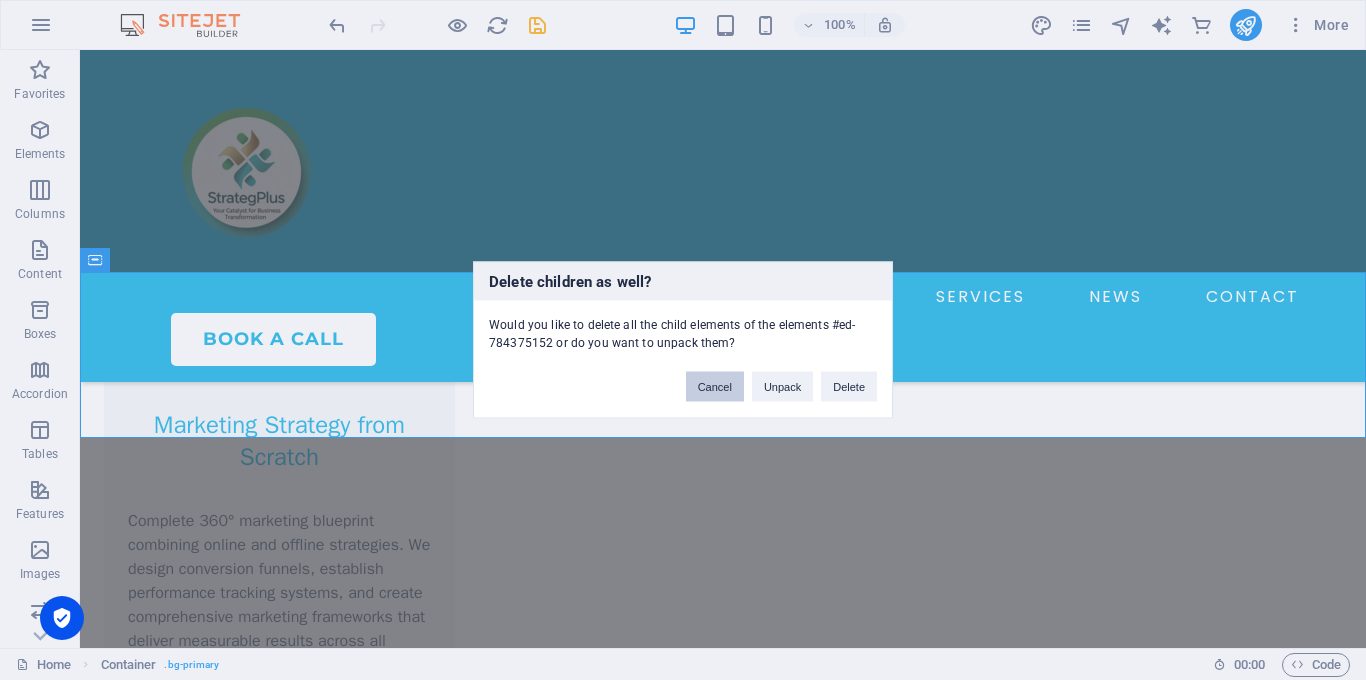 click on "Cancel" at bounding box center [715, 387] 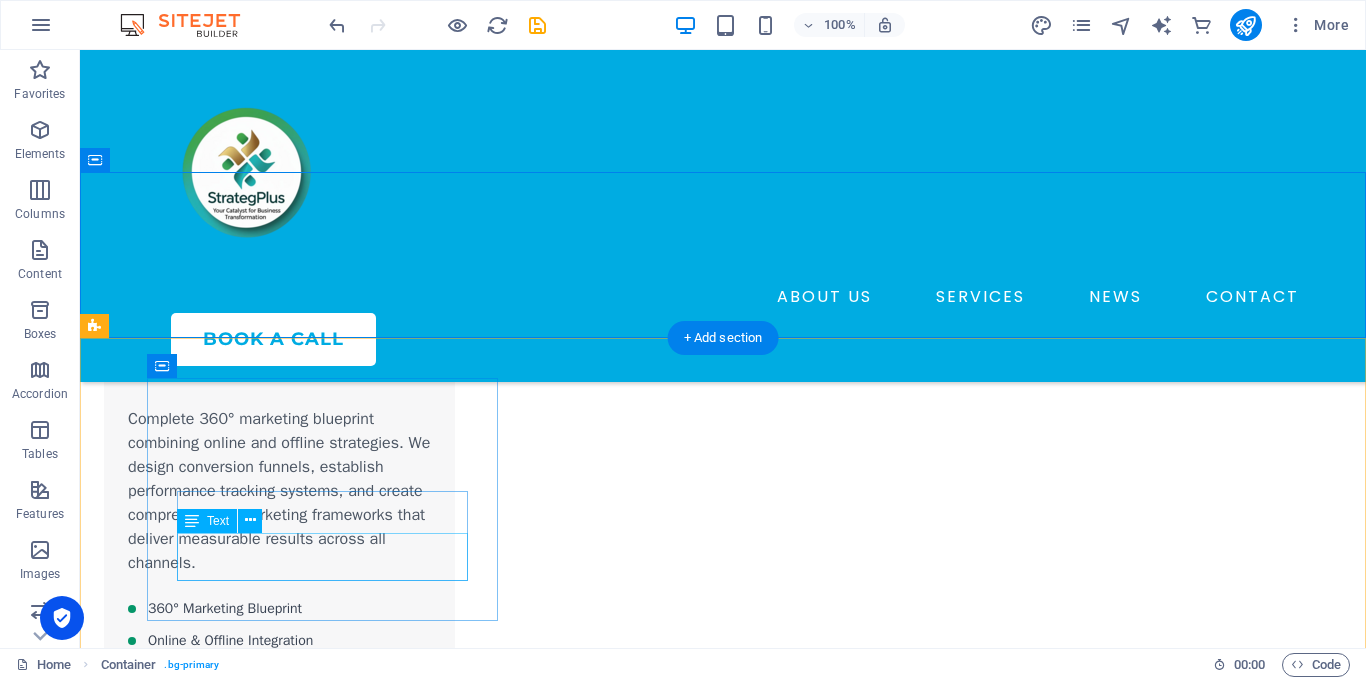 scroll, scrollTop: 1979, scrollLeft: 0, axis: vertical 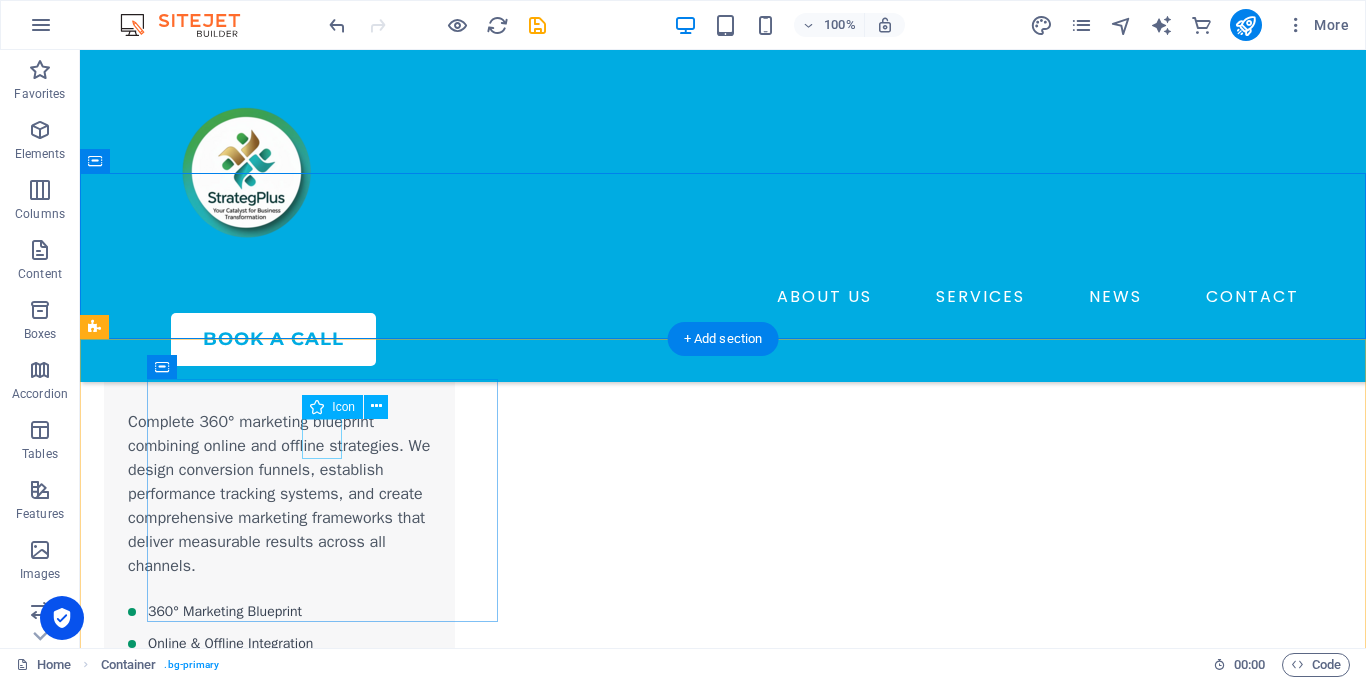 click at bounding box center [279, 1784] 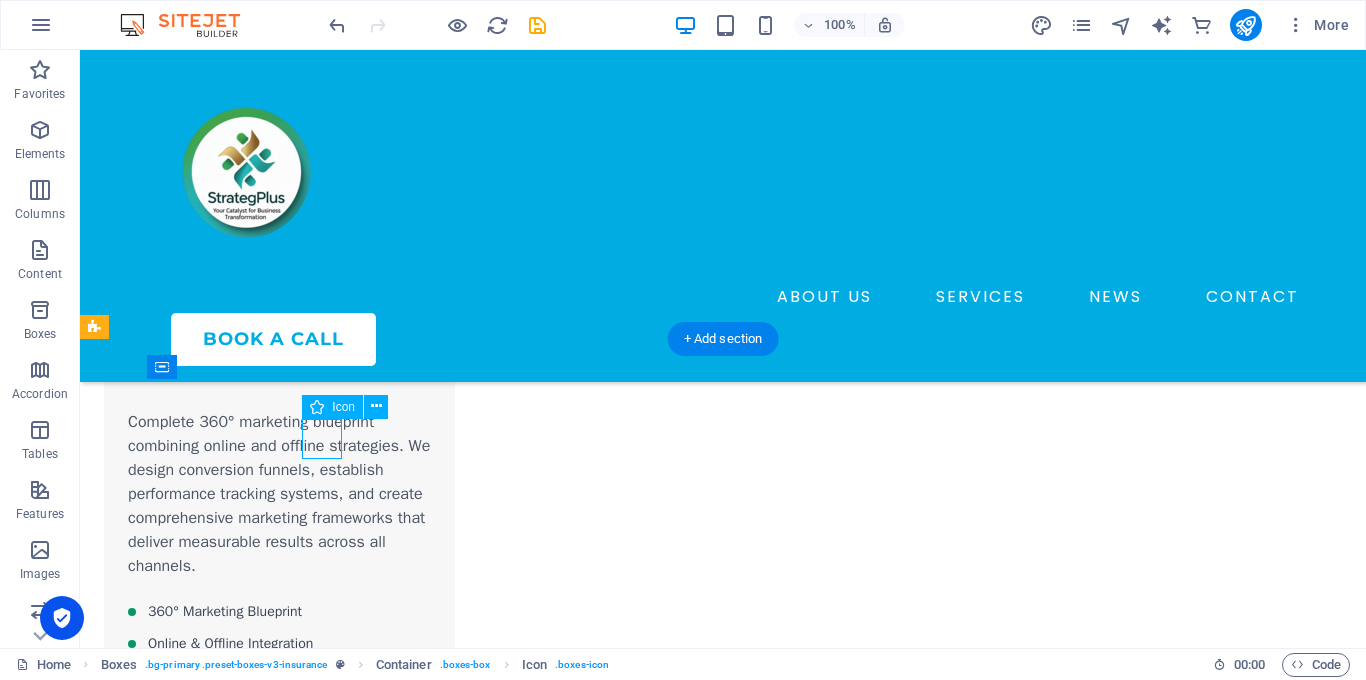 click at bounding box center [279, 1784] 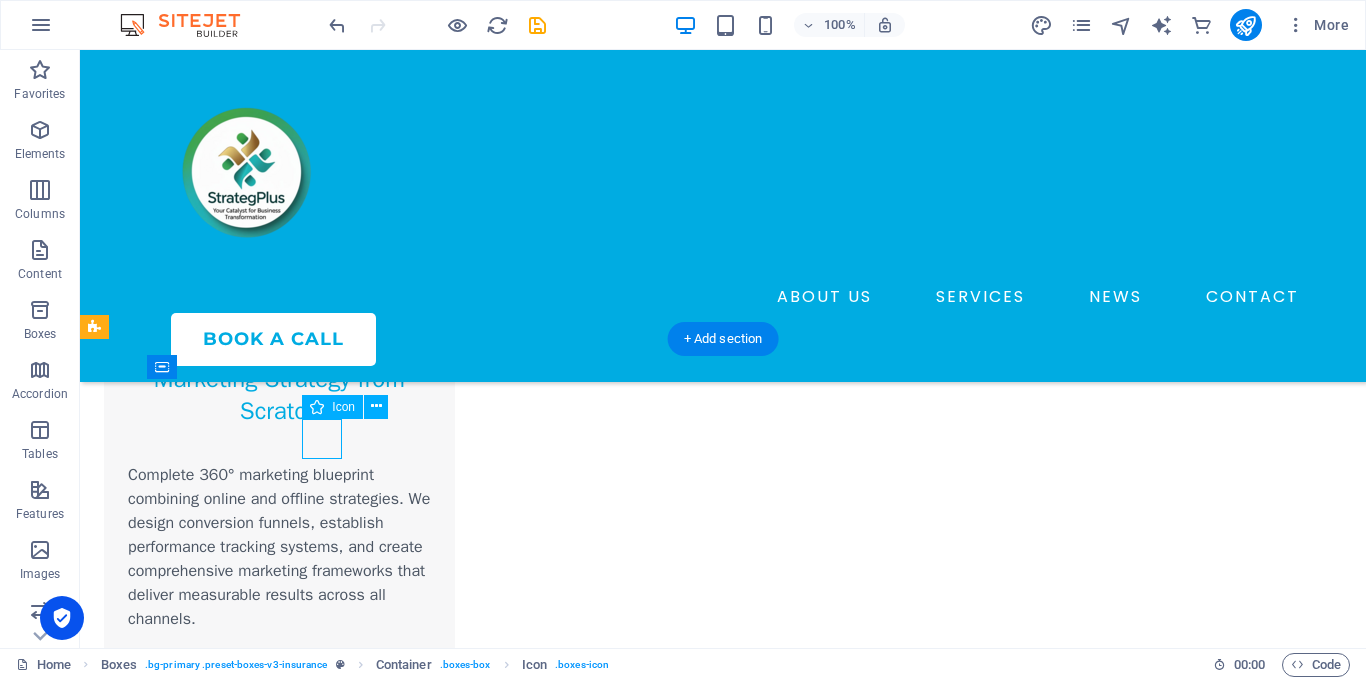 select on "xMidYMid" 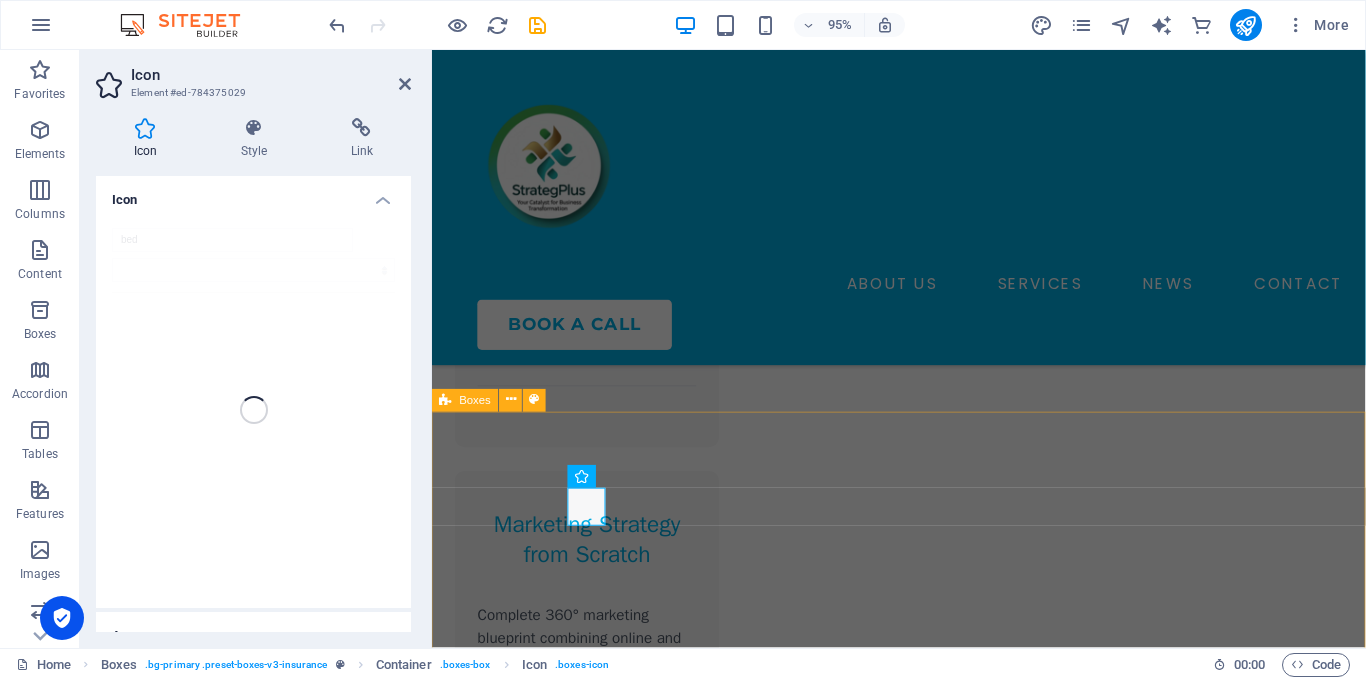 scroll, scrollTop: 2032, scrollLeft: 0, axis: vertical 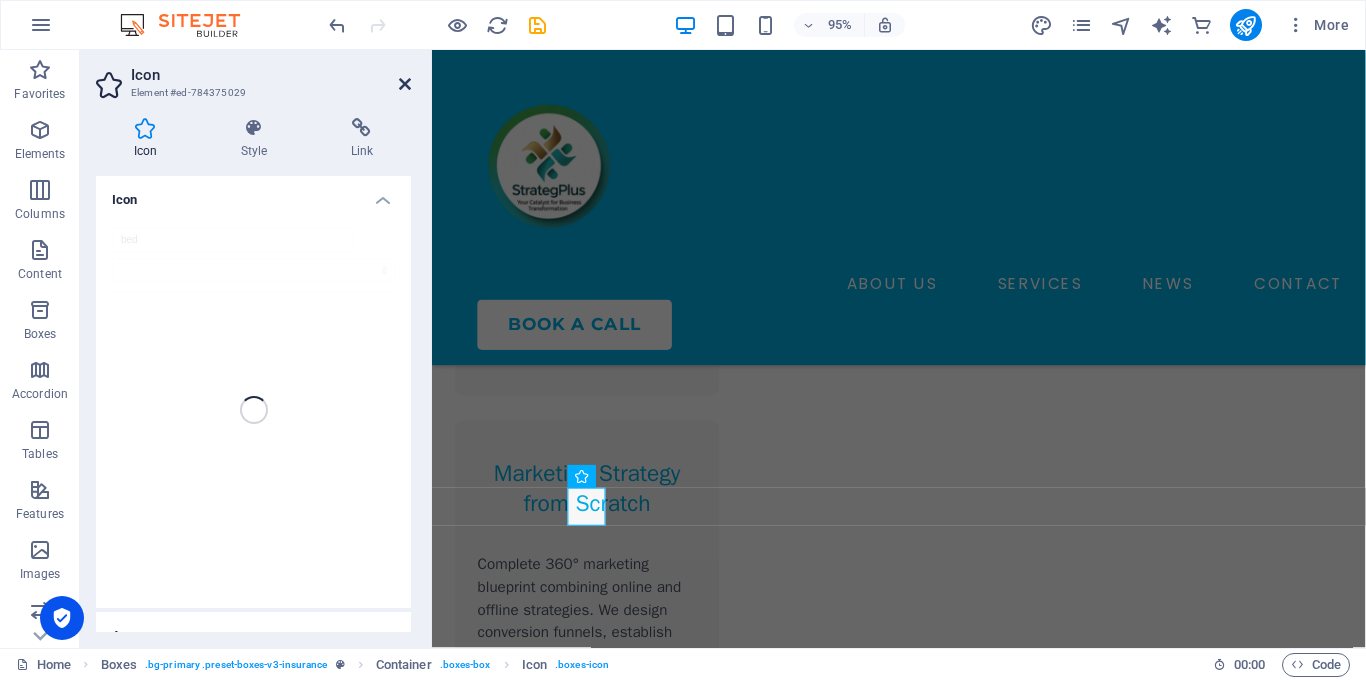 click at bounding box center (405, 84) 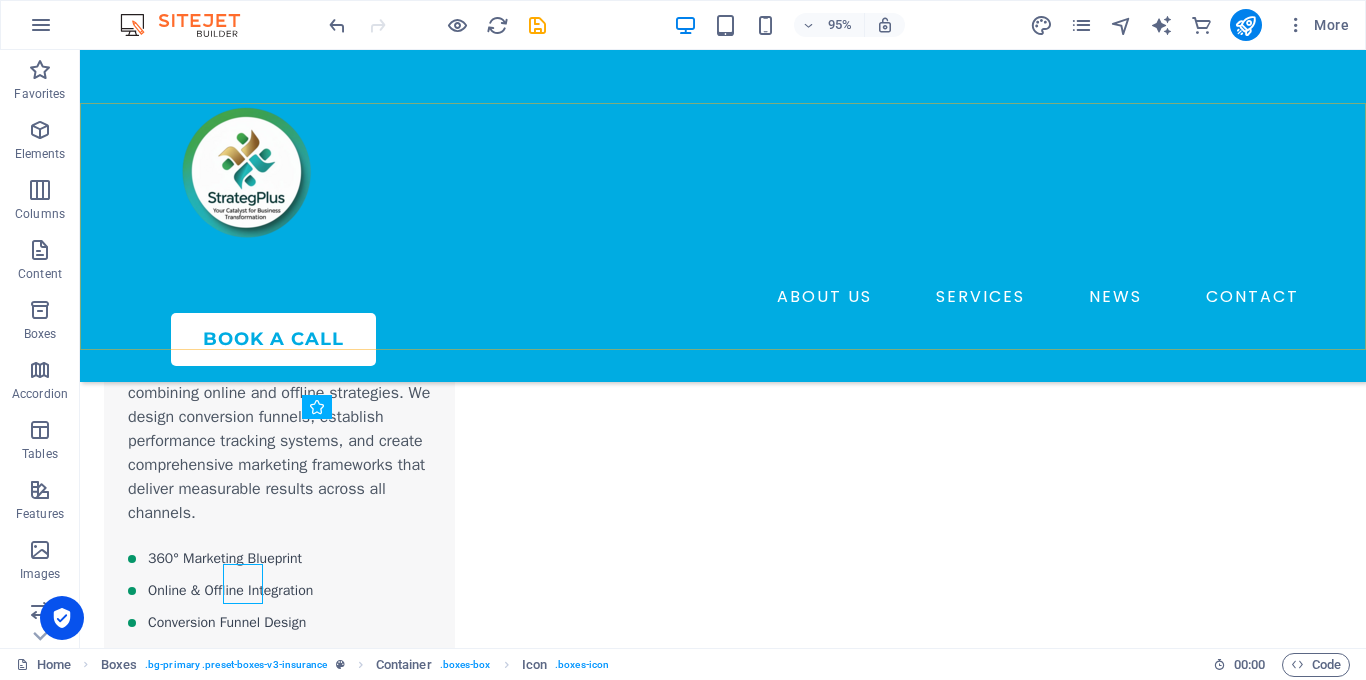 scroll, scrollTop: 1979, scrollLeft: 0, axis: vertical 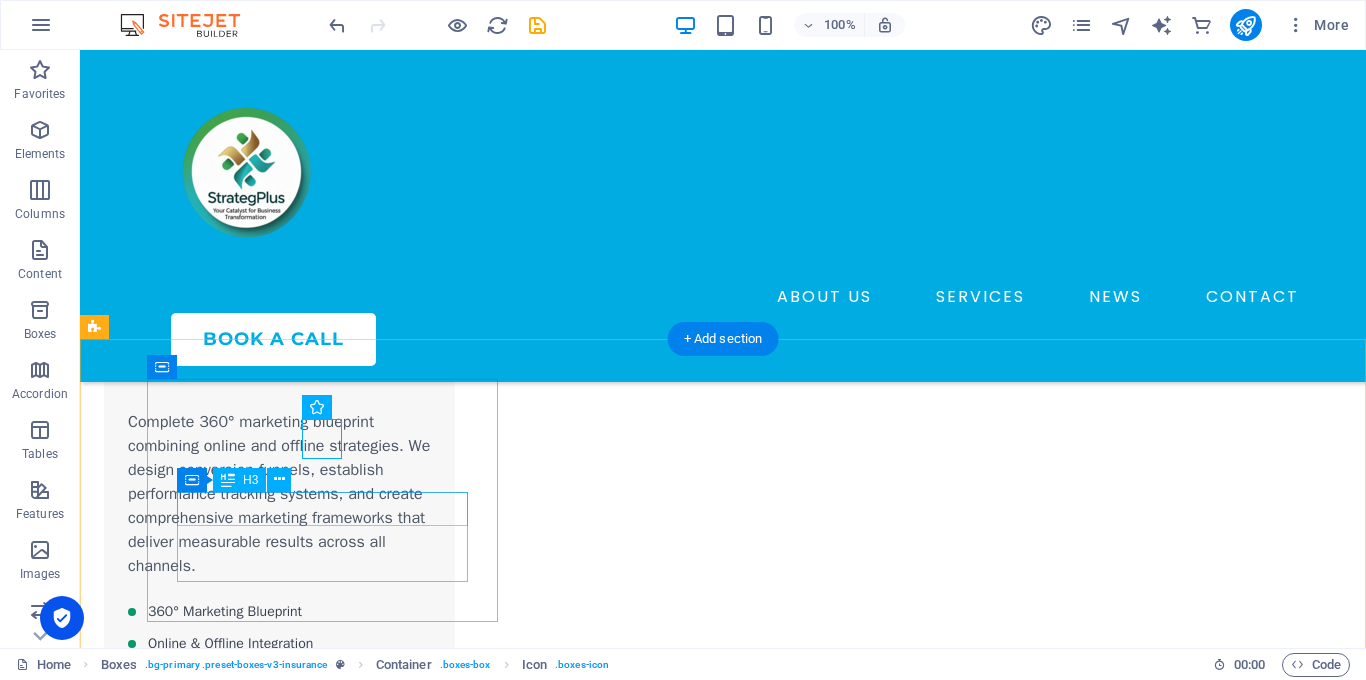 click on "General Liability" at bounding box center [279, 1854] 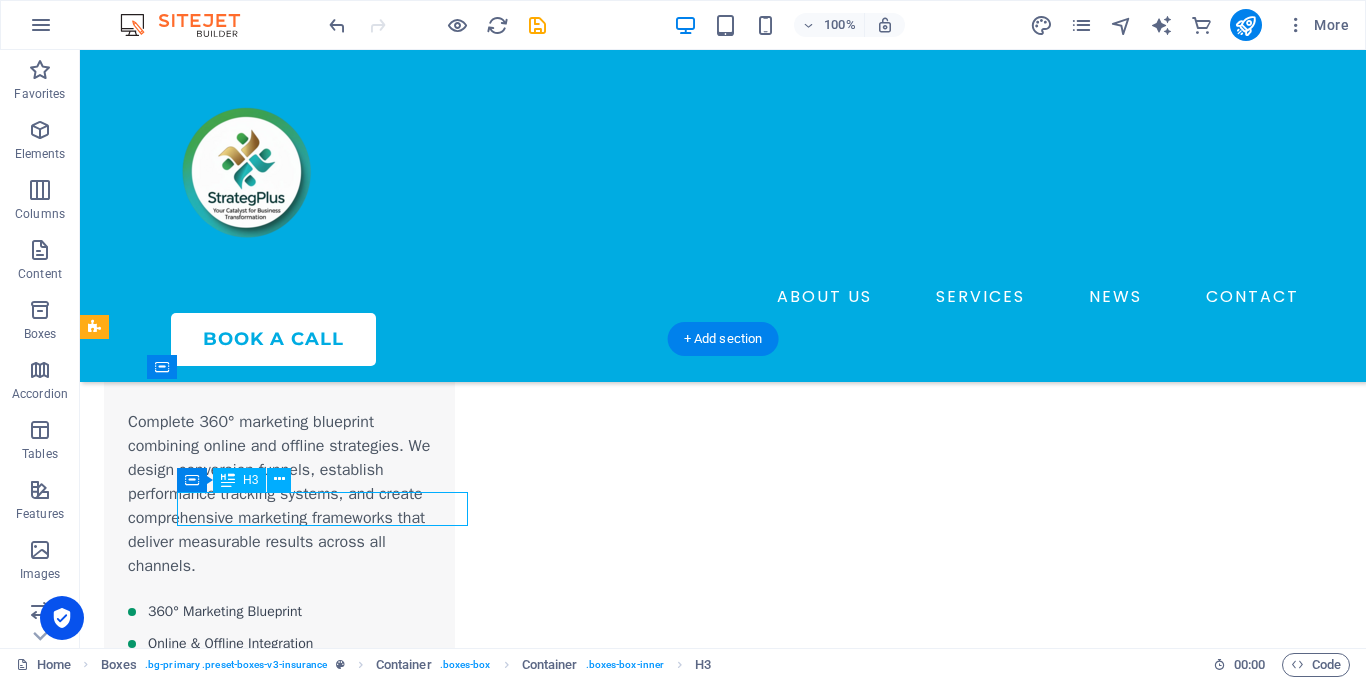 click on "General Liability" at bounding box center (279, 1854) 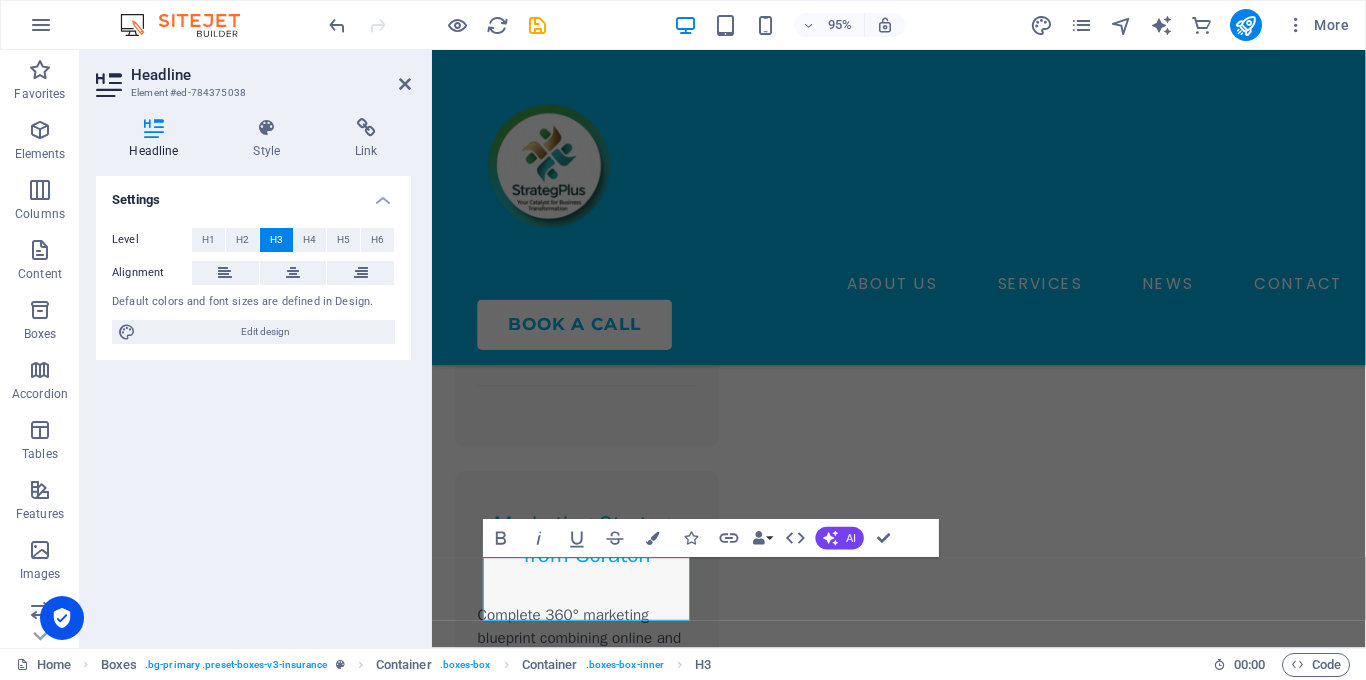 scroll, scrollTop: 2032, scrollLeft: 0, axis: vertical 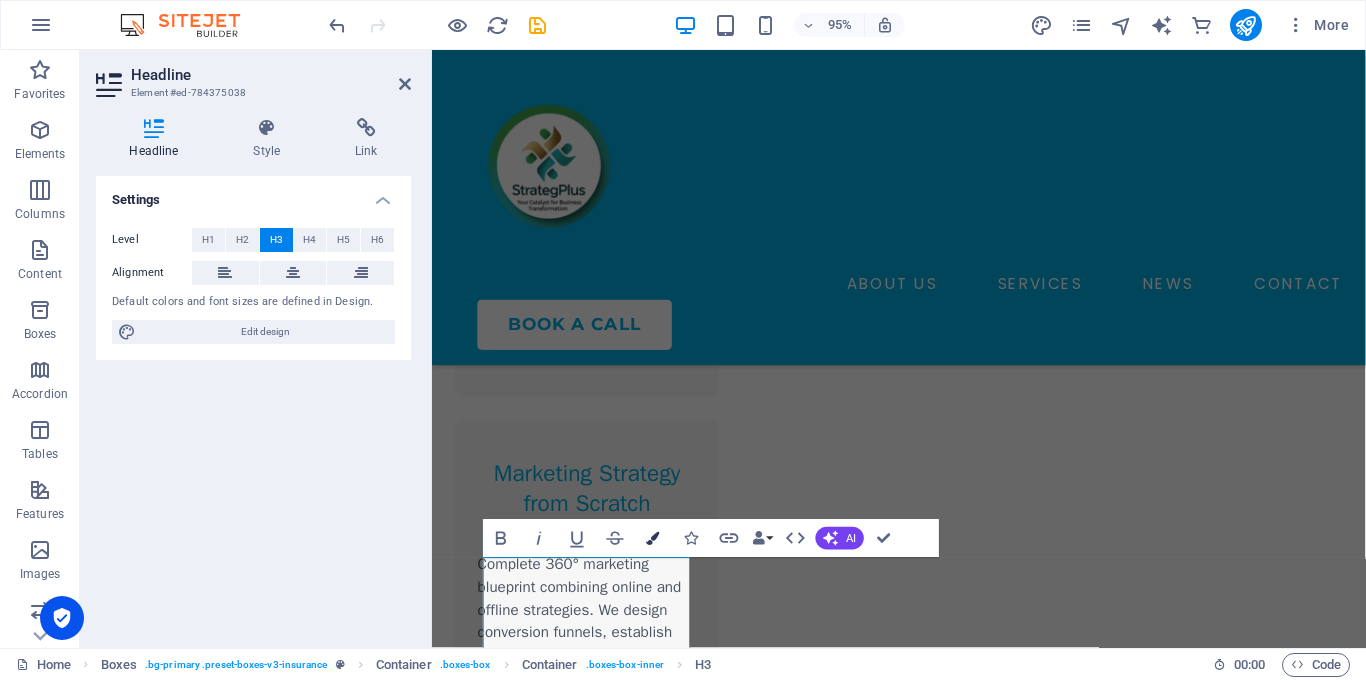 click at bounding box center [653, 538] 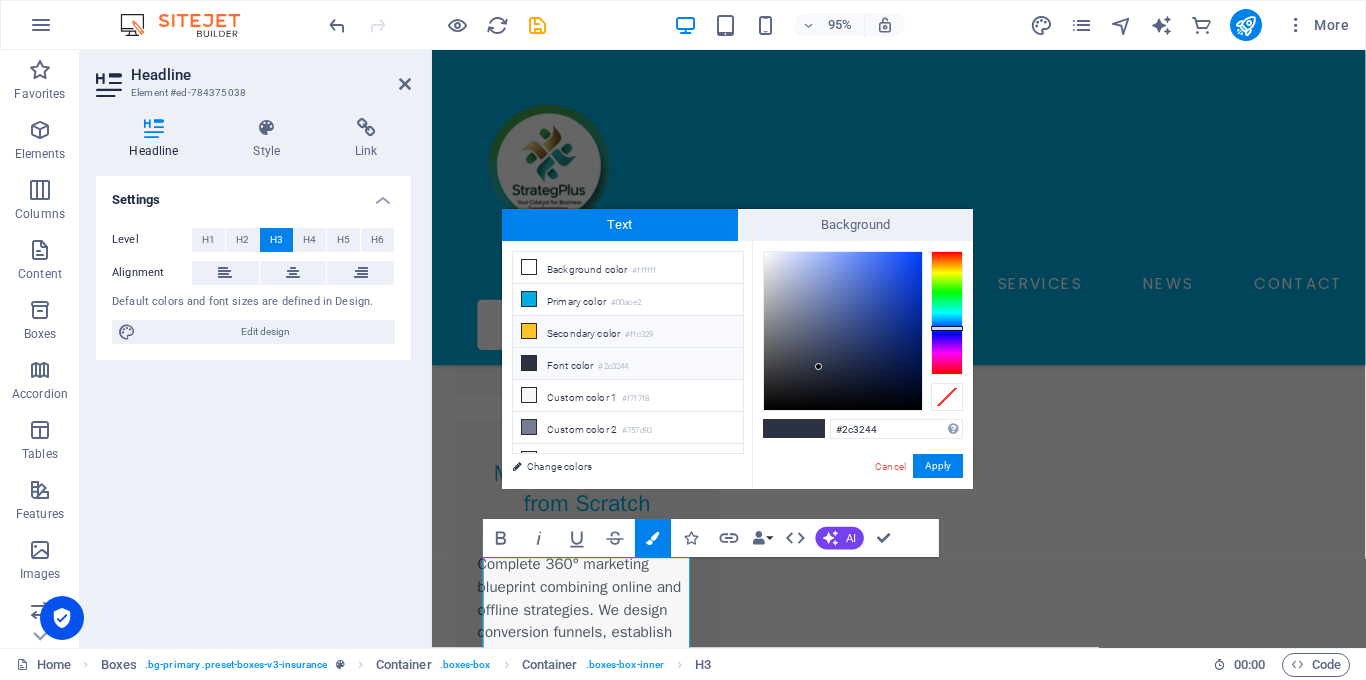 click on "Secondary color
#ffc329" at bounding box center [628, 332] 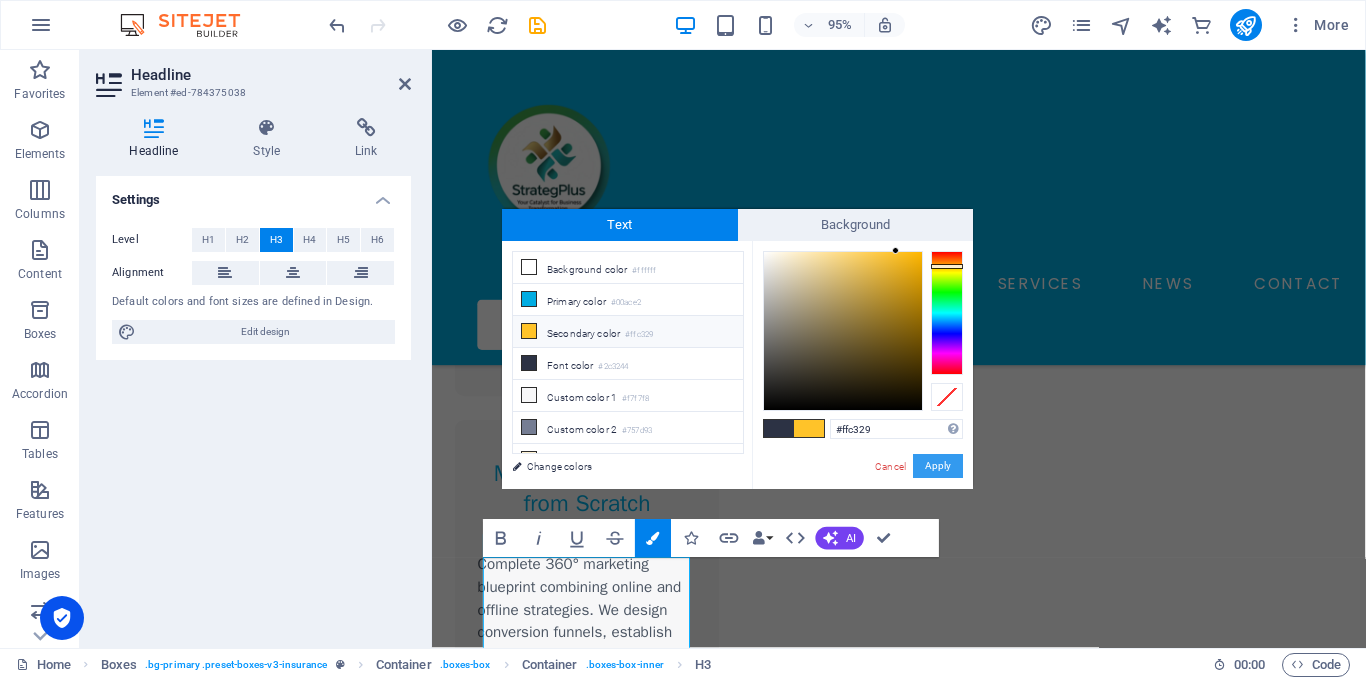click on "Apply" at bounding box center [938, 466] 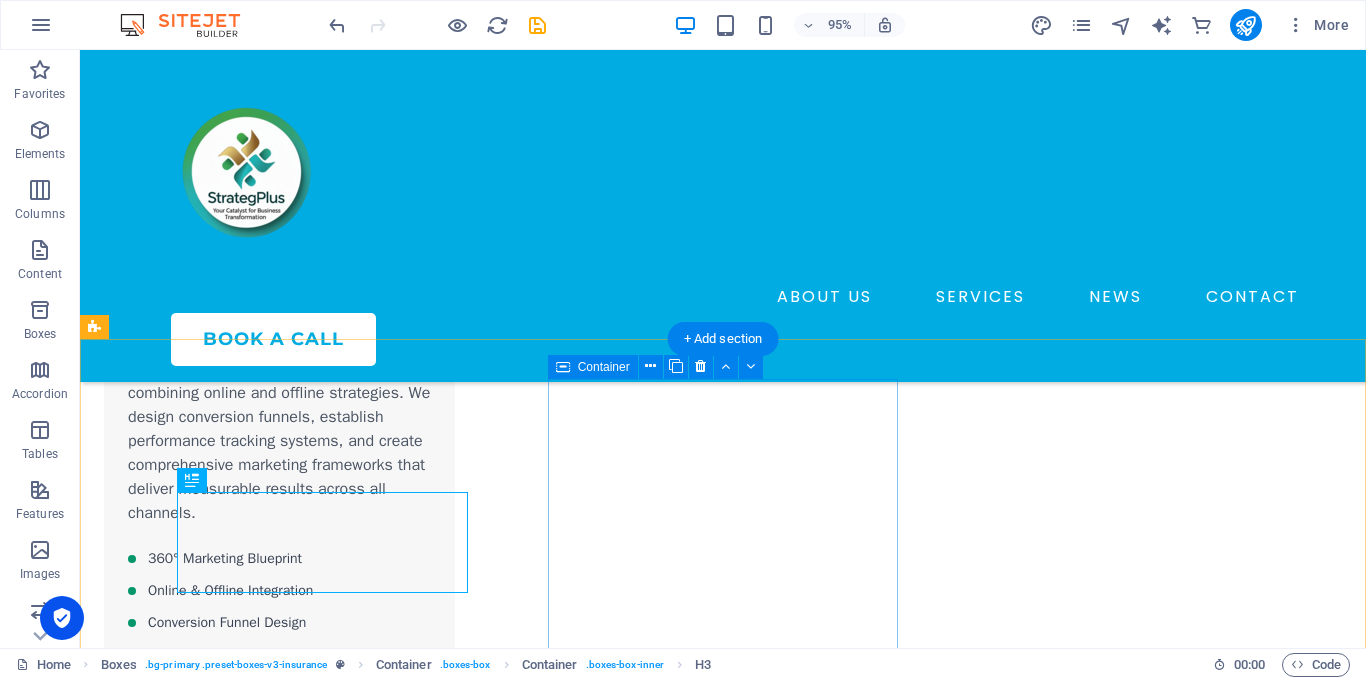 scroll, scrollTop: 1979, scrollLeft: 0, axis: vertical 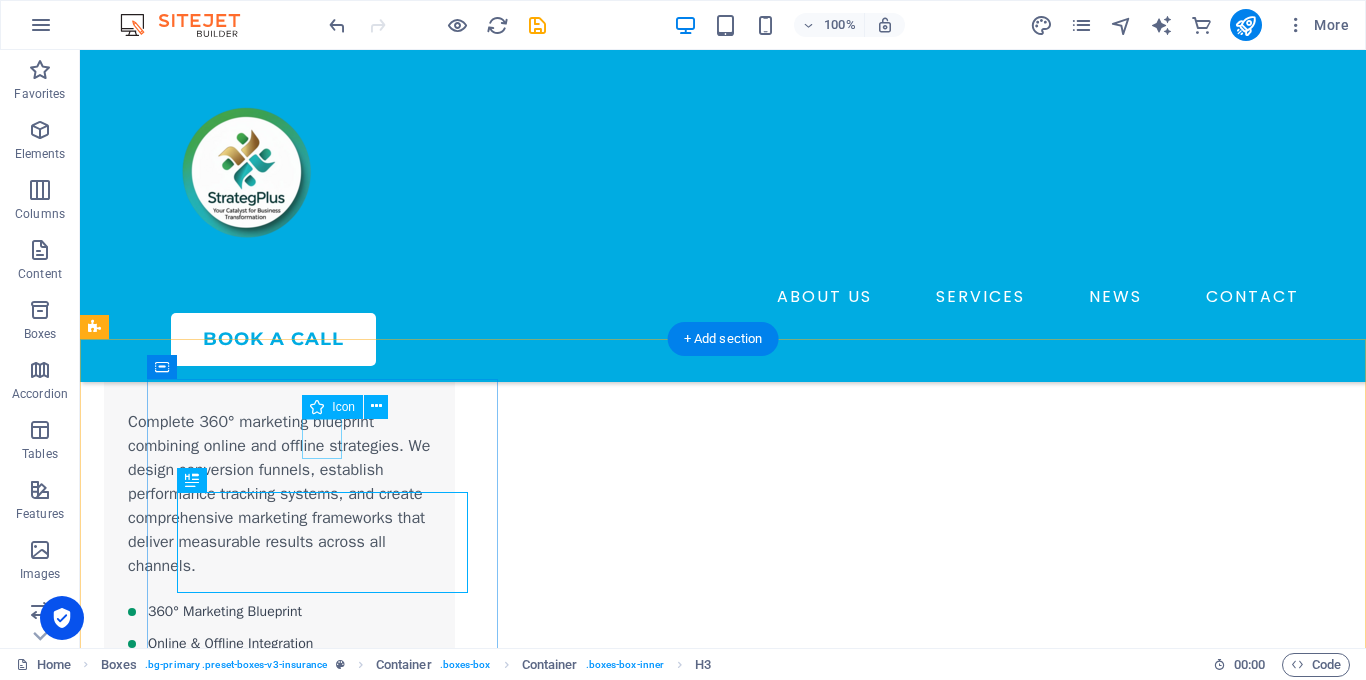 click at bounding box center [279, 1784] 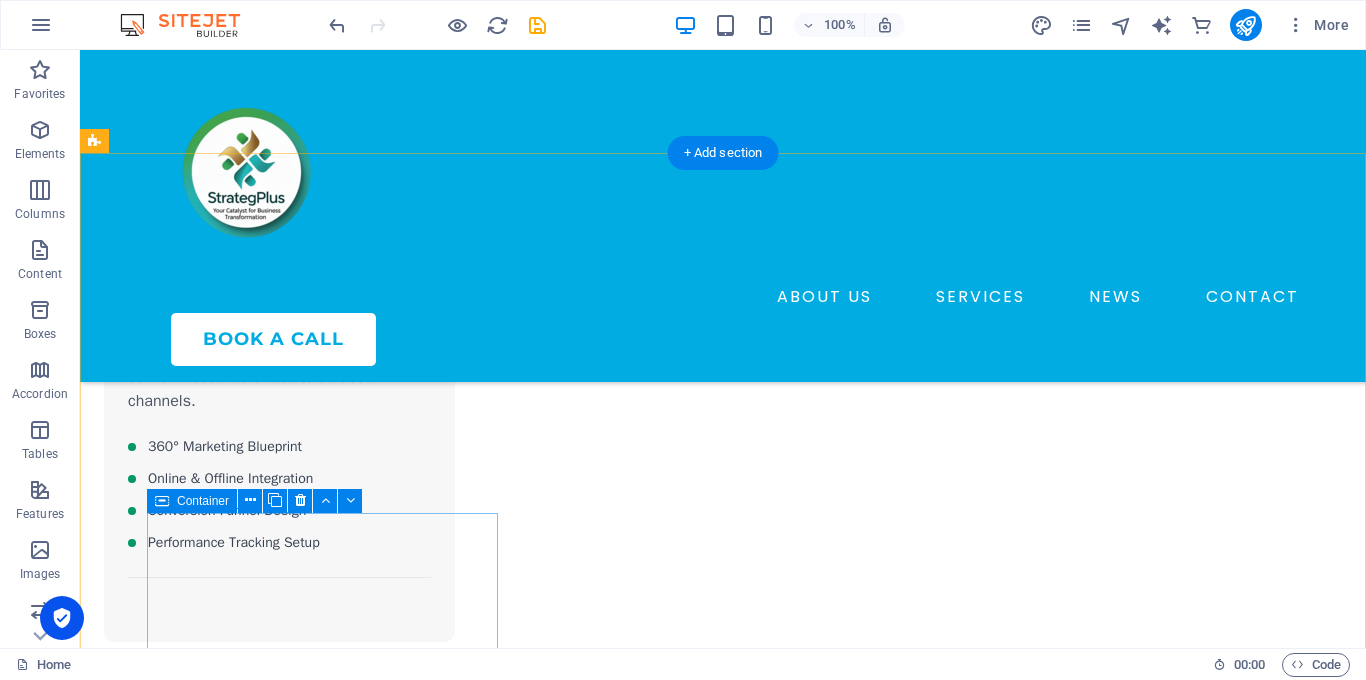 scroll, scrollTop: 2169, scrollLeft: 0, axis: vertical 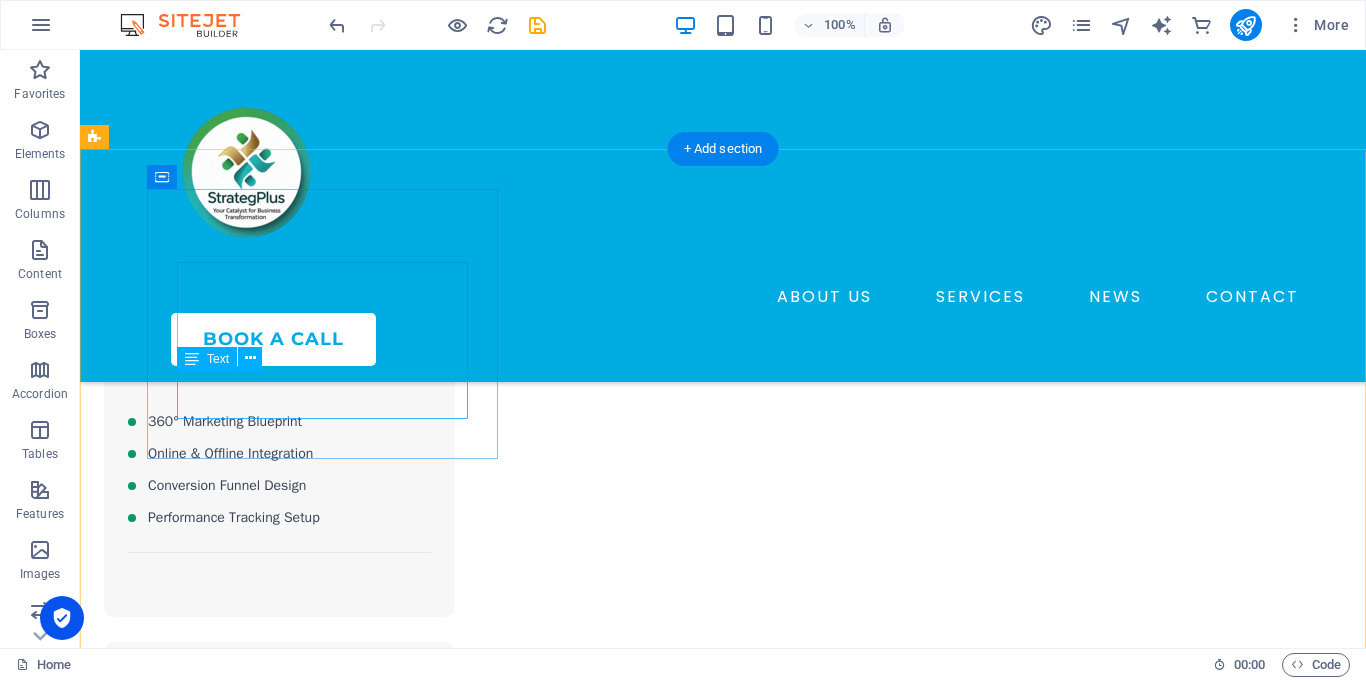 click on "Lorem ipsum dolor sit amet, consectetur adipiscing elit." at bounding box center (279, 1740) 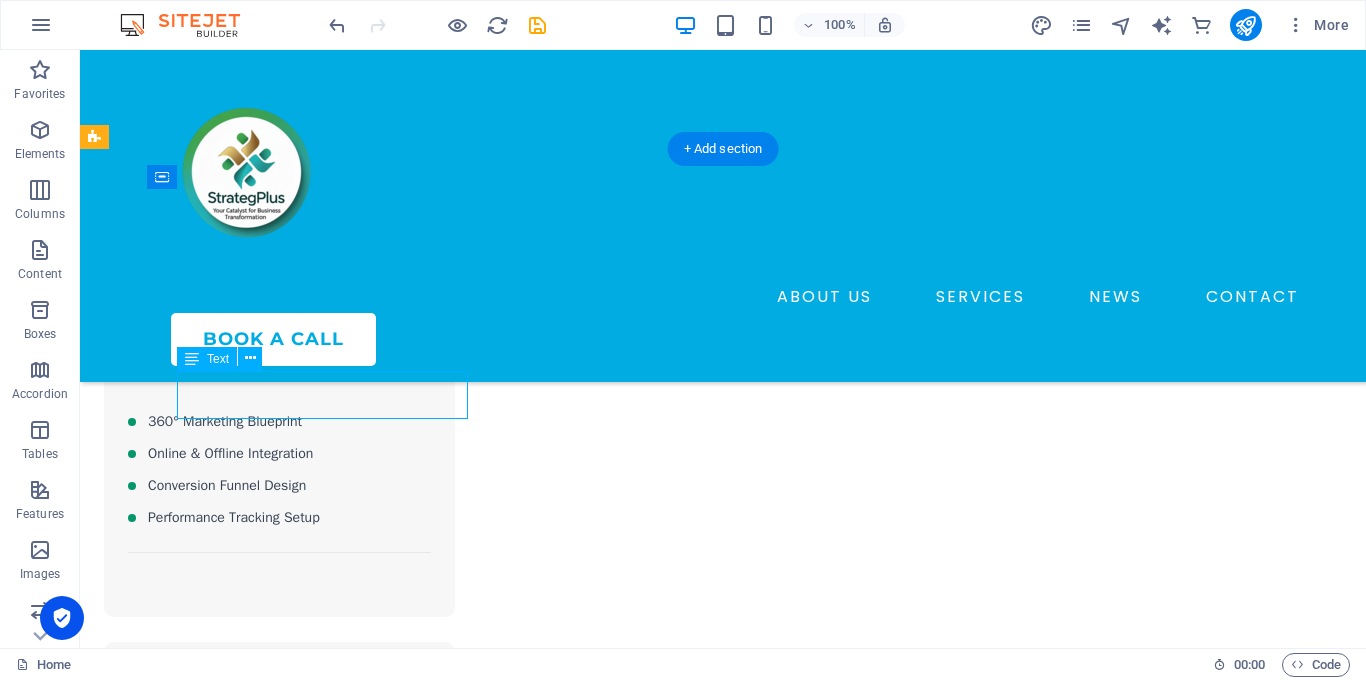 click on "Lorem ipsum dolor sit amet, consectetur adipiscing elit." at bounding box center (279, 1740) 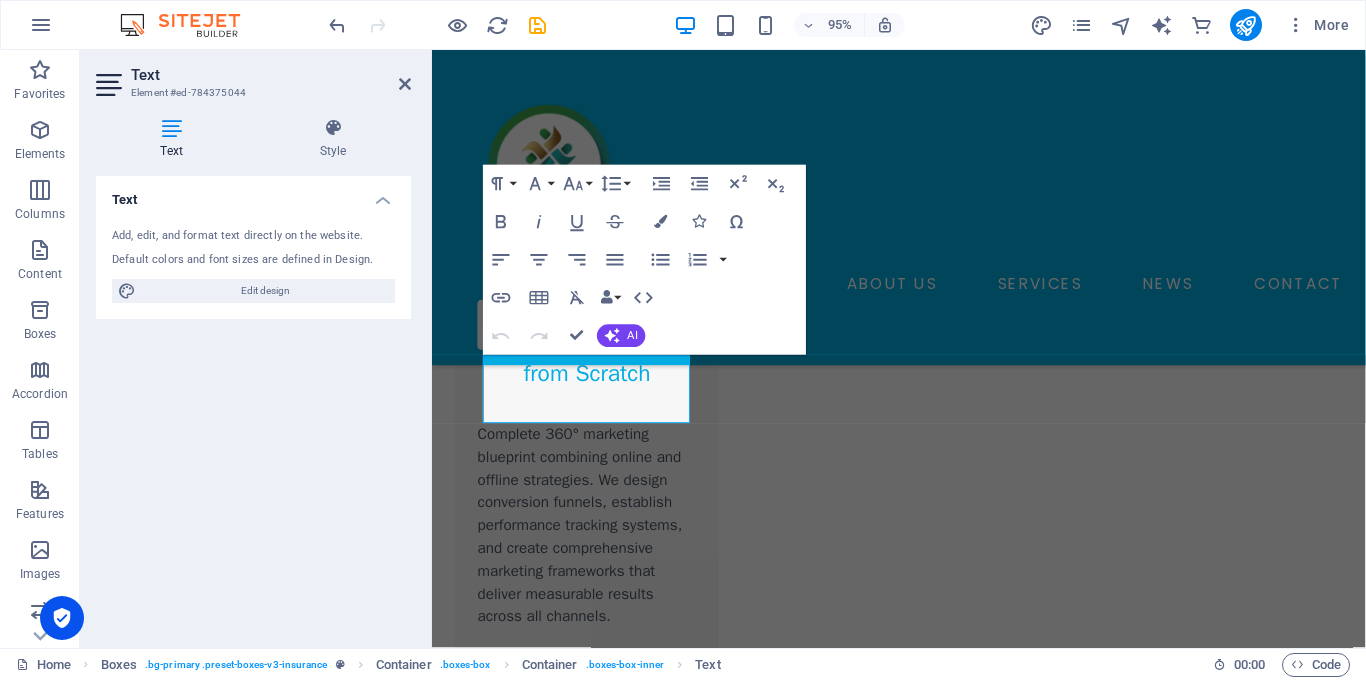 scroll, scrollTop: 2314, scrollLeft: 0, axis: vertical 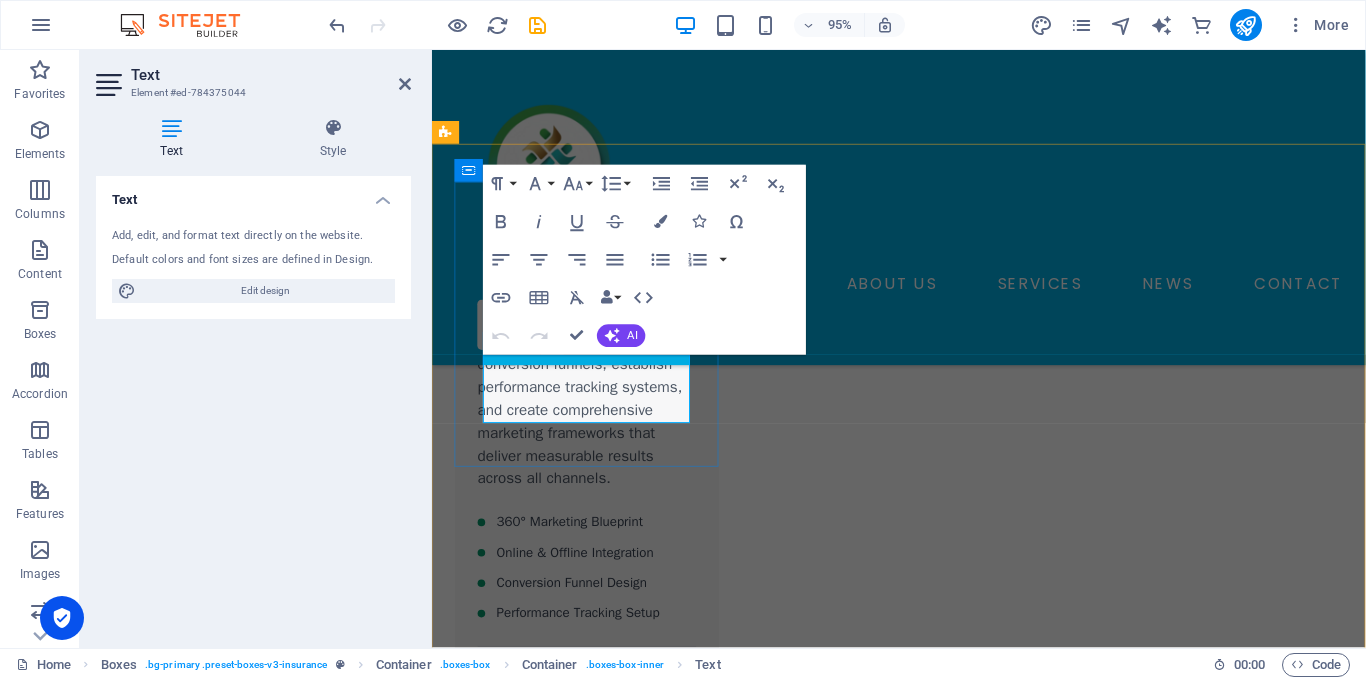 click on "Lorem ipsum dolor sit amet, consectetur adipiscing elit." at bounding box center [595, 1958] 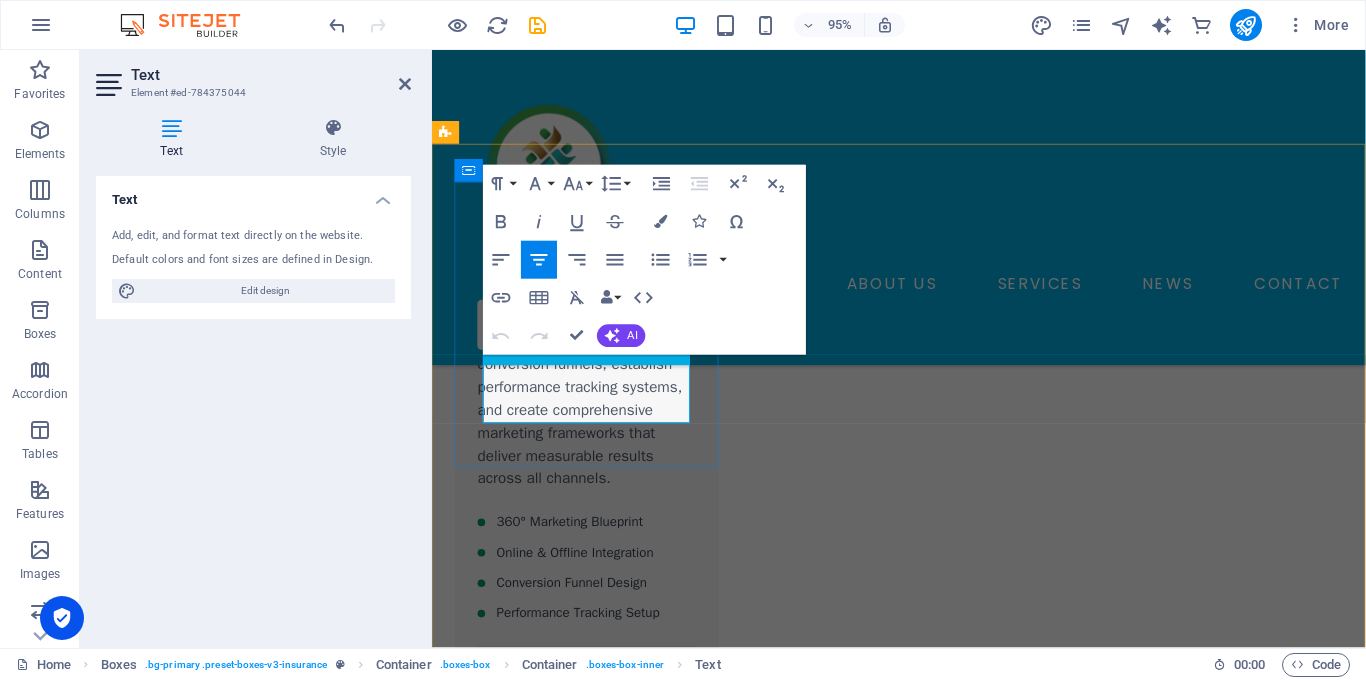 click on "Lorem ipsum dolor sit amet, consectetur adipiscing elit." at bounding box center [595, 1958] 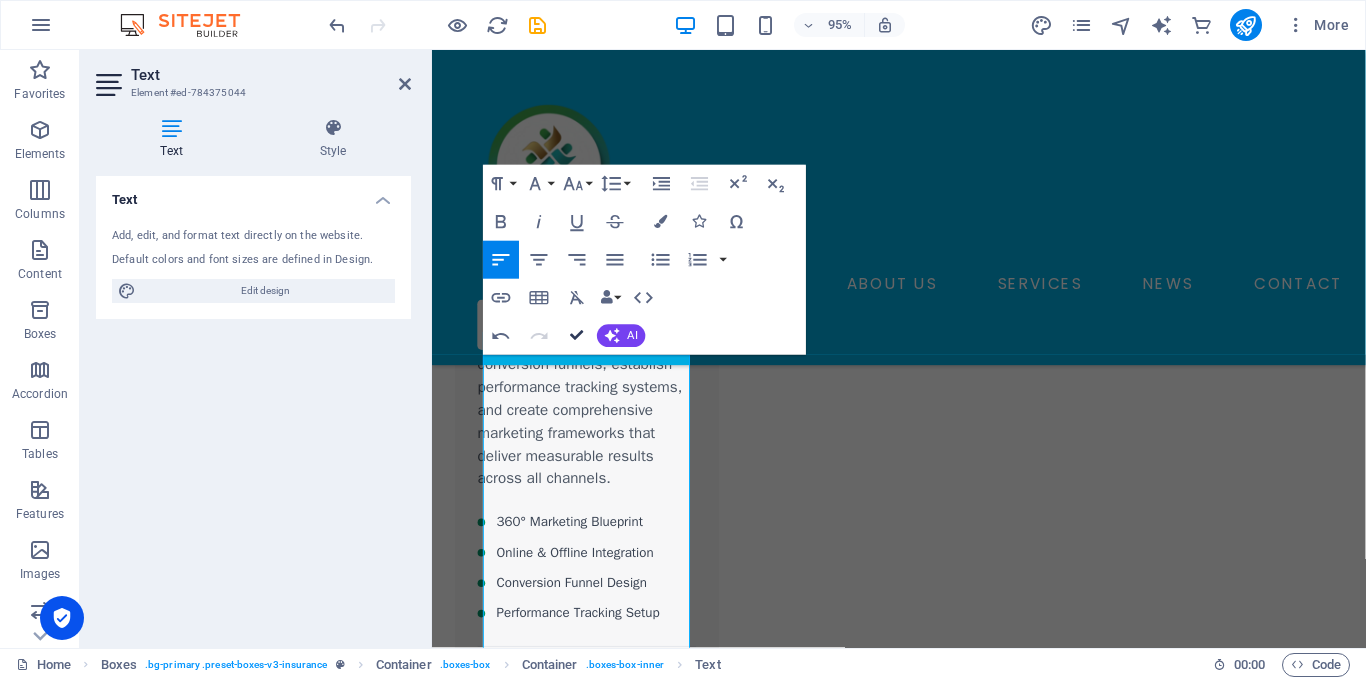 scroll, scrollTop: 2169, scrollLeft: 0, axis: vertical 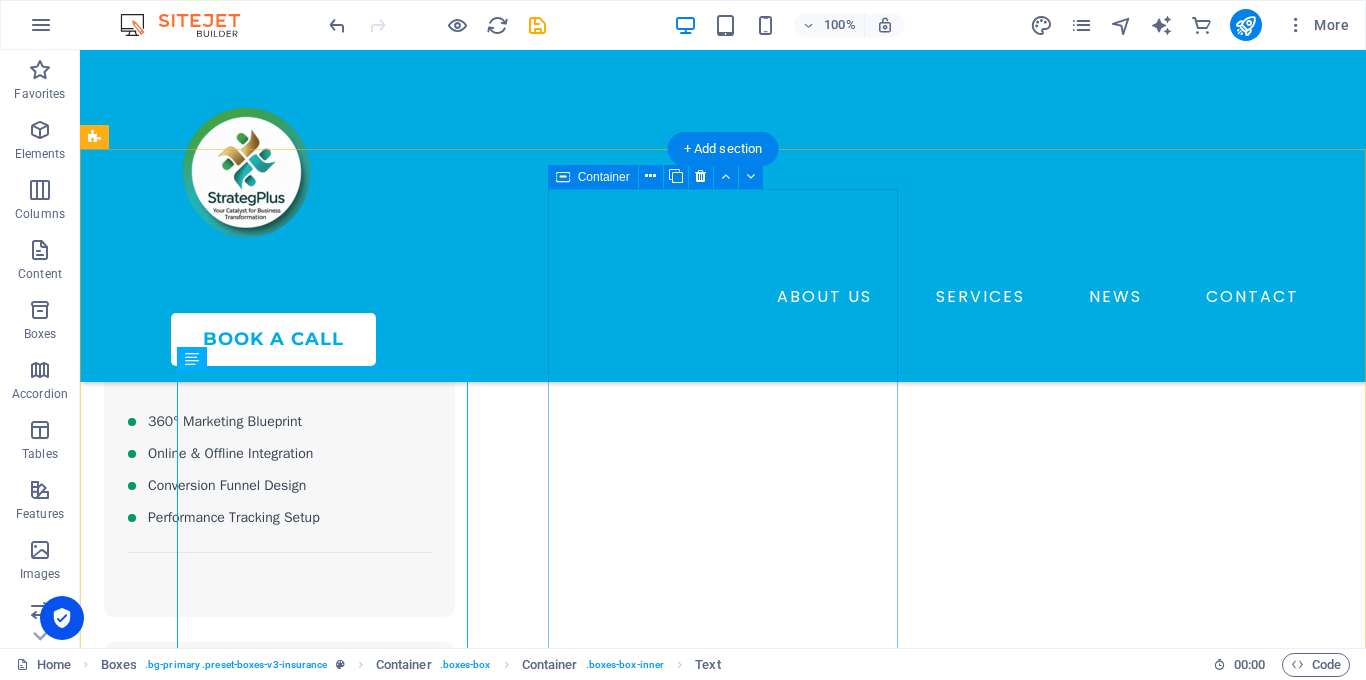 click on "Cyber Insurance Lorem ipsum dolor sit amet, consectetur adipiscing elit." at bounding box center (279, 2234) 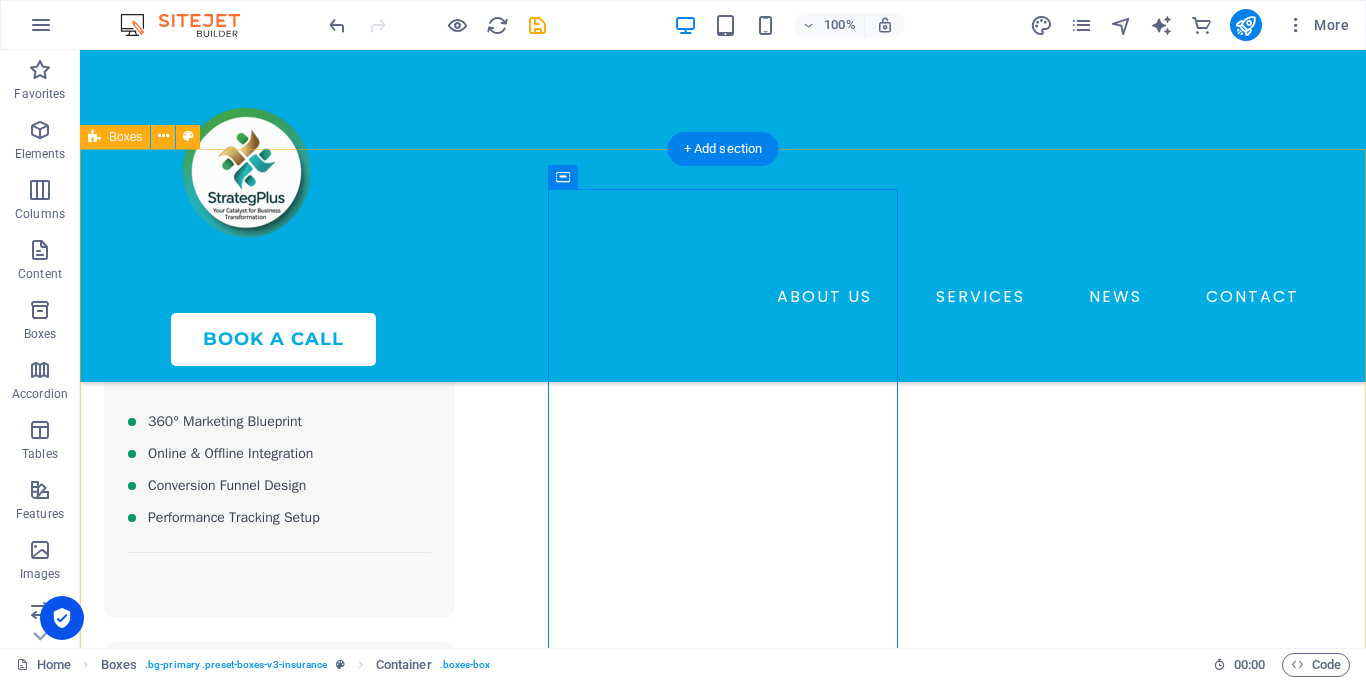 click on "Internal Audit & Bottleneck Diagnosis Comprehensive organizational analysis to identify inefficiencies and optimization opportunities. We audit team structures, information flow, communication patterns, and marketing processes to eliminate bottlenecks and enhance performance. Team Structure Analysis Information Flow Audit Communication Breakdown Analysis Marketing Efficiency Review Cyber Insurance Lorem ipsum dolor sit amet, consectetur adipiscing elit. Fidelity Bond Lorem ipsum dolor sit amet, consectetur adipiscing elit. Contents Cover Lorem ipsum dolor sit amet, consectetur adipiscing elit. Office Indemnity Lorem ipsum dolor sit amet, consectetur adipiscing elit. Health Insurance Lorem ipsum dolor sit amet, consectetur adipiscing elit." at bounding box center (723, 2520) 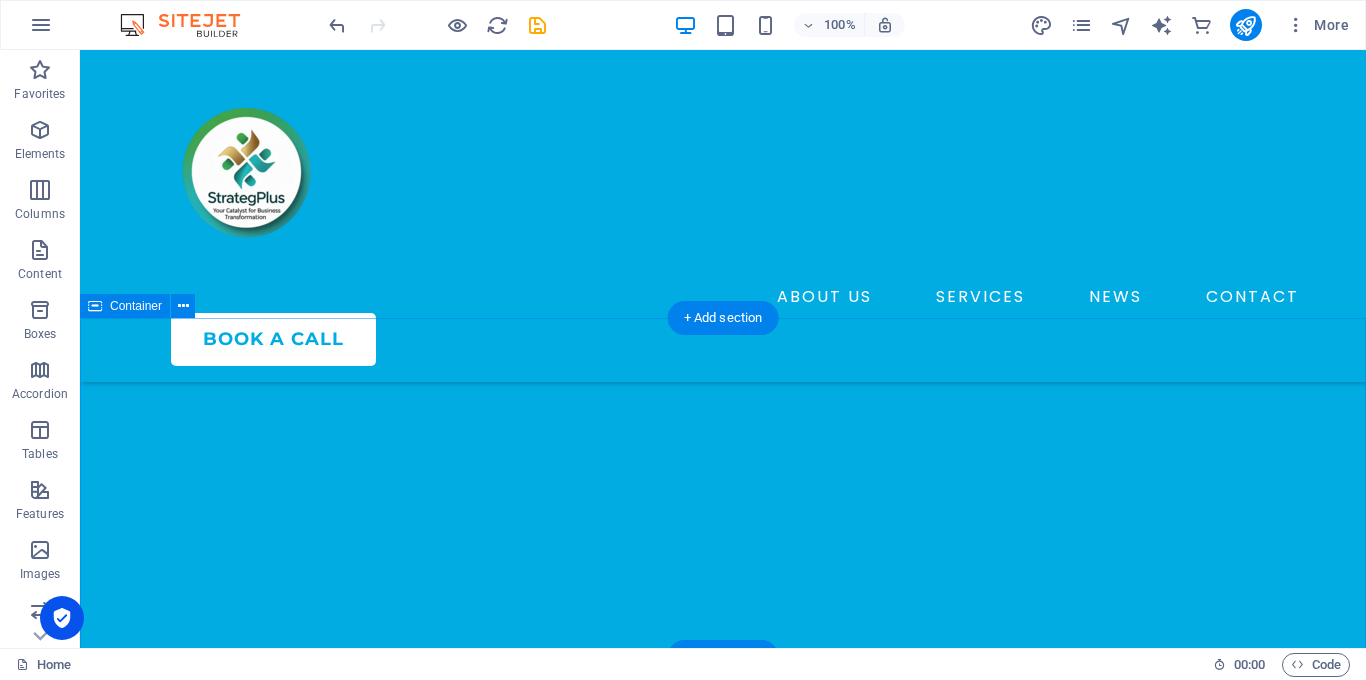 scroll, scrollTop: 671, scrollLeft: 0, axis: vertical 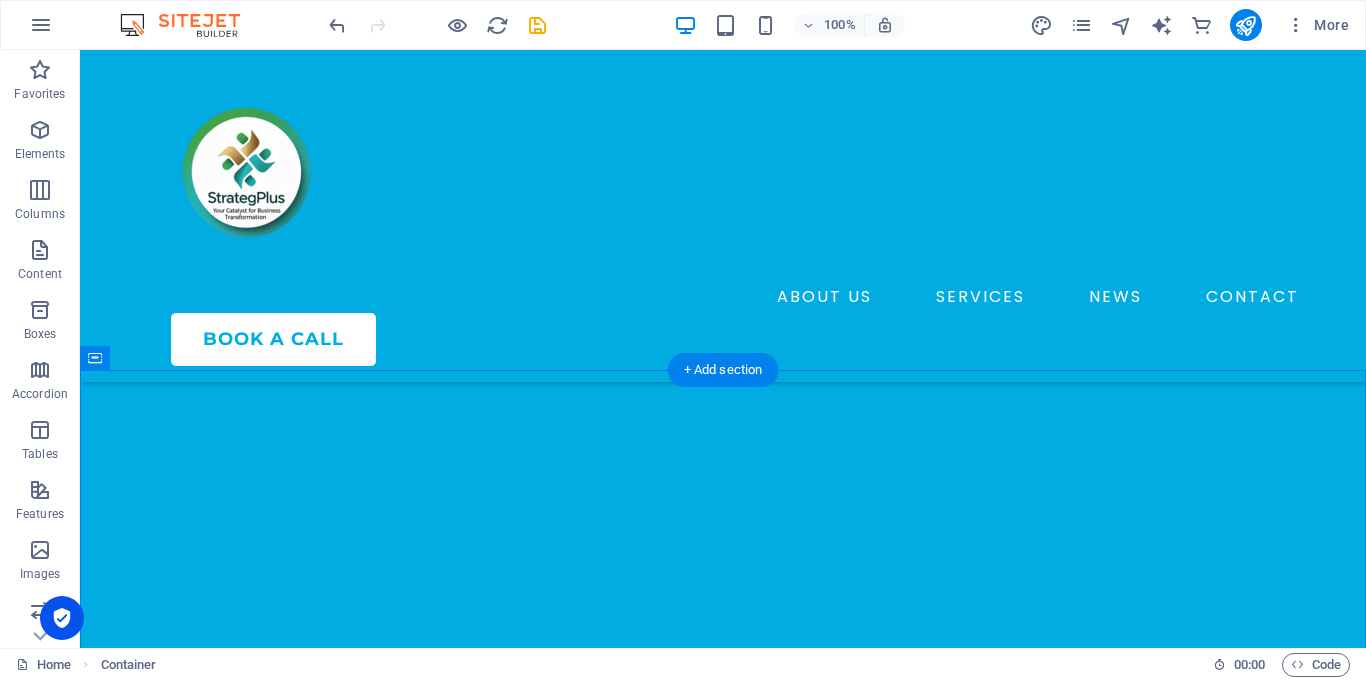 drag, startPoint x: 754, startPoint y: 529, endPoint x: 743, endPoint y: 434, distance: 95.63472 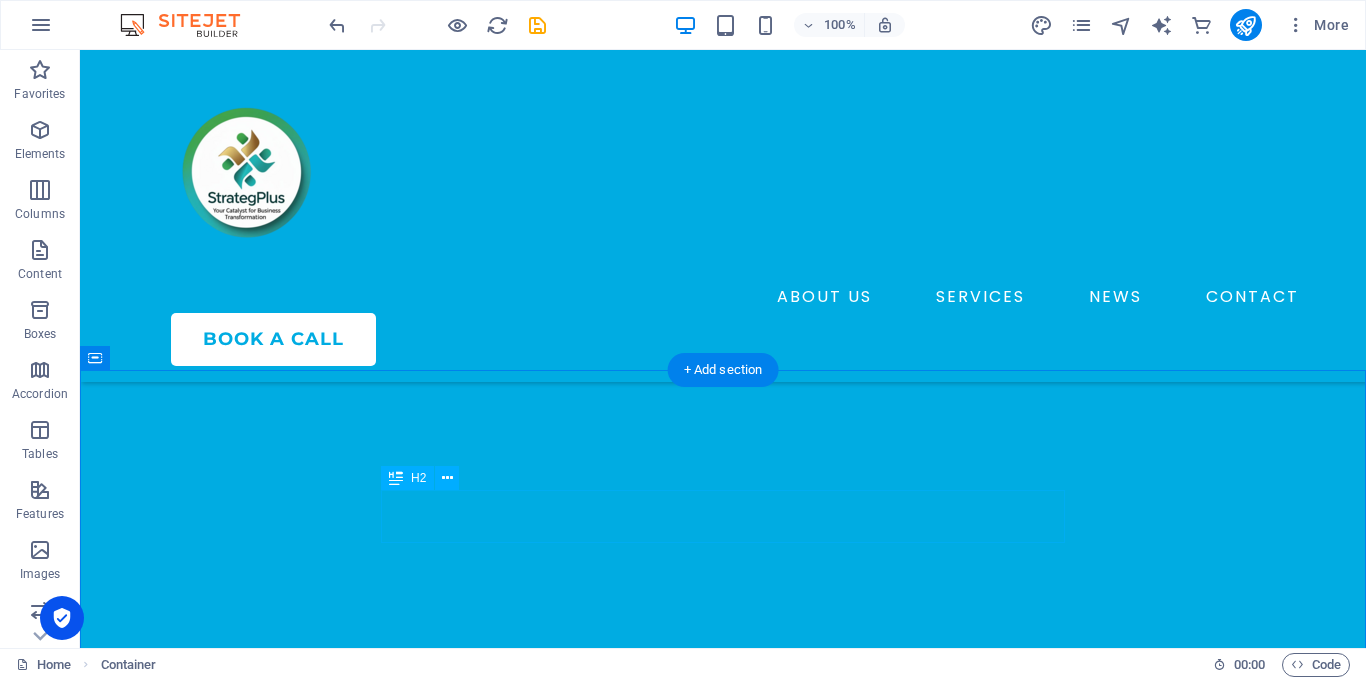 click on "Our Strategic Services" at bounding box center [723, 885] 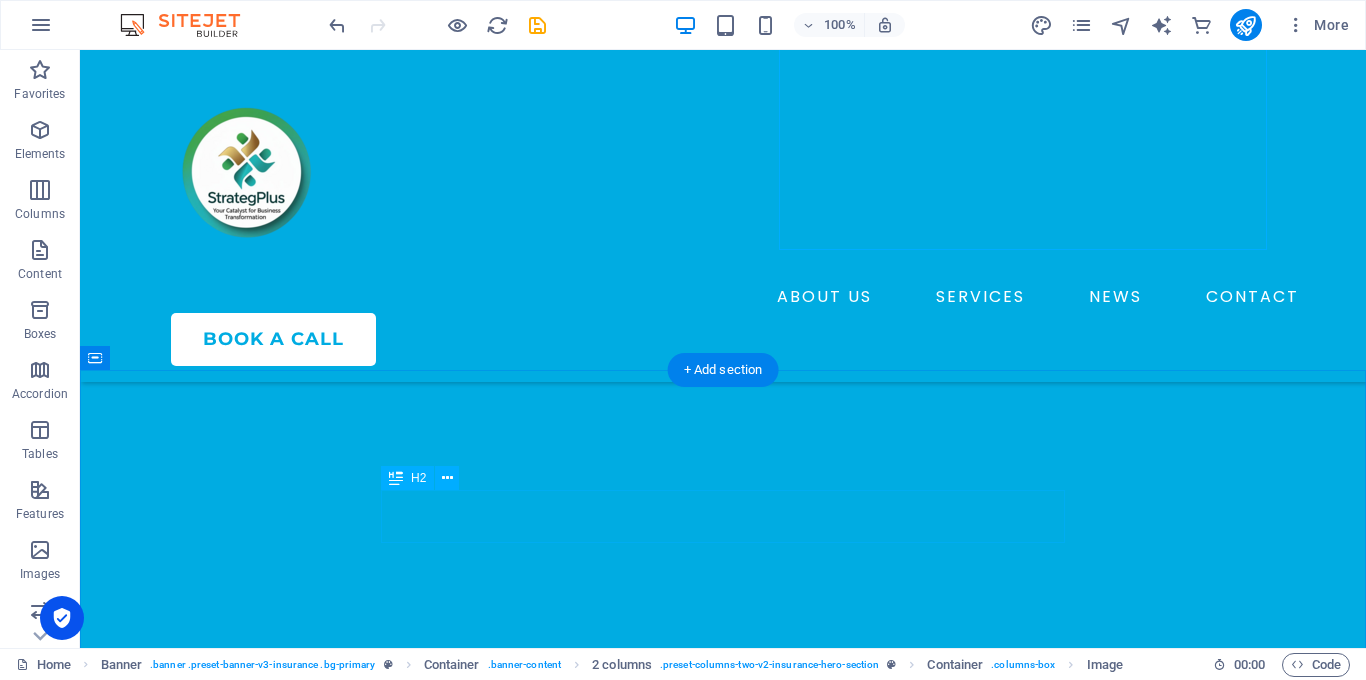 click on "Our Strategic Services" at bounding box center [723, 885] 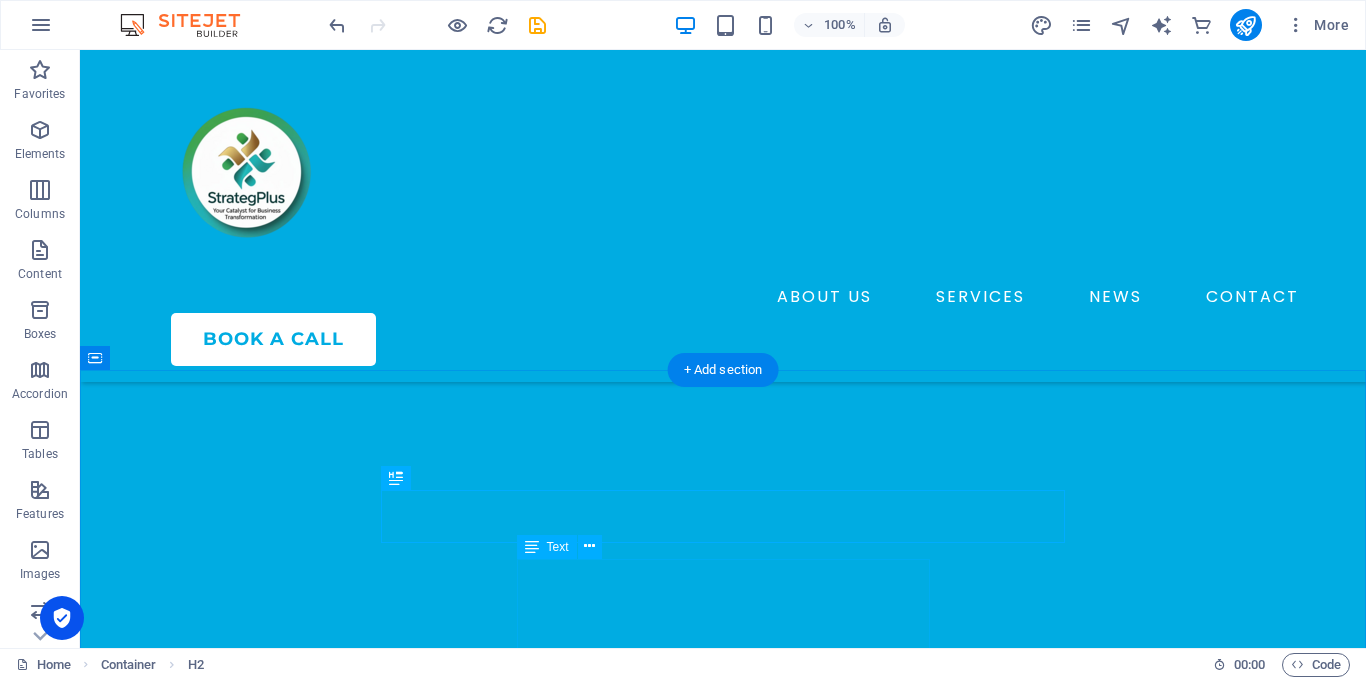 click on "Comprehensive consulting solutions tailored for corporate clients, MNCs, and funded startups seeking strategic excellence and operational optimization." at bounding box center [723, 958] 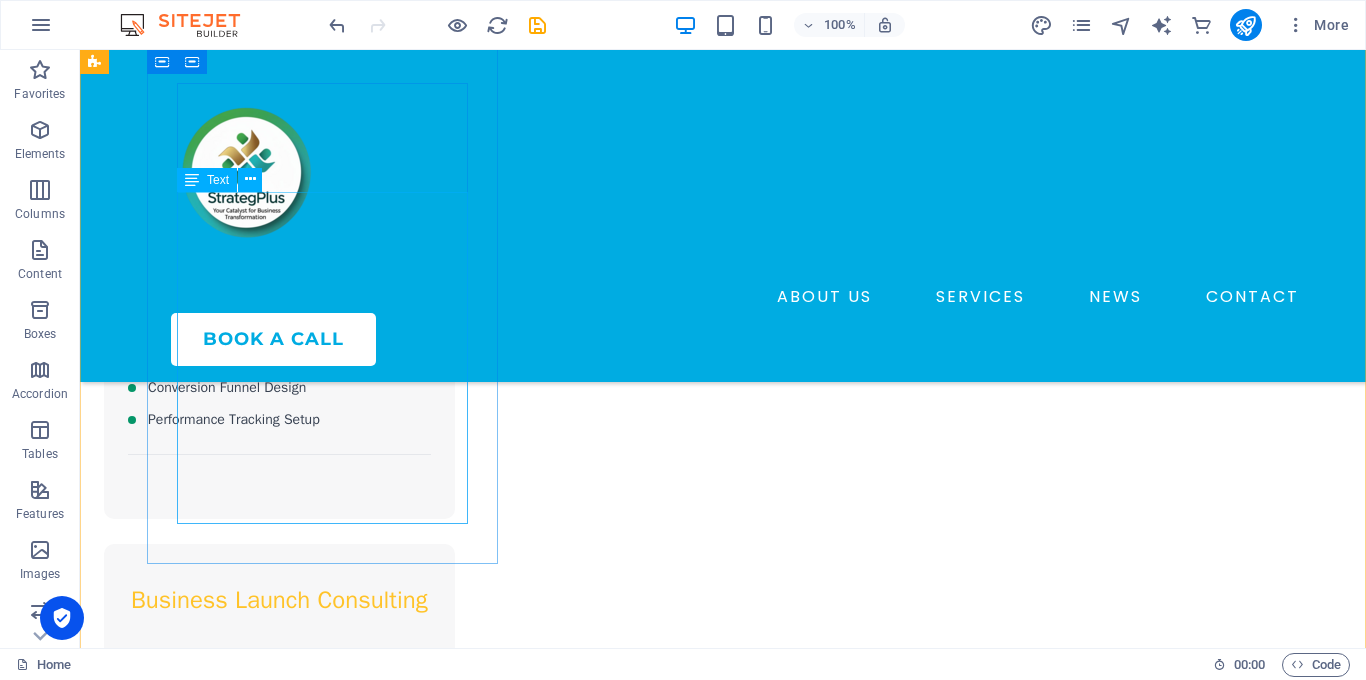 scroll, scrollTop: 2255, scrollLeft: 0, axis: vertical 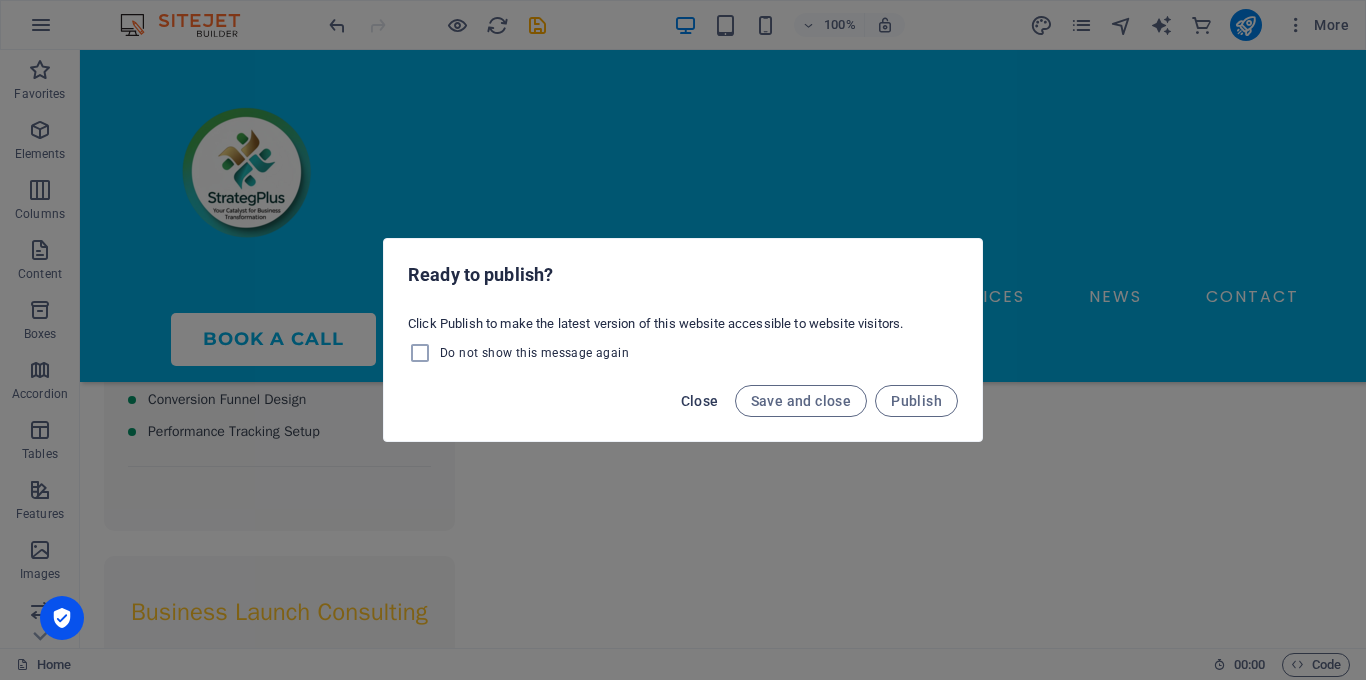 click on "Close" at bounding box center [700, 401] 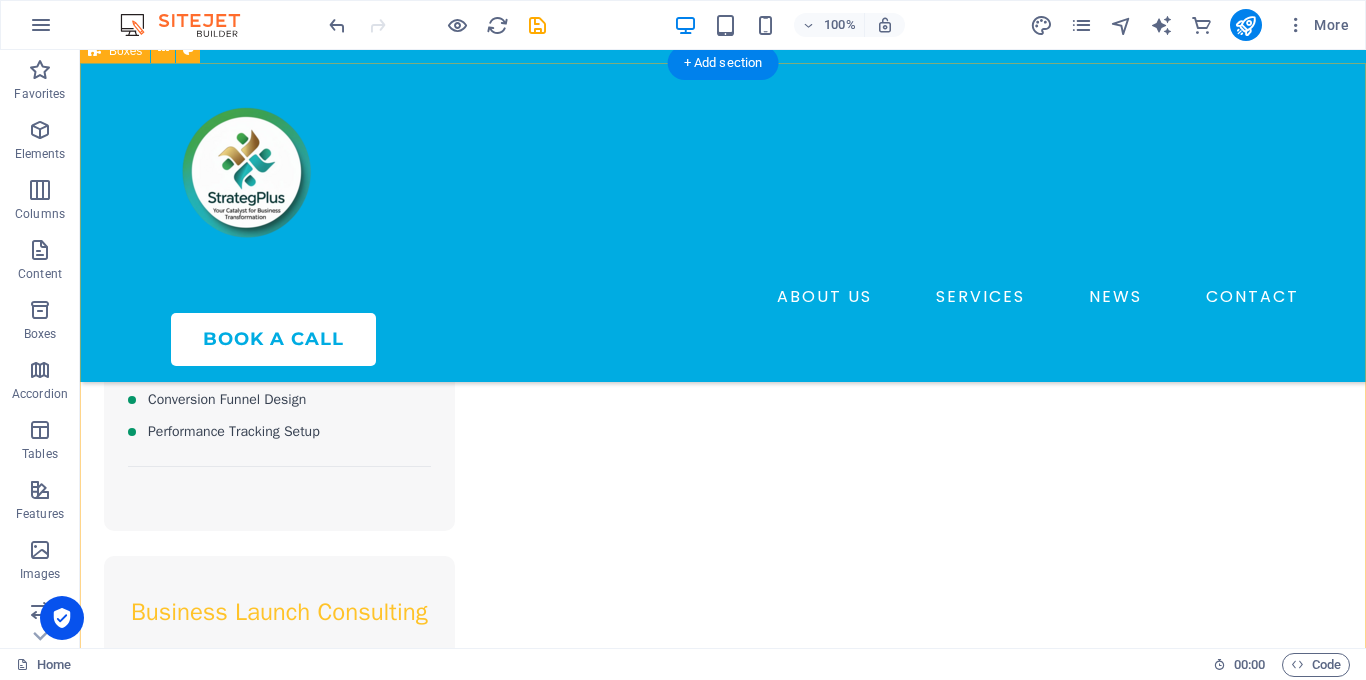 click on "Internal Audit & Bottleneck Diagnosis Comprehensive organizational analysis to identify inefficiencies and optimization opportunities. We audit team structures, information flow, communication patterns, and marketing processes to eliminate bottlenecks and enhance performance. Team Structure Analysis Information Flow Audit Communication Breakdown Analysis Marketing Efficiency Review Cyber Insurance Lorem ipsum dolor sit amet, consectetur adipiscing elit. Fidelity Bond Lorem ipsum dolor sit amet, consectetur adipiscing elit. Contents Cover Lorem ipsum dolor sit amet, consectetur adipiscing elit. Office Indemnity Lorem ipsum dolor sit amet, consectetur adipiscing elit. Health Insurance Lorem ipsum dolor sit amet, consectetur adipiscing elit." at bounding box center [723, 2434] 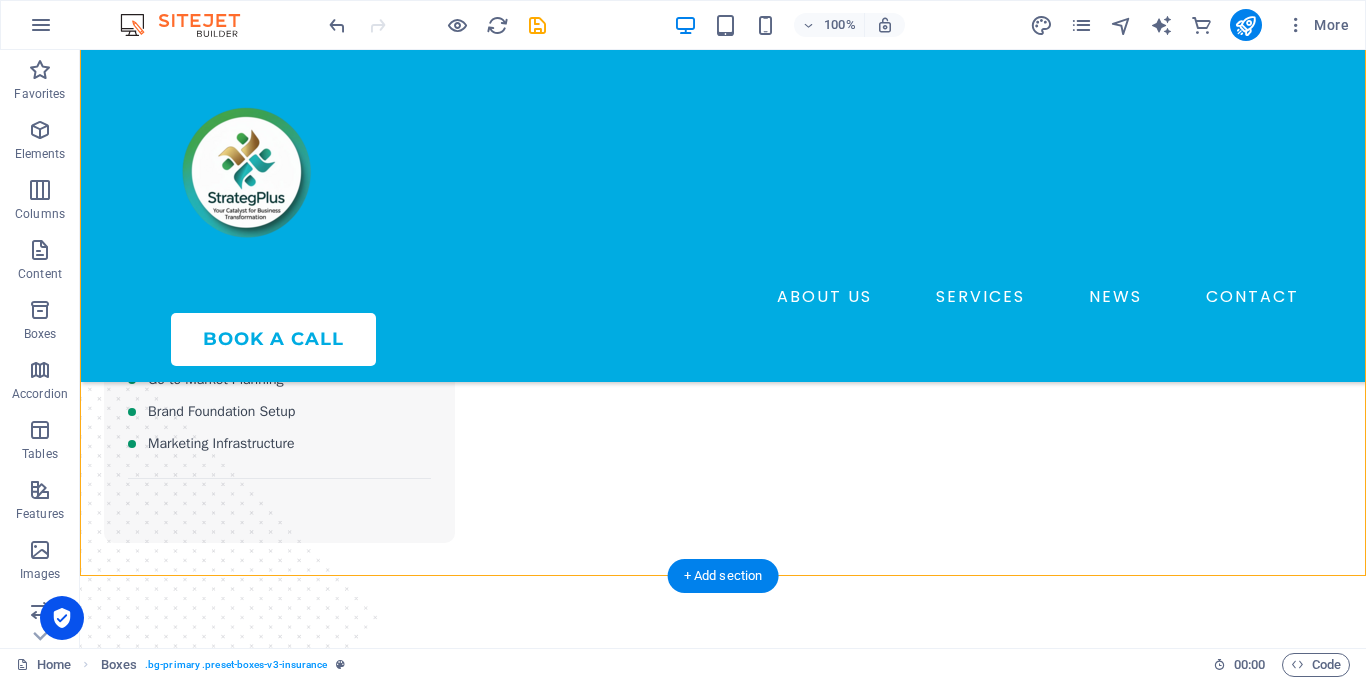 click on "Internal Audit & Bottleneck Diagnosis Comprehensive organizational analysis to identify inefficiencies and optimization opportunities. We audit team structures, information flow, communication patterns, and marketing processes to eliminate bottlenecks and enhance performance. Team Structure Analysis Information Flow Audit Communication Breakdown Analysis Marketing Efficiency Review Cyber Insurance Lorem ipsum dolor sit amet, consectetur adipiscing elit. Fidelity Bond Lorem ipsum dolor sit amet, consectetur adipiscing elit. Contents Cover Lorem ipsum dolor sit amet, consectetur adipiscing elit. Office Indemnity Lorem ipsum dolor sit amet, consectetur adipiscing elit. Health Insurance Lorem ipsum dolor sit amet, consectetur adipiscing elit." at bounding box center (723, 1940) 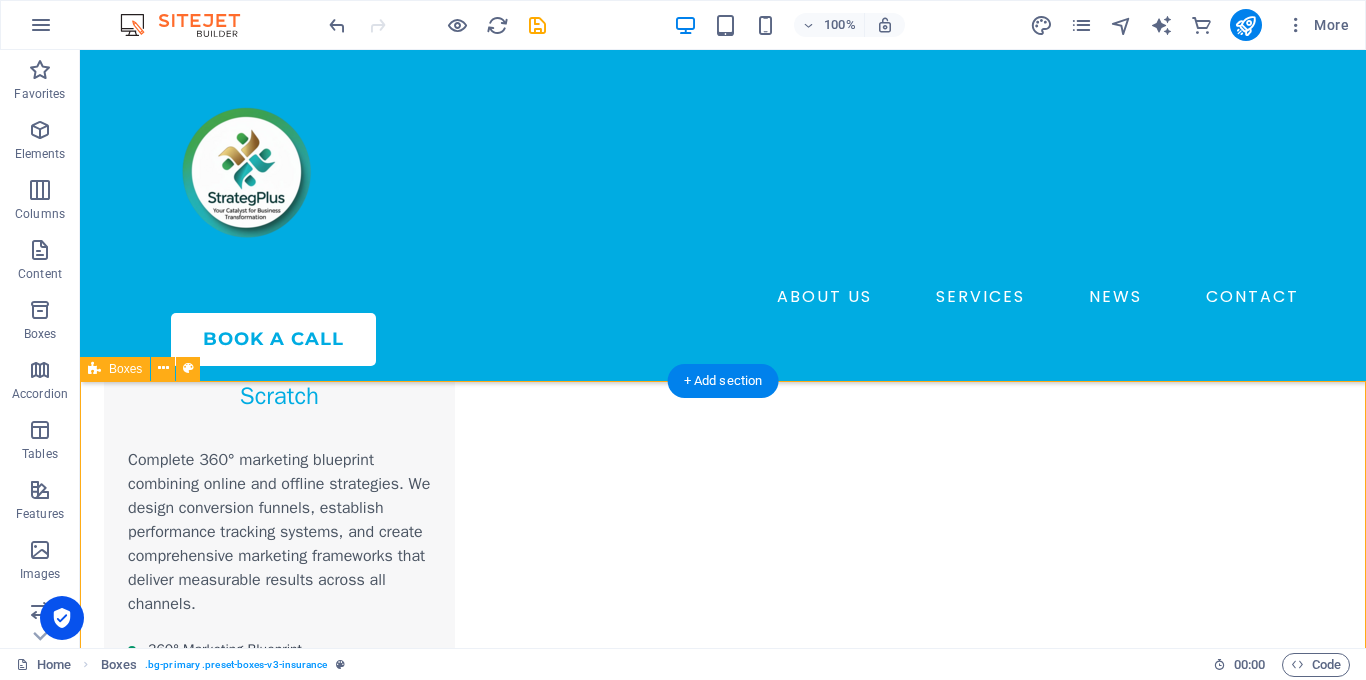 scroll, scrollTop: 1942, scrollLeft: 0, axis: vertical 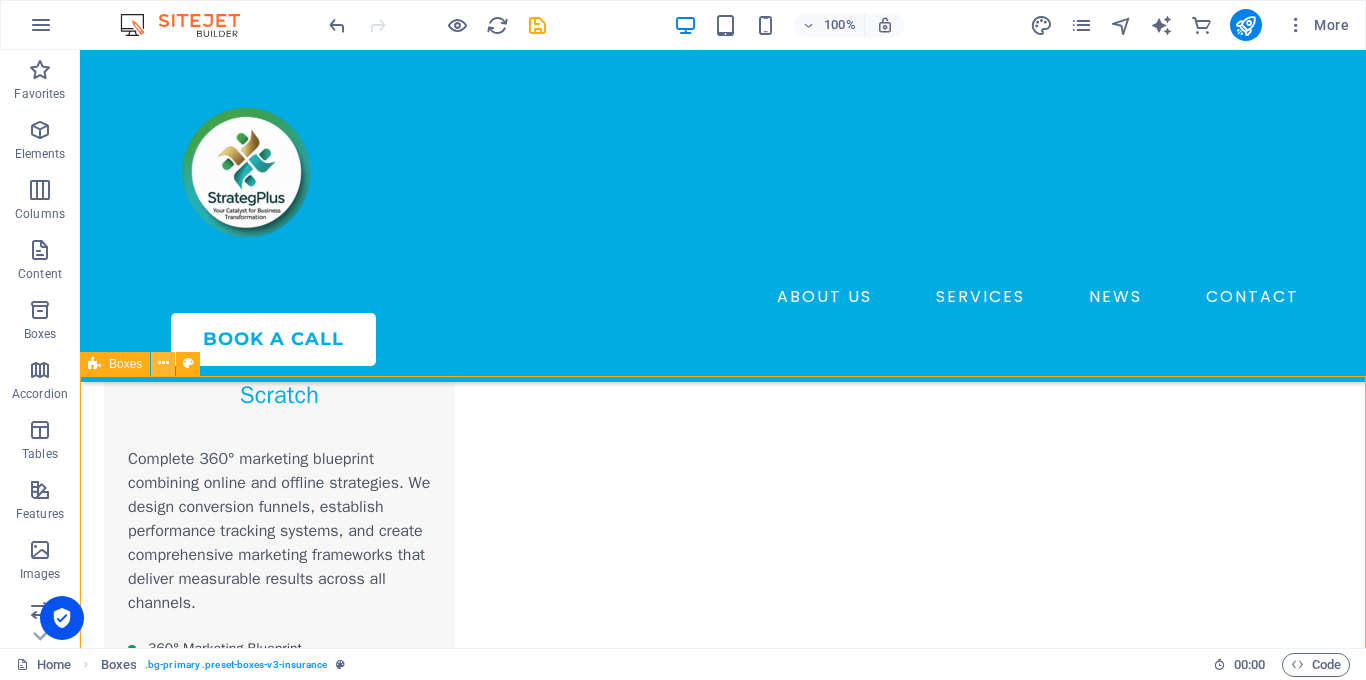 click at bounding box center [163, 363] 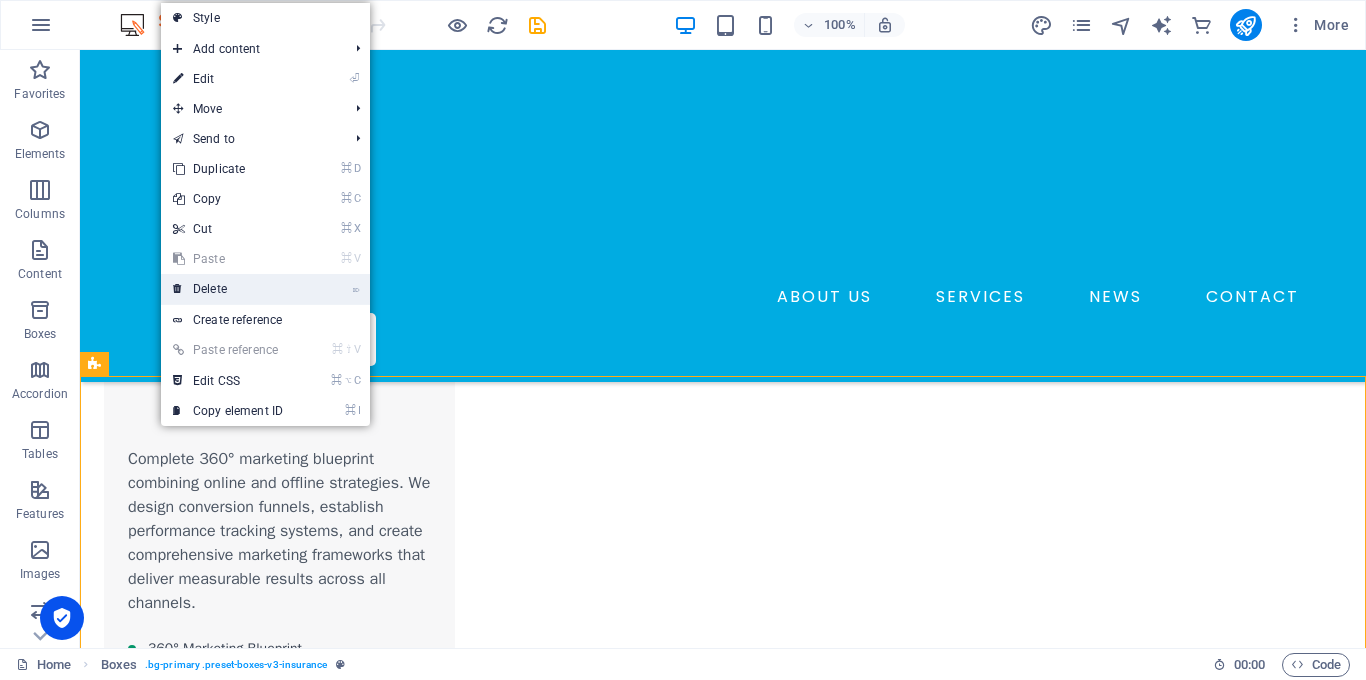 click on "⌦  Delete" at bounding box center (228, 289) 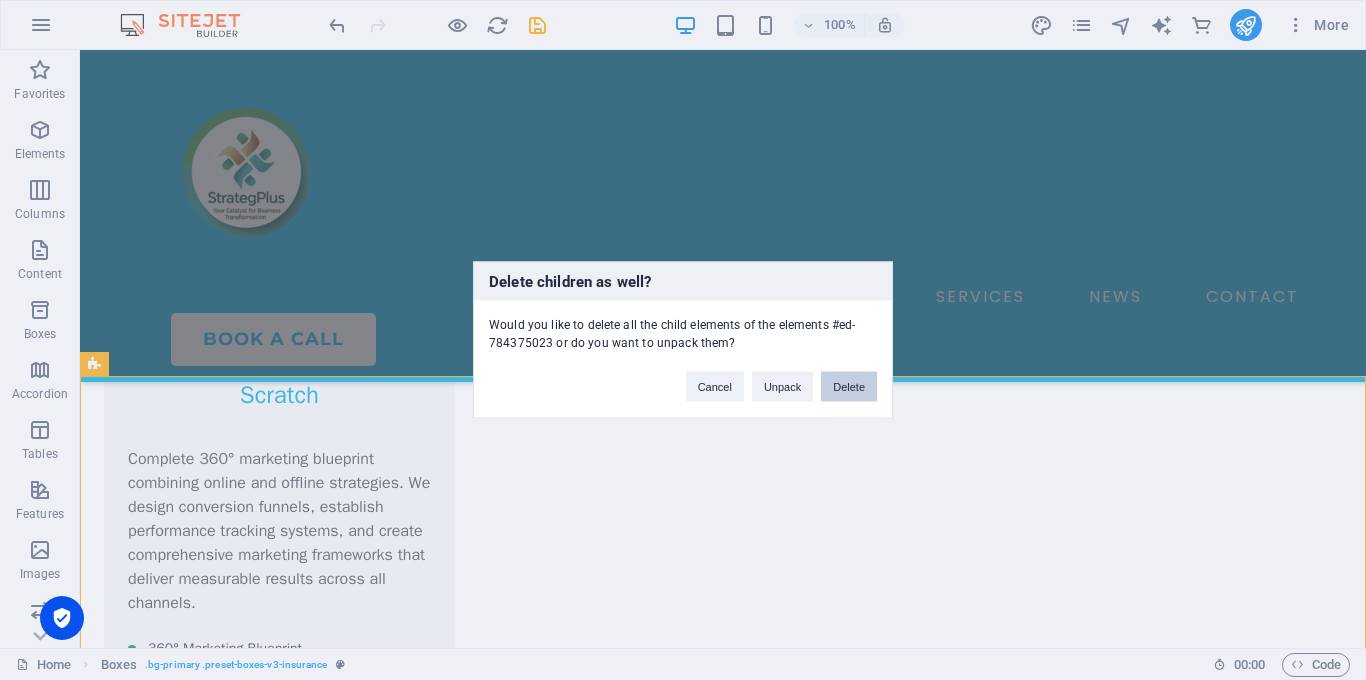 click on "Delete" at bounding box center [849, 387] 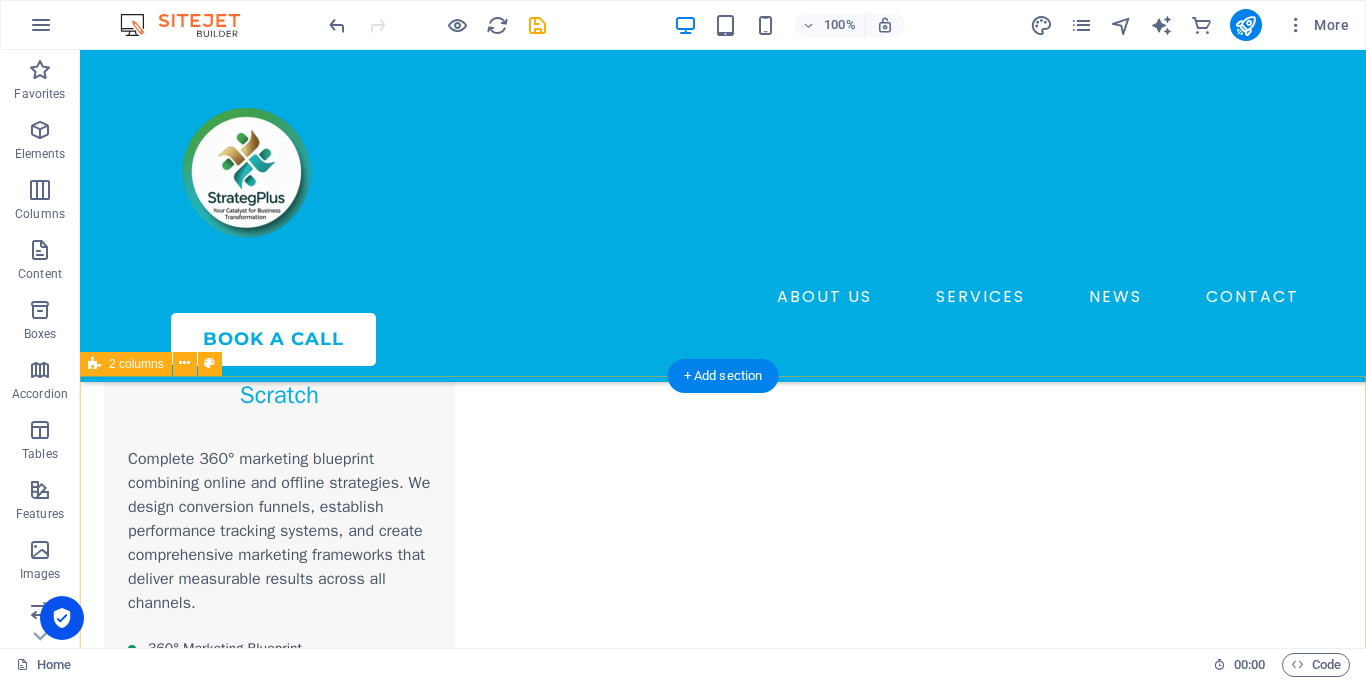 click on "Your Personal Insurance Agent Lorem ipsum dolor sit amet, consectetur adipiscing elit. Etiam eu turpis etmolestie, dictum est a, mattis tellus. Sed dignissim, metus nec fringilla accumsan. Lorem ipsum dolor sit amet, consectetur adipiscing elit. Etiam eu turpis etmolestie, dictum est a, mattis tellus. Sed dignissim, metus nec fringilla accumsan.Lorem ipsum dolor sit amet, consectetur adipiscing elit. Etiam eu turpis etmolestie, dictum est a, mattis tellus. Sed dignissim, metus nec fringilla accumsan." at bounding box center (723, 2302) 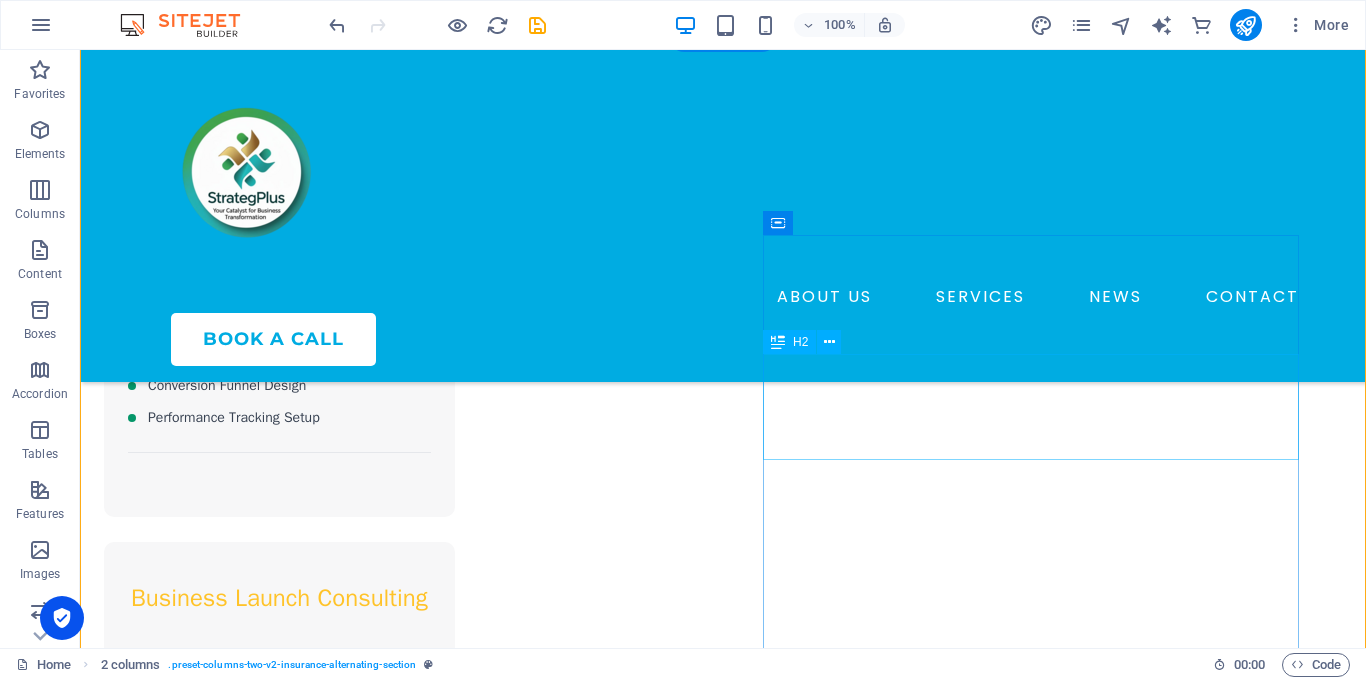 scroll, scrollTop: 2283, scrollLeft: 0, axis: vertical 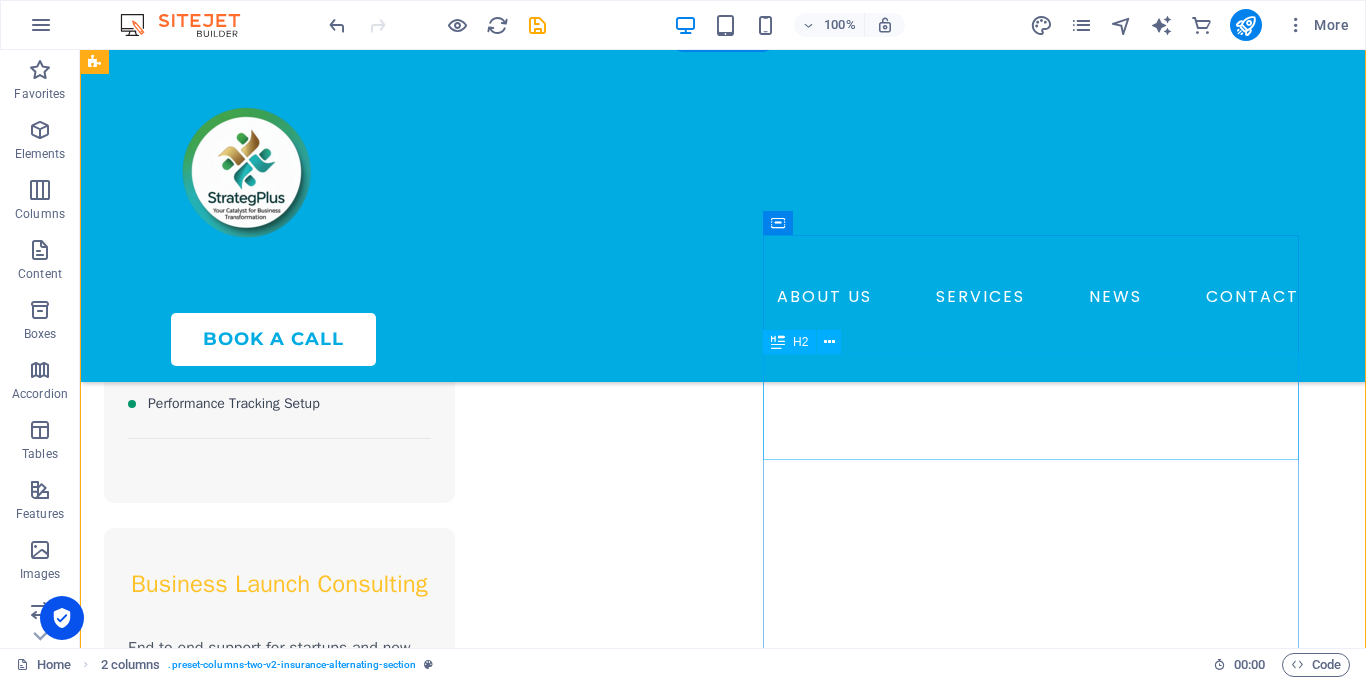 click on "Your Personal Insurance Agent" at bounding box center (372, 2233) 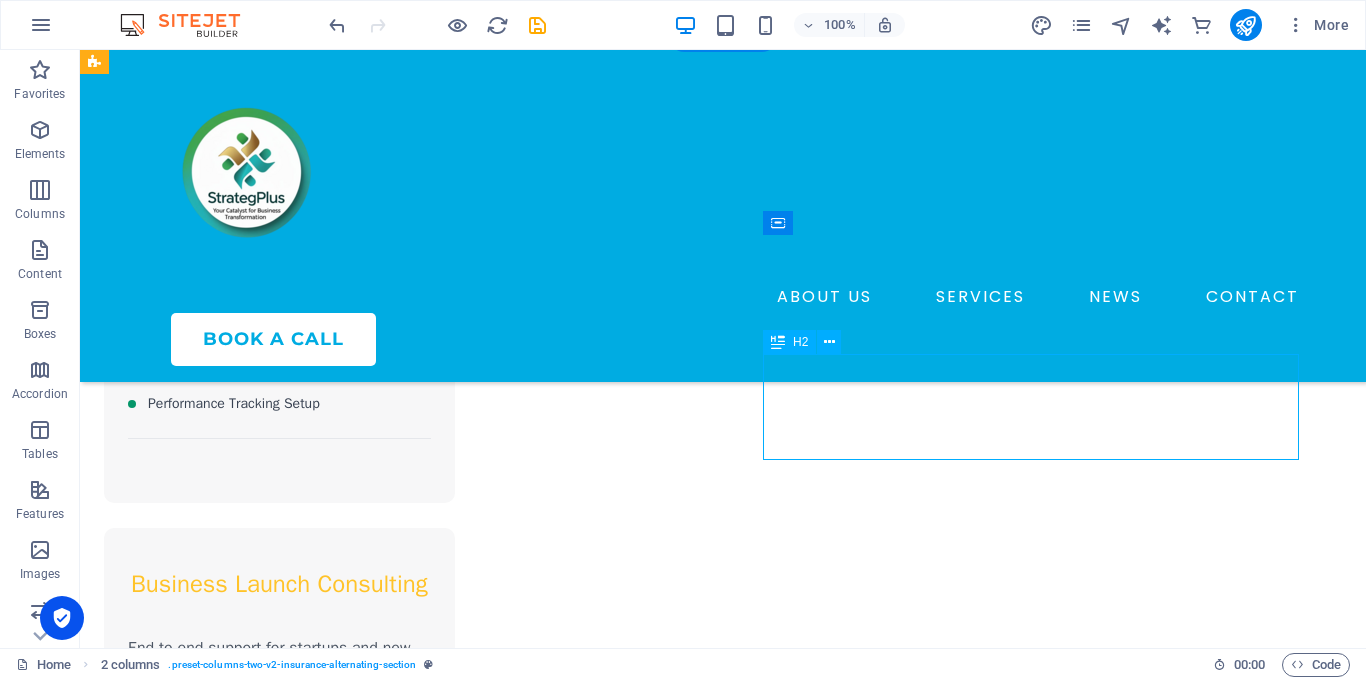 click on "Your Personal Insurance Agent" at bounding box center [372, 2233] 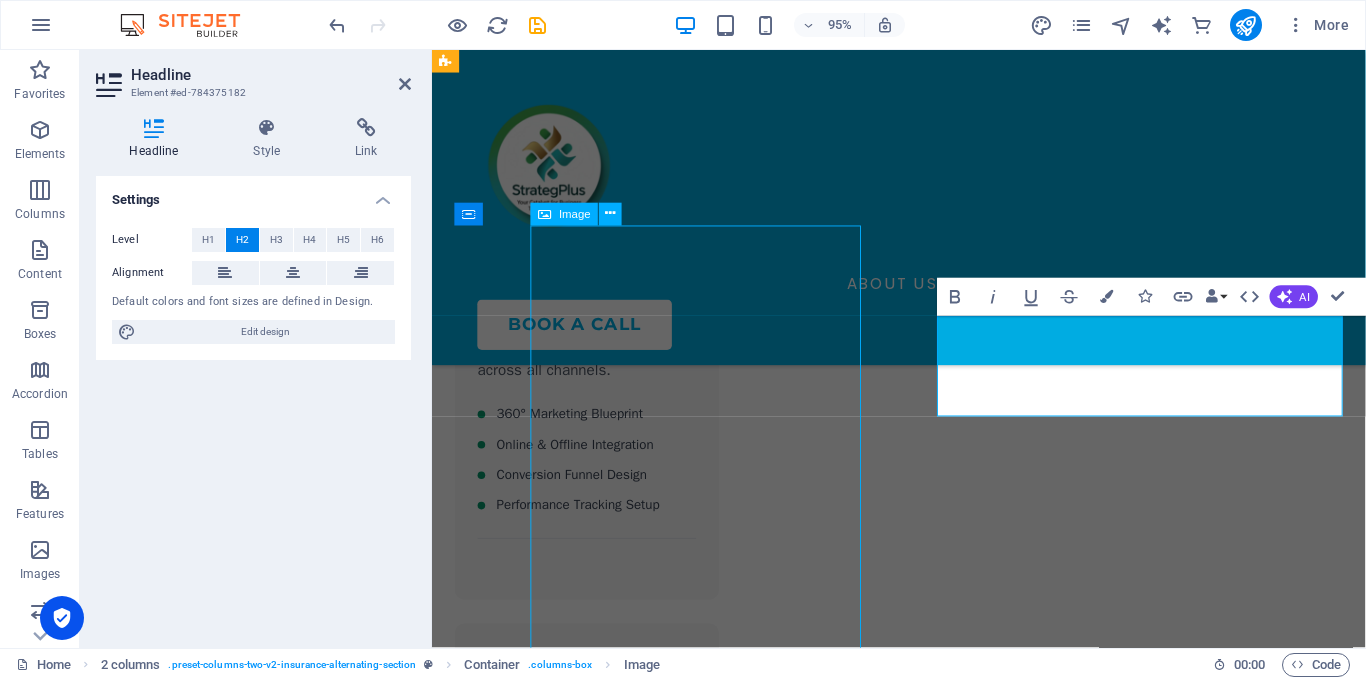 scroll, scrollTop: 2283, scrollLeft: 0, axis: vertical 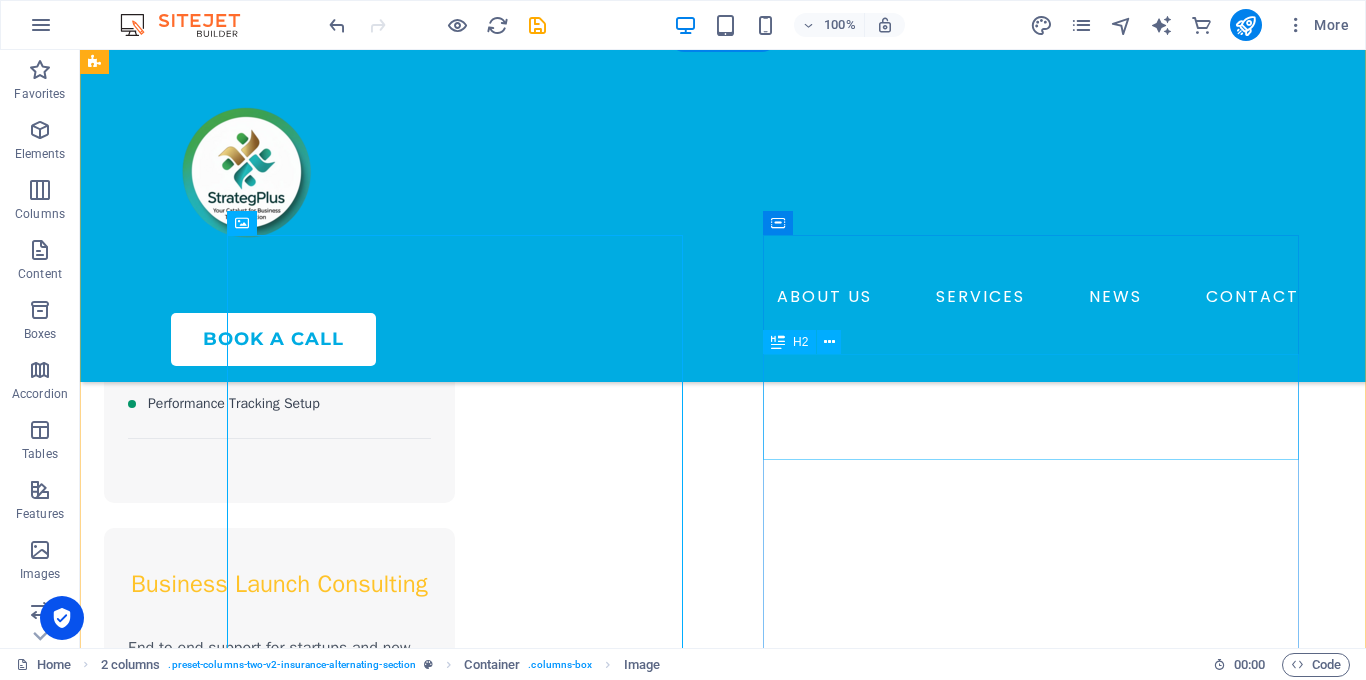 click on "Your Personal Insurance Agent" at bounding box center (372, 2233) 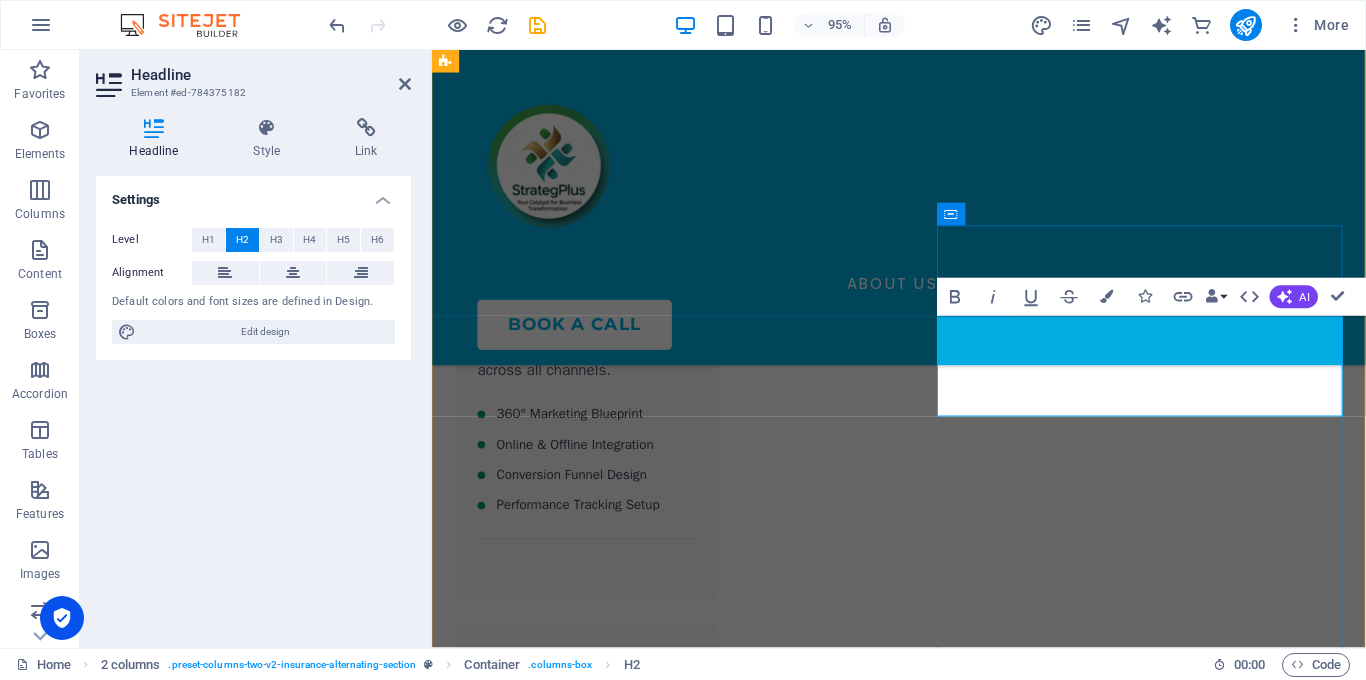 scroll, scrollTop: 2402, scrollLeft: 0, axis: vertical 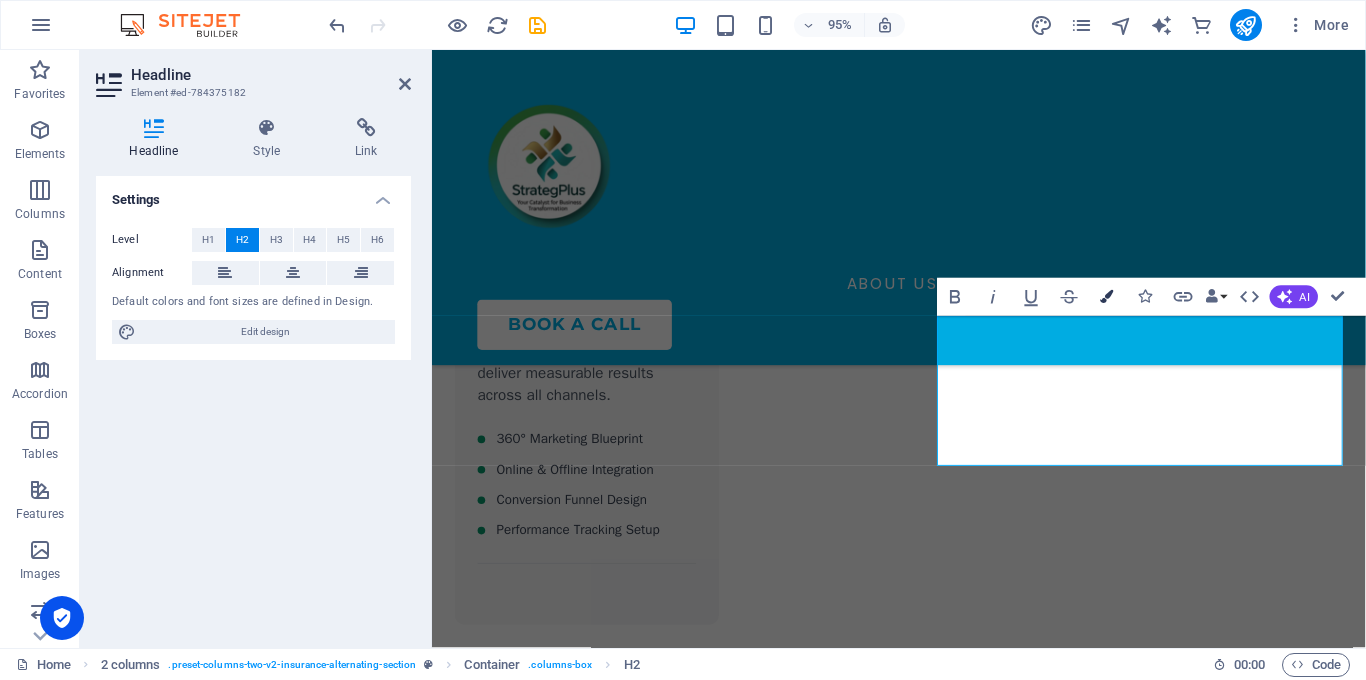 click at bounding box center [1106, 296] 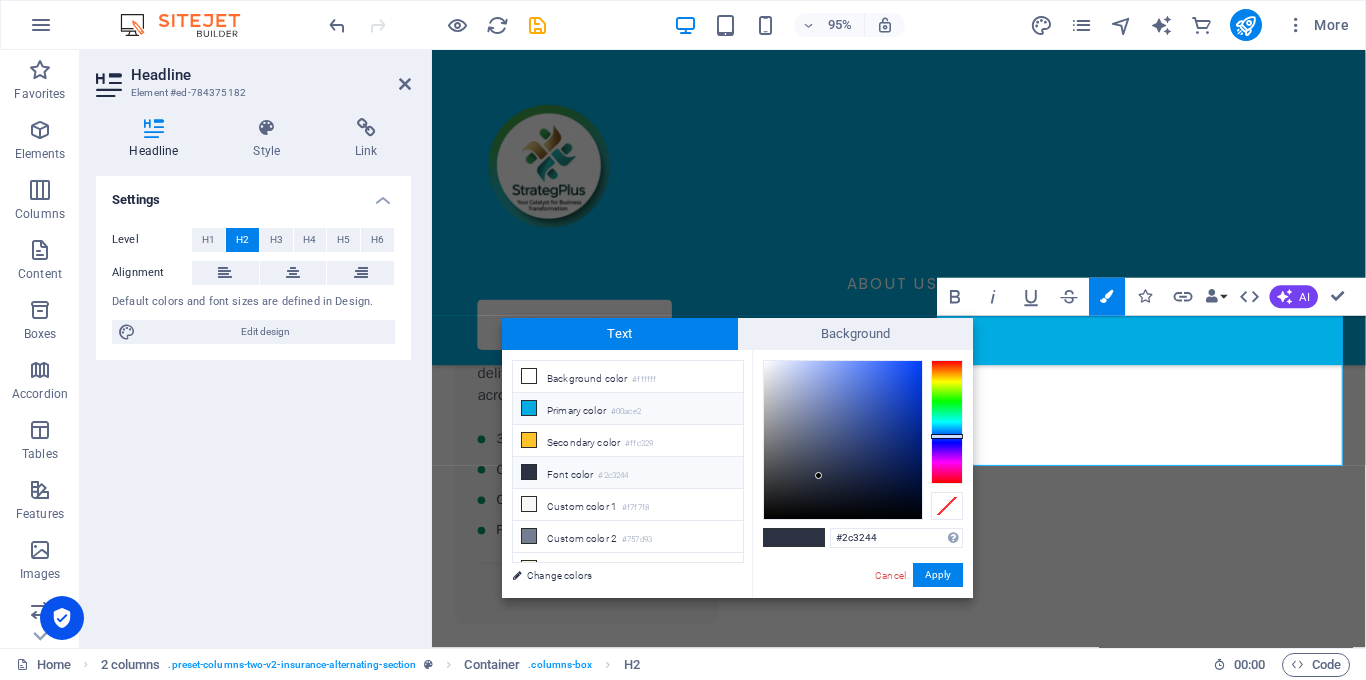 click at bounding box center (529, 408) 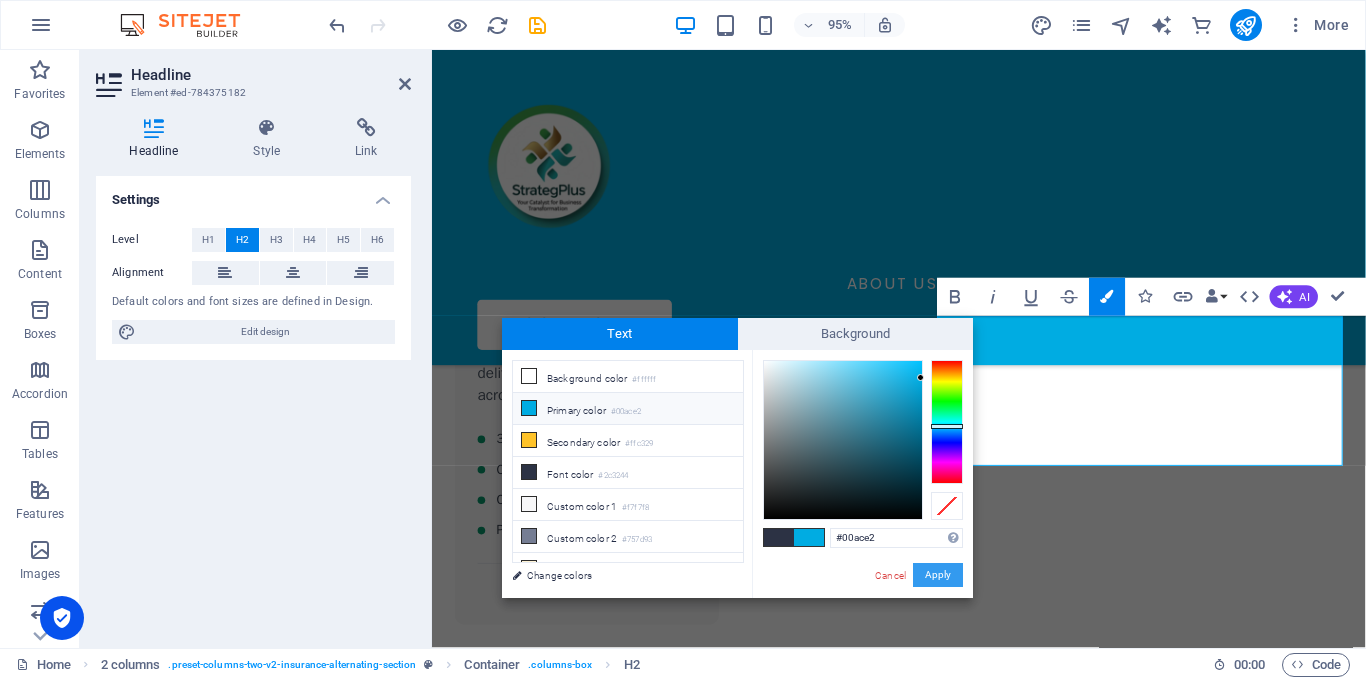 click on "Apply" at bounding box center [938, 575] 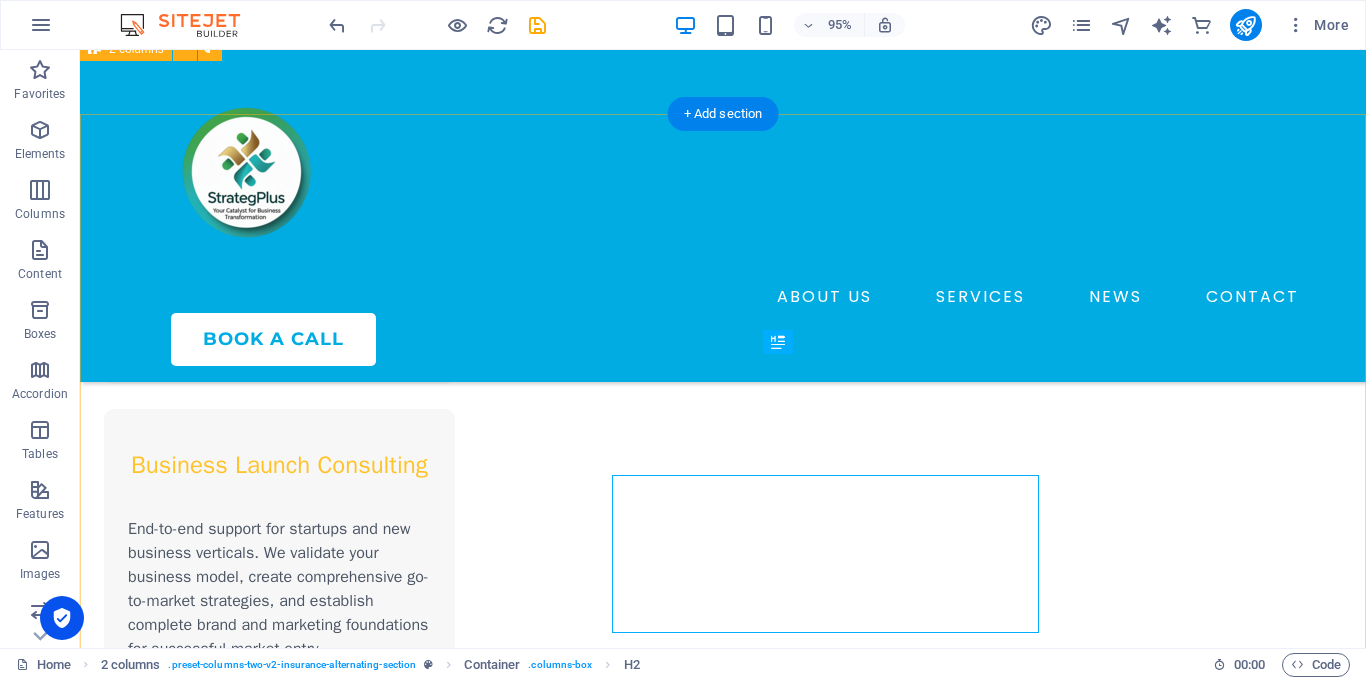 scroll, scrollTop: 2257, scrollLeft: 0, axis: vertical 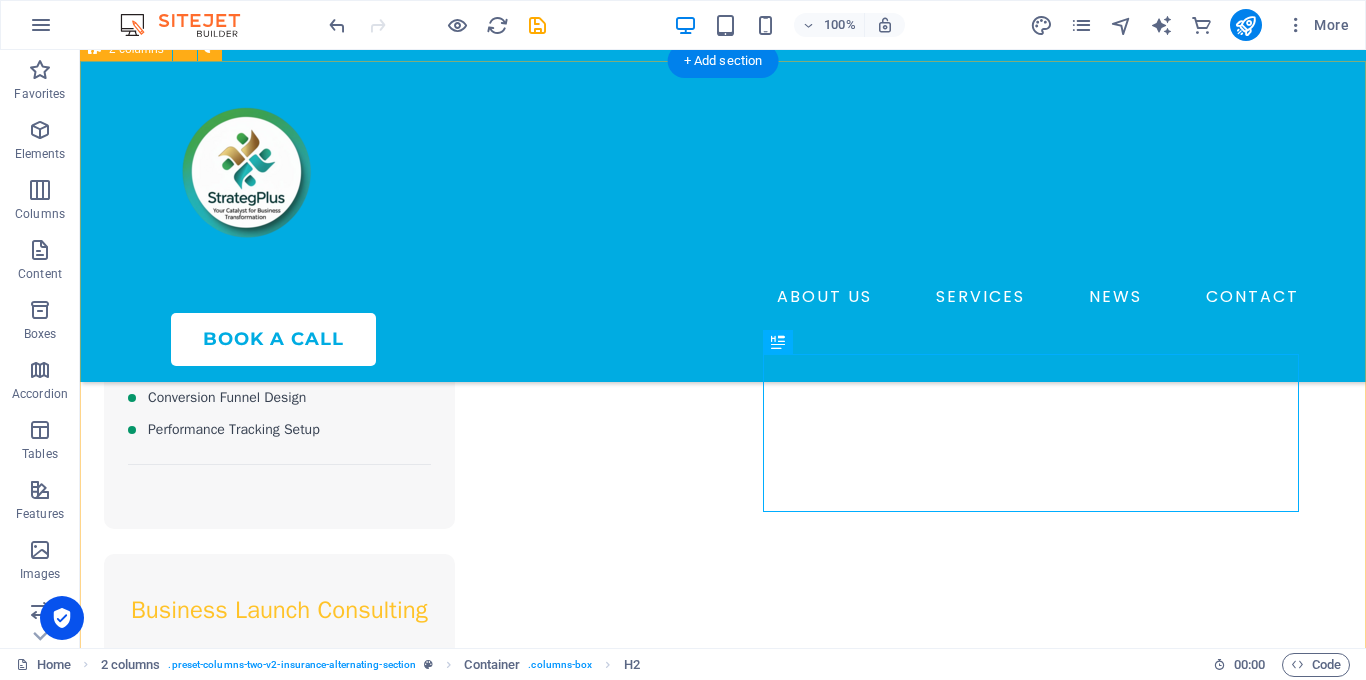 click on "Why Choose  StrategPlus? Lorem ipsum dolor sit amet, consectetur adipiscing elit. Etiam eu turpis etmolestie, dictum est a, mattis tellus. Sed dignissim, metus nec fringilla accumsan. Lorem ipsum dolor sit amet, consectetur adipiscing elit. Etiam eu turpis etmolestie, dictum est a, mattis tellus. Sed dignissim, metus nec fringilla accumsan.Lorem ipsum dolor sit amet, consectetur adipiscing elit. Etiam eu turpis etmolestie, dictum est a, mattis tellus. Sed dignissim, metus nec fringilla accumsan." at bounding box center [723, 2013] 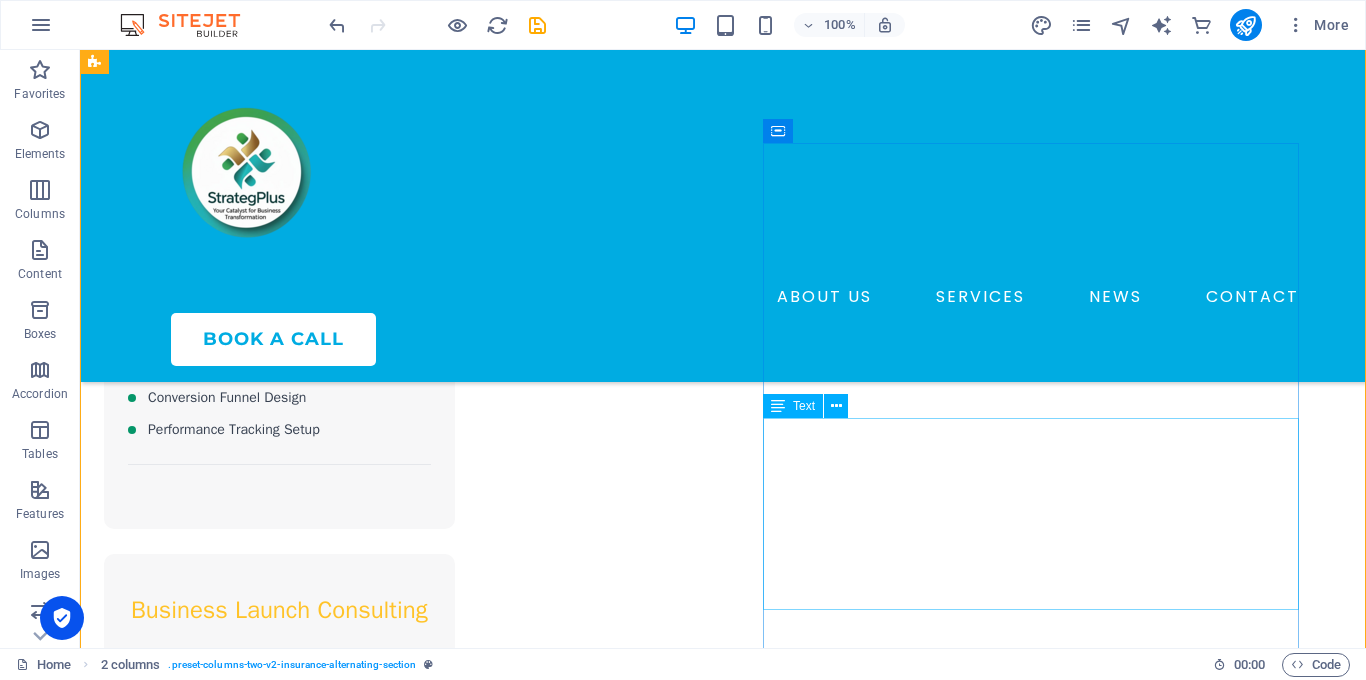scroll, scrollTop: 2405, scrollLeft: 0, axis: vertical 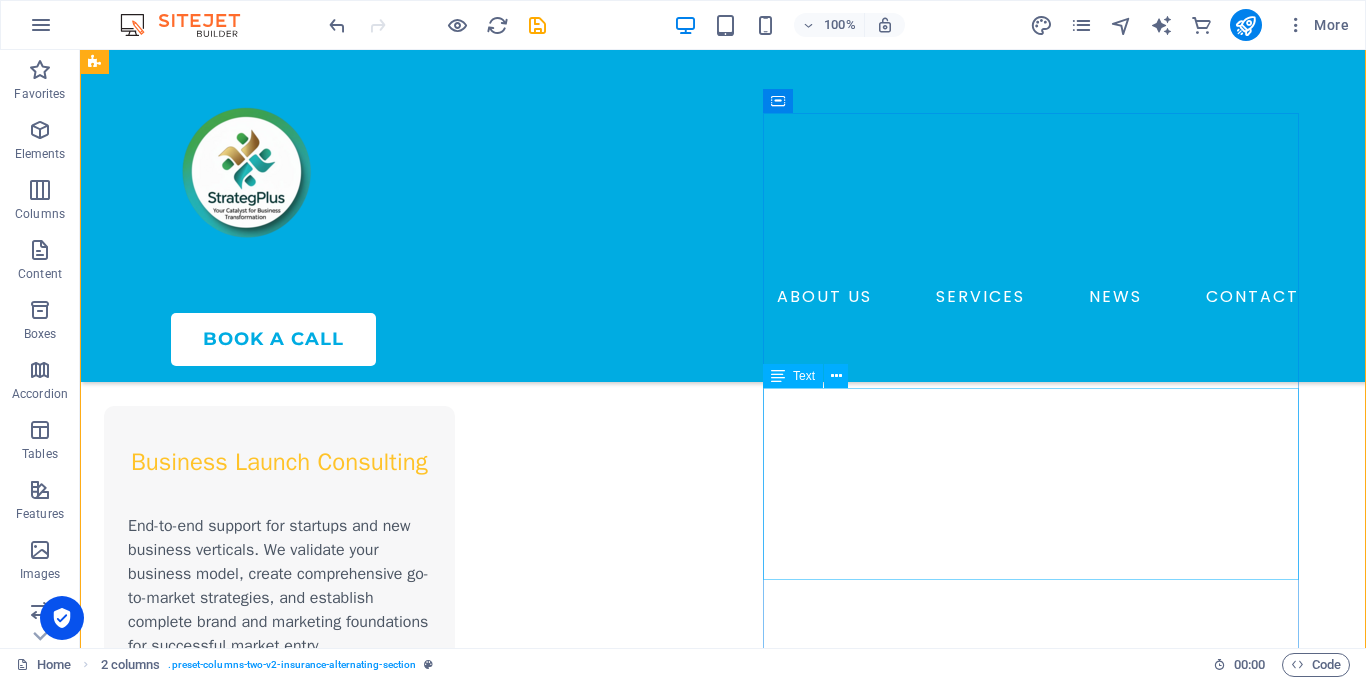 click on "Lorem ipsum dolor sit amet, consectetur adipiscing elit. Etiam eu turpis etmolestie, dictum est a, mattis tellus. Sed dignissim, metus nec fringilla accumsan. Lorem ipsum dolor sit amet, consectetur adipiscing elit. Etiam eu turpis etmolestie, dictum est a, mattis tellus. Sed dignissim, metus nec fringilla accumsan.Lorem ipsum dolor sit amet, consectetur adipiscing elit. Etiam eu turpis etmolestie, dictum est a, mattis tellus. Sed dignissim, metus nec fringilla accumsan." at bounding box center (372, 2336) 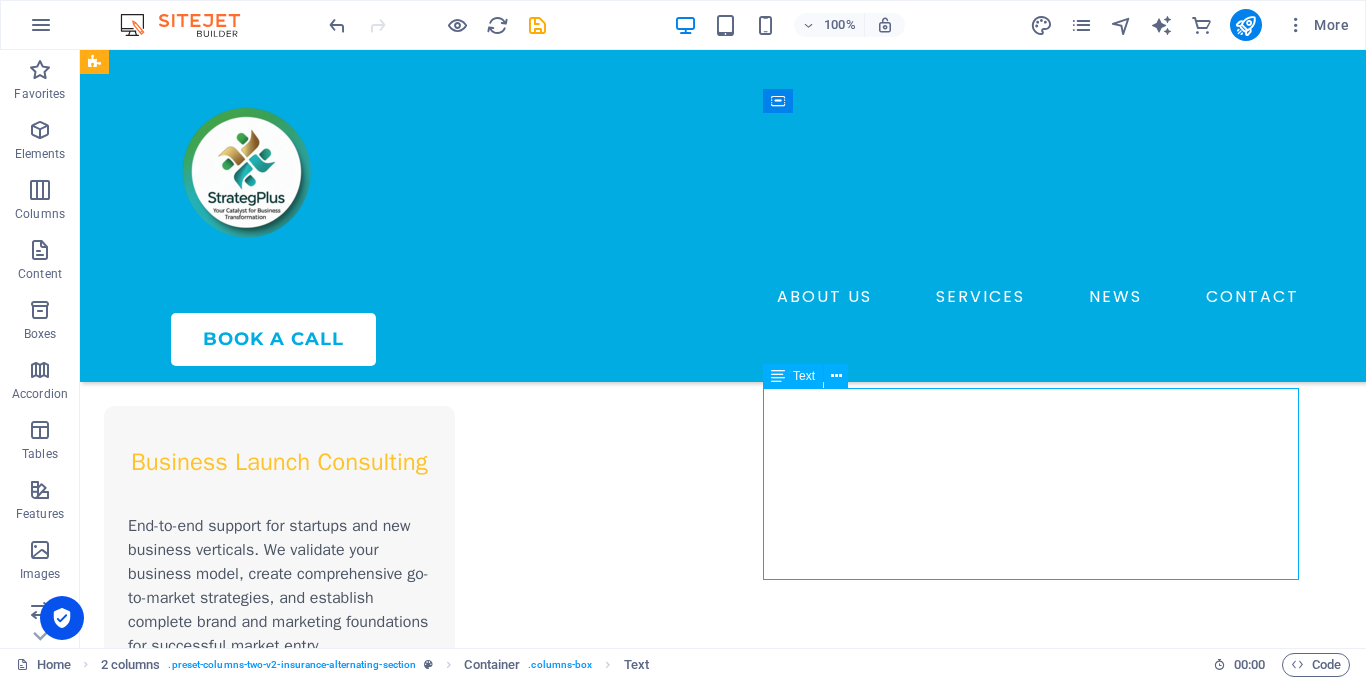 click on "Lorem ipsum dolor sit amet, consectetur adipiscing elit. Etiam eu turpis etmolestie, dictum est a, mattis tellus. Sed dignissim, metus nec fringilla accumsan. Lorem ipsum dolor sit amet, consectetur adipiscing elit. Etiam eu turpis etmolestie, dictum est a, mattis tellus. Sed dignissim, metus nec fringilla accumsan.Lorem ipsum dolor sit amet, consectetur adipiscing elit. Etiam eu turpis etmolestie, dictum est a, mattis tellus. Sed dignissim, metus nec fringilla accumsan." at bounding box center [372, 2336] 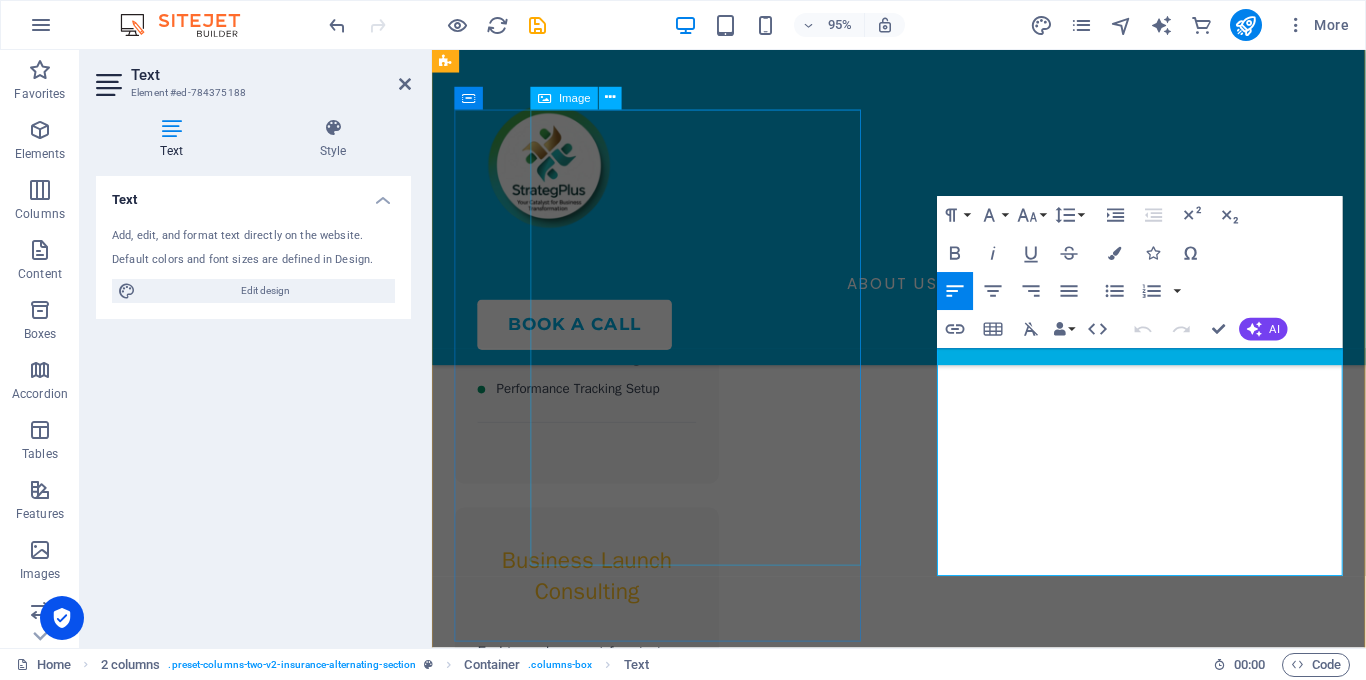 scroll, scrollTop: 2481, scrollLeft: 0, axis: vertical 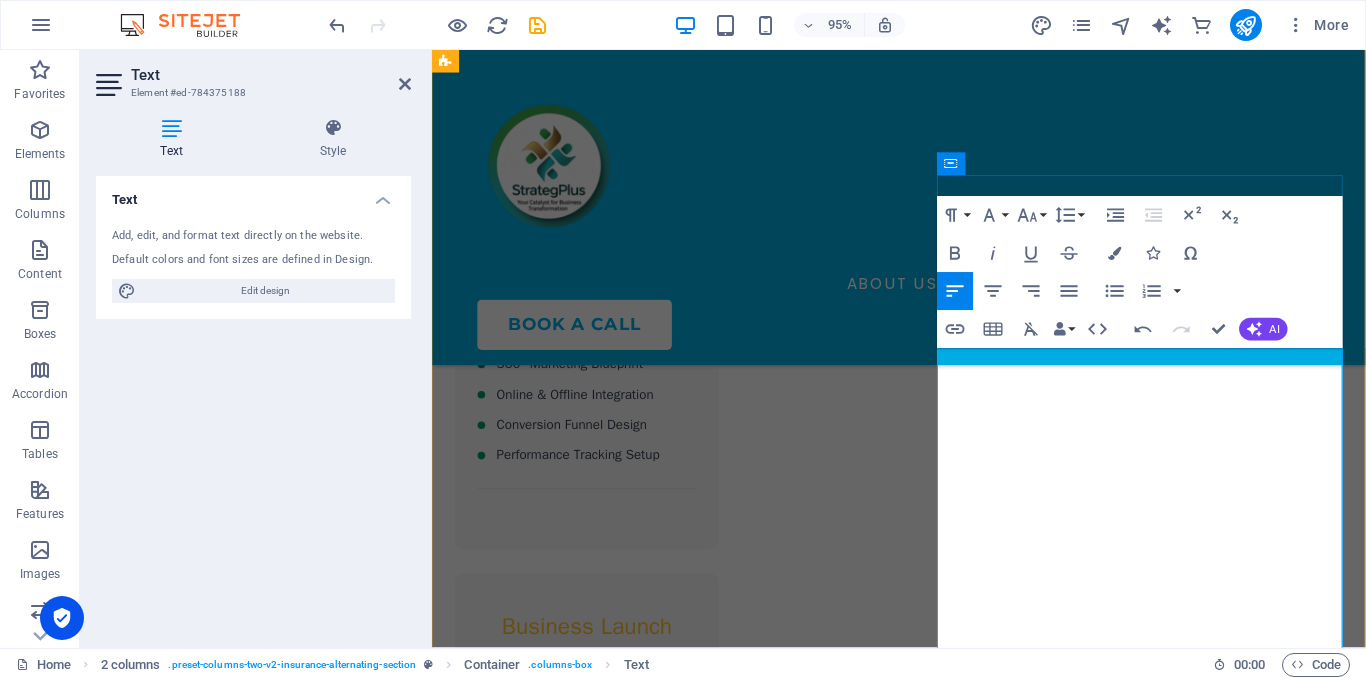 click on "1" at bounding box center (465, 2707) 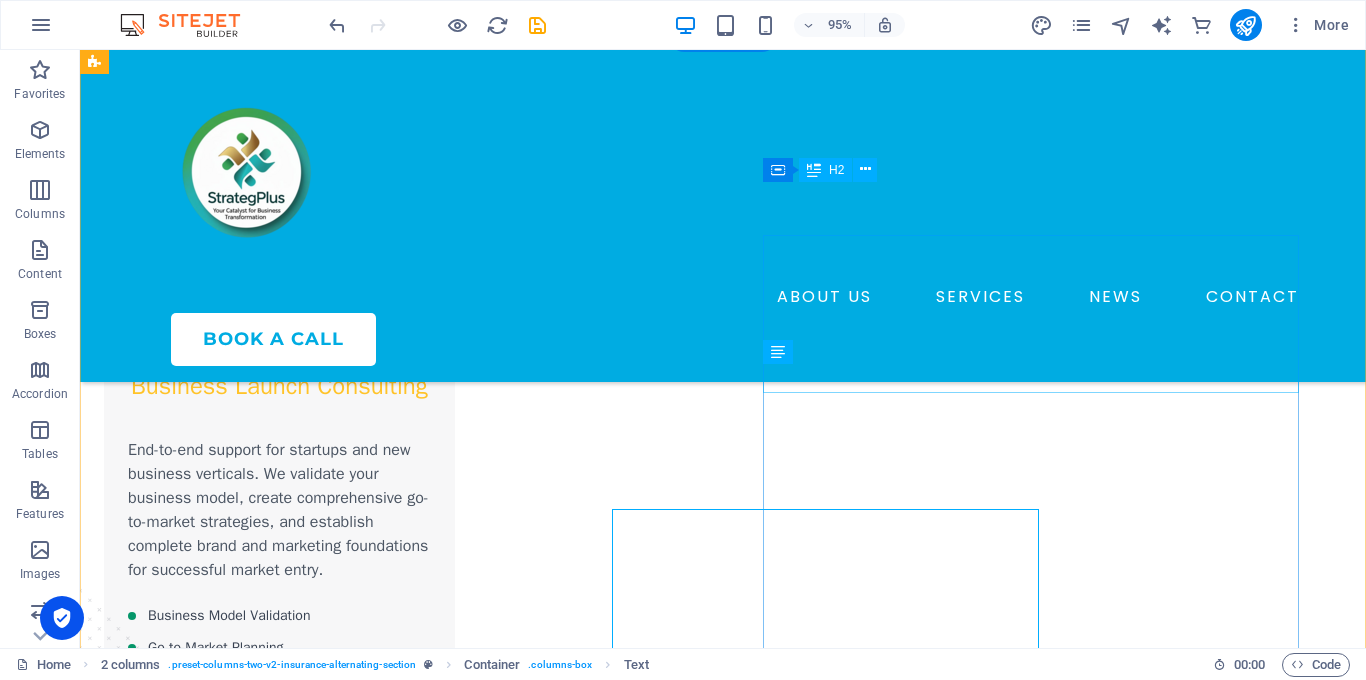 scroll, scrollTop: 2336, scrollLeft: 0, axis: vertical 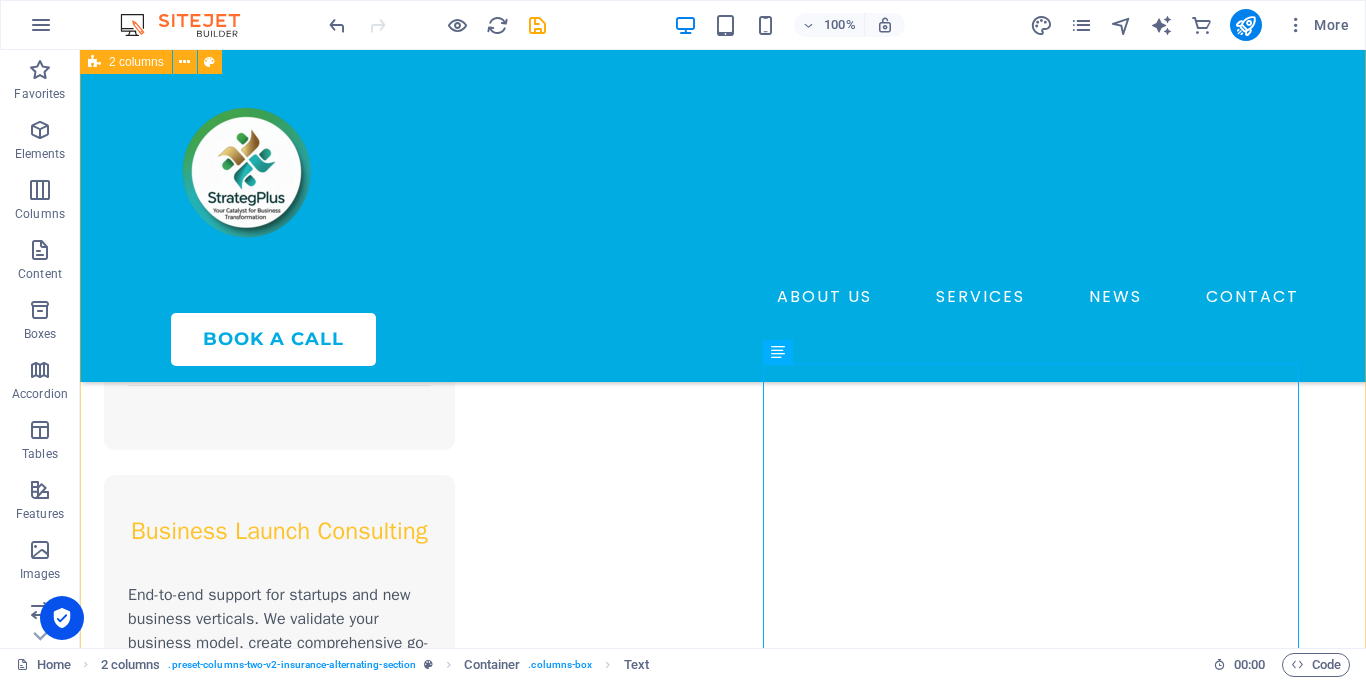 click on "Why Choose  StrategPlus? We specialize in delivering strategic excellence to corporations, MNCs, and funded startups. Our comprehensive approach combines deep industry expertise with innovative methodologies to drive sustainable growth and operational excellence. 1 Corporate-Focused Expertise Specialized in serving large enterprises, MNCs, and well-funded startups with complex strategic needs. 2 End-to-End Solutions From strategy development to execution oversight, we provide comprehensive support throughout your journey. 3 Measurable Results Data-driven approach with clear KPIs and performance tracking to ensure tangible business outcomes." at bounding box center (723, 2060) 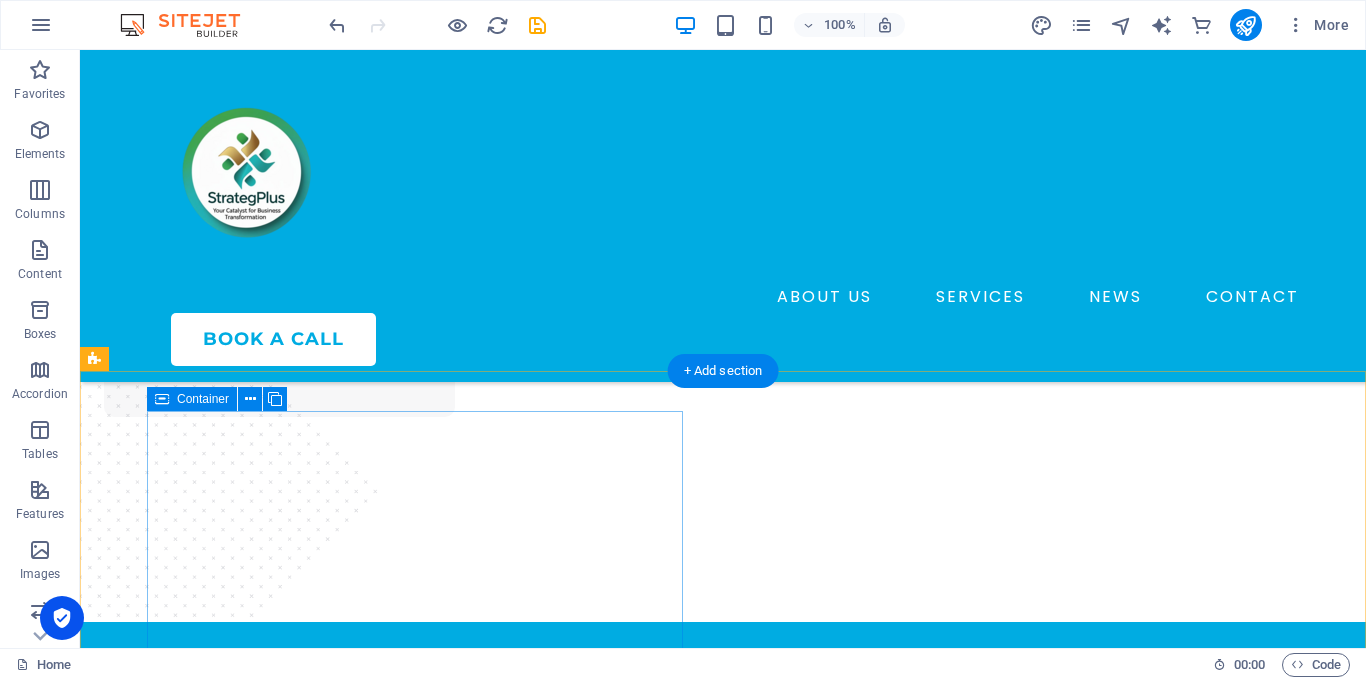 scroll, scrollTop: 2889, scrollLeft: 0, axis: vertical 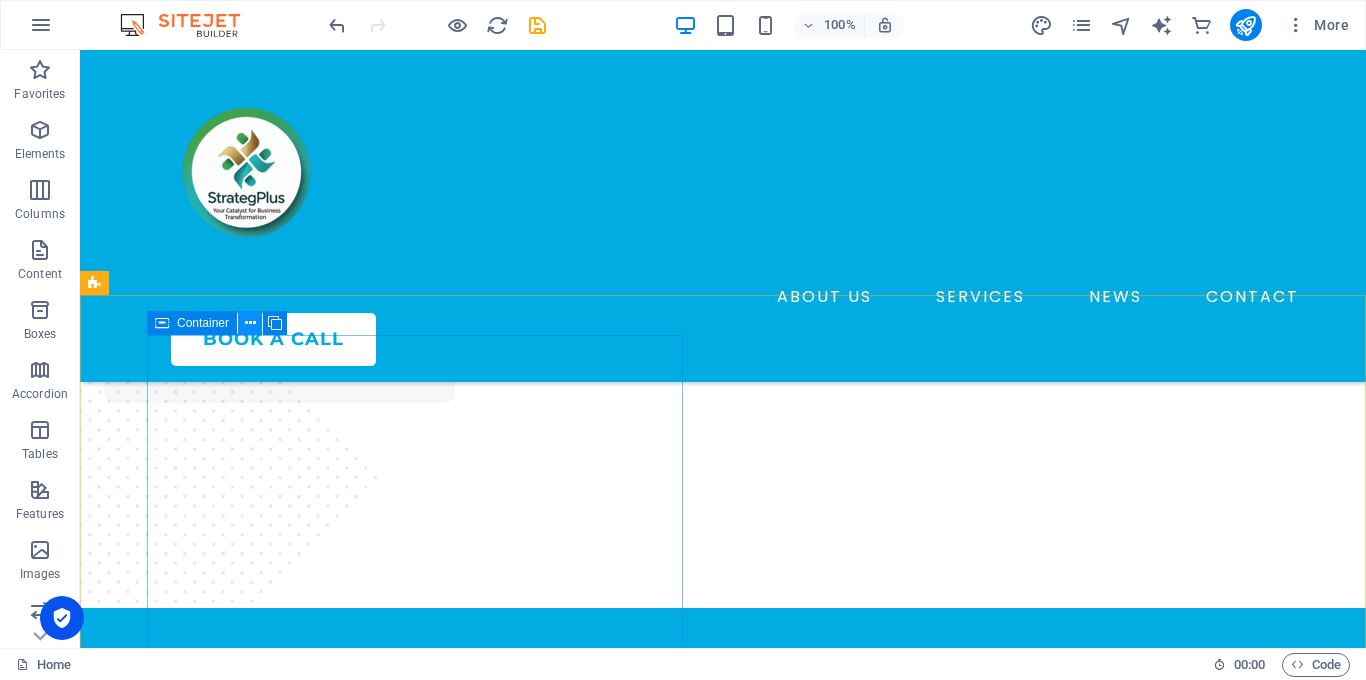 click at bounding box center [250, 323] 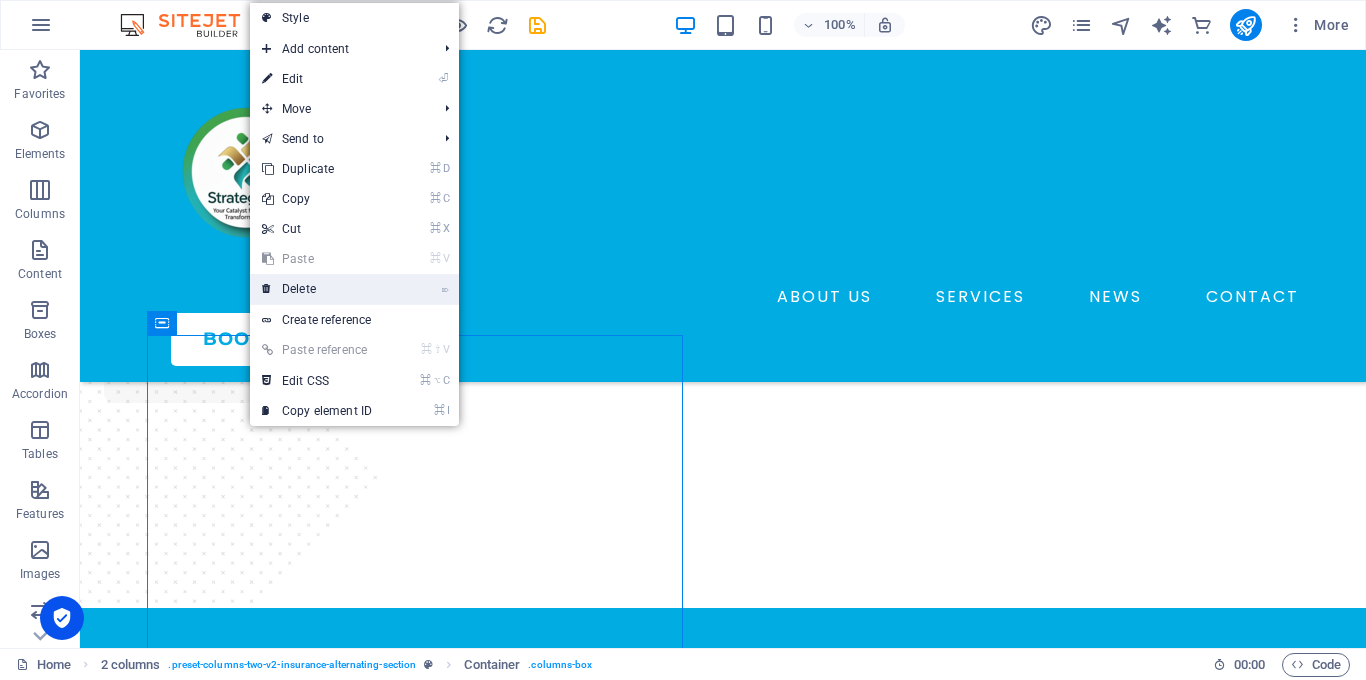 click on "⌦  Delete" at bounding box center (317, 289) 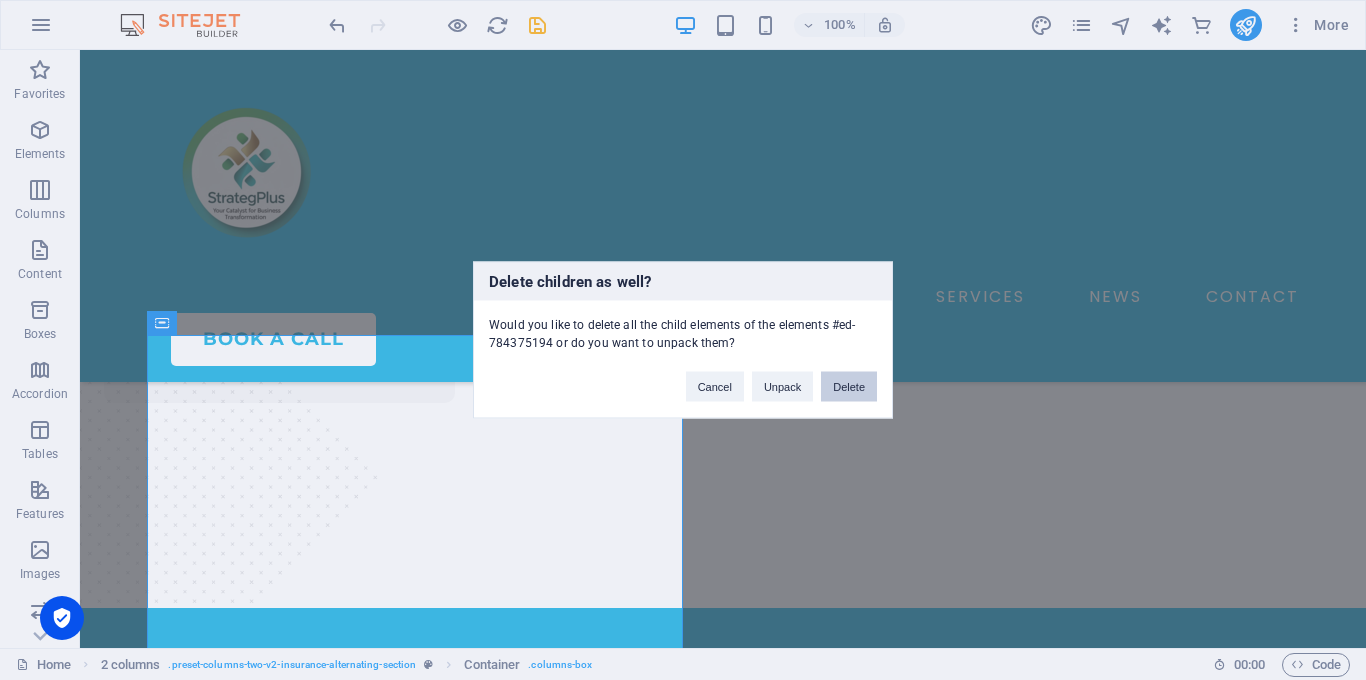 click on "Delete" at bounding box center (849, 387) 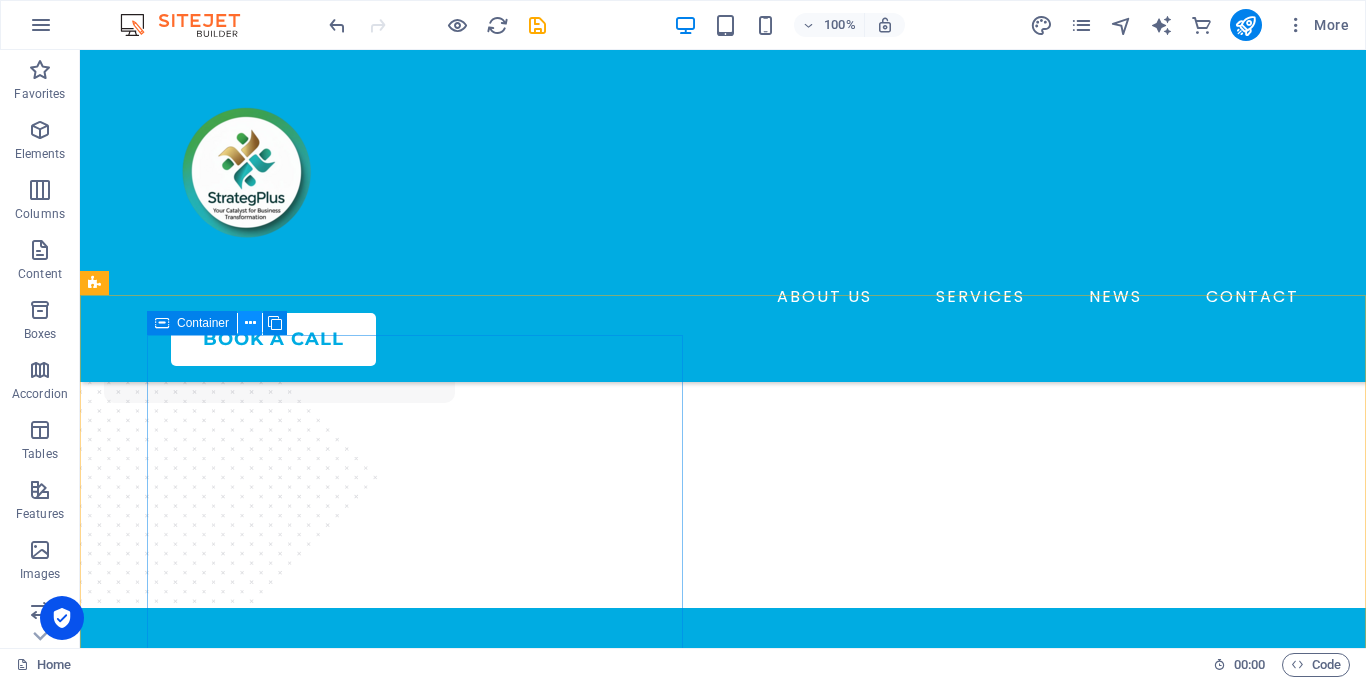 click at bounding box center (250, 323) 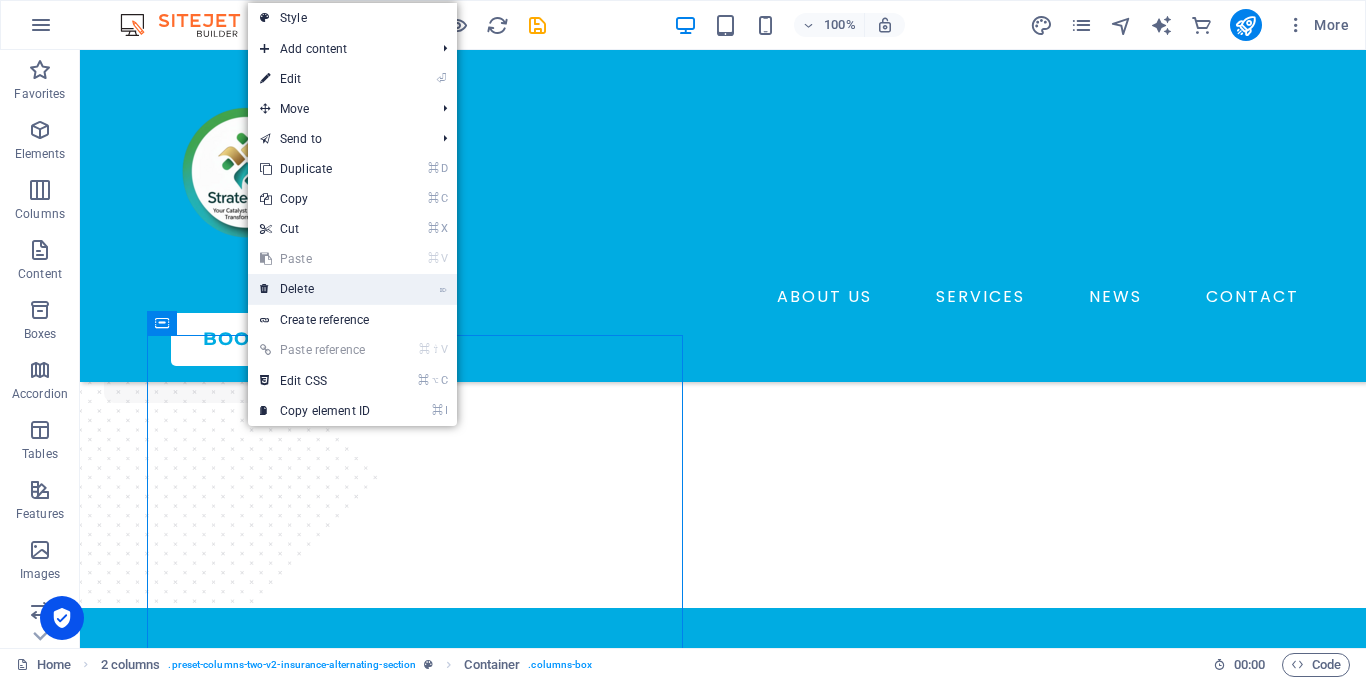 click on "⌦  Delete" at bounding box center (315, 289) 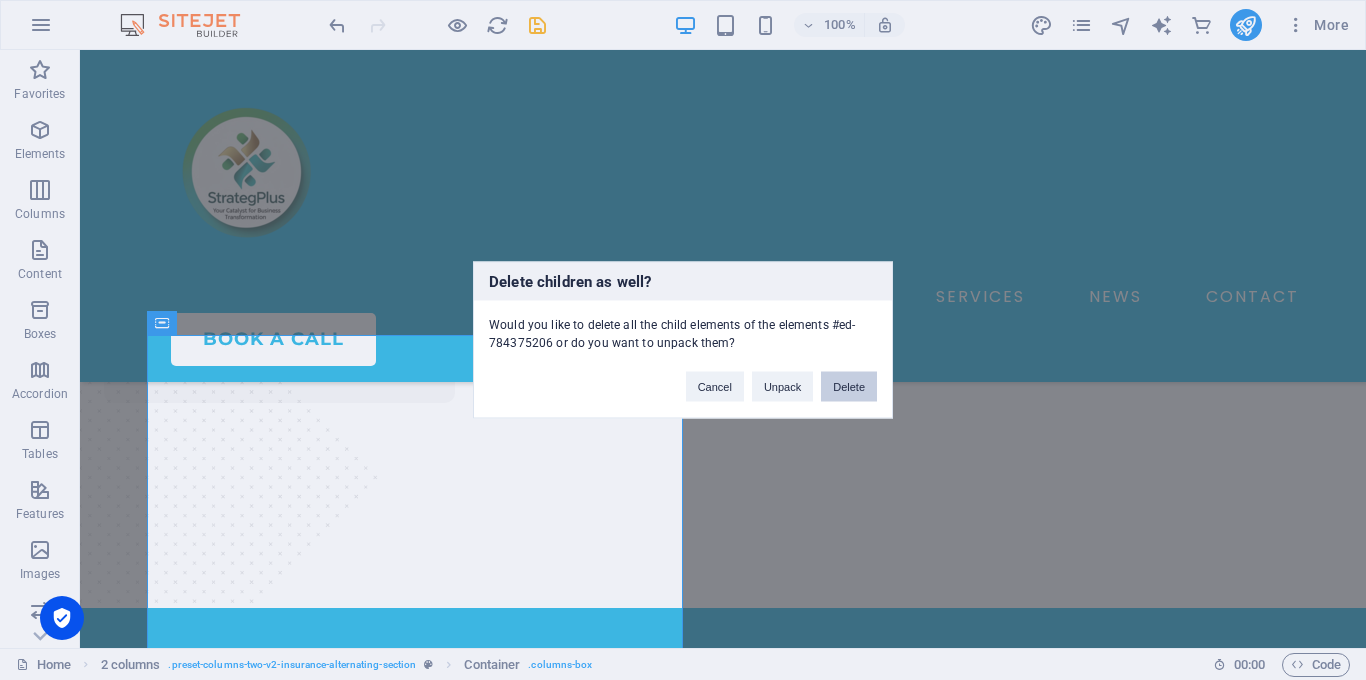 click on "Delete" at bounding box center (849, 387) 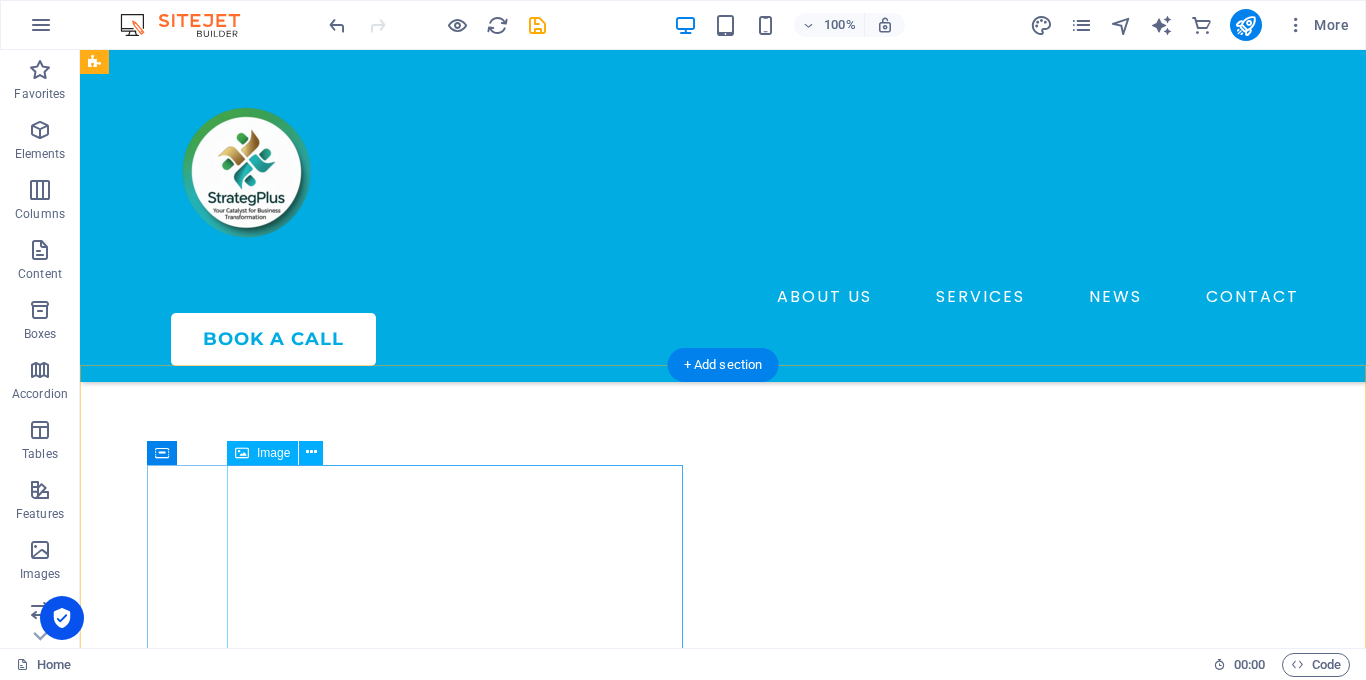 scroll, scrollTop: 4862, scrollLeft: 0, axis: vertical 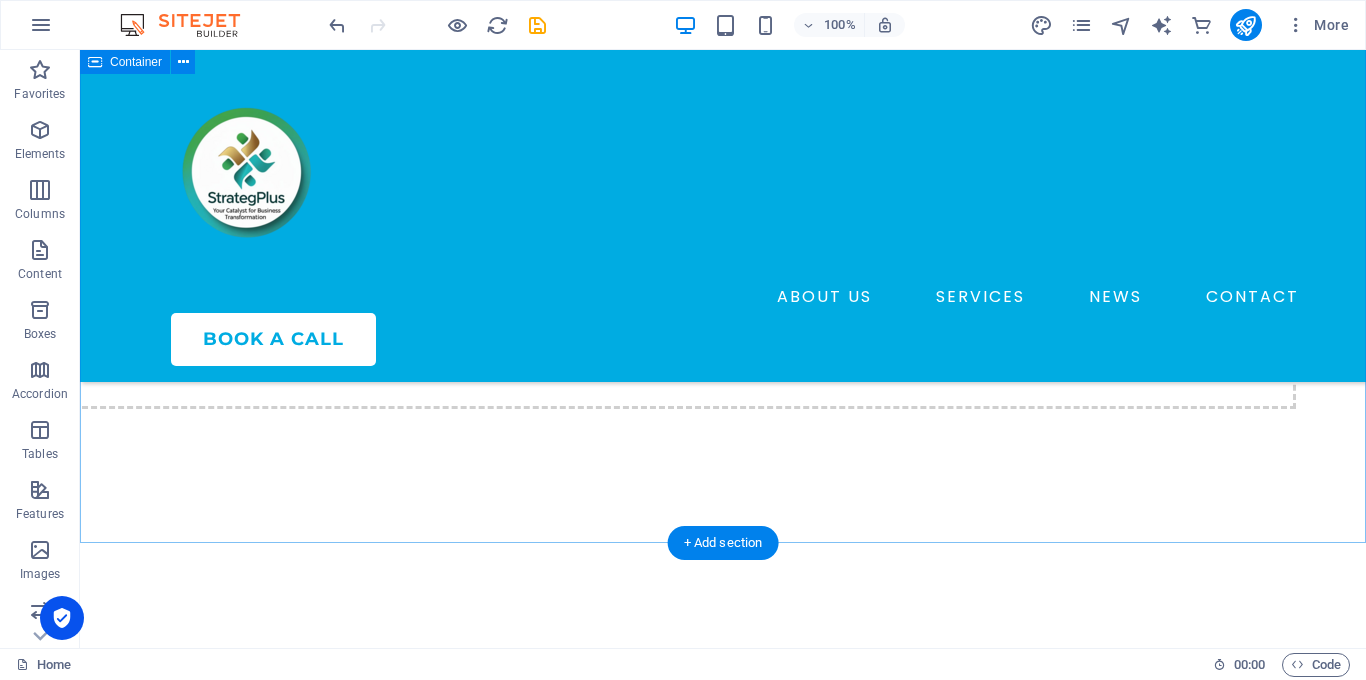 click on "What Our Customers are  Saying About Us Richard Nosser Investment Officer “Lorem ipsum dolor sit amet, consectetur adipiscing elit. Nunc vulputate s libero et velit interdum, ac per aliquet odio mattis. Class aptent taciti sociosqu ad litora torquent per conubia nostra, per ad inceptos.” William Davis Market Manager “Lorem ipsum dolor sit amet, consectetur adipiscing elit. Nunc vulputate s libero et velit interdum, ac per aliquet odio mattis. Class aptent taciti sociosqu ad litora torquent per conubia nostra, per ad inceptos.” Rebecca Brunson Operating Officer “Lorem ipsum dolor sit amet, consectetur adipiscing elit. Nunc vulputate s libero et velit interdum, ac per aliquet odio mattis. Class aptent taciti sociosqu ad litora torquent per conubia nostra, per ad inceptos.” Richard Nosser Investment Officer William Davis Market Manager 1 2 3" at bounding box center [723, 2858] 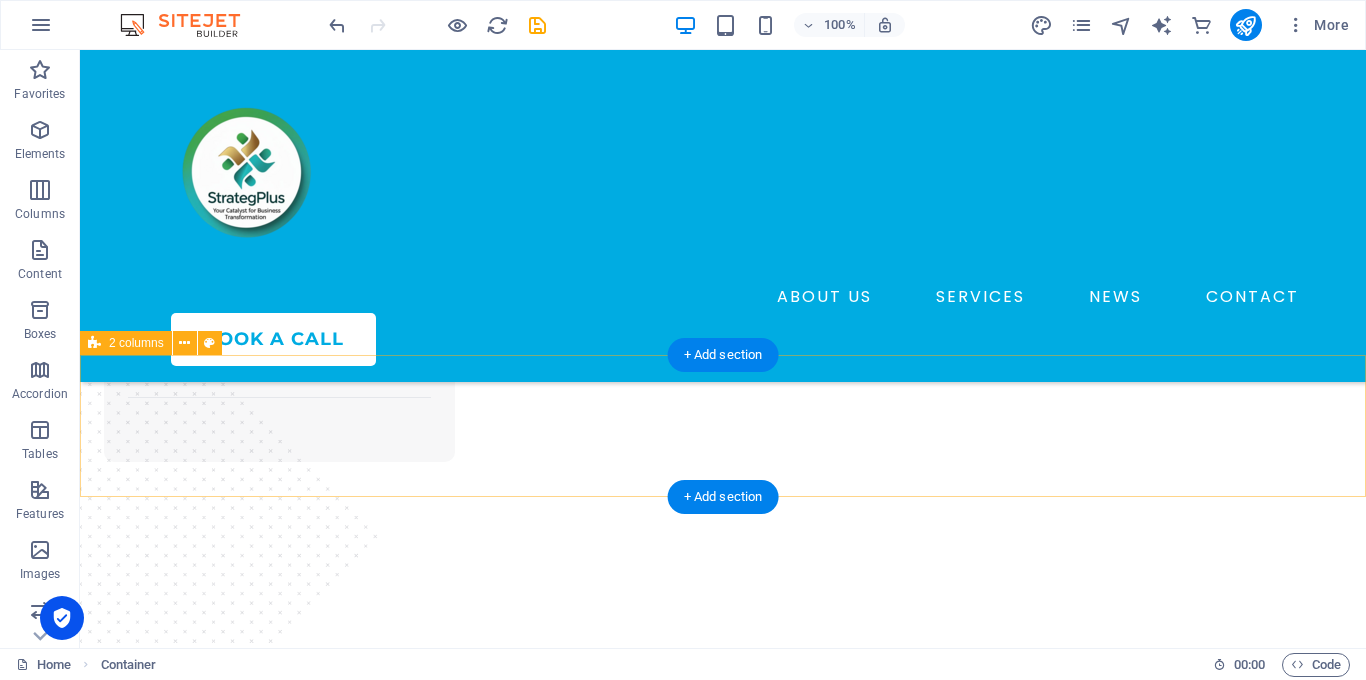 scroll, scrollTop: 2829, scrollLeft: 0, axis: vertical 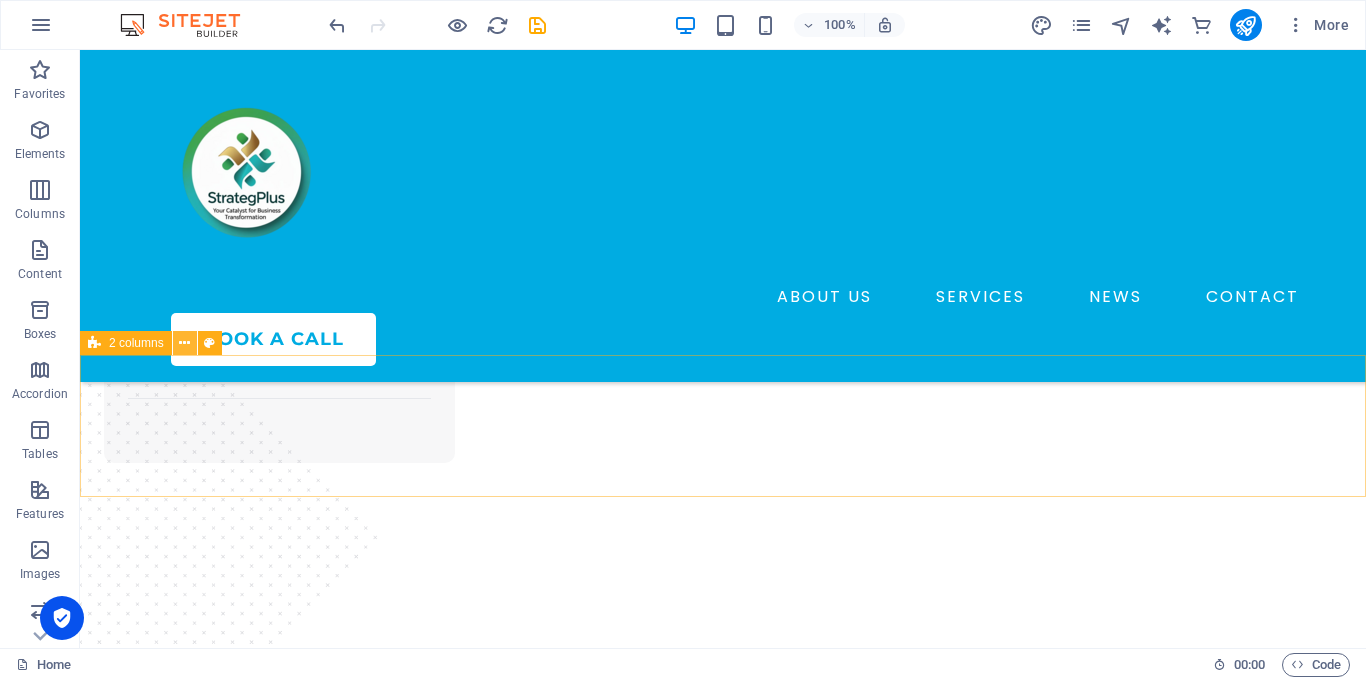 click at bounding box center [184, 343] 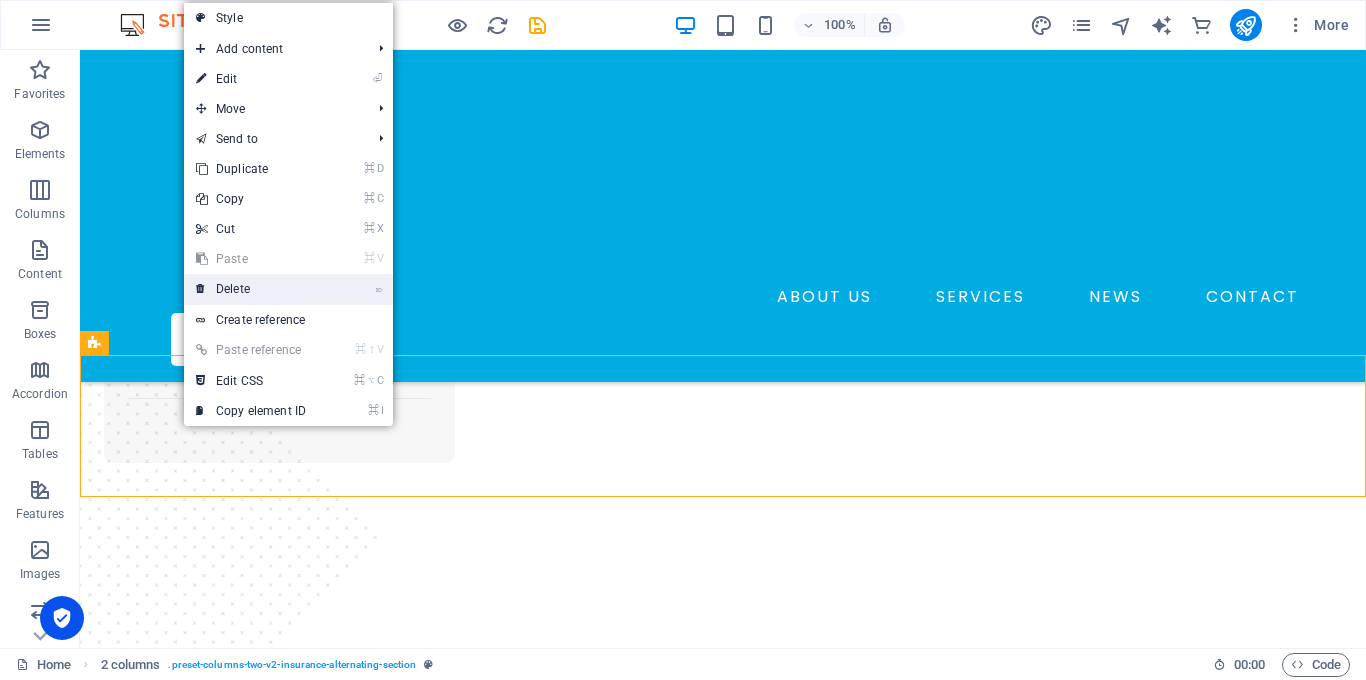 click on "⌦  Delete" at bounding box center [251, 289] 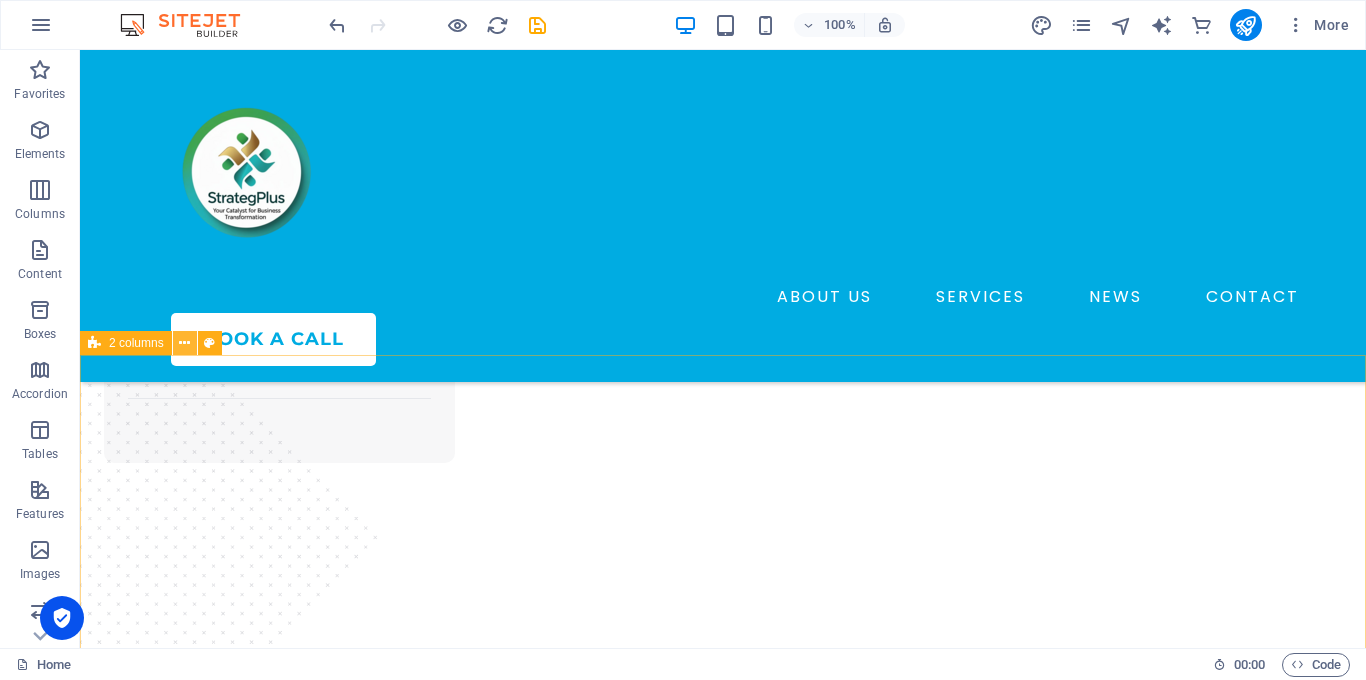 click at bounding box center [184, 343] 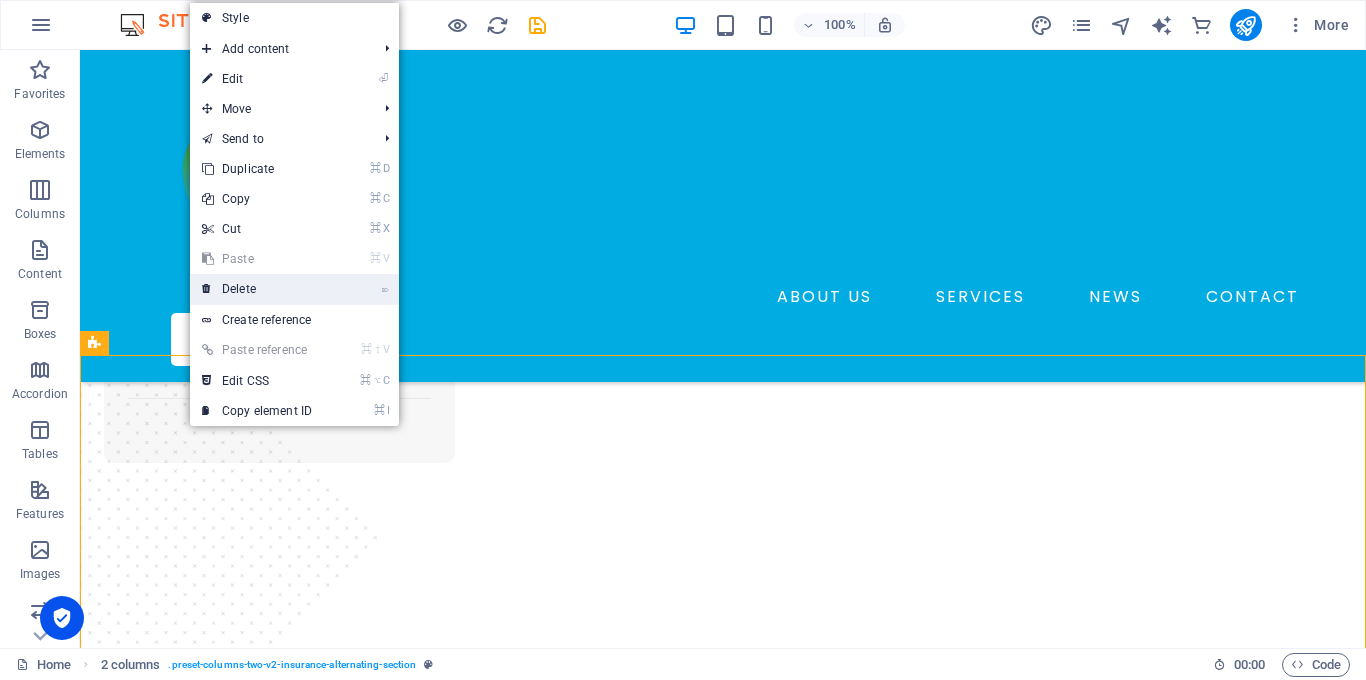 click on "⌦  Delete" at bounding box center [257, 289] 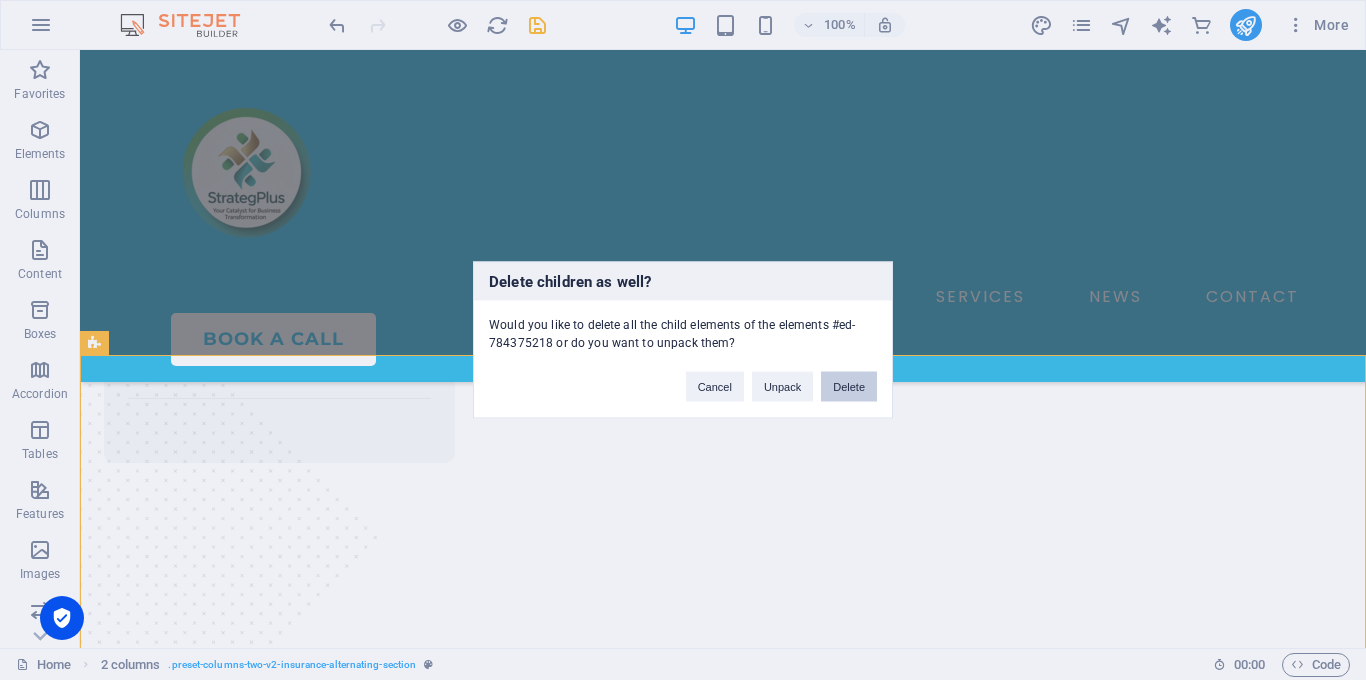 click on "Delete" at bounding box center [849, 387] 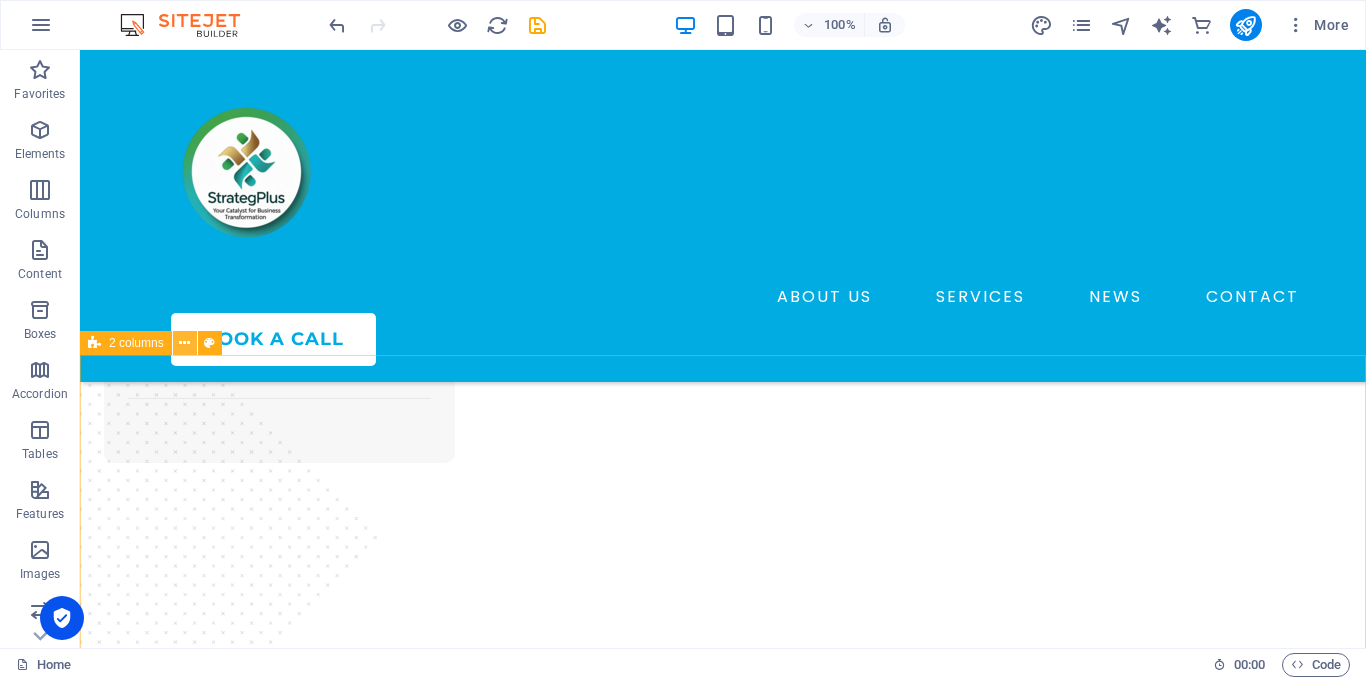click at bounding box center [184, 343] 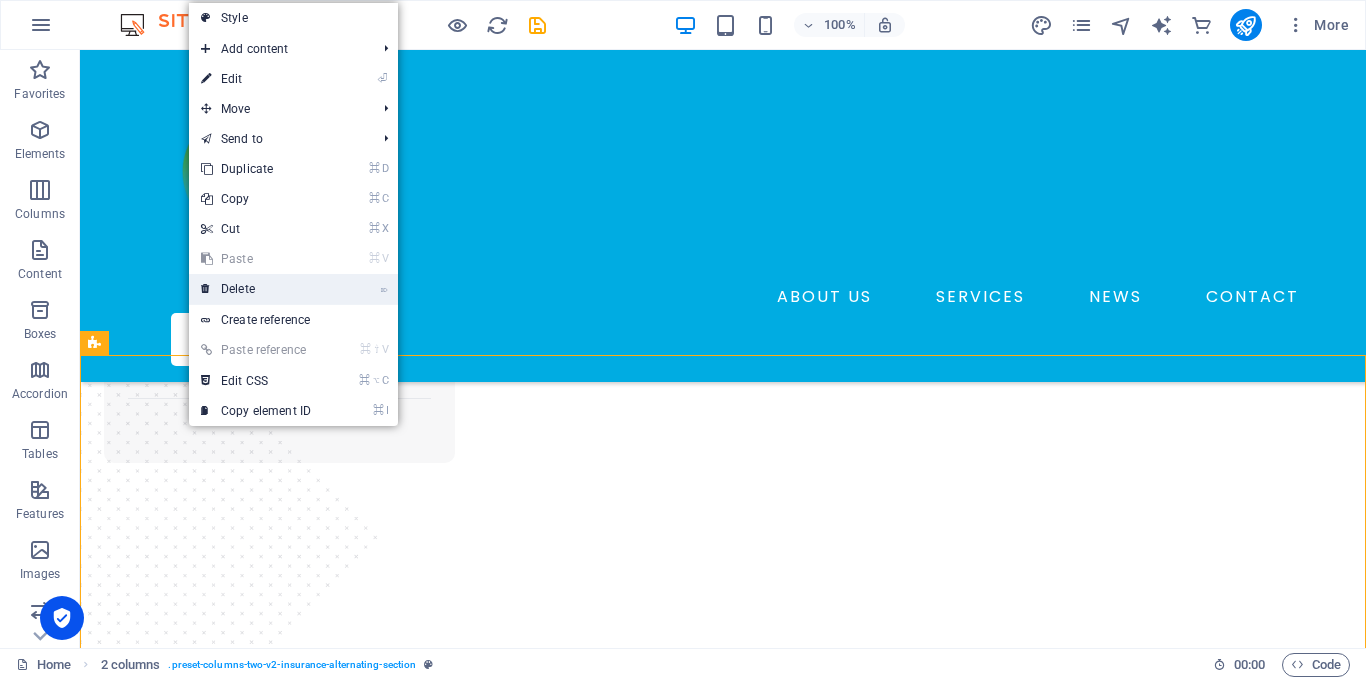click on "⌦  Delete" at bounding box center [256, 289] 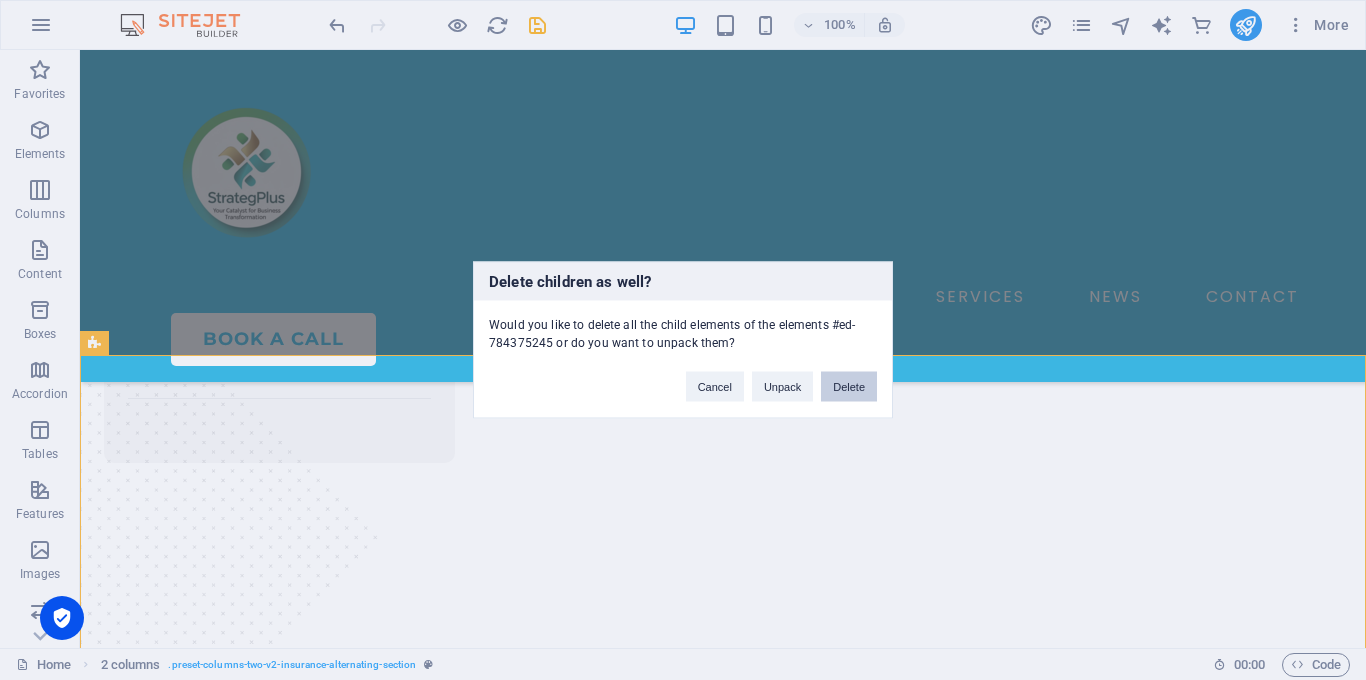 click on "Delete" at bounding box center [849, 387] 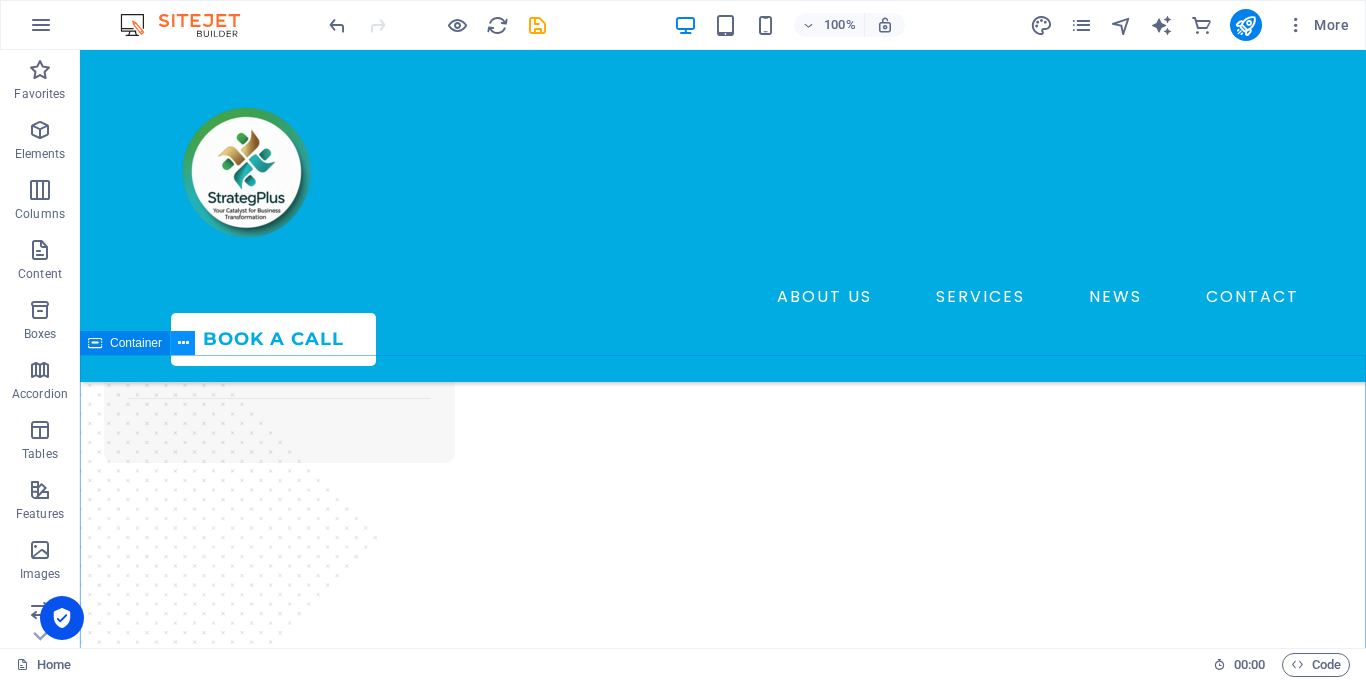 click at bounding box center (183, 343) 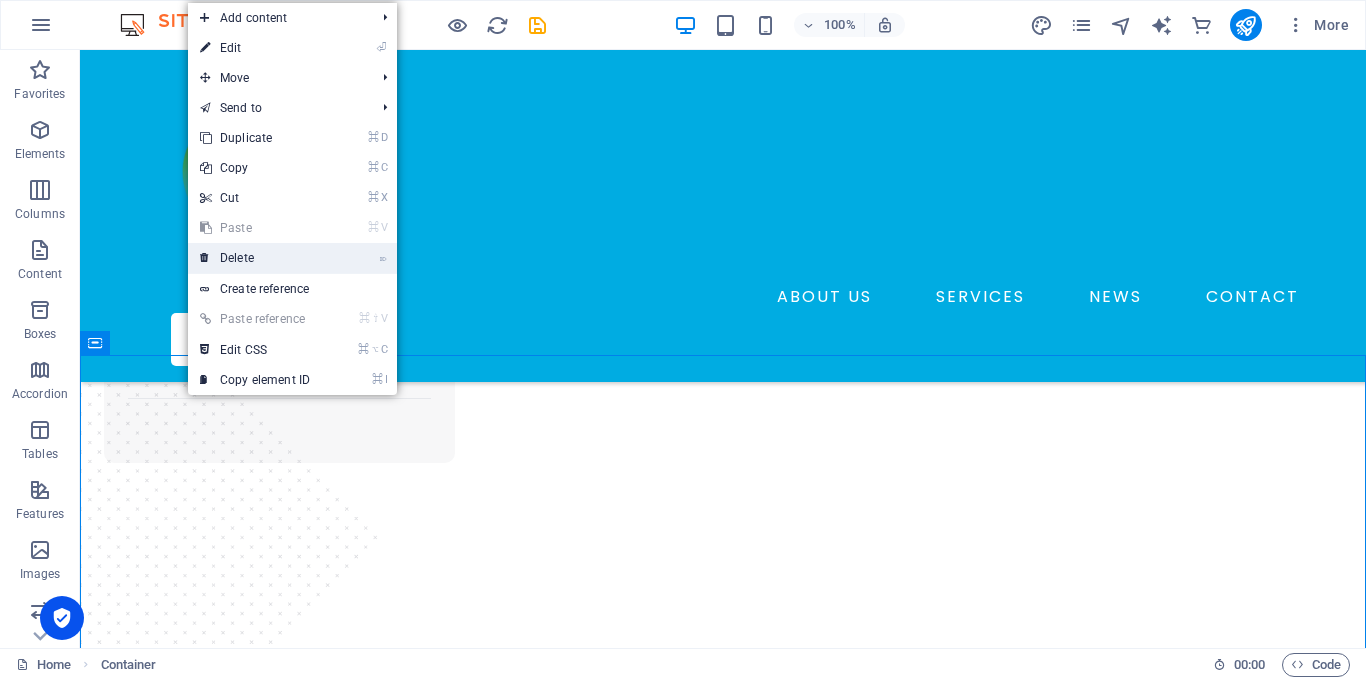 click on "⌦  Delete" at bounding box center (255, 258) 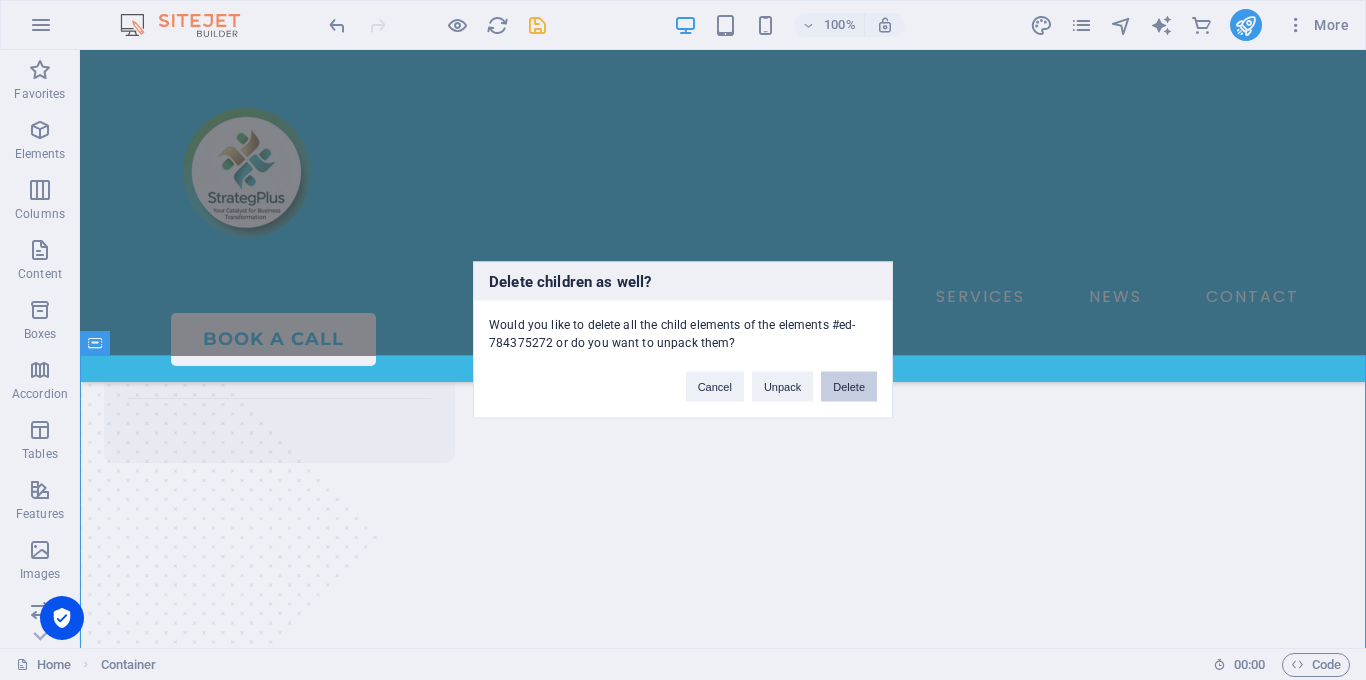 click on "Delete" at bounding box center (849, 387) 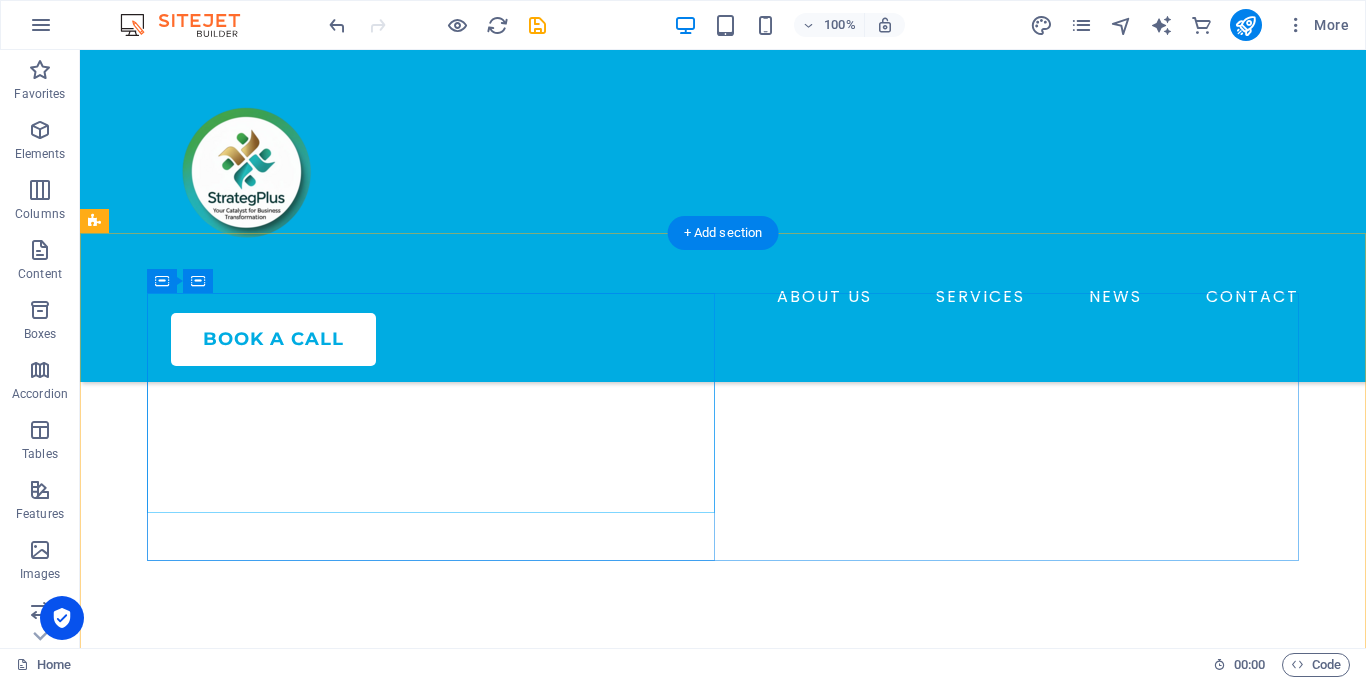scroll, scrollTop: 3870, scrollLeft: 0, axis: vertical 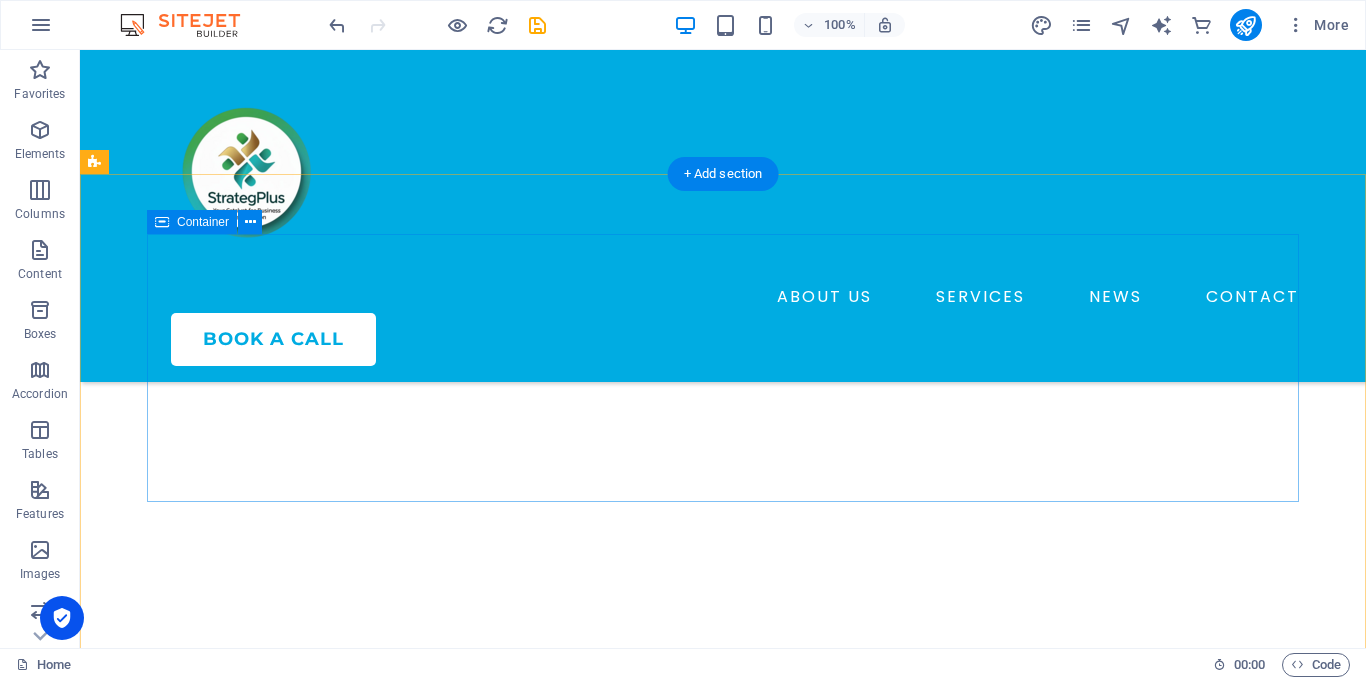 click on "Privacy Policy         Legal Notice ABOUT US SERVICES NEWS CONTACT PRIVACY POLICY LEGAL NOTICE" at bounding box center (723, 2748) 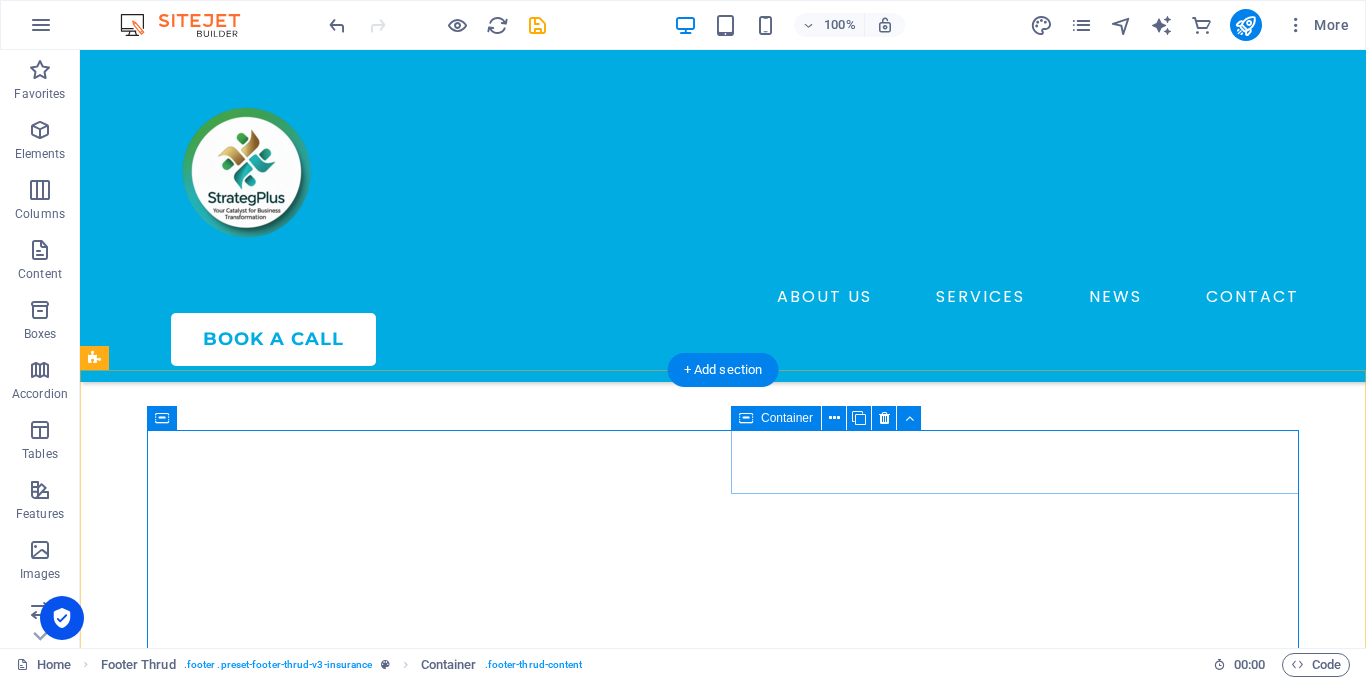 scroll, scrollTop: 3549, scrollLeft: 0, axis: vertical 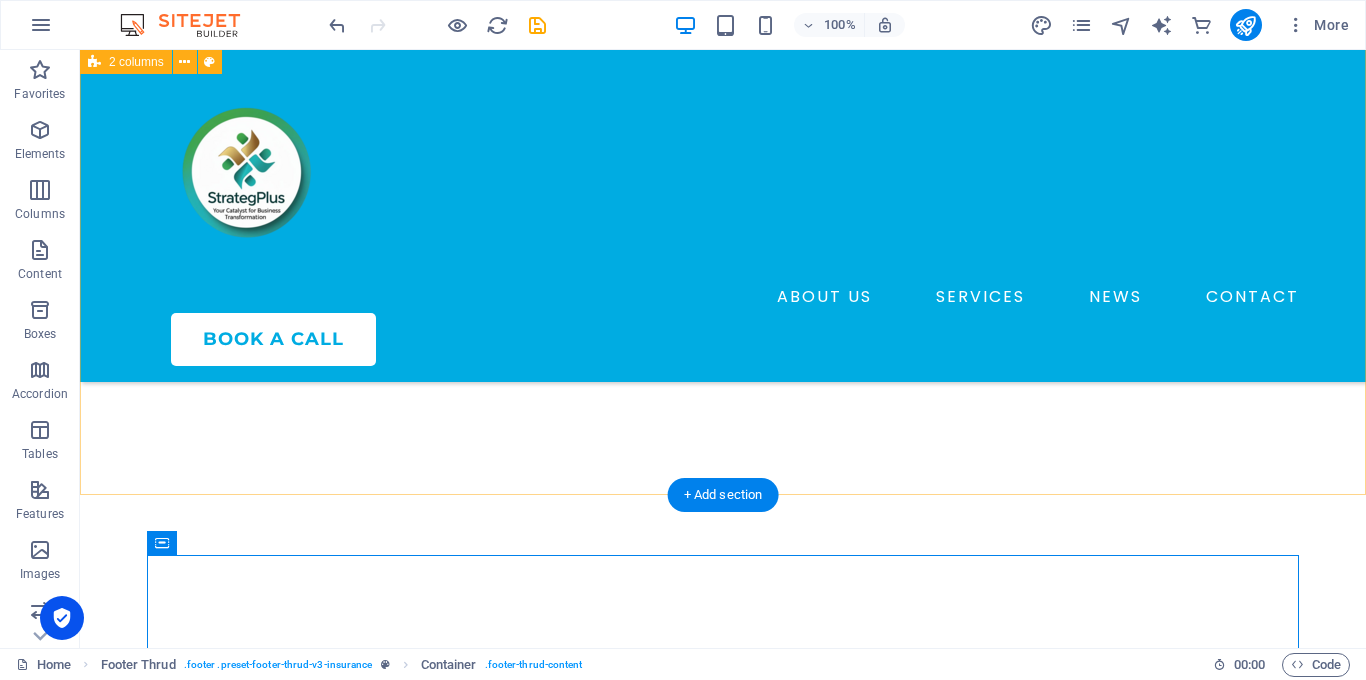 click on "Book Your Consultation  Today Lorem ipsum dolor sit amet, consectetur adipiscing elit. Etiam eu turpis etmolestie, dictum est a, mattis tellus. Sed dignissim, metus nec fringilla accumsan. Lorem ipsum dolor sit amet, consectetur adipiscing elit. Etiam eu turpis etmolestie, dictum est a, mattis tellus. Sed dignissim, metus nec fringilla accumsan. talk to an expert" at bounding box center (723, 2209) 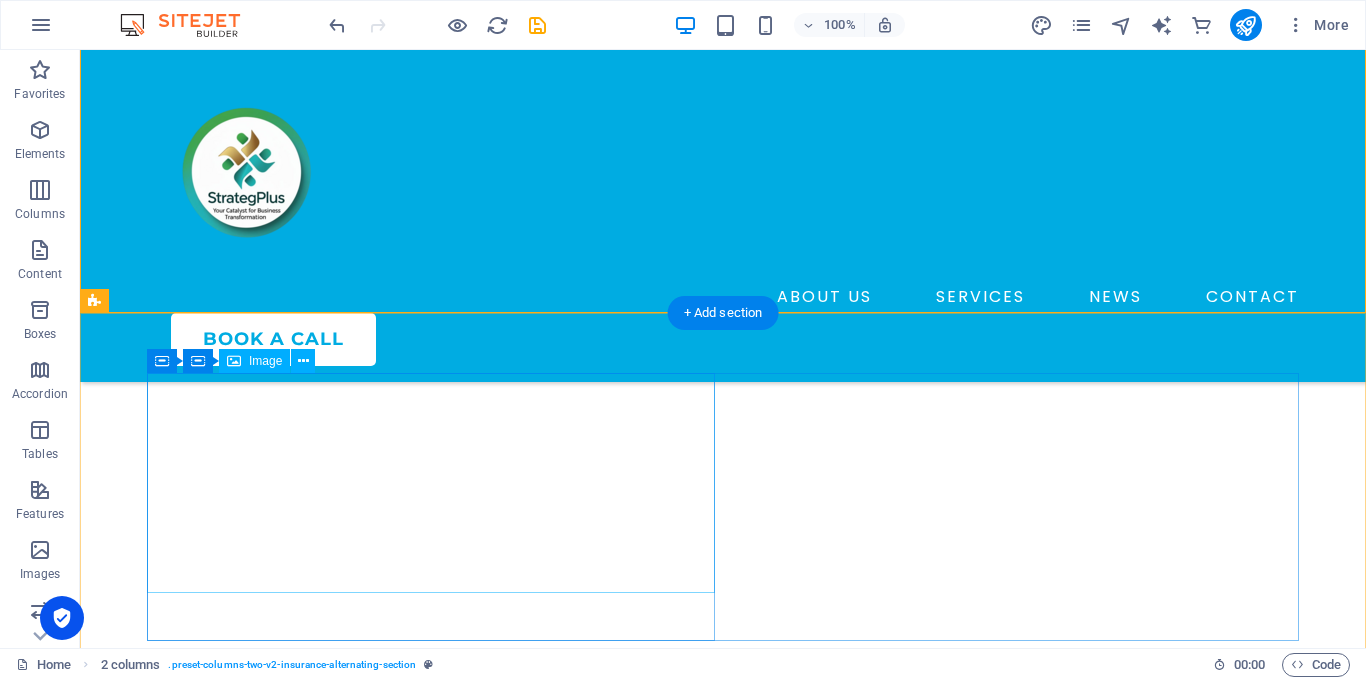 scroll, scrollTop: 3749, scrollLeft: 0, axis: vertical 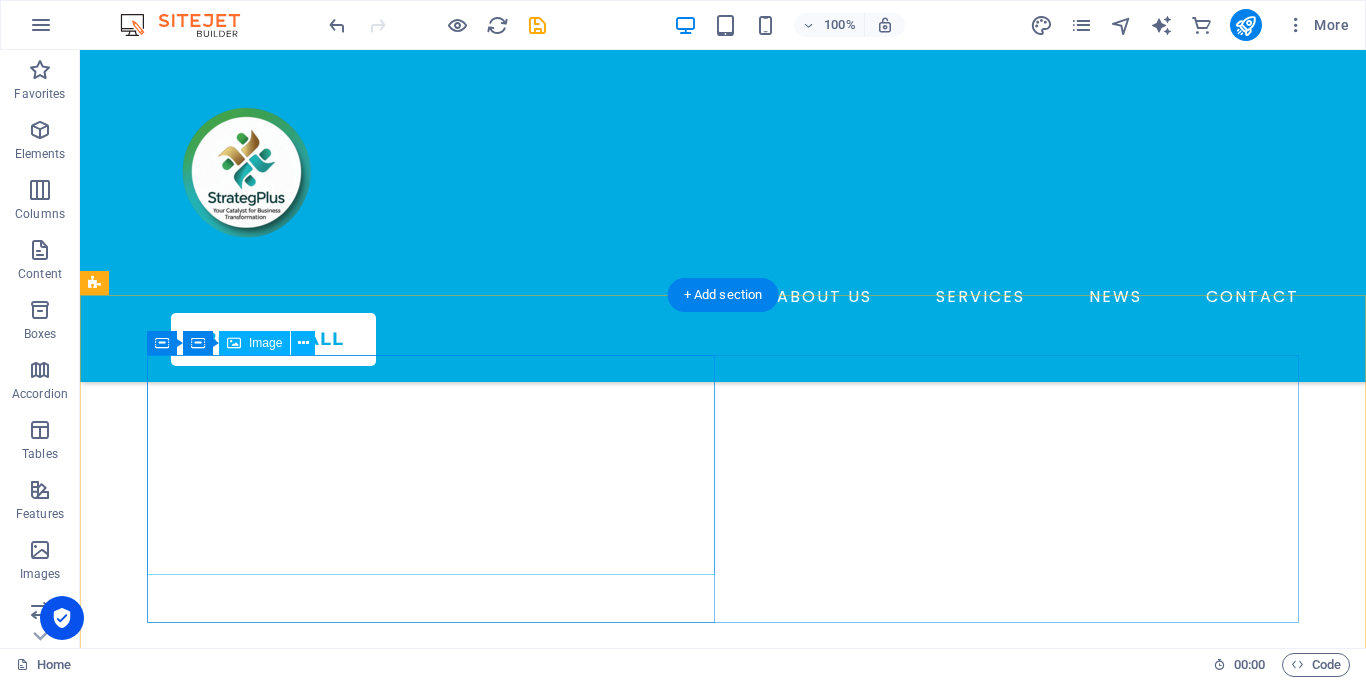 click at bounding box center (431, 2809) 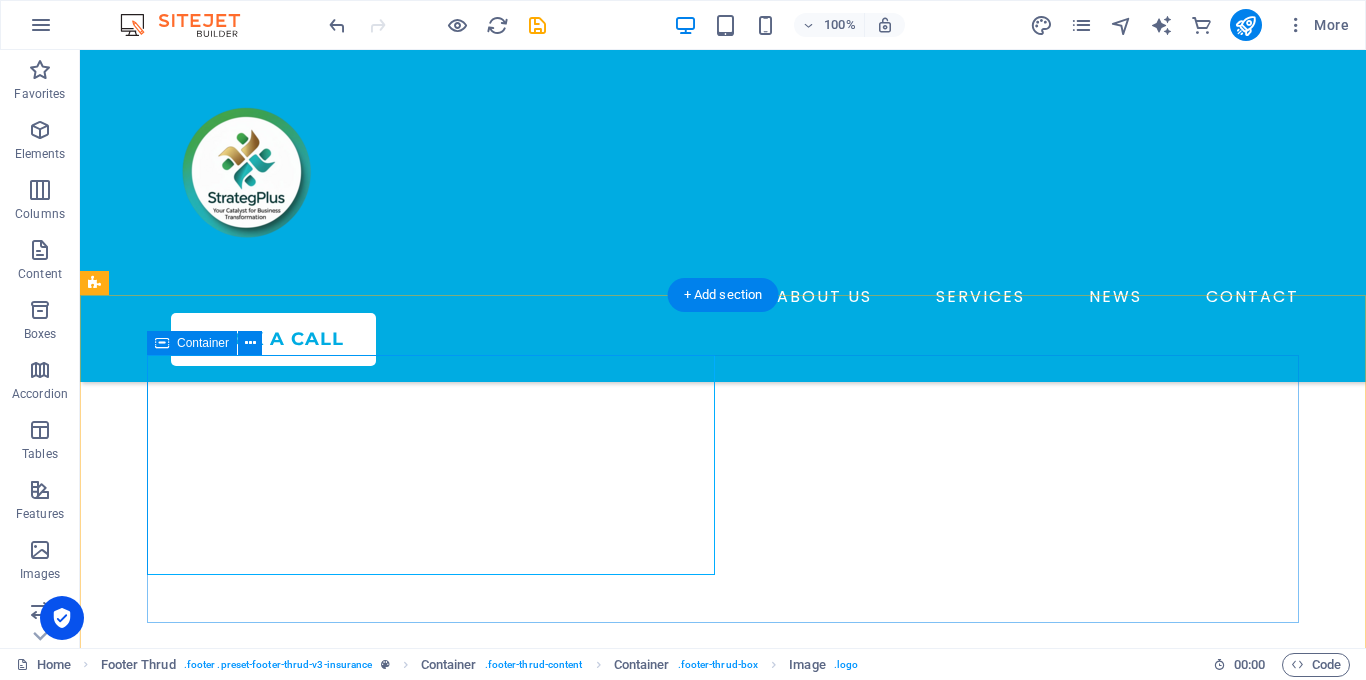 click on "Privacy Policy         Legal Notice ABOUT US SERVICES NEWS CONTACT PRIVACY POLICY LEGAL NOTICE" at bounding box center (723, 2869) 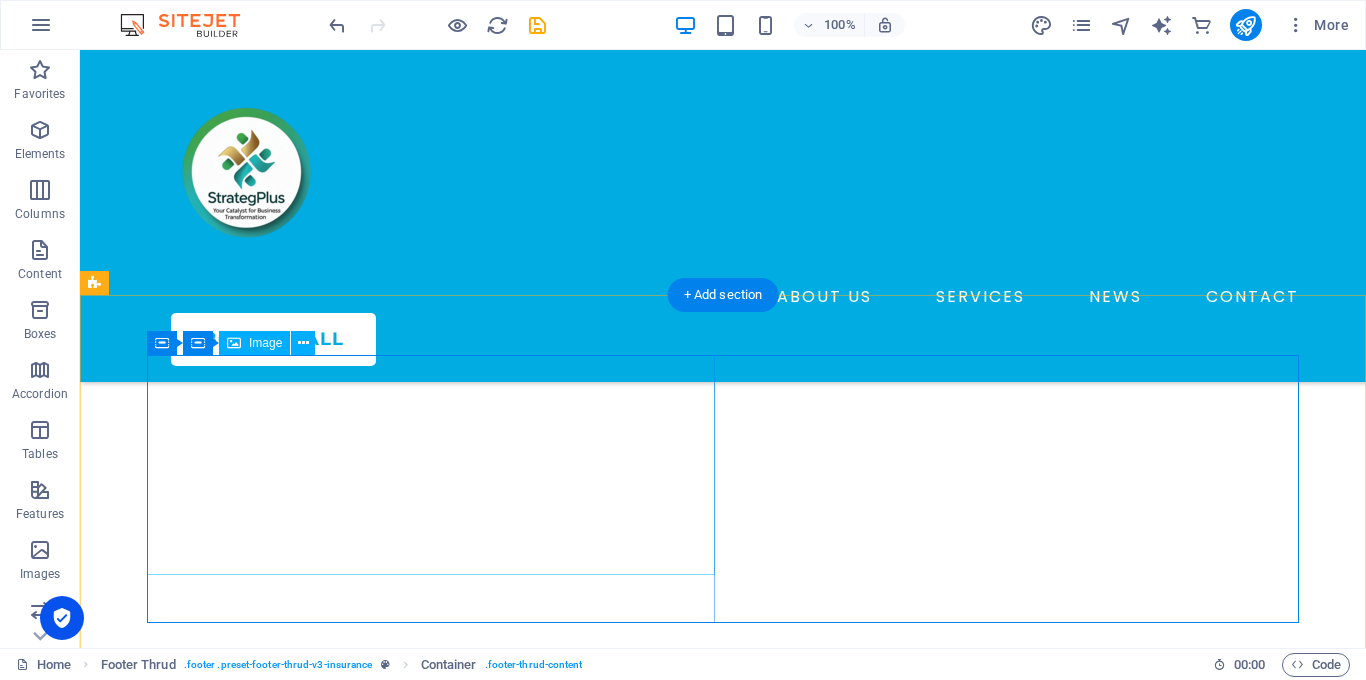click at bounding box center [431, 2809] 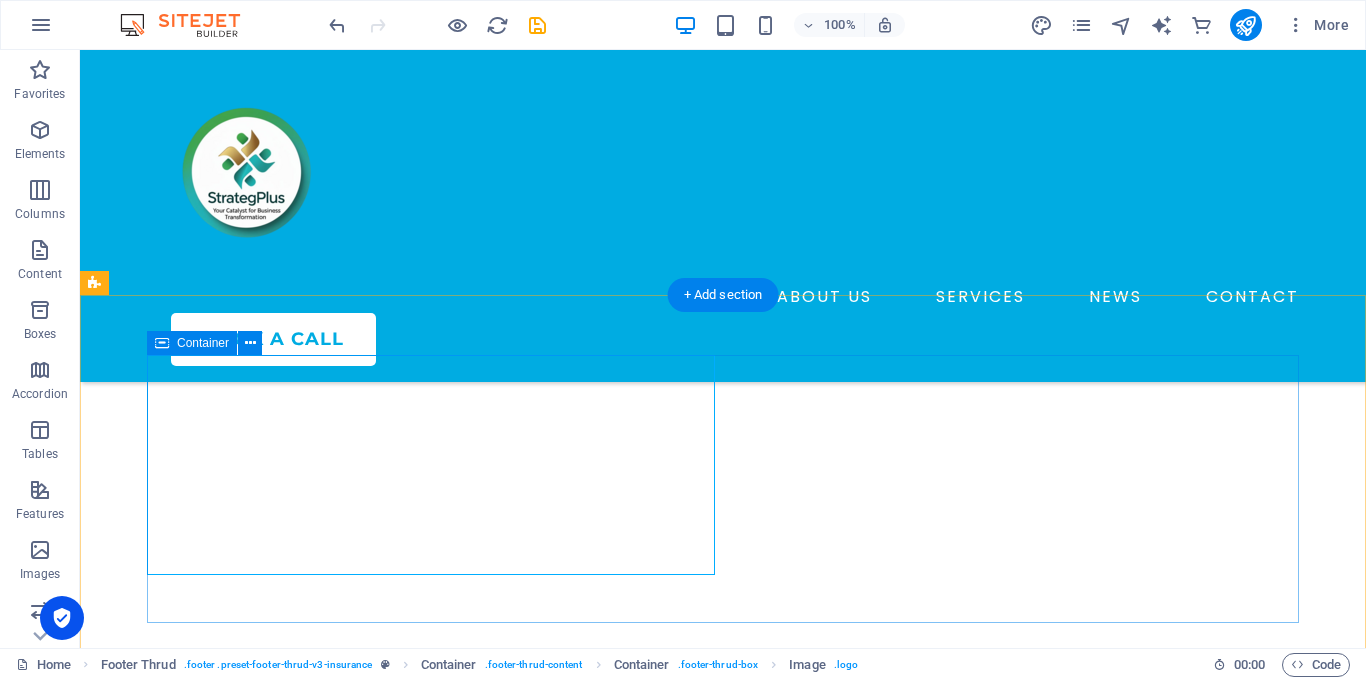 click on "Privacy Policy         Legal Notice ABOUT US SERVICES NEWS CONTACT PRIVACY POLICY LEGAL NOTICE" at bounding box center (723, 2869) 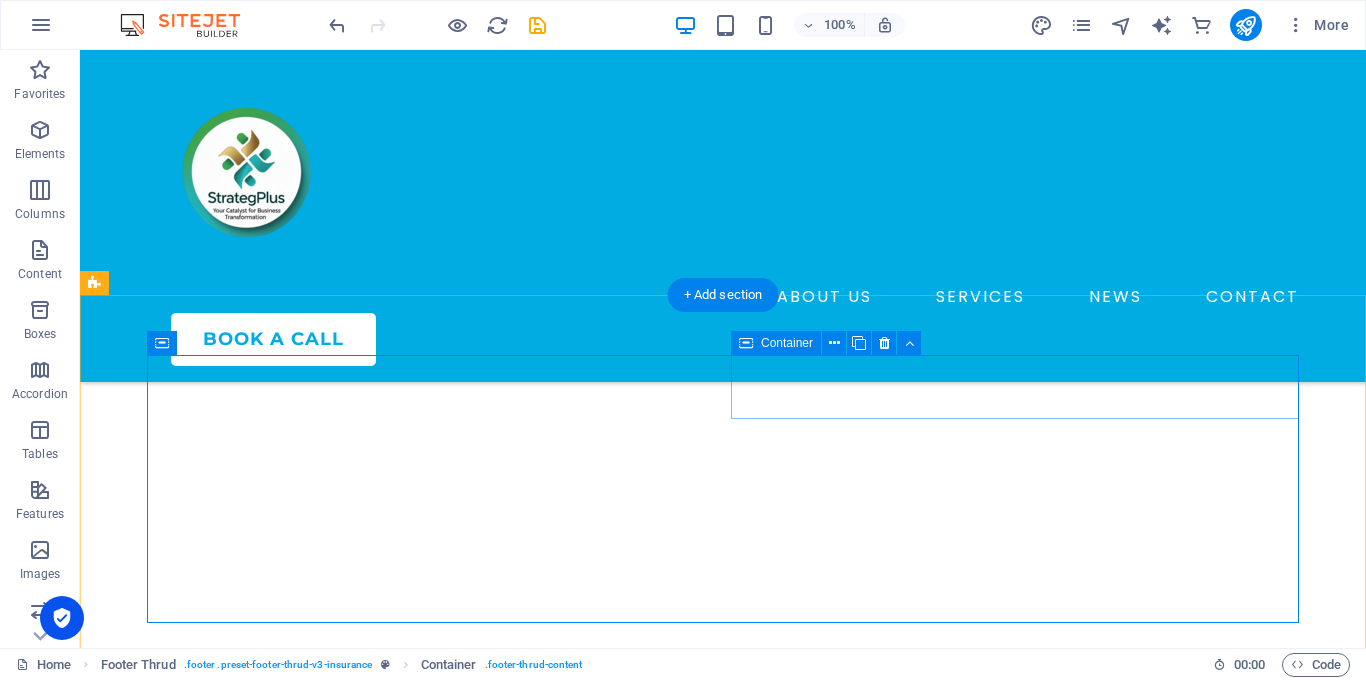 click on "ABOUT US SERVICES NEWS CONTACT PRIVACY POLICY LEGAL NOTICE" at bounding box center [431, 3007] 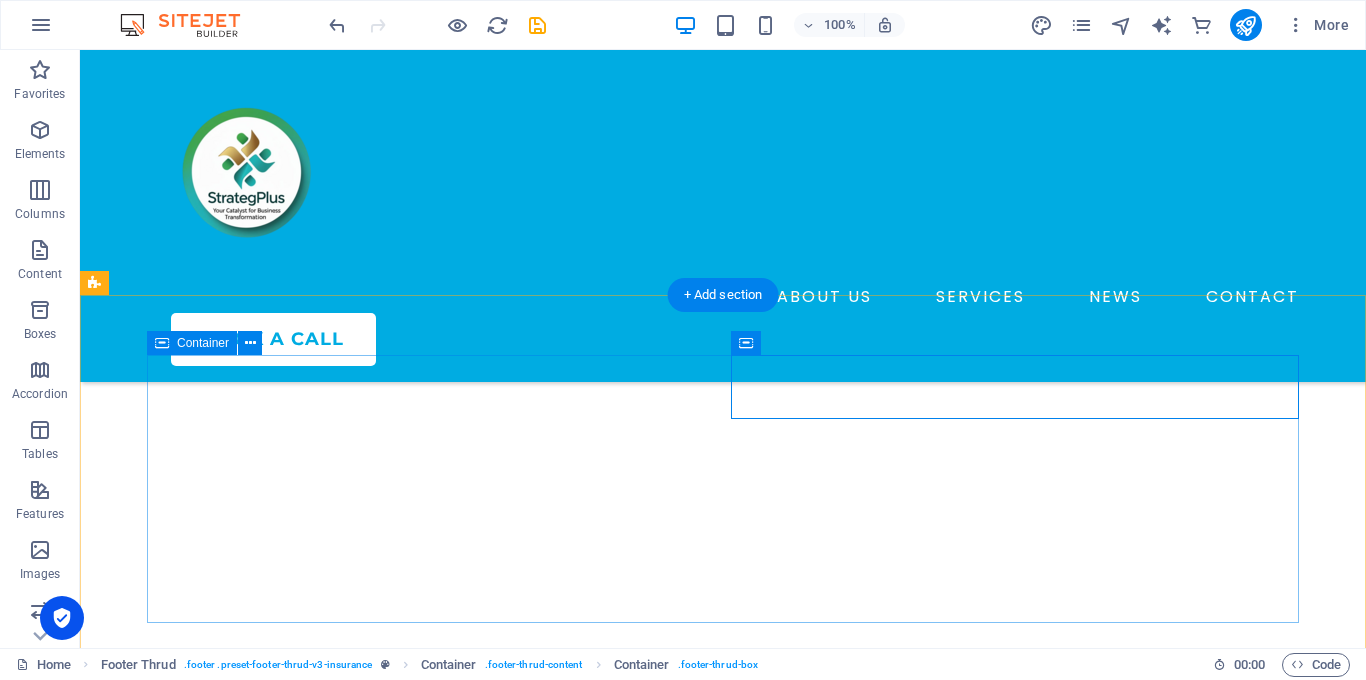 click on "Privacy Policy         Legal Notice ABOUT US SERVICES NEWS CONTACT PRIVACY POLICY LEGAL NOTICE" at bounding box center [723, 2869] 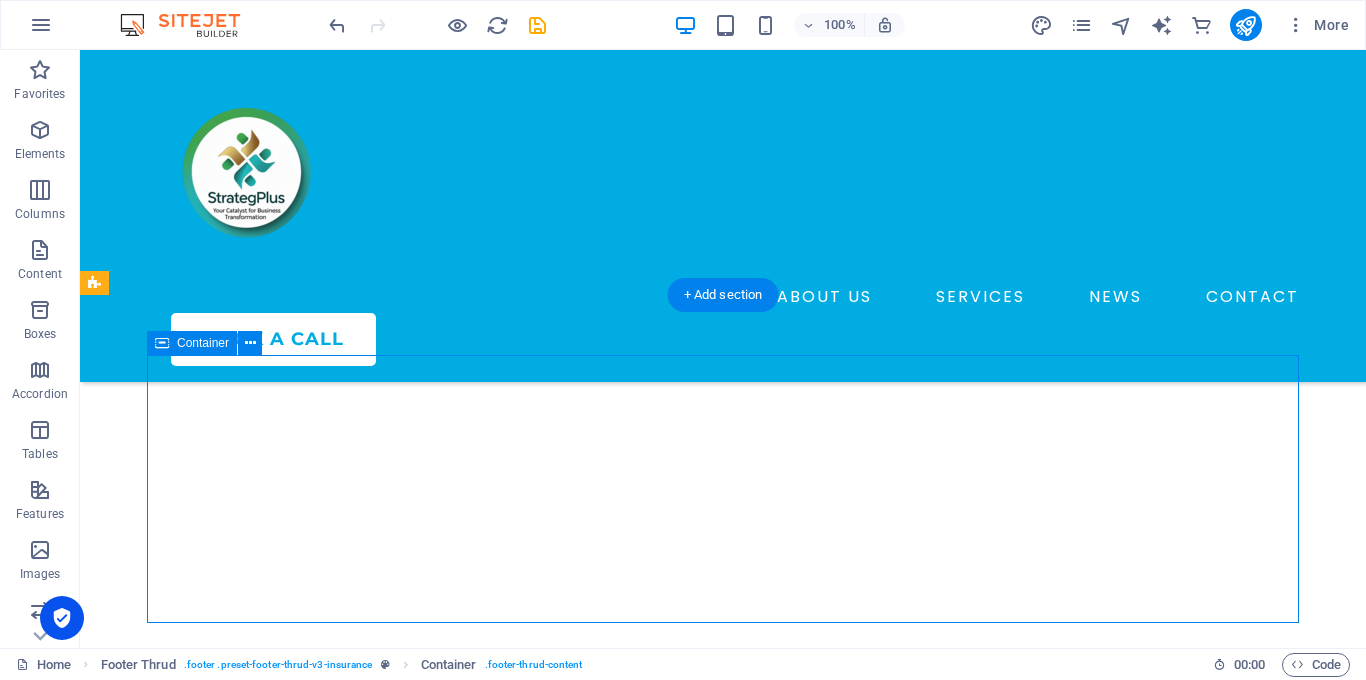 click on "Privacy Policy         Legal Notice ABOUT US SERVICES NEWS CONTACT PRIVACY POLICY LEGAL NOTICE" at bounding box center (723, 2869) 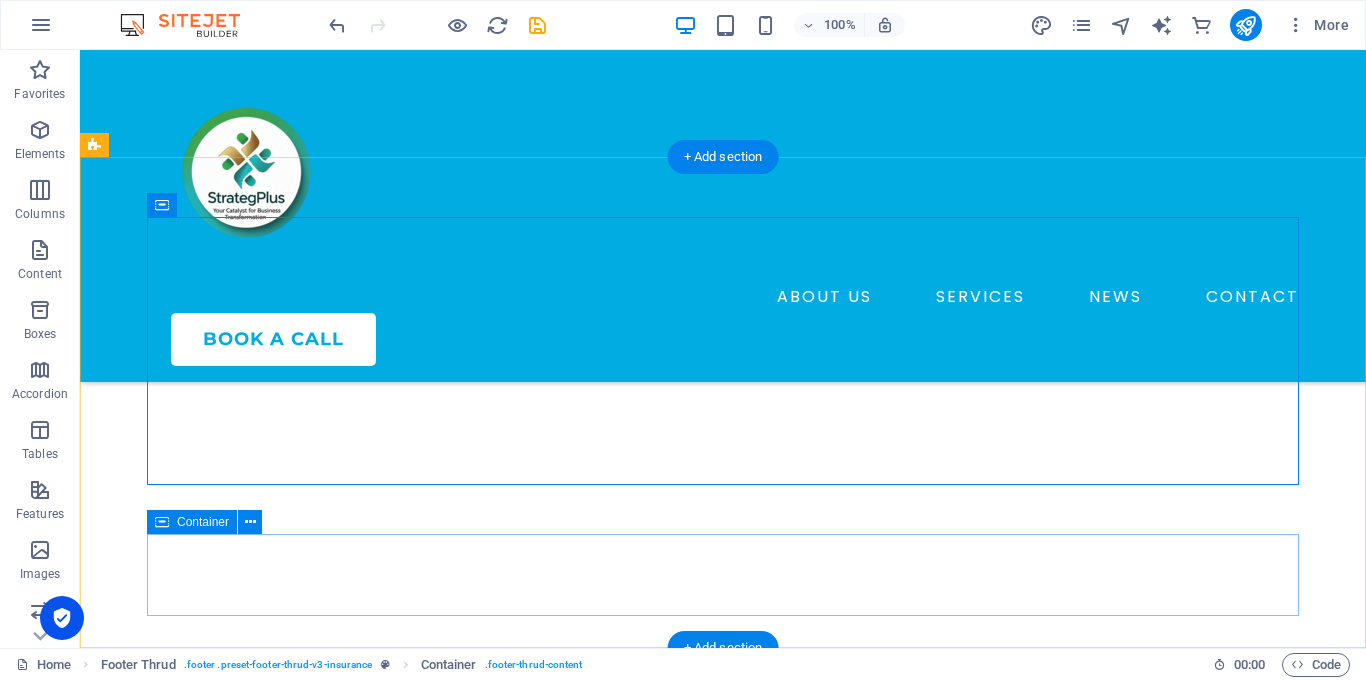 scroll, scrollTop: 3887, scrollLeft: 0, axis: vertical 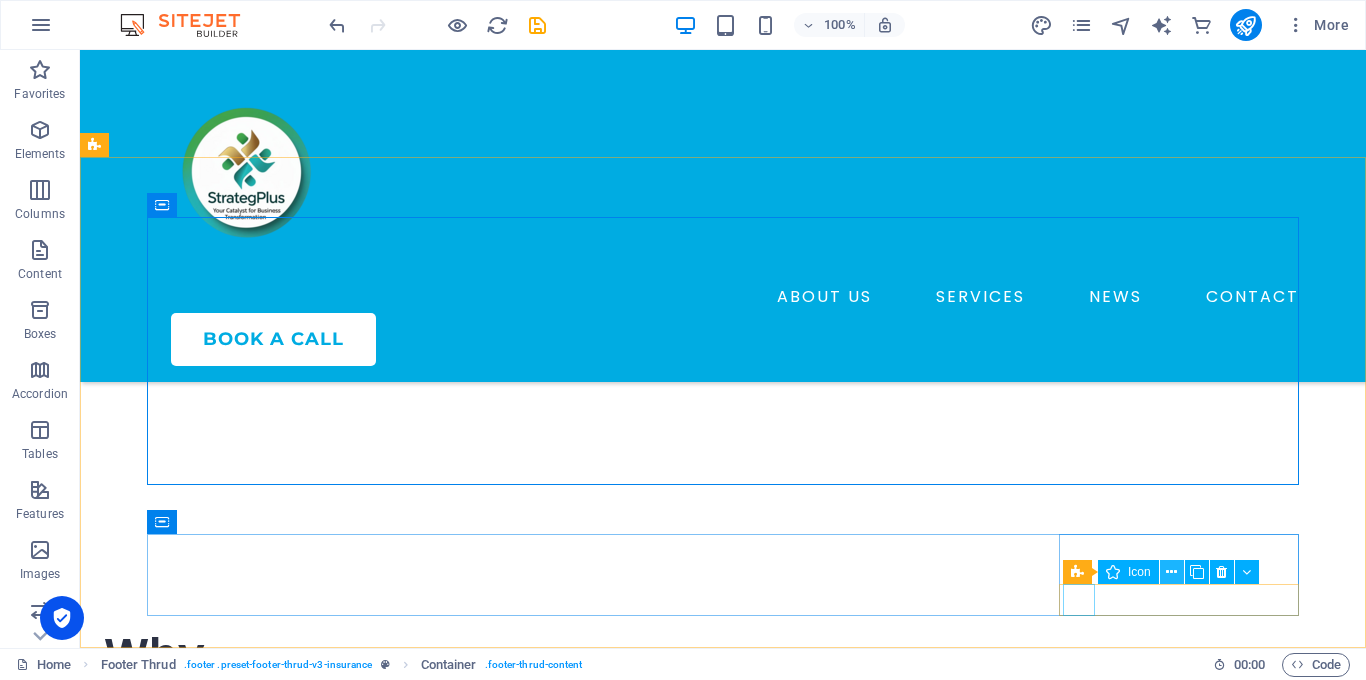 click at bounding box center [1171, 572] 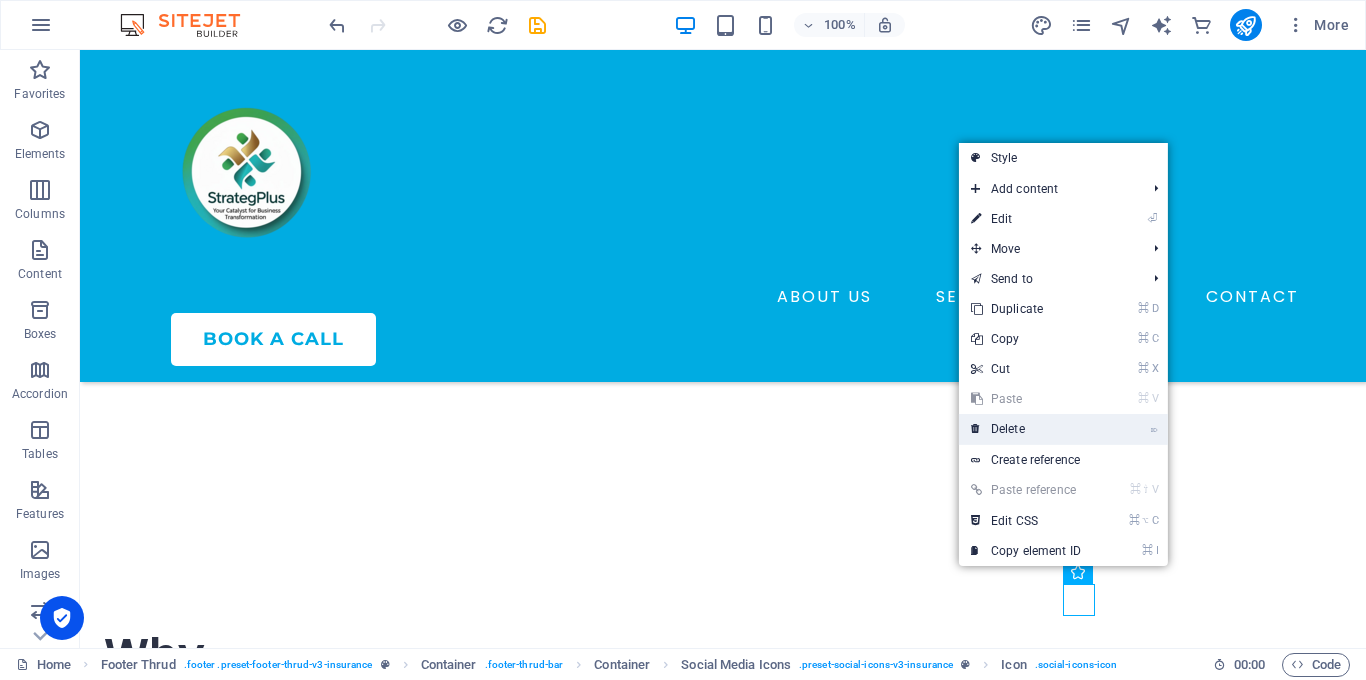 click on "⌦  Delete" at bounding box center (1026, 429) 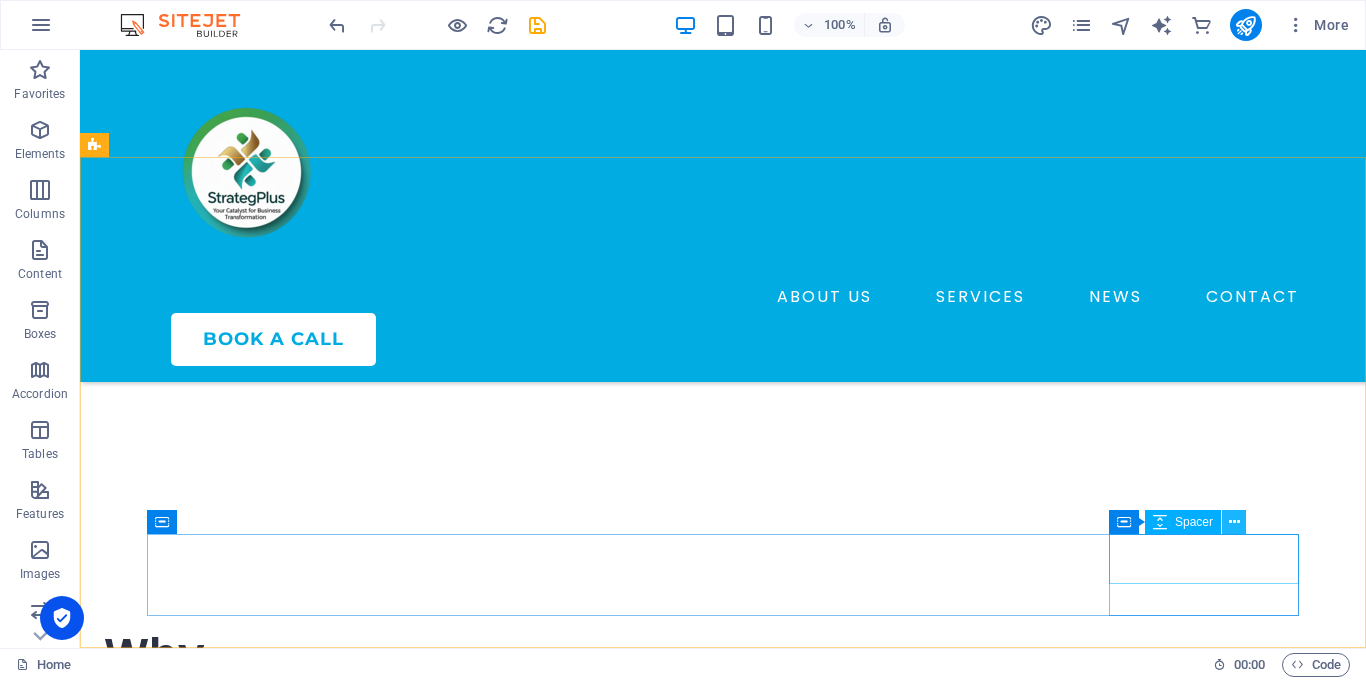 click at bounding box center (1234, 522) 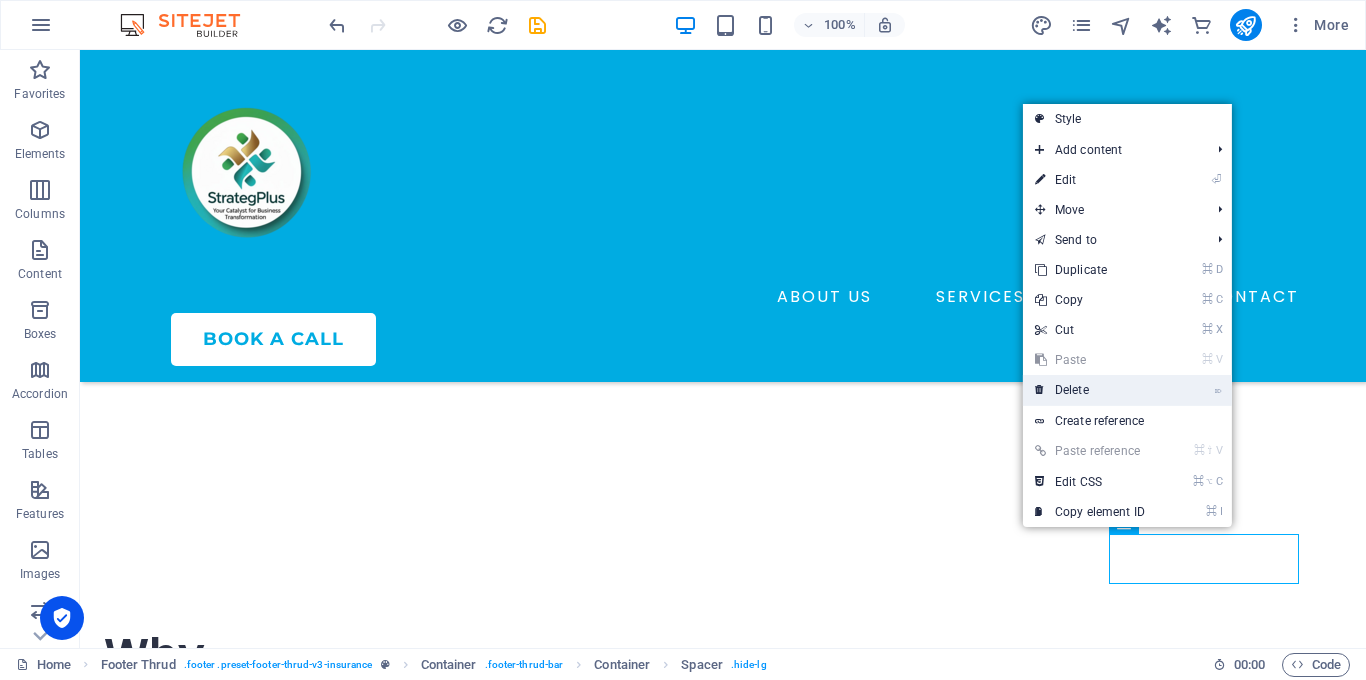 click on "⌦  Delete" at bounding box center (1090, 390) 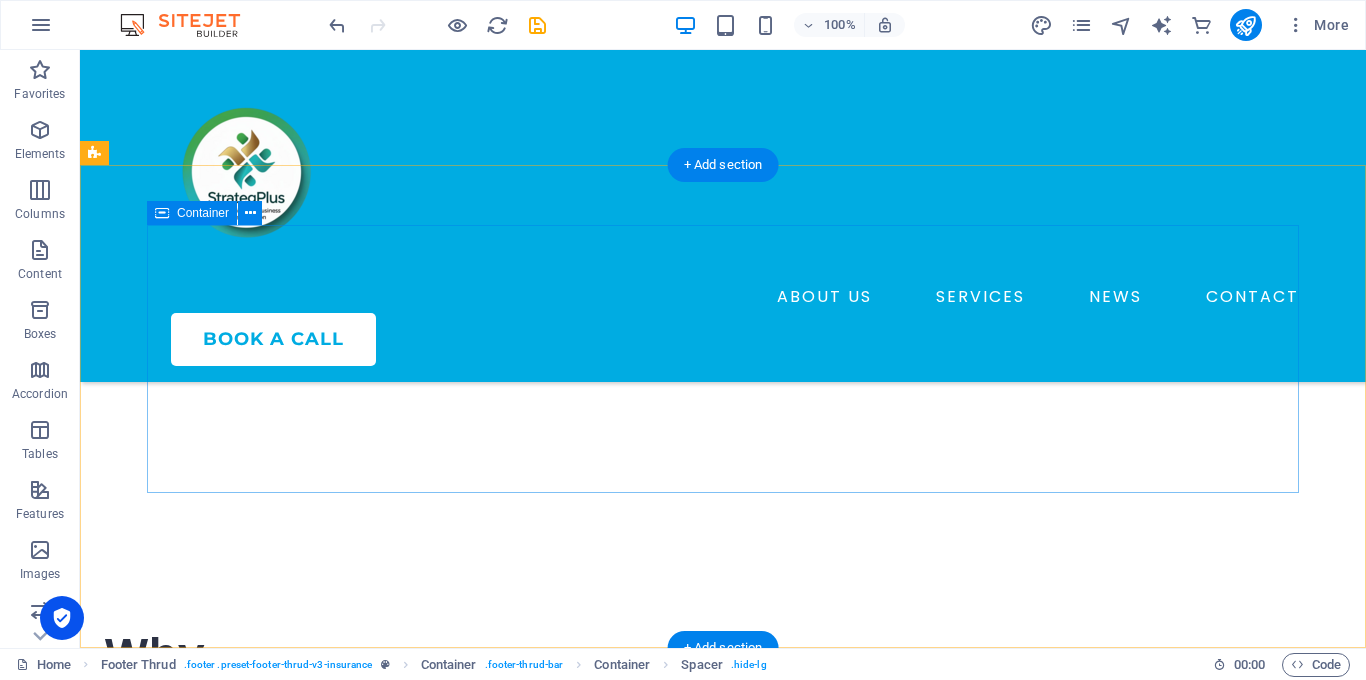 scroll, scrollTop: 3879, scrollLeft: 0, axis: vertical 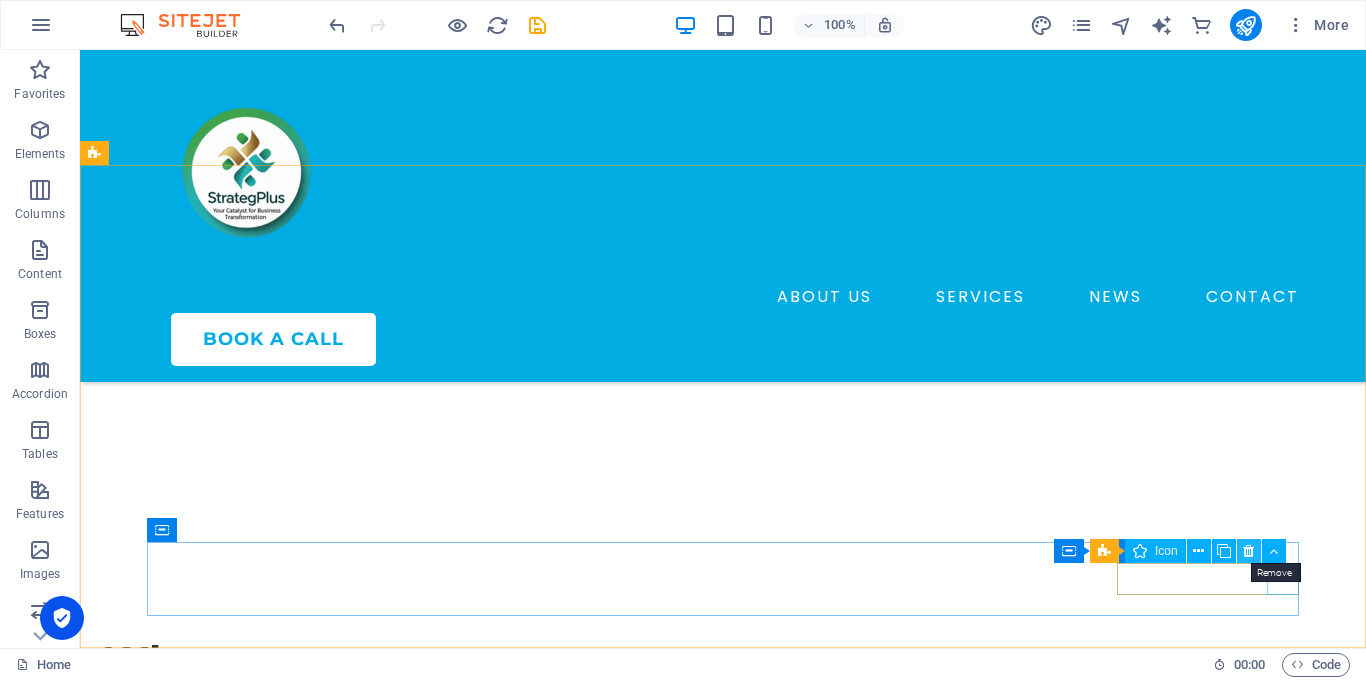 click at bounding box center [1248, 551] 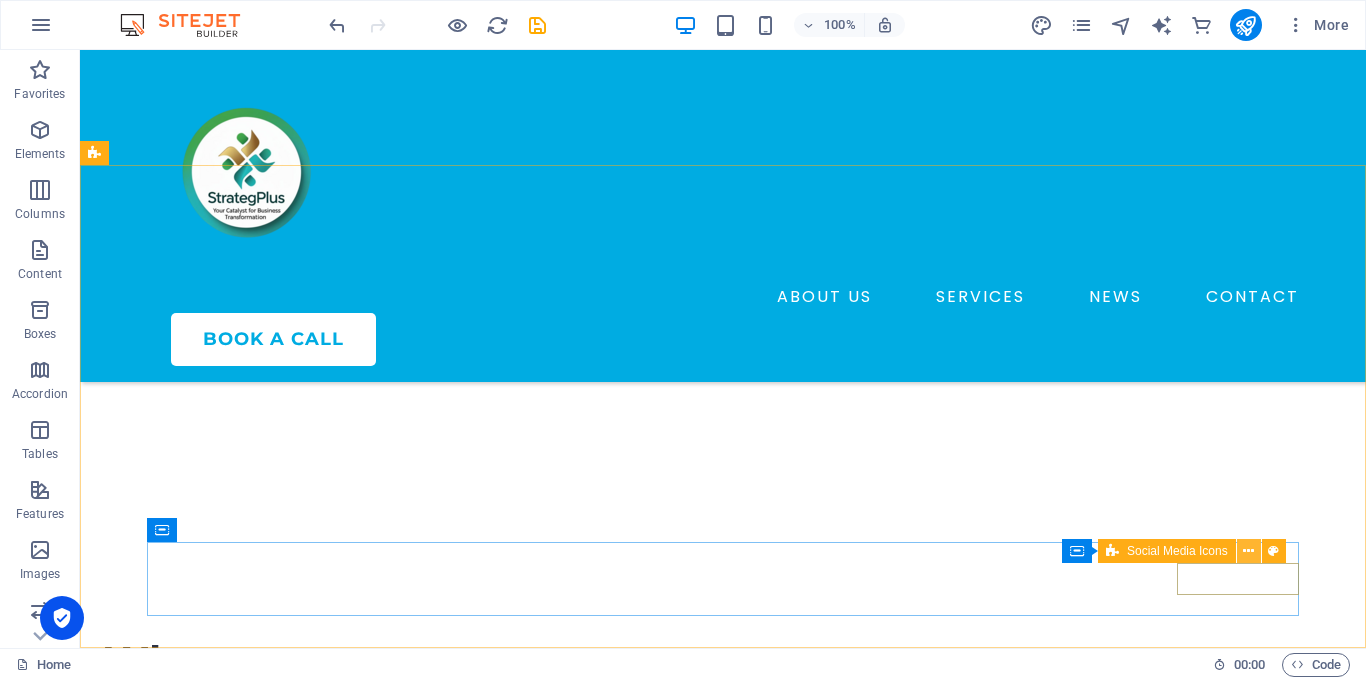 click at bounding box center [1248, 551] 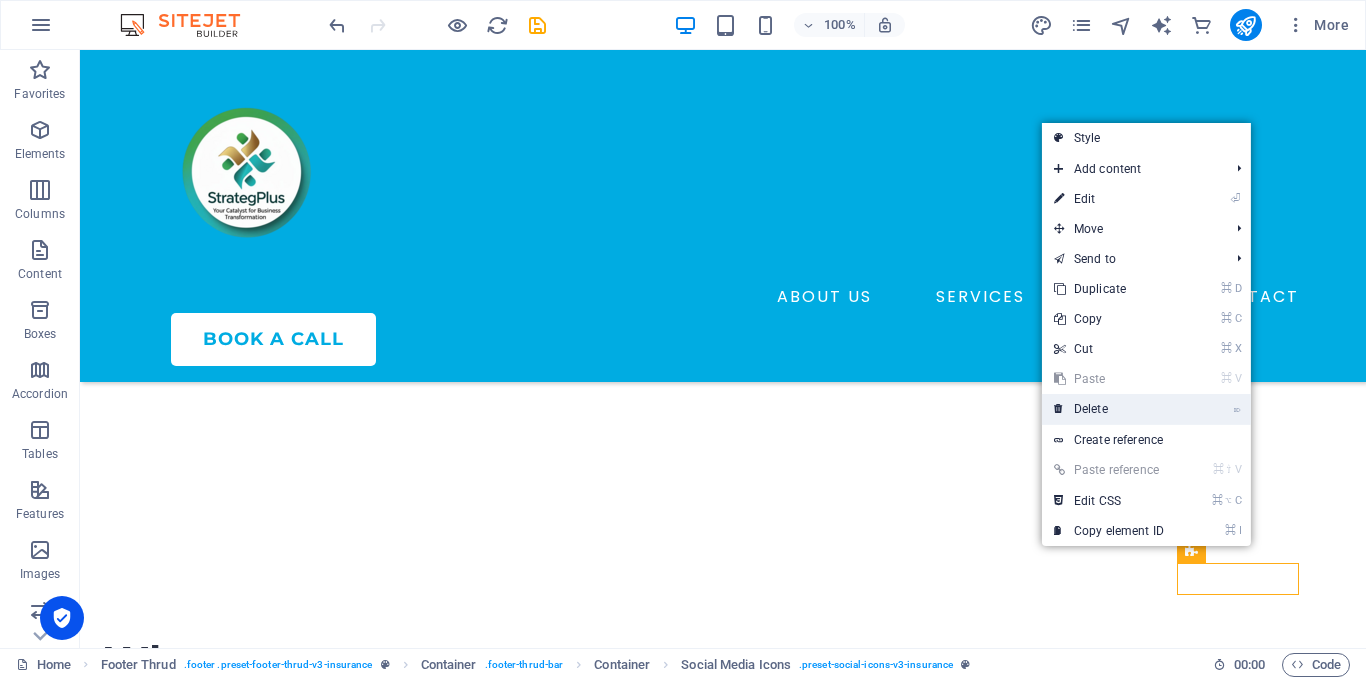 click on "⌦  Delete" at bounding box center (1109, 409) 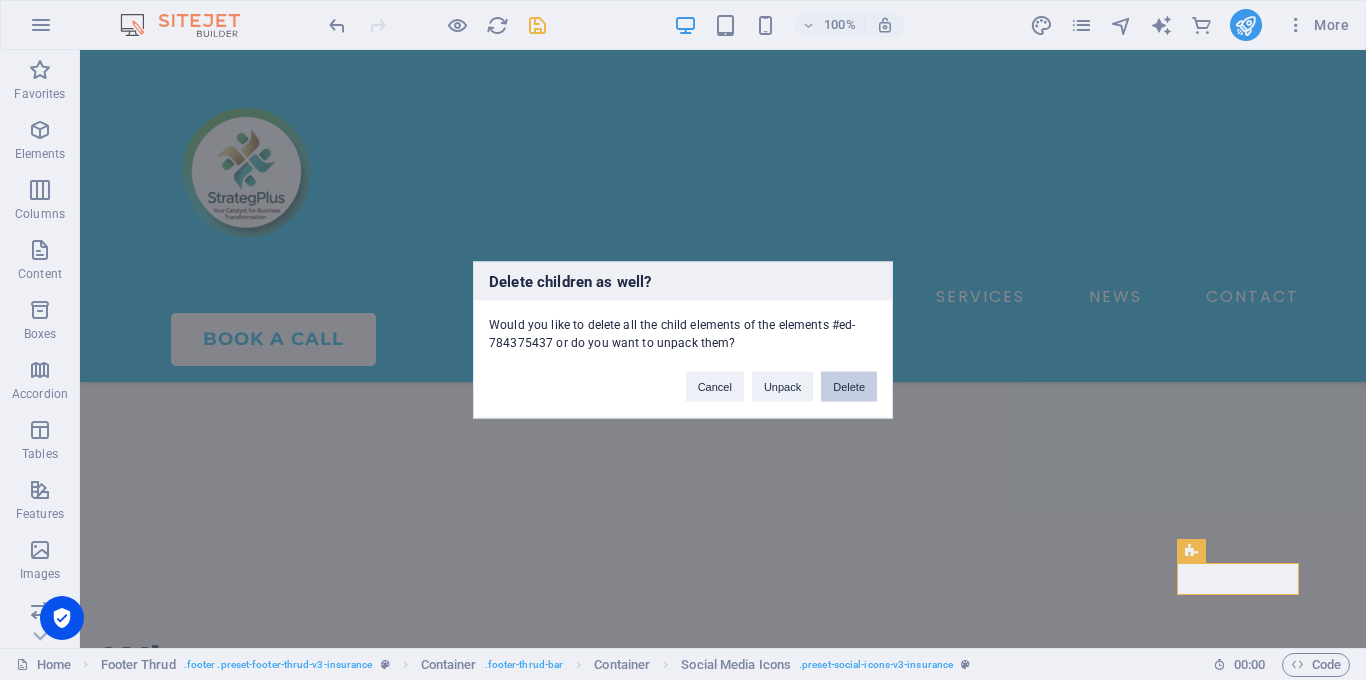 click on "Delete" at bounding box center (849, 387) 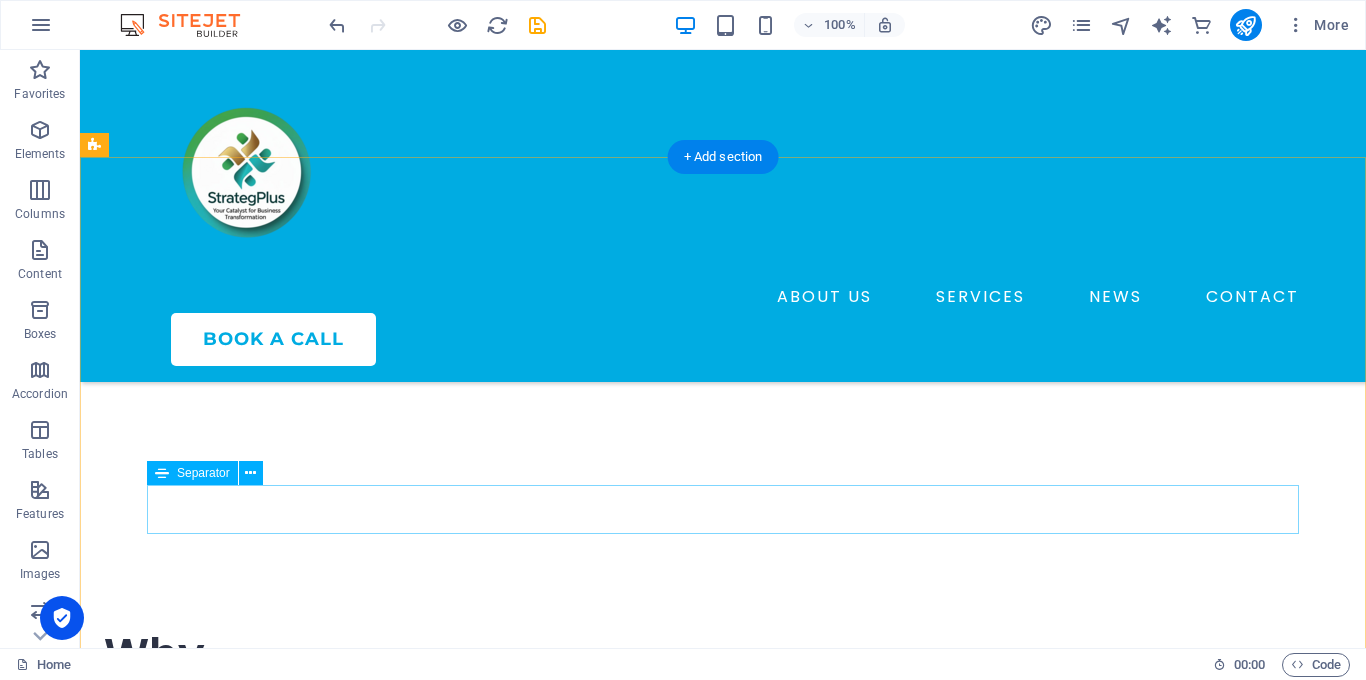 click at bounding box center [723, 2925] 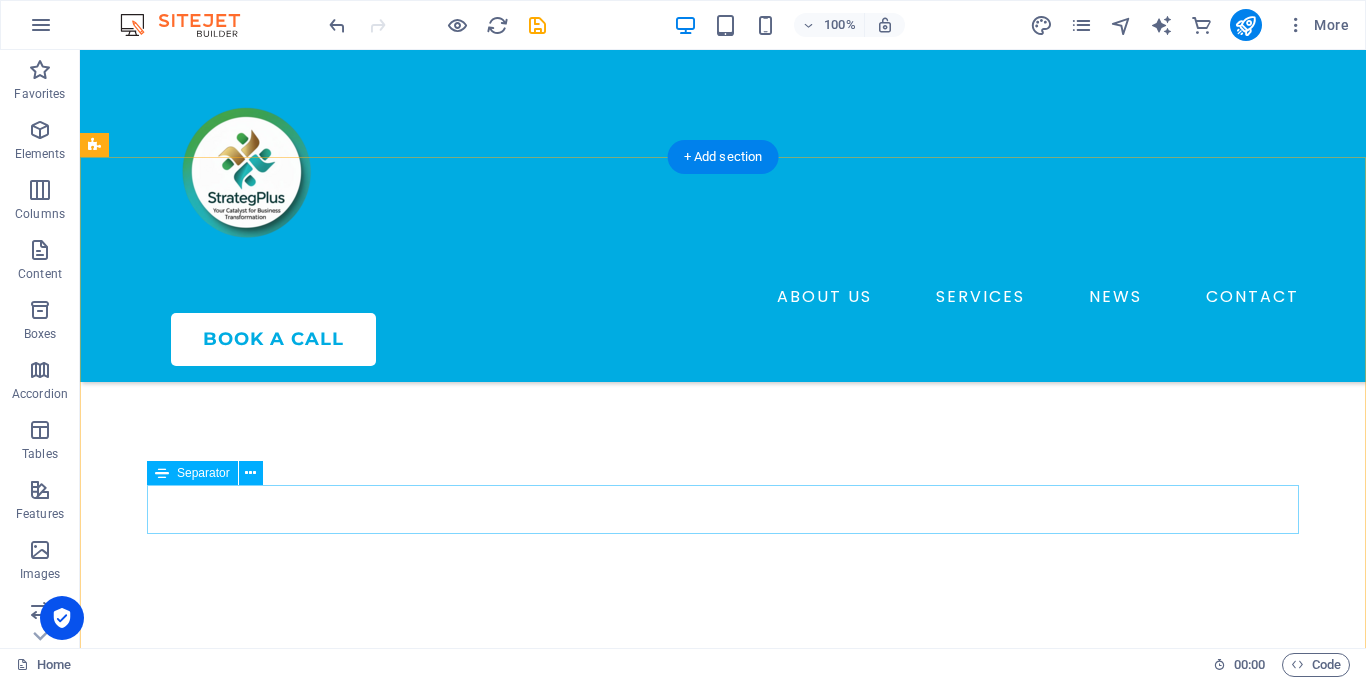 select on "%" 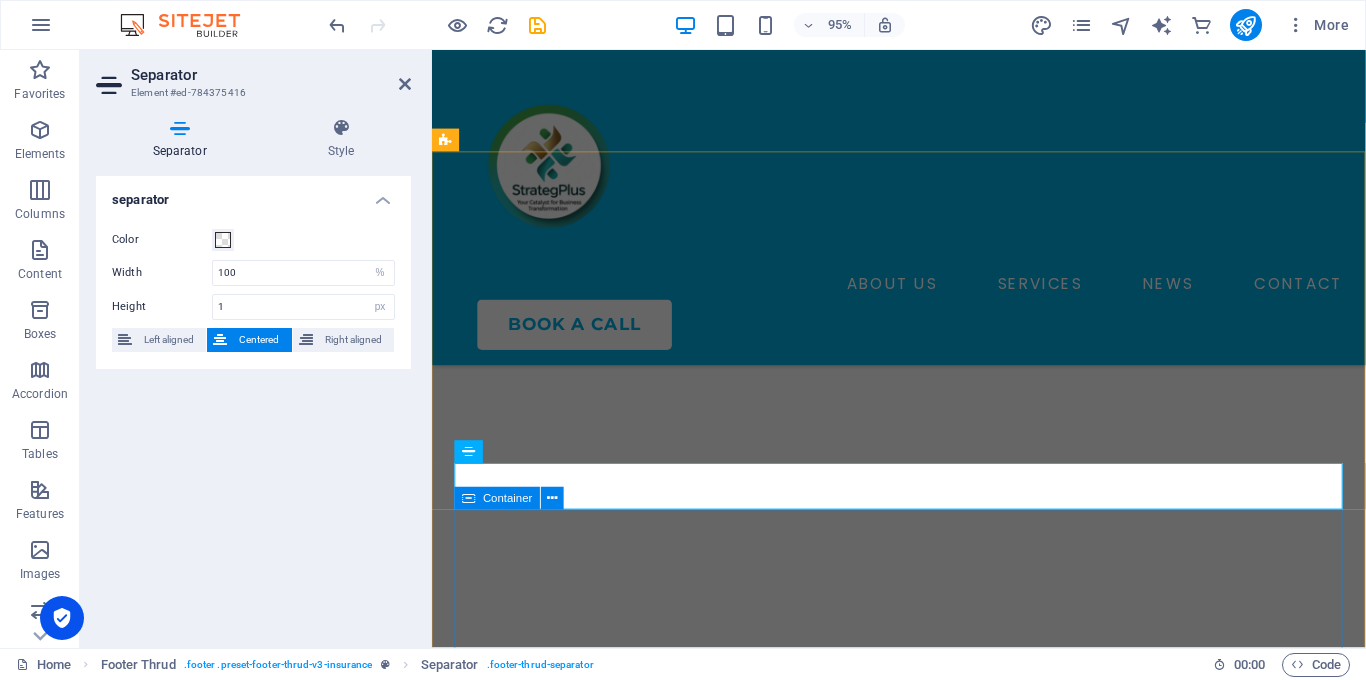 scroll, scrollTop: 4108, scrollLeft: 0, axis: vertical 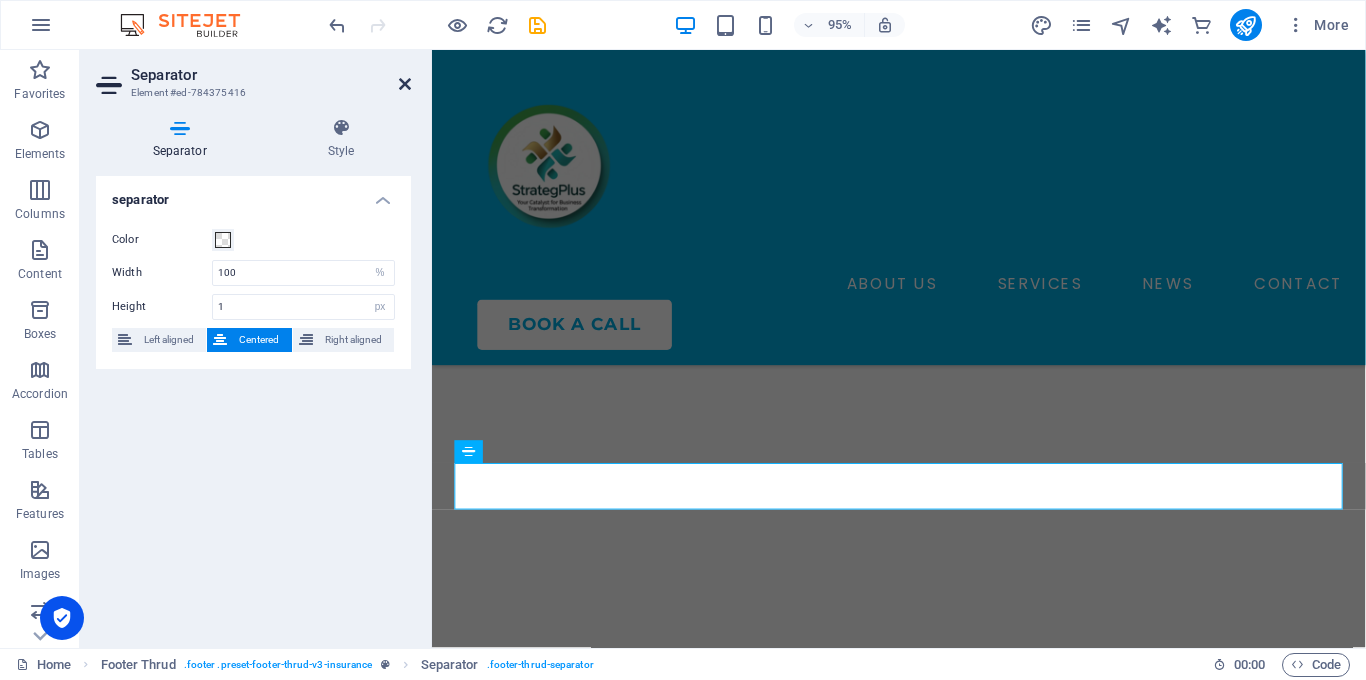 click at bounding box center (405, 84) 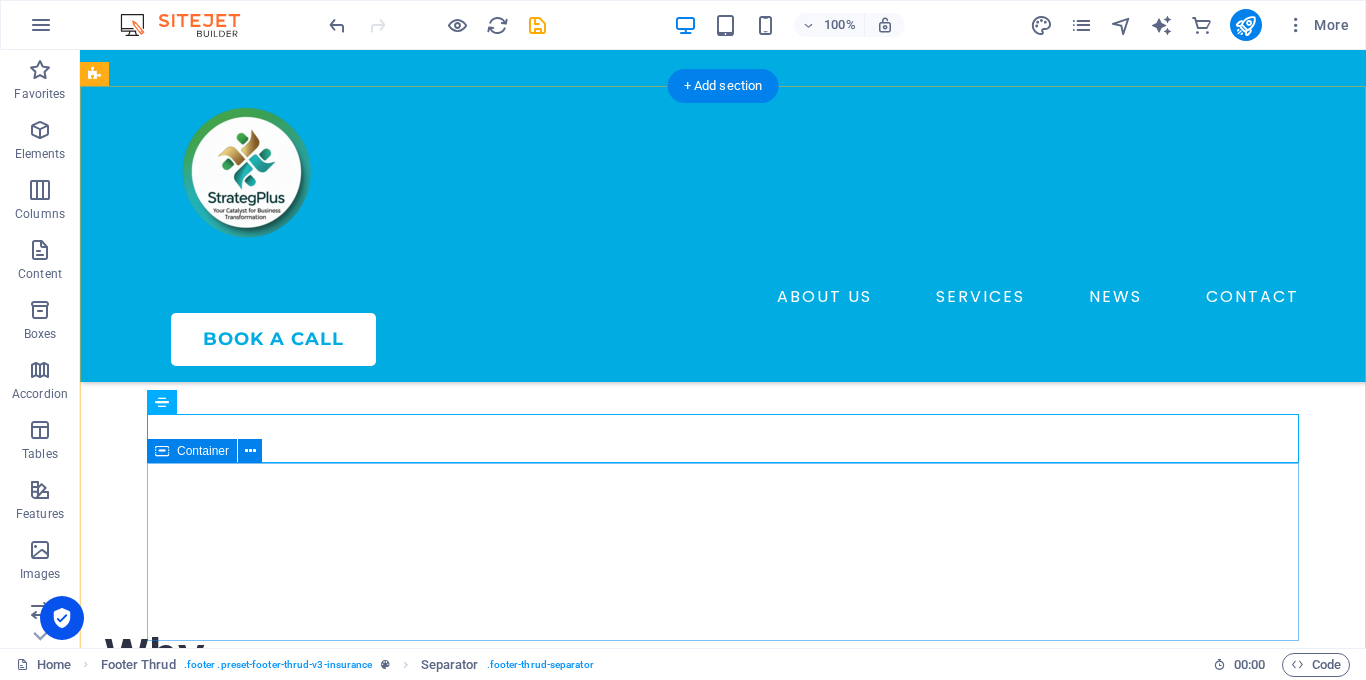scroll, scrollTop: 3972, scrollLeft: 0, axis: vertical 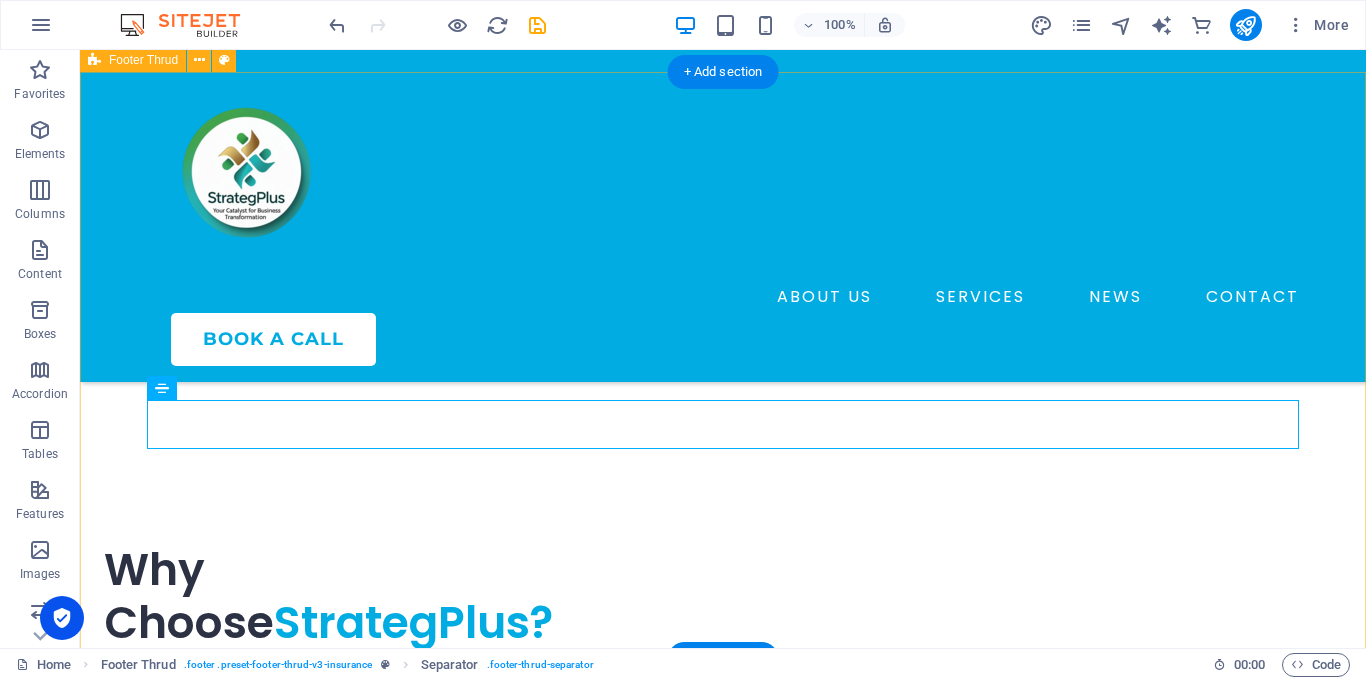 click on "Privacy Policy         Legal Notice ABOUT US SERVICES NEWS CONTACT PRIVACY POLICY LEGAL NOTICE
2023  strategplus.com  All rights reserved Drop content here or  Add elements  Paste clipboard" at bounding box center [723, 2764] 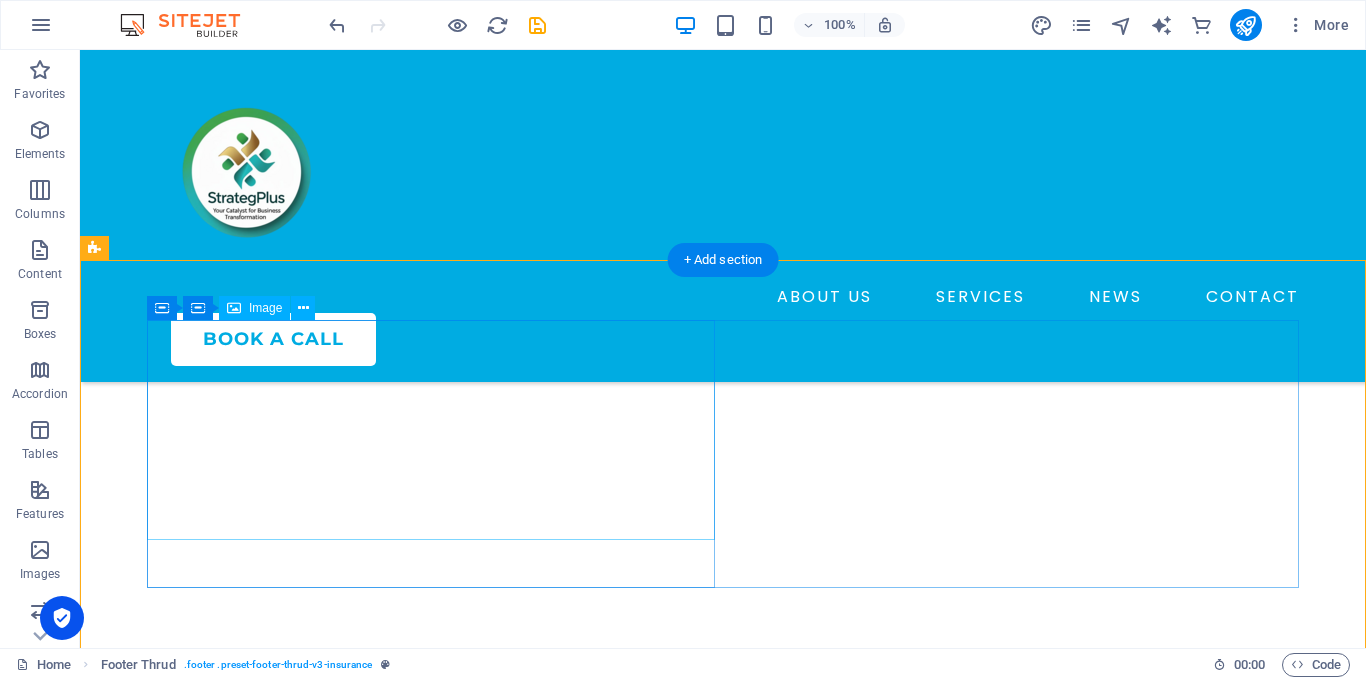 scroll, scrollTop: 3760, scrollLeft: 0, axis: vertical 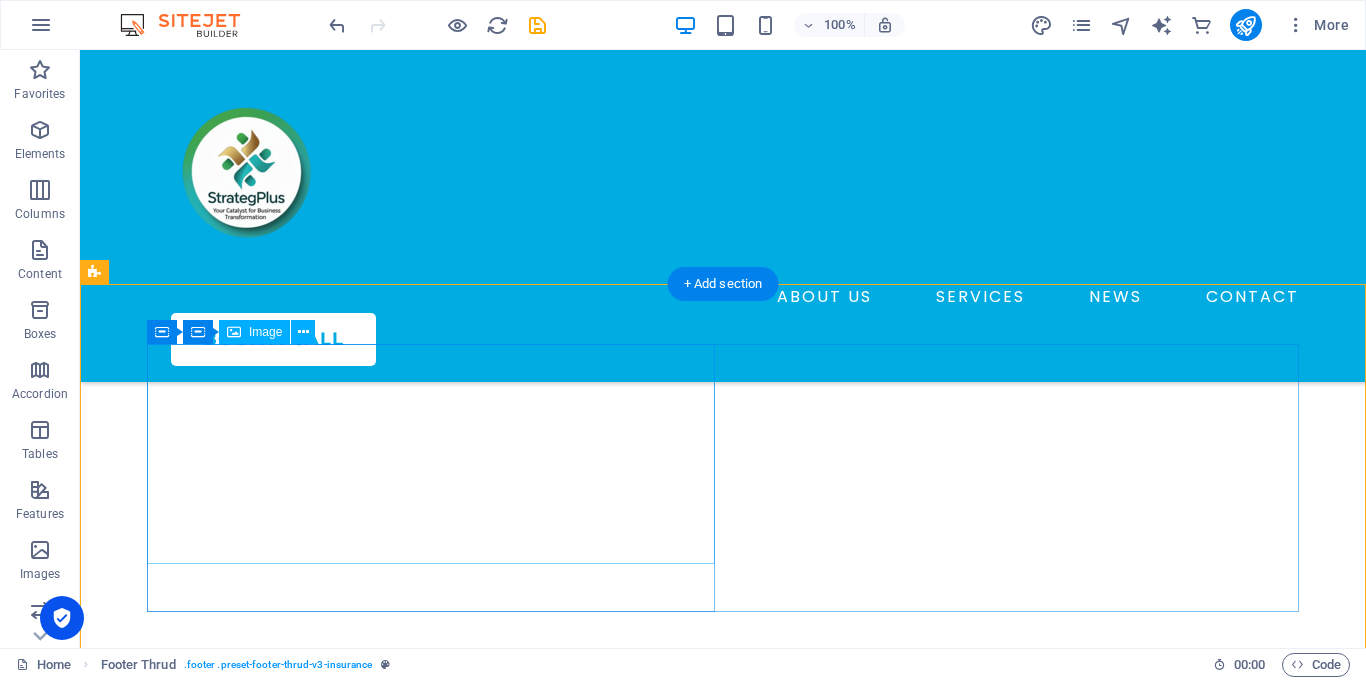 click at bounding box center [431, 2798] 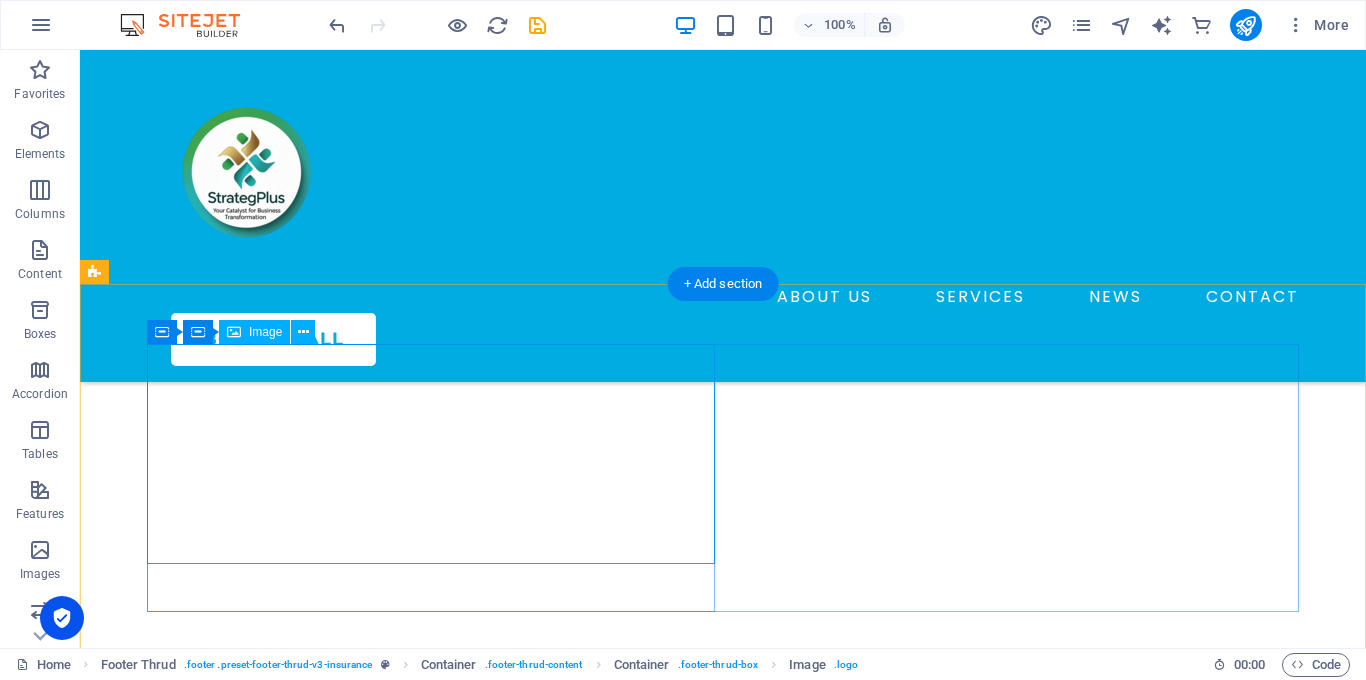 click at bounding box center [431, 2798] 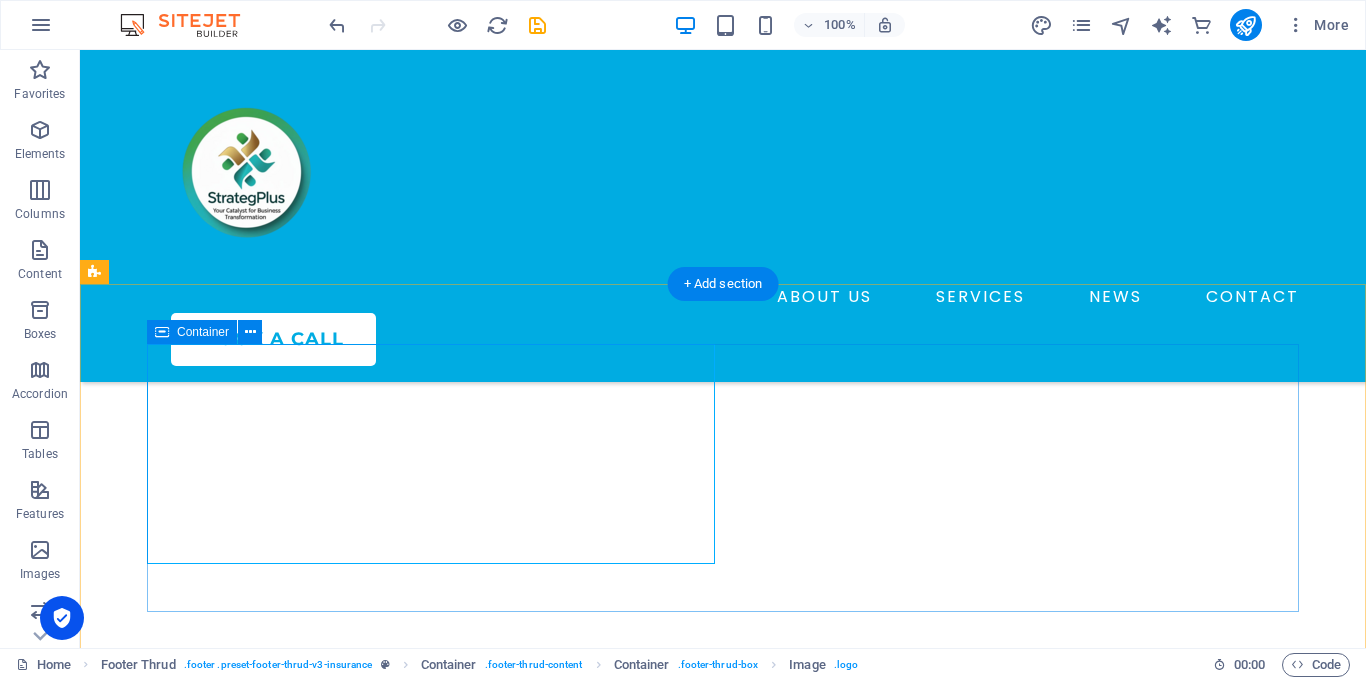 click on "Privacy Policy         Legal Notice ABOUT US SERVICES NEWS CONTACT PRIVACY POLICY LEGAL NOTICE" at bounding box center [723, 2858] 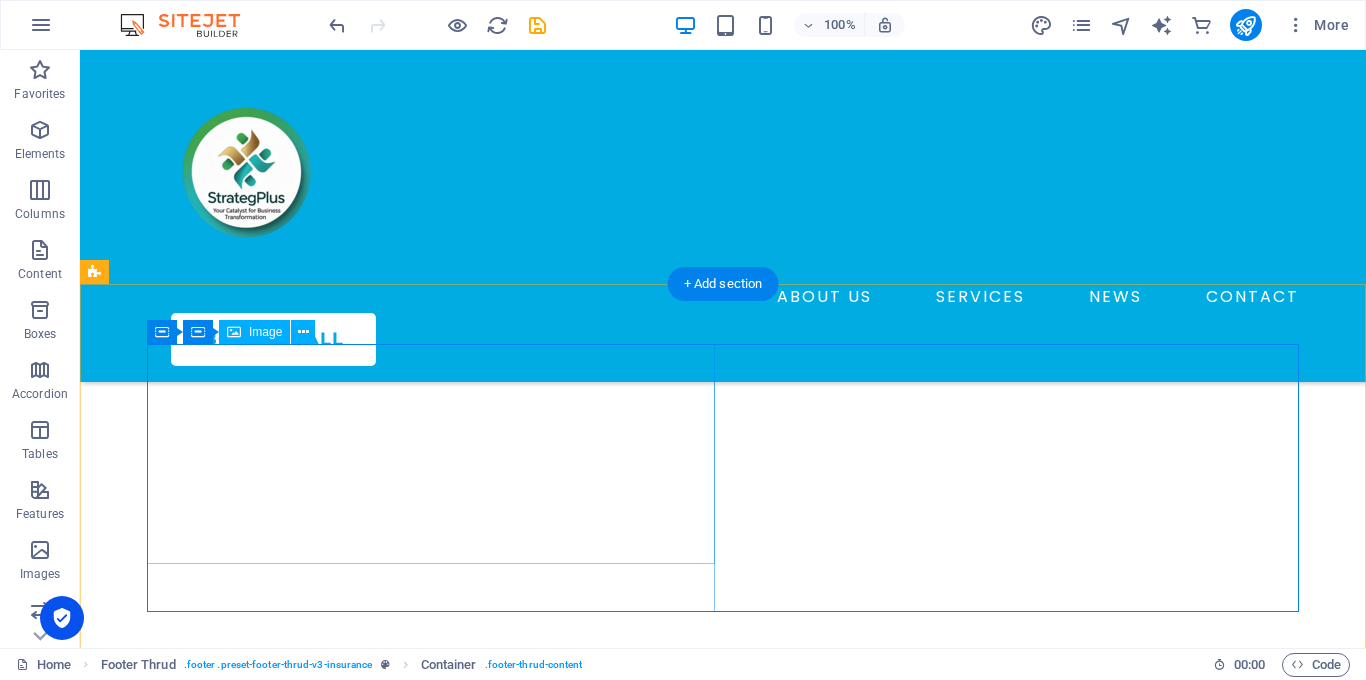 click at bounding box center (431, 2798) 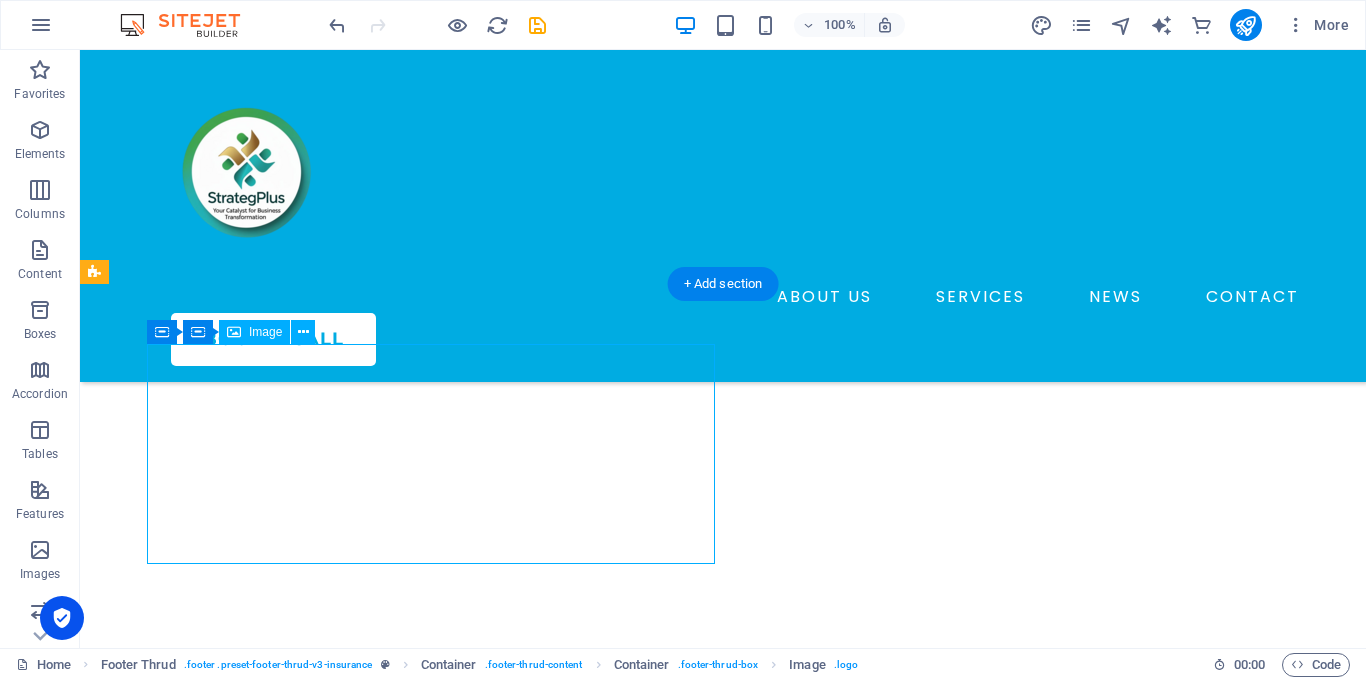 click at bounding box center [431, 2798] 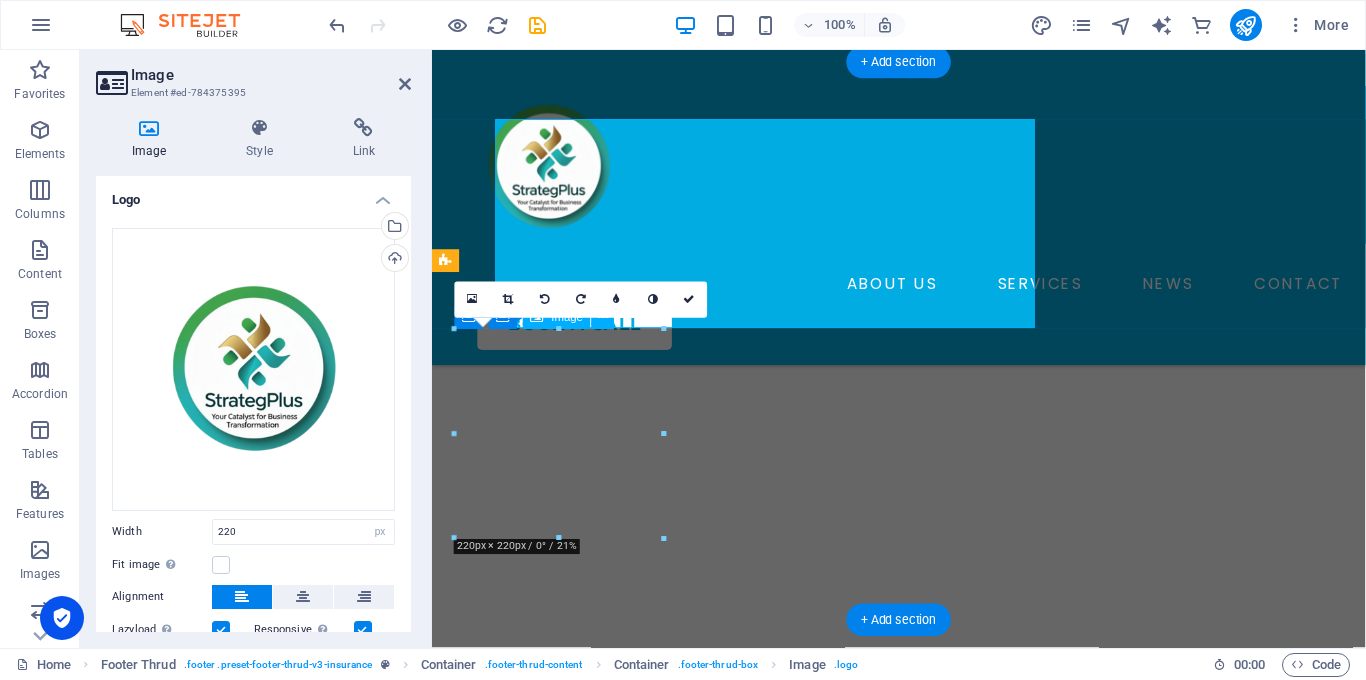 scroll, scrollTop: 3981, scrollLeft: 0, axis: vertical 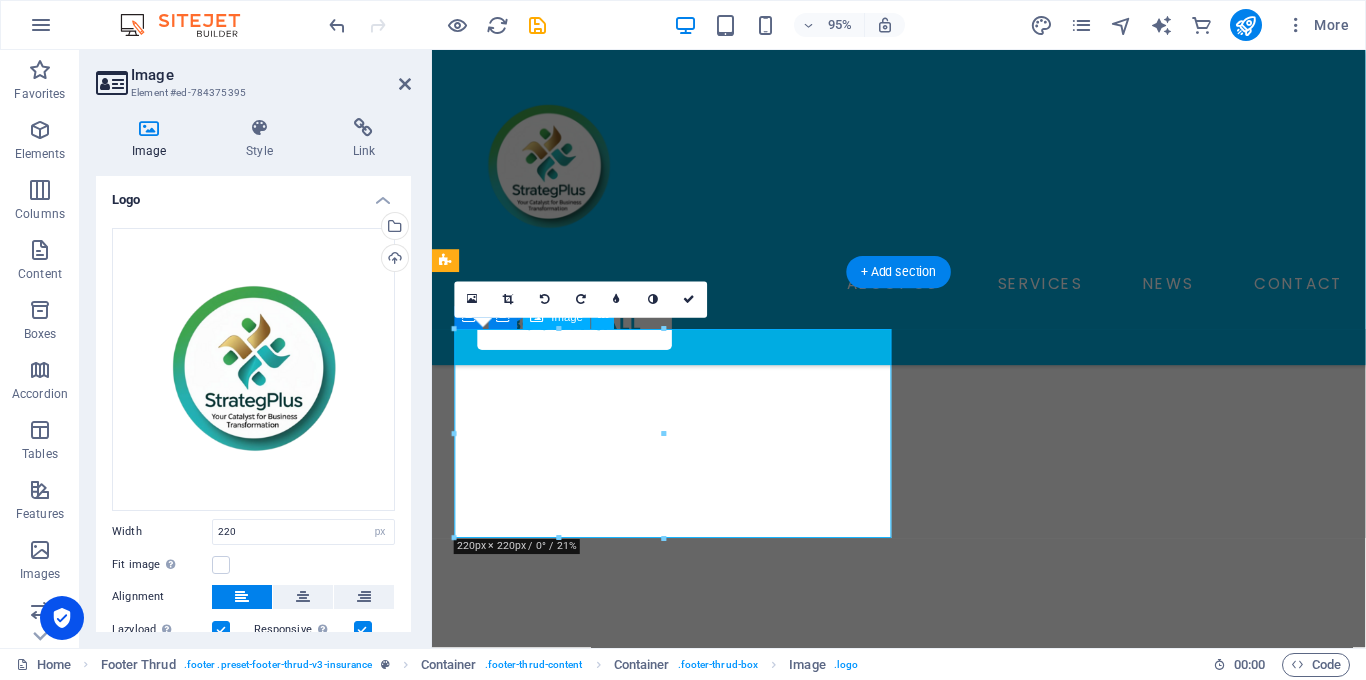 click at bounding box center (686, 2956) 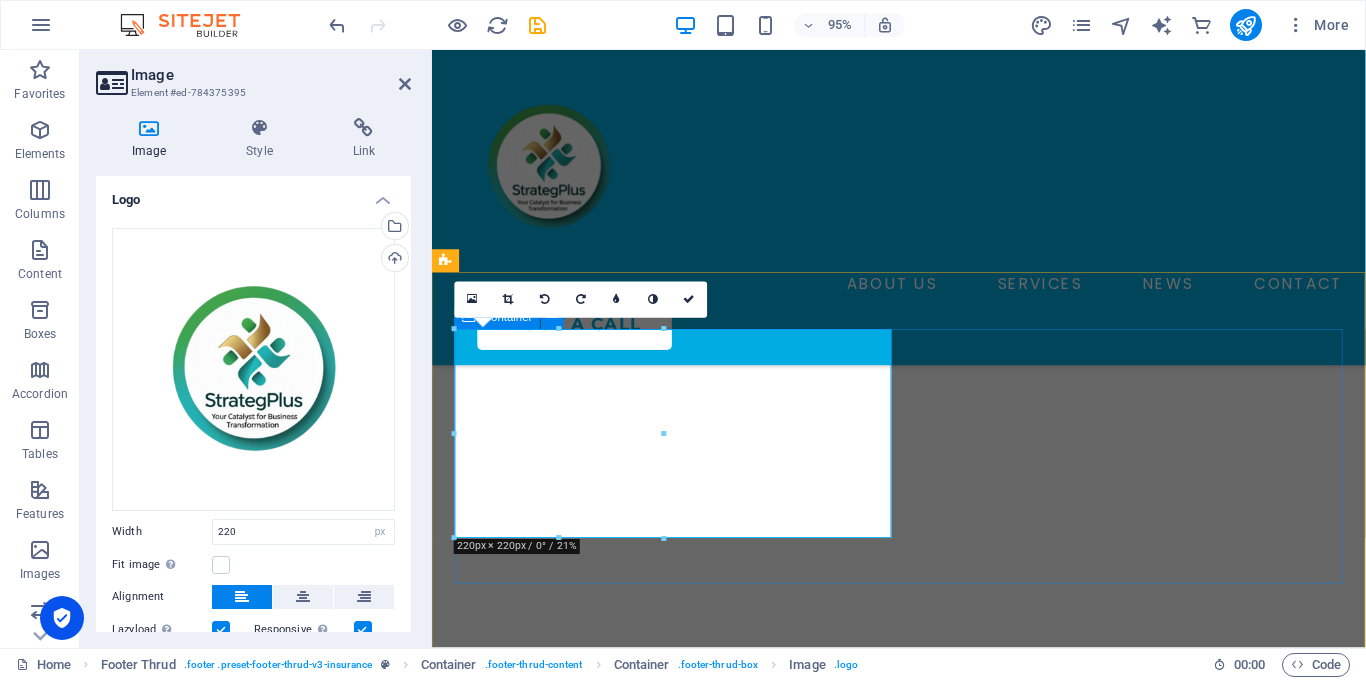 click on "Privacy Policy         Legal Notice ABOUT US SERVICES NEWS CONTACT PRIVACY POLICY LEGAL NOTICE" at bounding box center (923, 3016) 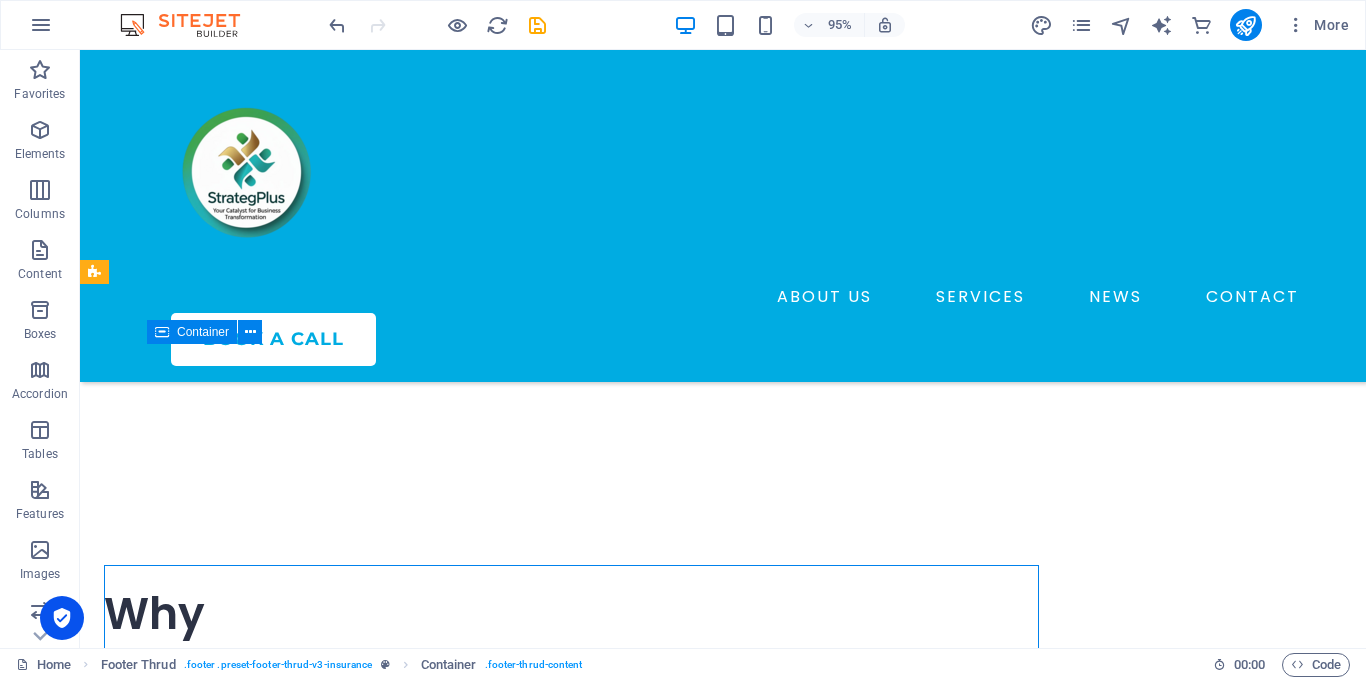 scroll, scrollTop: 3760, scrollLeft: 0, axis: vertical 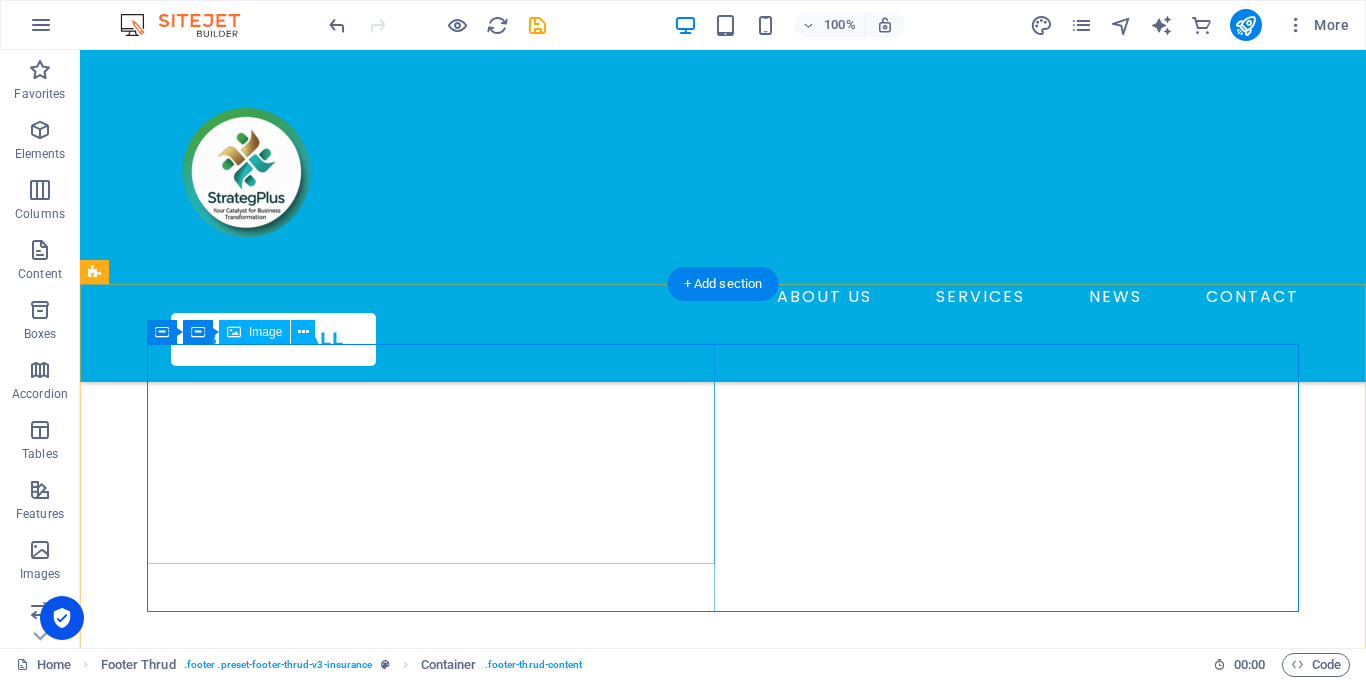 click at bounding box center [431, 2798] 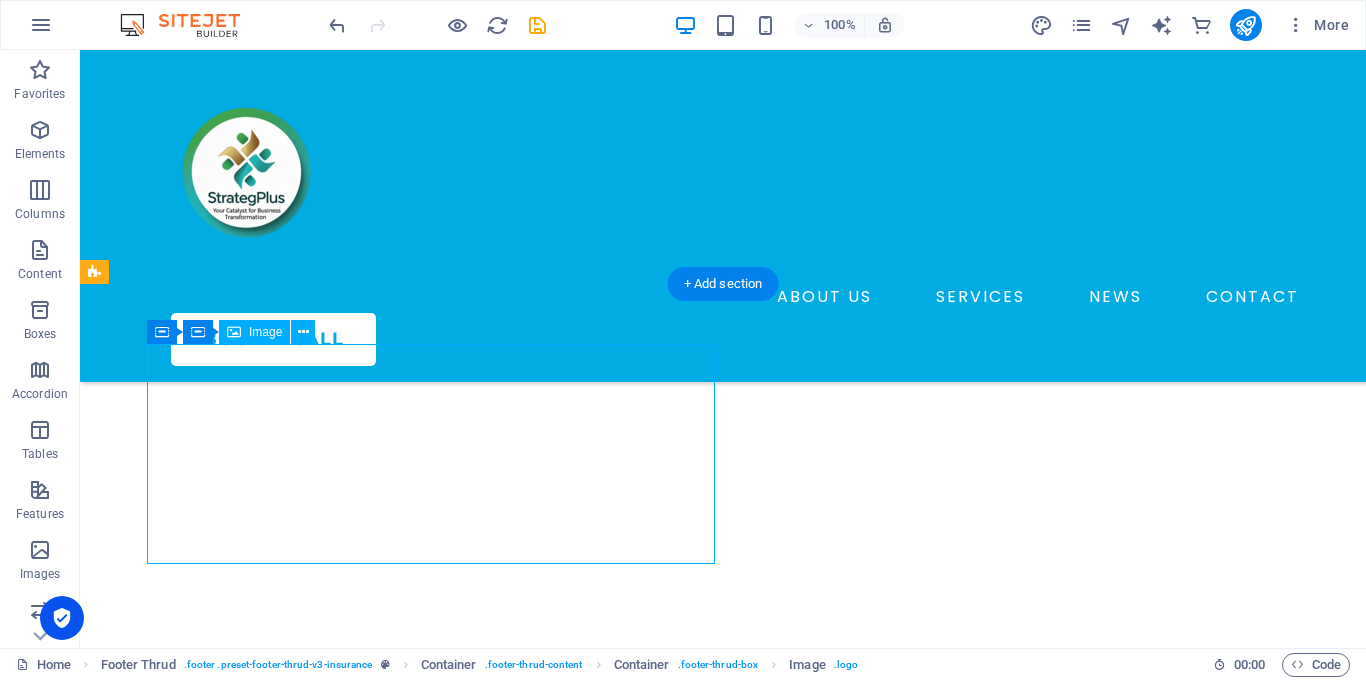 click at bounding box center [431, 2798] 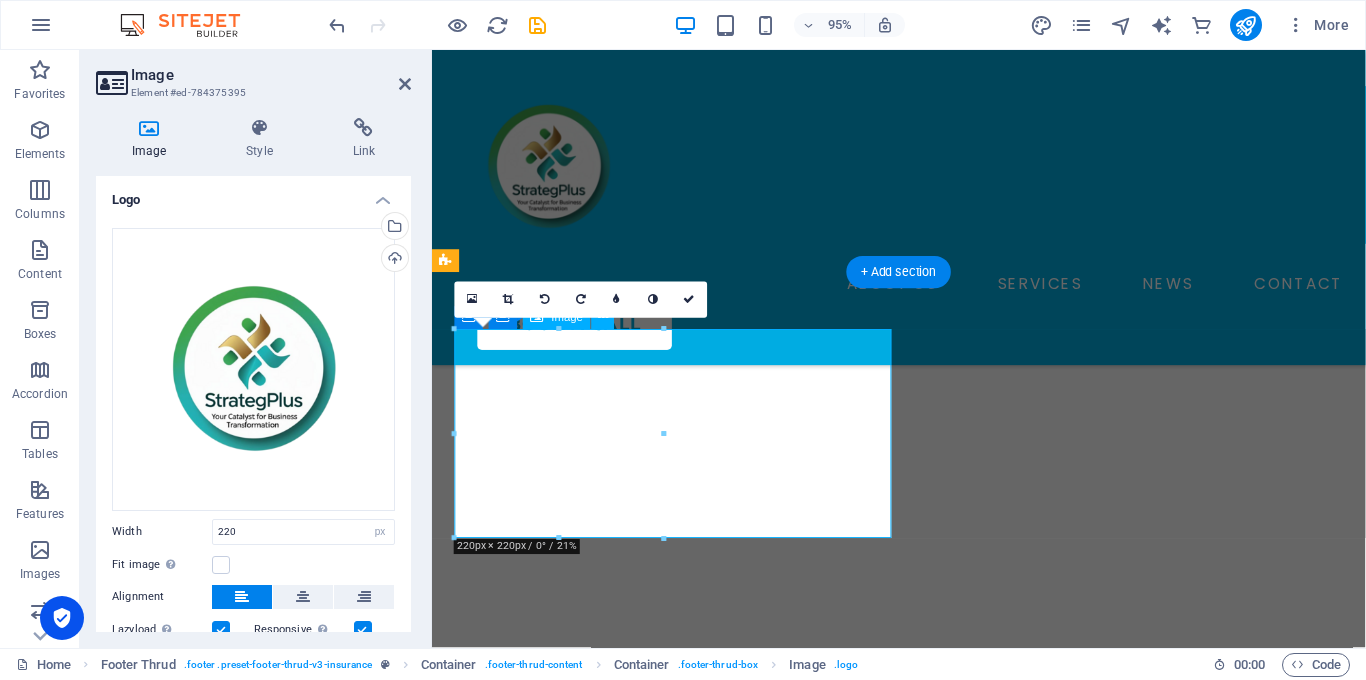 scroll, scrollTop: 3981, scrollLeft: 0, axis: vertical 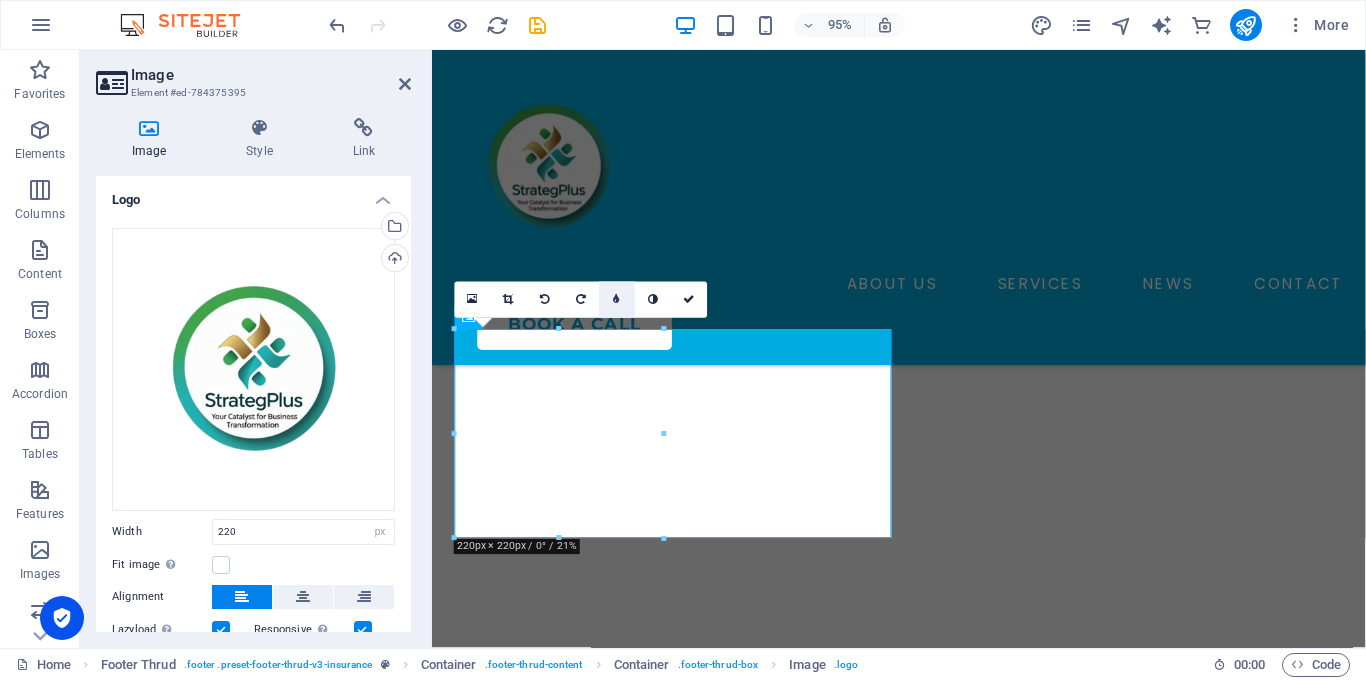 click at bounding box center [617, 300] 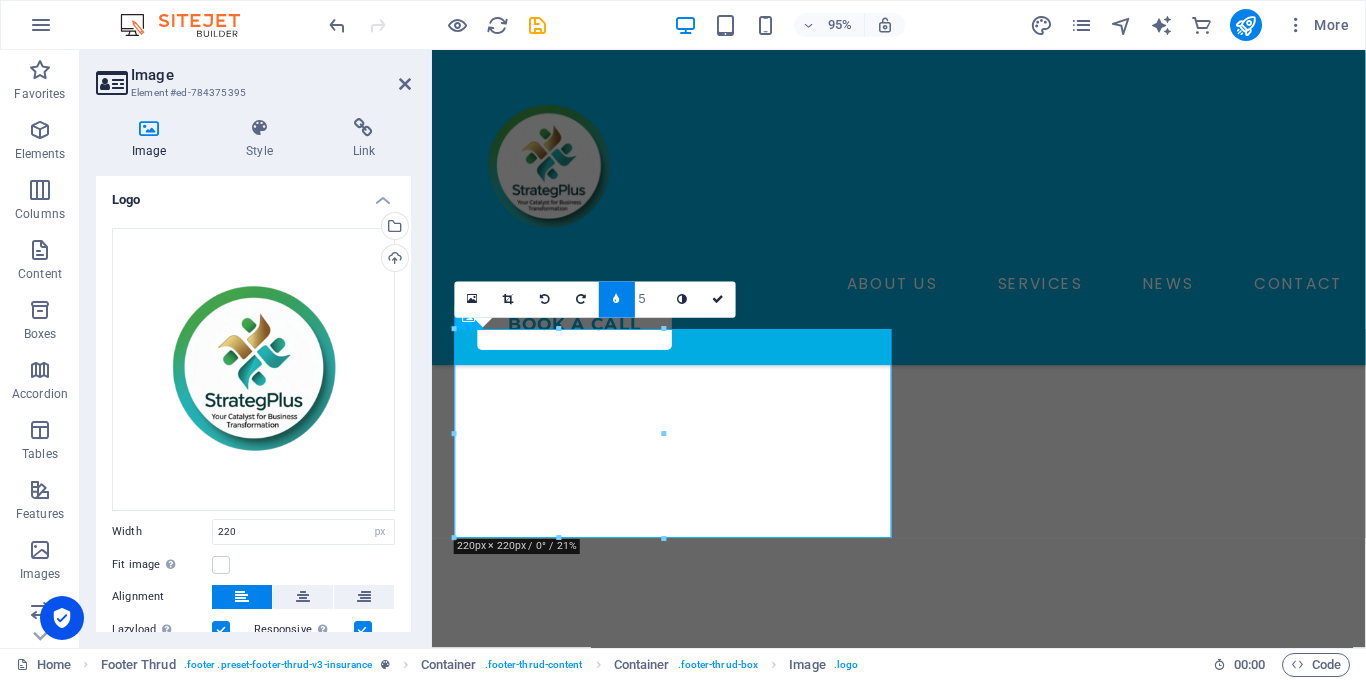 click at bounding box center (617, 300) 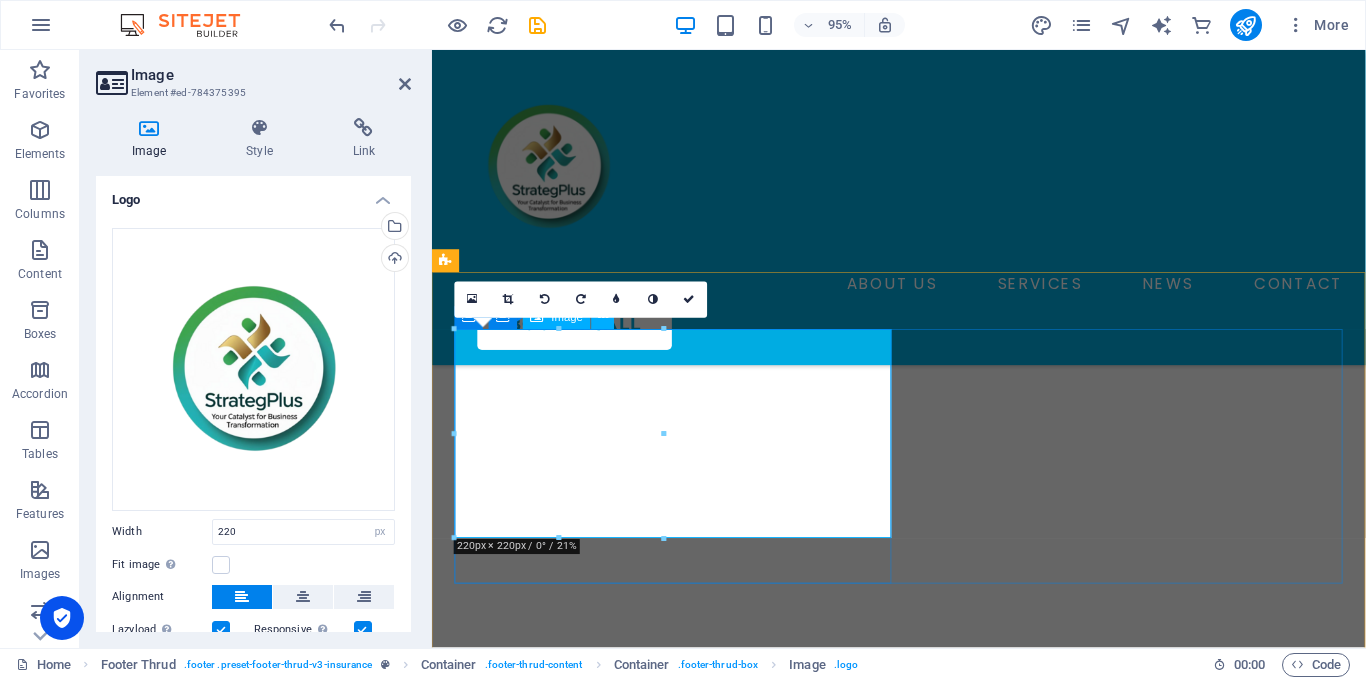 click at bounding box center (686, 2956) 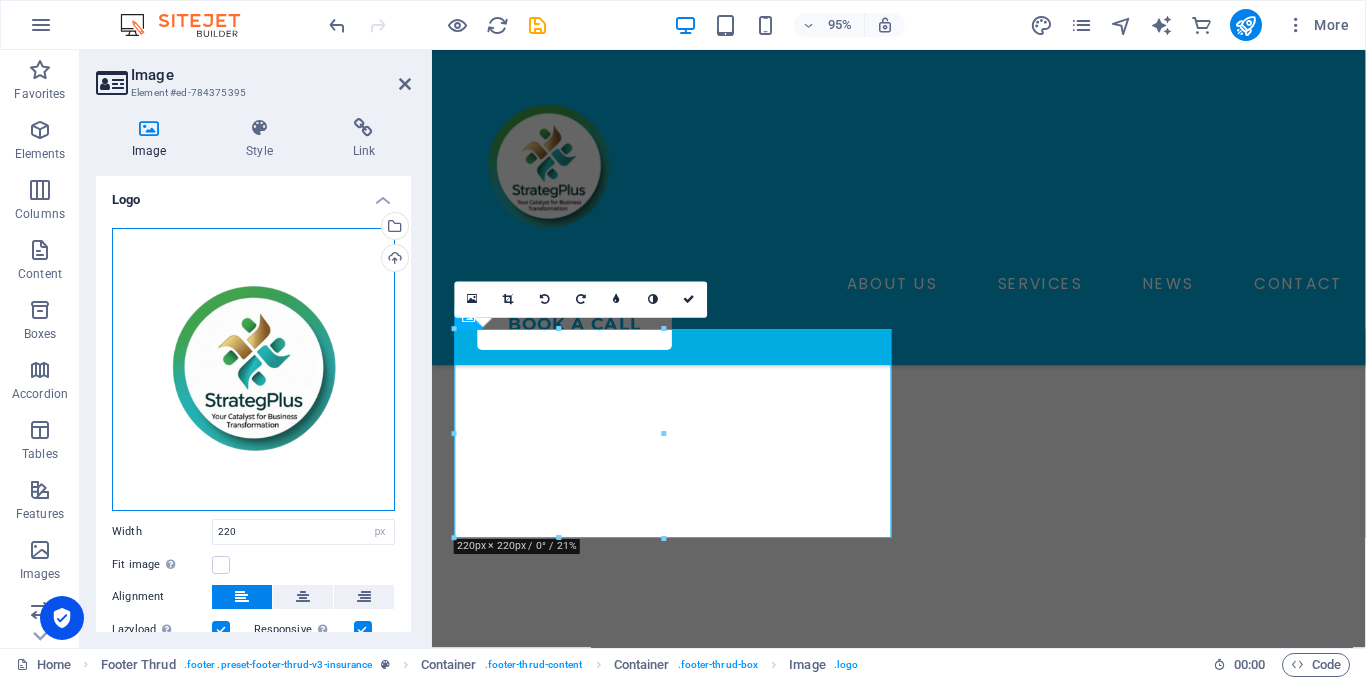 click on "Drag files here, click to choose files or select files from Files or our free stock photos & videos" at bounding box center [253, 369] 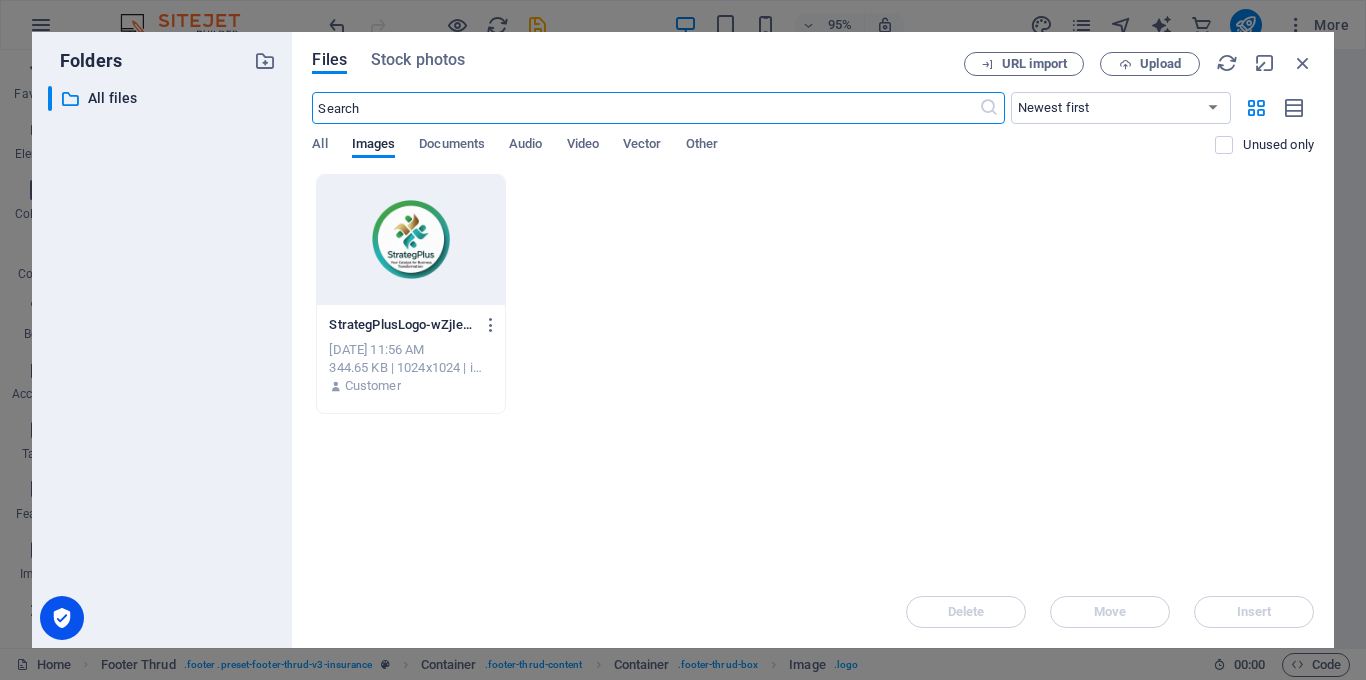 scroll, scrollTop: 3629, scrollLeft: 0, axis: vertical 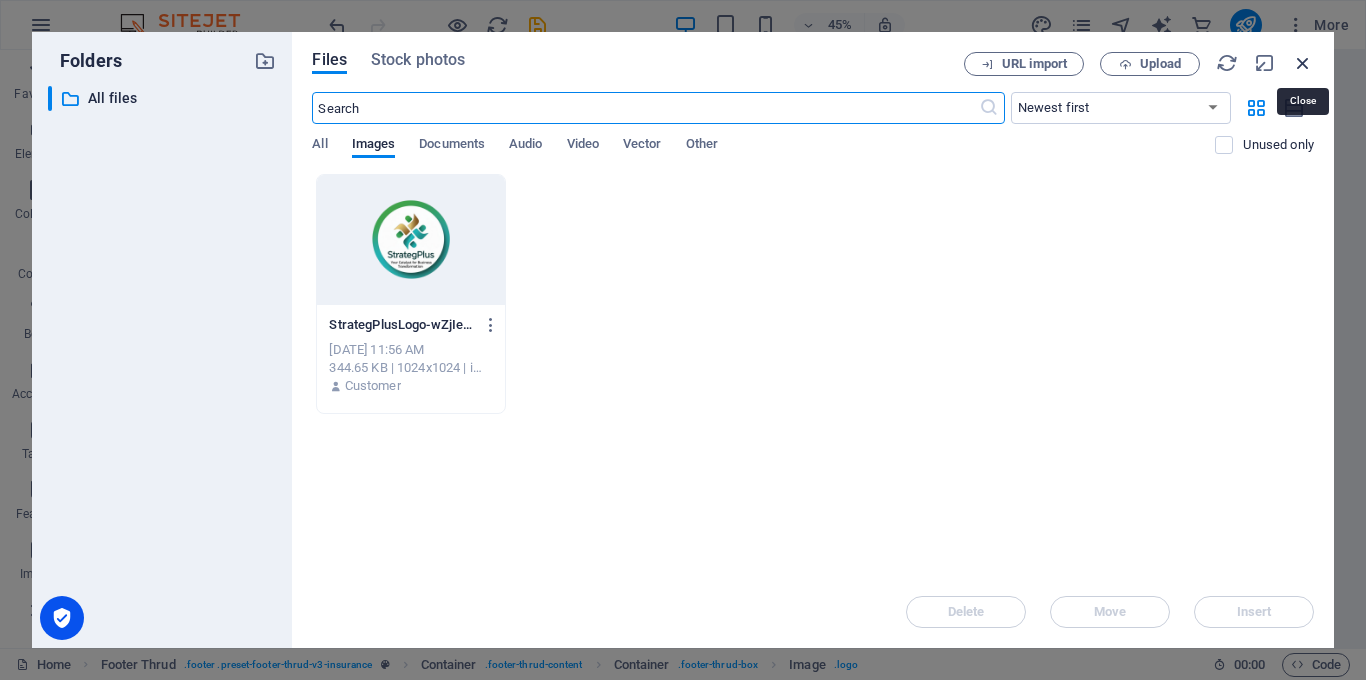 click at bounding box center (1303, 63) 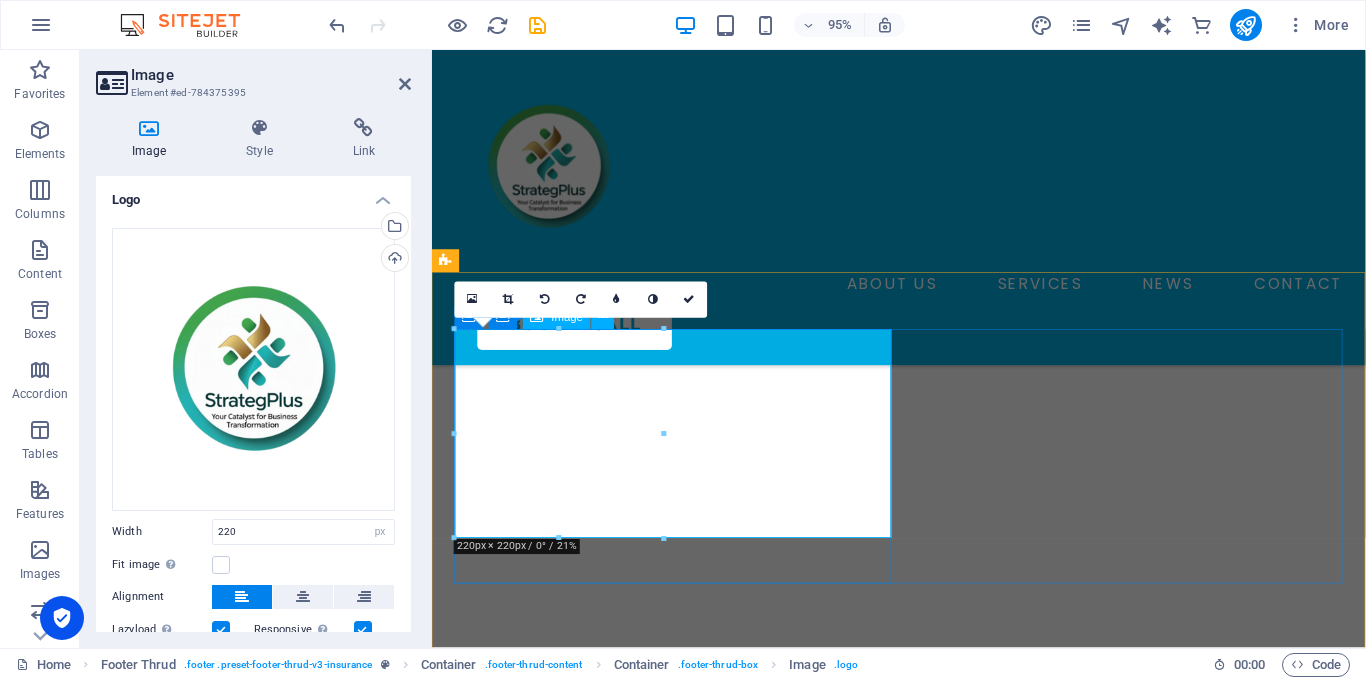click at bounding box center [686, 2956] 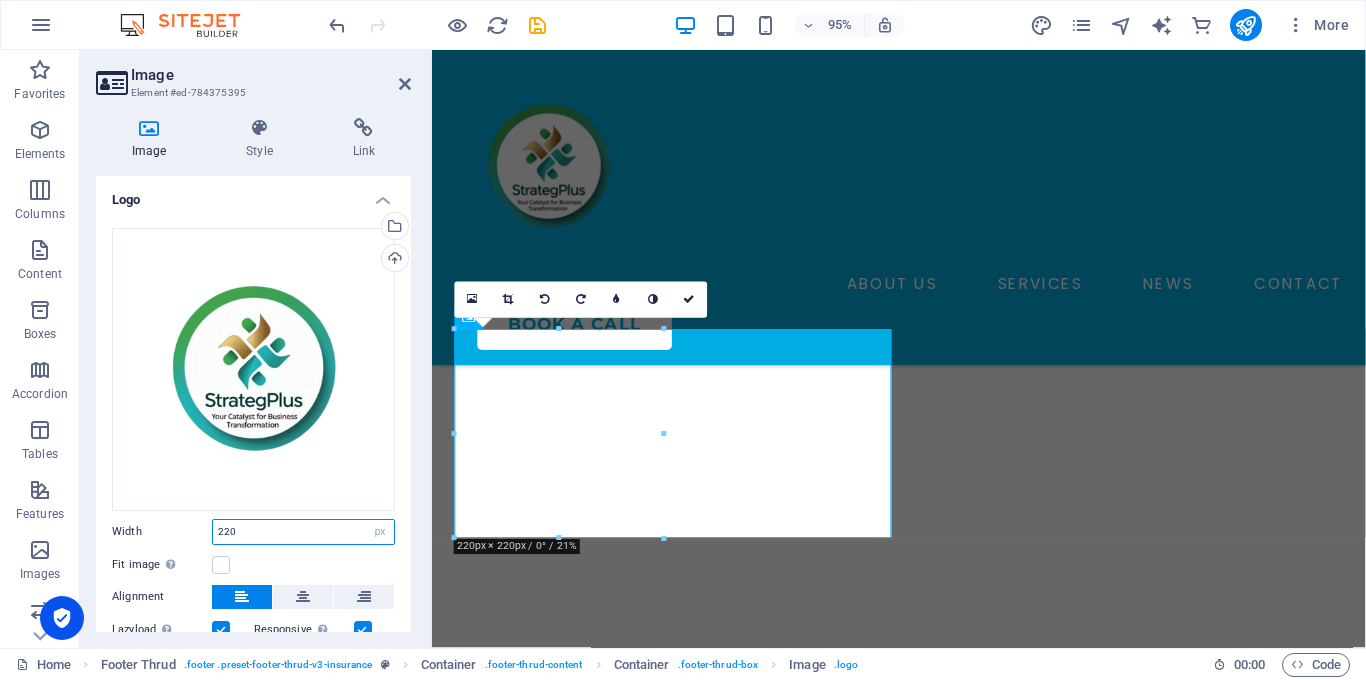 click on "220" at bounding box center [303, 532] 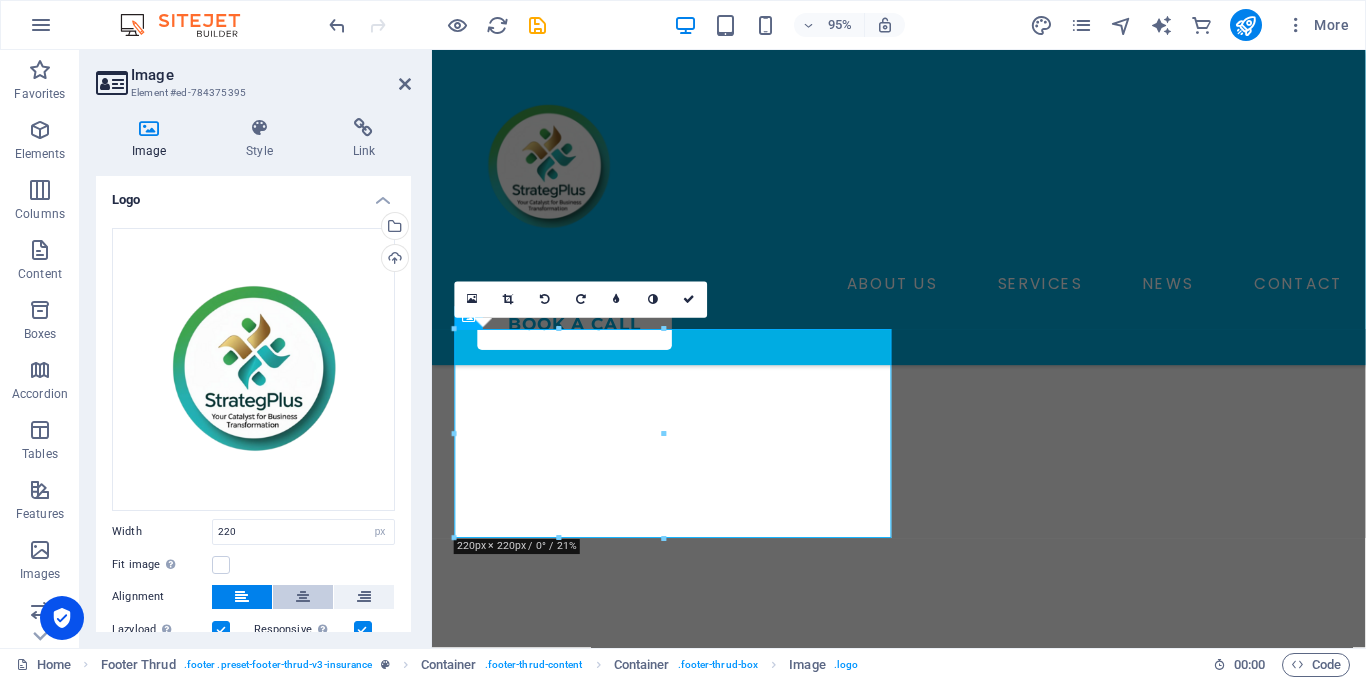 click at bounding box center (303, 597) 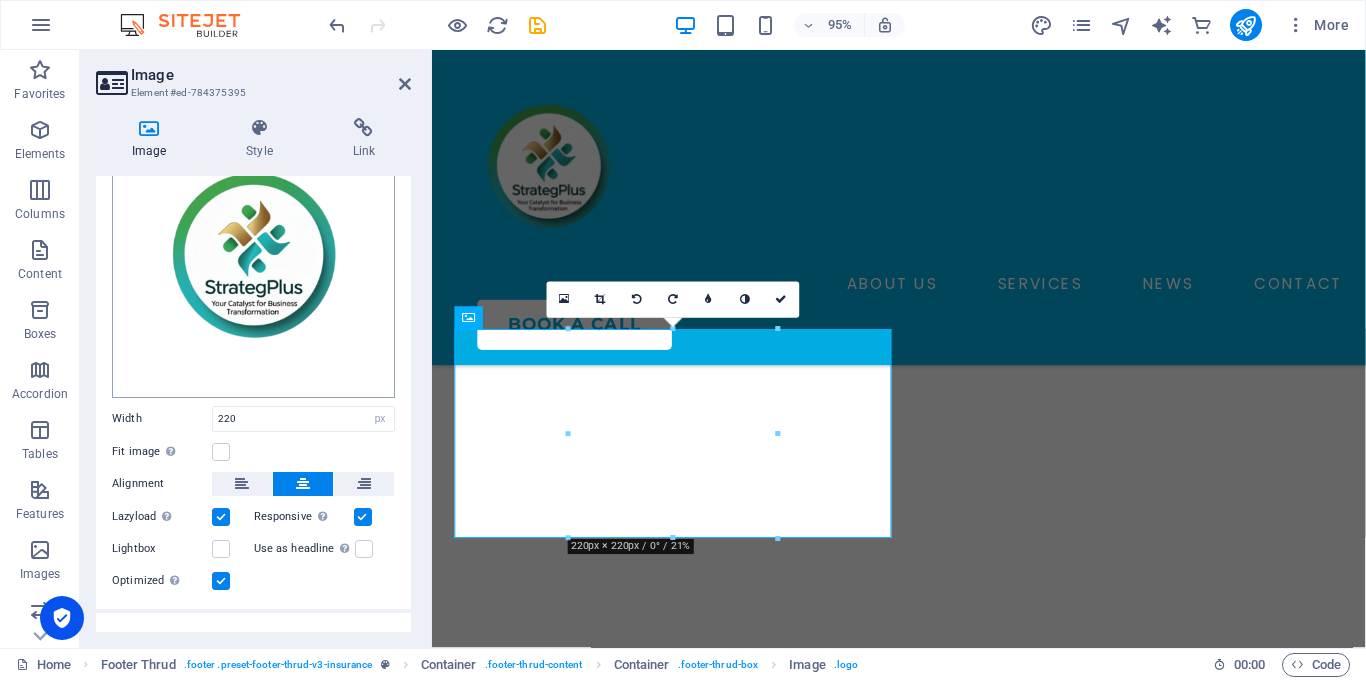 scroll, scrollTop: 138, scrollLeft: 0, axis: vertical 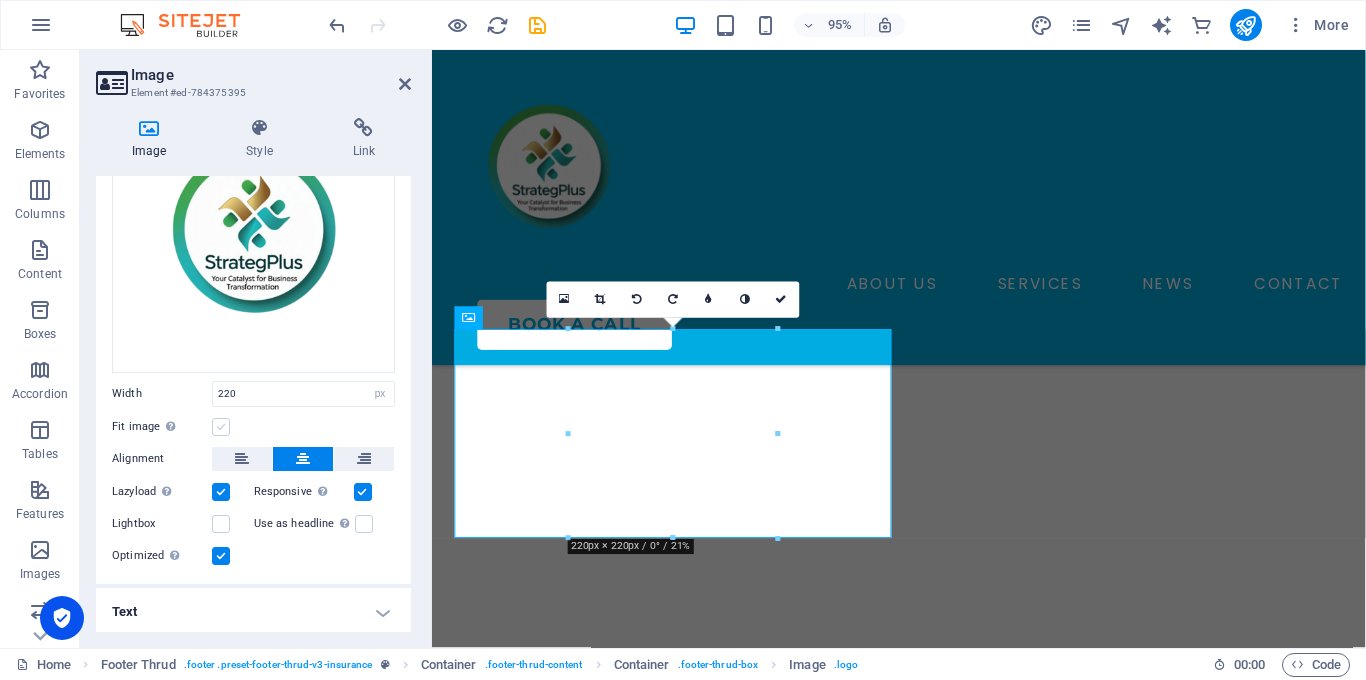 click at bounding box center [221, 427] 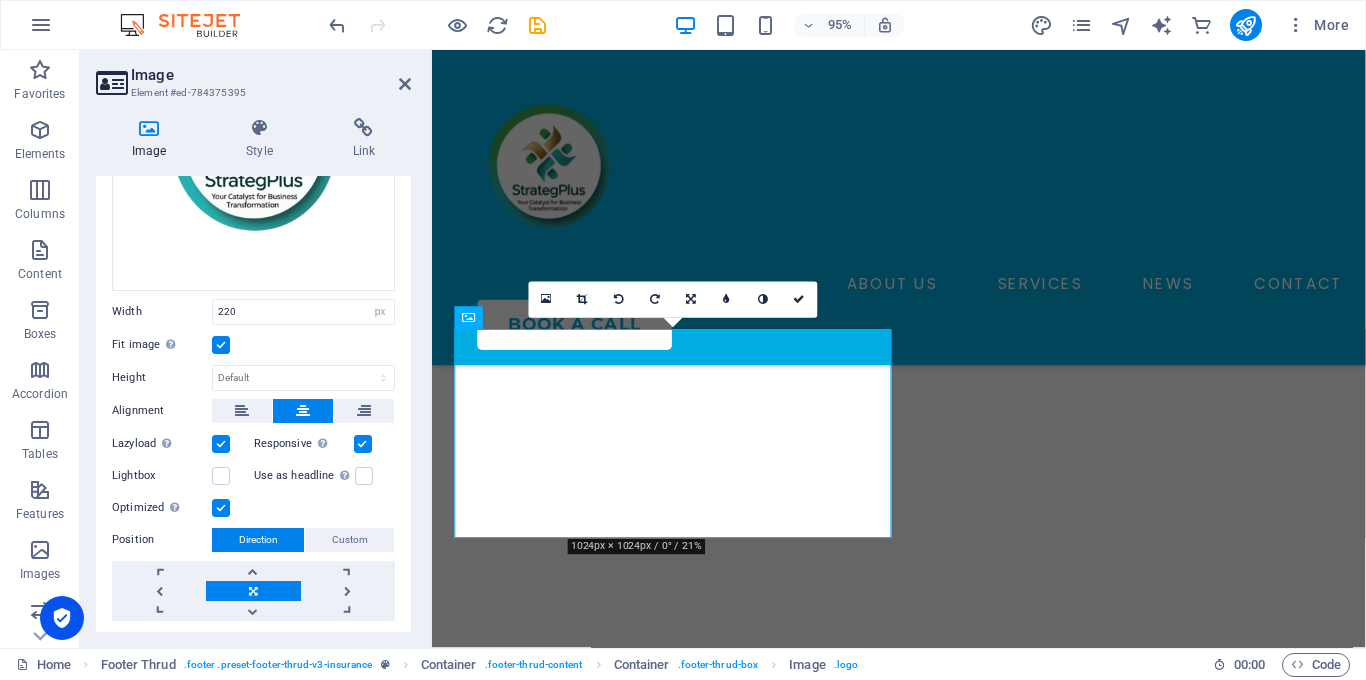 scroll, scrollTop: 273, scrollLeft: 0, axis: vertical 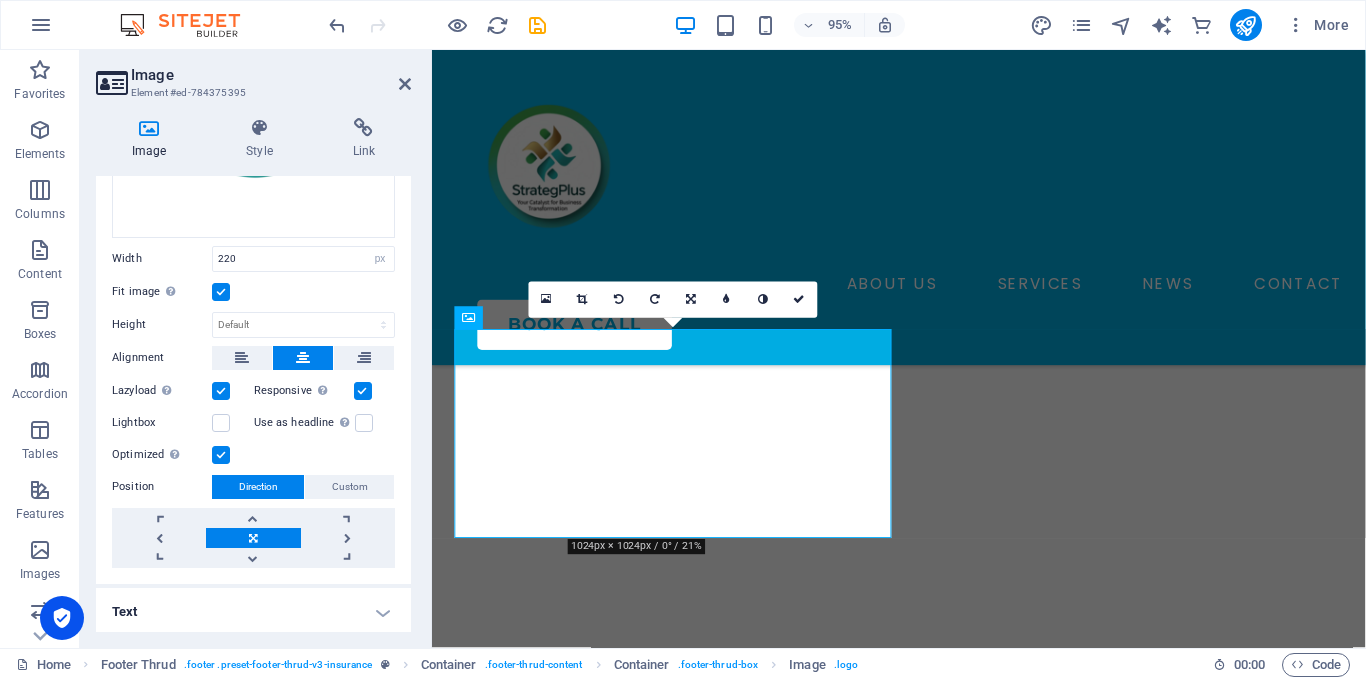click on "Text" at bounding box center (253, 612) 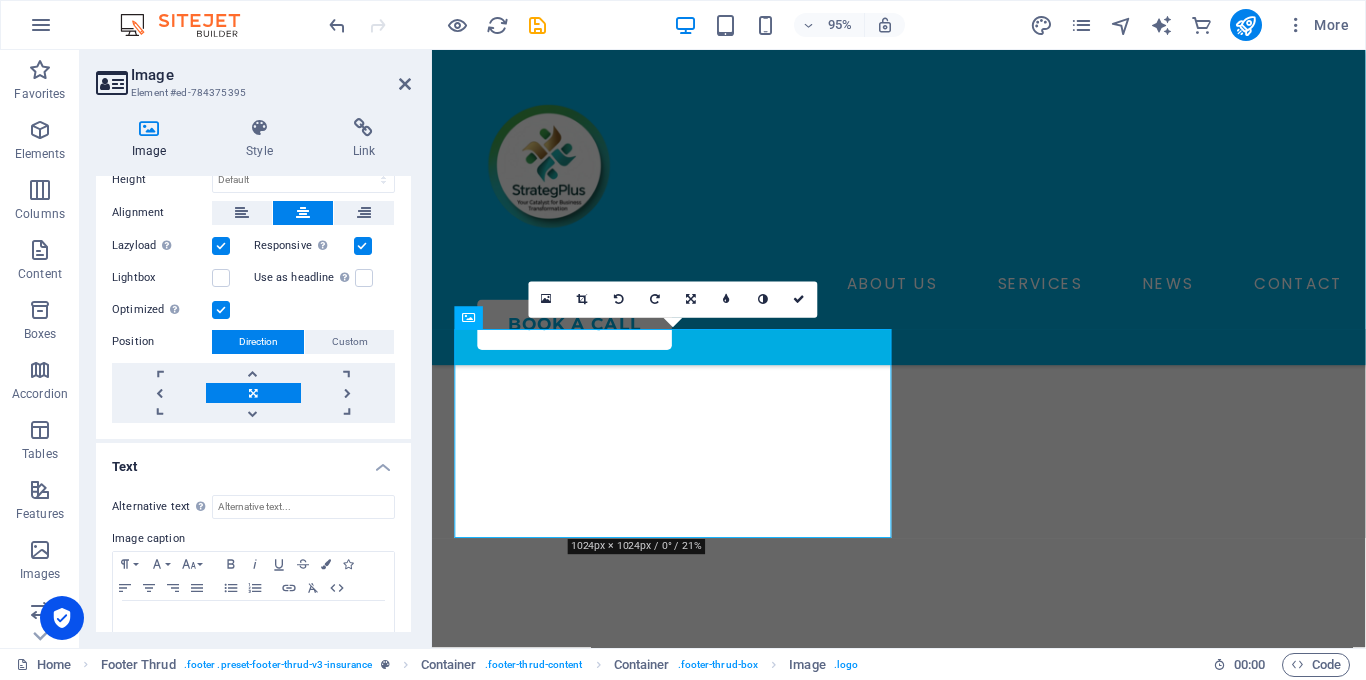 scroll, scrollTop: 461, scrollLeft: 0, axis: vertical 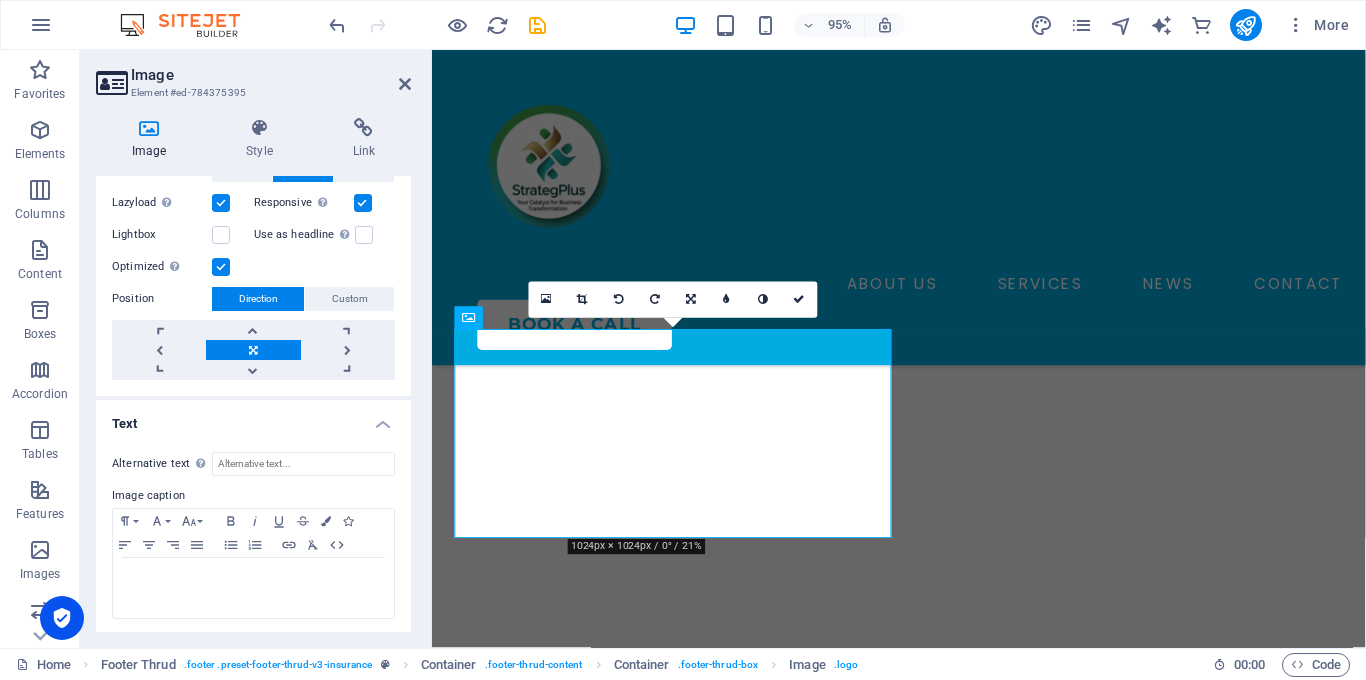 click on "Text" at bounding box center (253, 418) 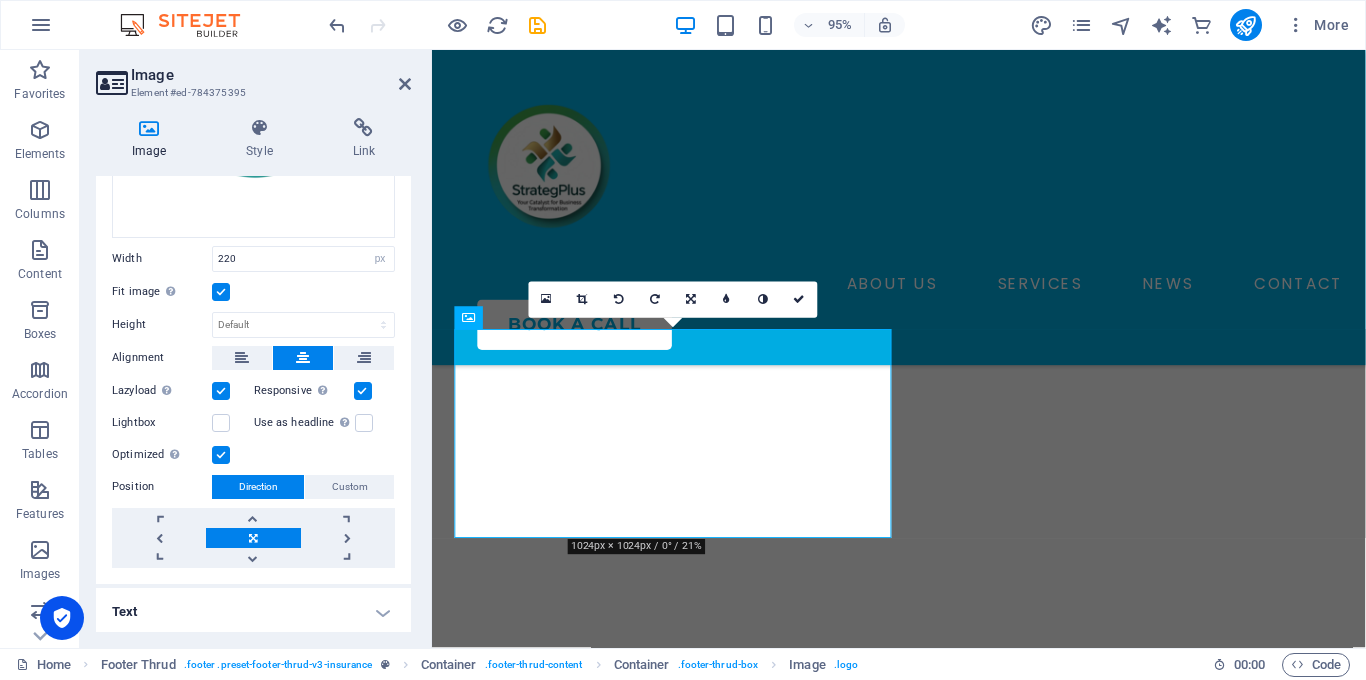 click on "Drag files here, click to choose files or select files from Files or our free stock photos & videos Select files from the file manager, stock photos, or upload file(s) Upload Width 220 Default auto px rem % em vh vw Fit image Automatically fit image to a fixed width and height Height Default auto px Alignment Lazyload Loading images after the page loads improves page speed. Responsive Automatically load retina image and smartphone optimized sizes. Lightbox Use as headline The image will be wrapped in an H1 headline tag. Useful for giving alternative text the weight of an H1 headline, e.g. for the logo. Leave unchecked if uncertain. Optimized Images are compressed to improve page speed. Position Direction Custom X offset 50 px rem % vh vw Y offset 50 px rem % vh vw" at bounding box center (253, 261) 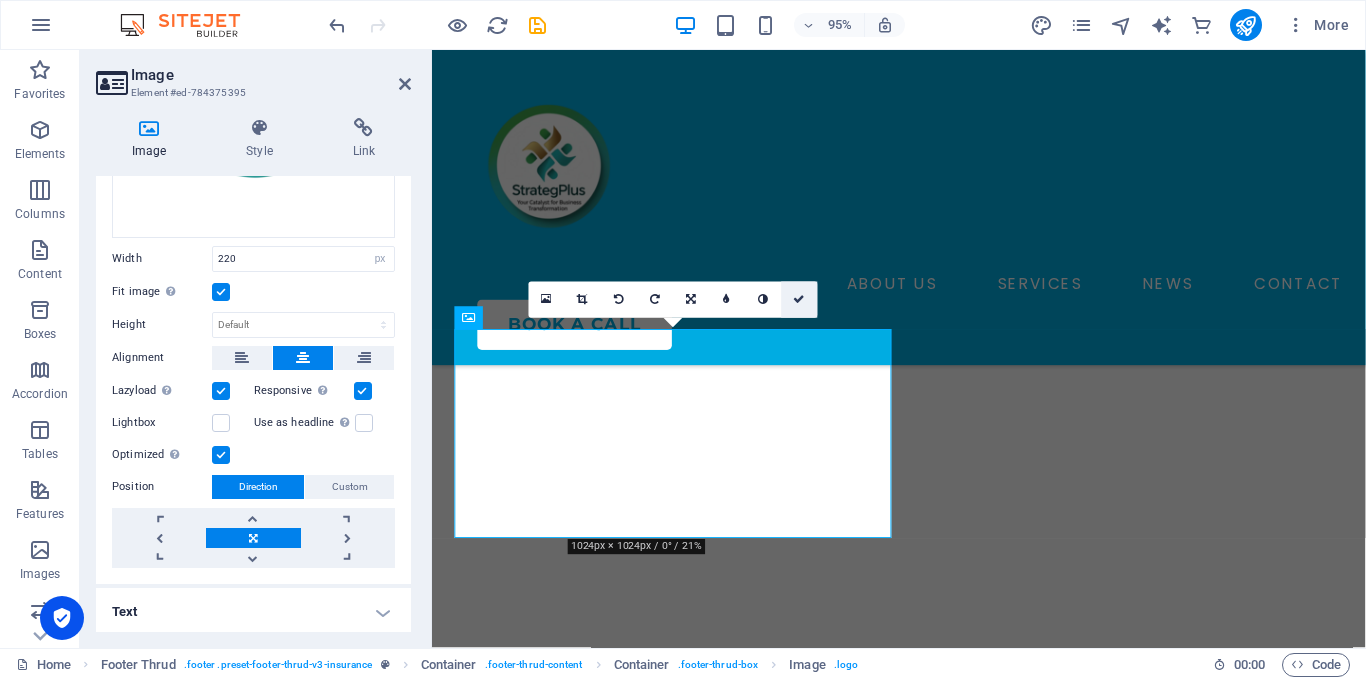 click at bounding box center (799, 300) 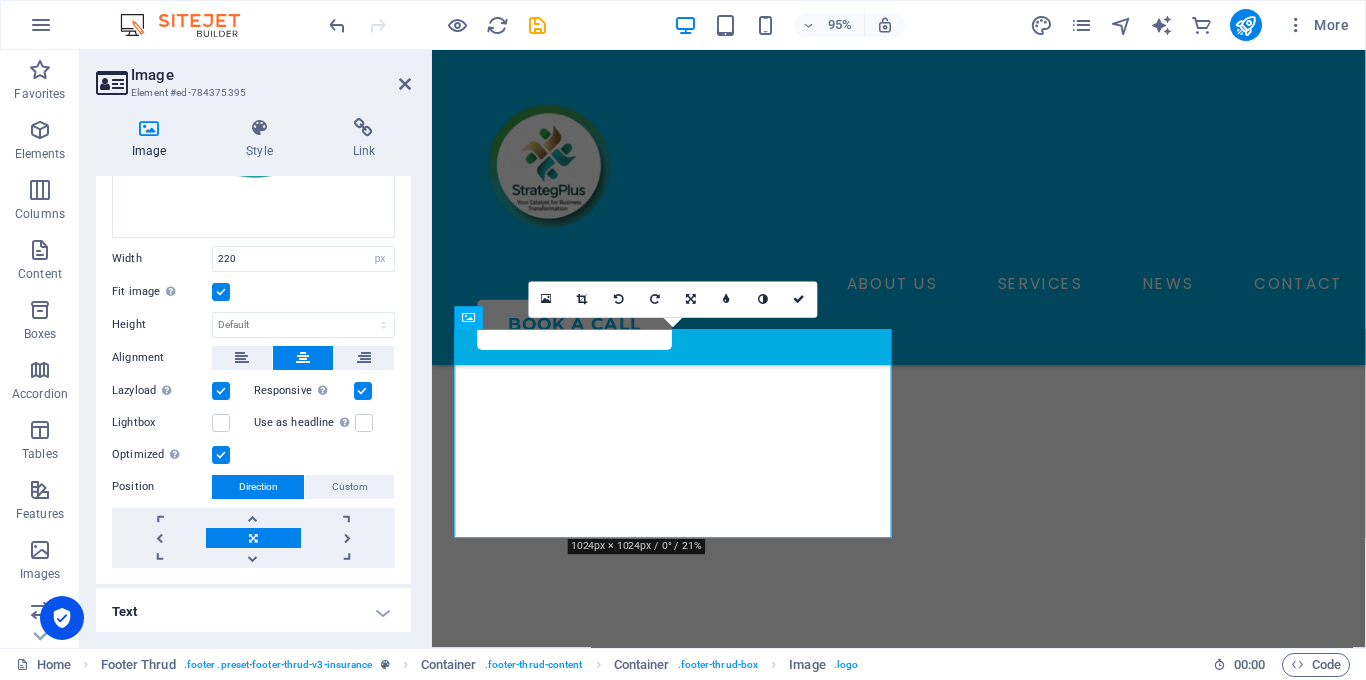 scroll, scrollTop: 3760, scrollLeft: 0, axis: vertical 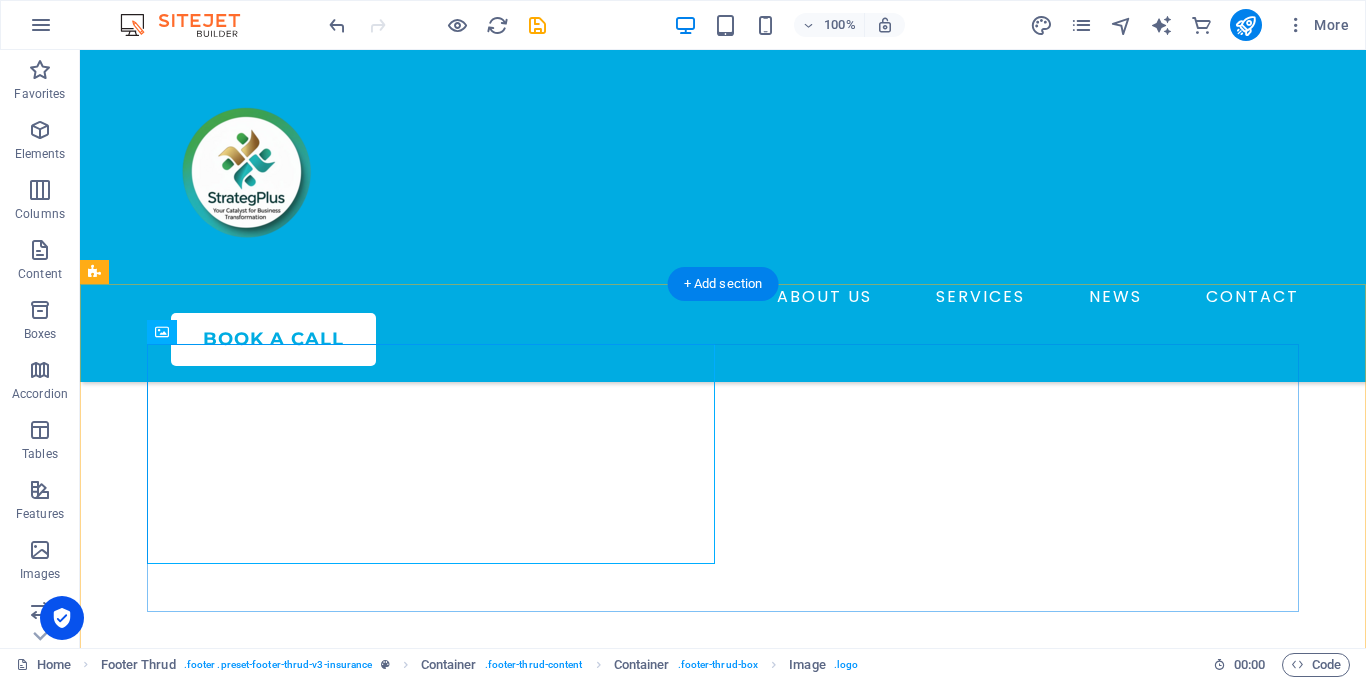 click on "Privacy Policy         Legal Notice ABOUT US SERVICES NEWS CONTACT PRIVACY POLICY LEGAL NOTICE" at bounding box center (723, 2858) 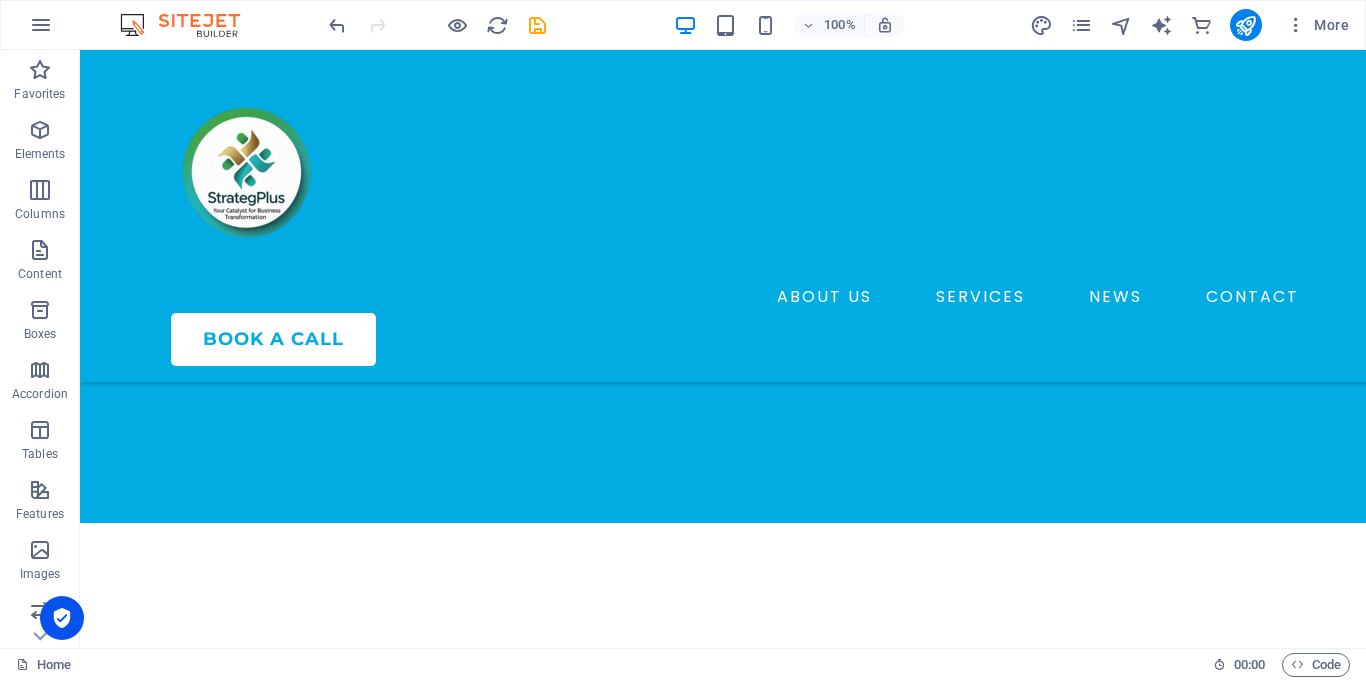 scroll, scrollTop: 3144, scrollLeft: 0, axis: vertical 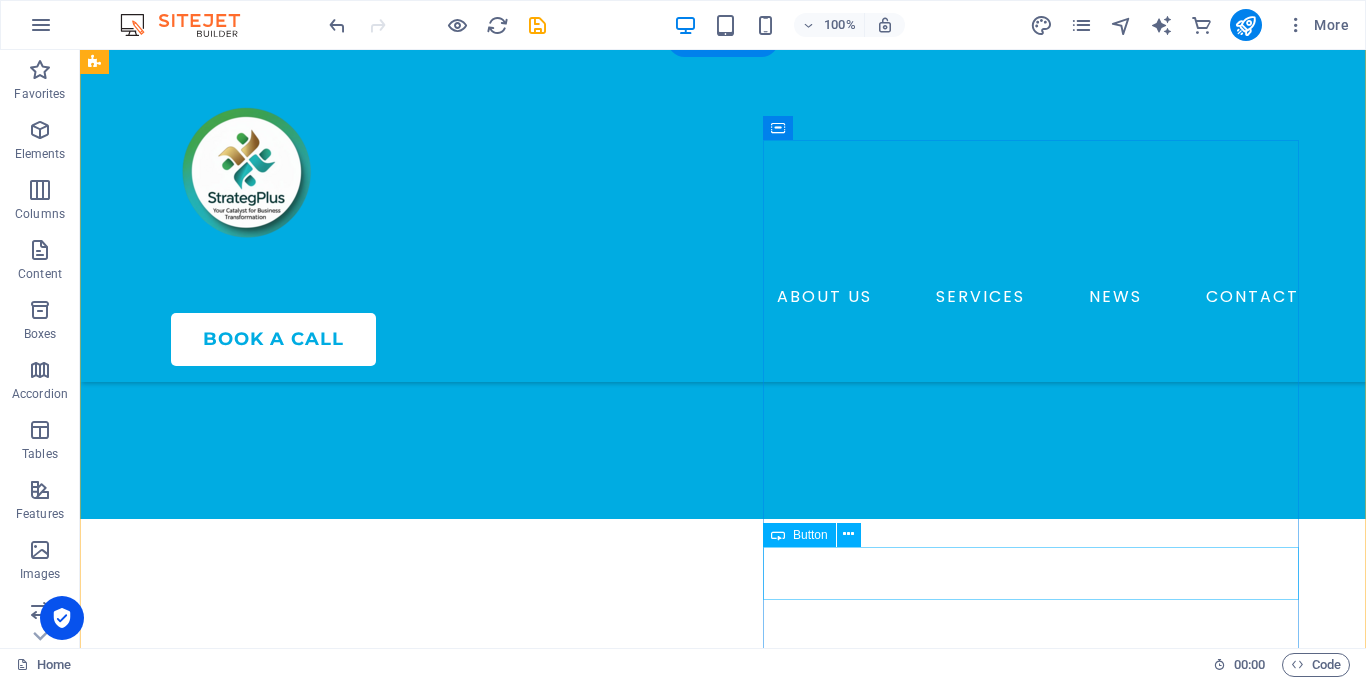 click on "talk to an expert" at bounding box center (372, 3017) 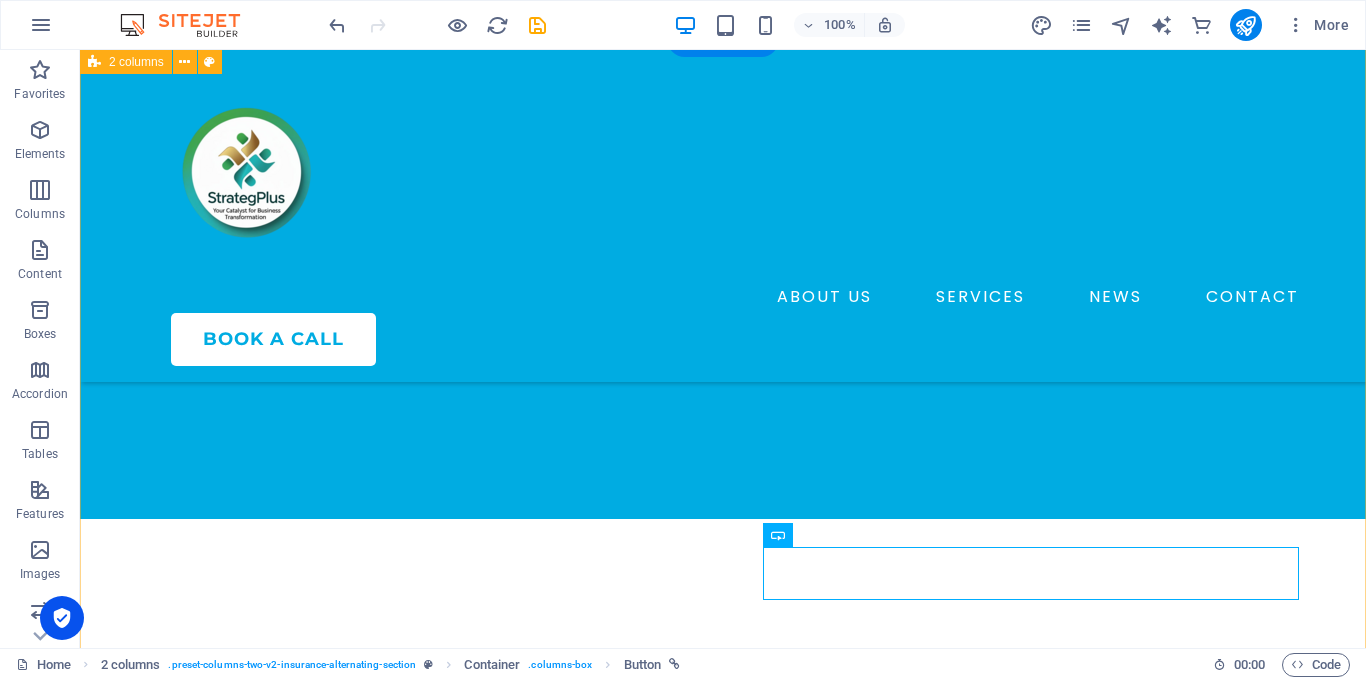 click on "Book Your Consultation  Today Lorem ipsum dolor sit amet, consectetur adipiscing elit. Etiam eu turpis etmolestie, dictum est a, mattis tellus. Sed dignissim, metus nec fringilla accumsan. Lorem ipsum dolor sit amet, consectetur adipiscing elit. Etiam eu turpis etmolestie, dictum est a, mattis tellus. Sed dignissim, metus nec fringilla accumsan. talk to an expert" at bounding box center [723, 2614] 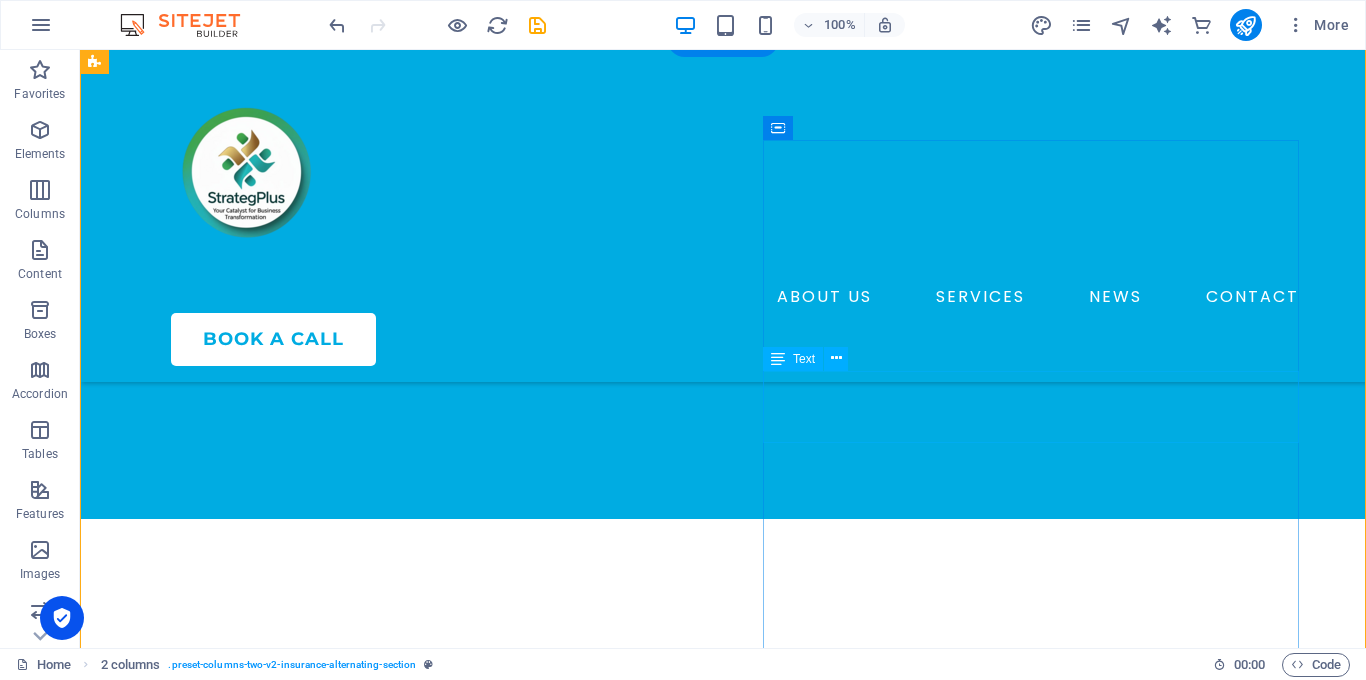 click on "Lorem ipsum dolor sit amet, consectetur adipiscing elit. Etiam eu turpis etmolestie, dictum est a, mattis tellus. Sed dignissim, metus nec fringilla accumsan." at bounding box center [372, 2851] 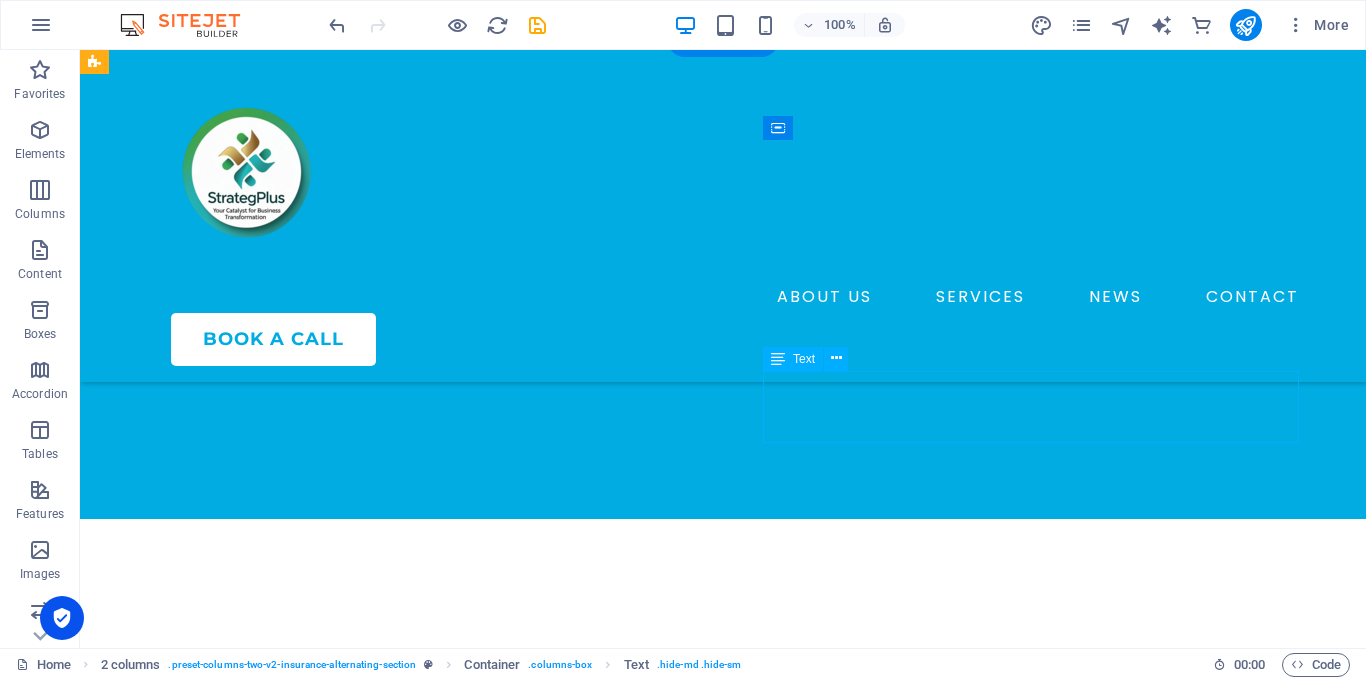 click on "Lorem ipsum dolor sit amet, consectetur adipiscing elit. Etiam eu turpis etmolestie, dictum est a, mattis tellus. Sed dignissim, metus nec fringilla accumsan." at bounding box center (372, 2851) 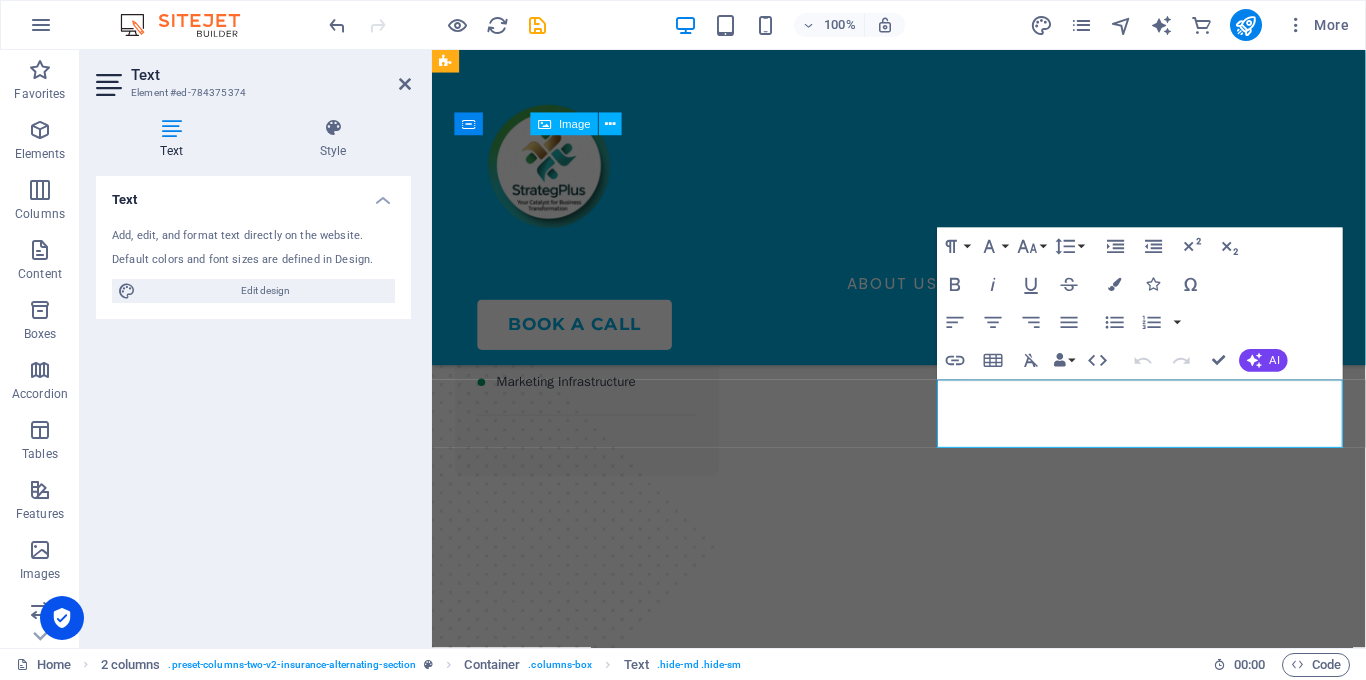 scroll, scrollTop: 3365, scrollLeft: 0, axis: vertical 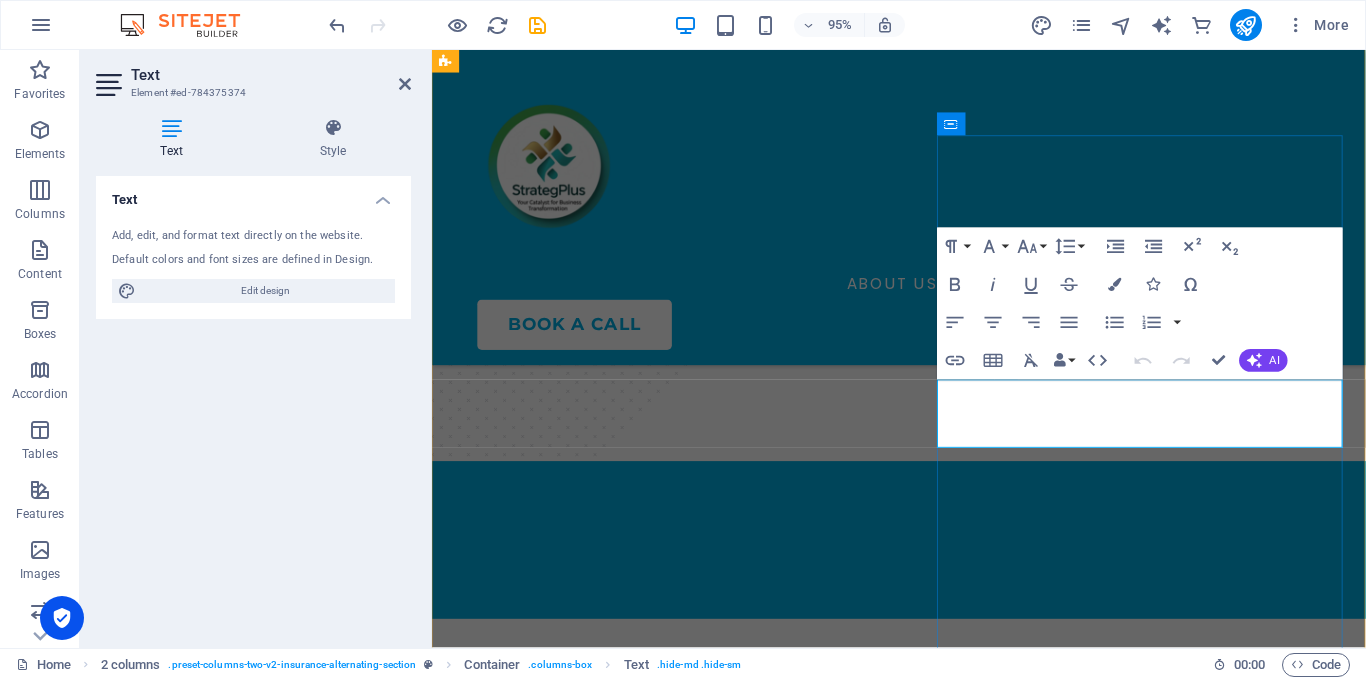click on "Lorem ipsum dolor sit amet, consectetur adipiscing elit. Etiam eu turpis etmolestie, dictum est a, mattis tellus. Sed dignissim, metus nec fringilla accumsan." at bounding box center (670, 3009) 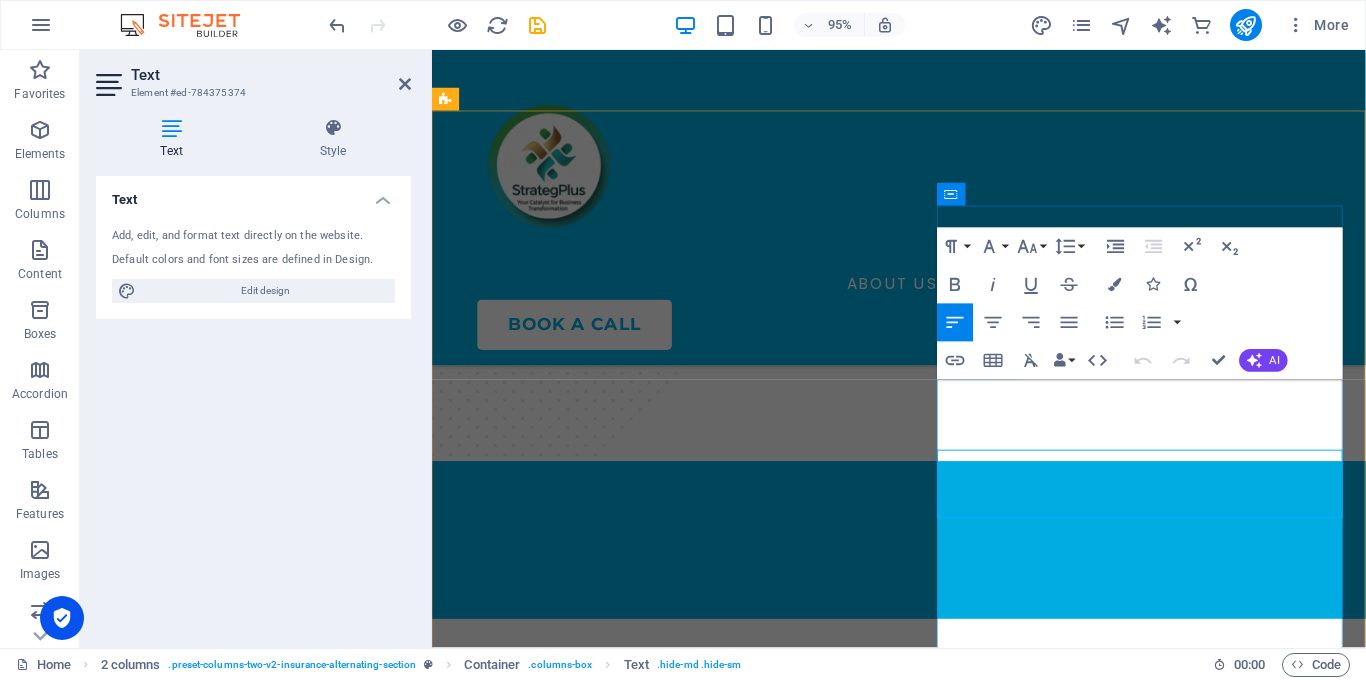 scroll, scrollTop: 3291, scrollLeft: 0, axis: vertical 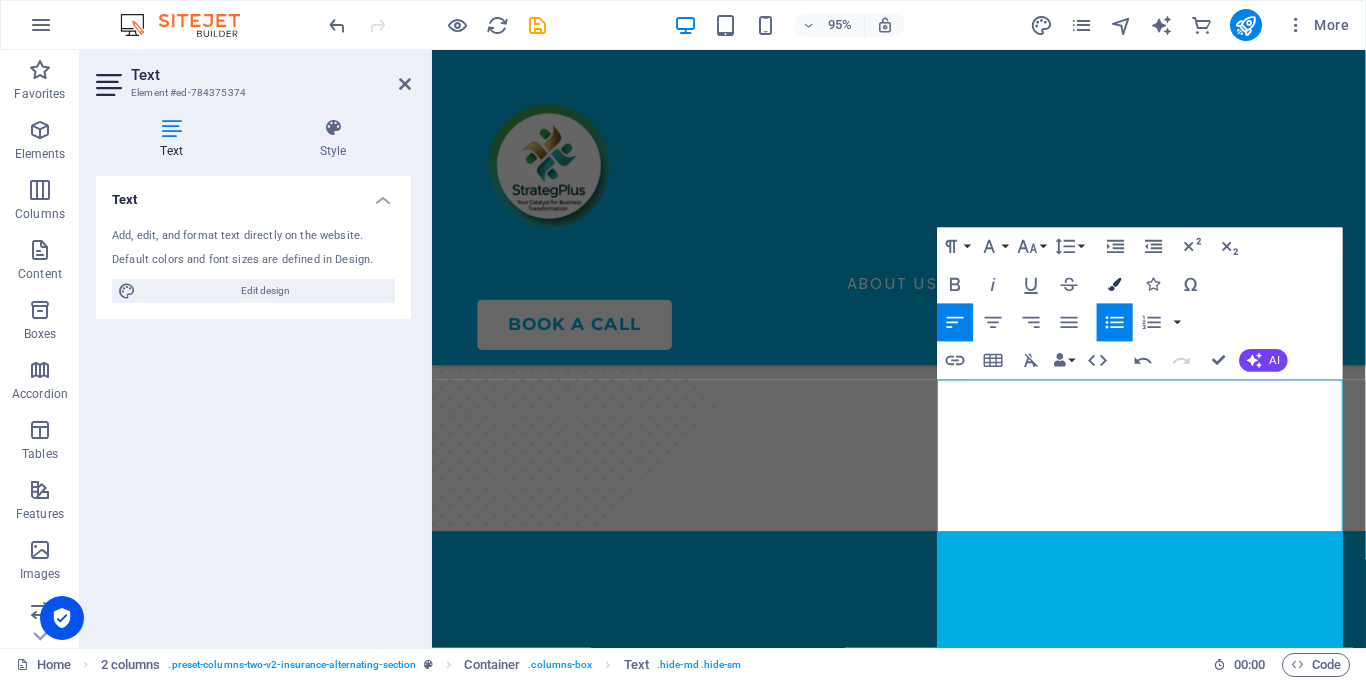 click at bounding box center (1114, 284) 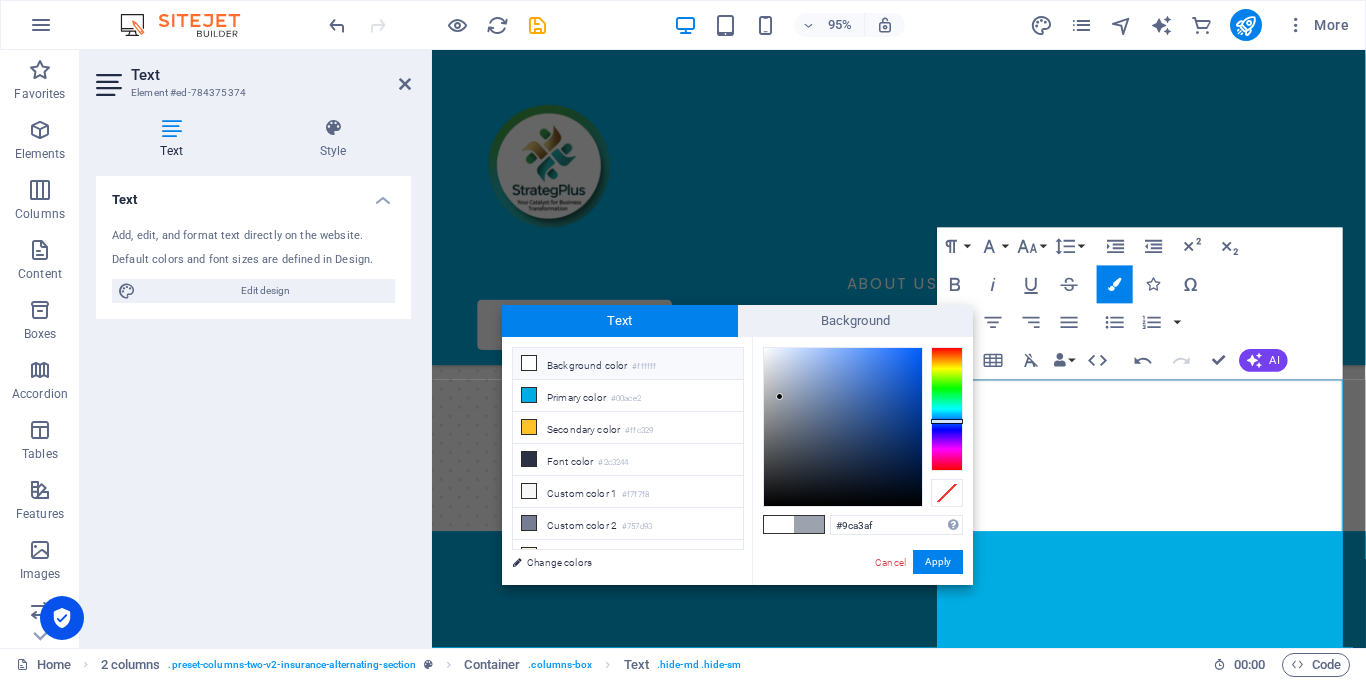 click at bounding box center [529, 363] 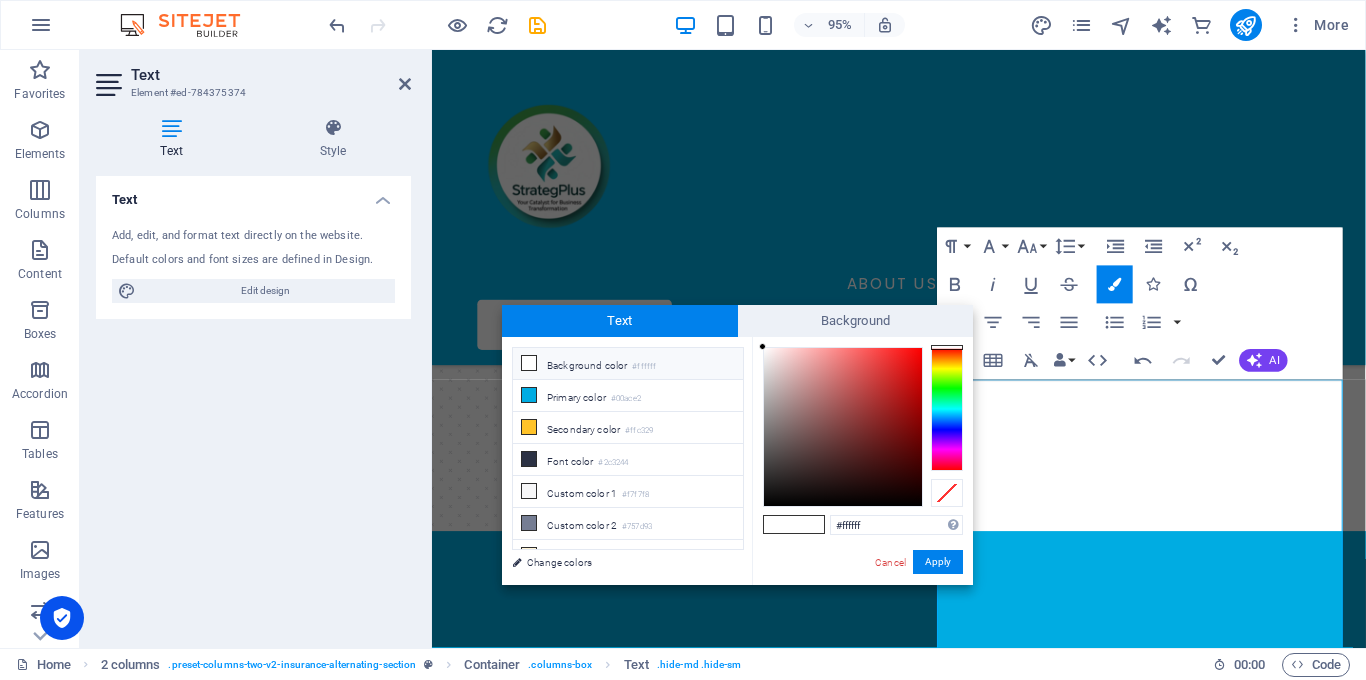 click at bounding box center [947, 409] 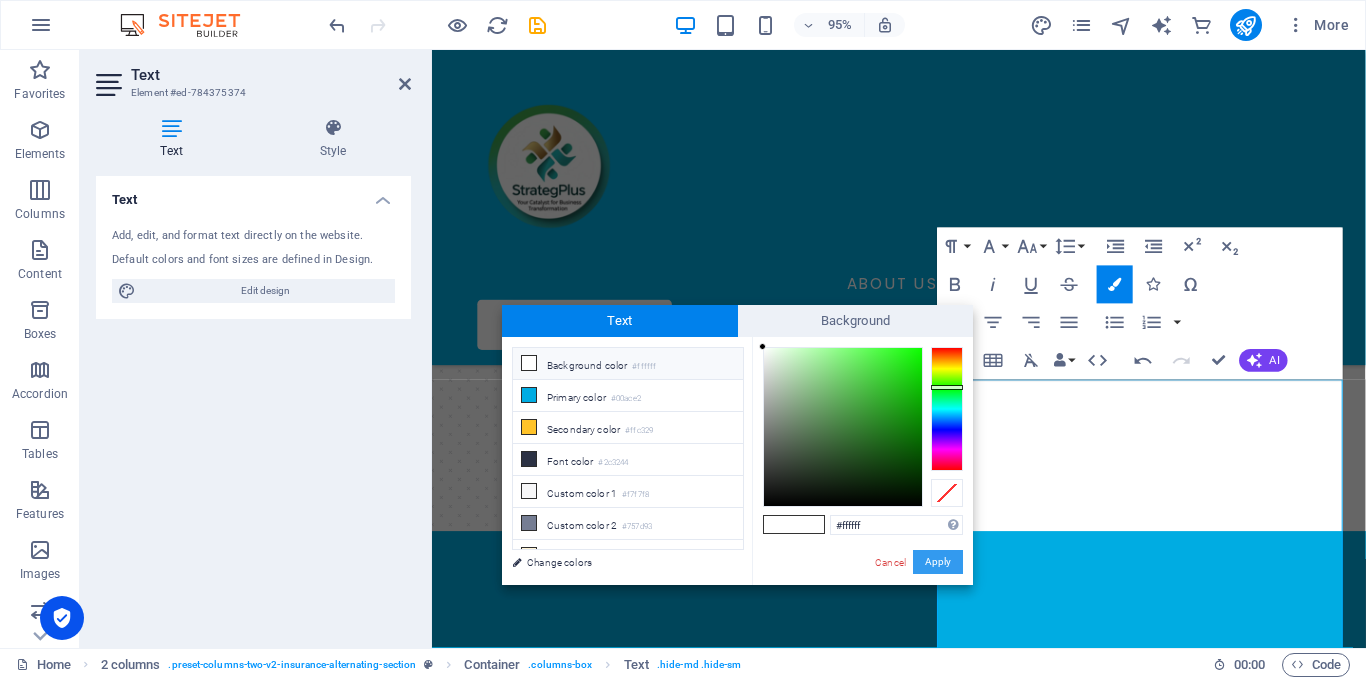click on "Apply" at bounding box center [938, 562] 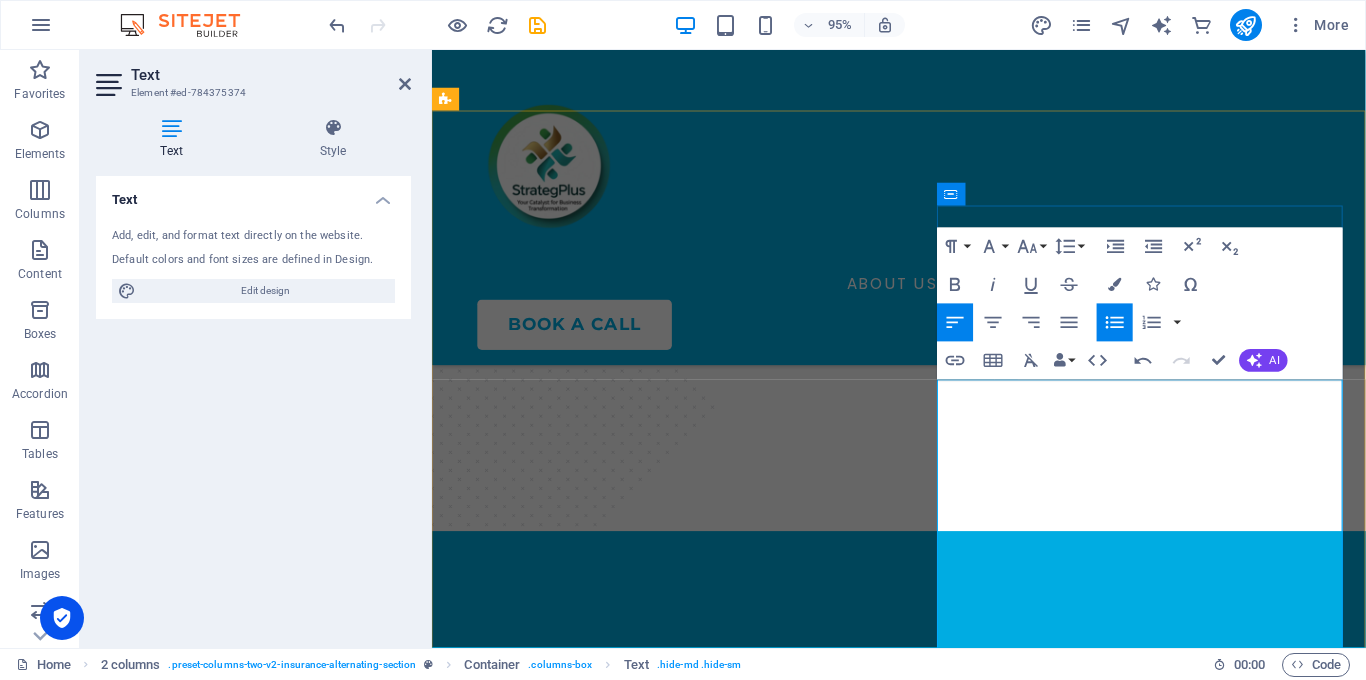 click on "Internal Audit" at bounding box center [670, 3199] 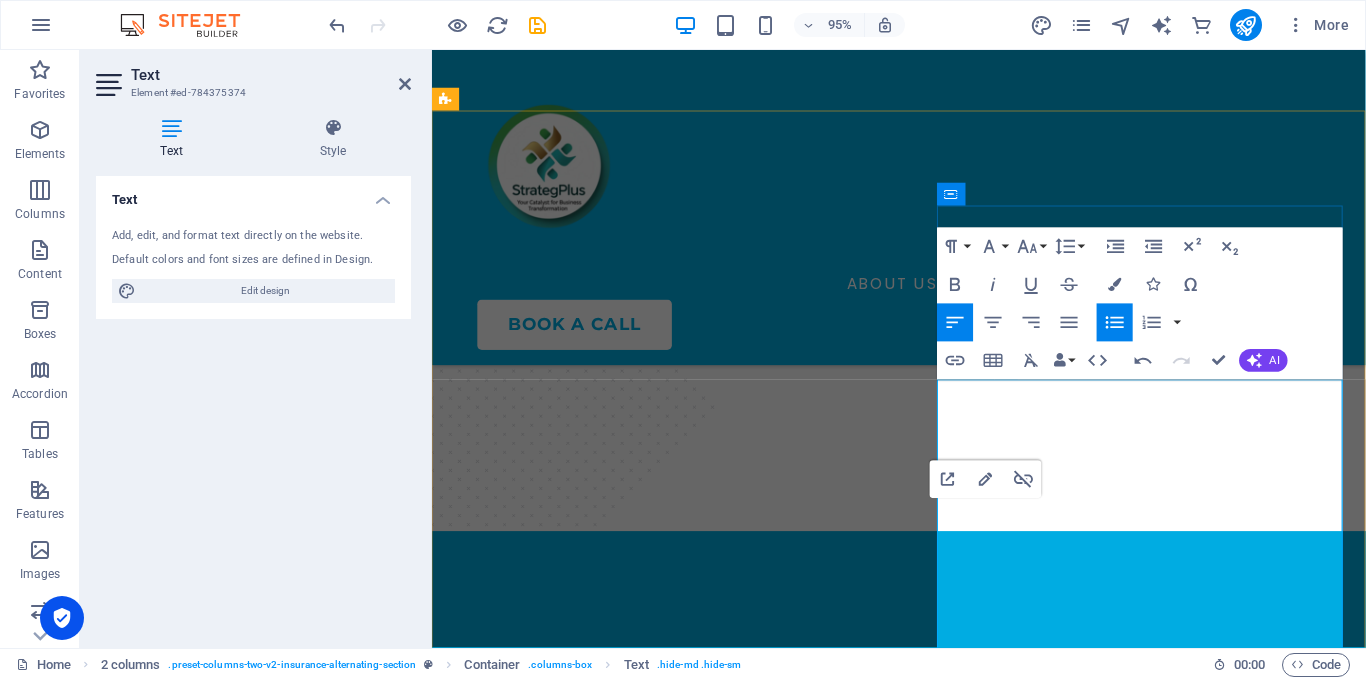 click on "Internal Audit" at bounding box center (670, 3199) 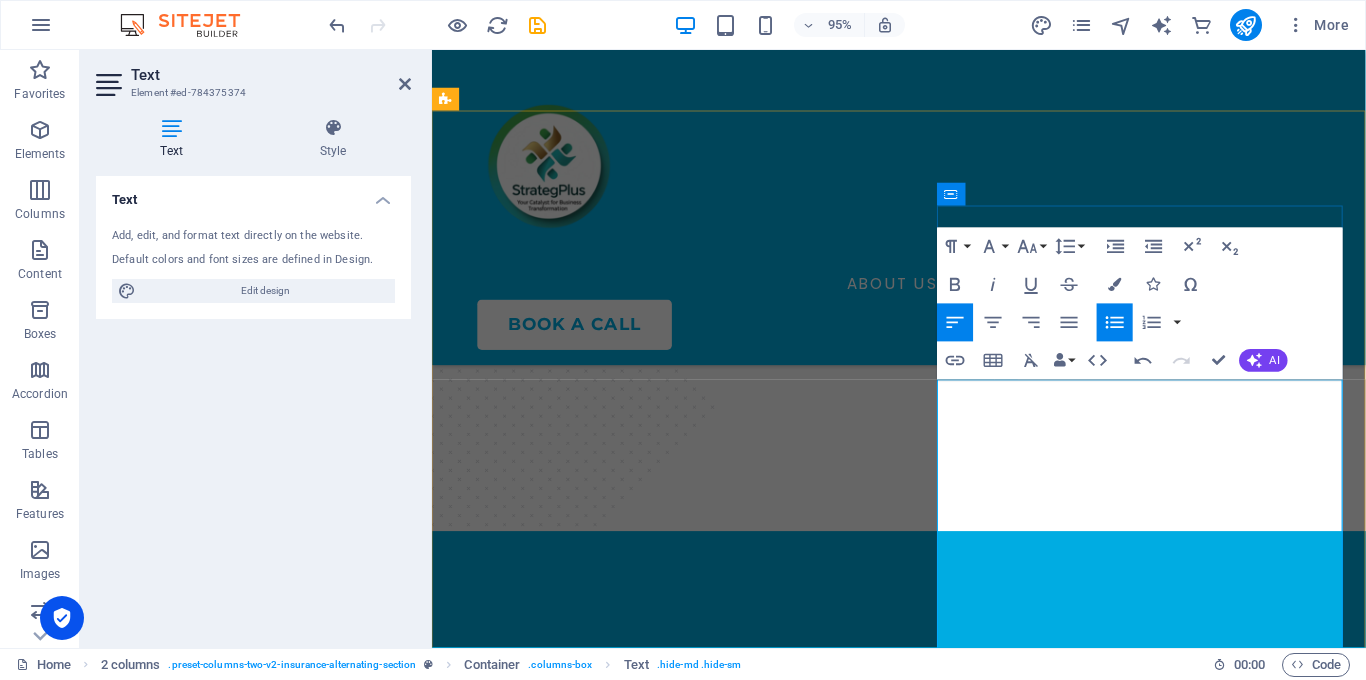 click on "Internal Audit" at bounding box center (670, 3199) 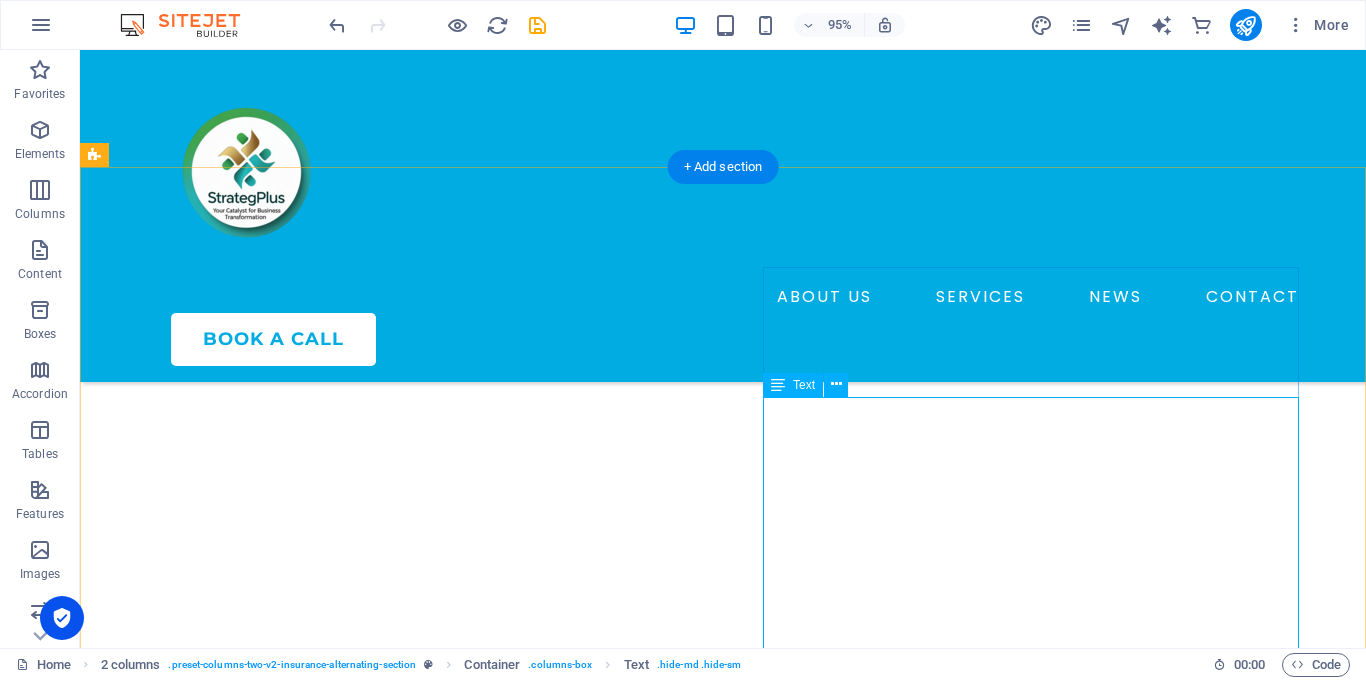scroll, scrollTop: 3017, scrollLeft: 0, axis: vertical 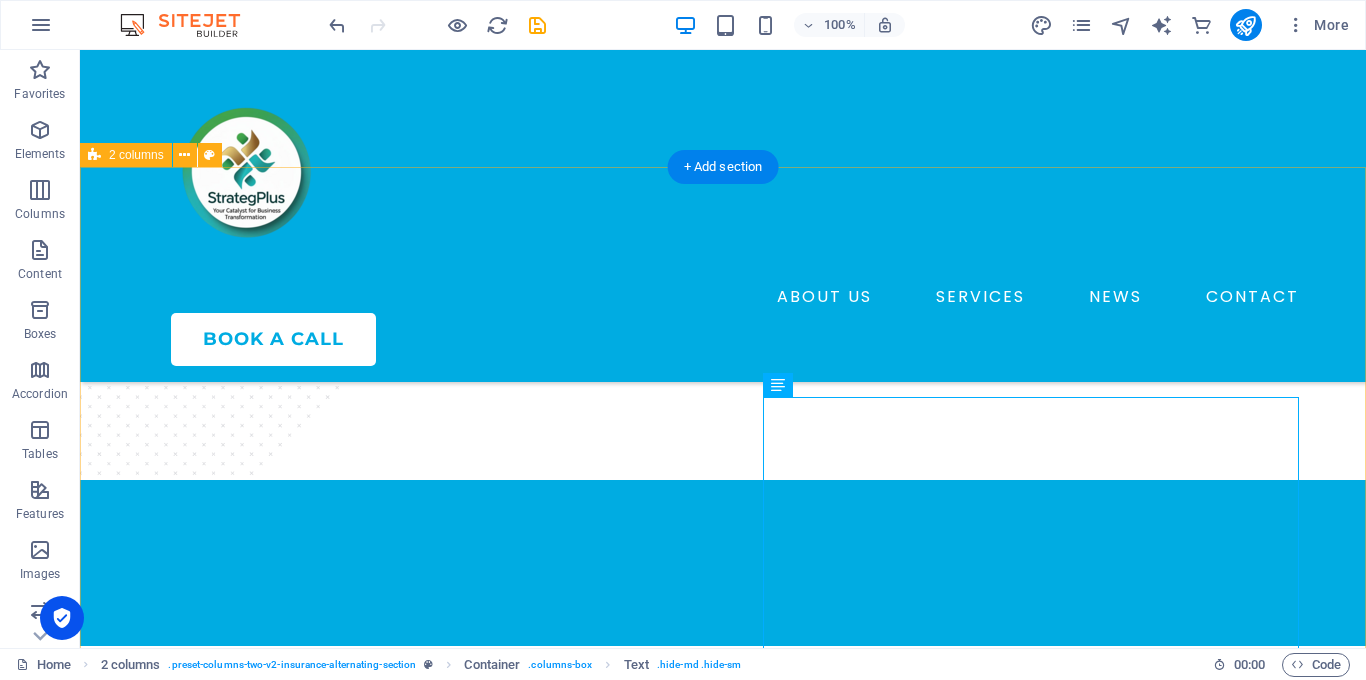 click on "Book Your Consultation  Today Services Brand Strategy Marketing Strategy Business Launch Internal Audit Company About Us Contact Privacy Policy Terms of Service Lorem ipsum dolor sit amet, consectetur adipiscing elit. Etiam eu turpis etmolestie, dictum est a, mattis tellus. Sed dignissim, metus nec fringilla accumsan. talk to an expert" at bounding box center [723, 2869] 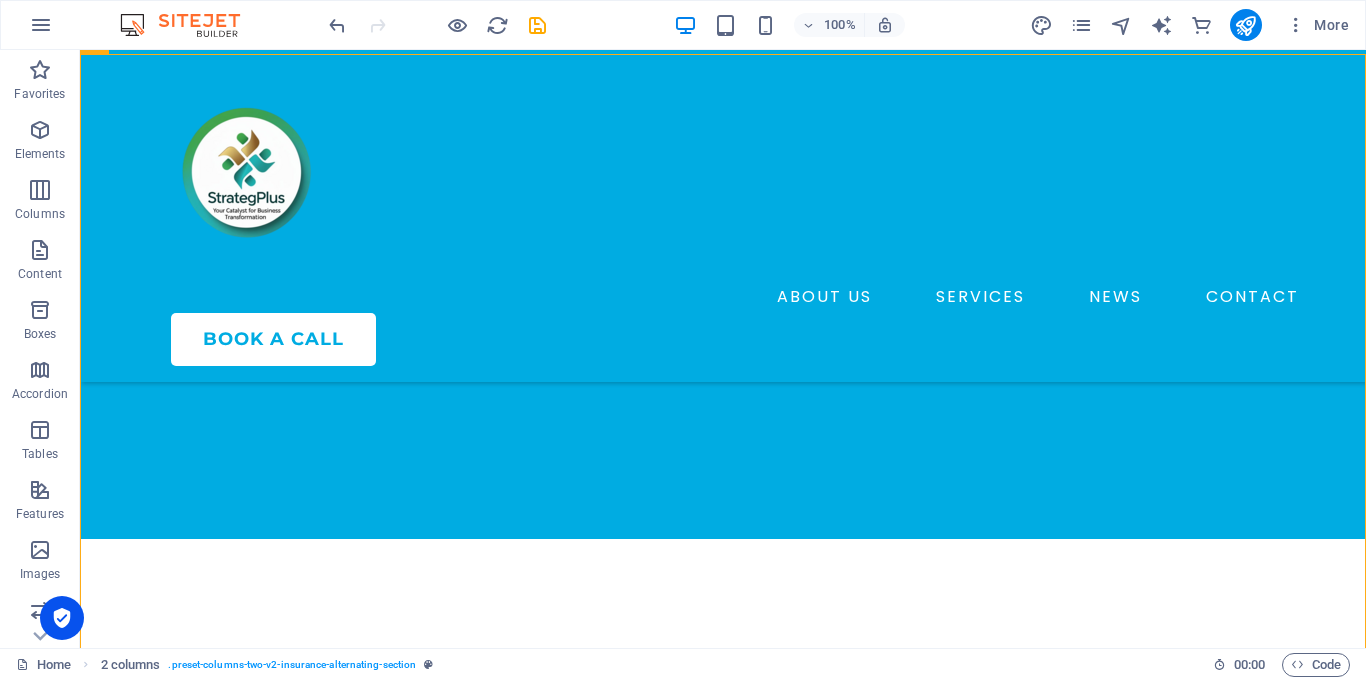 scroll, scrollTop: 3130, scrollLeft: 0, axis: vertical 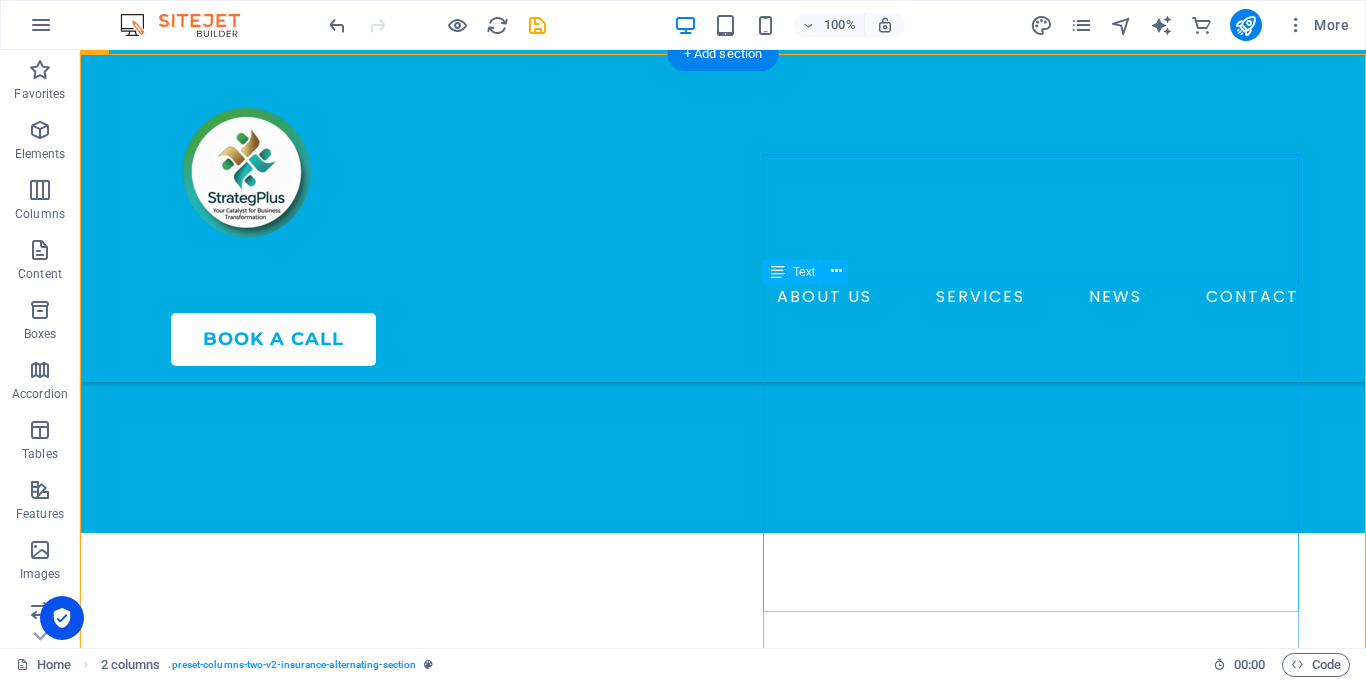 click on "Services Brand Strategy Marketing Strategy Business Launch Internal Audit Company About Us Contact Privacy Policy Terms of Service" at bounding box center [372, 2993] 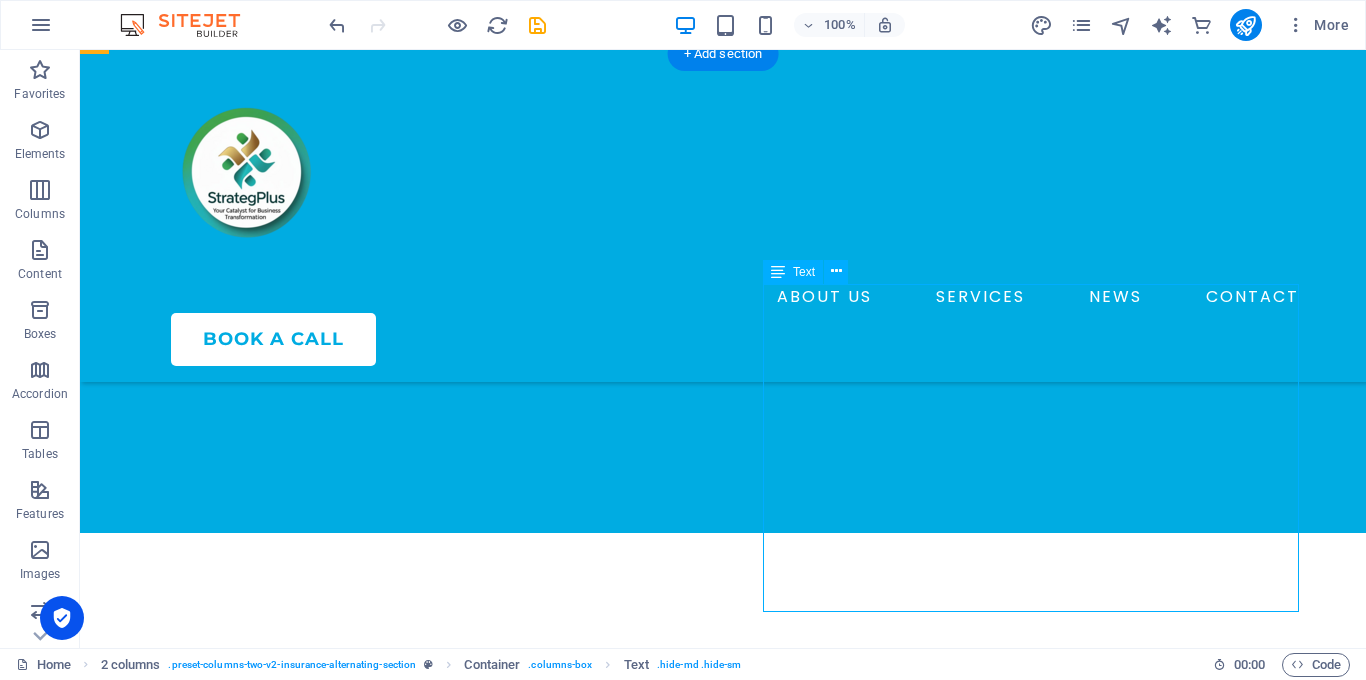 click on "Services Brand Strategy Marketing Strategy Business Launch Internal Audit Company About Us Contact Privacy Policy Terms of Service" at bounding box center (372, 2993) 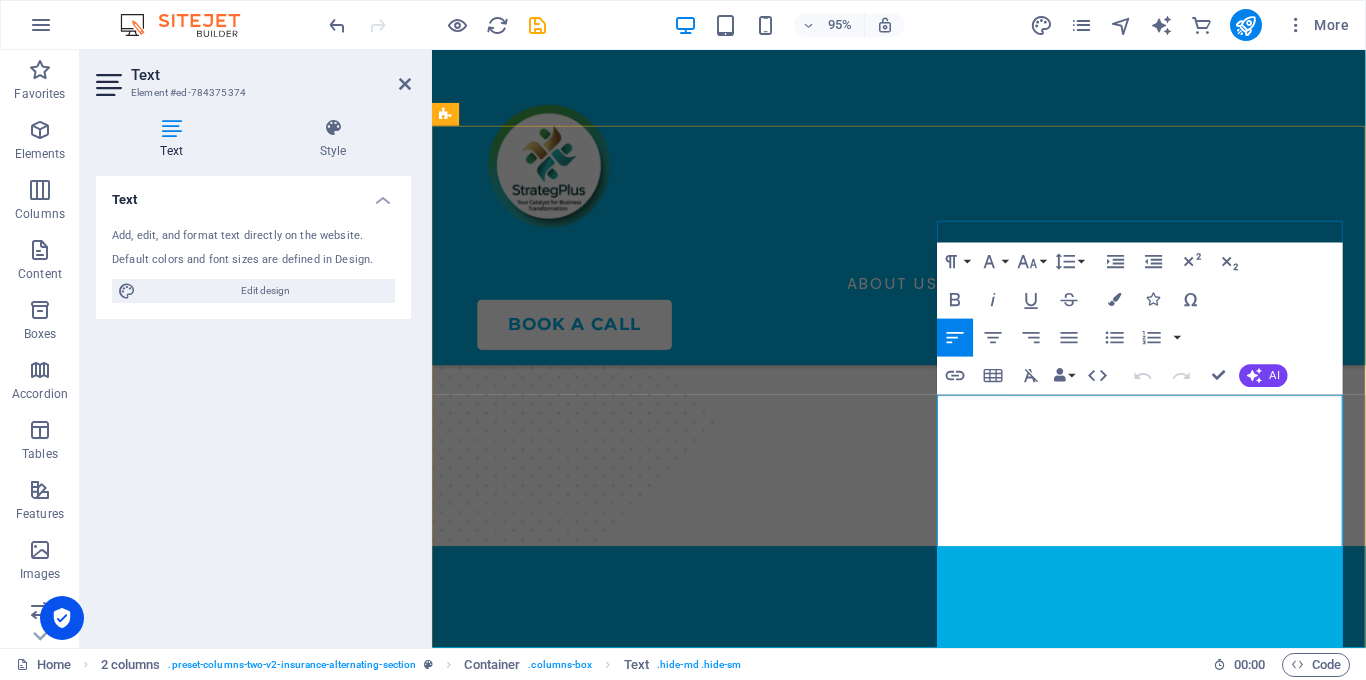 scroll, scrollTop: 3373, scrollLeft: 0, axis: vertical 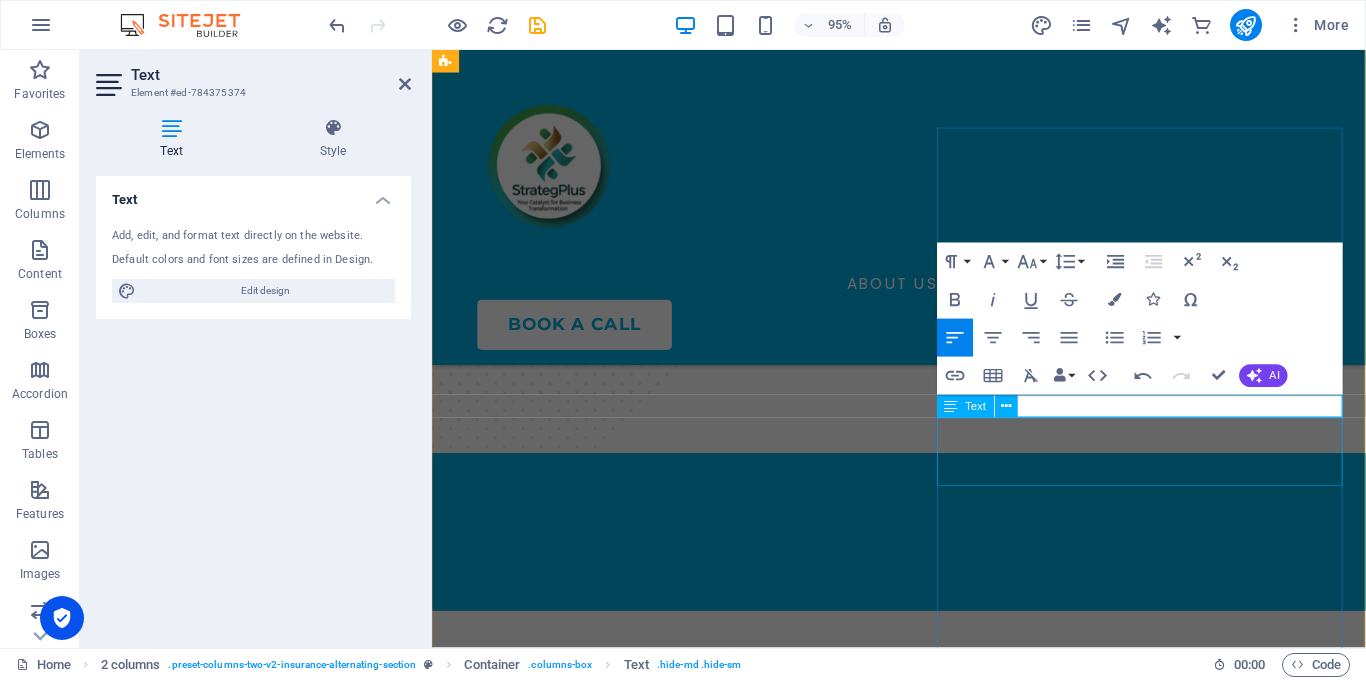 click on "Text" at bounding box center [975, 406] 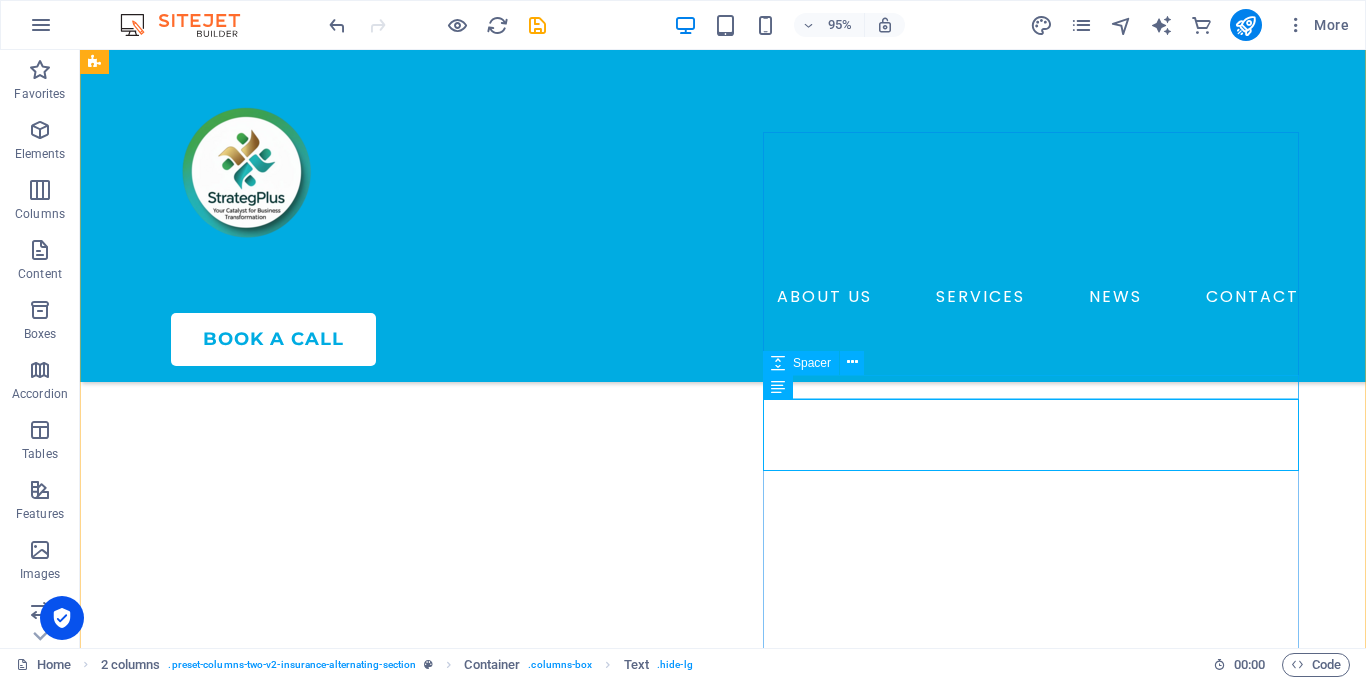 scroll, scrollTop: 3152, scrollLeft: 0, axis: vertical 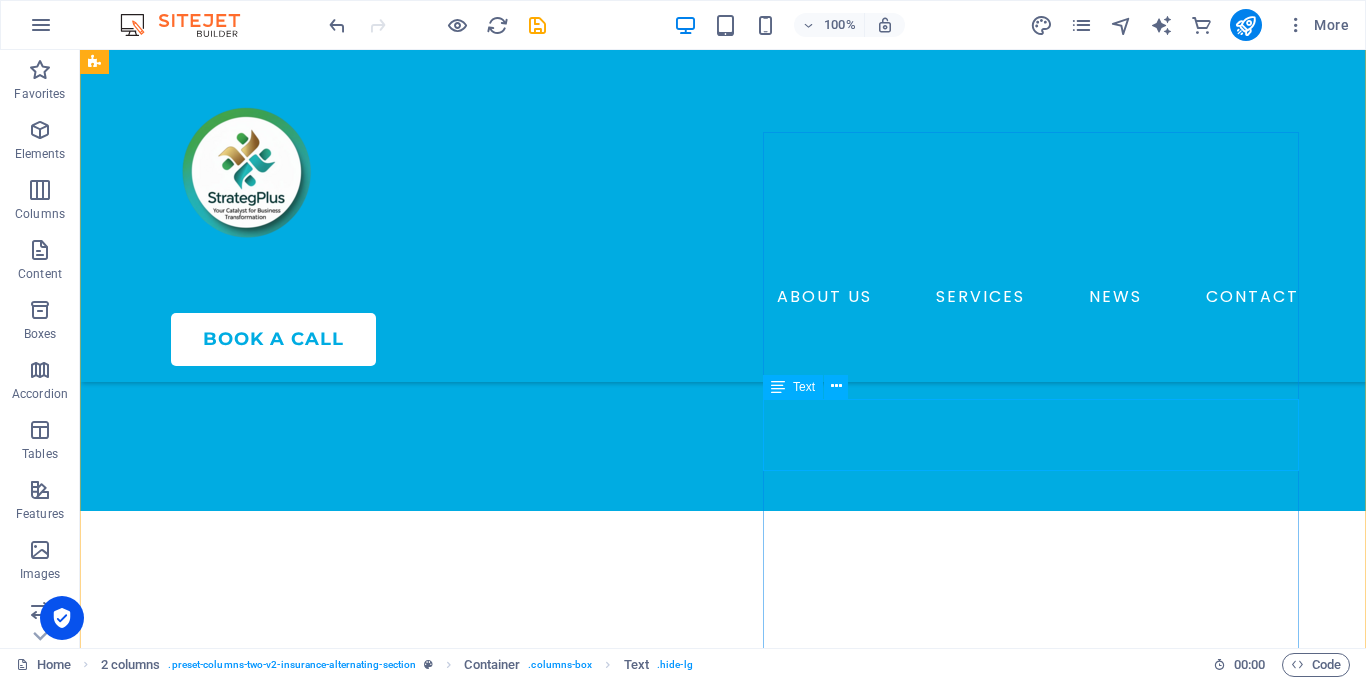 click on "Lorem ipsum dolor sit amet, consectetur adipiscing elit. Etiam eu turpis etmolestie, dictum est a, mattis tellus. Sed dignissim, metus nec fringilla accumsan." at bounding box center [372, 2843] 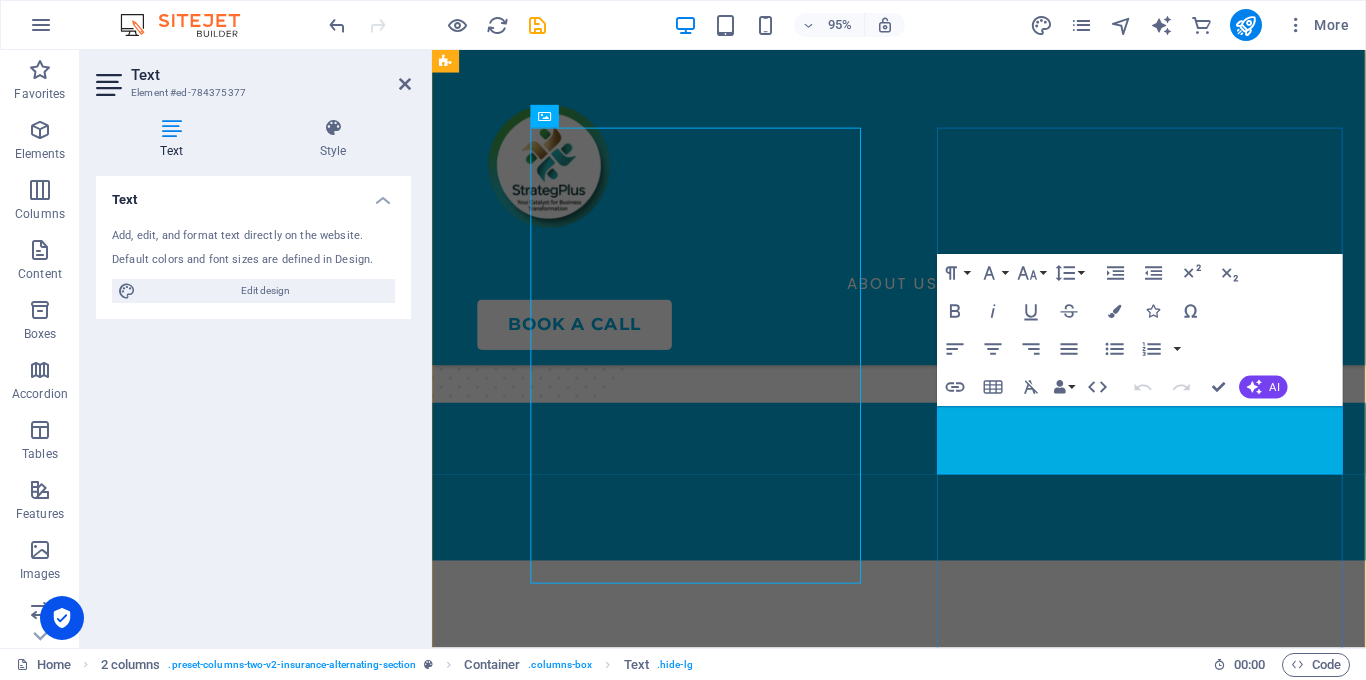 scroll, scrollTop: 3152, scrollLeft: 0, axis: vertical 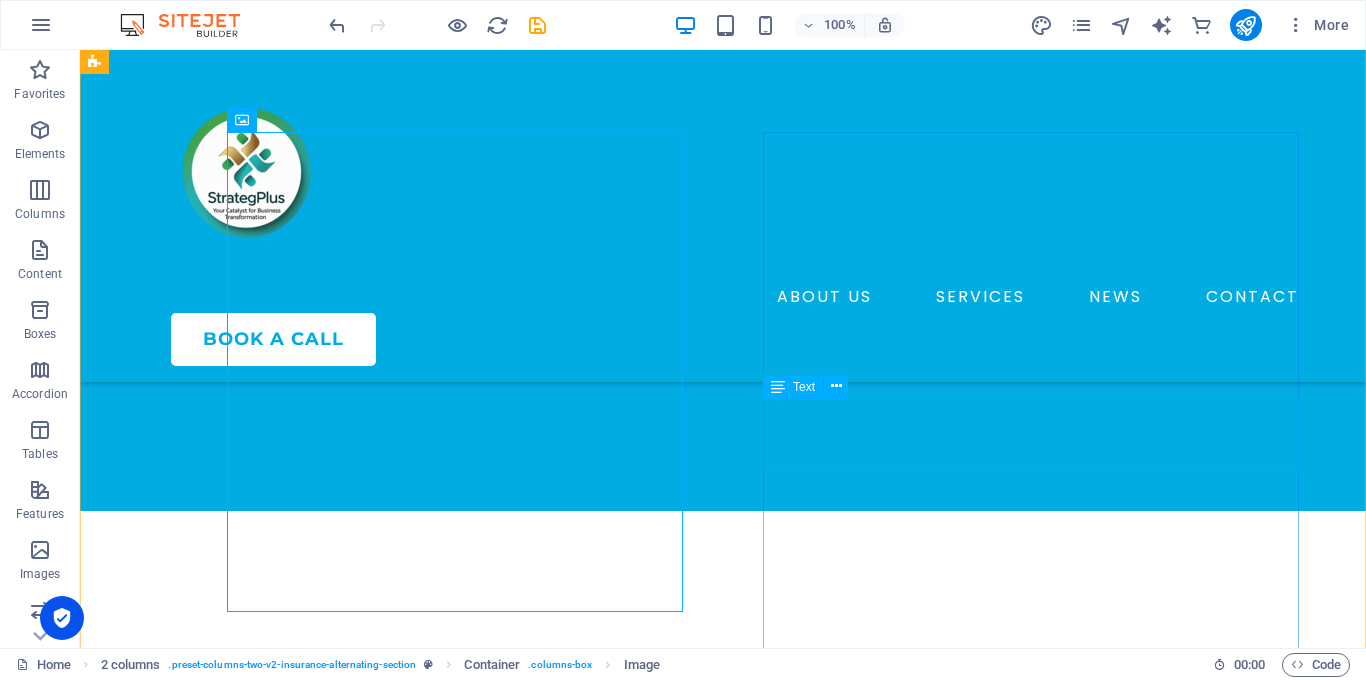 click on "Lorem ipsum dolor sit amet, consectetur adipiscing elit. Etiam eu turpis etmolestie, dictum est a, mattis tellus. Sed dignissim, metus nec fringilla accumsan." at bounding box center [372, 2843] 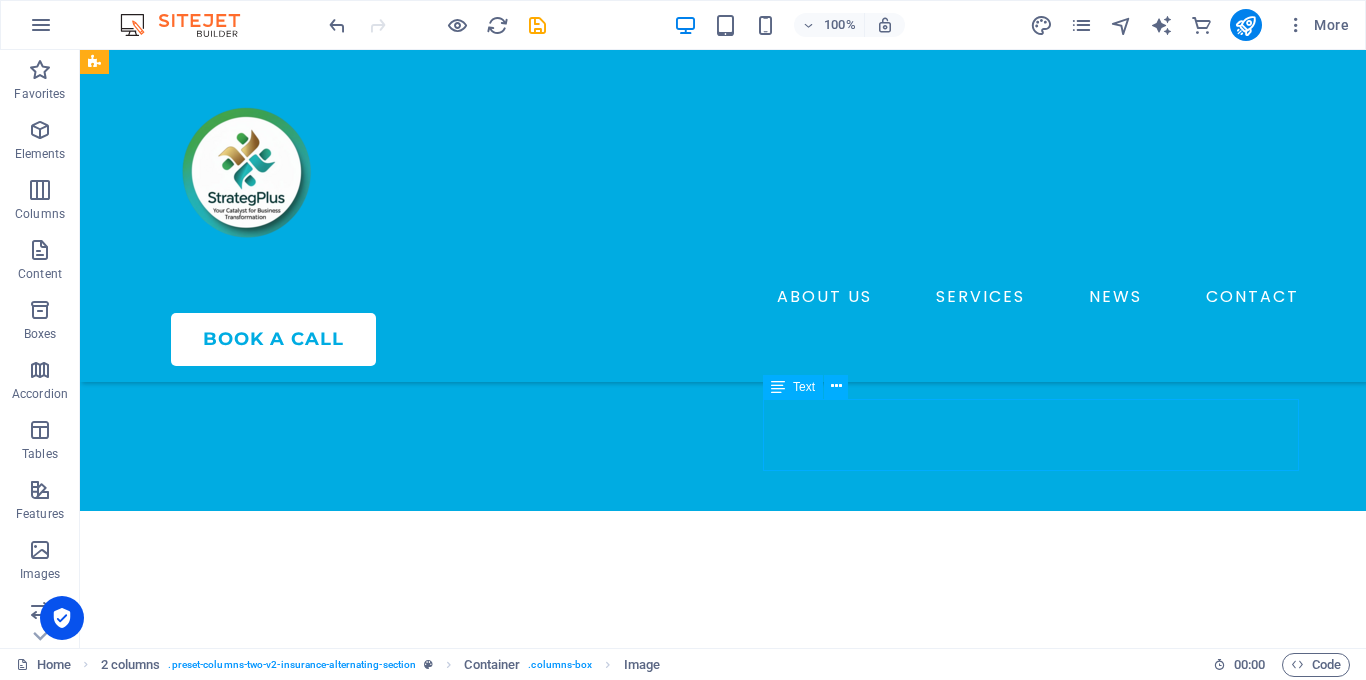 click on "Lorem ipsum dolor sit amet, consectetur adipiscing elit. Etiam eu turpis etmolestie, dictum est a, mattis tellus. Sed dignissim, metus nec fringilla accumsan." at bounding box center (372, 2843) 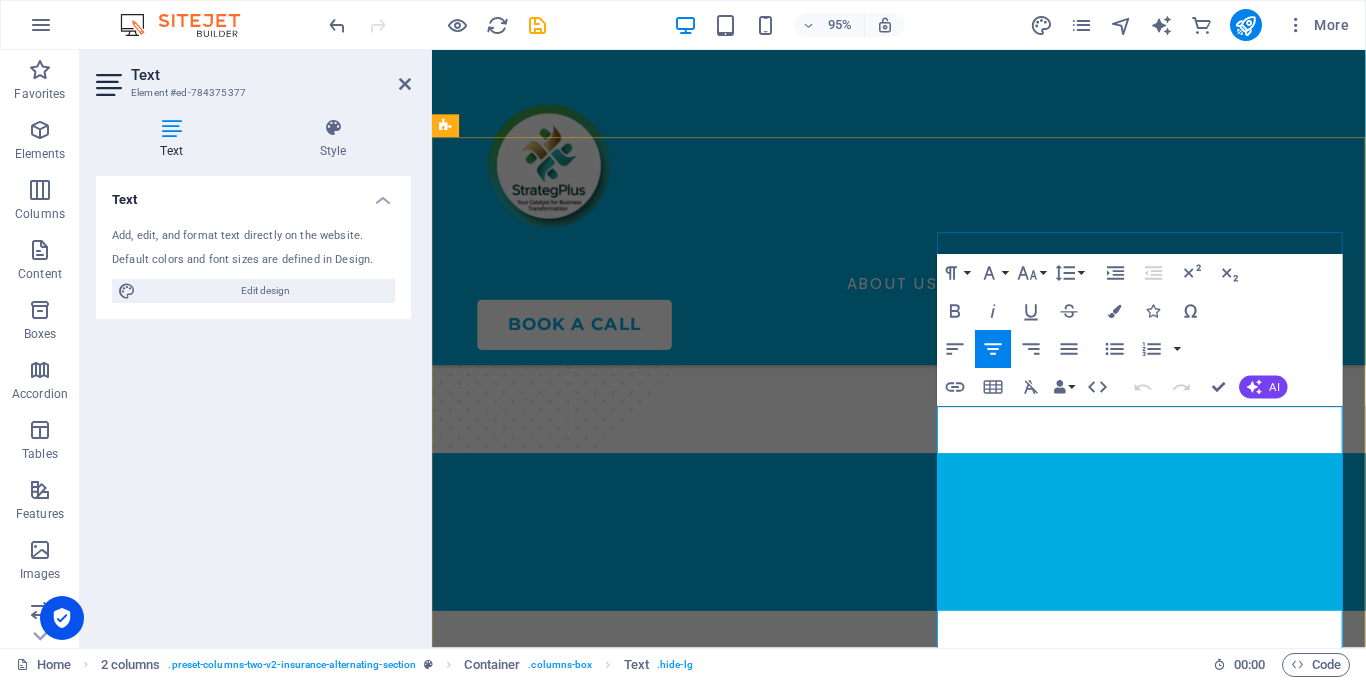 scroll, scrollTop: 3263, scrollLeft: 0, axis: vertical 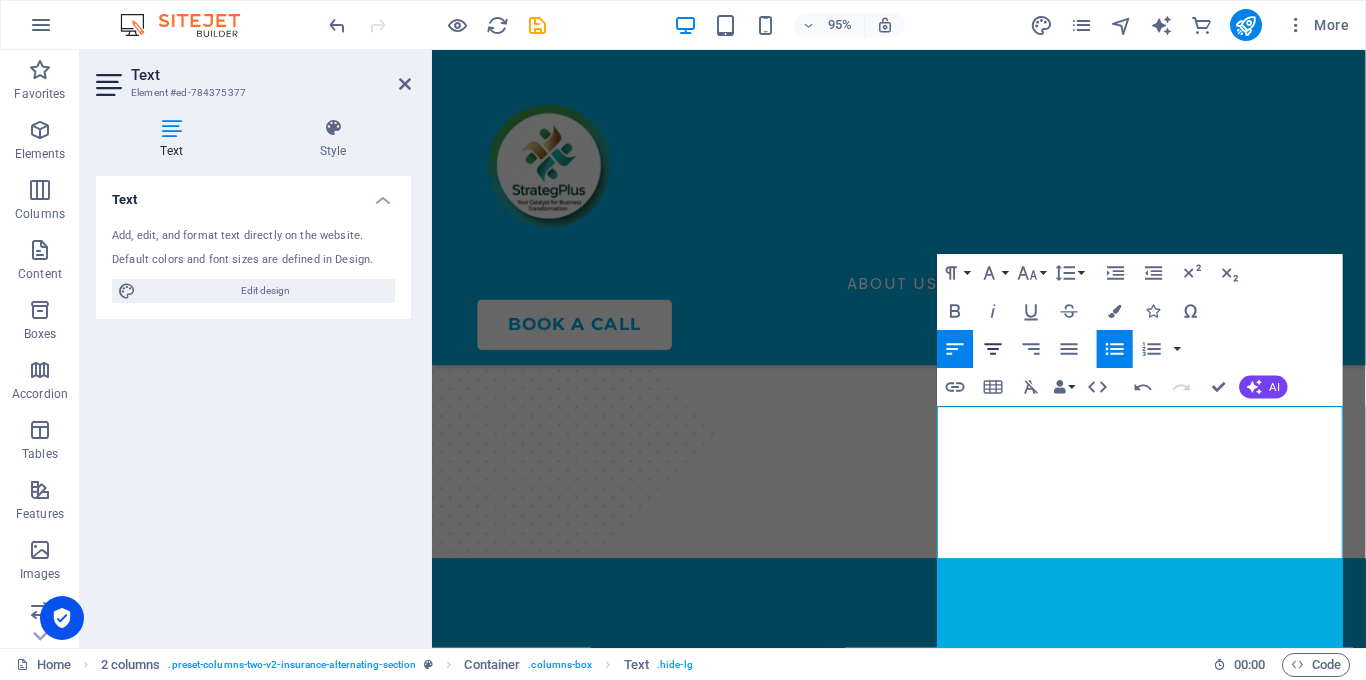 click 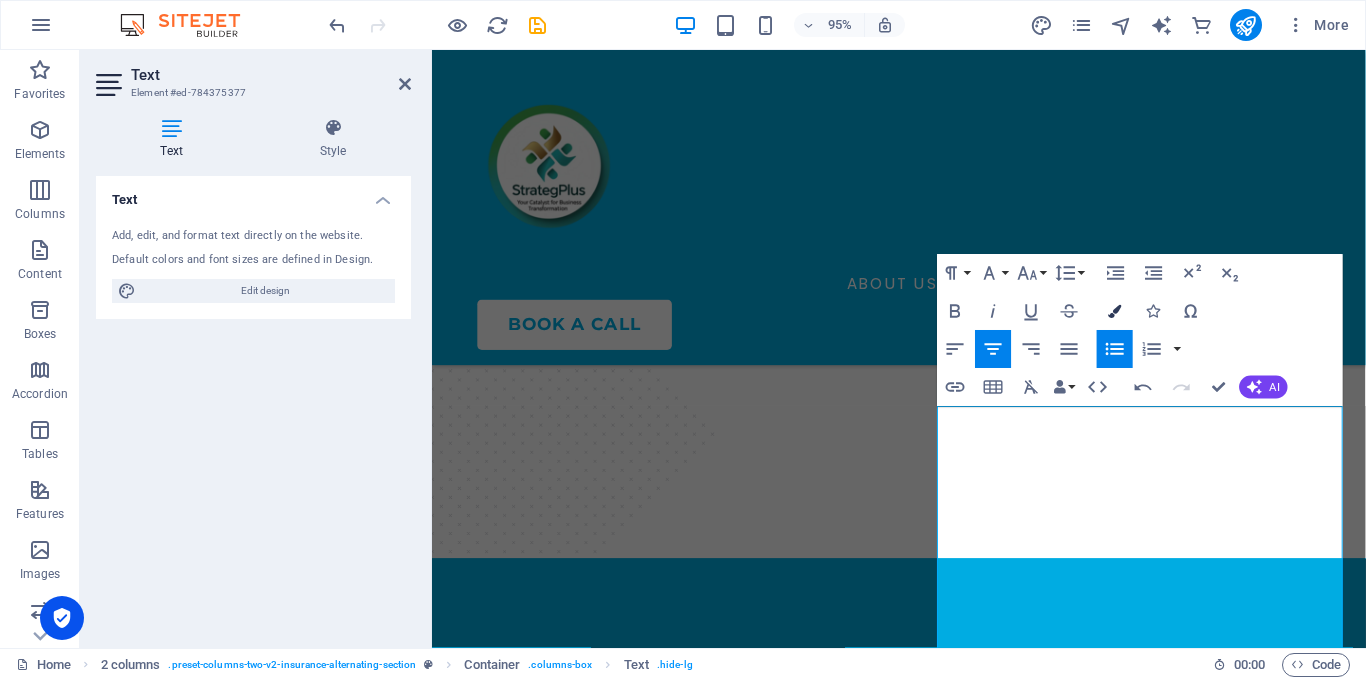 click at bounding box center (1114, 310) 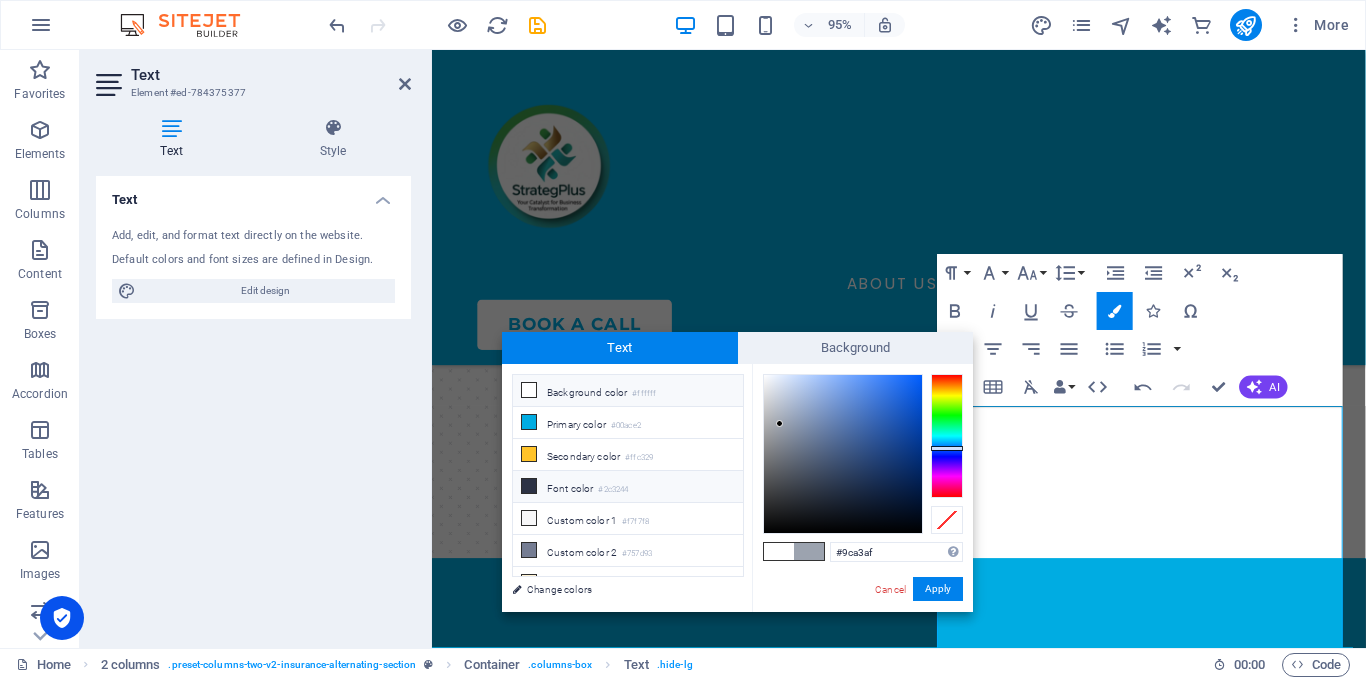 click at bounding box center (529, 486) 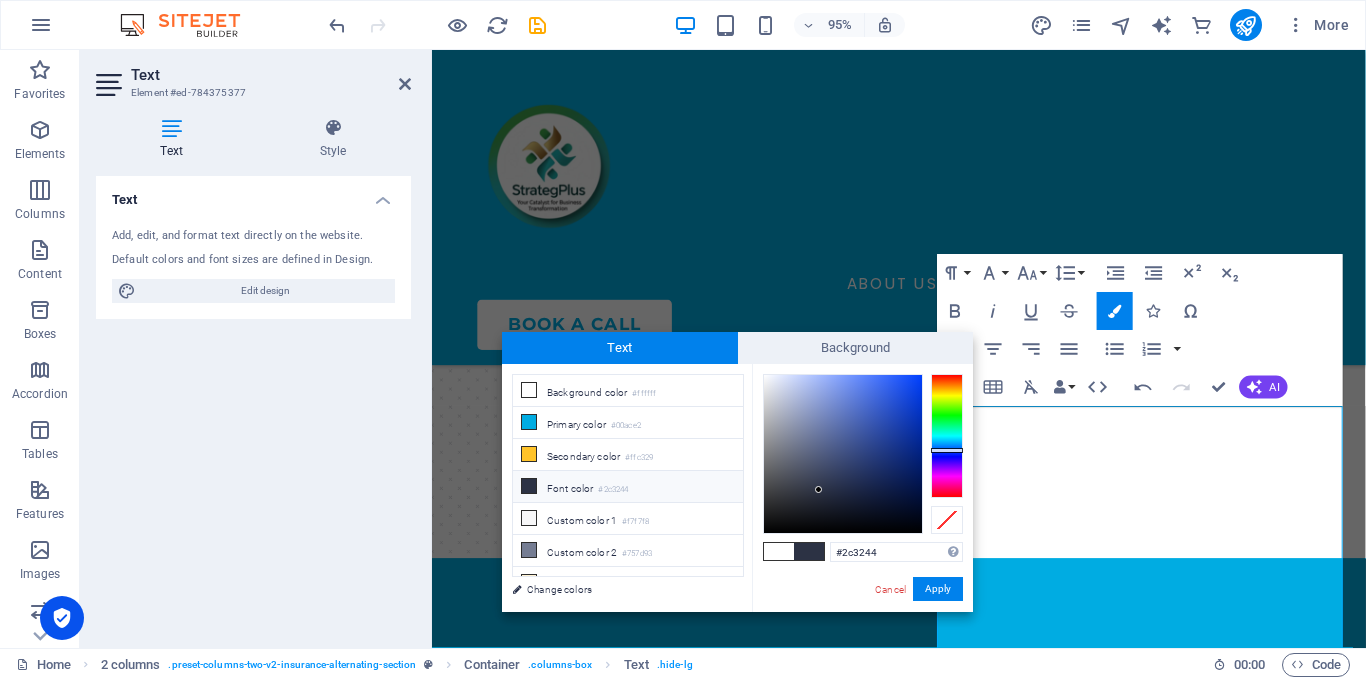 click at bounding box center (843, 454) 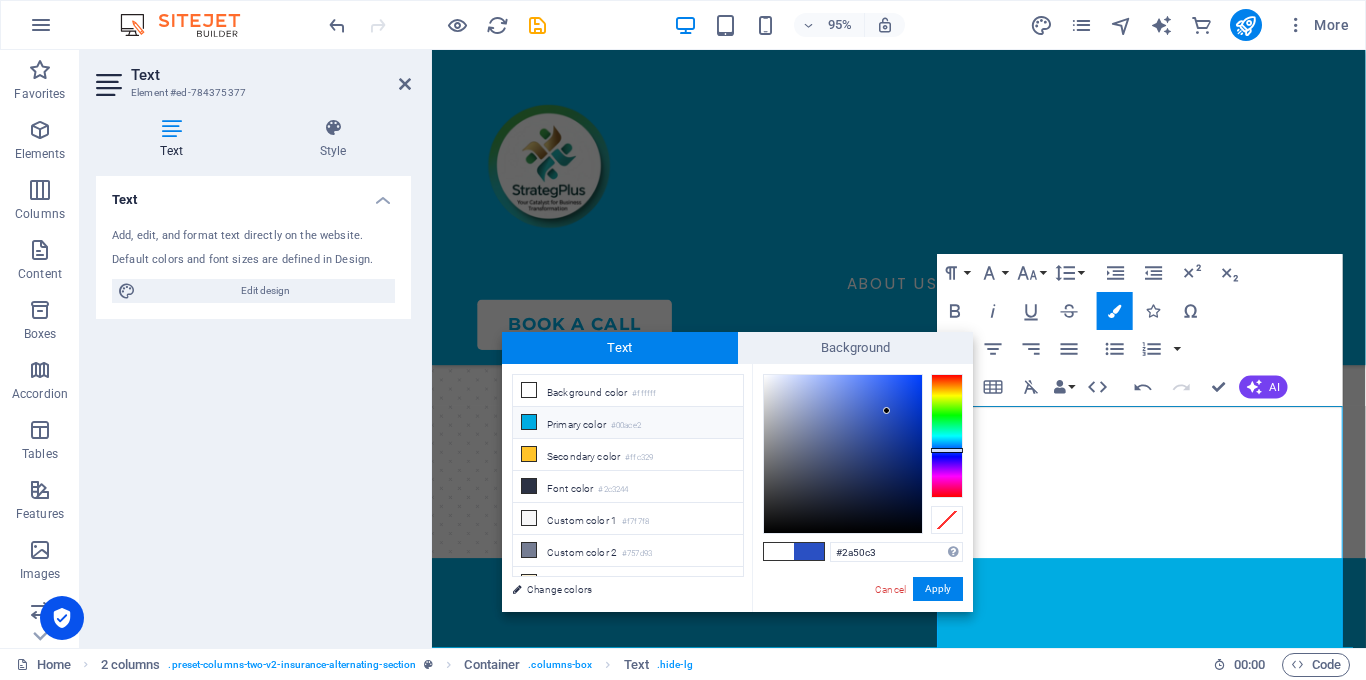 click at bounding box center (529, 422) 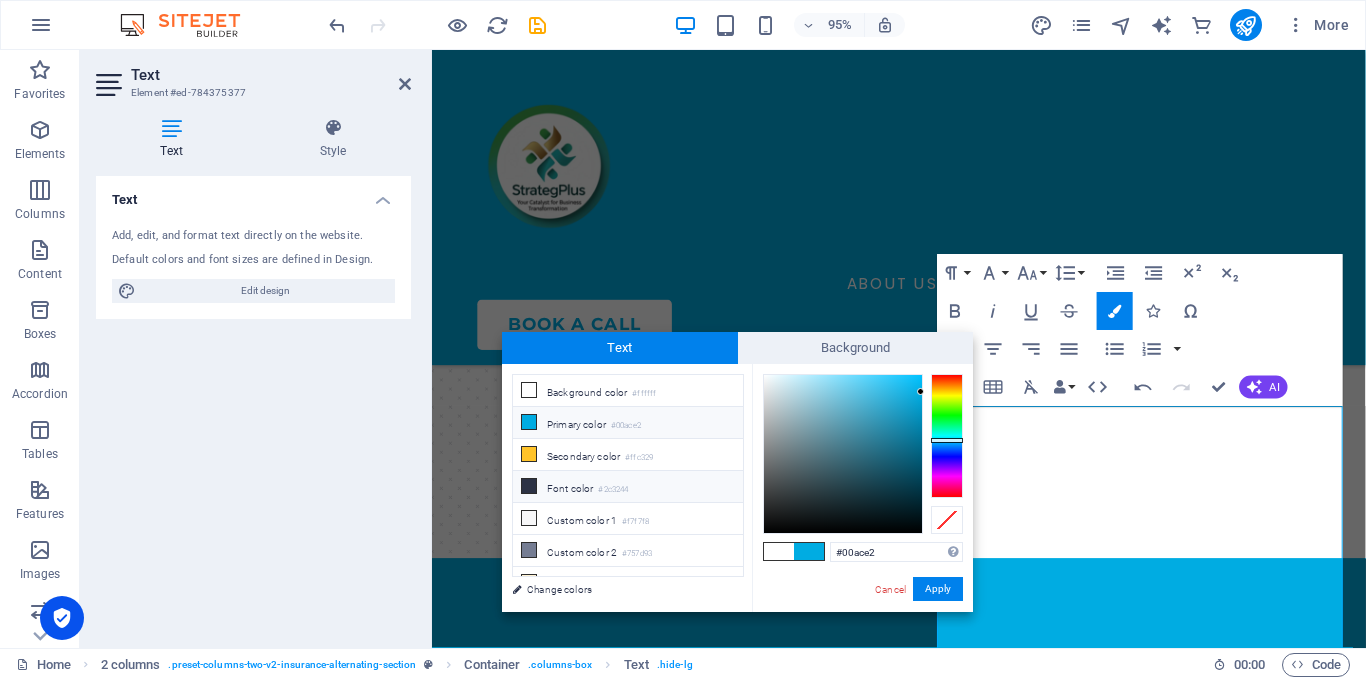 click at bounding box center [529, 486] 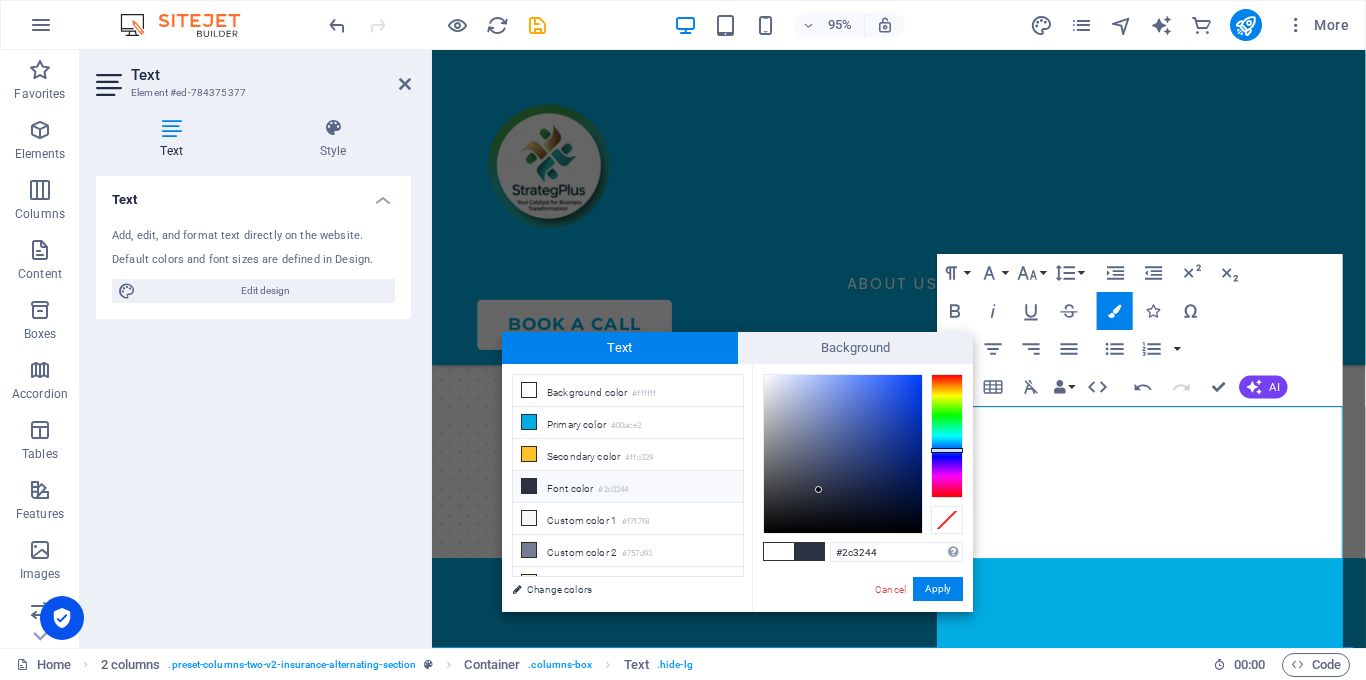 click at bounding box center (529, 486) 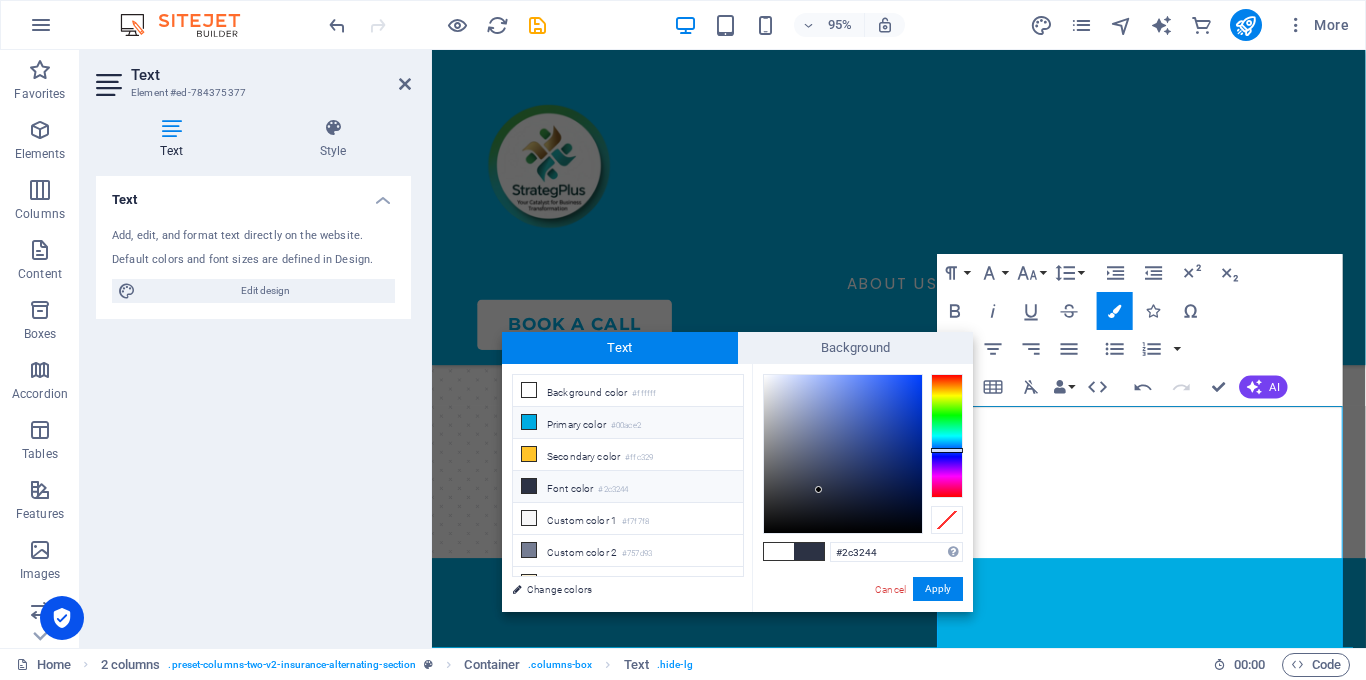 click at bounding box center (529, 422) 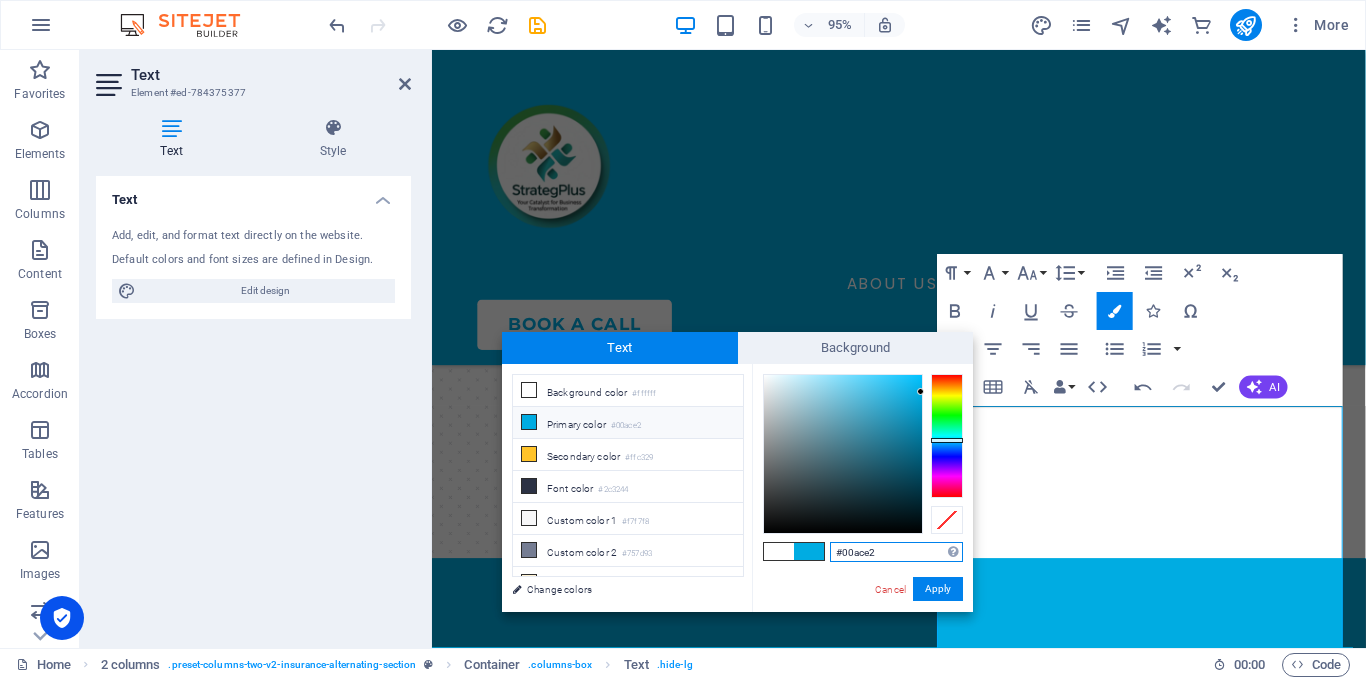 click on "#00ace2" at bounding box center [896, 552] 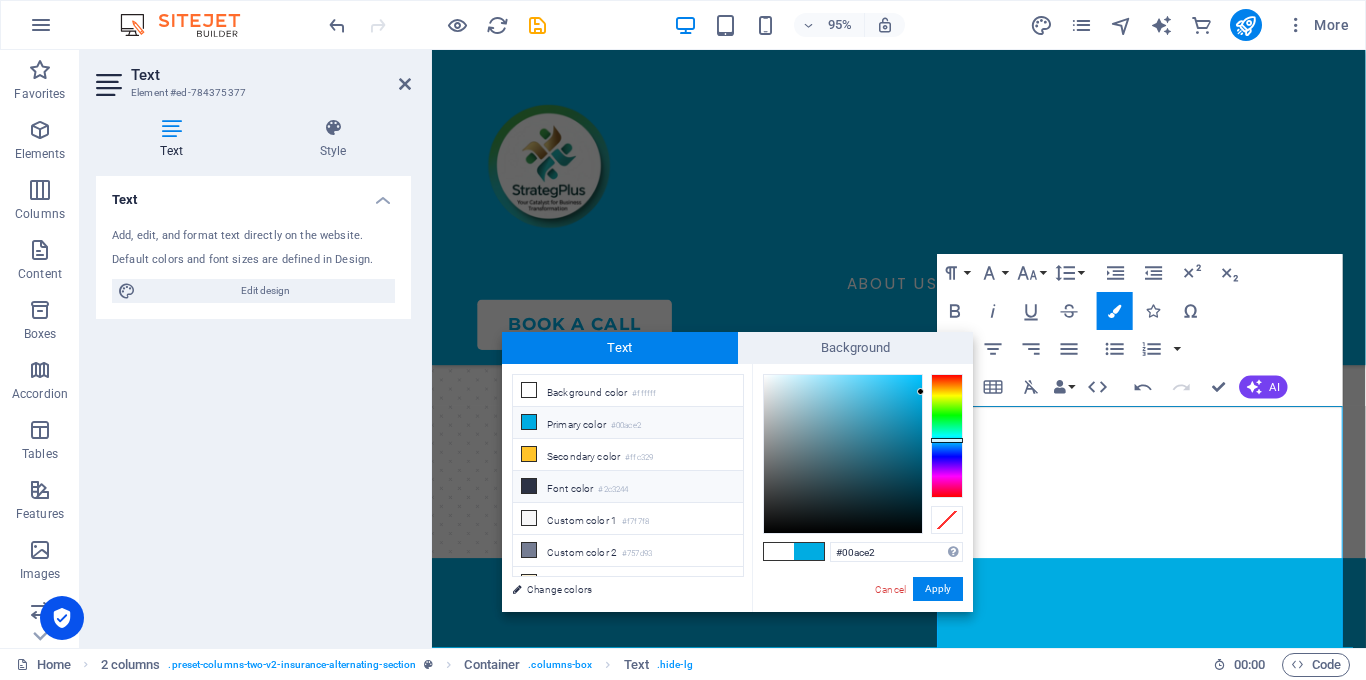 click on "#2c3244" at bounding box center [613, 490] 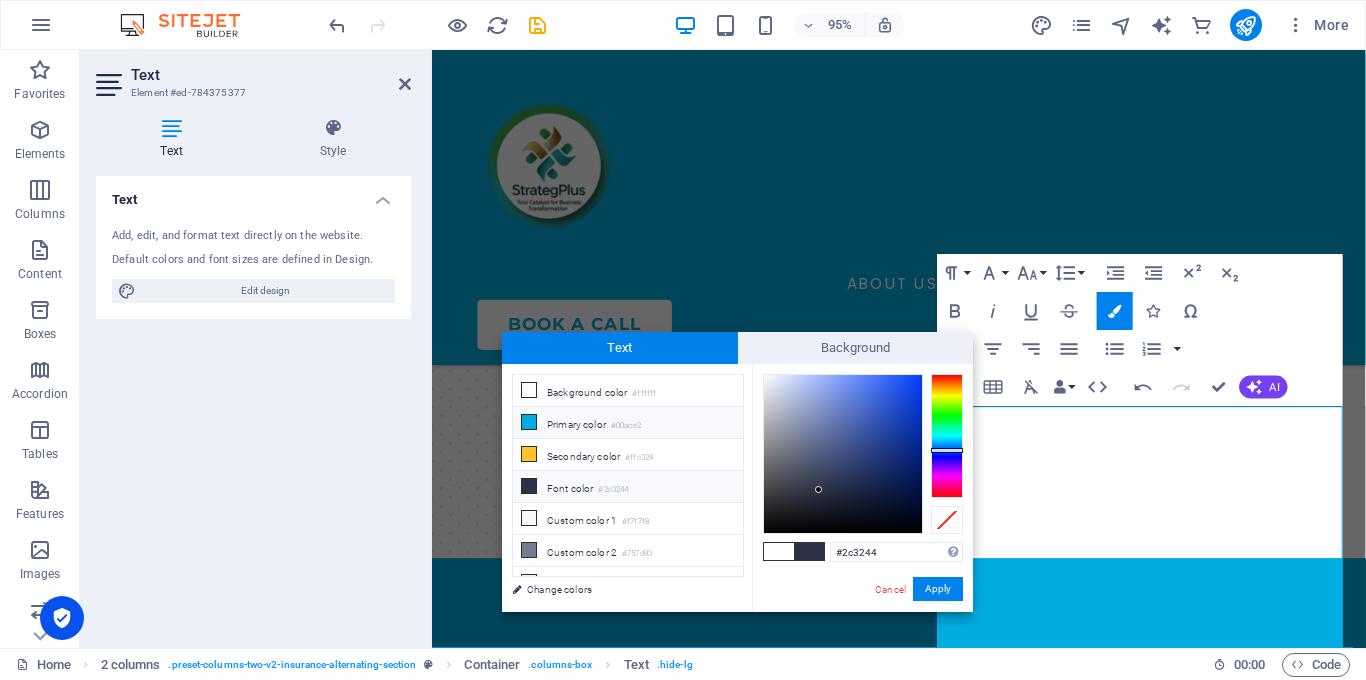 click on "Primary color
#00ace2" at bounding box center [628, 423] 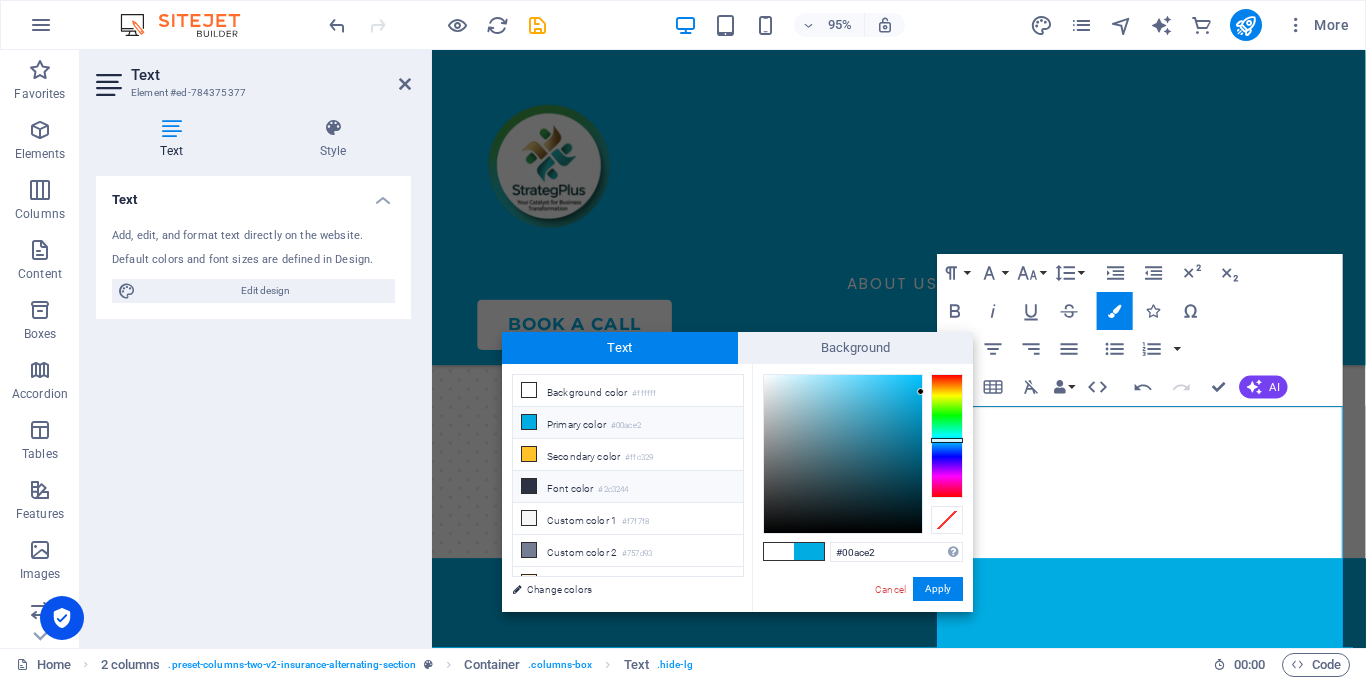 click on "Font color
#2c3244" at bounding box center (628, 487) 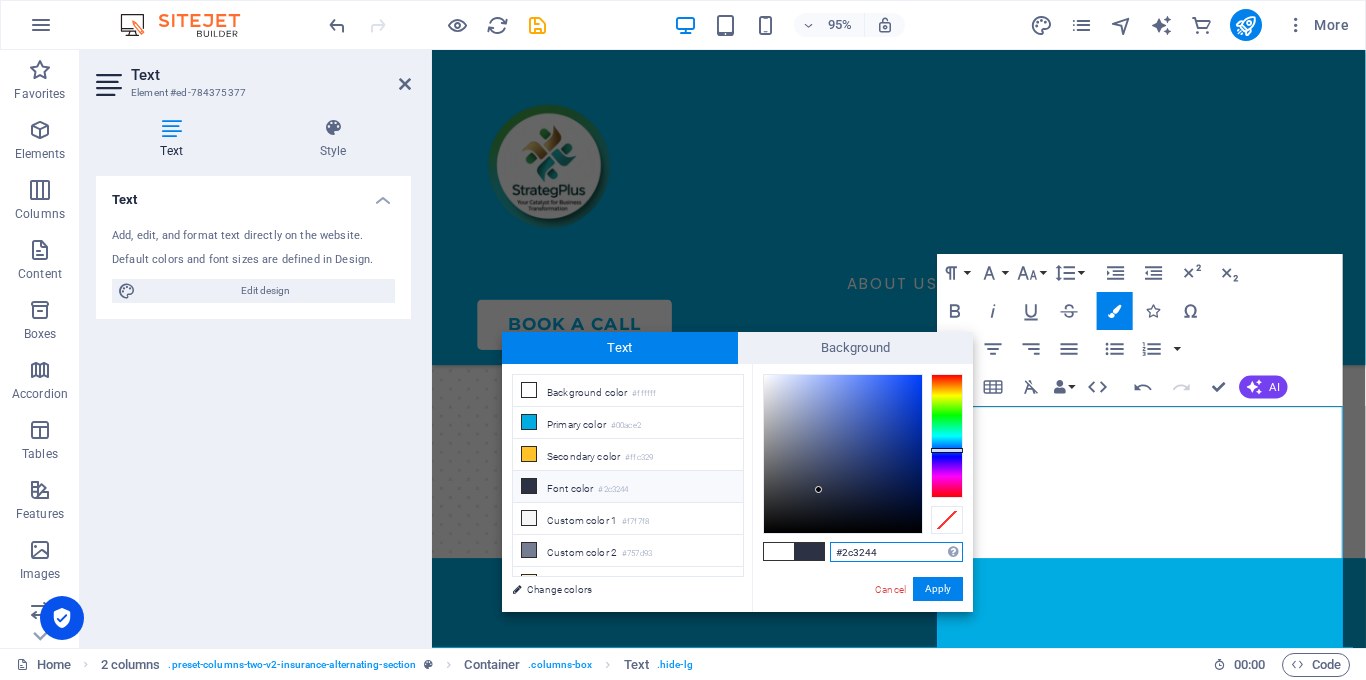click on "#2c3244" at bounding box center (896, 552) 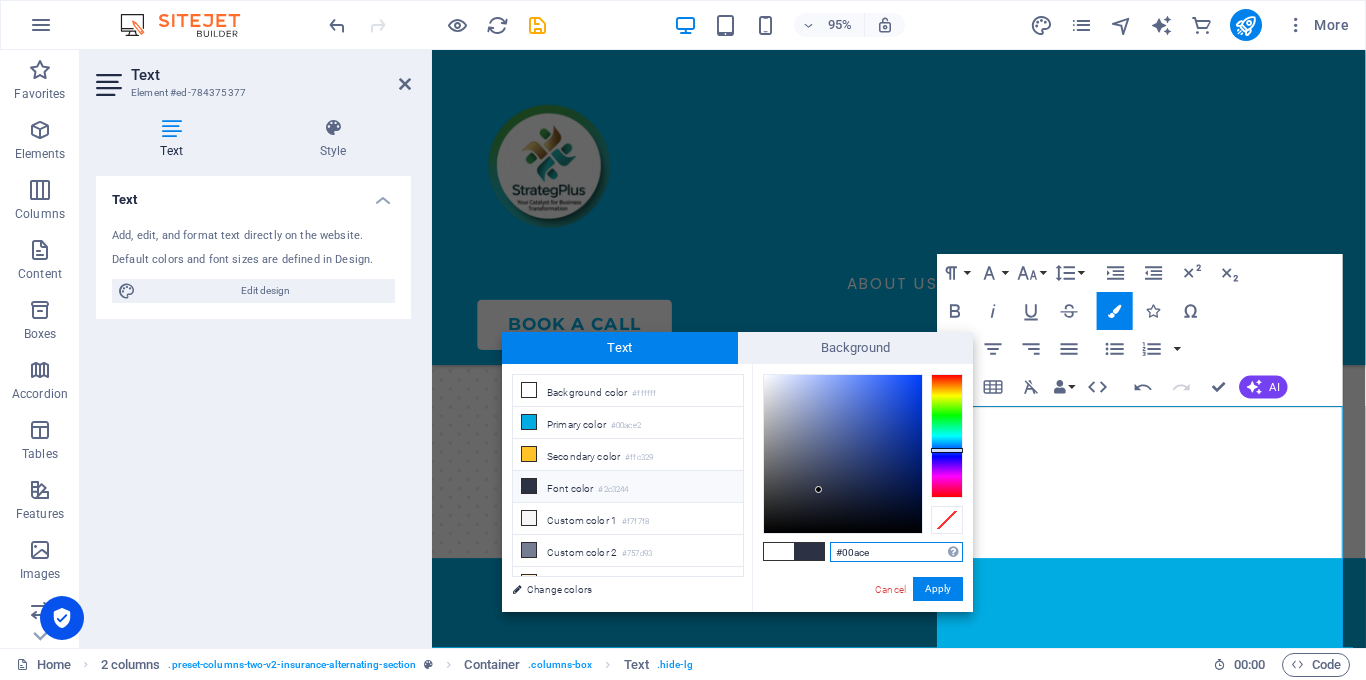 type on "#00ace2" 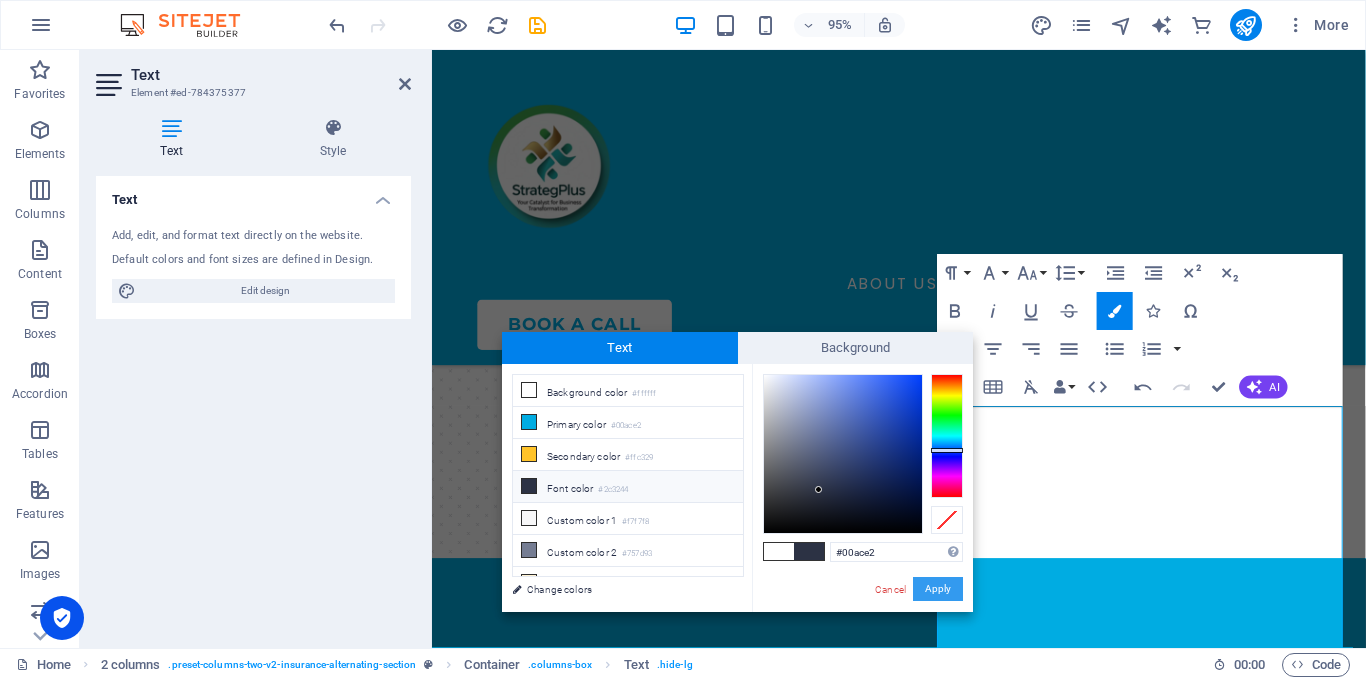 click on "Apply" at bounding box center [938, 589] 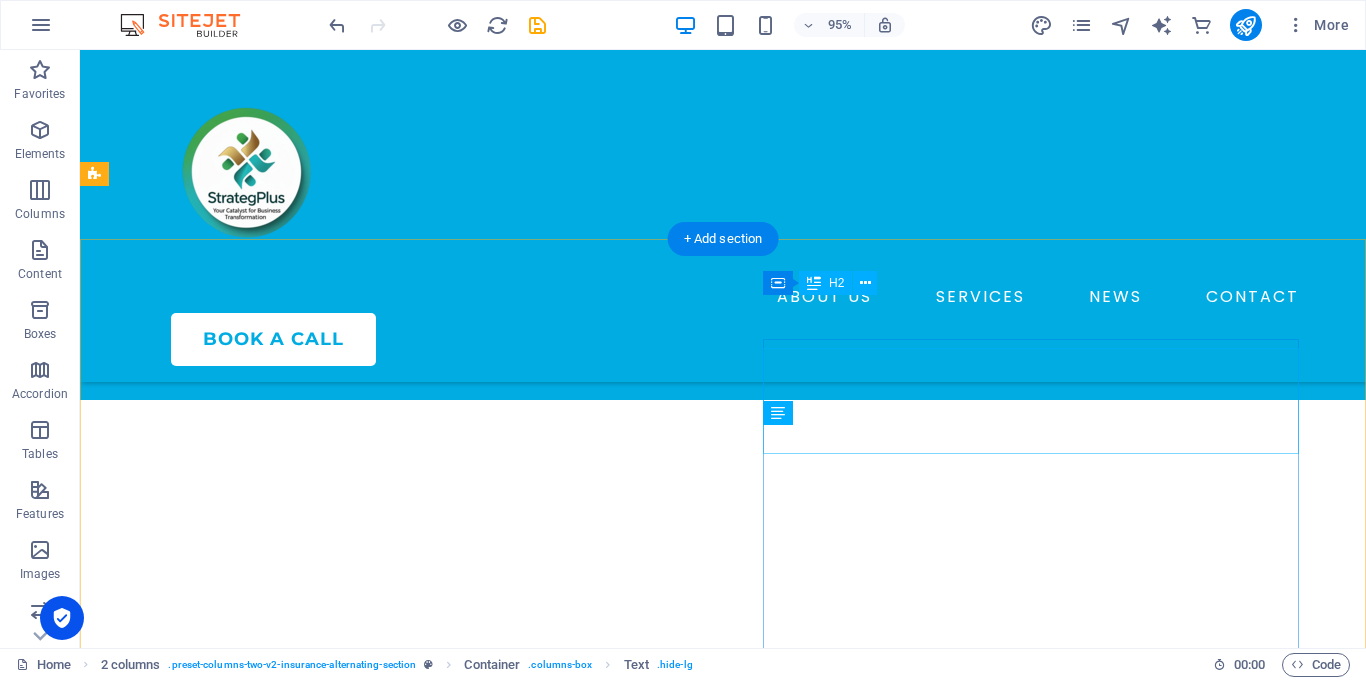 scroll, scrollTop: 2998, scrollLeft: 0, axis: vertical 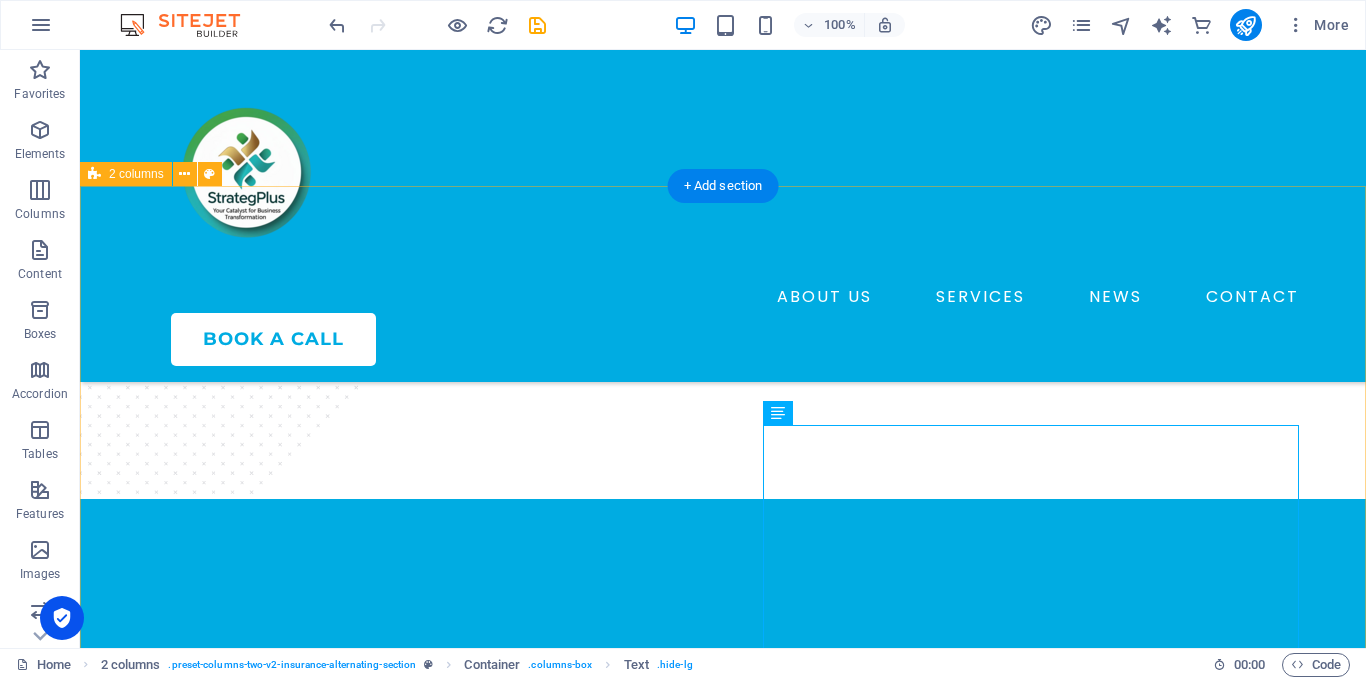 click on "Book Your Consultation  Today Services Brand Strategy Marketing Strategy Business Launch Internal Audit Company About Us Contact Privacy Policy Terms of Service talk to an expert" at bounding box center (723, 2852) 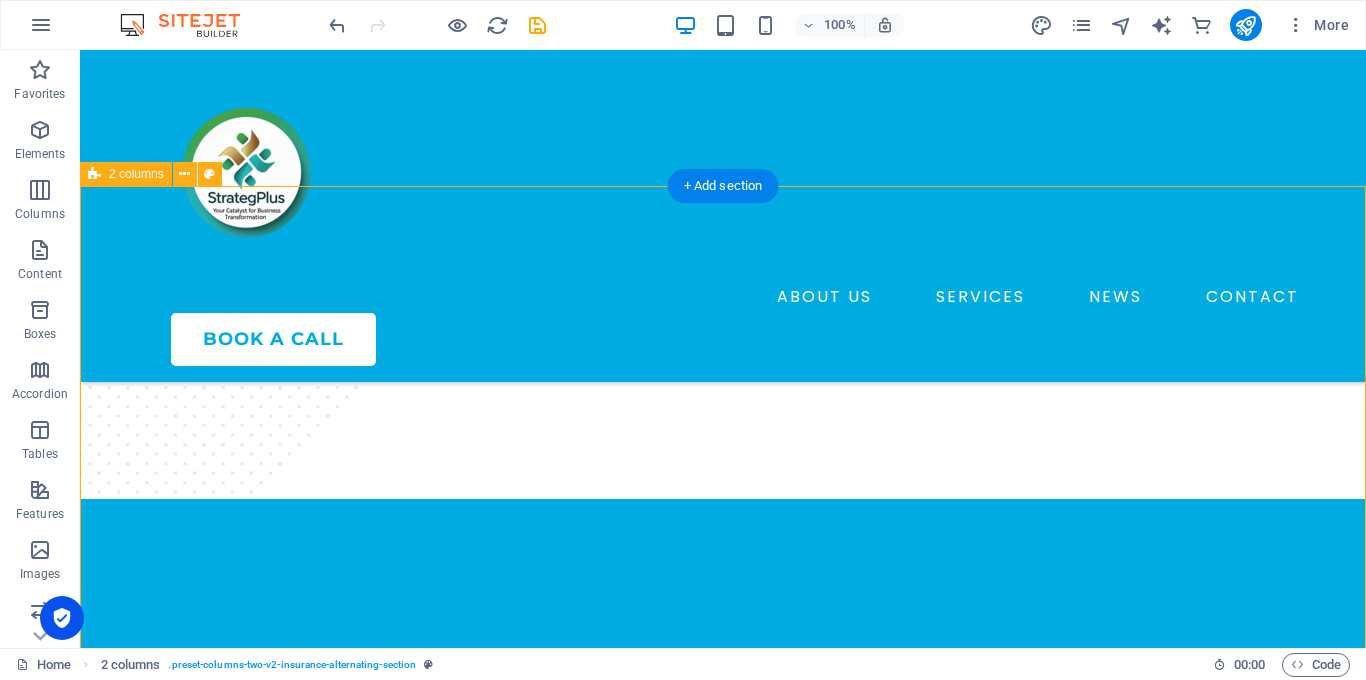 click on "Book Your Consultation  Today Services Brand Strategy Marketing Strategy Business Launch Internal Audit Company About Us Contact Privacy Policy Terms of Service talk to an expert" at bounding box center [723, 2852] 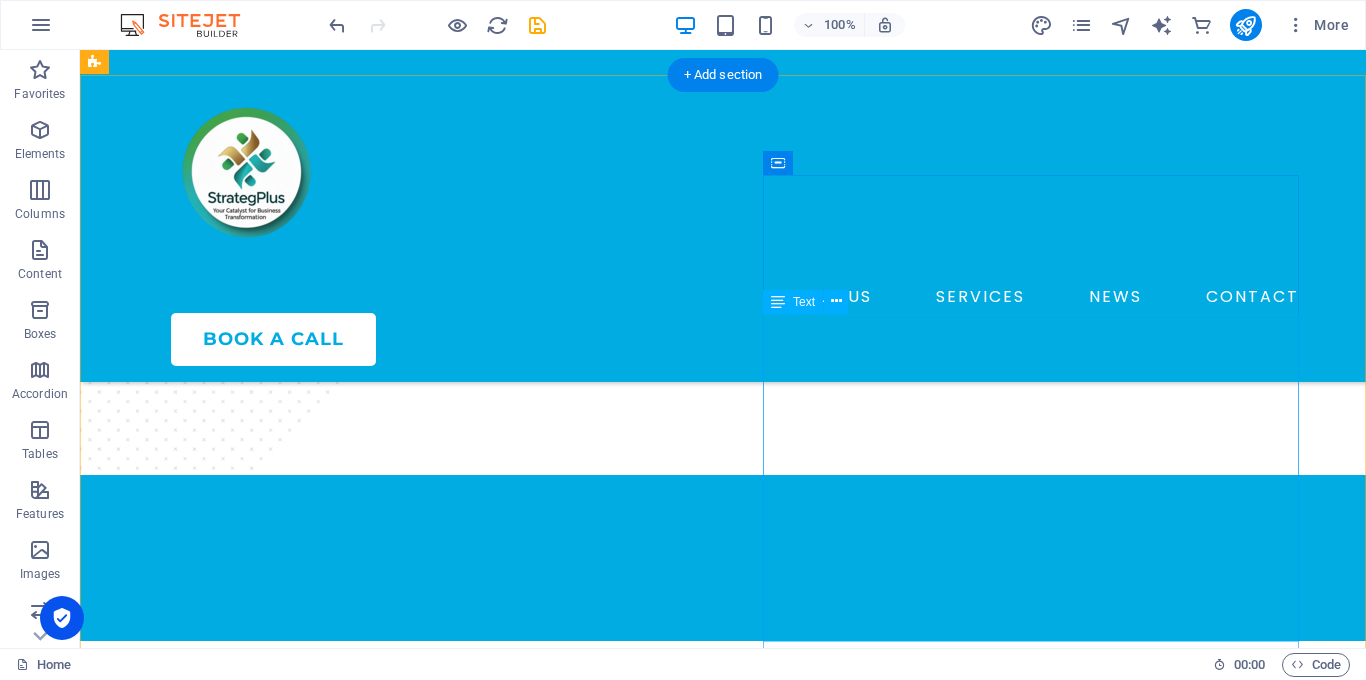 scroll, scrollTop: 3017, scrollLeft: 0, axis: vertical 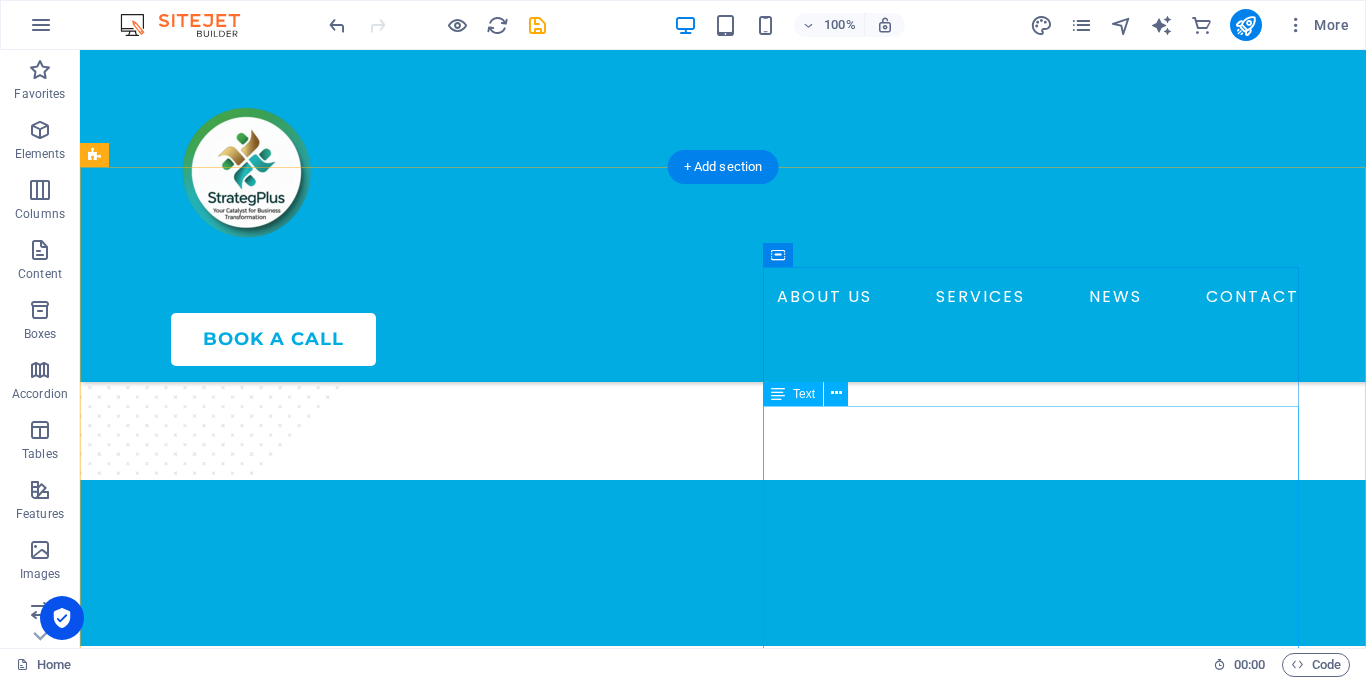 click on "Services Brand Strategy Marketing Strategy Business Launch Internal Audit Company About Us Contact Privacy Policy Terms of Service" at bounding box center [372, 3106] 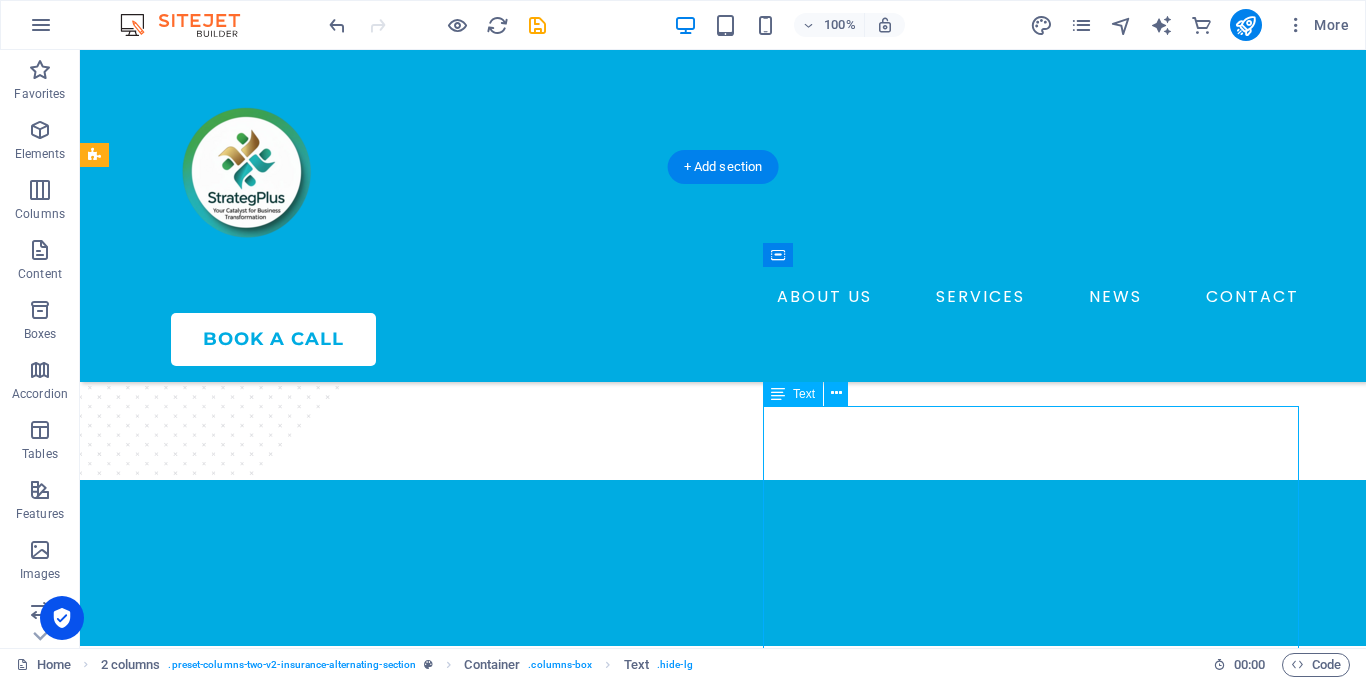 click on "Services Brand Strategy Marketing Strategy Business Launch Internal Audit Company About Us Contact Privacy Policy Terms of Service" at bounding box center [372, 3106] 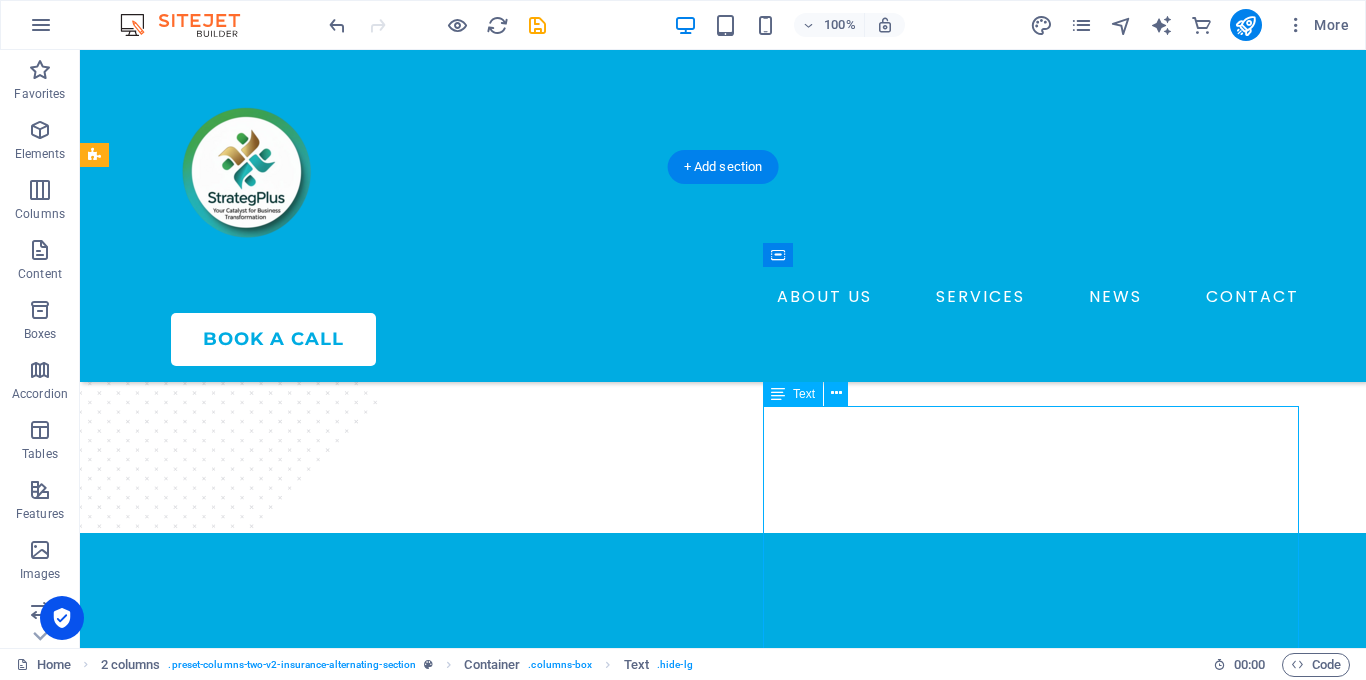scroll, scrollTop: 3162, scrollLeft: 0, axis: vertical 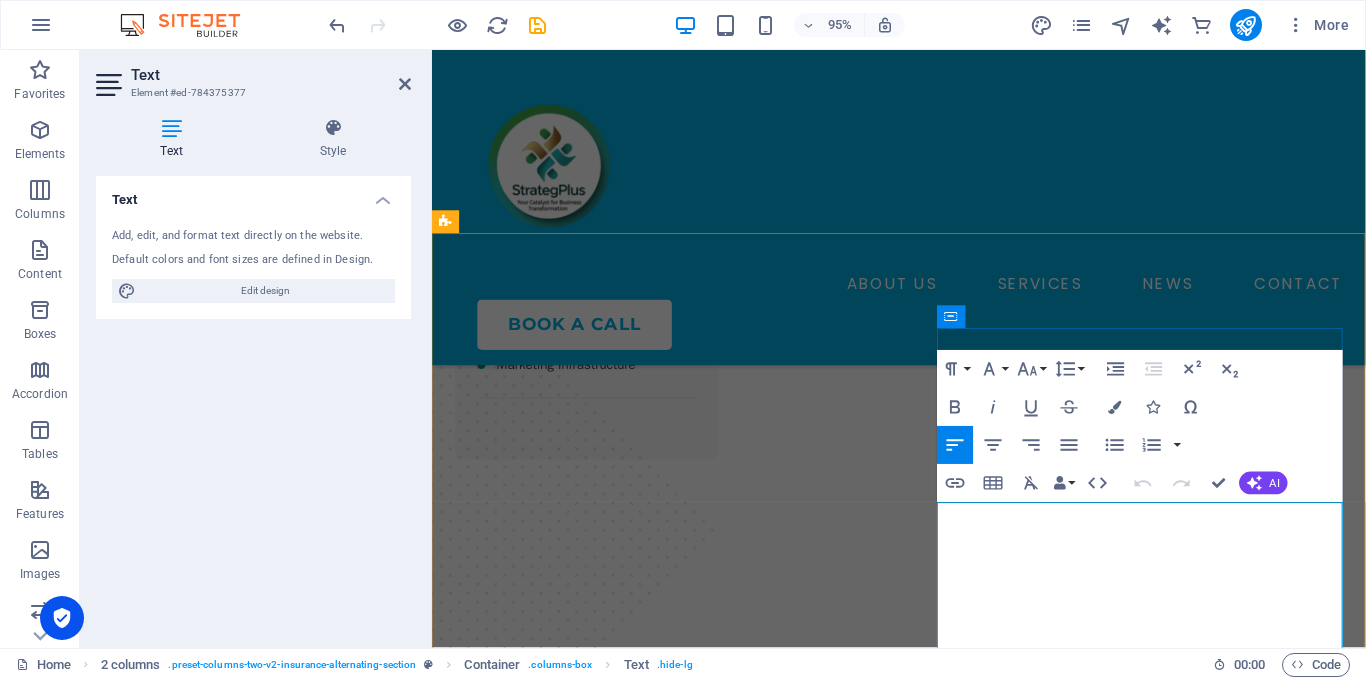 click on "Services" at bounding box center (670, 3190) 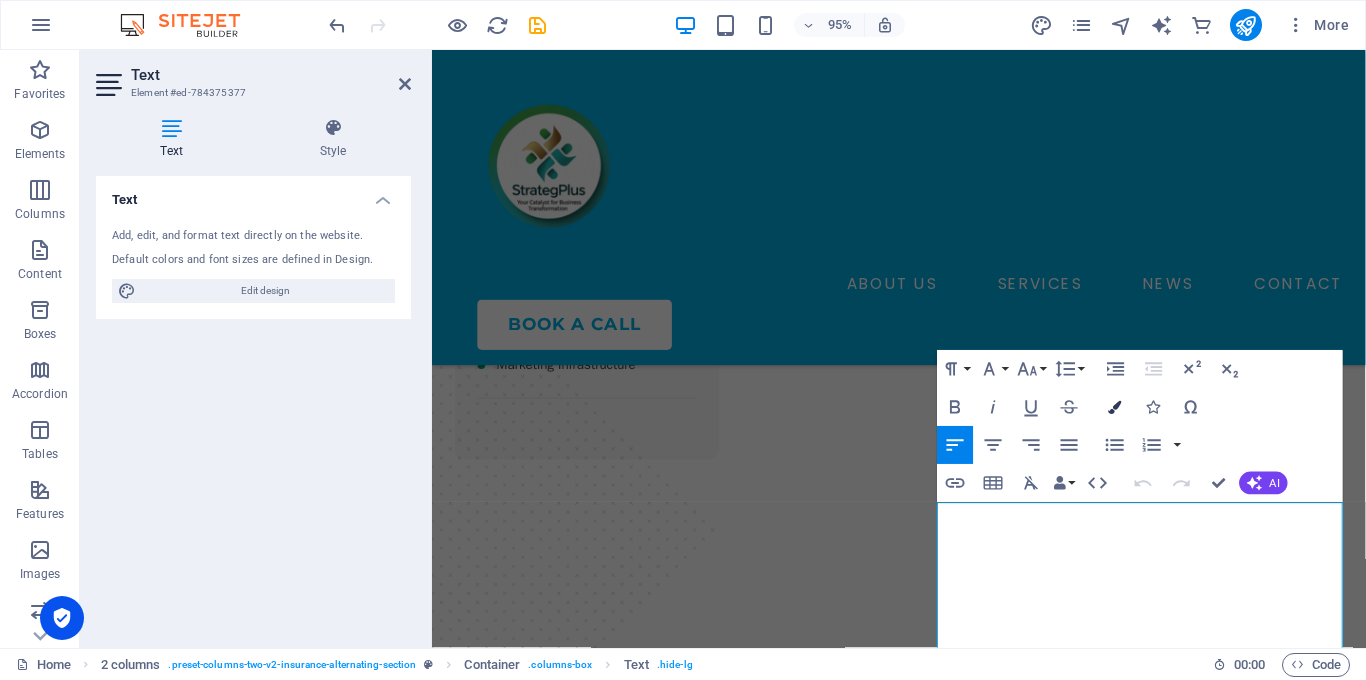 click at bounding box center [1114, 406] 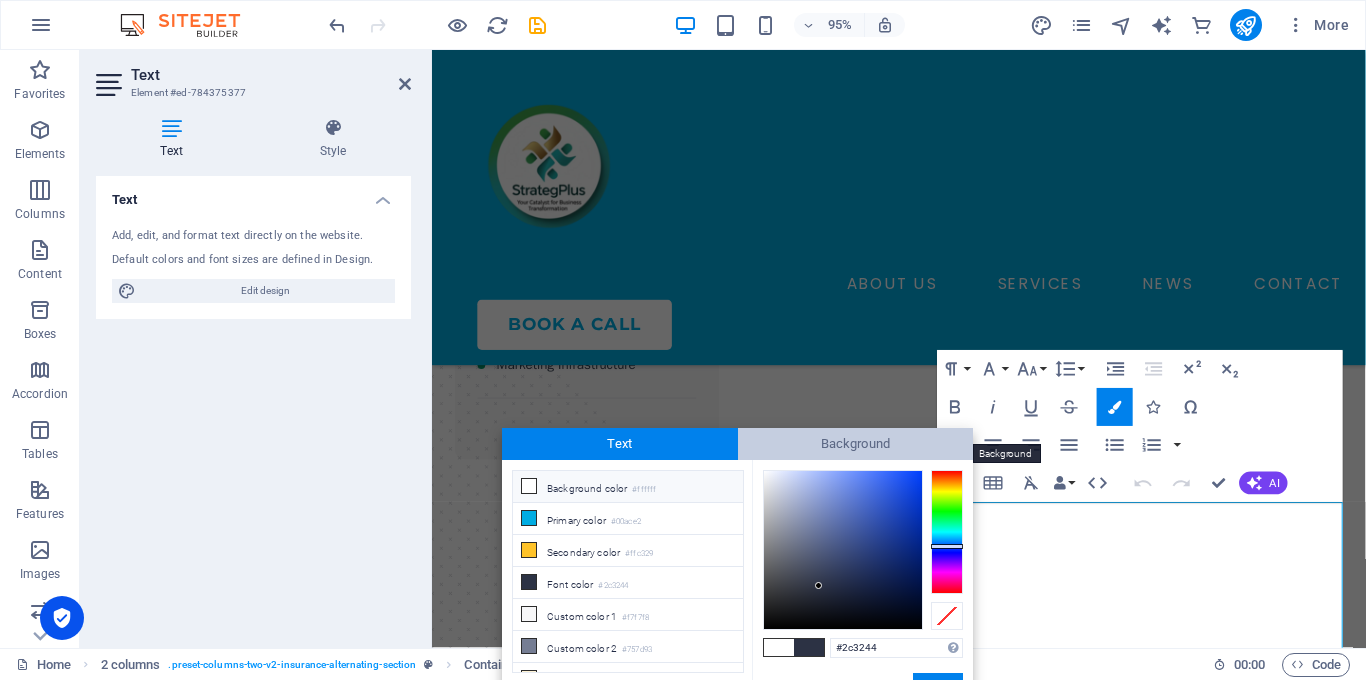 click on "Background" at bounding box center (856, 444) 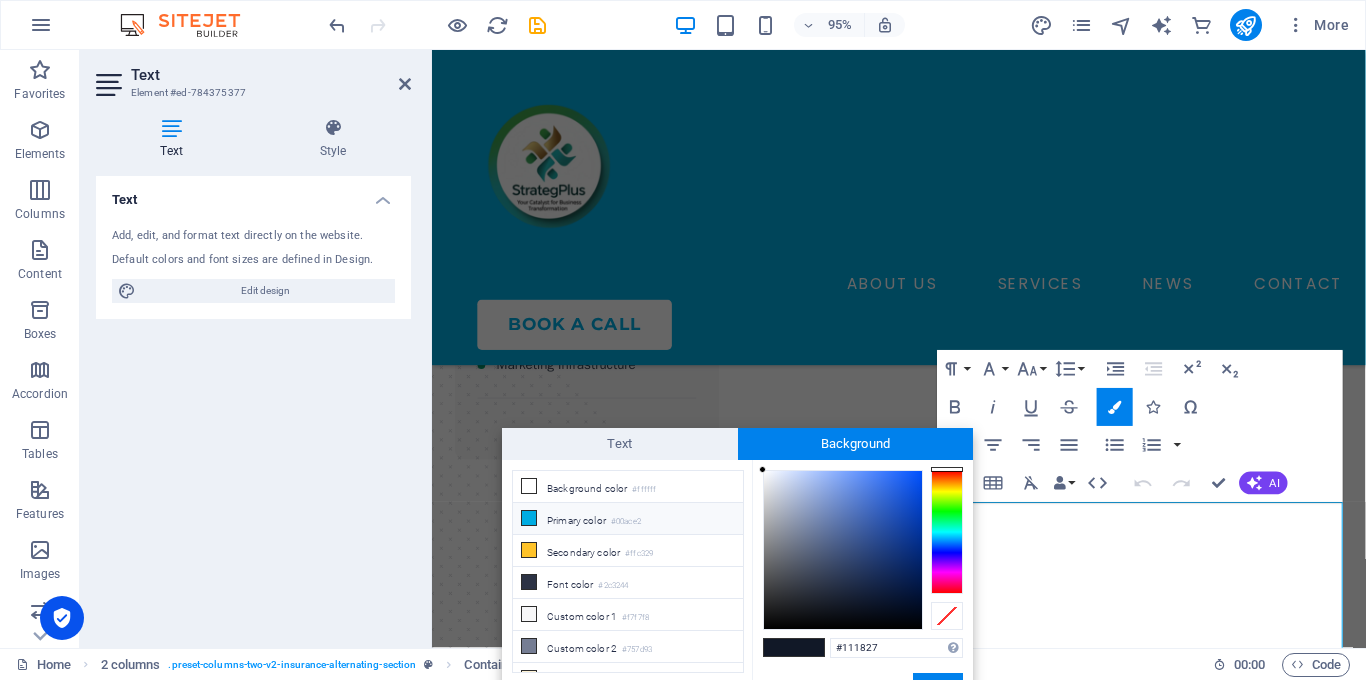 click at bounding box center (529, 518) 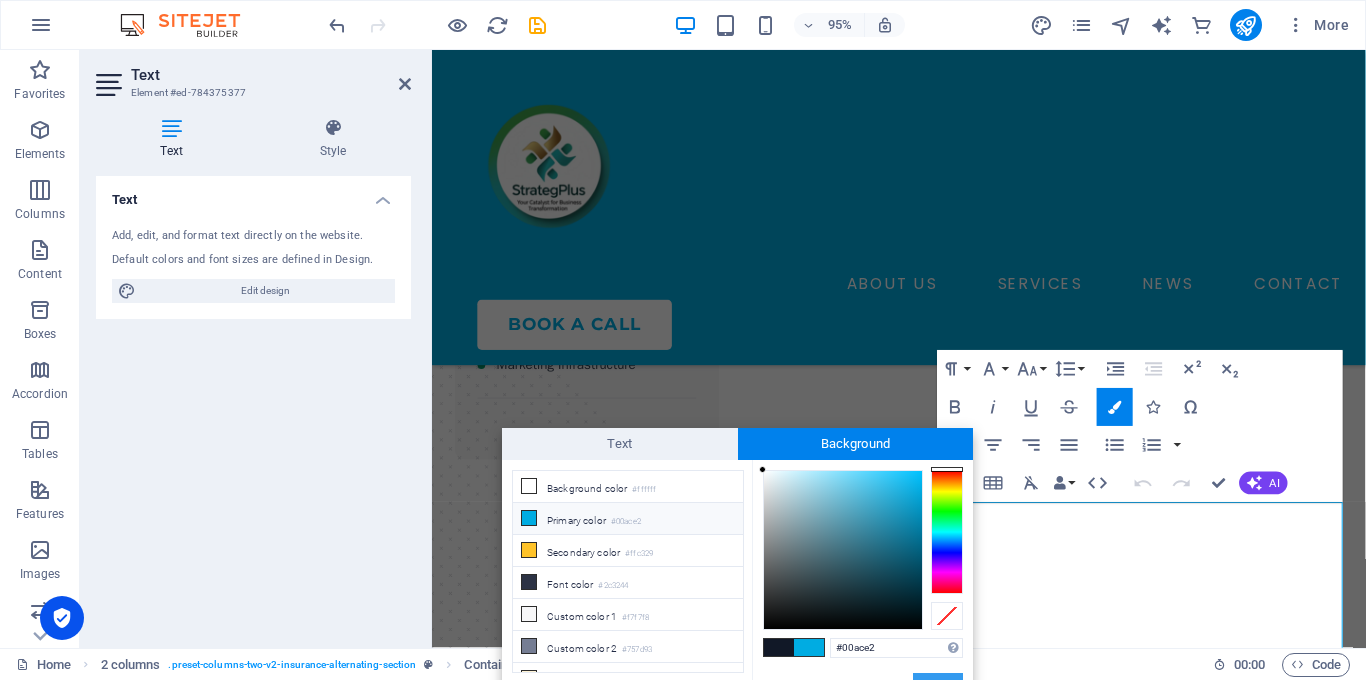 click on "Apply" at bounding box center (938, 685) 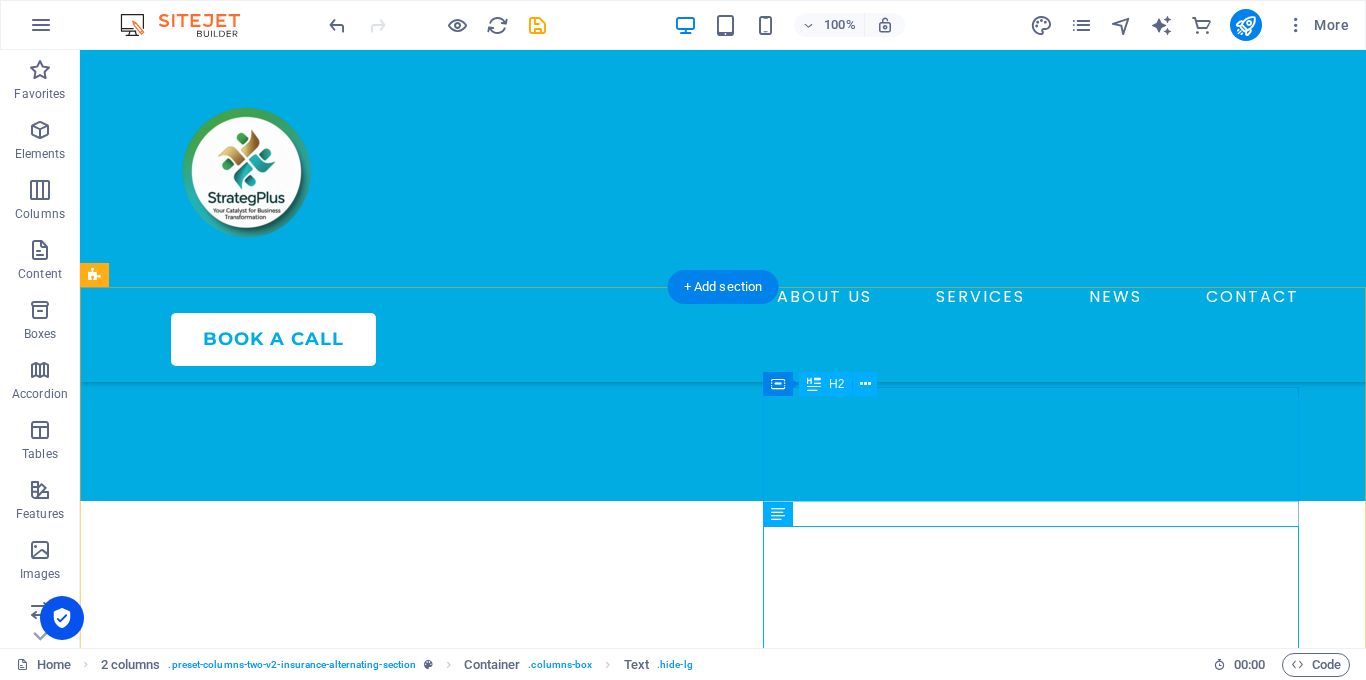 scroll, scrollTop: 2897, scrollLeft: 0, axis: vertical 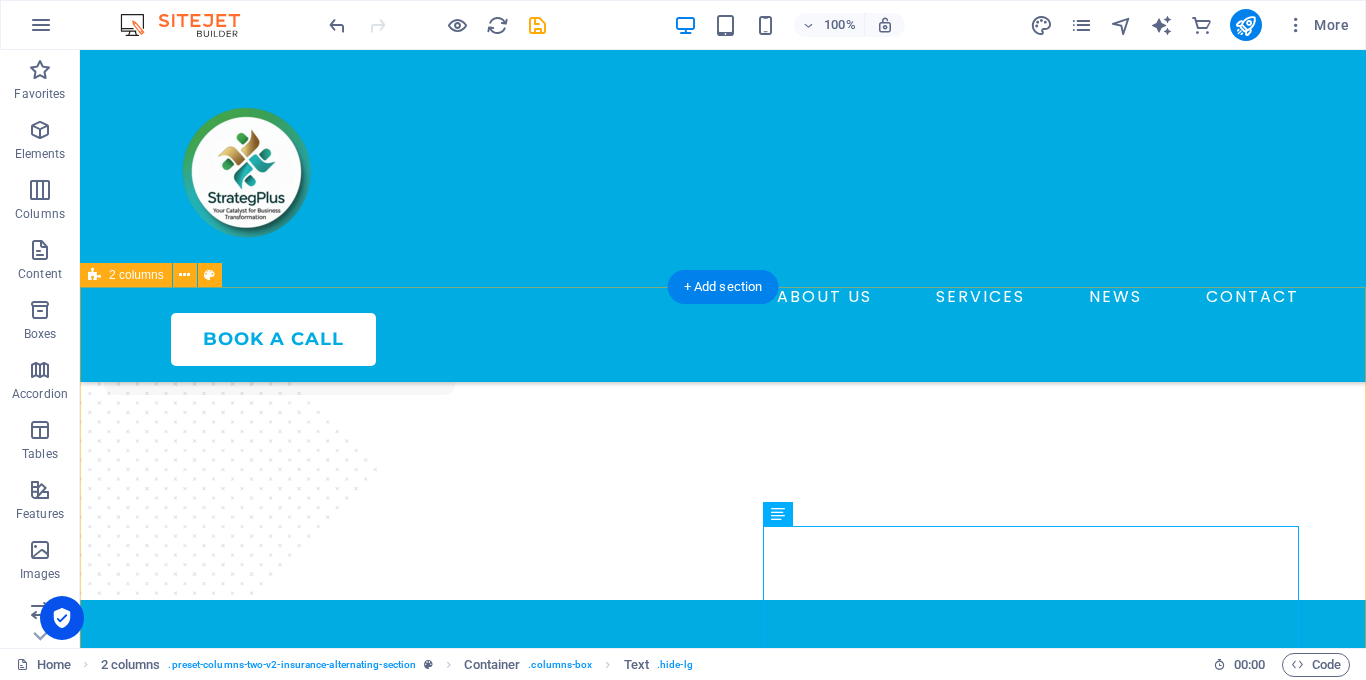 click on "Book Your Consultation  Today Services Brand Strategy Marketing Strategy Business Launch Internal Audit Company About Us Contact Privacy Policy Terms of Service talk to an expert" at bounding box center [723, 2953] 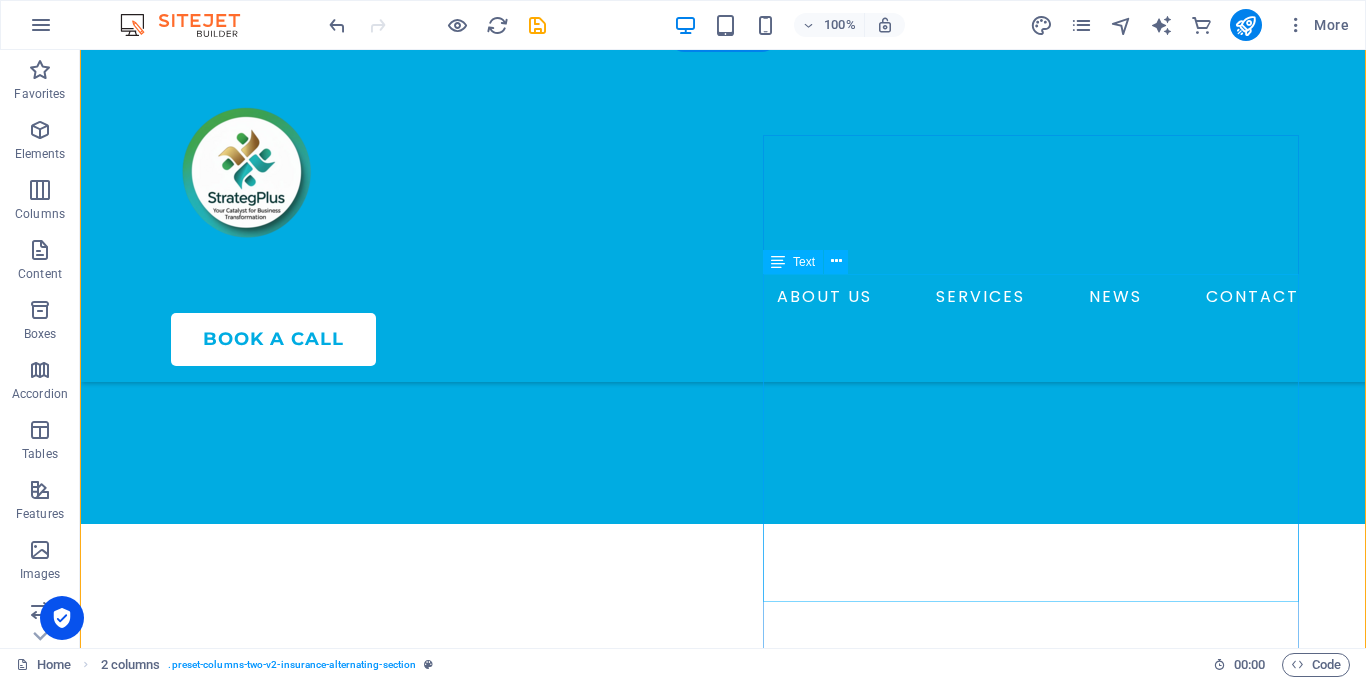 scroll, scrollTop: 3157, scrollLeft: 0, axis: vertical 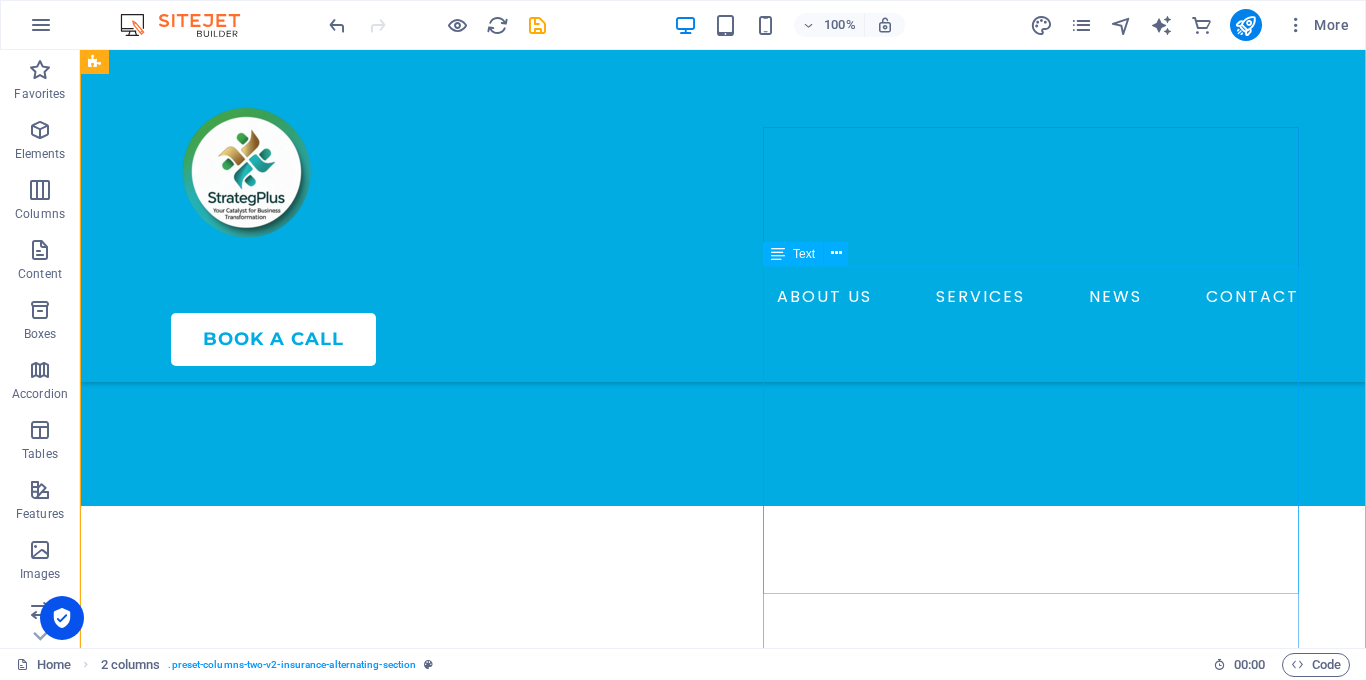 click on "Services Brand Strategy Marketing Strategy Business Launch Internal Audit Company About Us Contact Privacy Policy Terms of Service" at bounding box center [372, 2966] 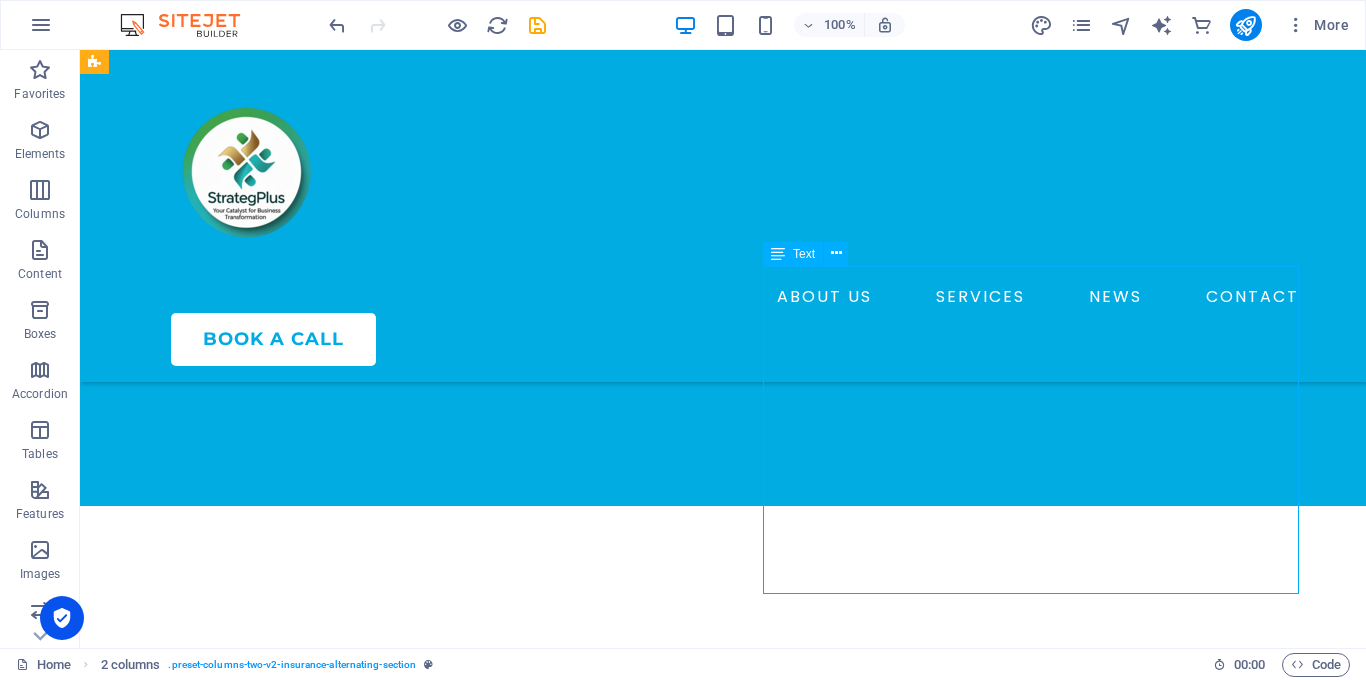 click on "Services Brand Strategy Marketing Strategy Business Launch Internal Audit Company About Us Contact Privacy Policy Terms of Service" at bounding box center [372, 2966] 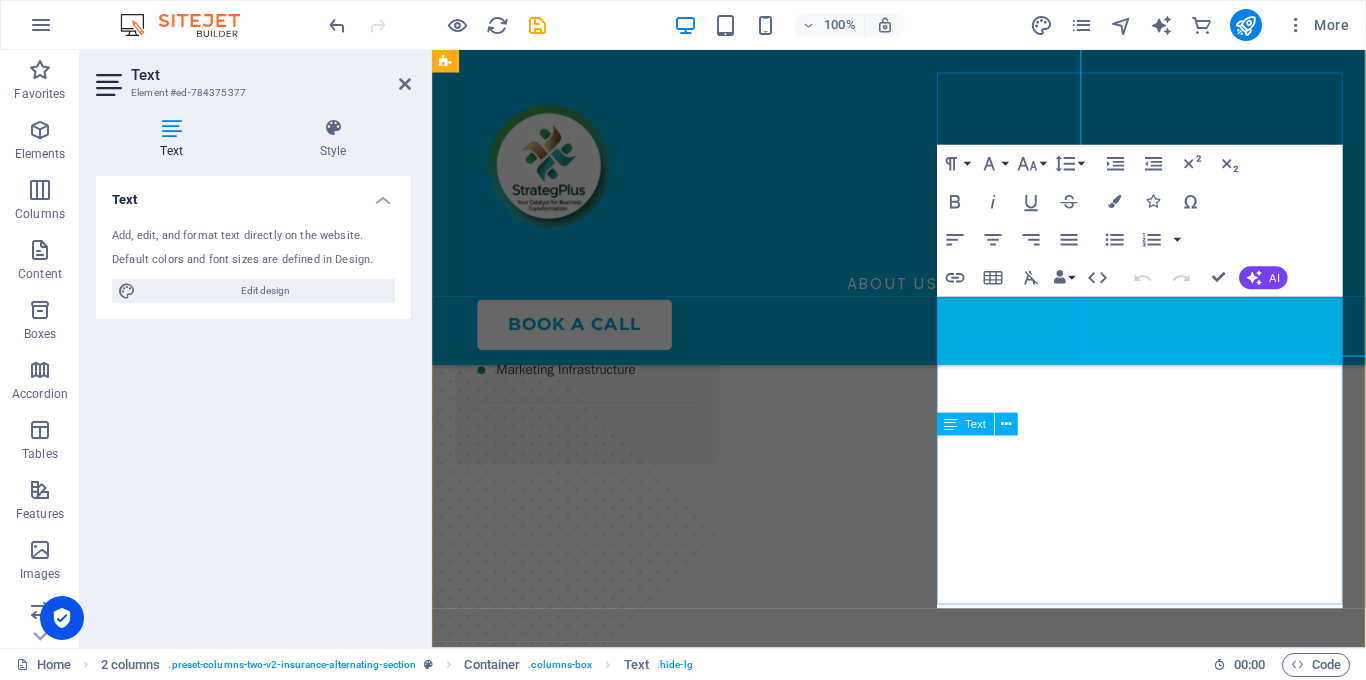 scroll, scrollTop: 3378, scrollLeft: 0, axis: vertical 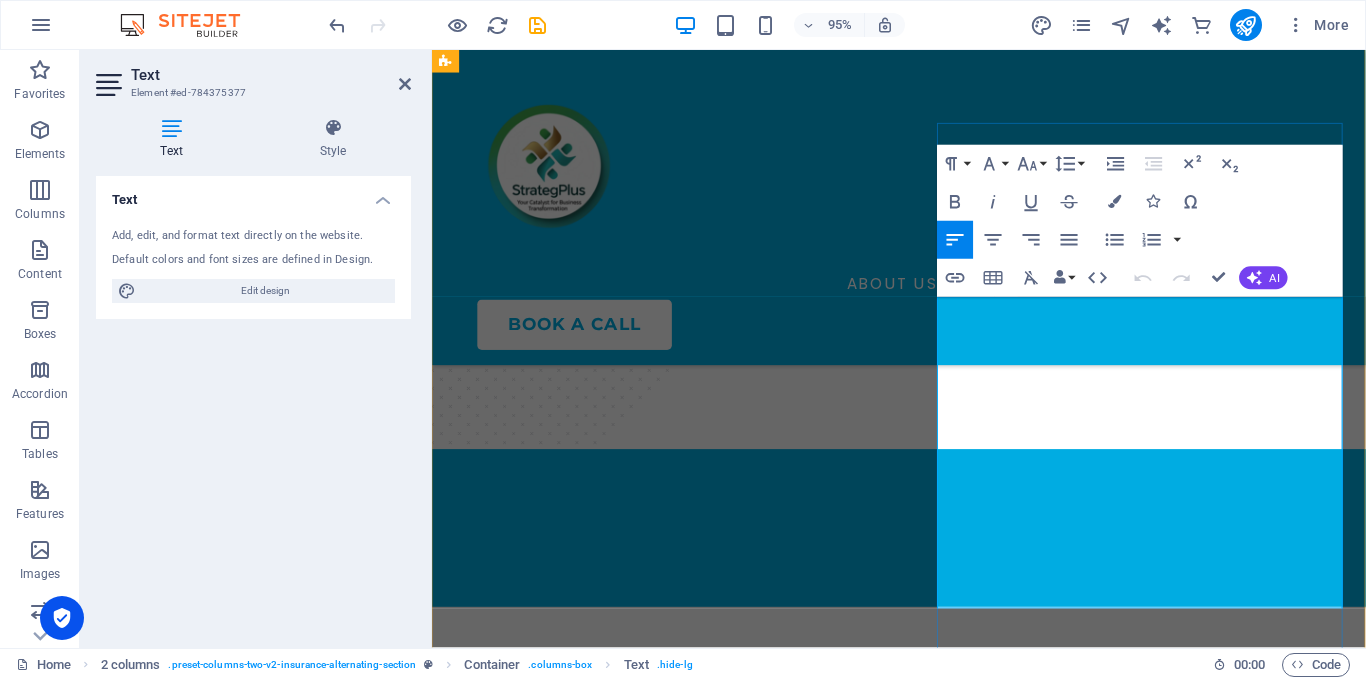 click on "Business Launch" at bounding box center [516, 3080] 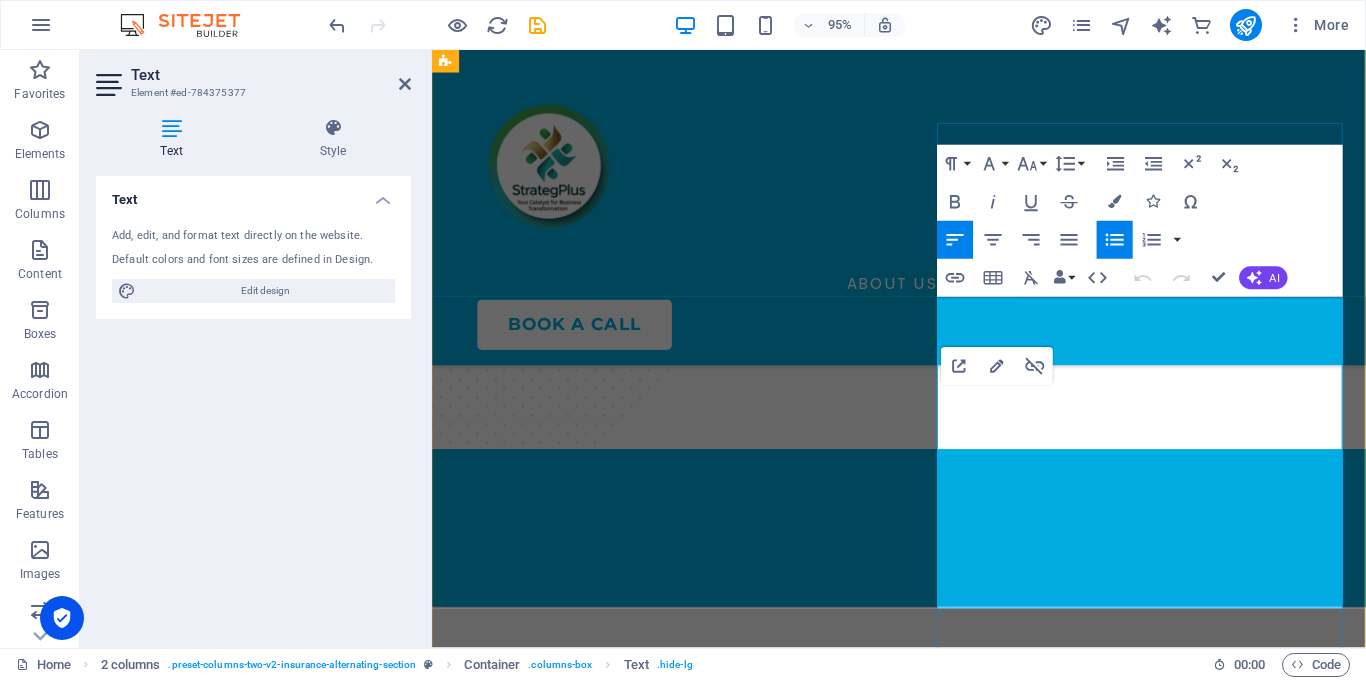click on "Brand Strategy Marketing Strategy Business Launch Internal Audit" at bounding box center (670, 3064) 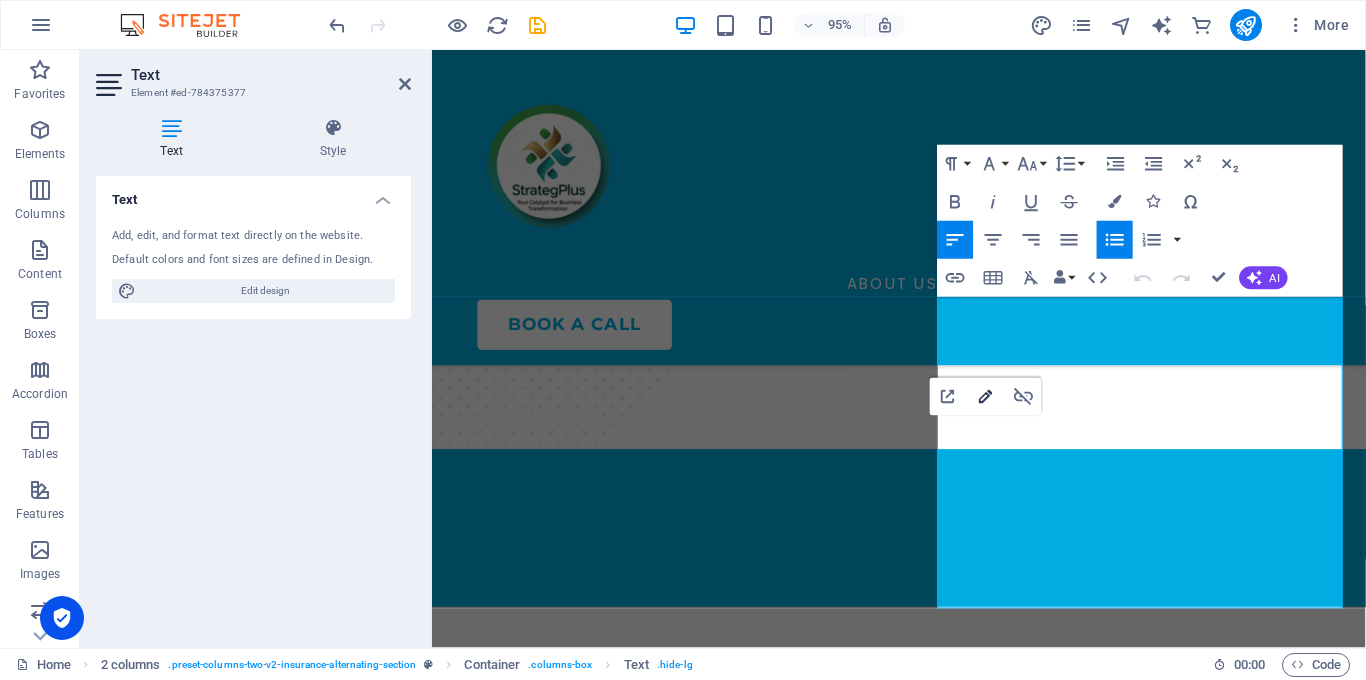 click 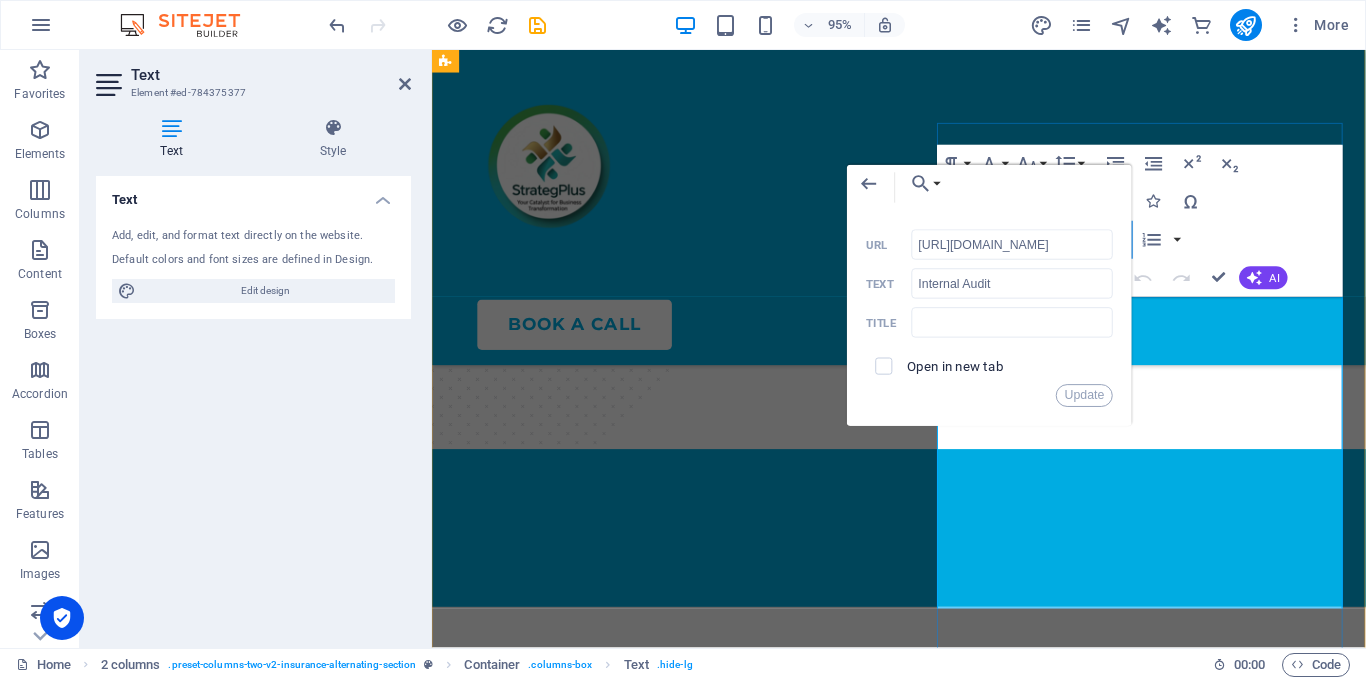 scroll, scrollTop: 0, scrollLeft: 842, axis: horizontal 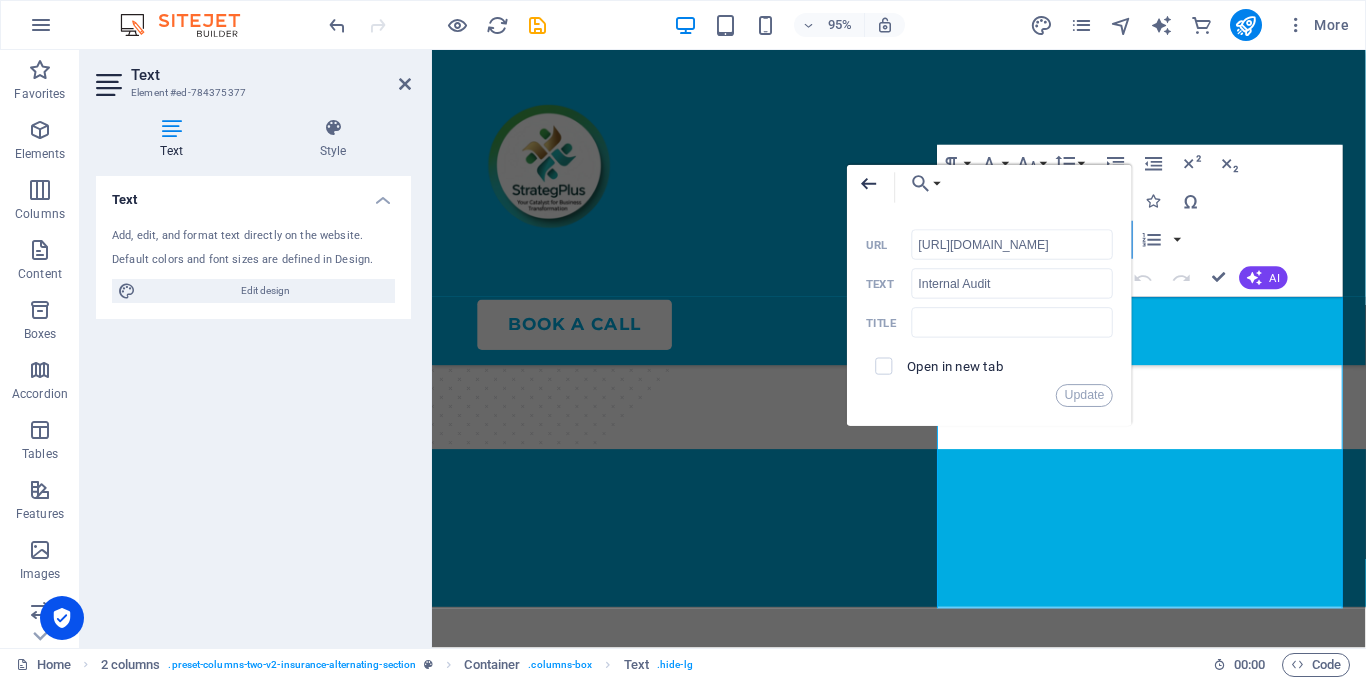 click 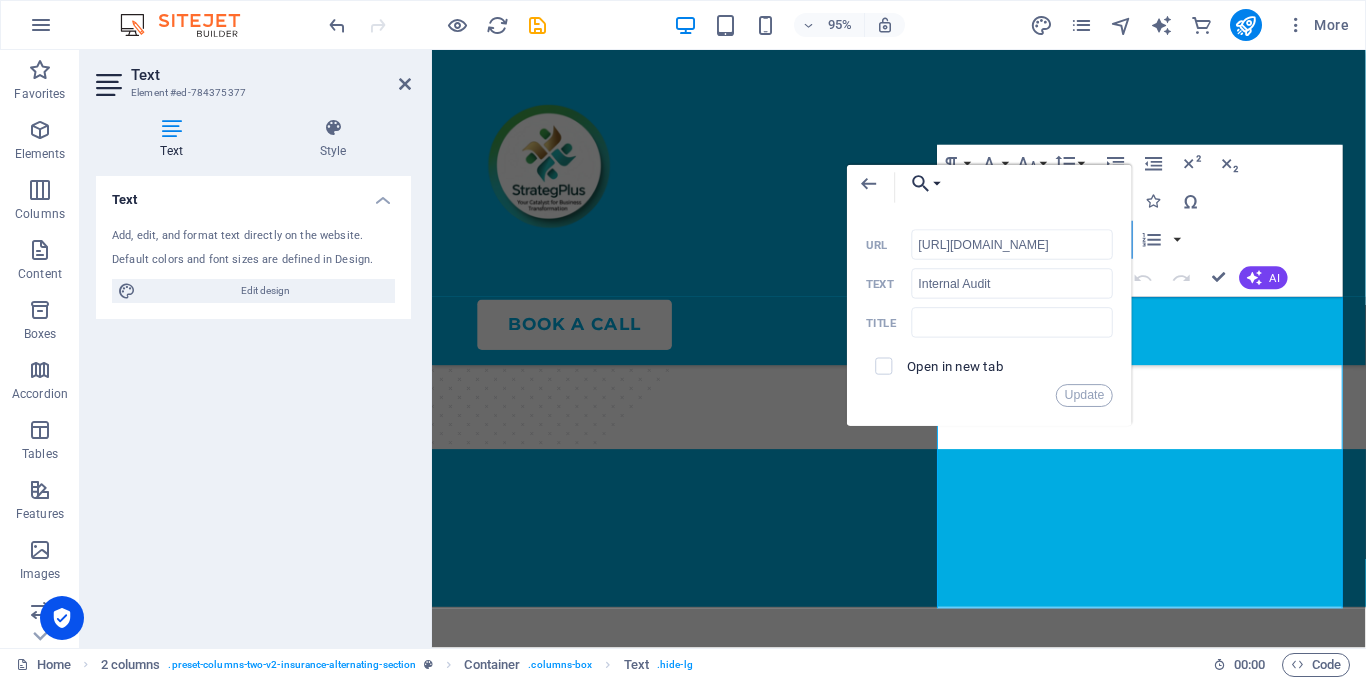 click on "Choose Link" at bounding box center [922, 184] 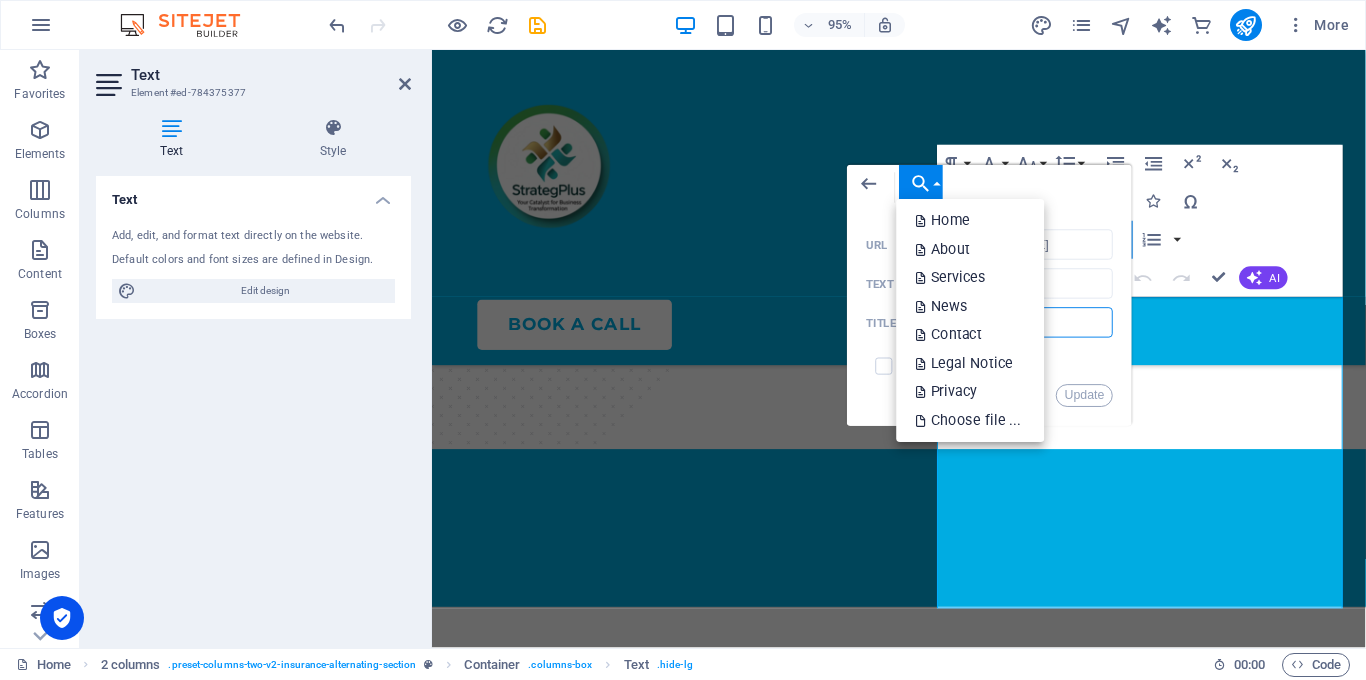 click at bounding box center (1012, 323) 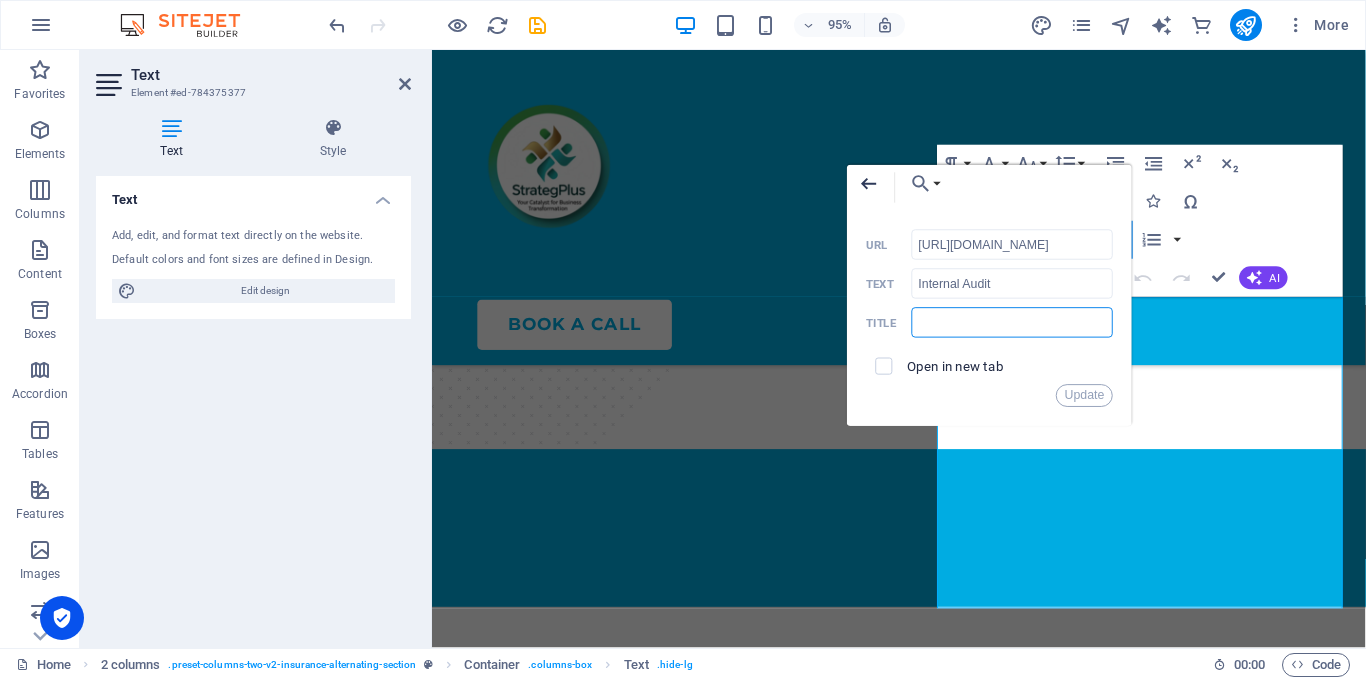 click 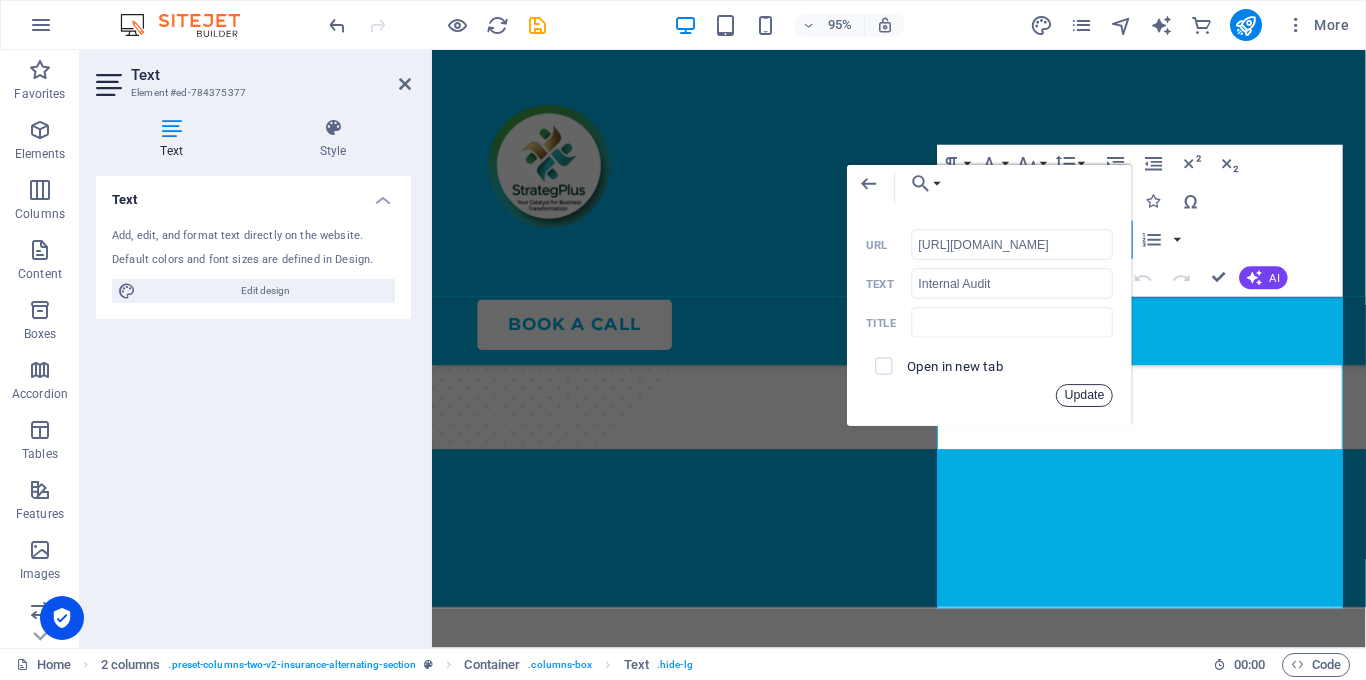 click on "Update" at bounding box center (1084, 396) 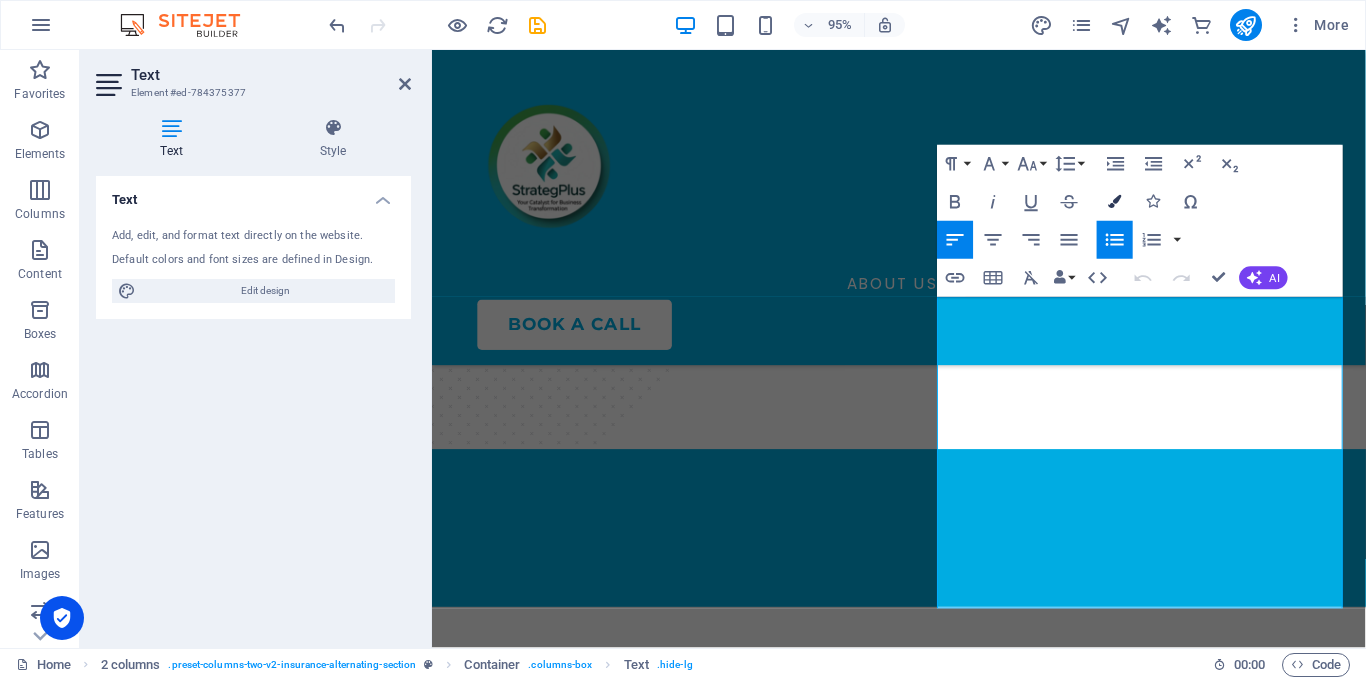 click at bounding box center (1114, 201) 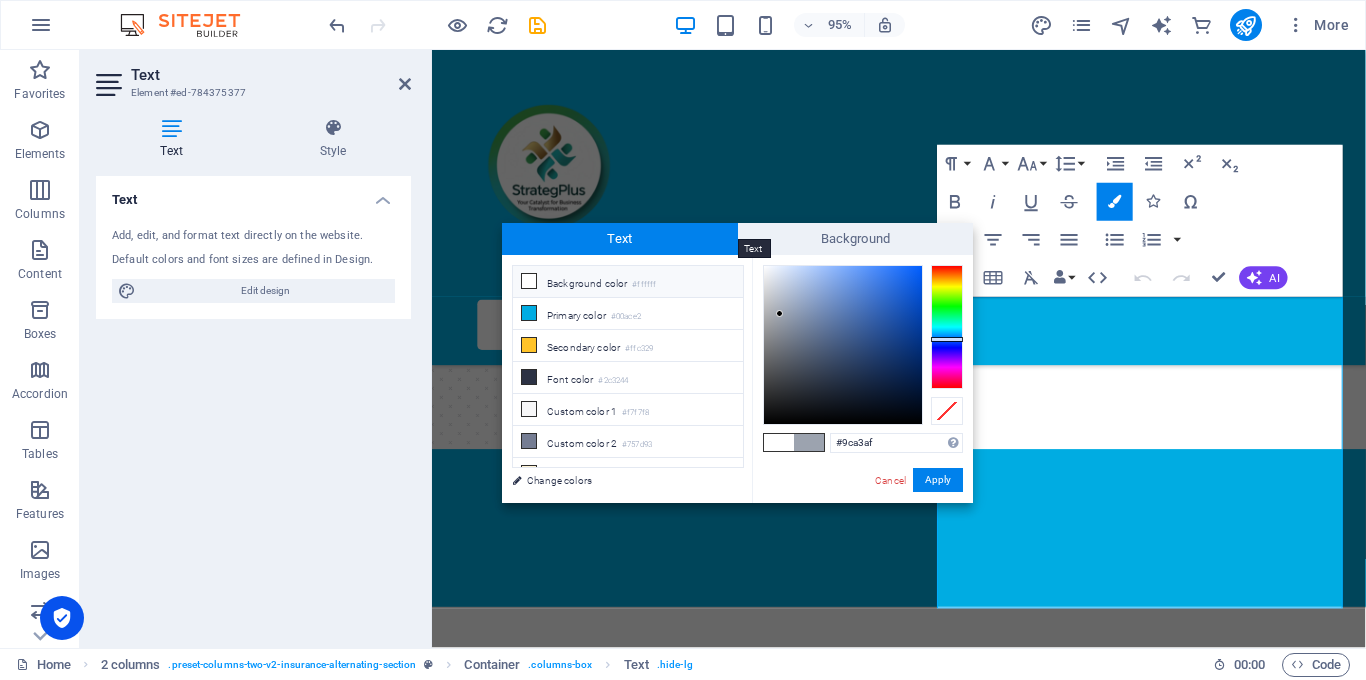 click on "Text" at bounding box center (620, 239) 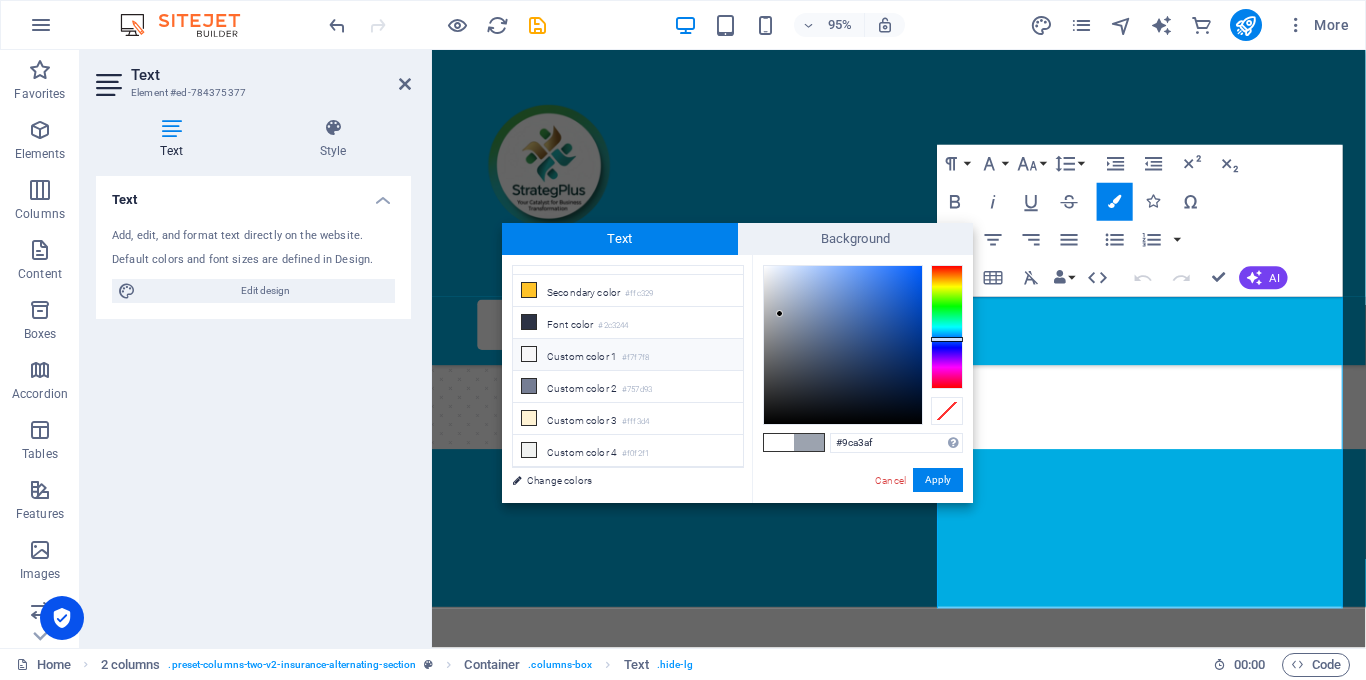 scroll, scrollTop: 0, scrollLeft: 0, axis: both 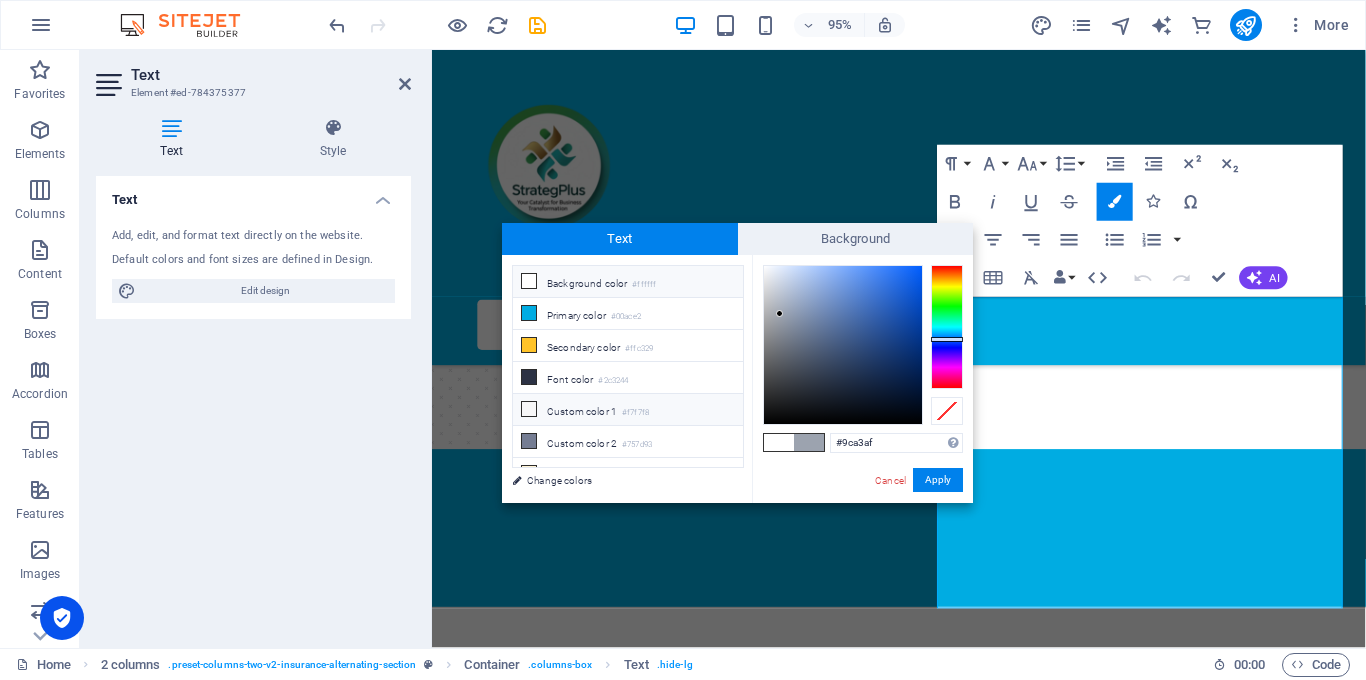 click at bounding box center (529, 409) 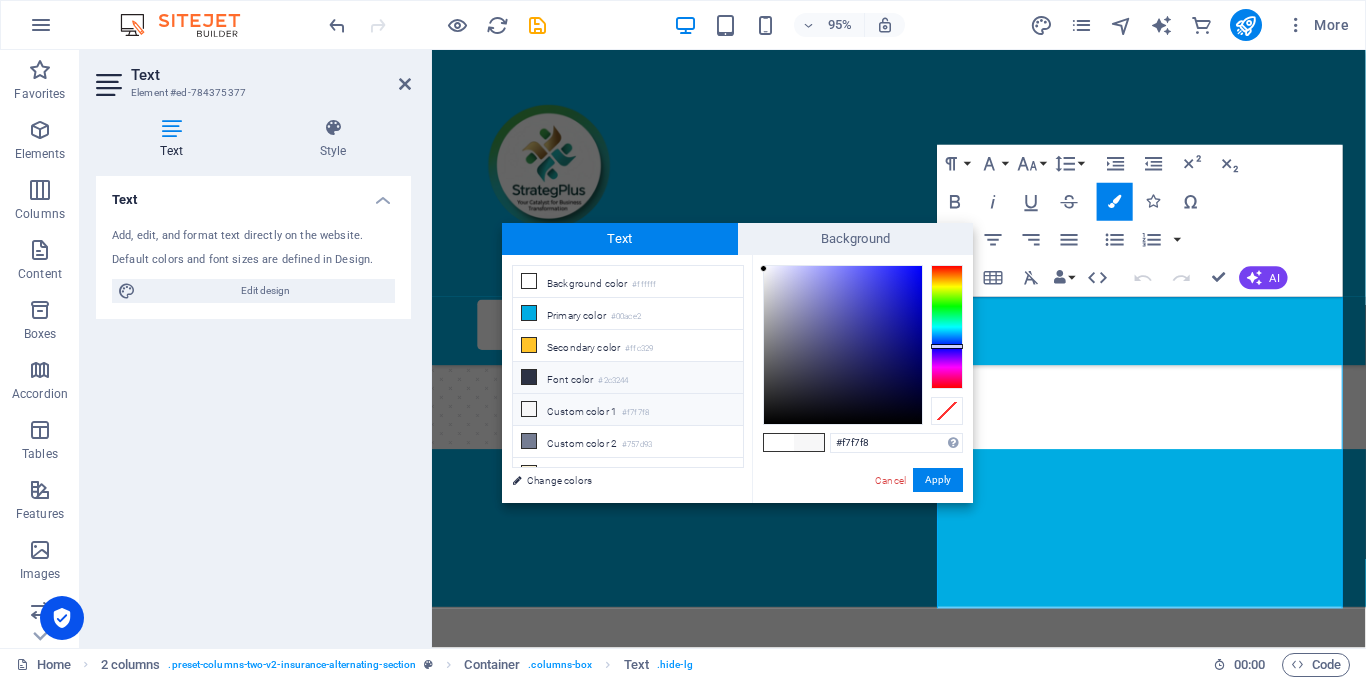 click at bounding box center [529, 377] 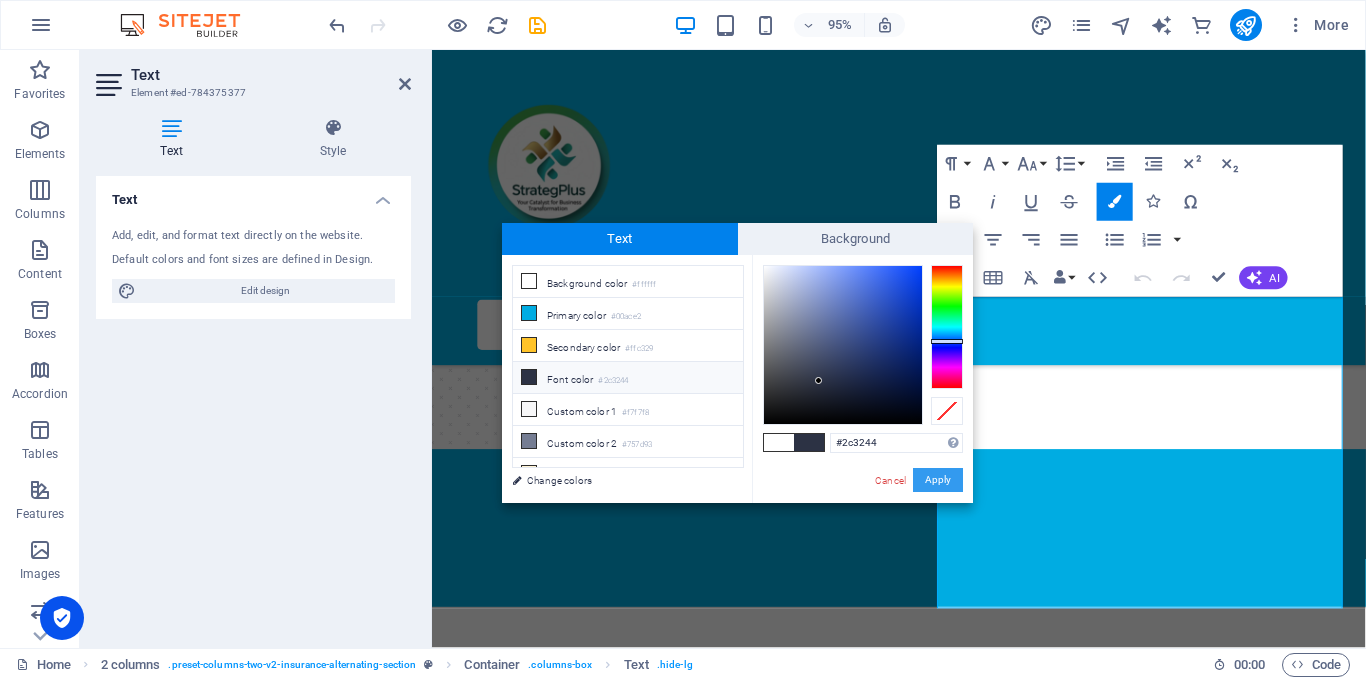 click on "Apply" at bounding box center [938, 480] 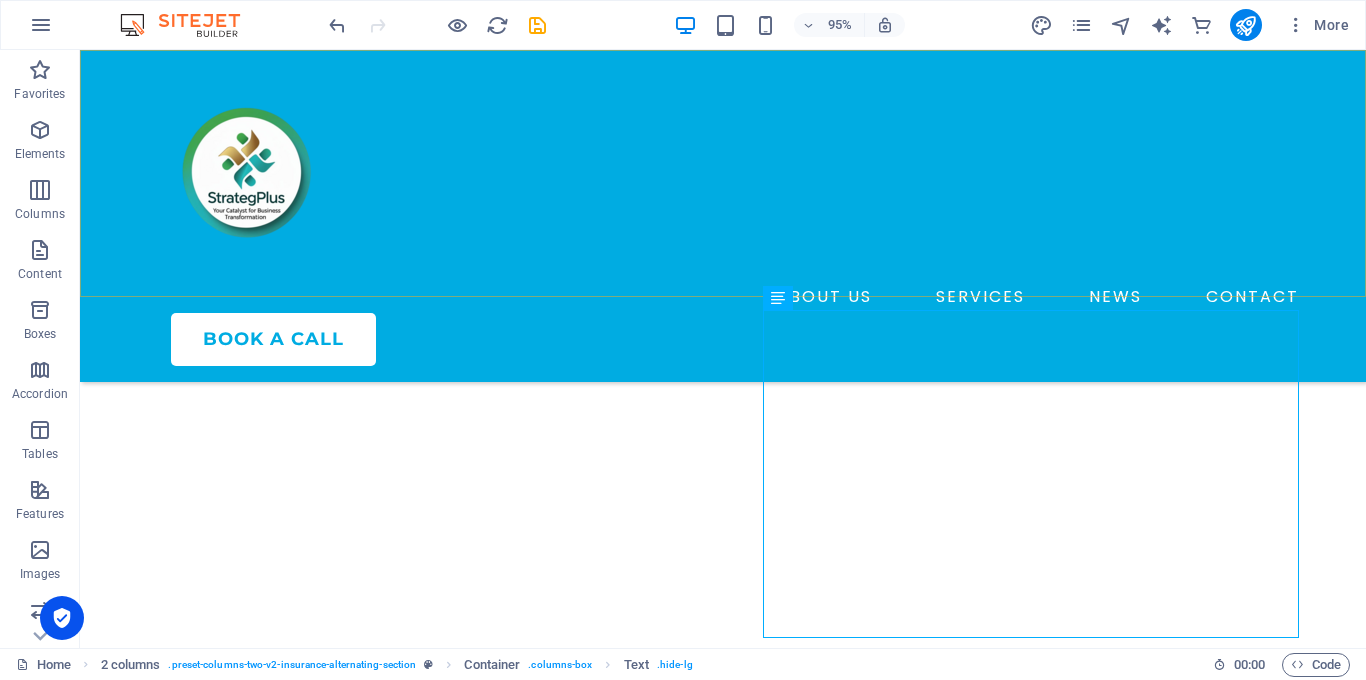 scroll, scrollTop: 3113, scrollLeft: 0, axis: vertical 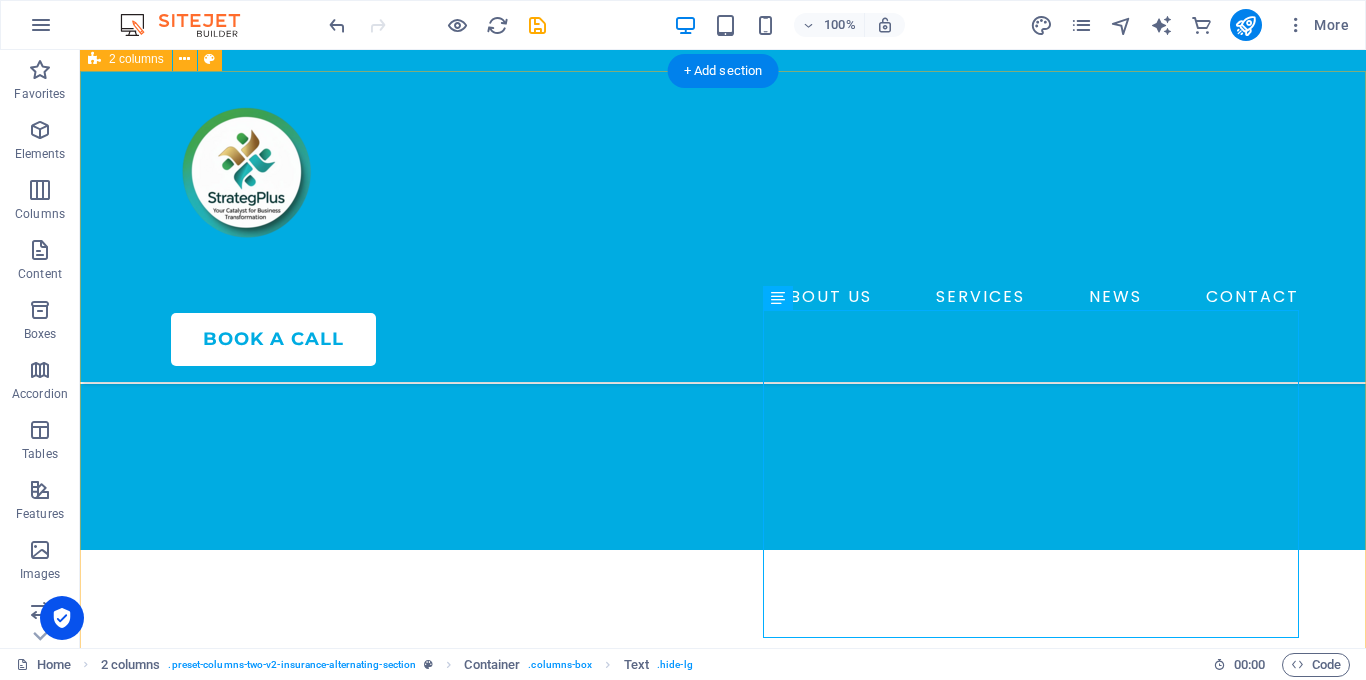 click on "Book Your Consultation  Today Services Brand Strategy Marketing Strategy Business Launch Internal Audit Company About Us Contact Privacy Policy Terms of Service talk to an expert" at bounding box center (723, 2737) 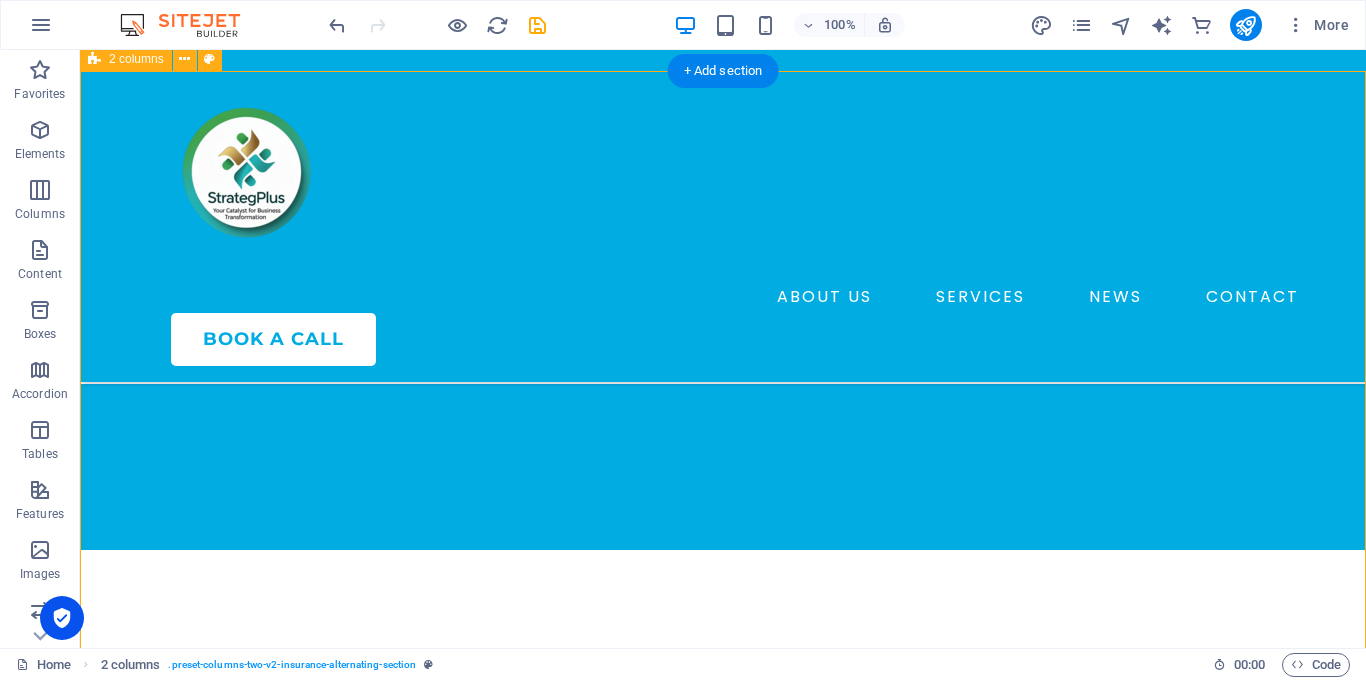 click on "Book Your Consultation  Today Services Brand Strategy Marketing Strategy Business Launch Internal Audit Company About Us Contact Privacy Policy Terms of Service talk to an expert" at bounding box center (723, 2737) 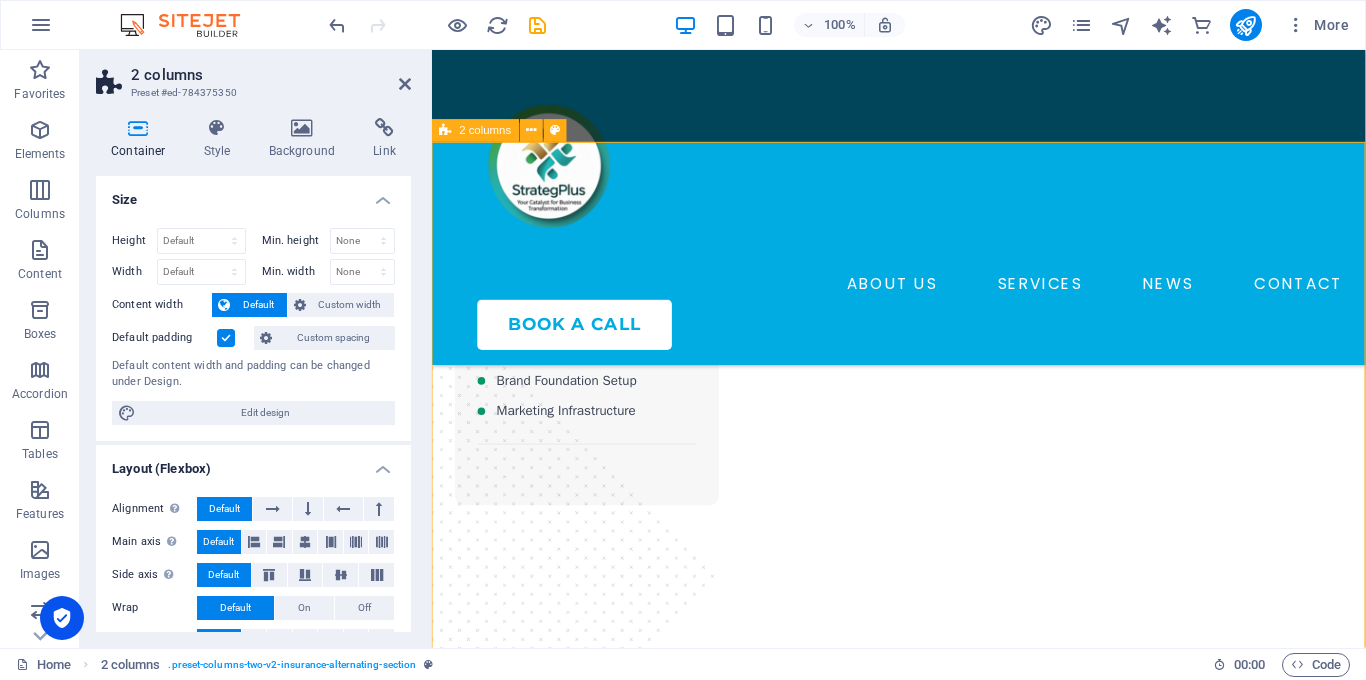 click on "Book Your Consultation  Today Services Brand Strategy Marketing Strategy Business Launch Internal Audit Company About Us Contact Privacy Policy Terms of Service talk to an expert" at bounding box center [923, 3116] 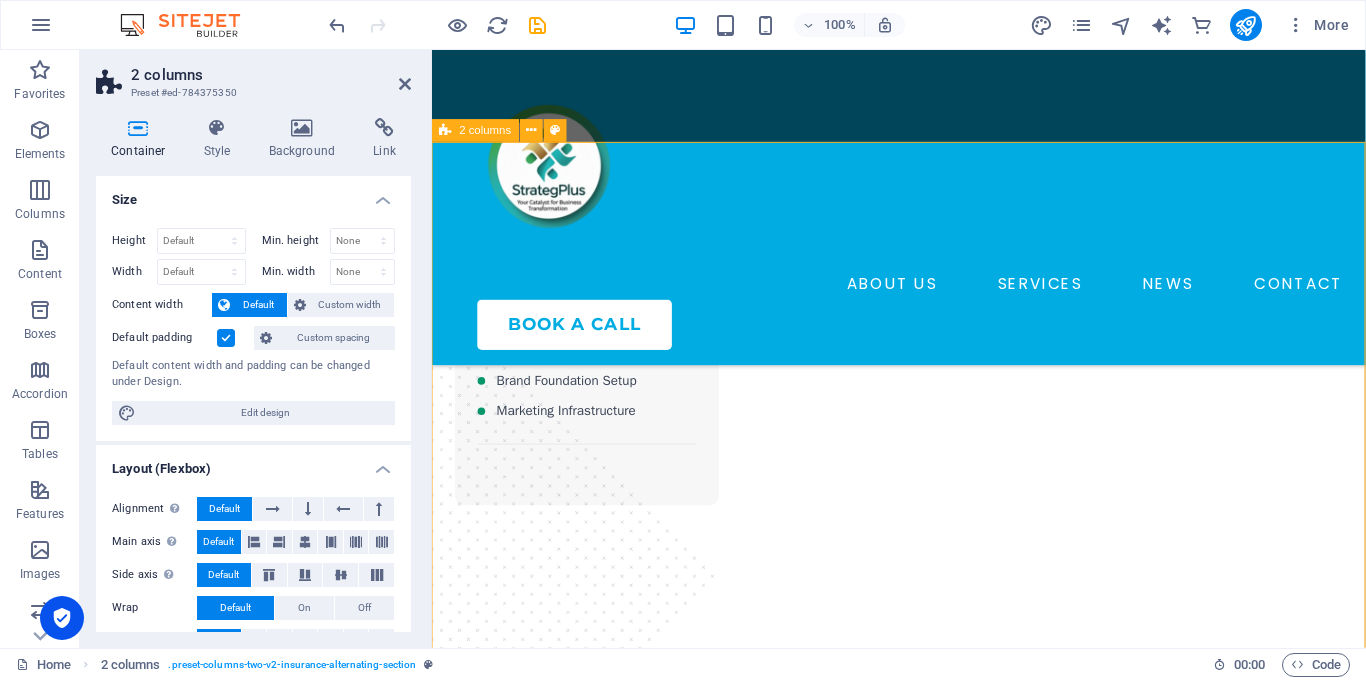 scroll, scrollTop: 3258, scrollLeft: 0, axis: vertical 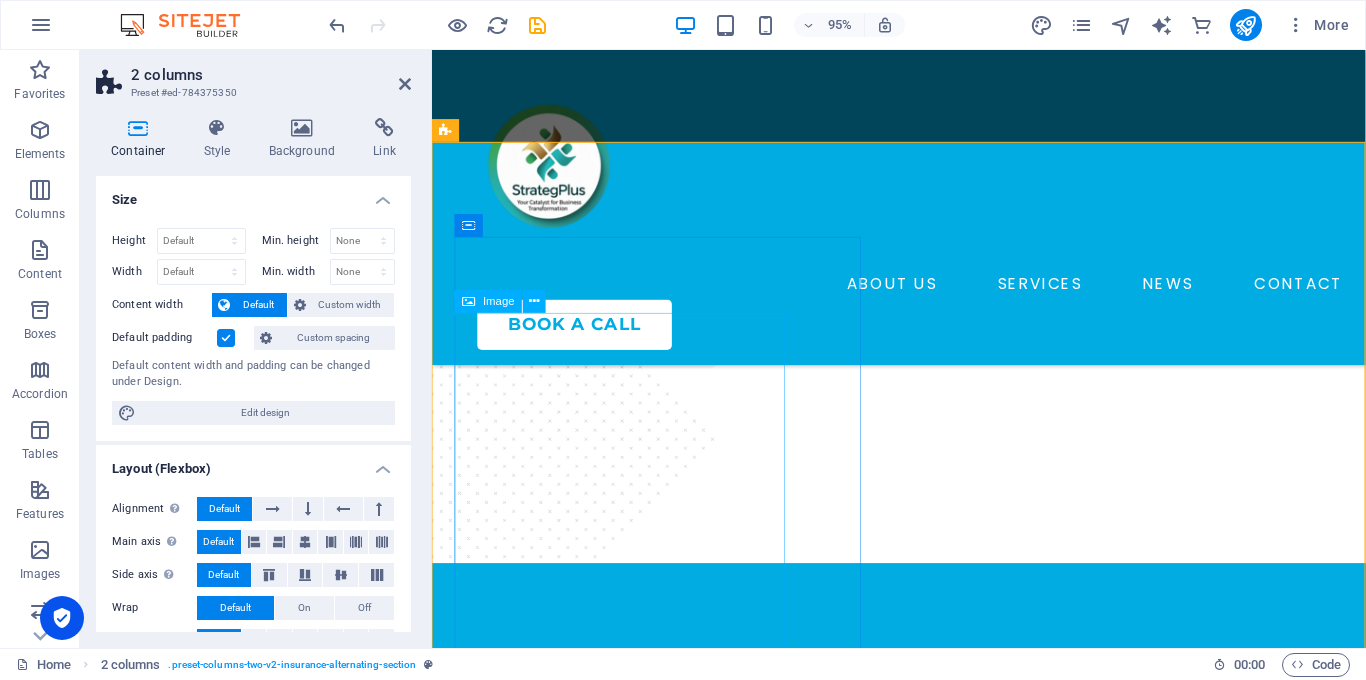 click at bounding box center [883, -2854] 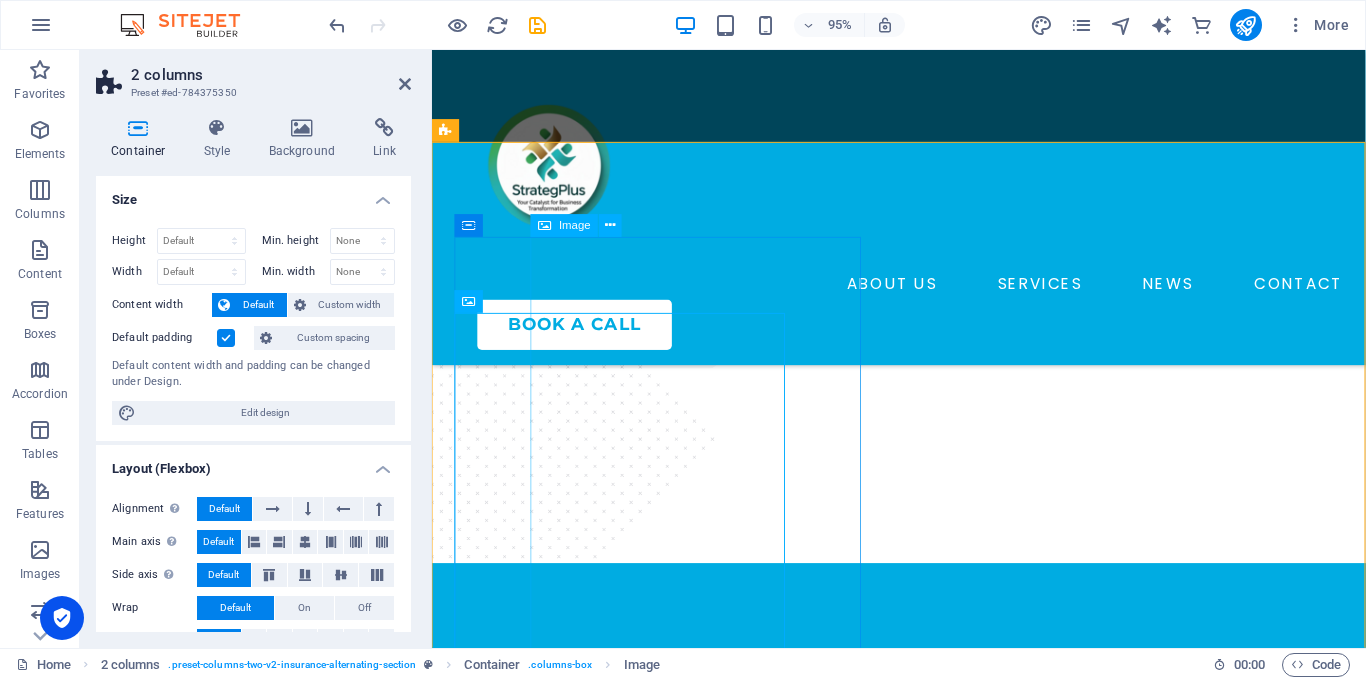 click at bounding box center [748, -2934] 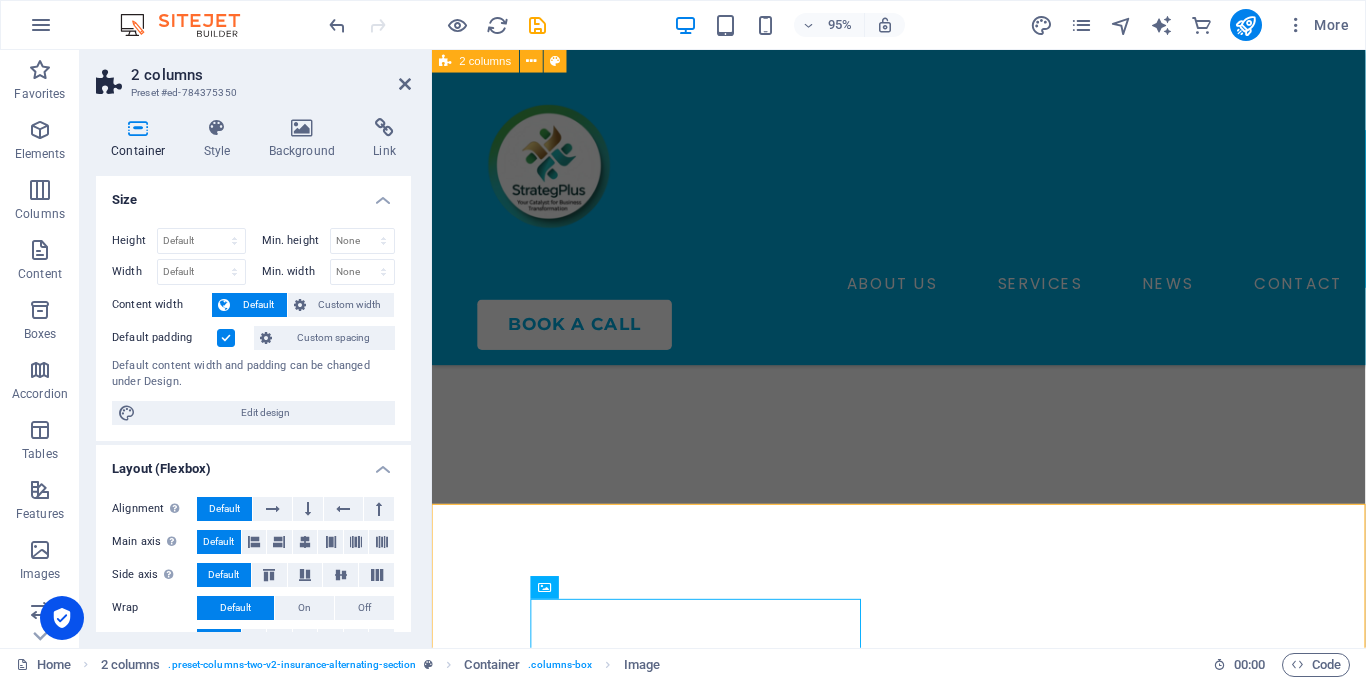 scroll, scrollTop: 2824, scrollLeft: 0, axis: vertical 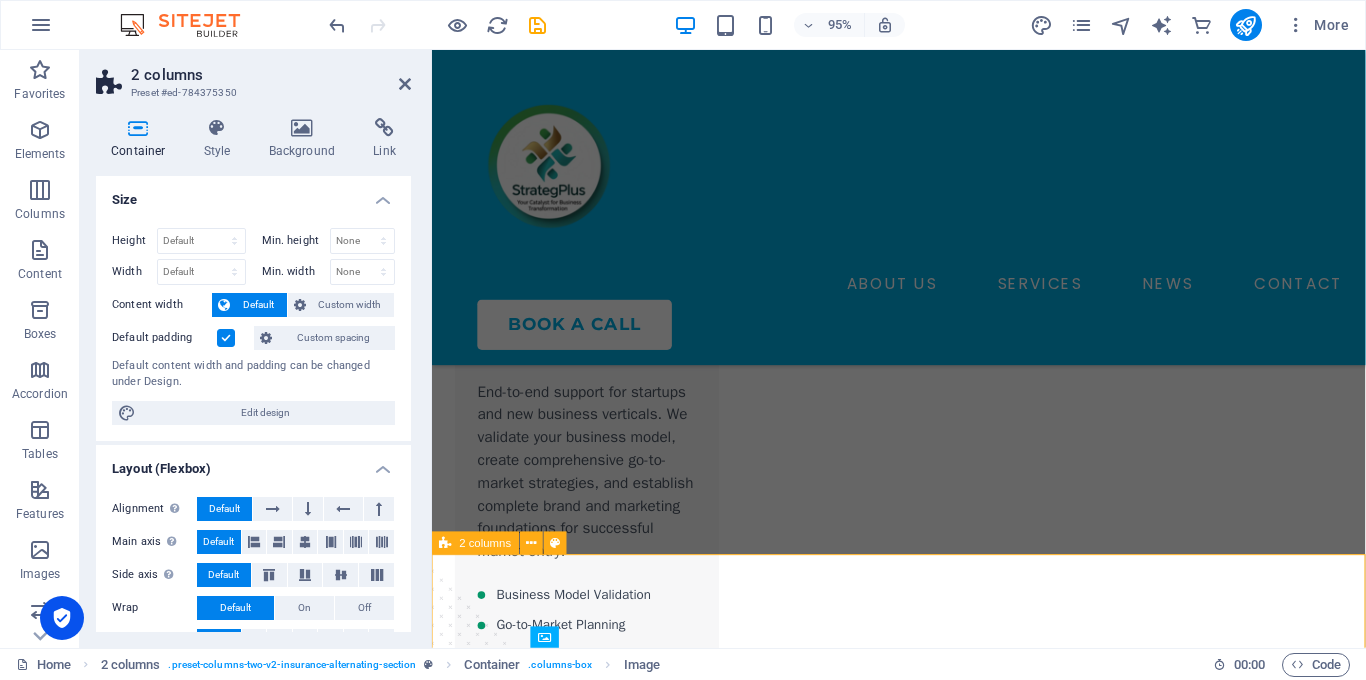 click on "Book Your Consultation  Today Services Brand Strategy Marketing Strategy Business Launch Internal Audit Company About Us Contact Privacy Policy Terms of Service talk to an expert" at bounding box center (923, 3405) 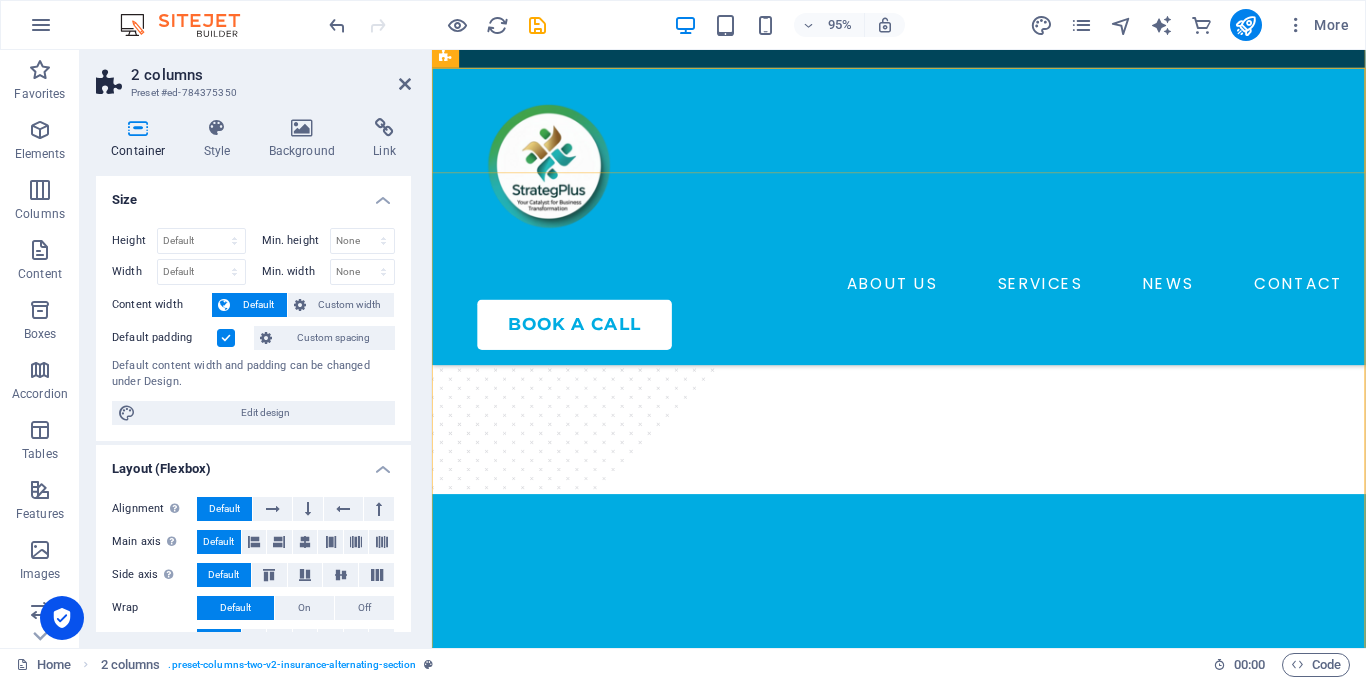scroll, scrollTop: 3345, scrollLeft: 0, axis: vertical 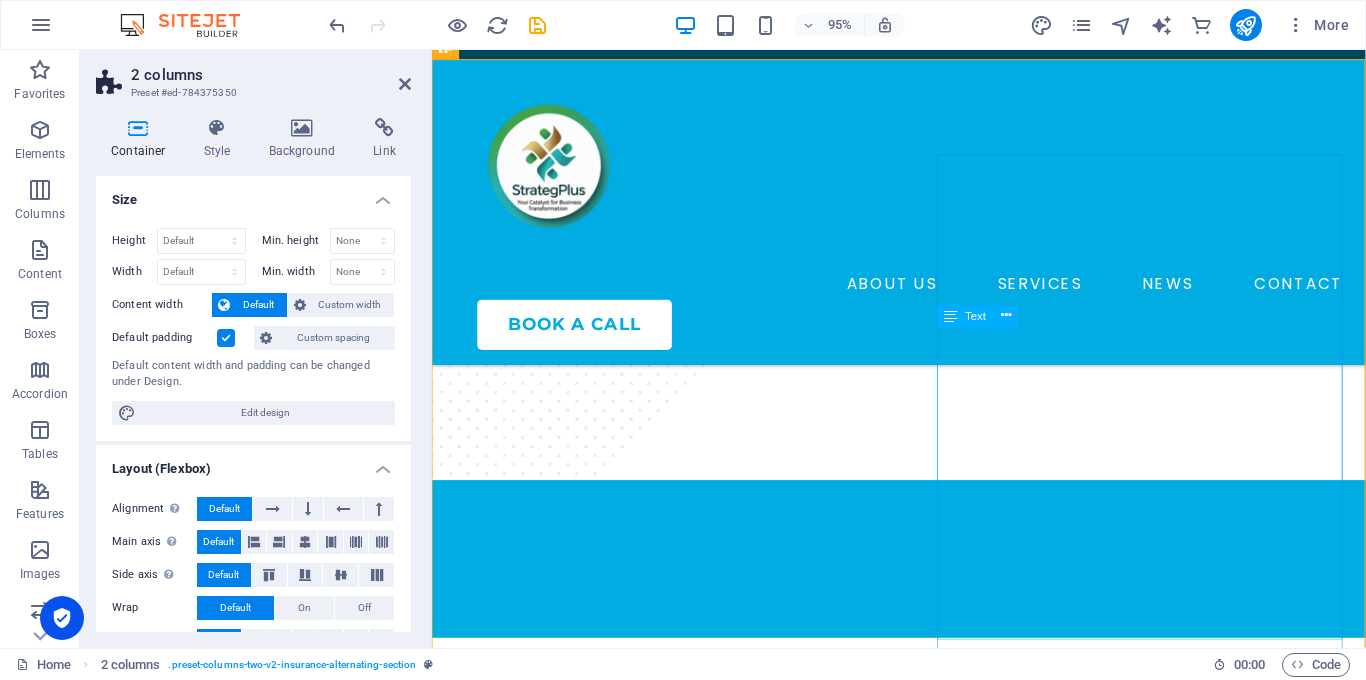 click on "Services Brand Strategy Marketing Strategy Business Launch Internal Audit Company About Us Contact Privacy Policy Terms of Service" at bounding box center [670, 3157] 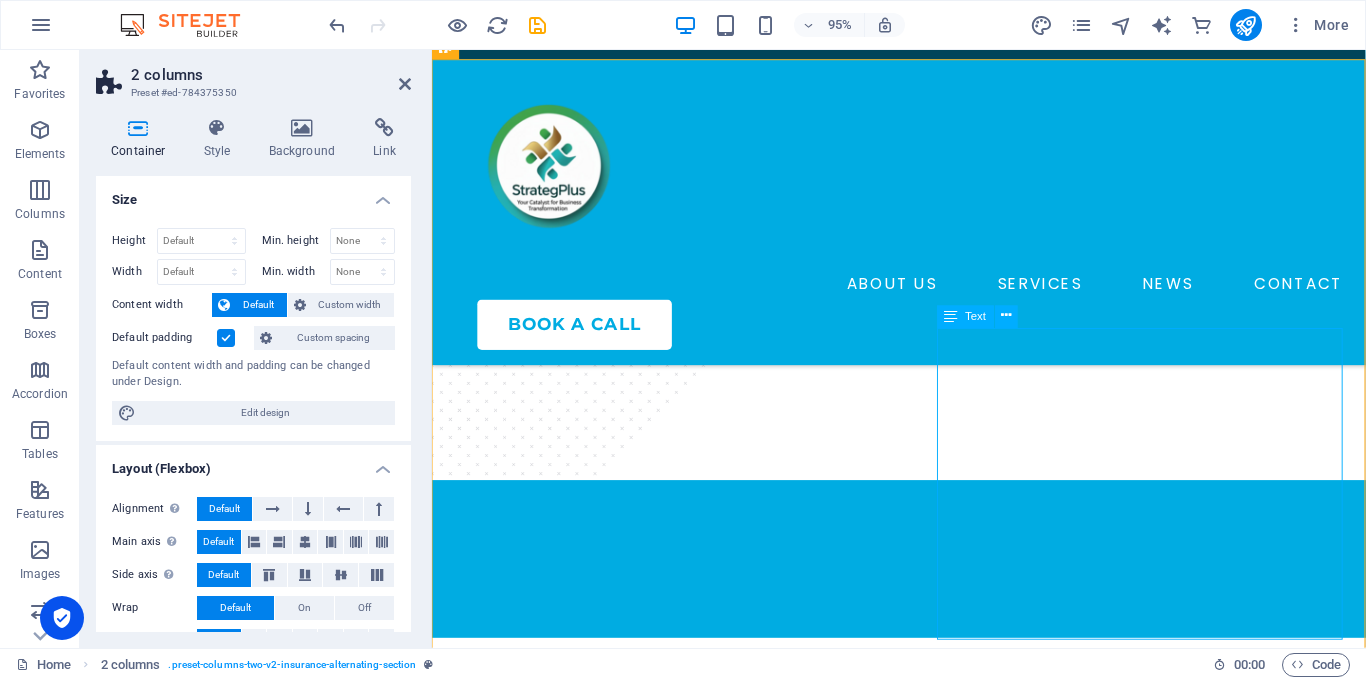 click on "Services Brand Strategy Marketing Strategy Business Launch Internal Audit Company About Us Contact Privacy Policy Terms of Service" at bounding box center [670, 3157] 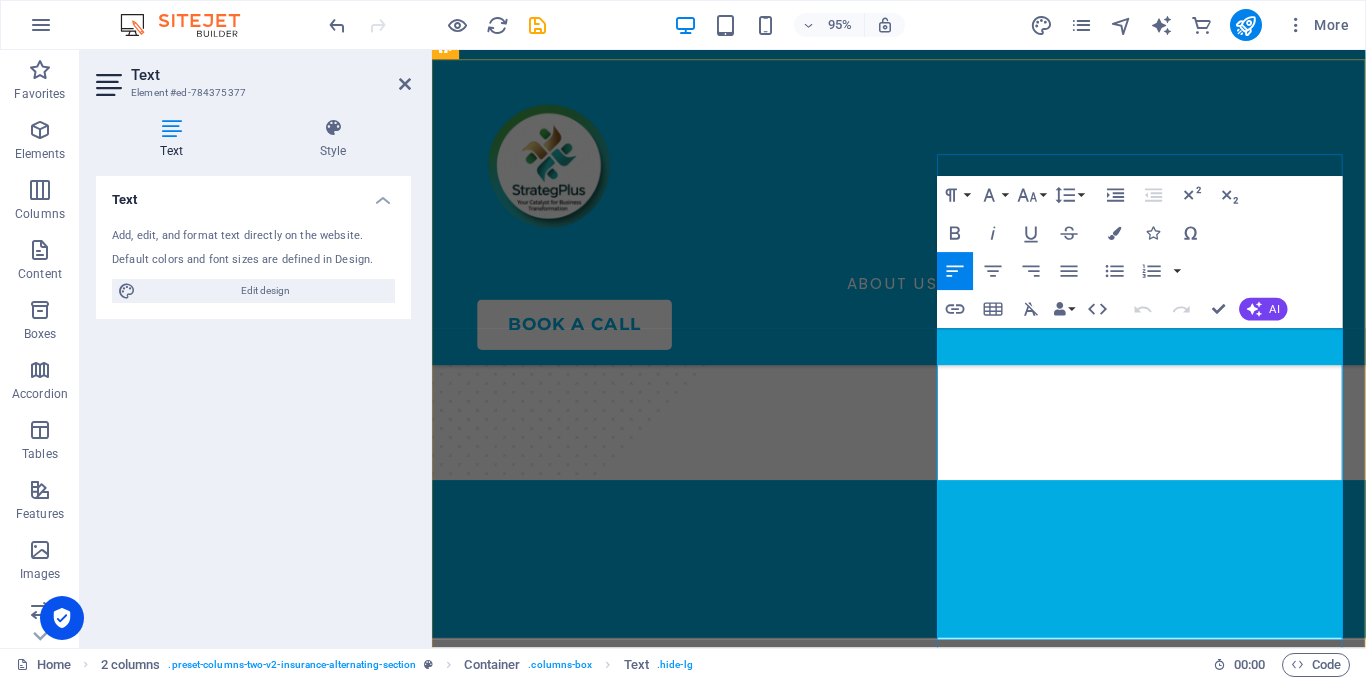 click on "Business Launch" at bounding box center (670, 3113) 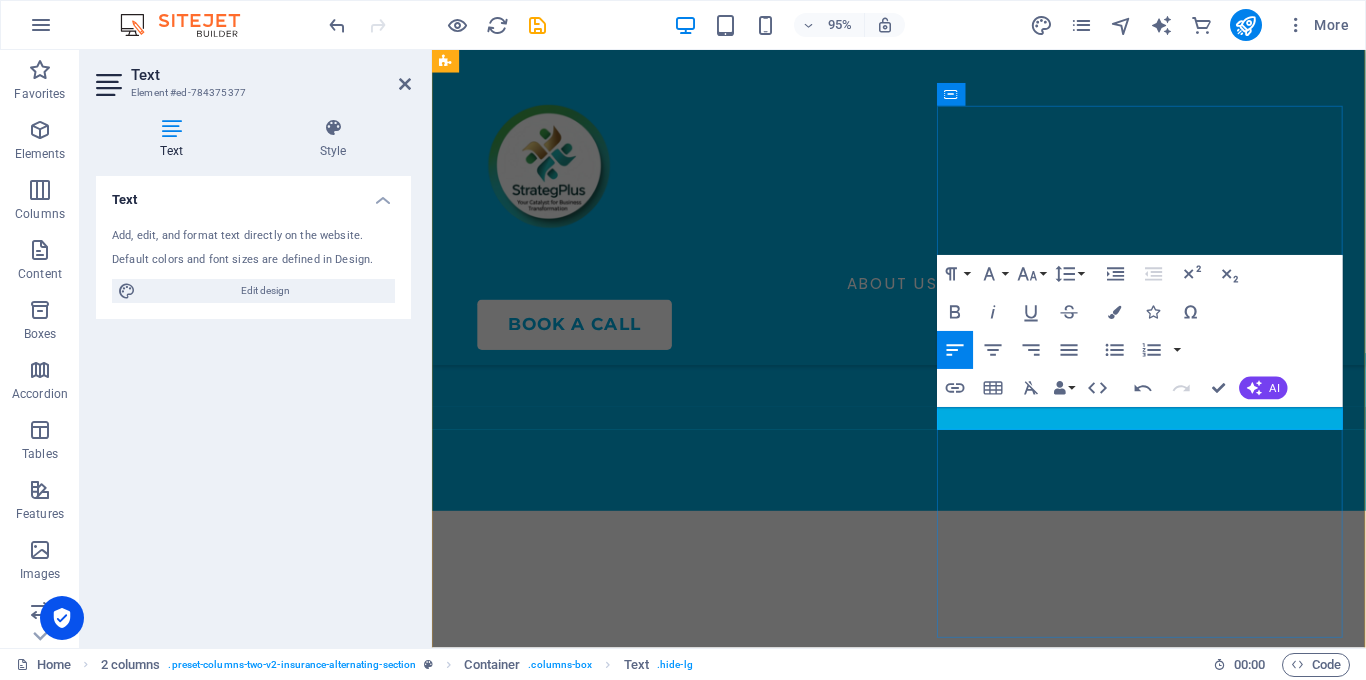 scroll, scrollTop: 3376, scrollLeft: 0, axis: vertical 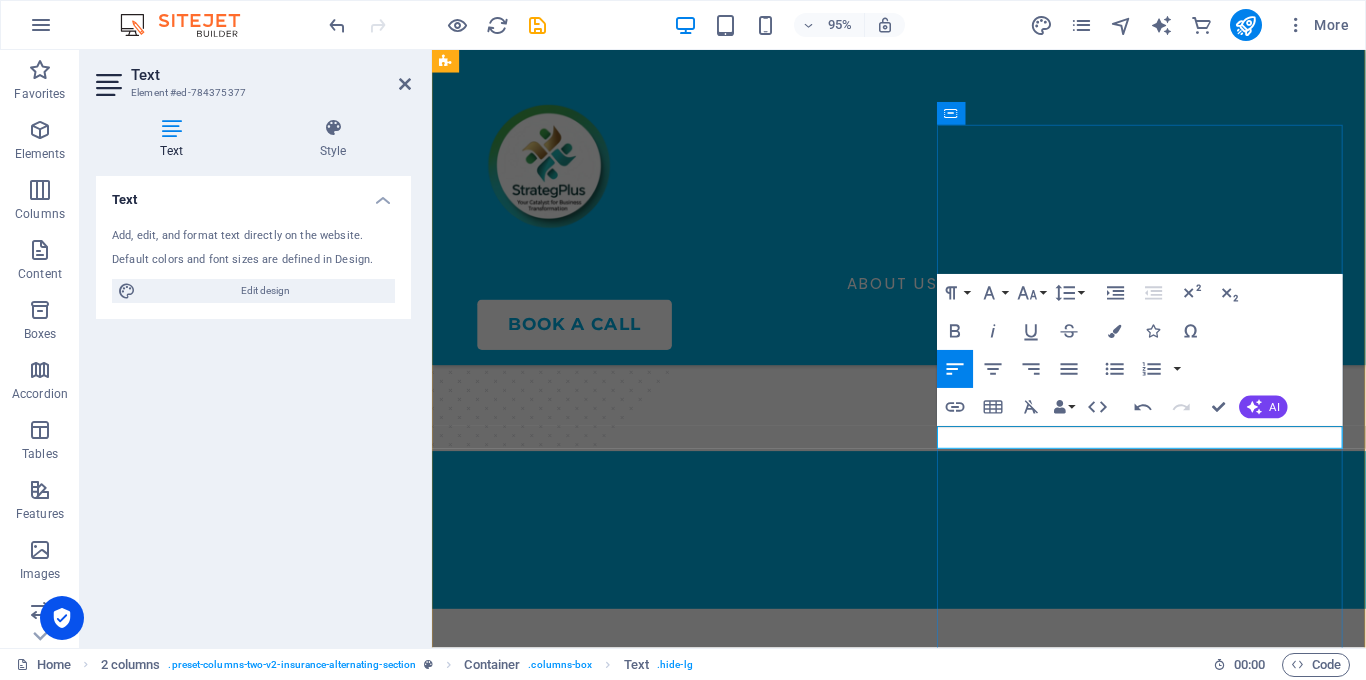 click at bounding box center (670, 2974) 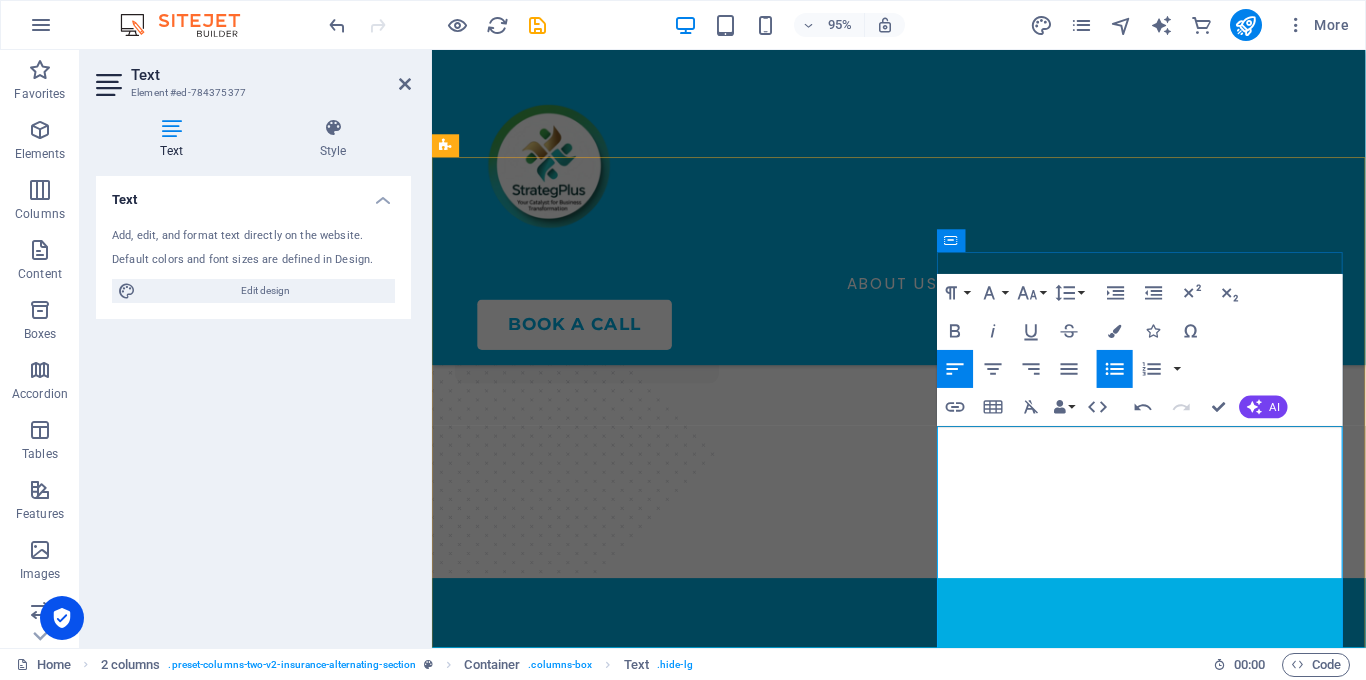 click on "Brand Strategy Marketing Strategy Business Launch Internal Audit" at bounding box center [670, 3200] 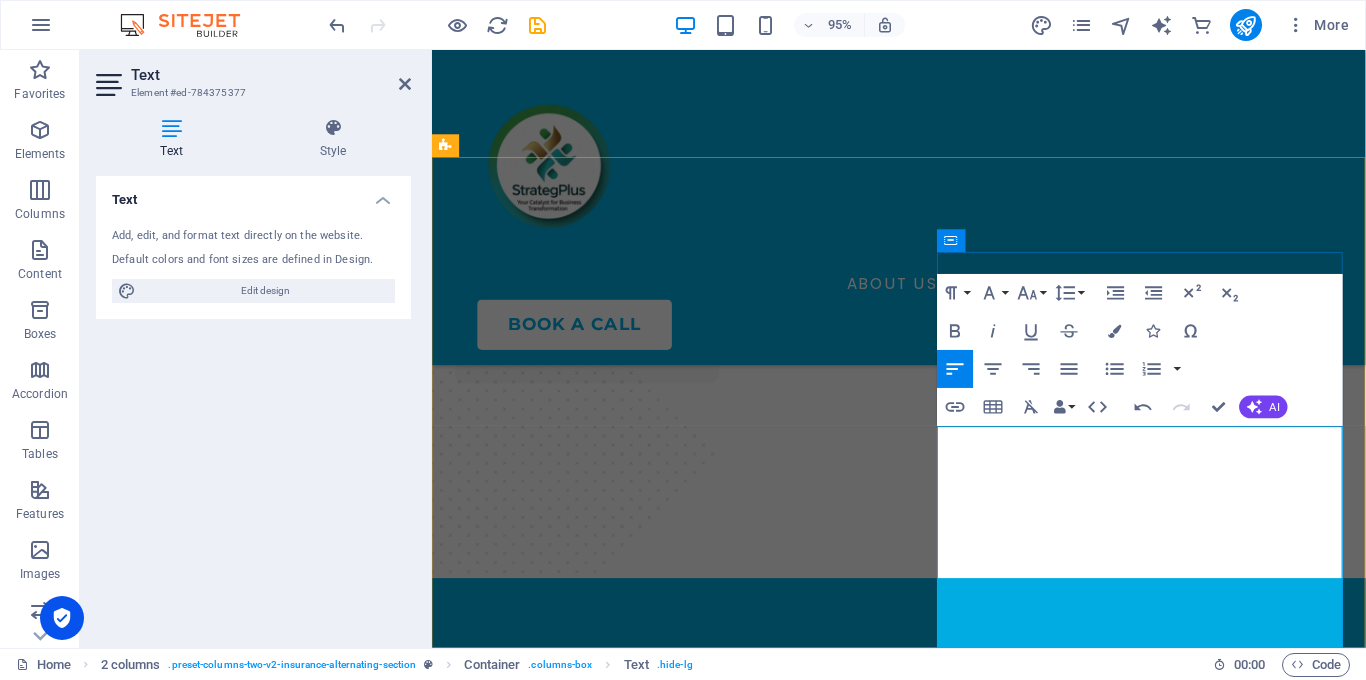 scroll, scrollTop: 3376, scrollLeft: 0, axis: vertical 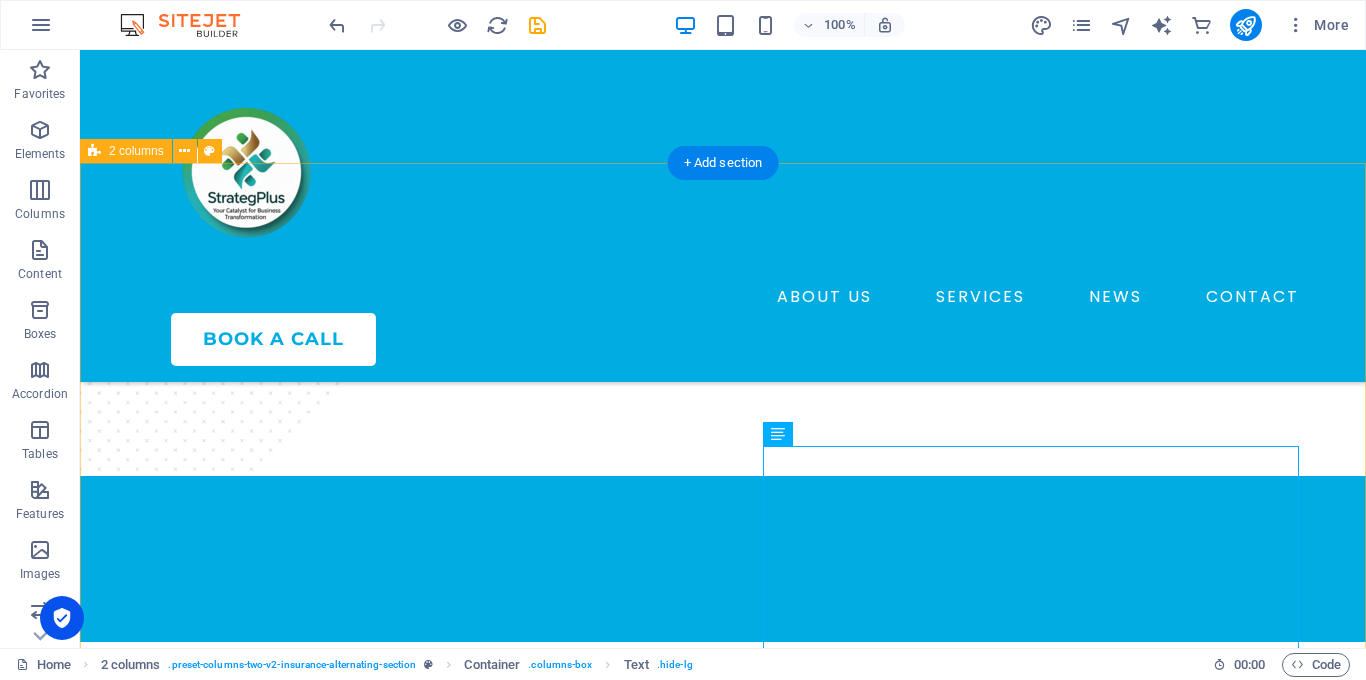 click on "Book Your Consultation  Today Services Brand Strategy Marketing Strategy Business Launch Internal Audit Company About Us Contact Privacy Policy Terms of Service talk to an expert" at bounding box center (723, 2785) 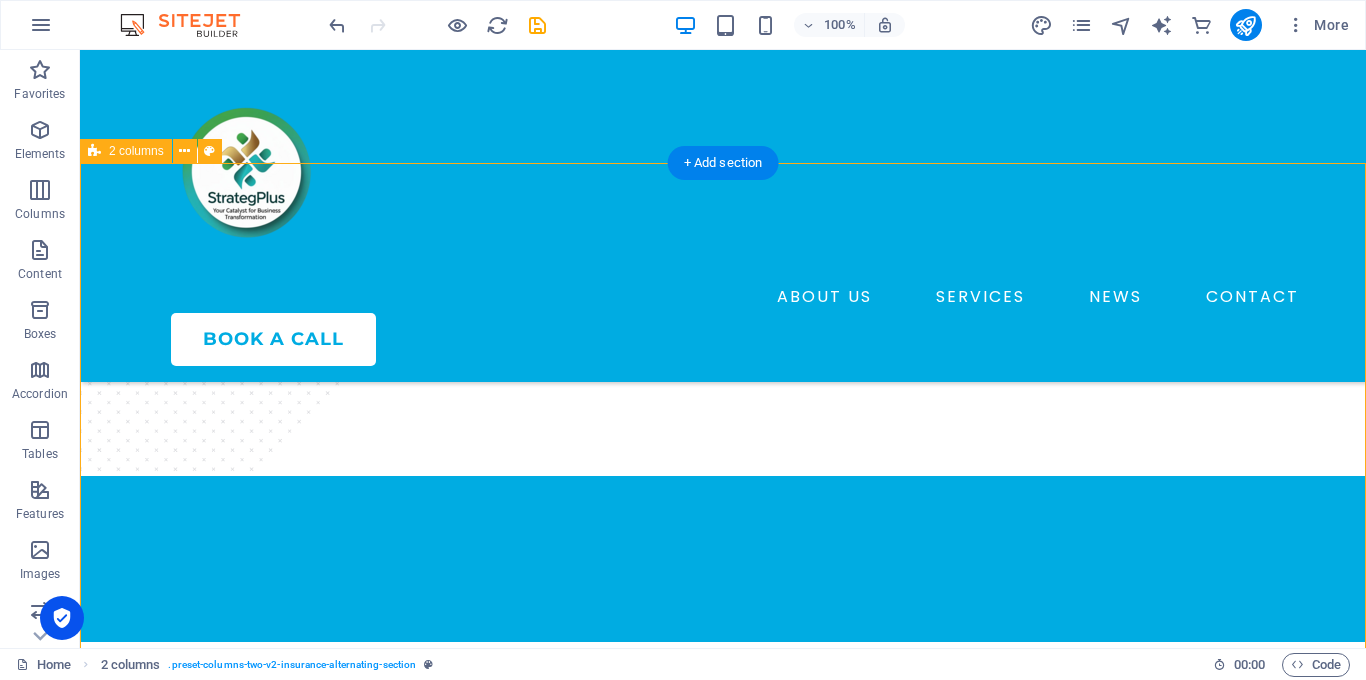 click on "Book Your Consultation  Today Services Brand Strategy Marketing Strategy Business Launch Internal Audit Company About Us Contact Privacy Policy Terms of Service talk to an expert" at bounding box center [723, 2785] 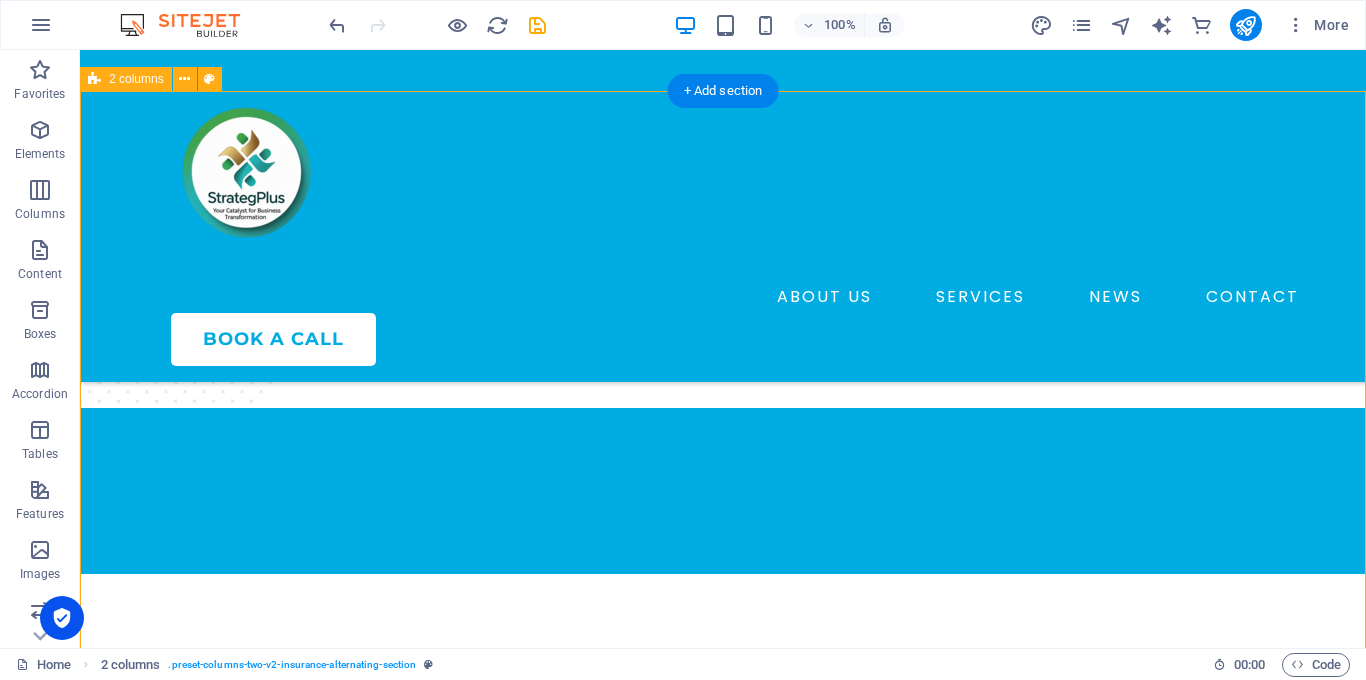 scroll, scrollTop: 3084, scrollLeft: 0, axis: vertical 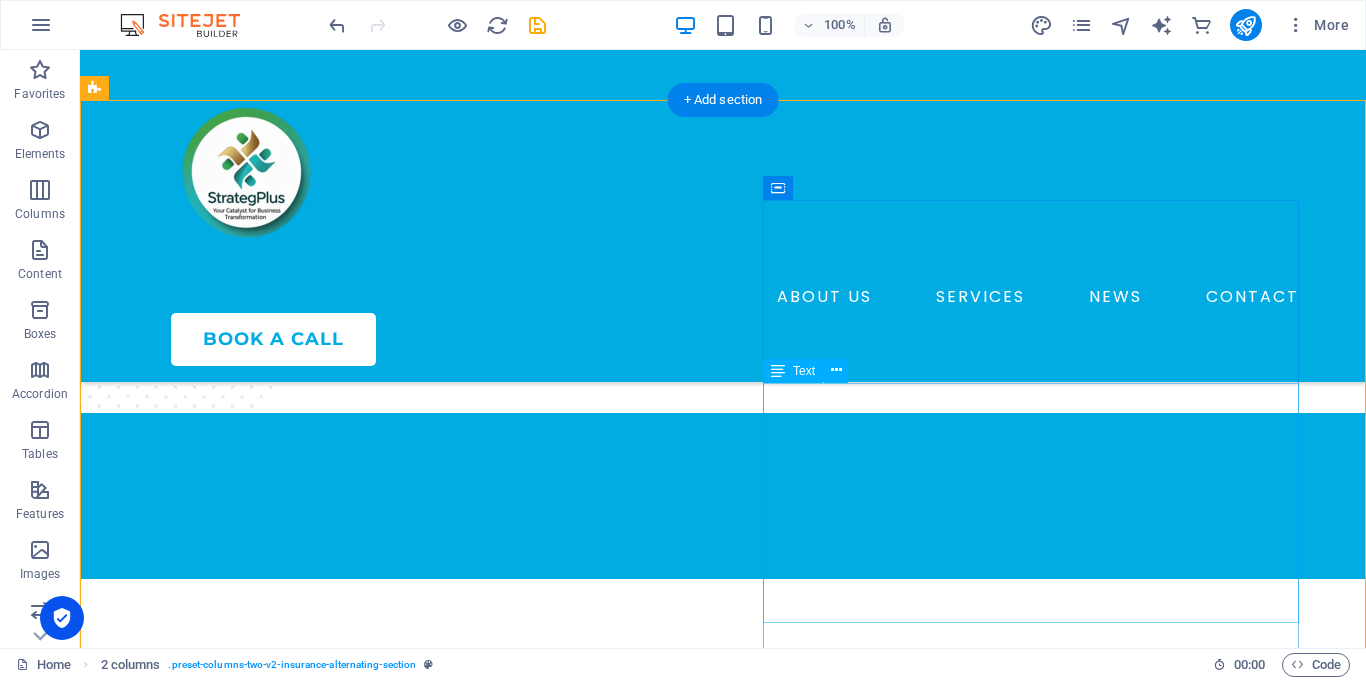 click on "Services Brand Strategy Marketing Strategy Business Launch Internal Audit Company About Us Contact Privacy Policy Terms of Service" at bounding box center (372, 2995) 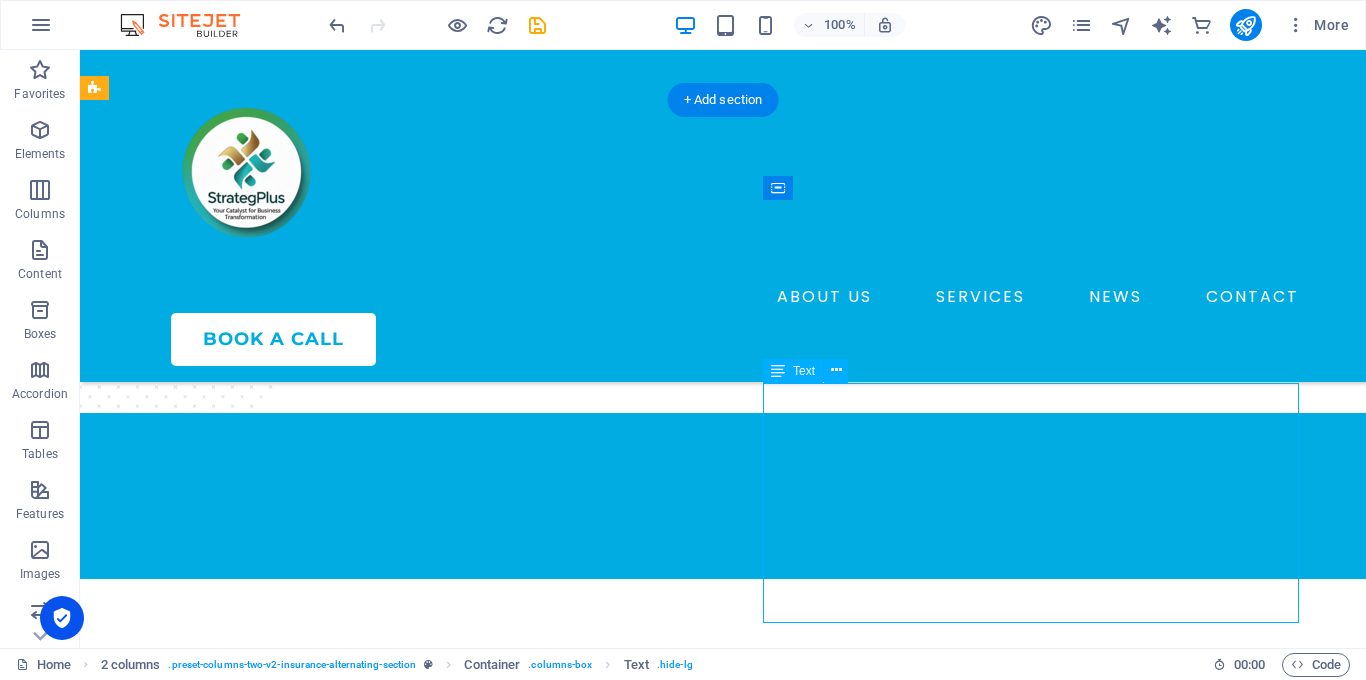 click on "Services Brand Strategy Marketing Strategy Business Launch Internal Audit Company About Us Contact Privacy Policy Terms of Service" at bounding box center [372, 2995] 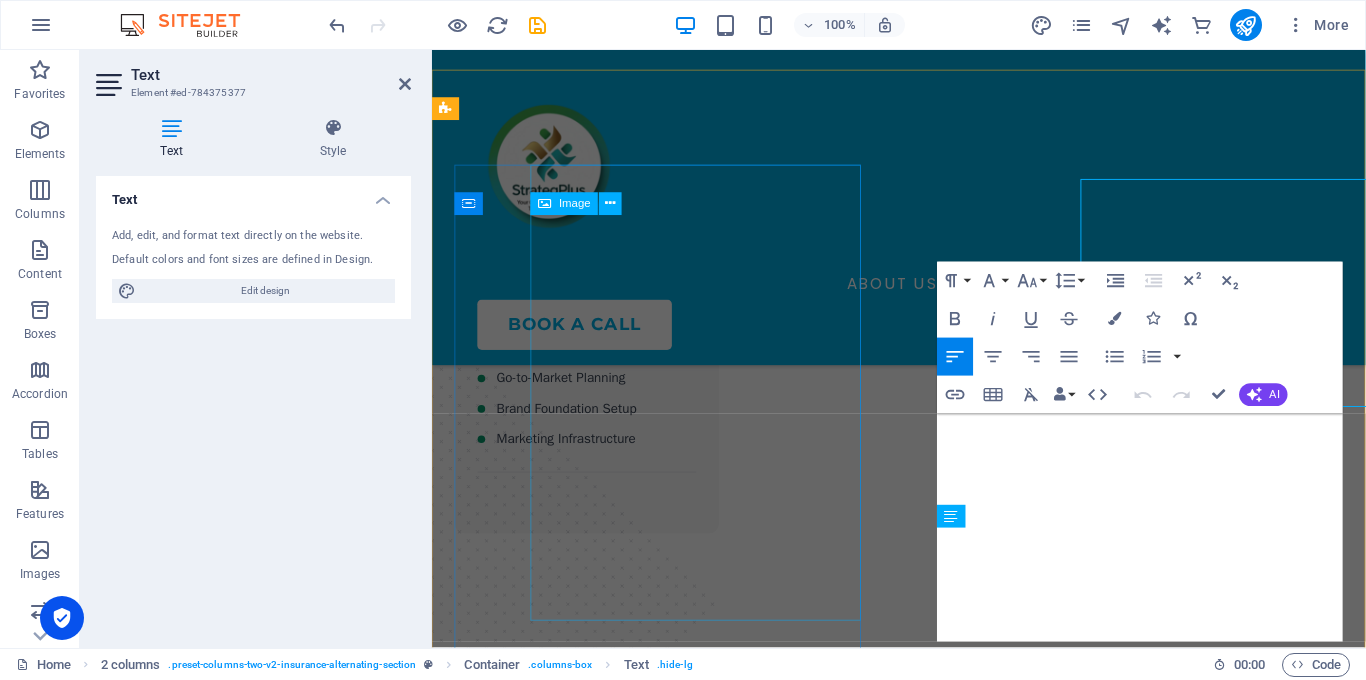 scroll, scrollTop: 3281, scrollLeft: 0, axis: vertical 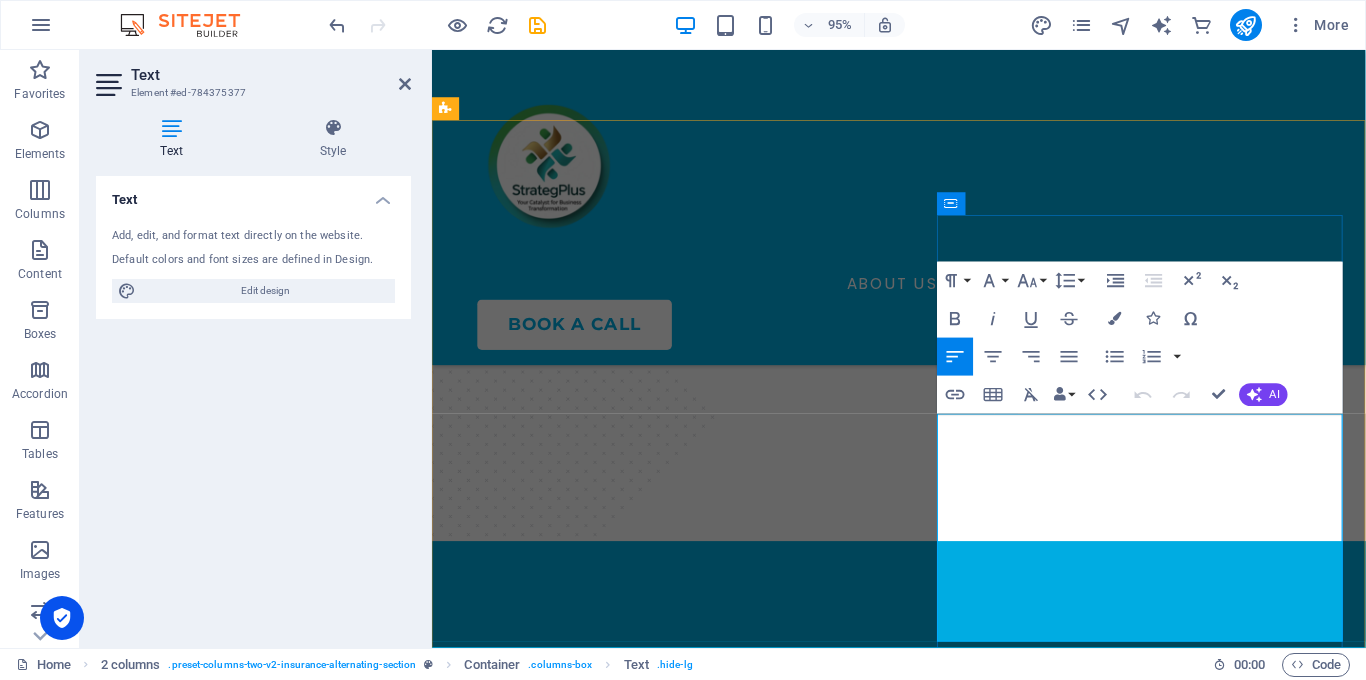 click on "Marketing Strategy" at bounding box center (670, 3117) 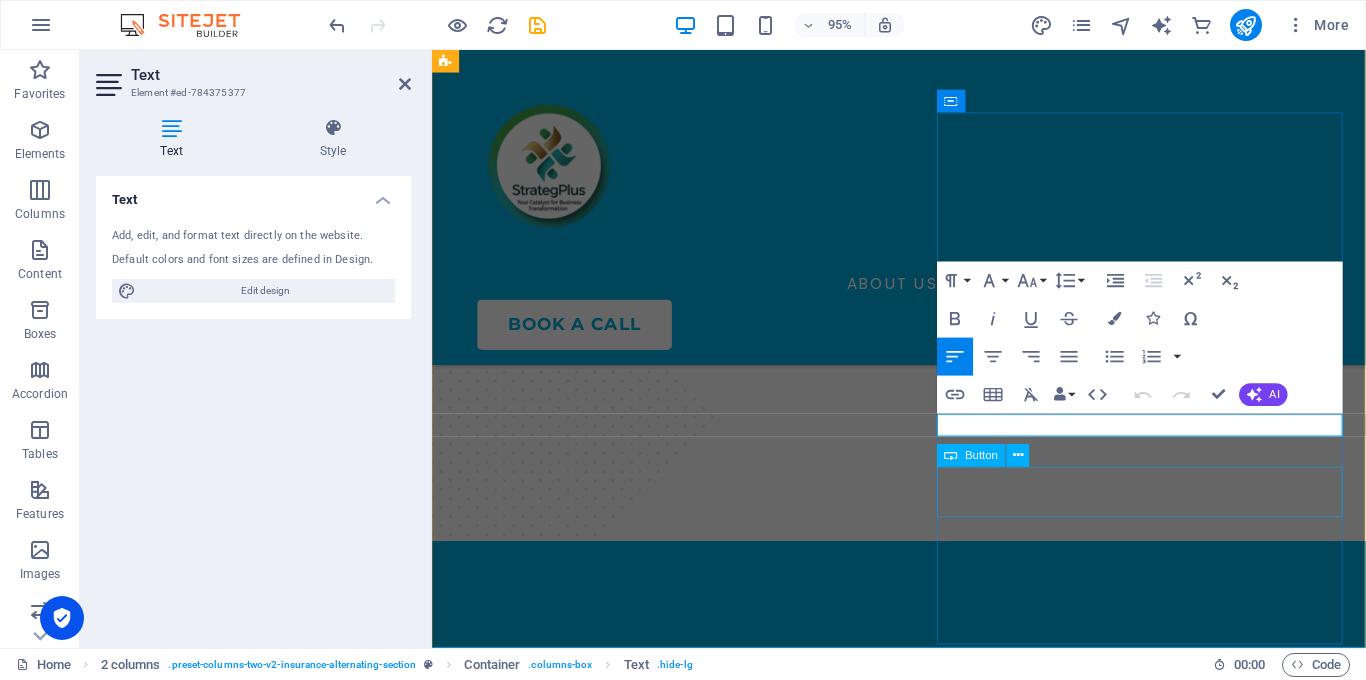 scroll, scrollTop: 3389, scrollLeft: 0, axis: vertical 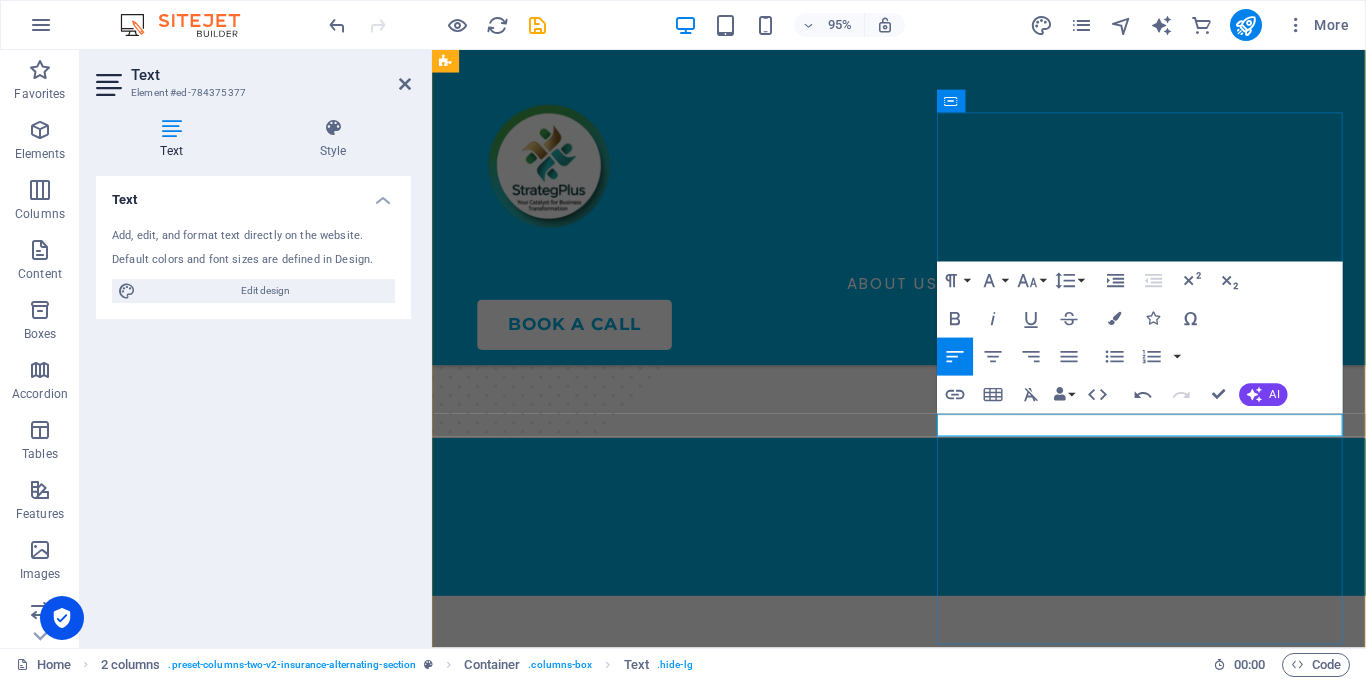 click at bounding box center [670, 2961] 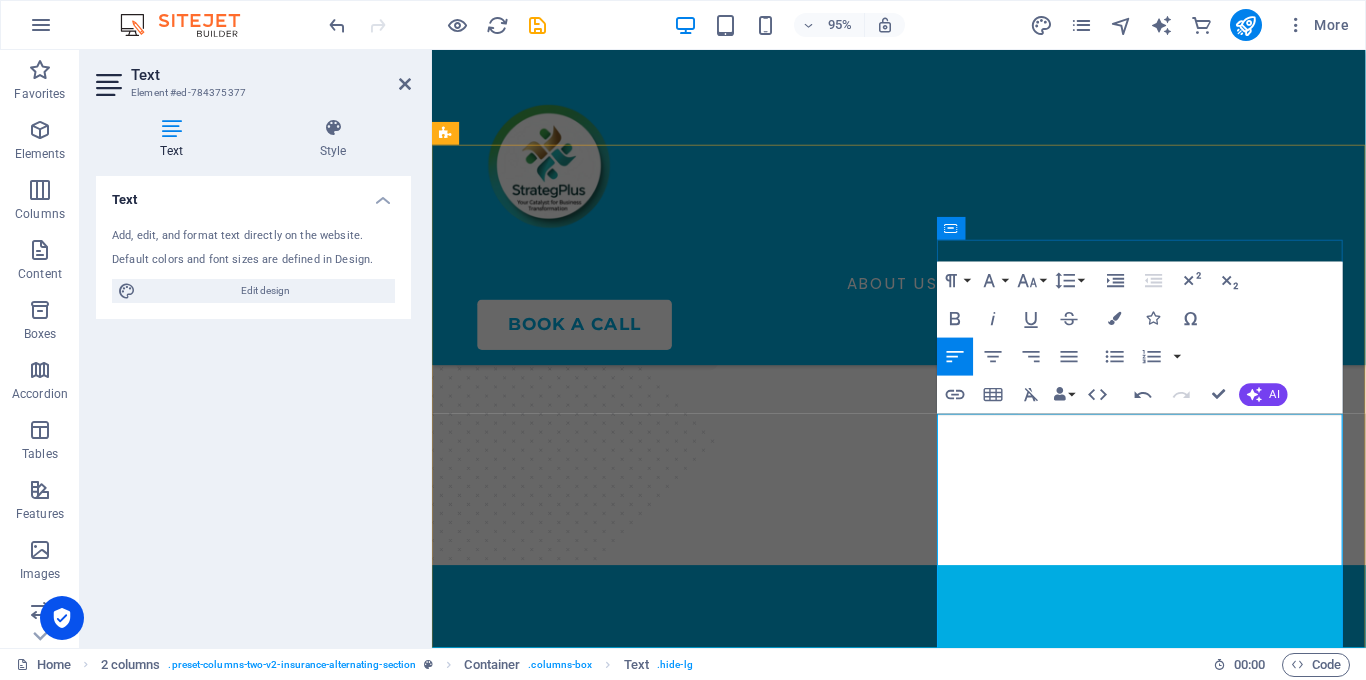 scroll, scrollTop: 3089, scrollLeft: 0, axis: vertical 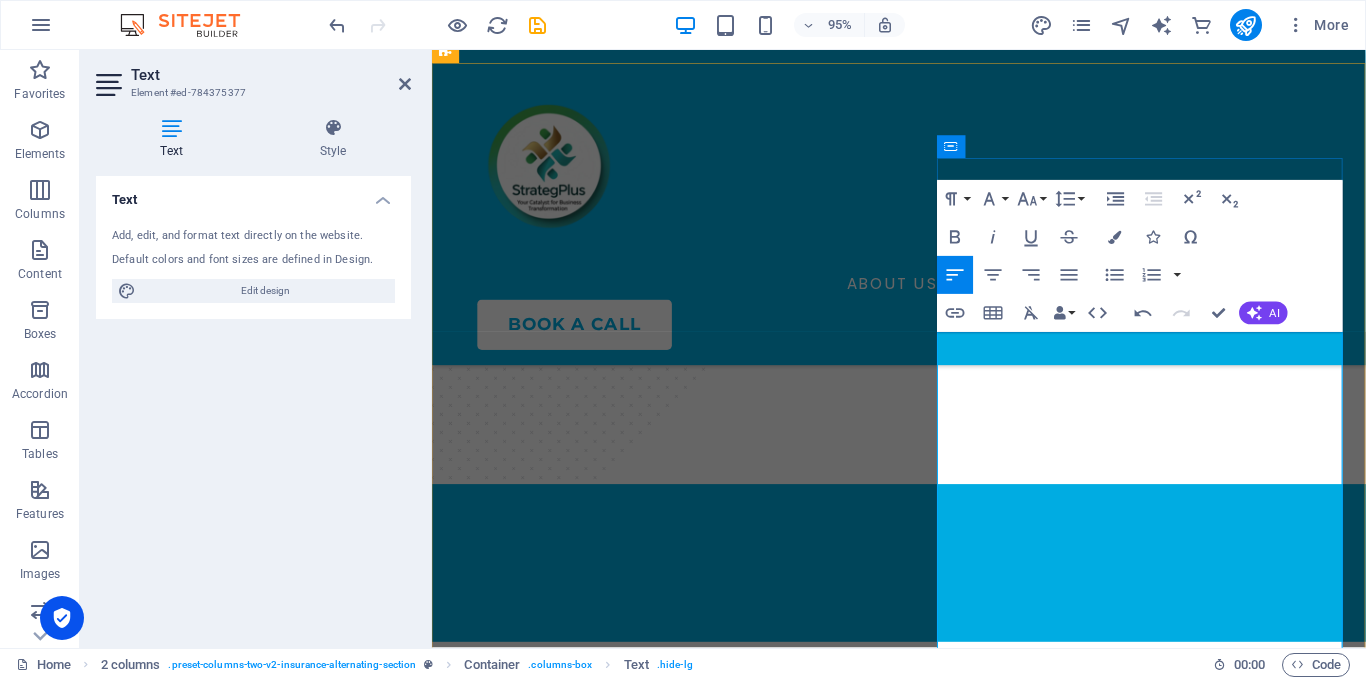 click on "+91 98765 43210" at bounding box center (670, 3153) 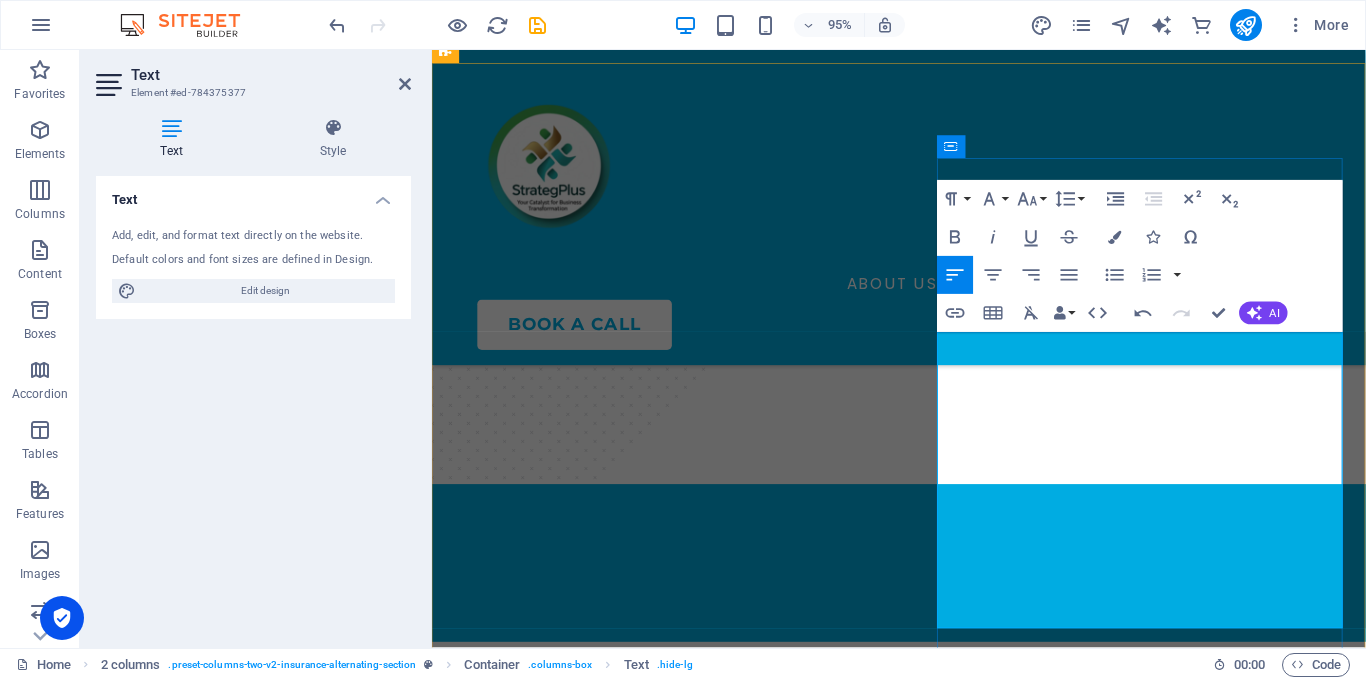 scroll, scrollTop: 3367, scrollLeft: 0, axis: vertical 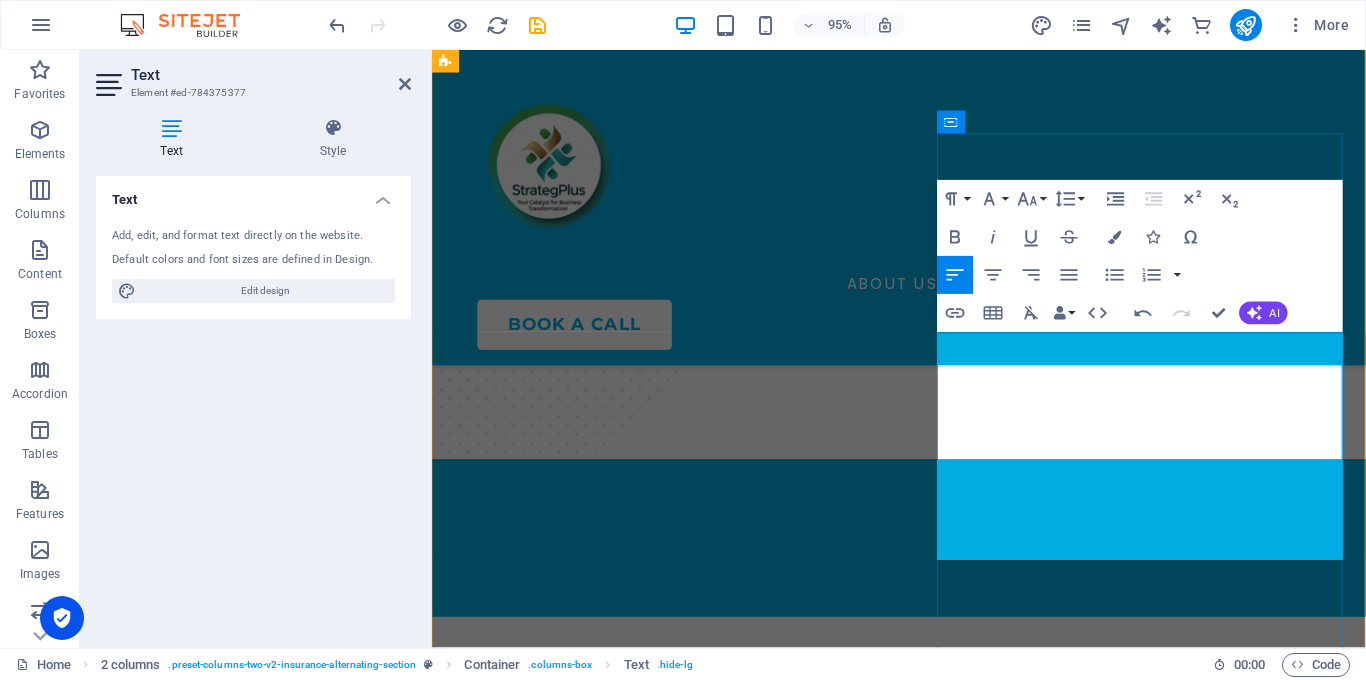 click on "Call Us" at bounding box center (670, 3103) 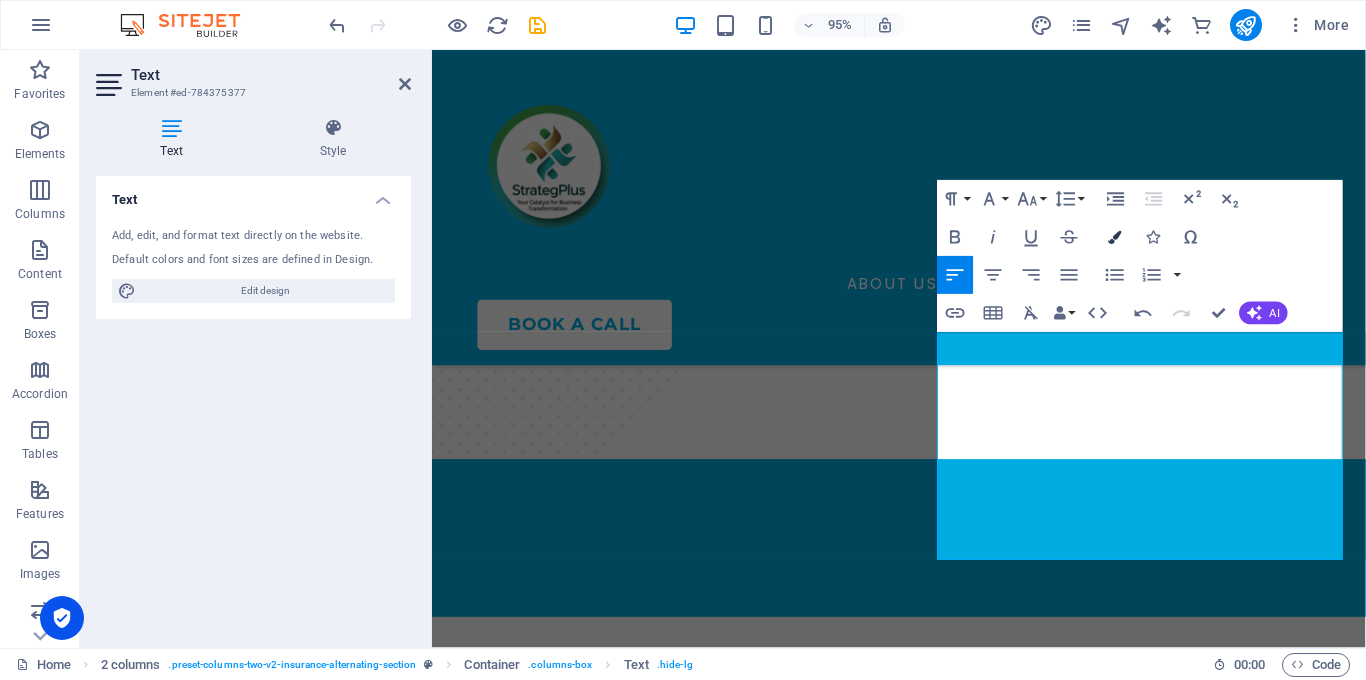 click on "Colors" at bounding box center [1115, 237] 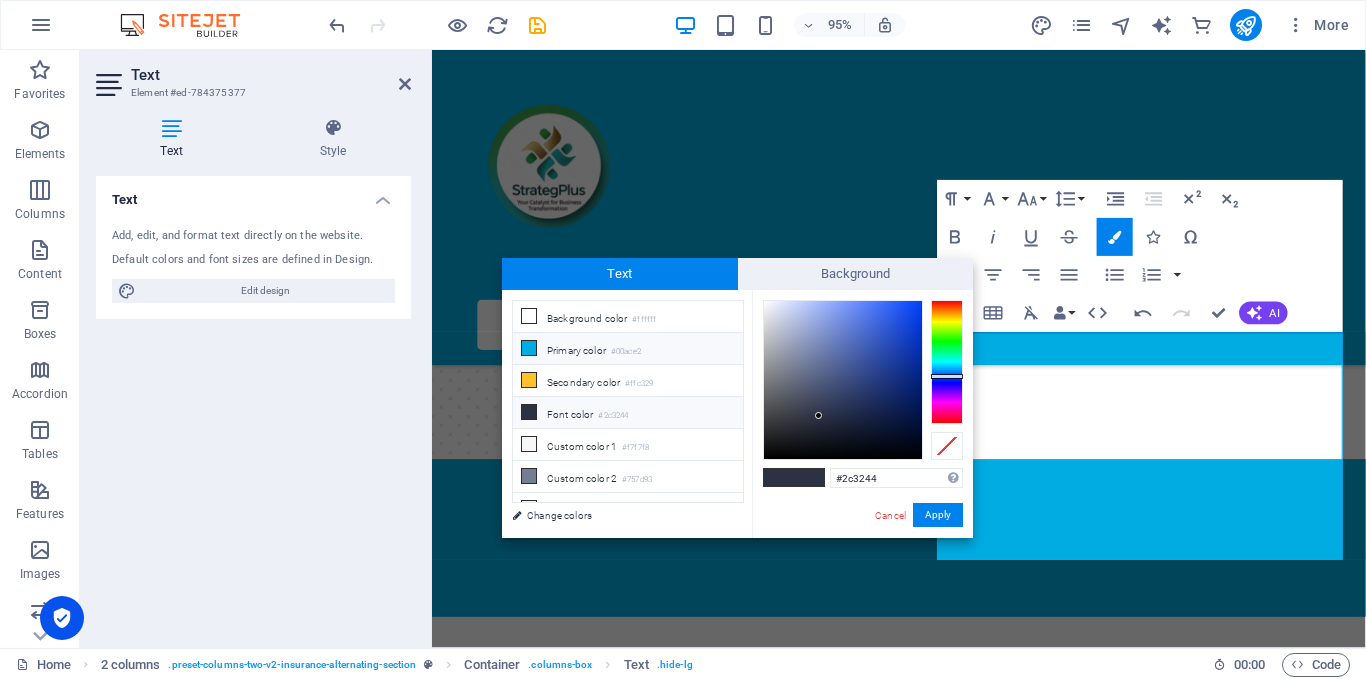 click on "Primary color
#00ace2" at bounding box center (628, 349) 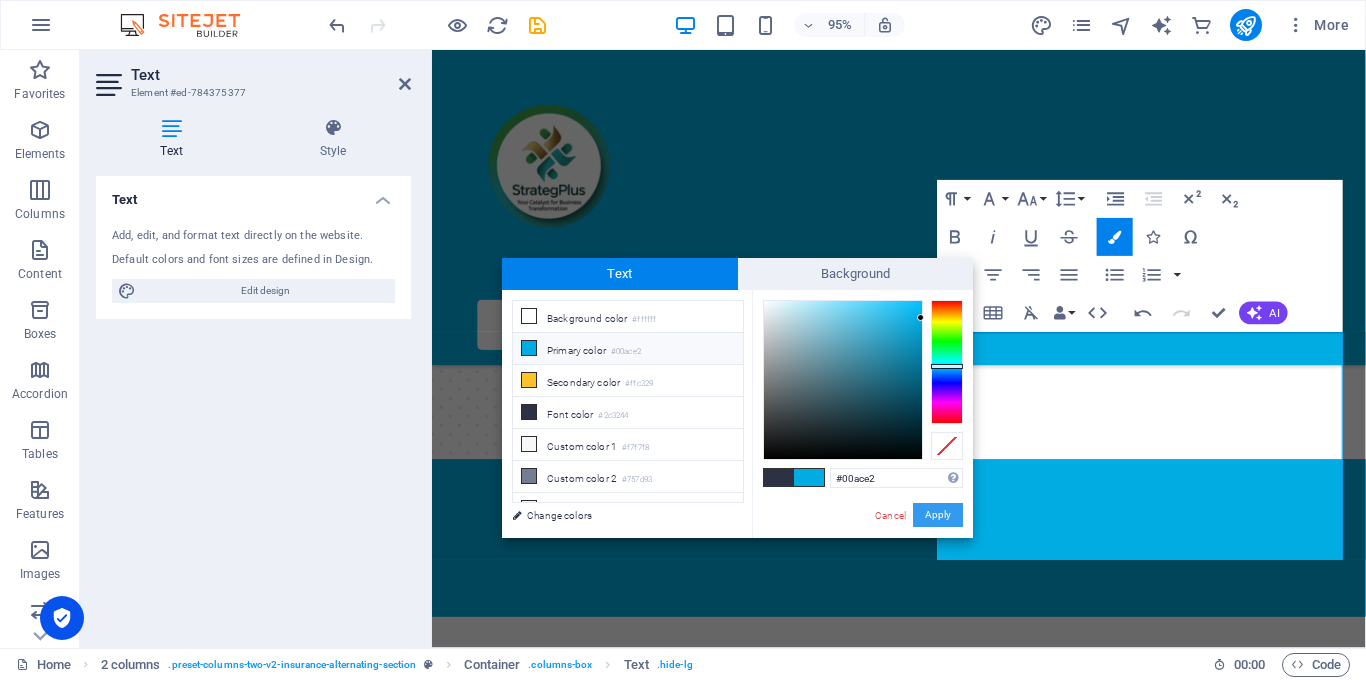 click on "Apply" at bounding box center [938, 515] 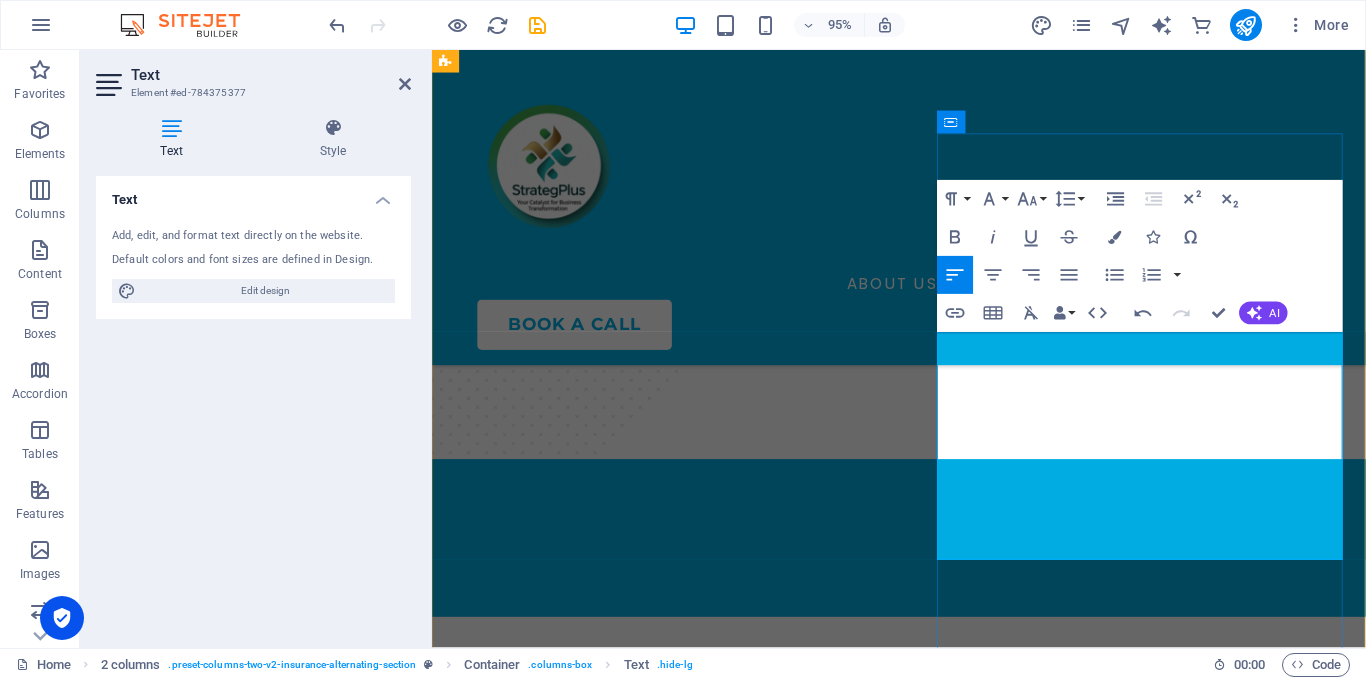 click on "rohit @strategplus.com" at bounding box center (670, 3007) 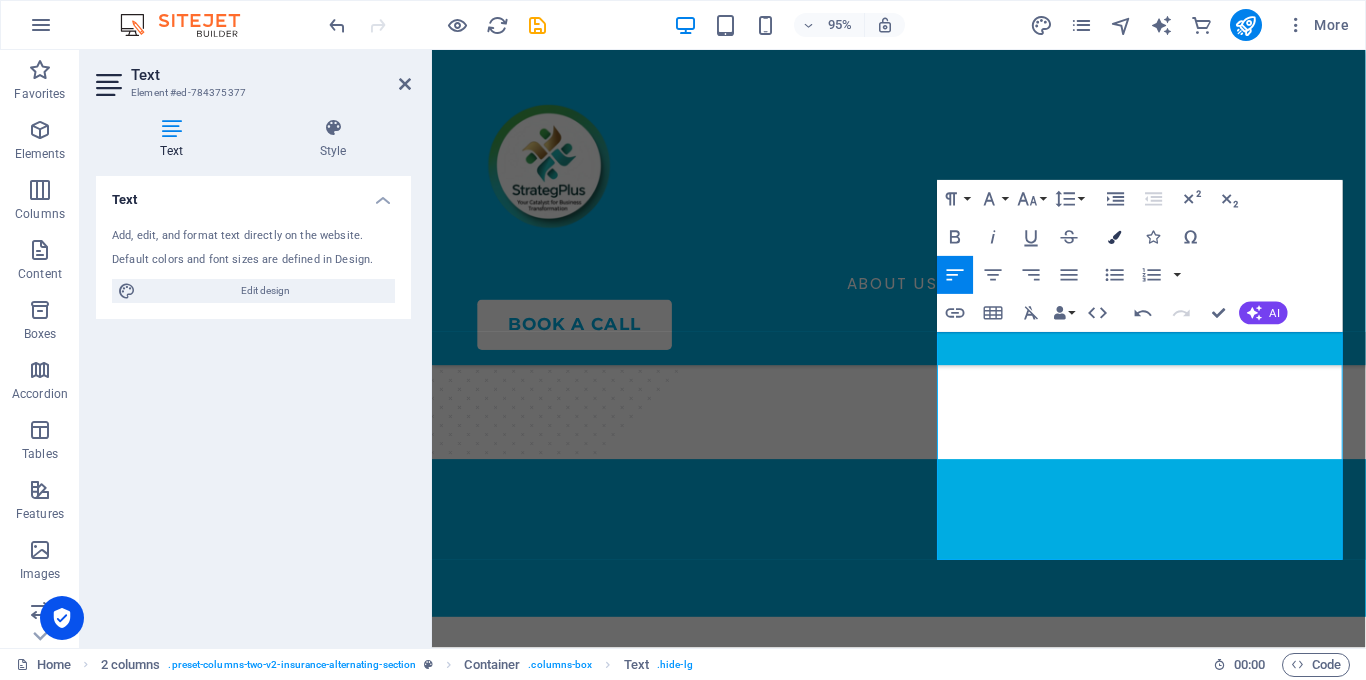 click on "Colors" at bounding box center [1115, 237] 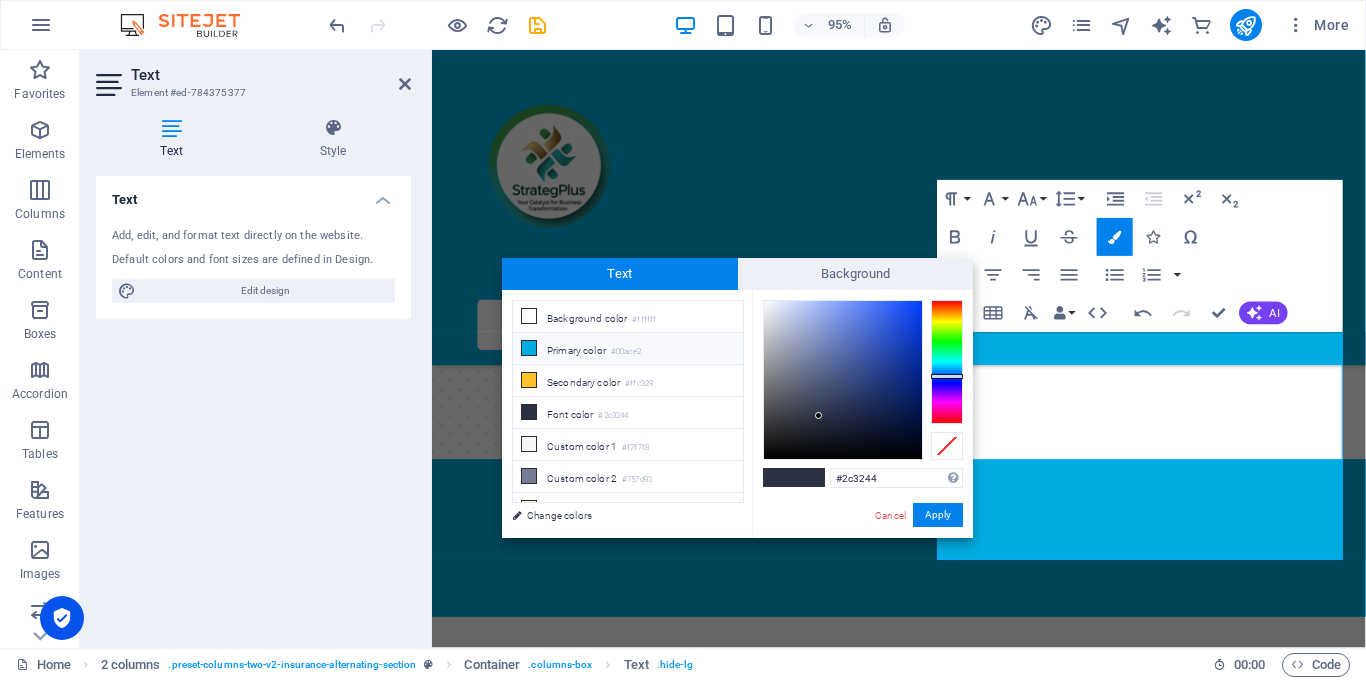 click at bounding box center (529, 348) 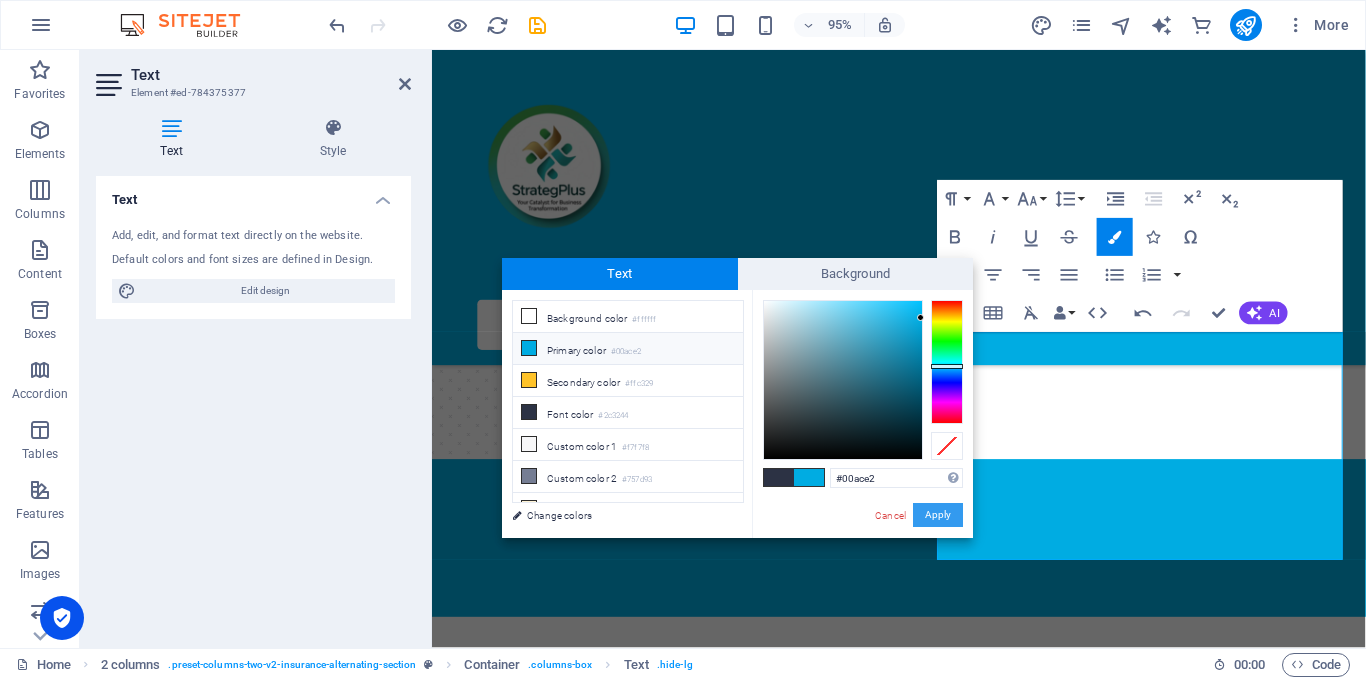 click on "Apply" at bounding box center (938, 515) 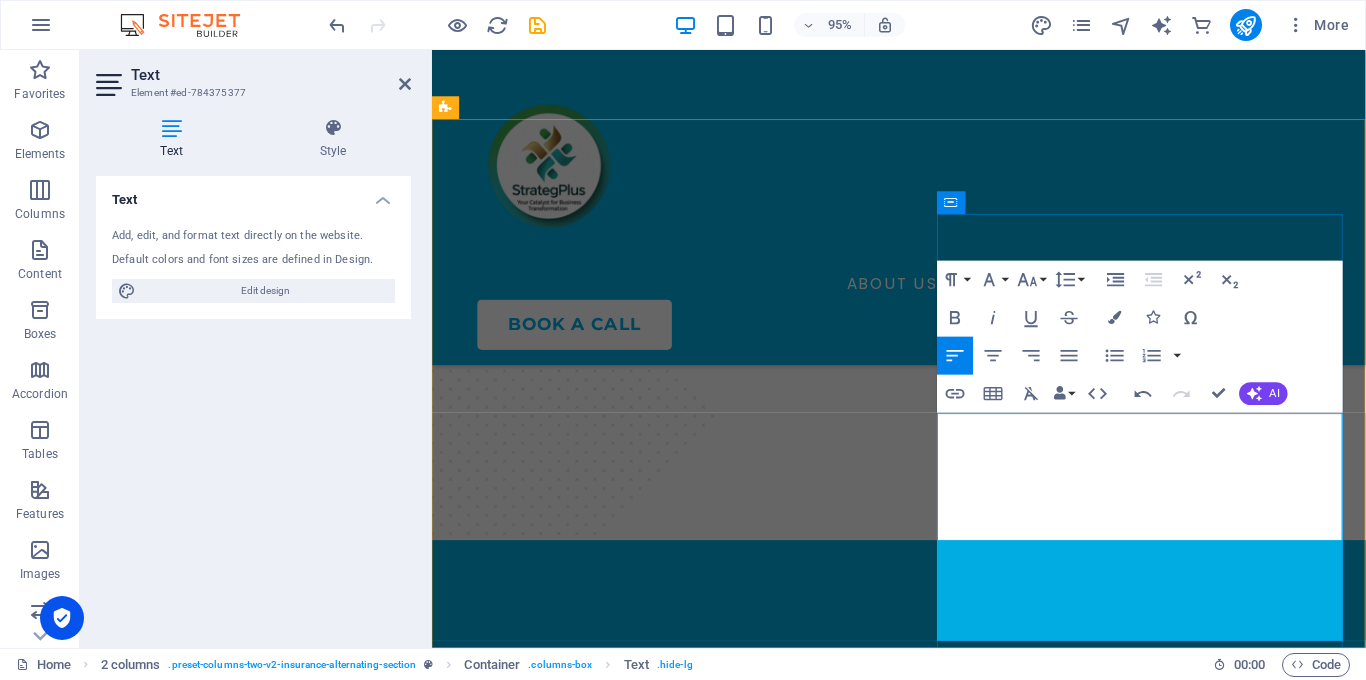 scroll, scrollTop: 3277, scrollLeft: 0, axis: vertical 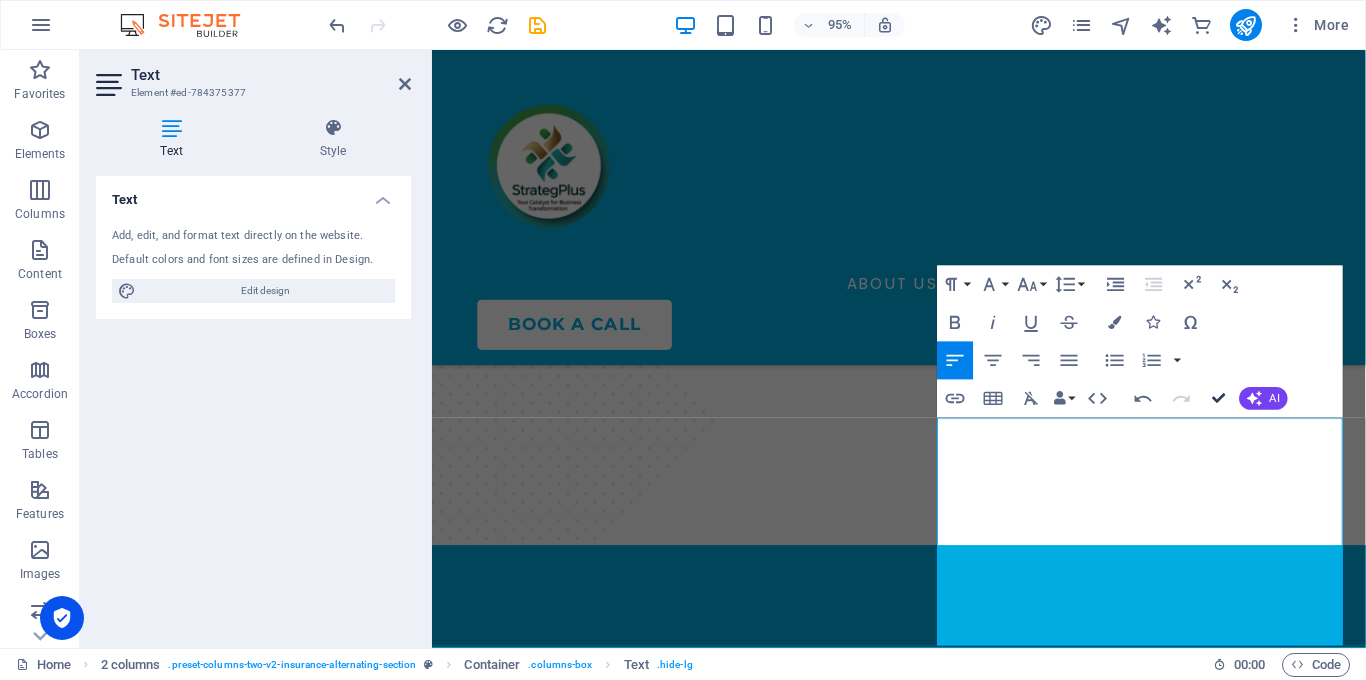drag, startPoint x: 1210, startPoint y: 389, endPoint x: 1265, endPoint y: 428, distance: 67.424034 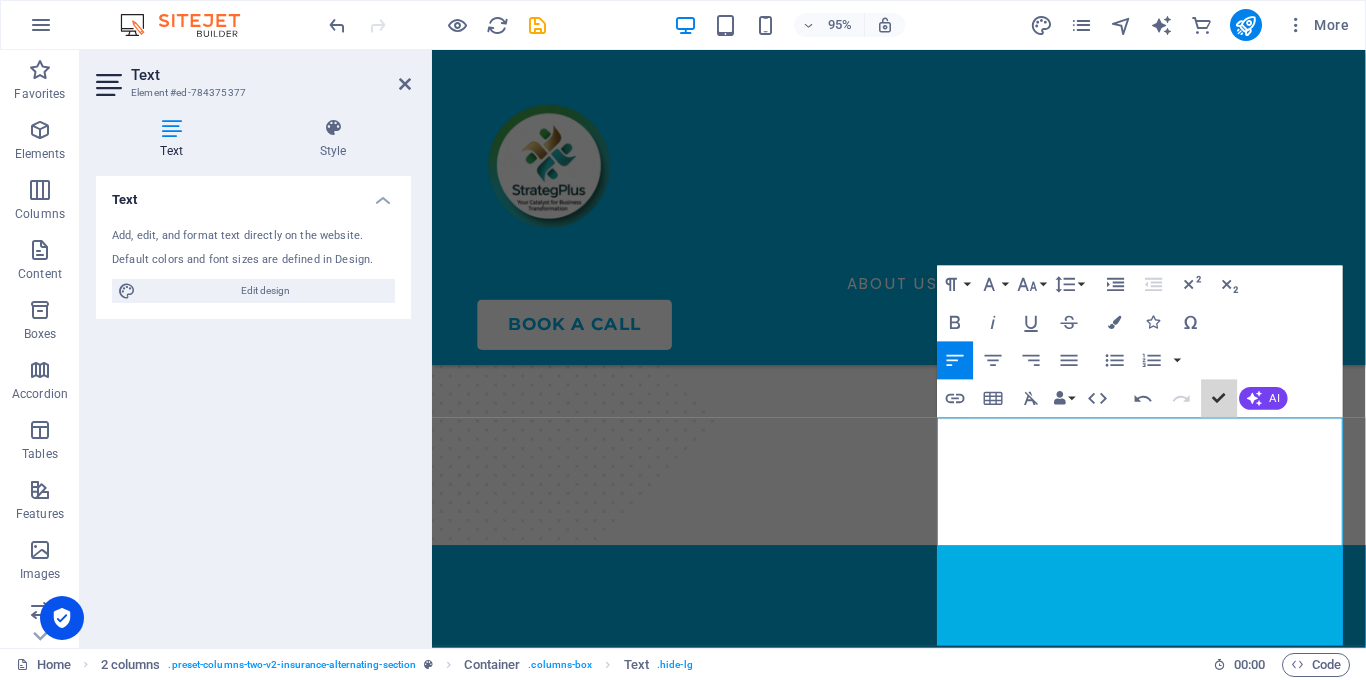 scroll, scrollTop: 3030, scrollLeft: 0, axis: vertical 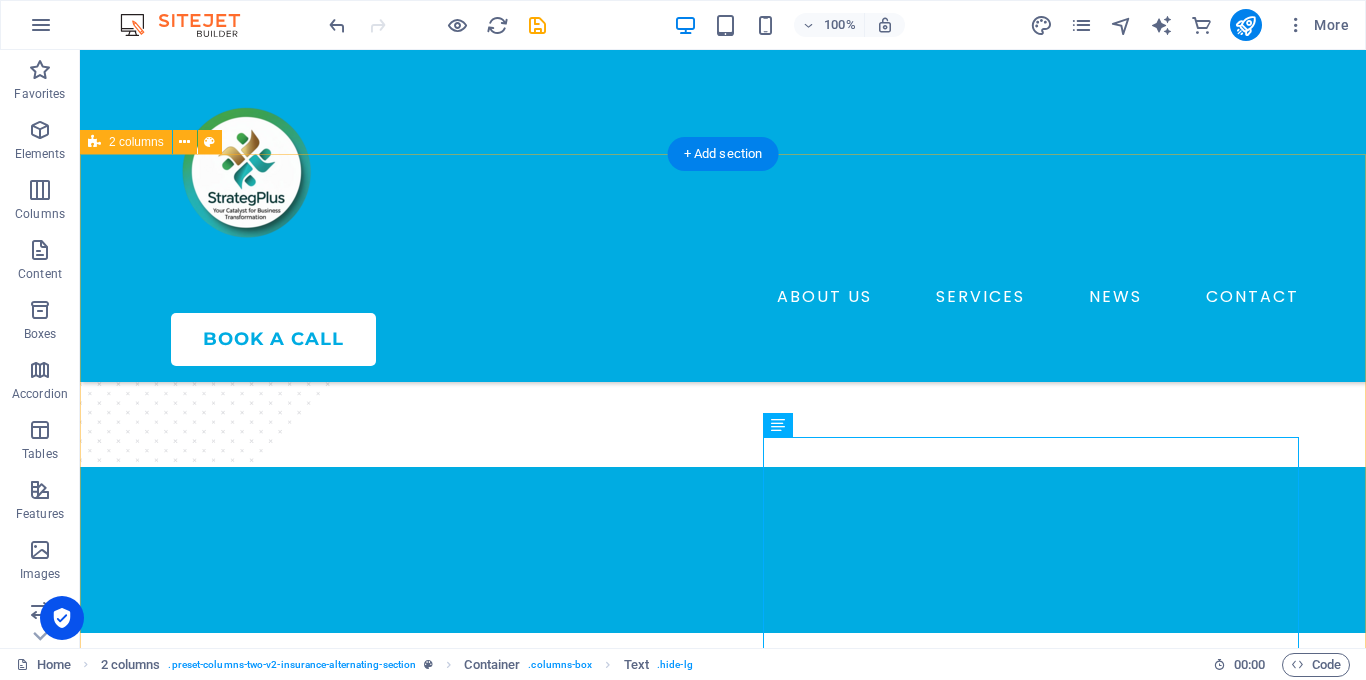 click on "Book Your Consultation  Today Email Us rohit @strategplus.com consulting@strategplus.com Call Us/ WhatsApp: +91 9711194616 talk to an expert" at bounding box center (723, 2776) 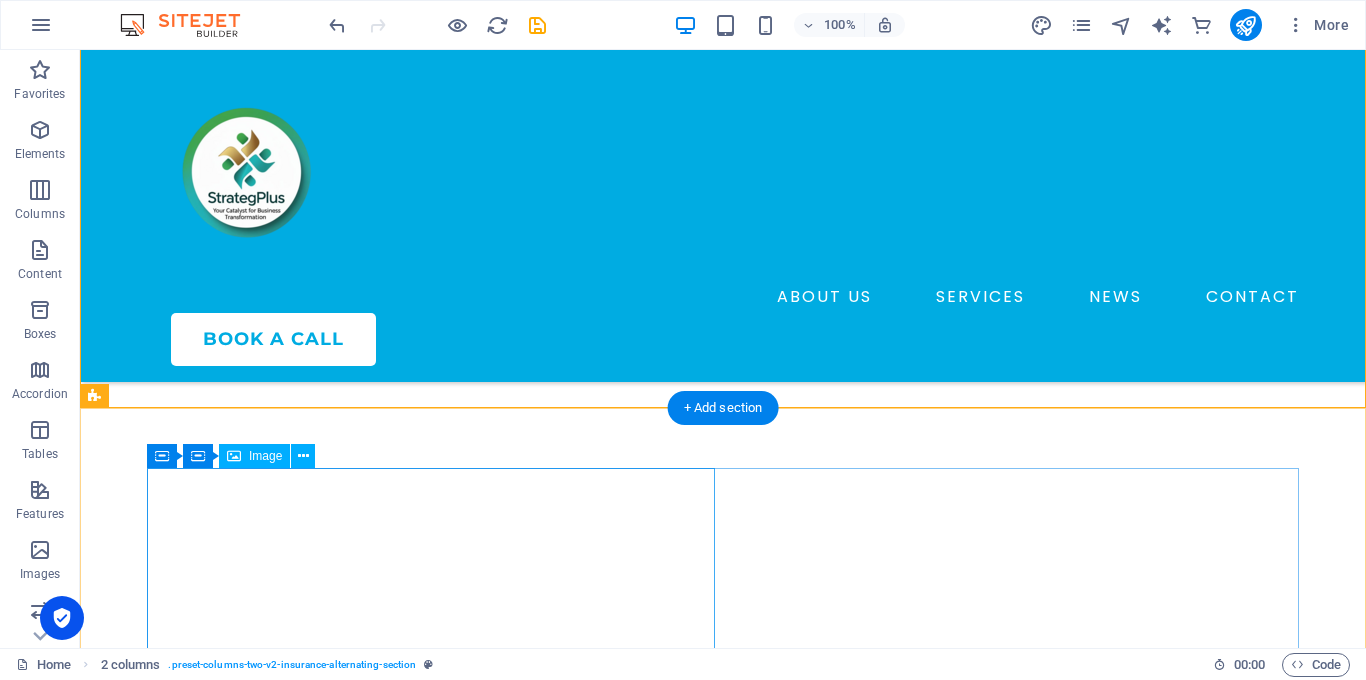 scroll, scrollTop: 3755, scrollLeft: 0, axis: vertical 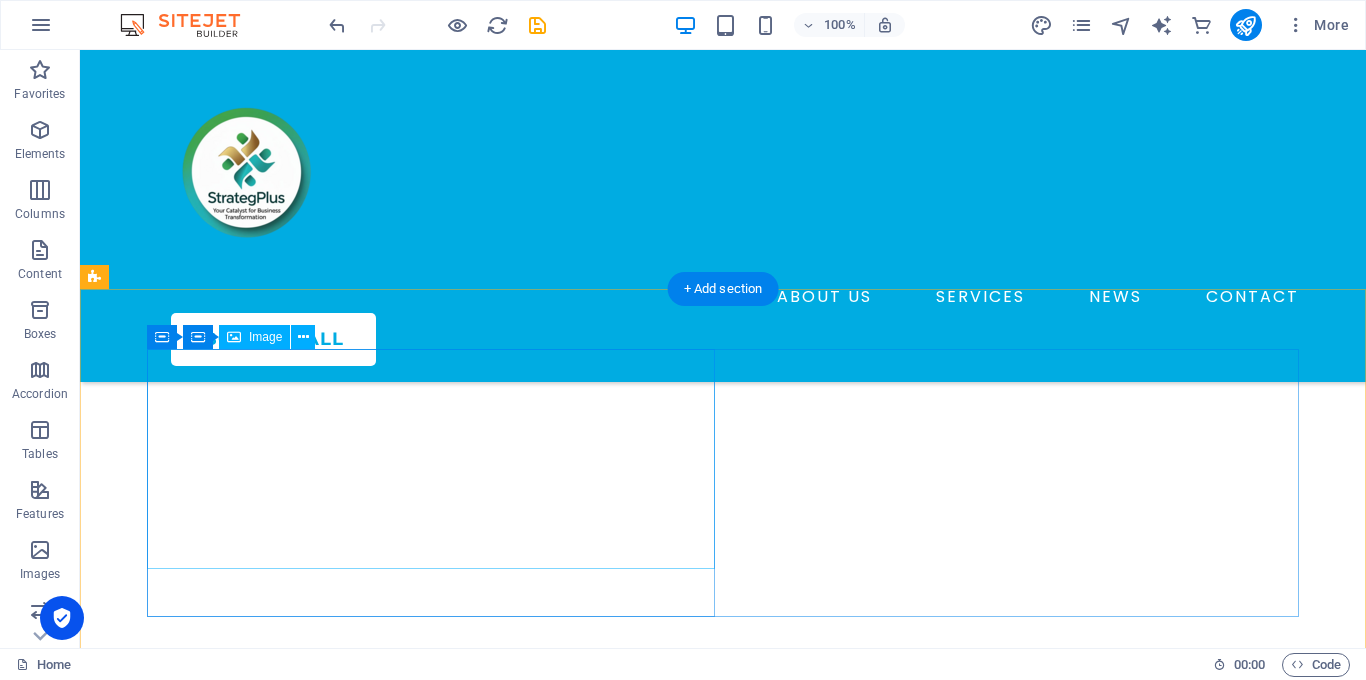 click at bounding box center (431, 2899) 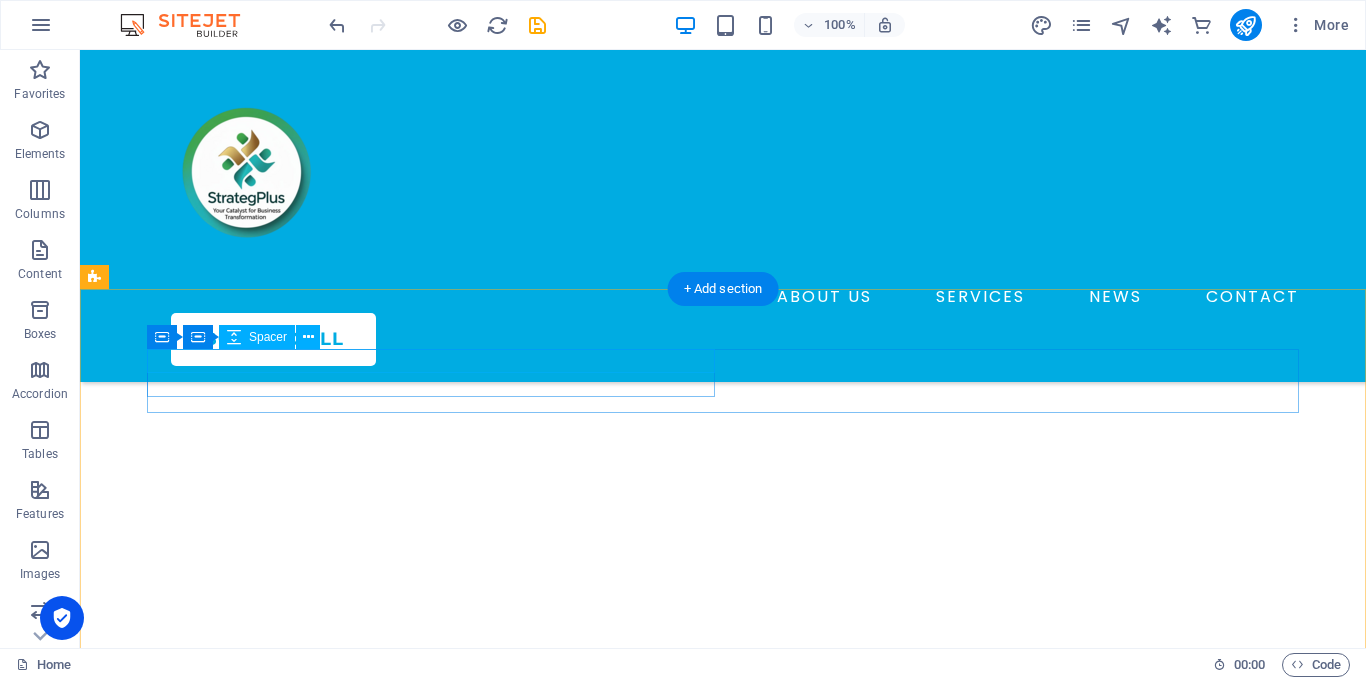 click at bounding box center (431, 2801) 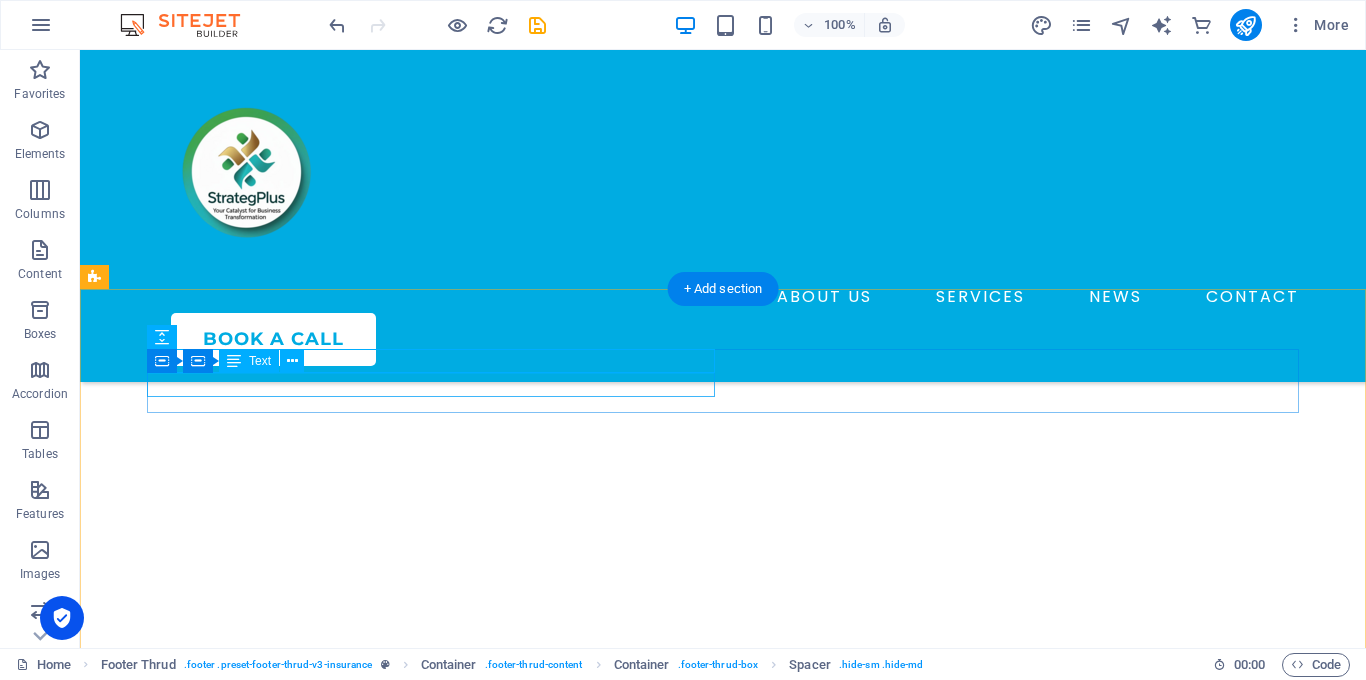 click on "Privacy Policy         Legal Notice" at bounding box center [431, 2825] 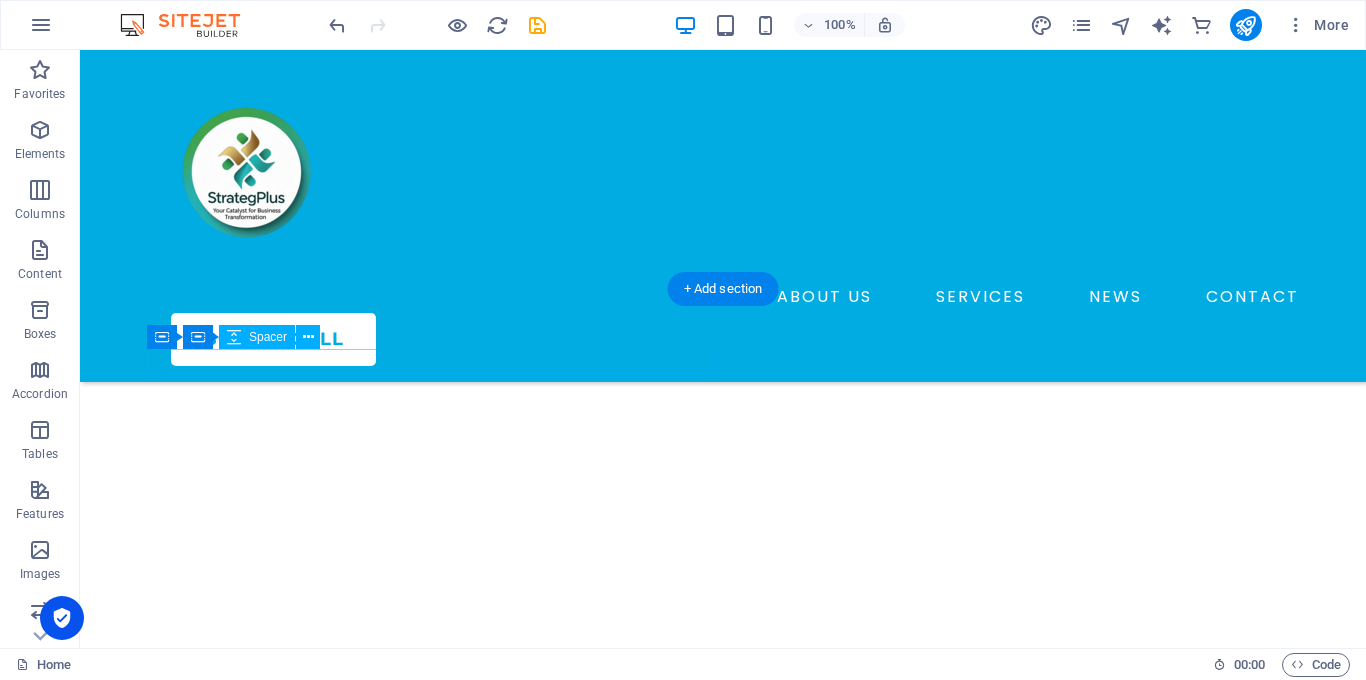 click at bounding box center [431, 2801] 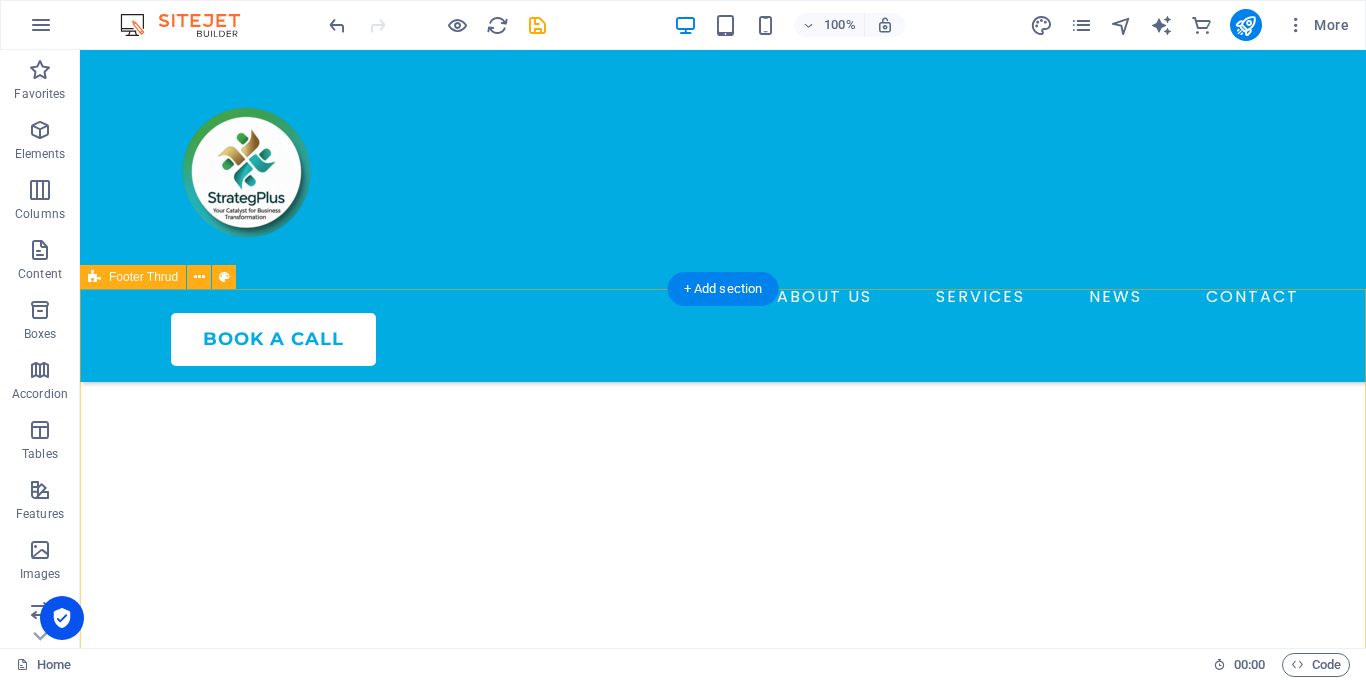 click on "Drop content here or  Add elements  Paste clipboard ABOUT US SERVICES NEWS CONTACT PRIVACY POLICY LEGAL NOTICE
2023  strategplus.com  All rights reserved Drop content here or  Add elements  Paste clipboard" at bounding box center [723, 3014] 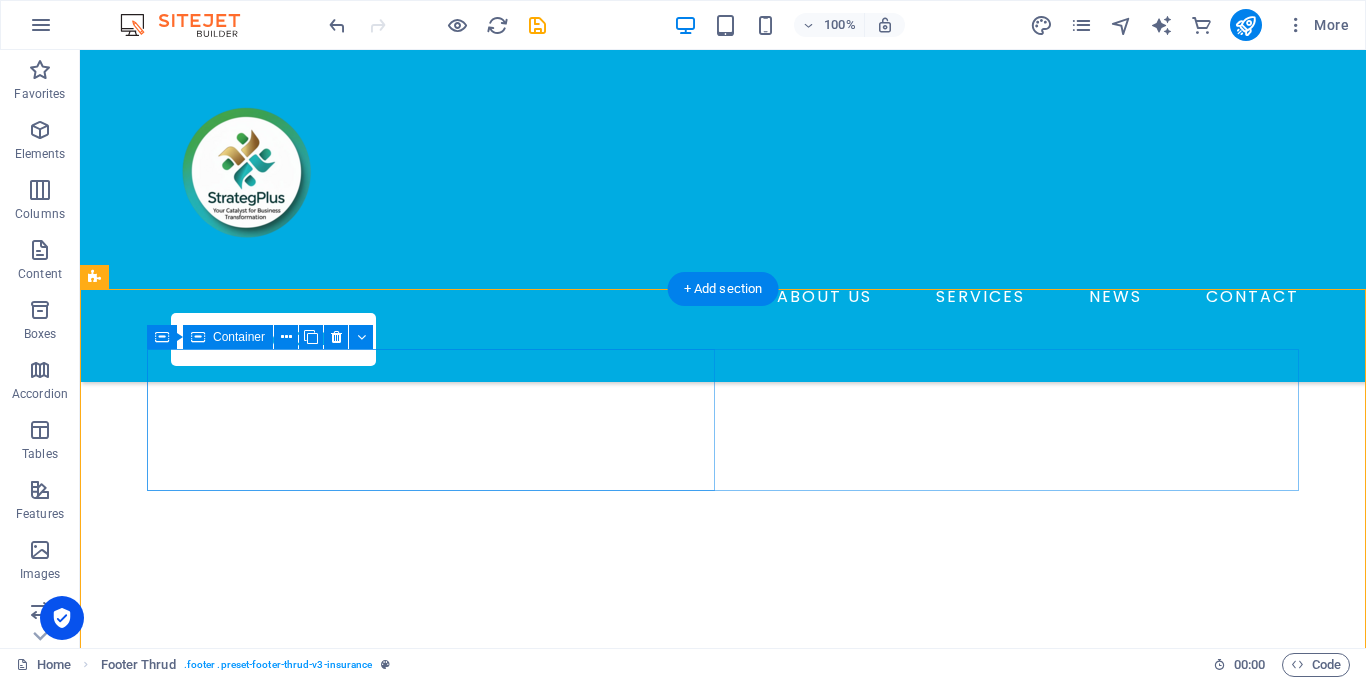 click on "Add elements" at bounding box center (372, 2890) 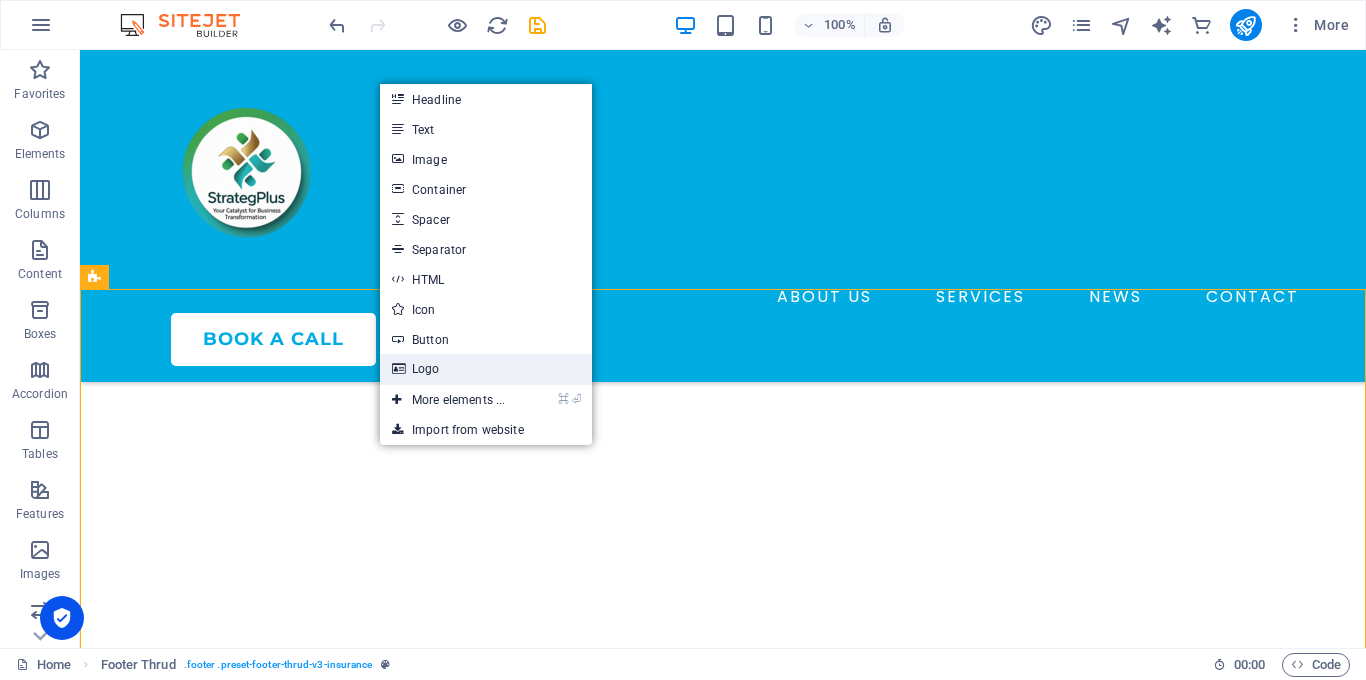 click on "Logo" at bounding box center (486, 369) 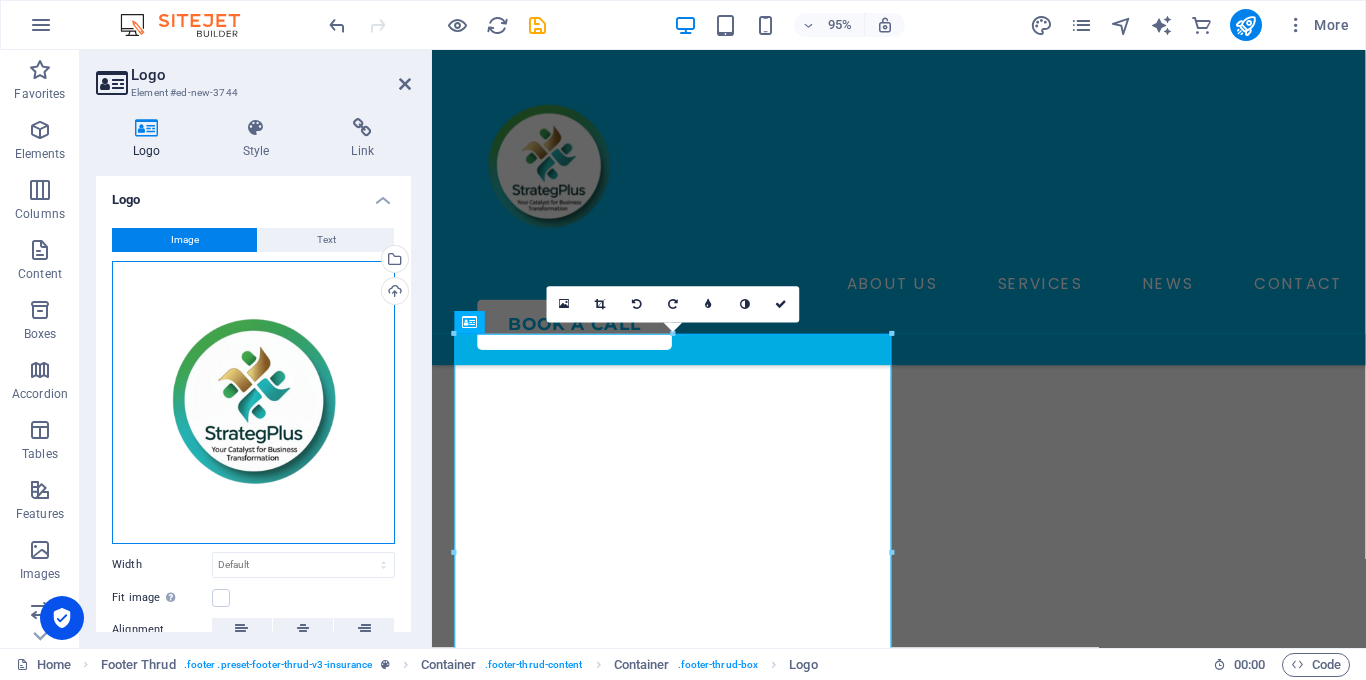 click on "Drag files here, click to choose files or select files from Files or our free stock photos & videos" at bounding box center (253, 402) 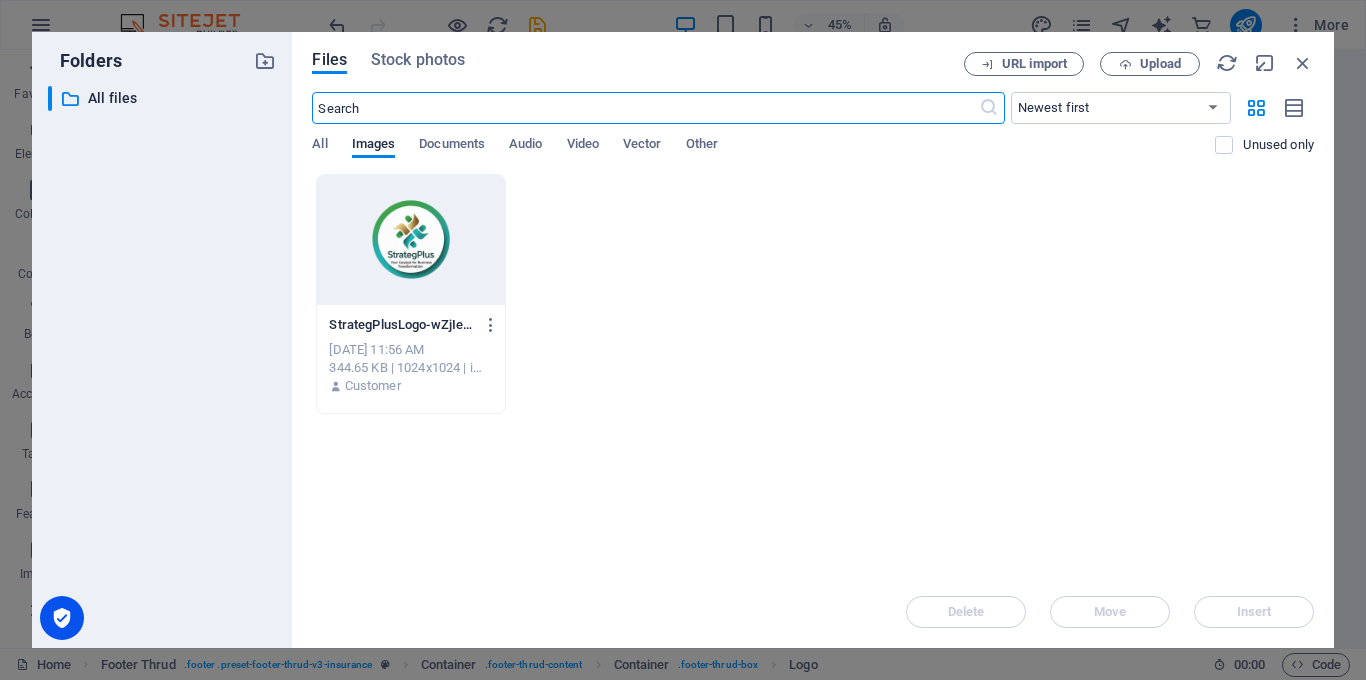 click at bounding box center [410, 240] 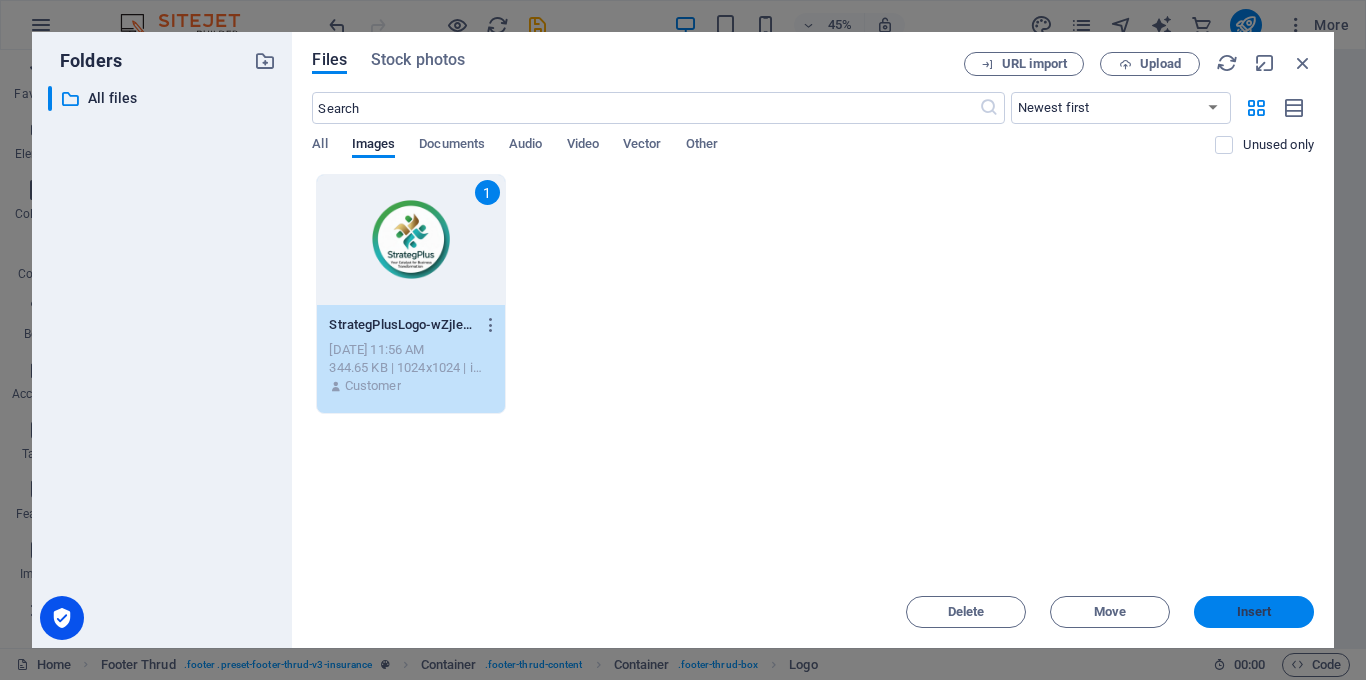 click on "Insert" at bounding box center (1254, 612) 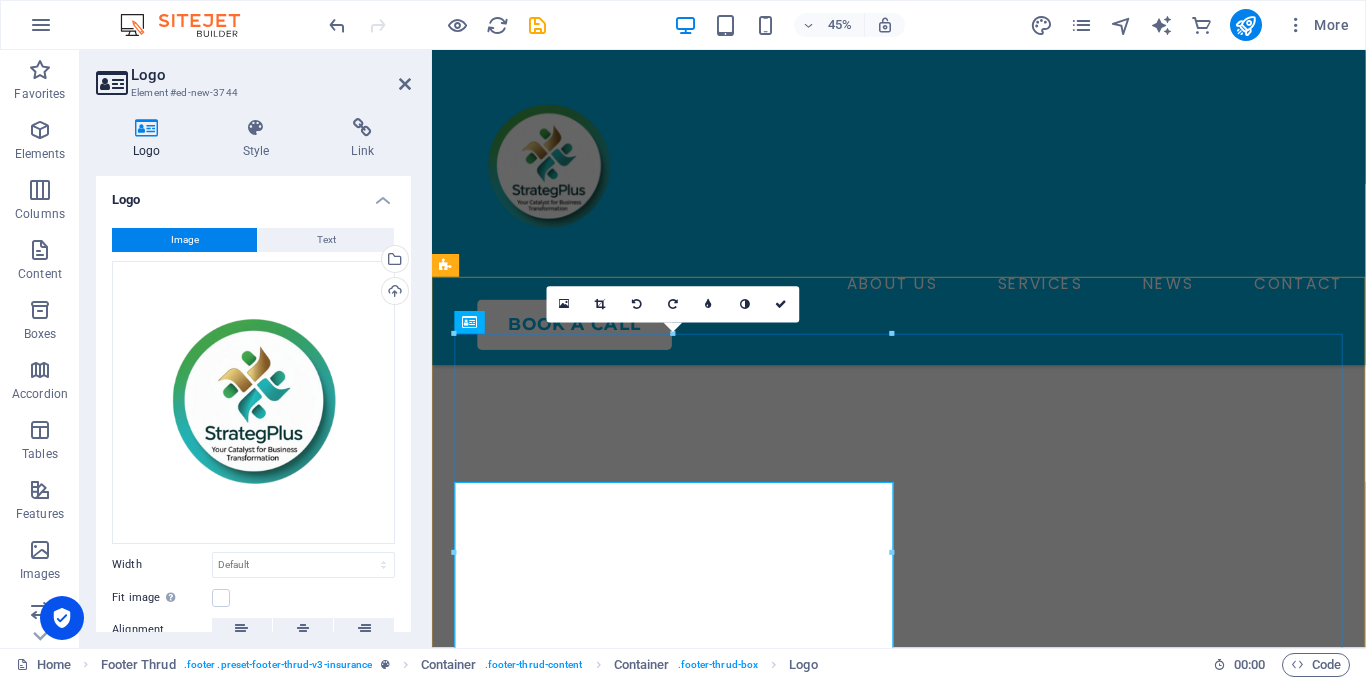 scroll, scrollTop: 3976, scrollLeft: 0, axis: vertical 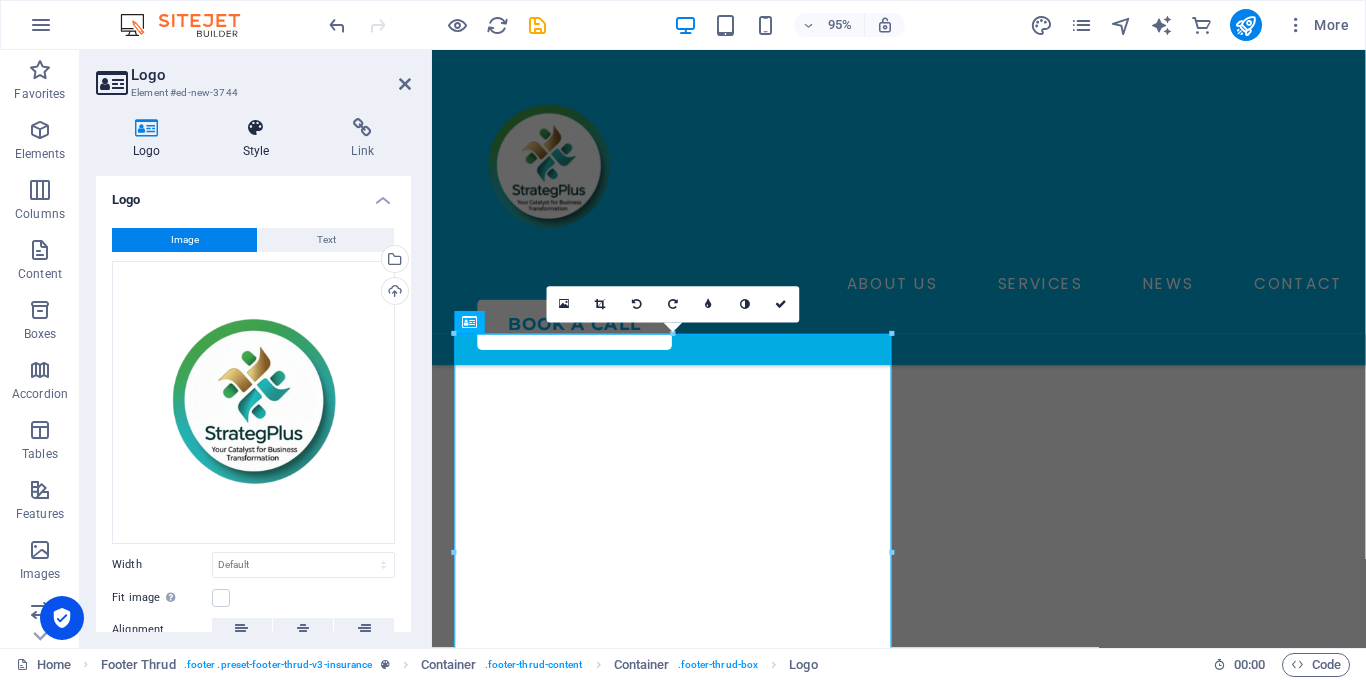 click on "Style" at bounding box center (260, 139) 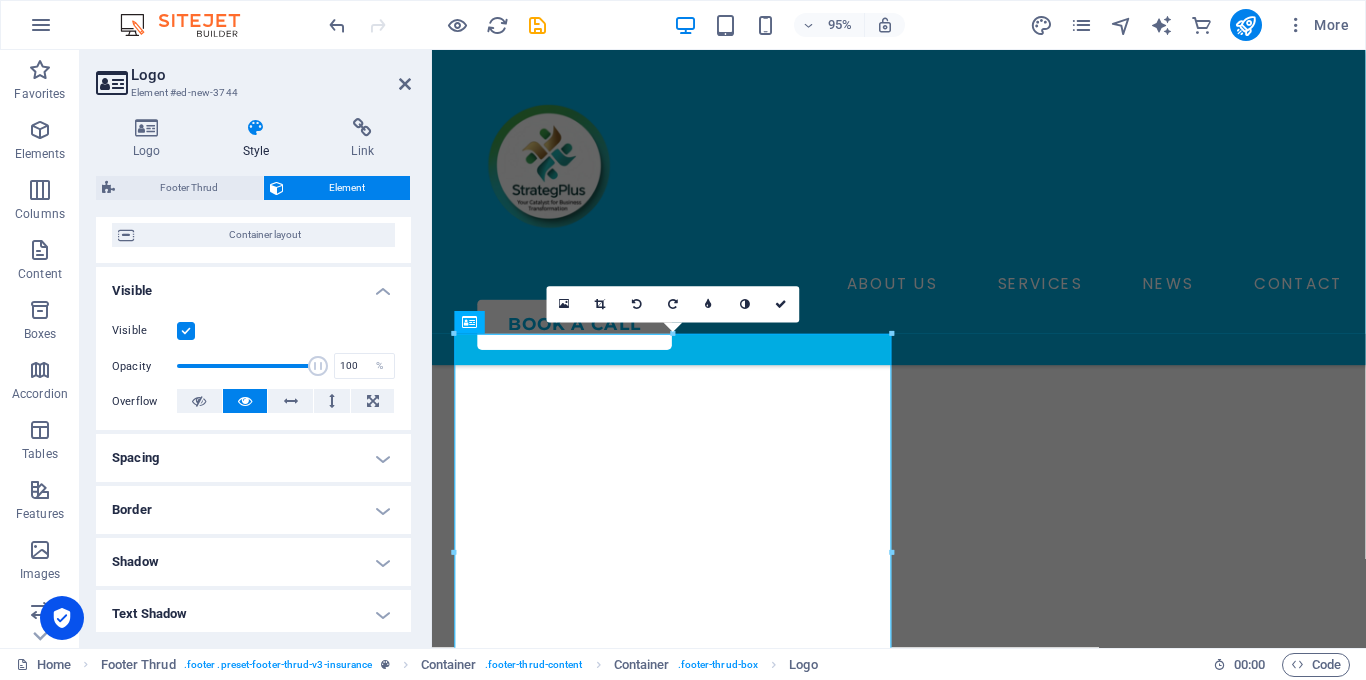 scroll, scrollTop: 0, scrollLeft: 0, axis: both 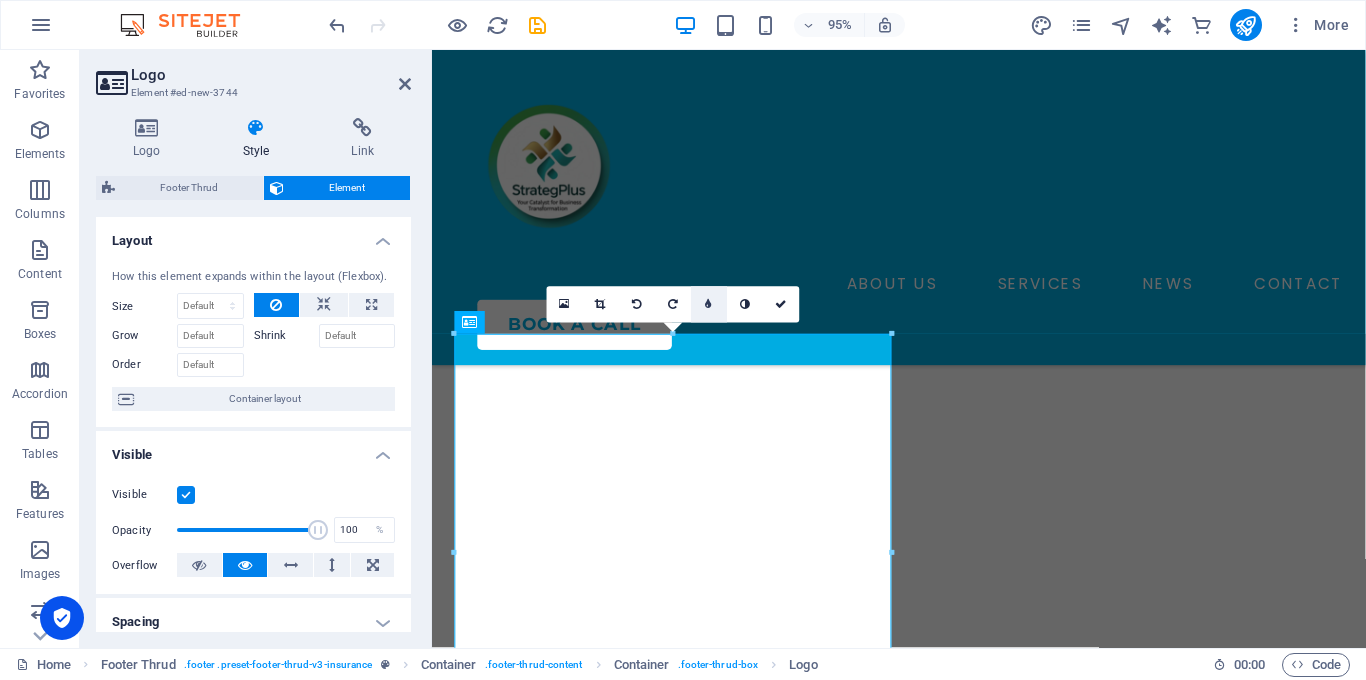 click at bounding box center (709, 305) 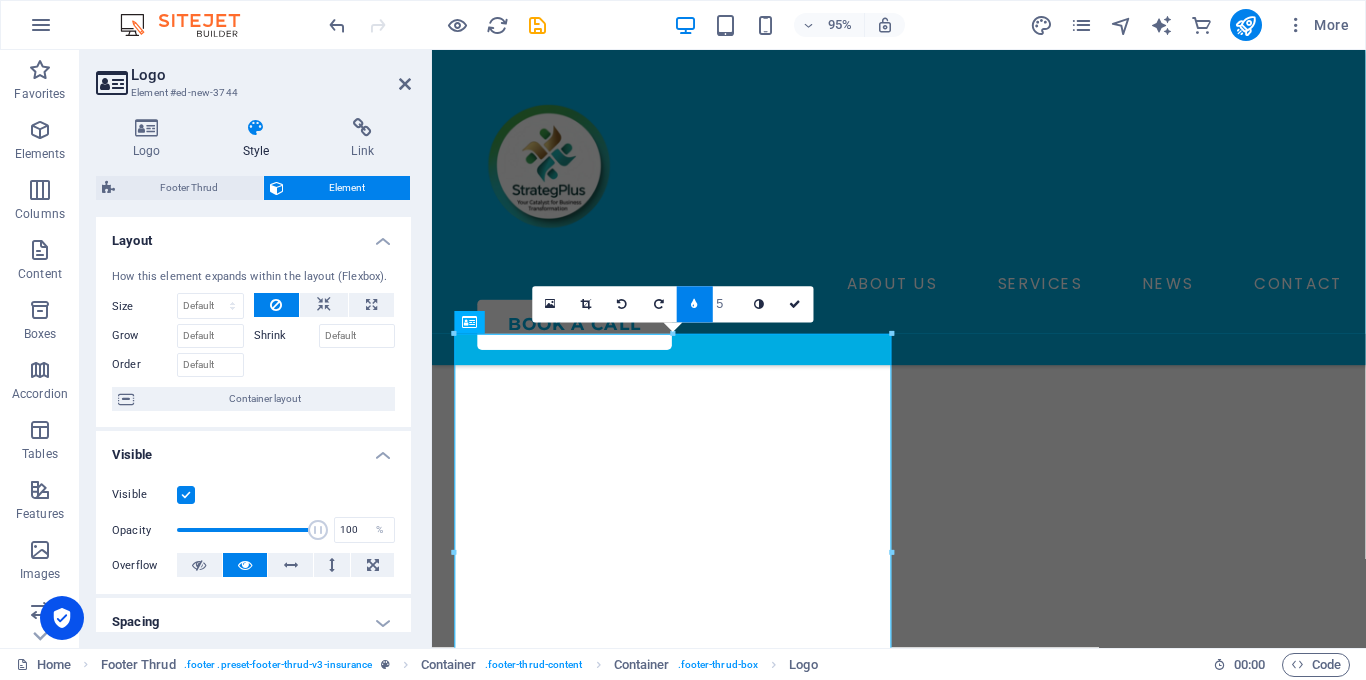 click at bounding box center [695, 305] 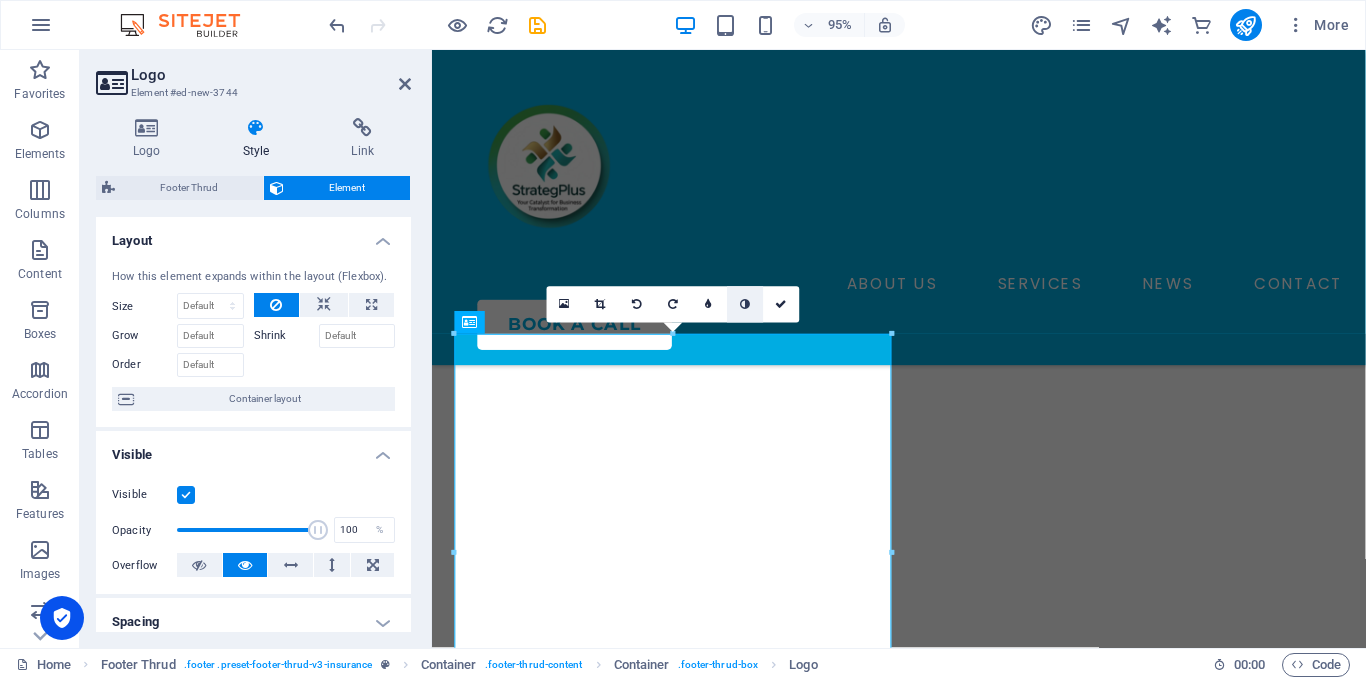 click at bounding box center [745, 305] 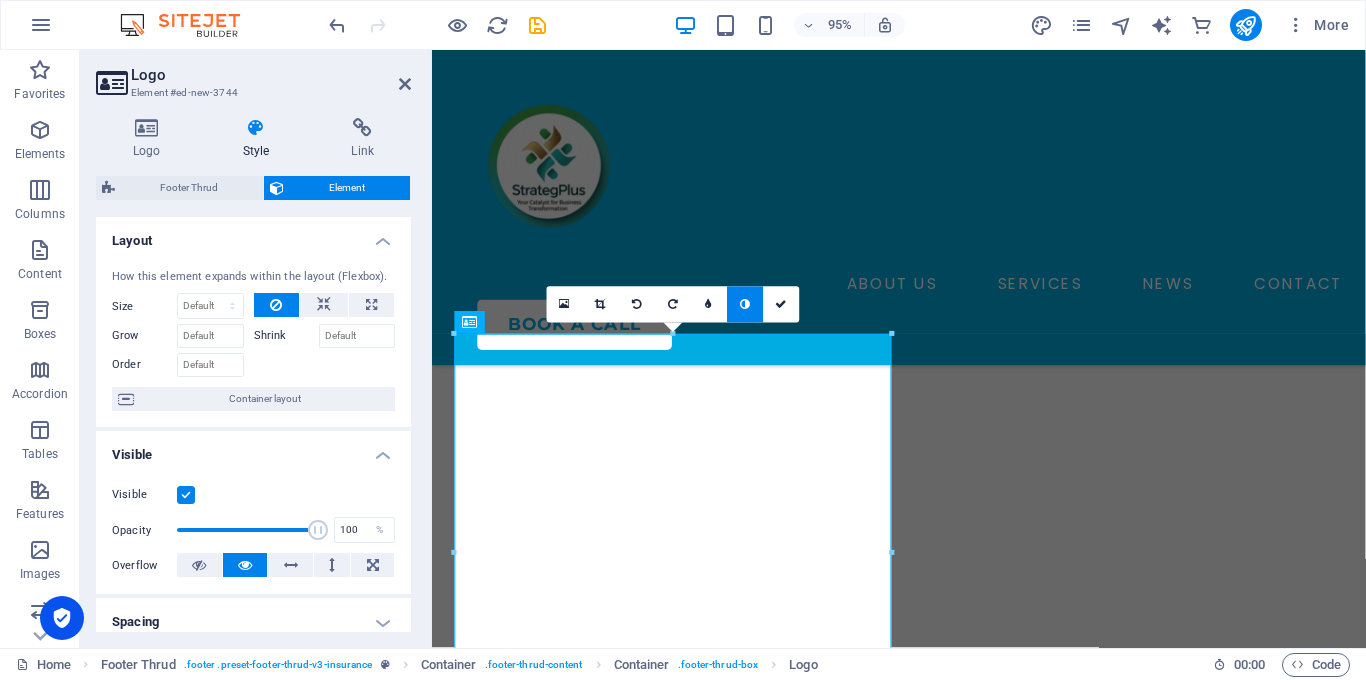 click at bounding box center (745, 305) 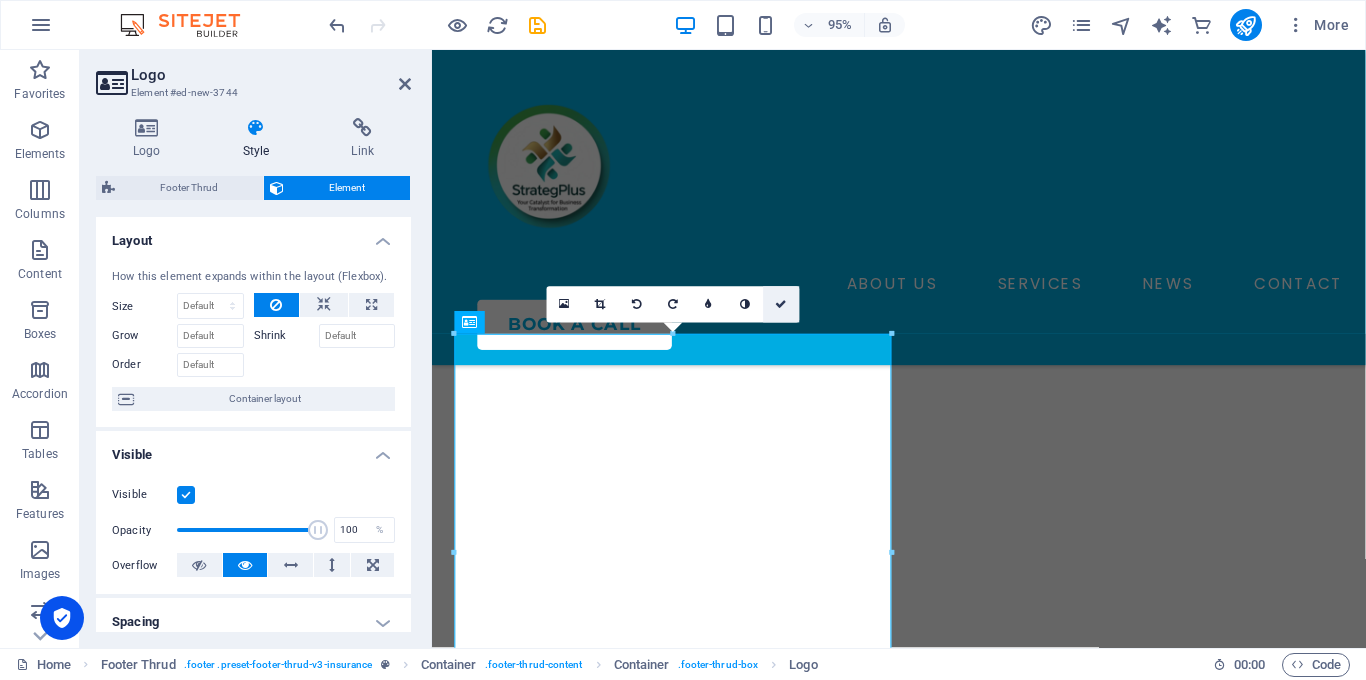 click at bounding box center (781, 305) 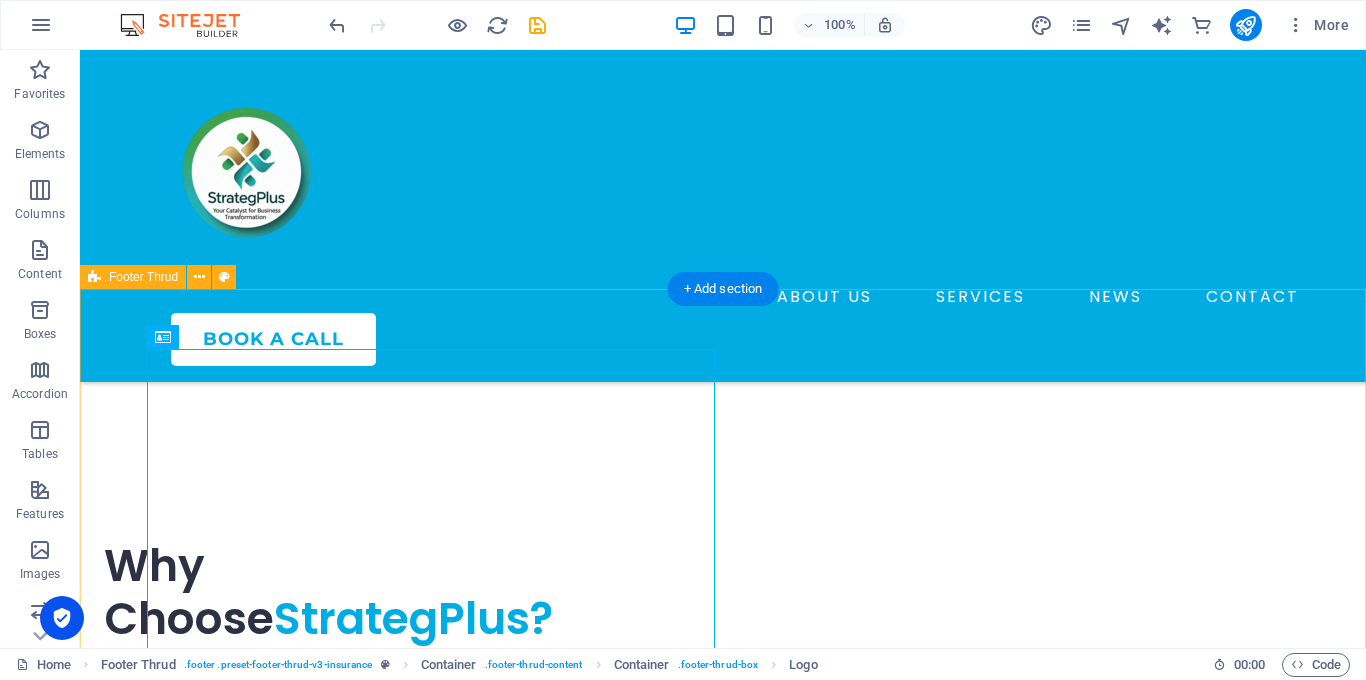 scroll, scrollTop: 3755, scrollLeft: 0, axis: vertical 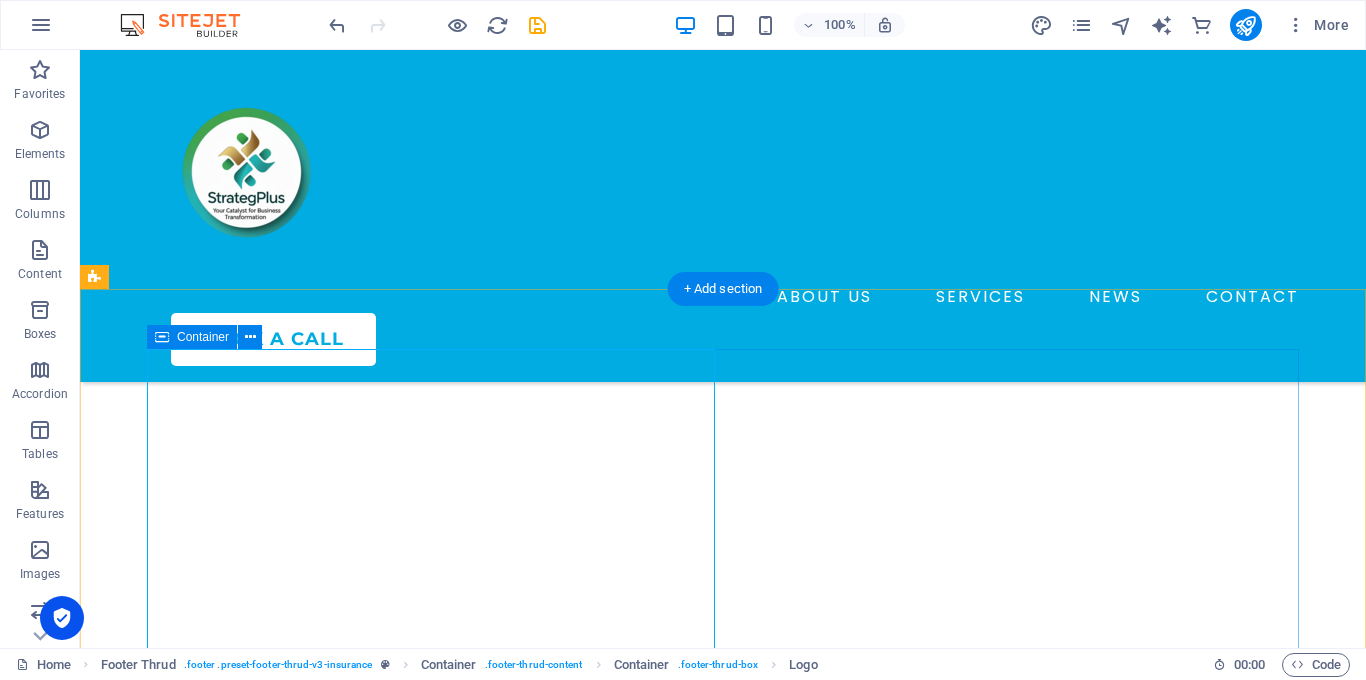 click on "ABOUT US SERVICES NEWS CONTACT PRIVACY POLICY LEGAL NOTICE" at bounding box center [723, 3468] 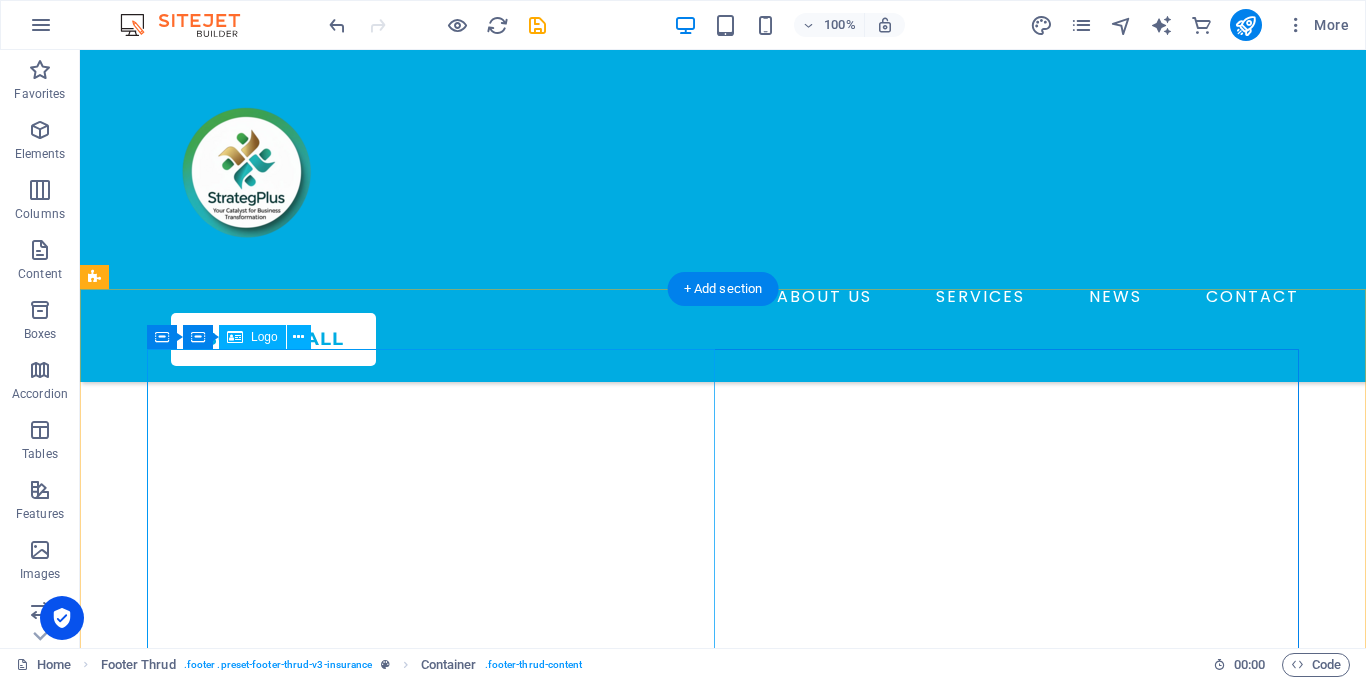 click at bounding box center (431, 3432) 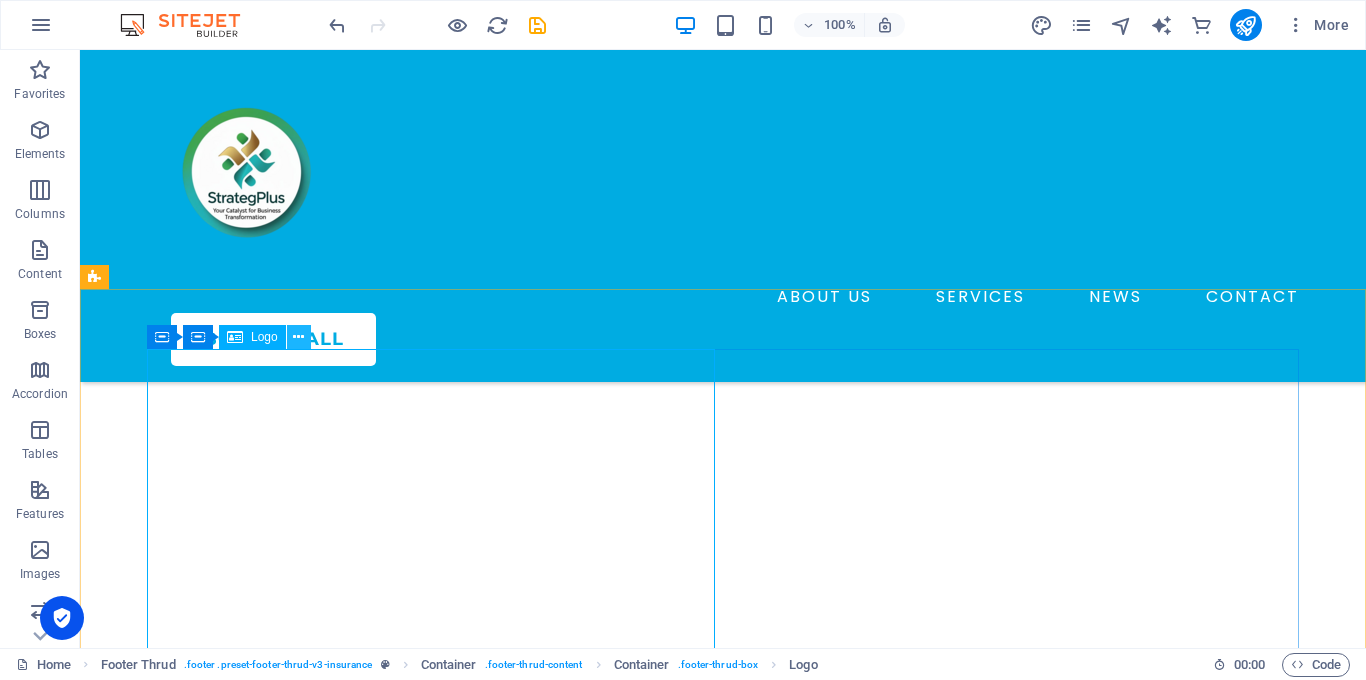 click at bounding box center [298, 337] 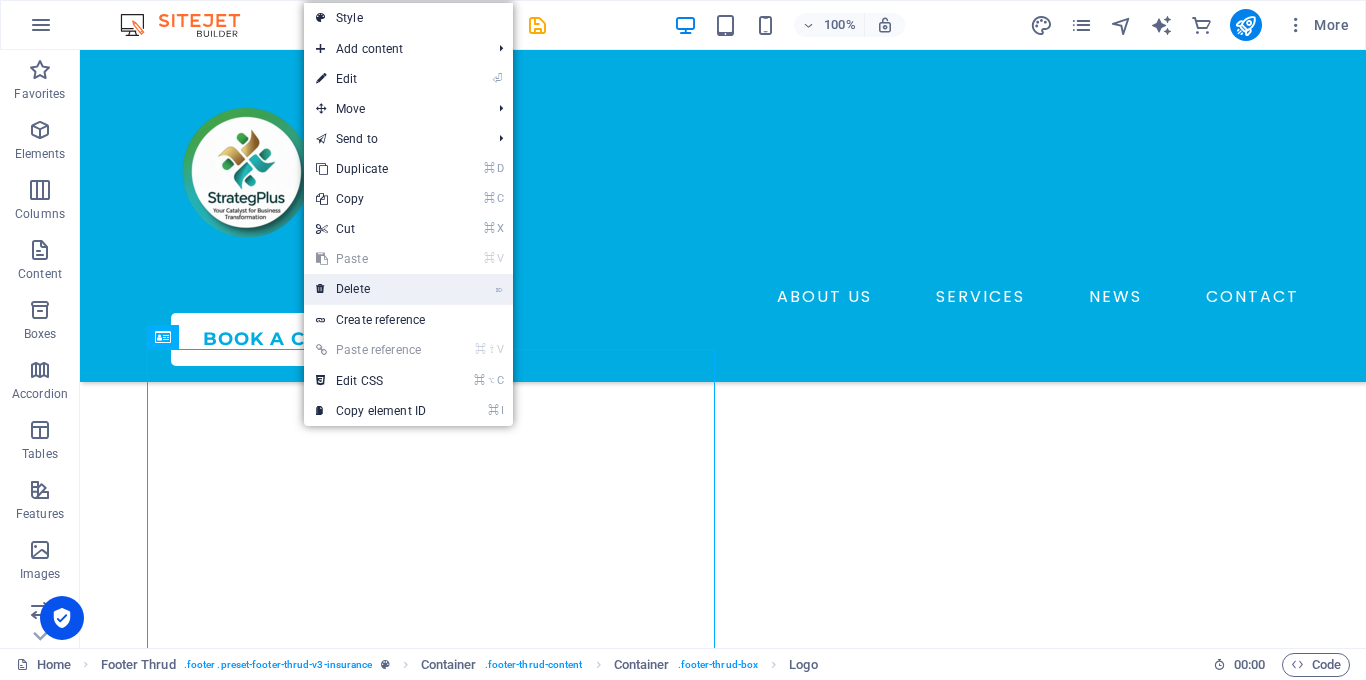 click on "⌦  Delete" at bounding box center [371, 289] 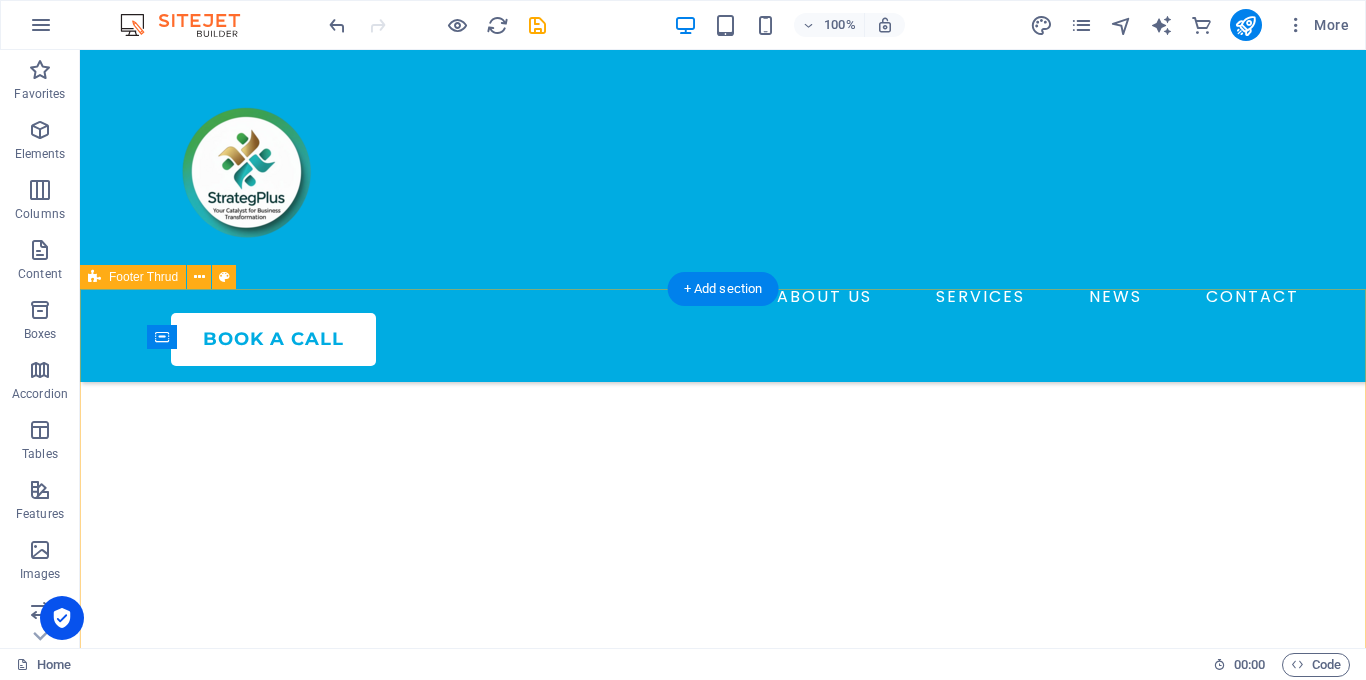 click on "Drop content here or  Add elements  Paste clipboard ABOUT US SERVICES NEWS CONTACT PRIVACY POLICY LEGAL NOTICE
2023  strategplus.com  All rights reserved Drop content here or  Add elements  Paste clipboard" at bounding box center [723, 3014] 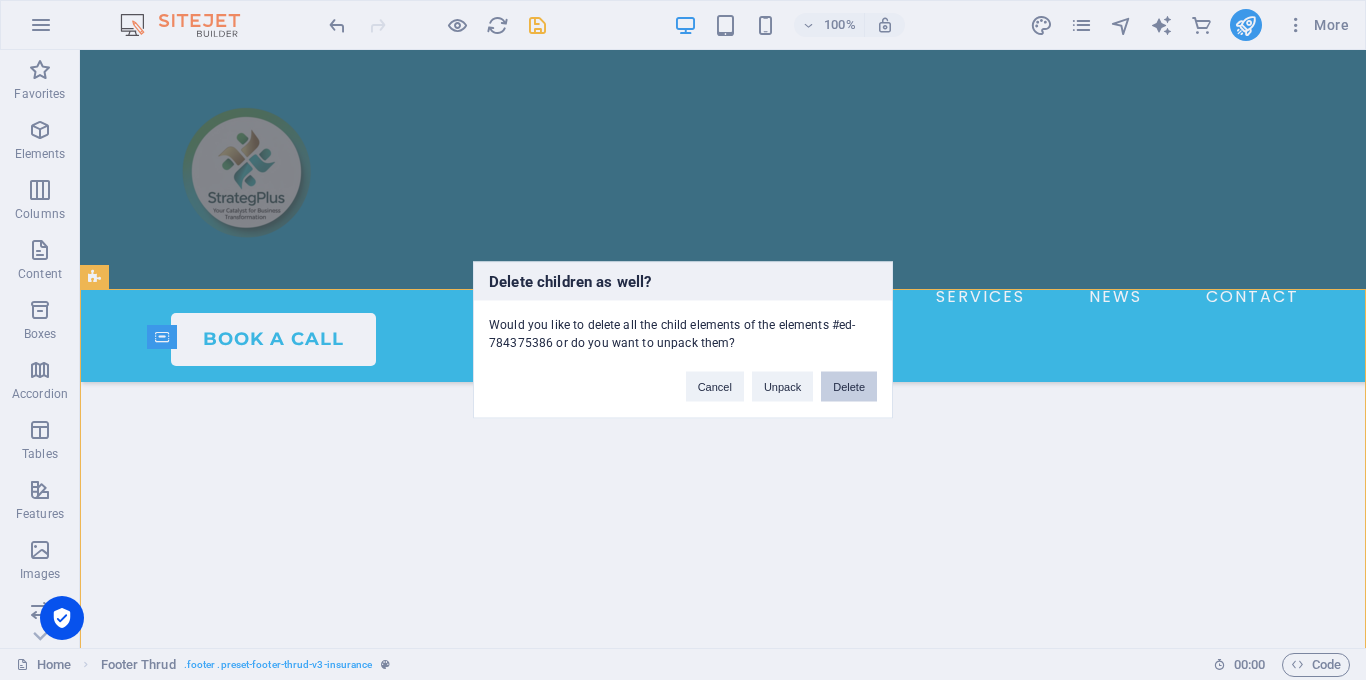 click on "Delete" at bounding box center [849, 387] 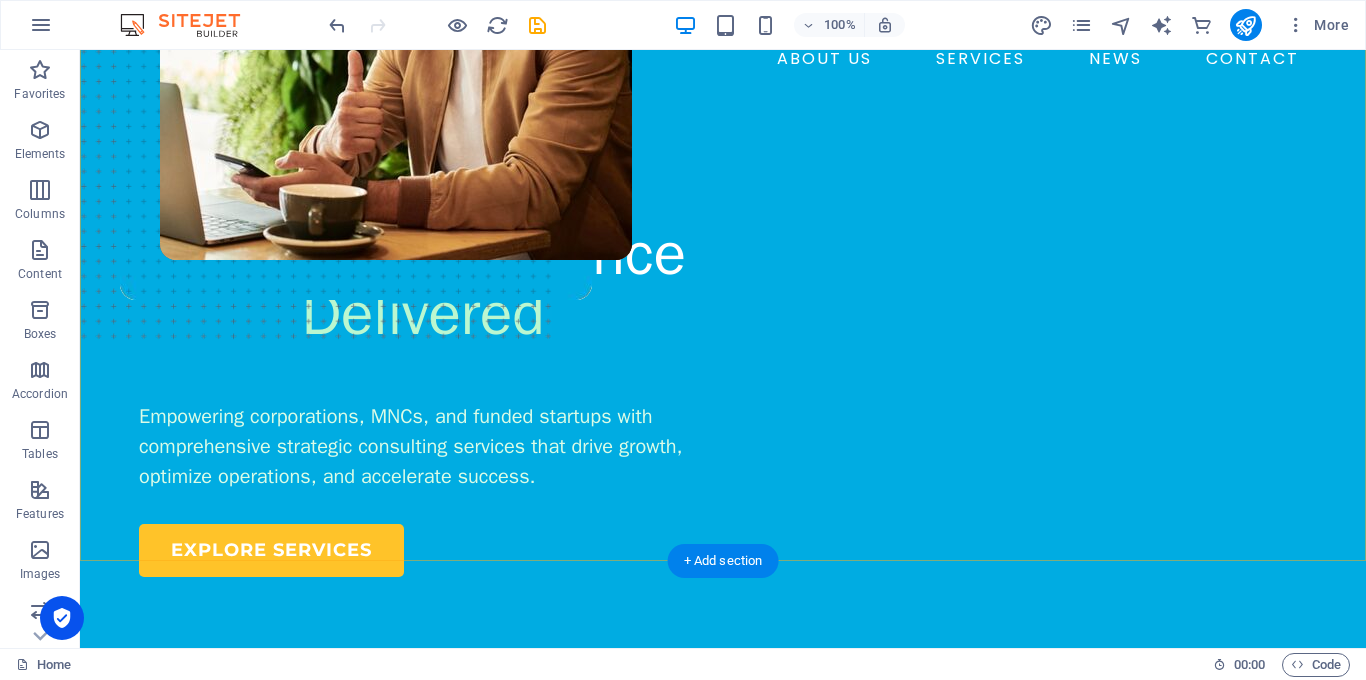 scroll, scrollTop: 0, scrollLeft: 0, axis: both 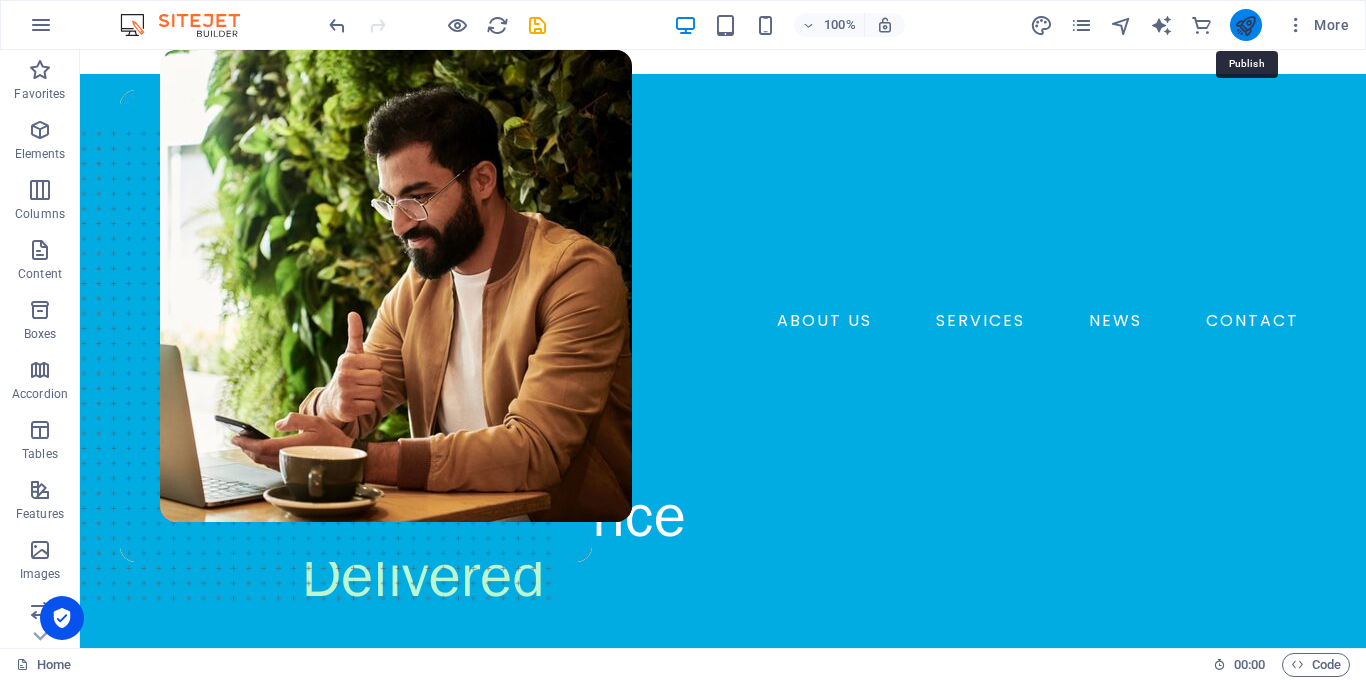 click at bounding box center [1245, 25] 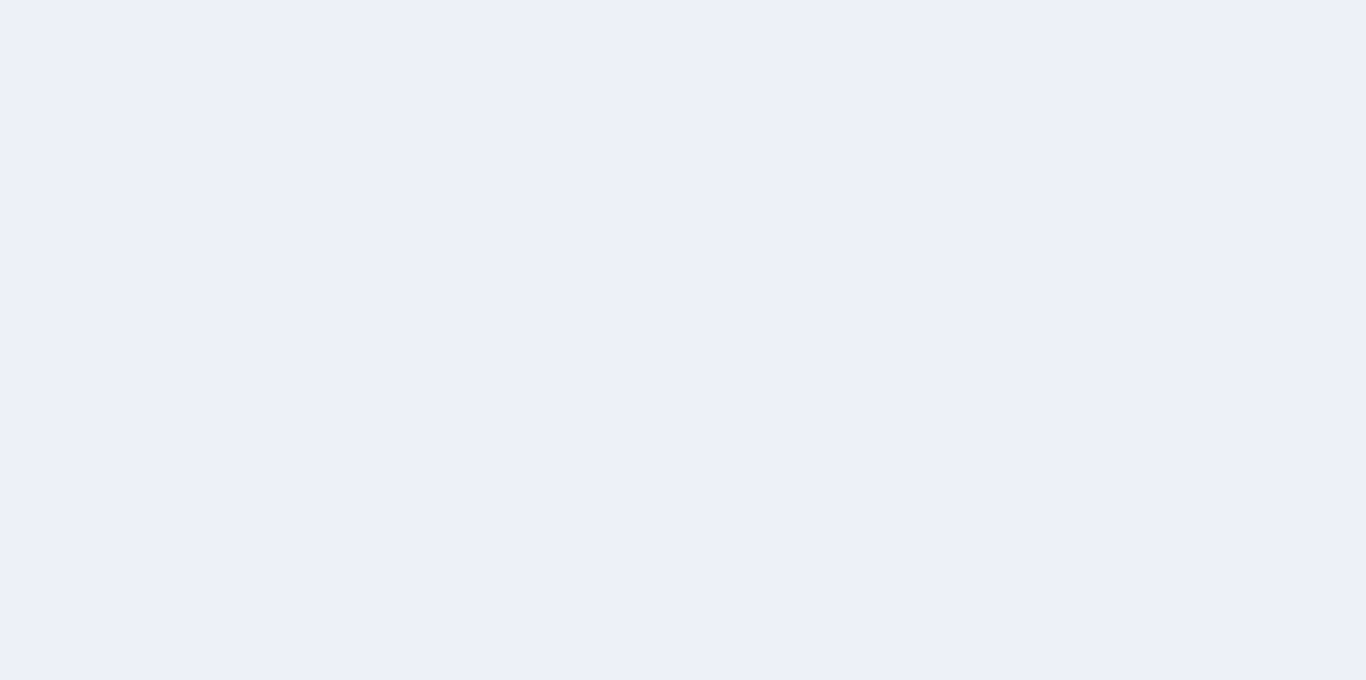 scroll, scrollTop: 0, scrollLeft: 0, axis: both 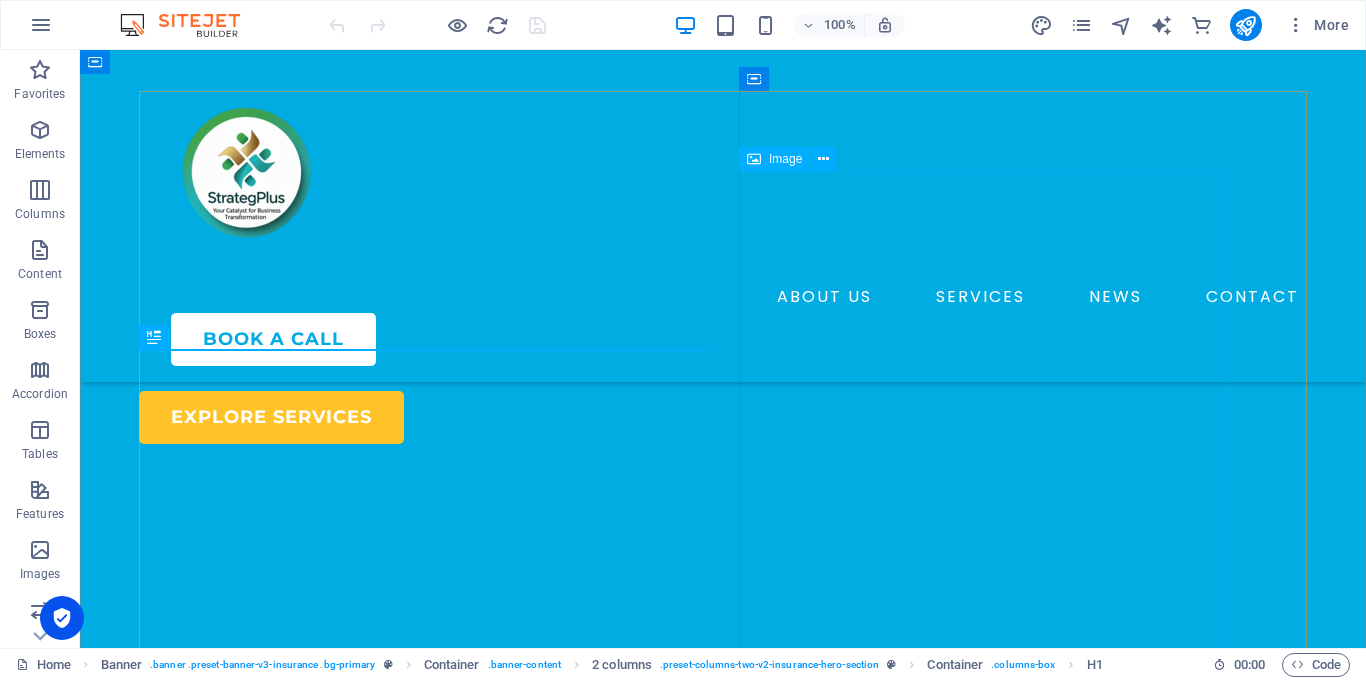 click at bounding box center (683, 79) 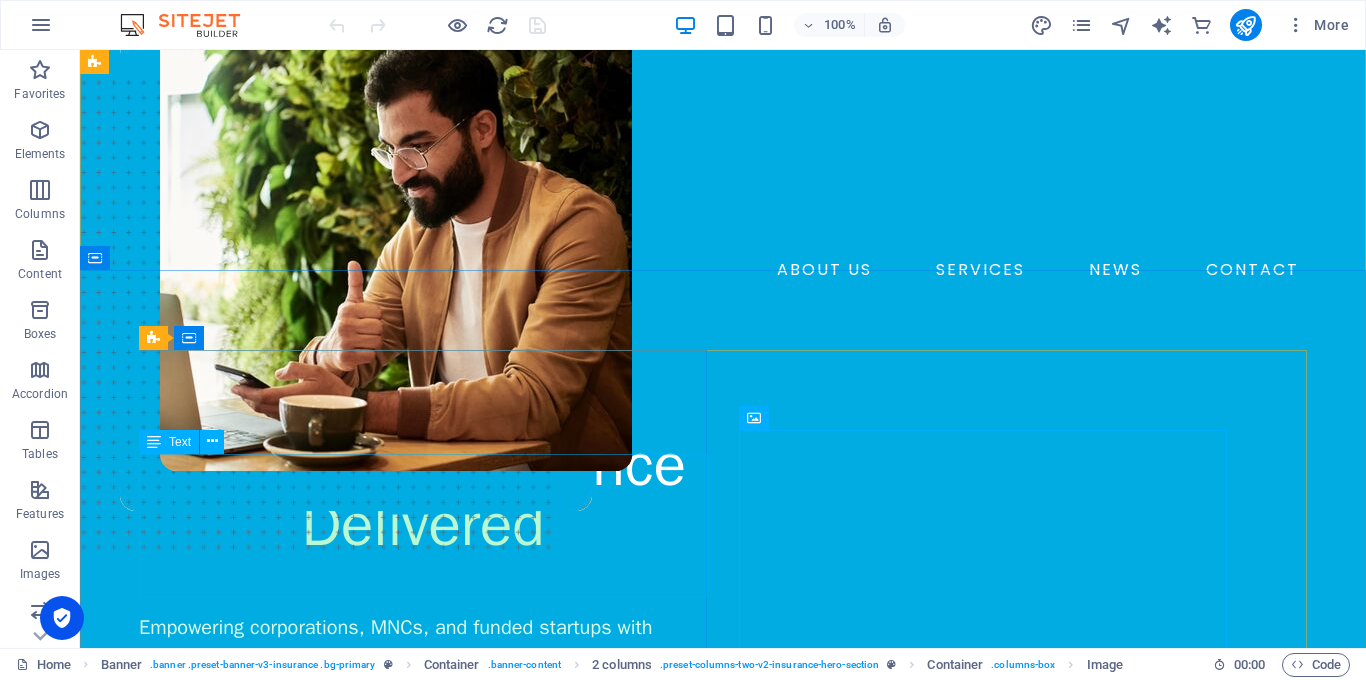 scroll, scrollTop: 53, scrollLeft: 0, axis: vertical 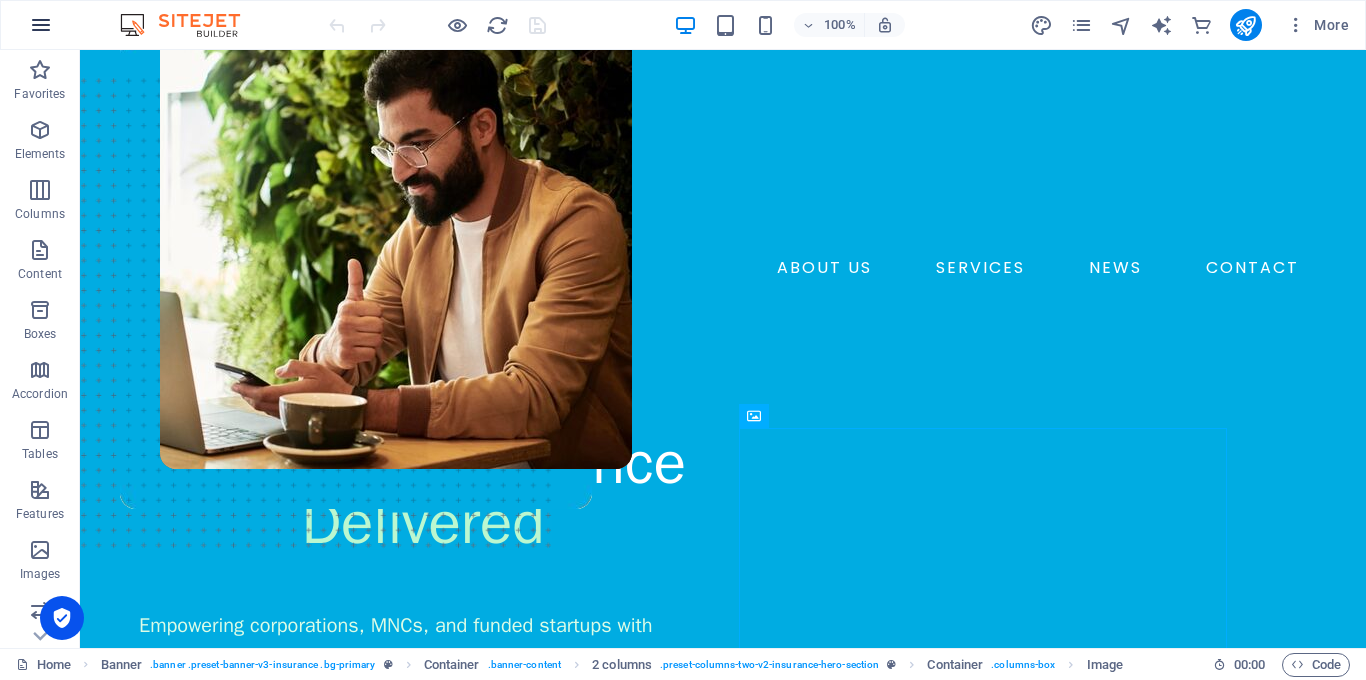click at bounding box center (41, 25) 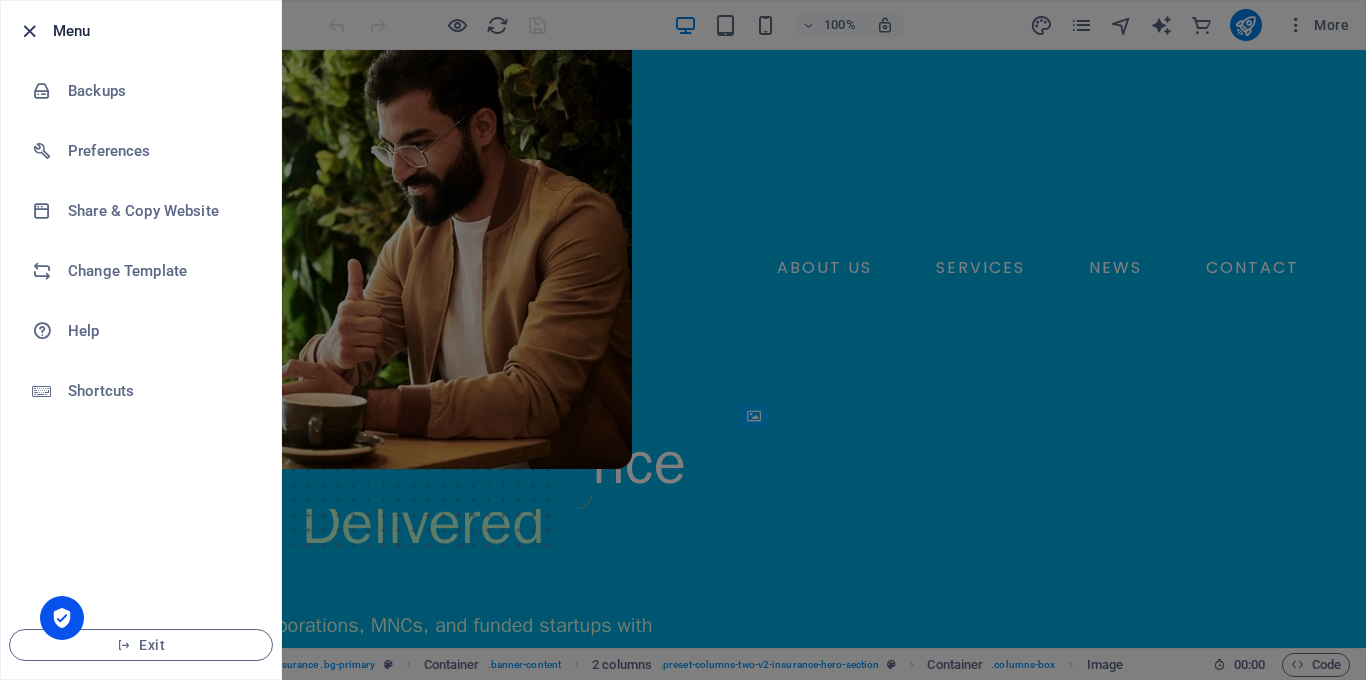 click at bounding box center (29, 31) 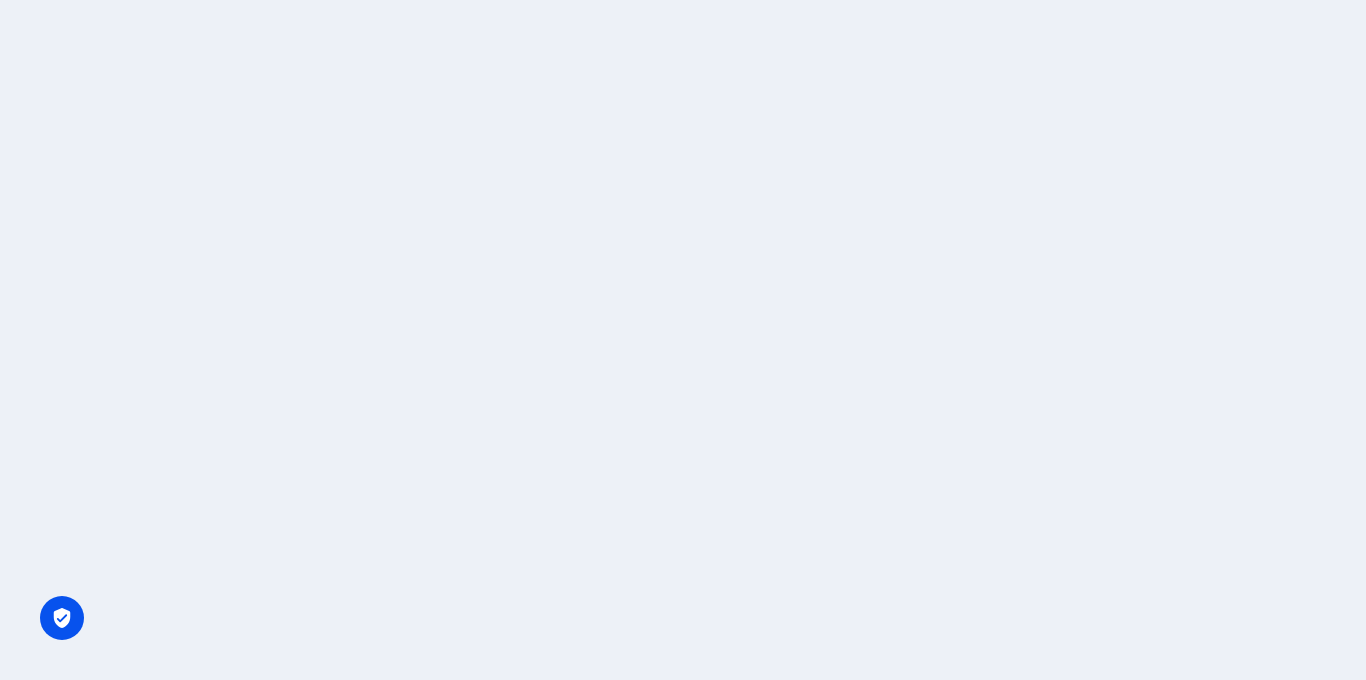 scroll, scrollTop: 0, scrollLeft: 0, axis: both 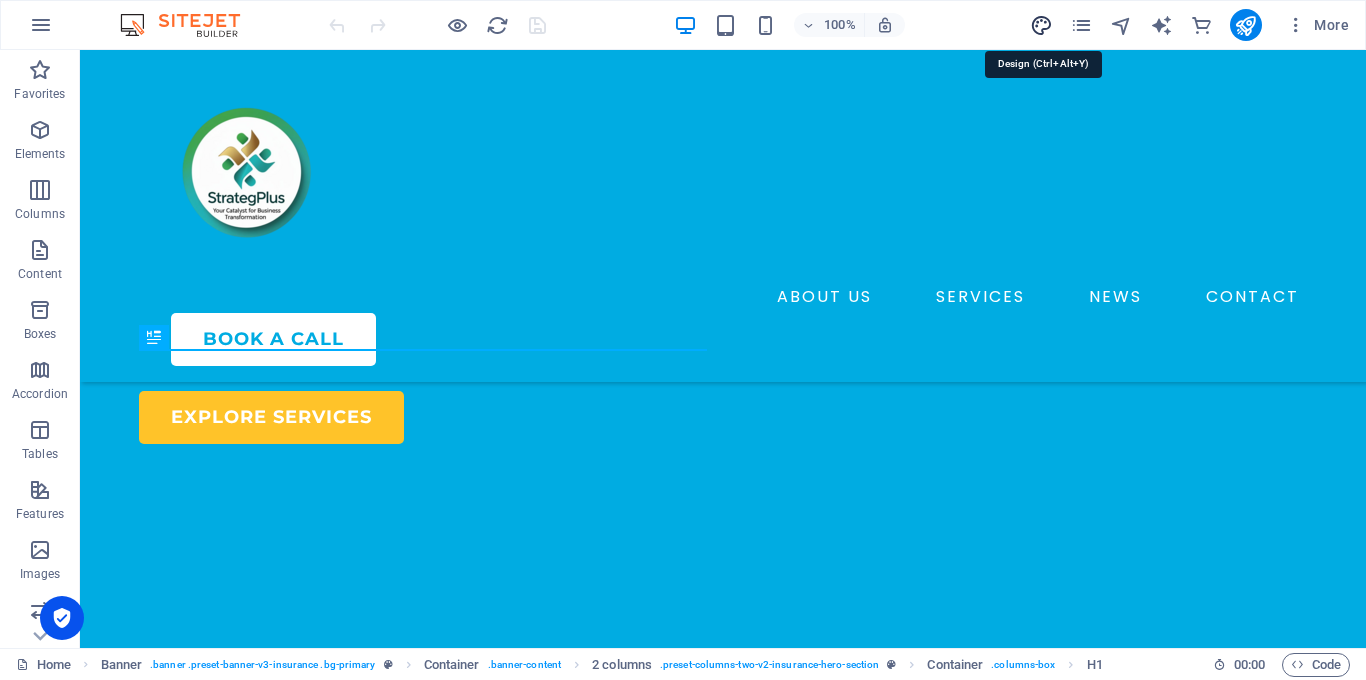 click at bounding box center [1041, 25] 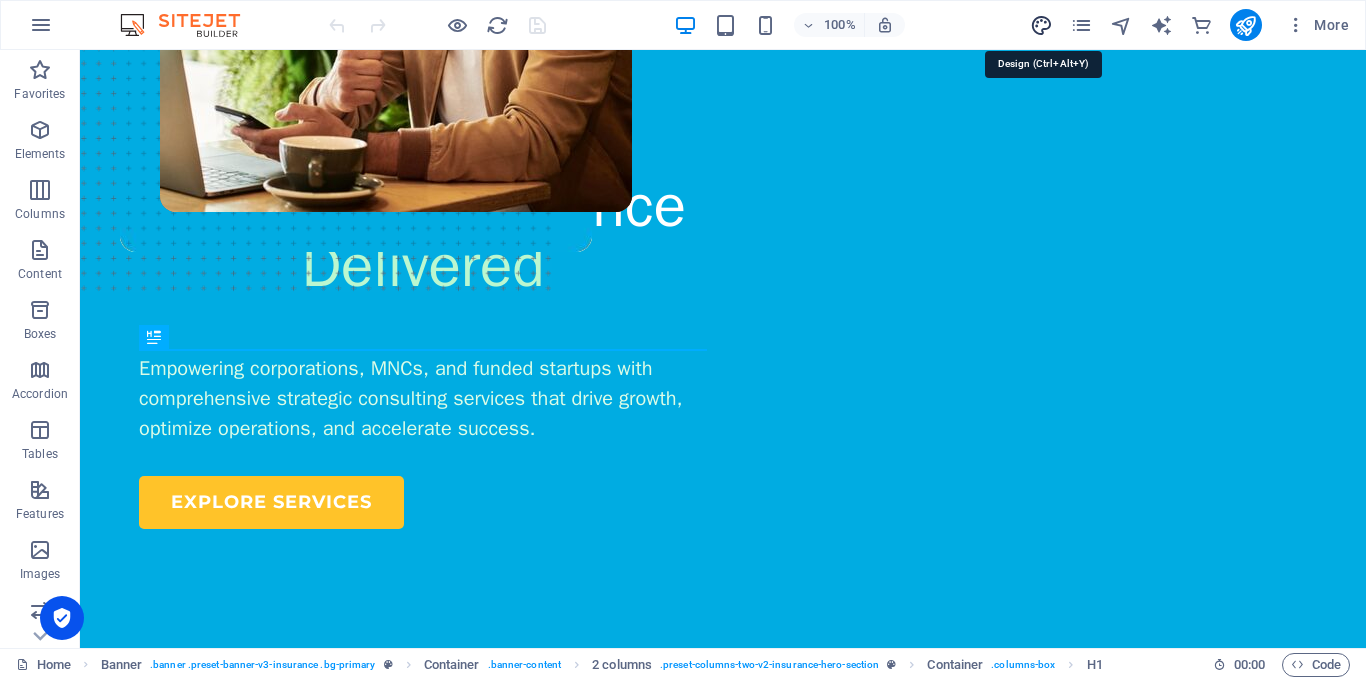 select on "600" 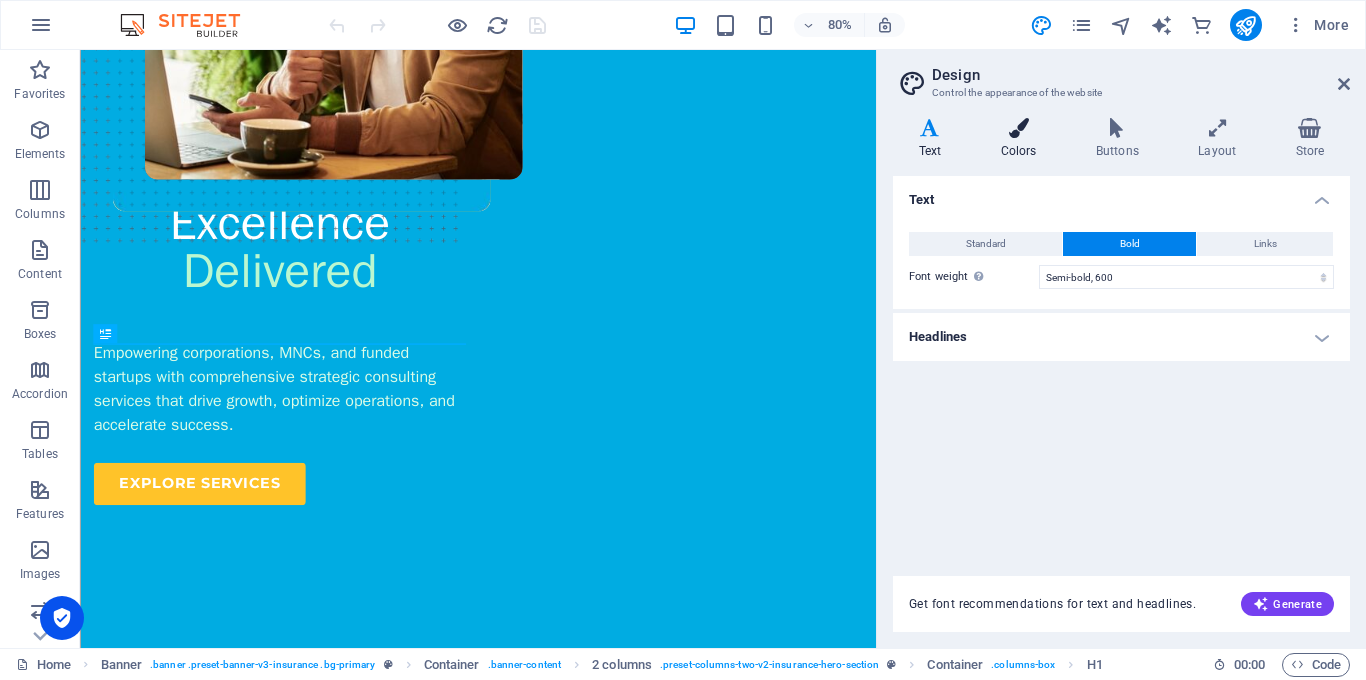 click on "Colors" at bounding box center [1022, 139] 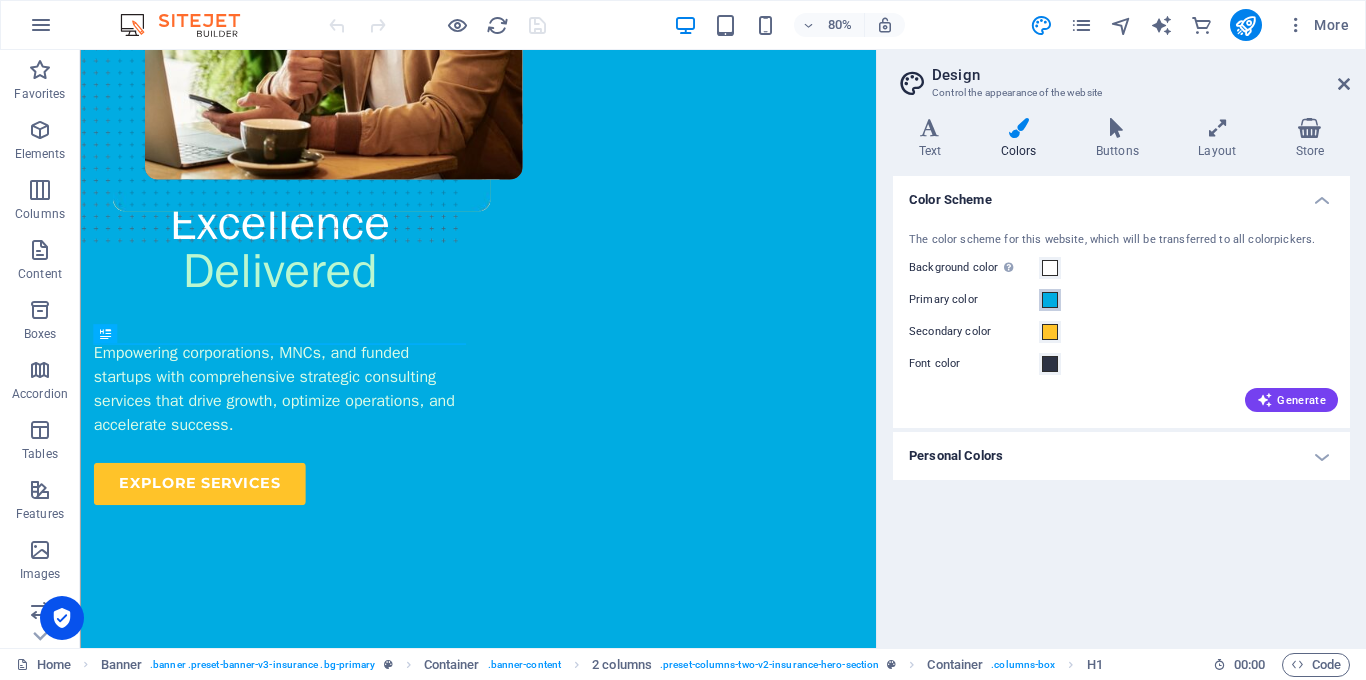 click at bounding box center (1050, 300) 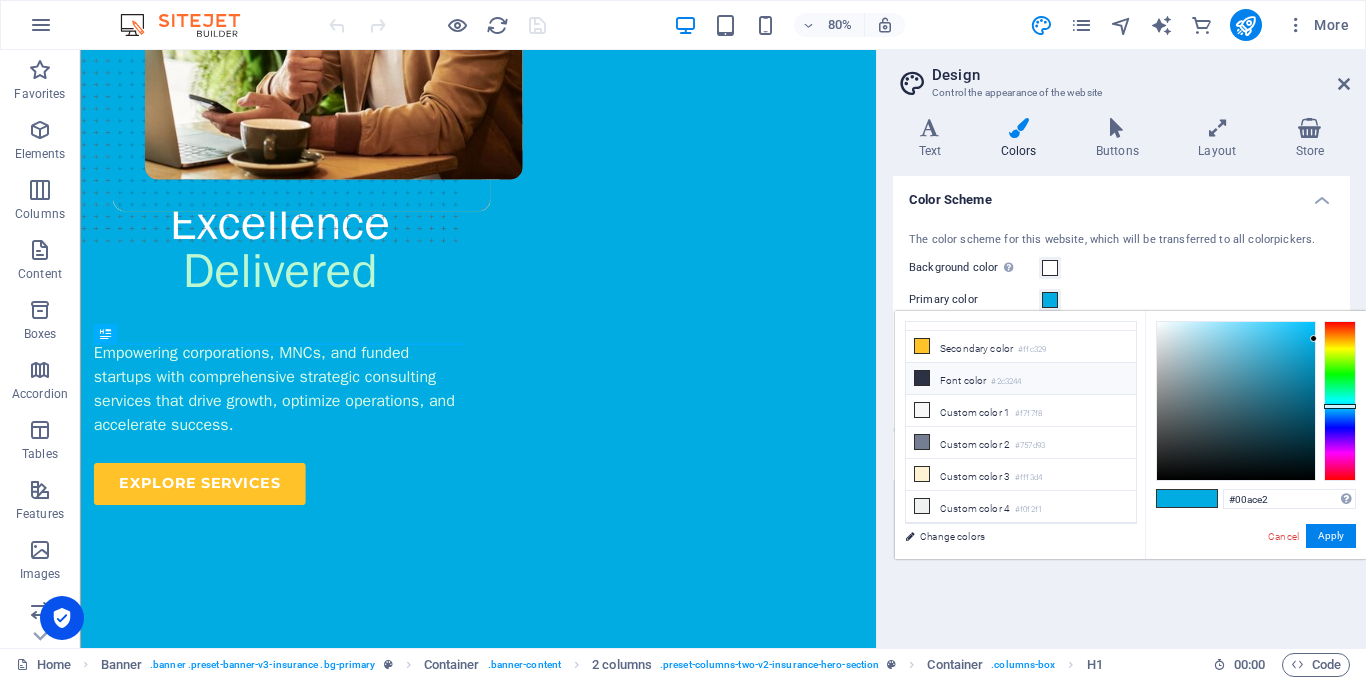 scroll, scrollTop: 0, scrollLeft: 0, axis: both 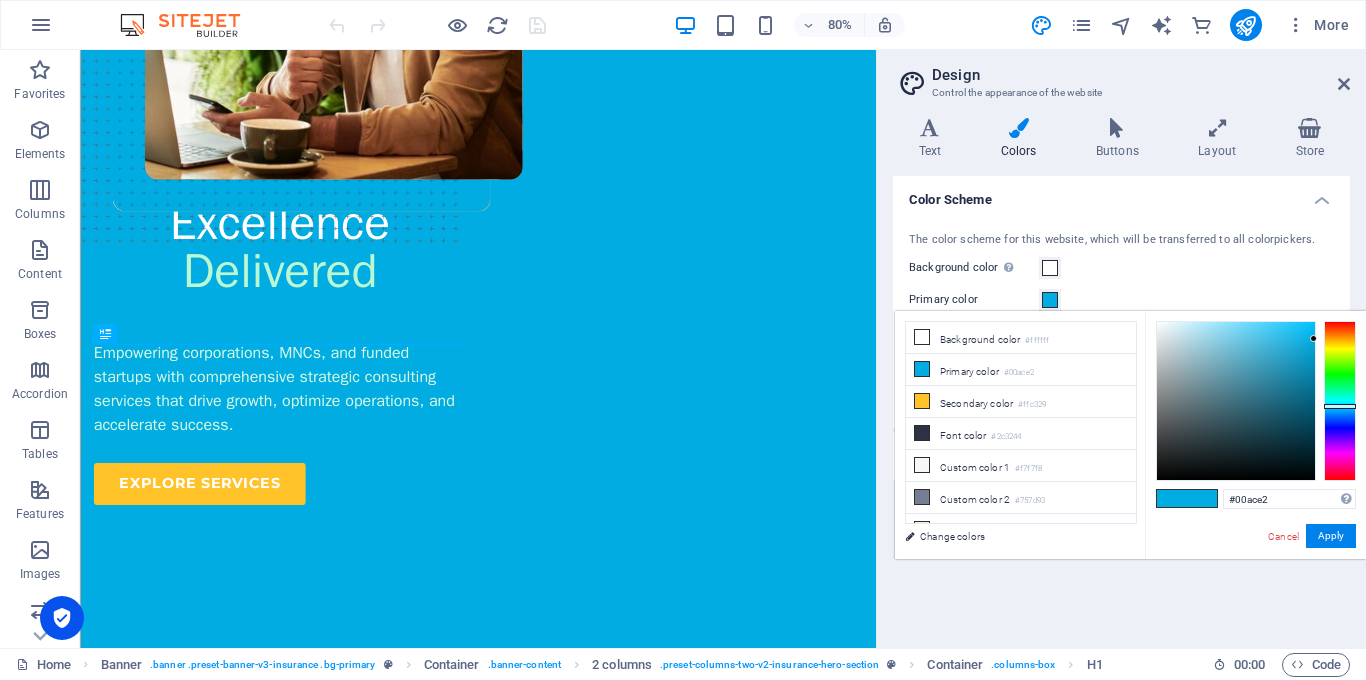 click at bounding box center (1340, 401) 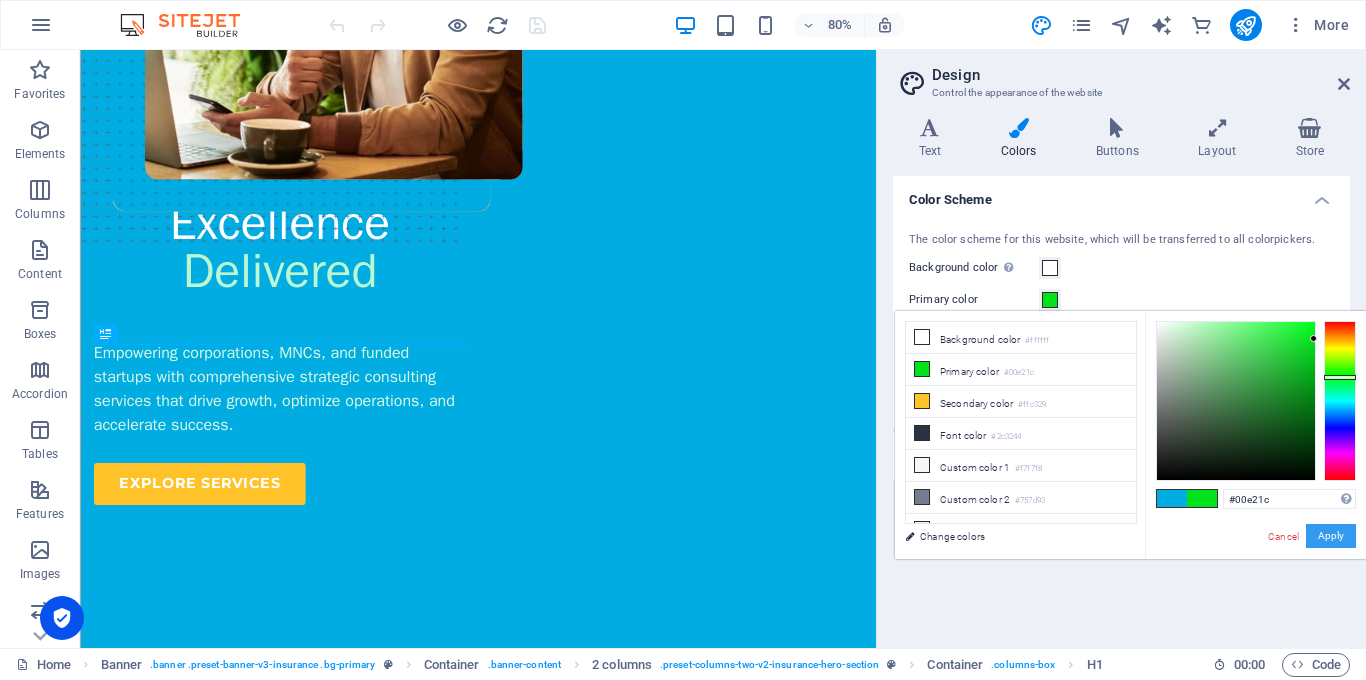 click on "Apply" at bounding box center [1331, 536] 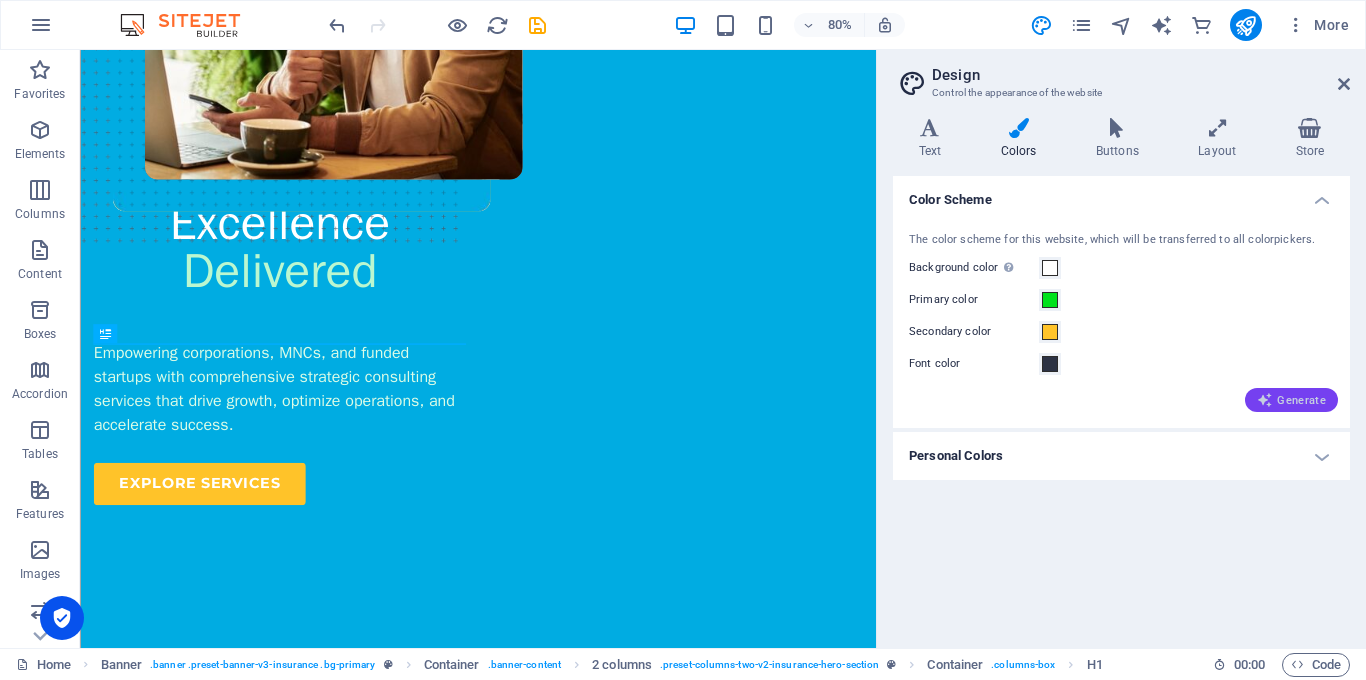 click on "Generate" at bounding box center [1291, 400] 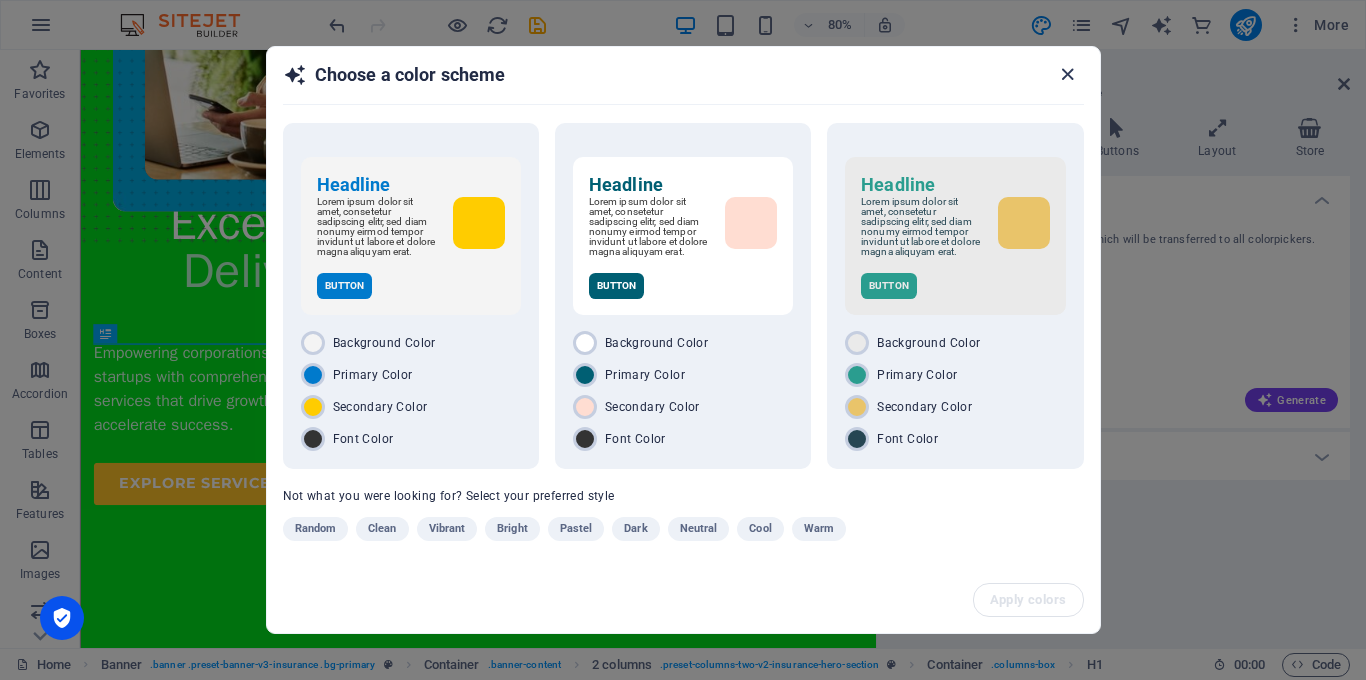 click at bounding box center (1067, 74) 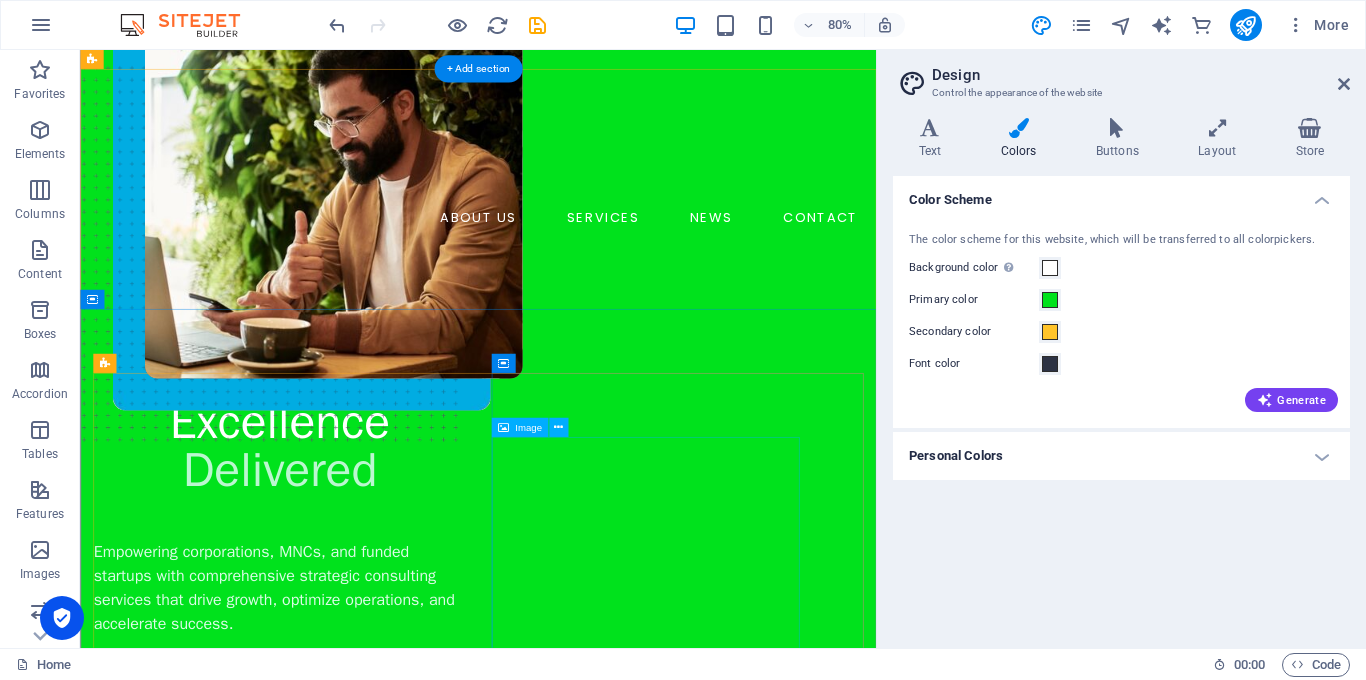 scroll, scrollTop: 0, scrollLeft: 0, axis: both 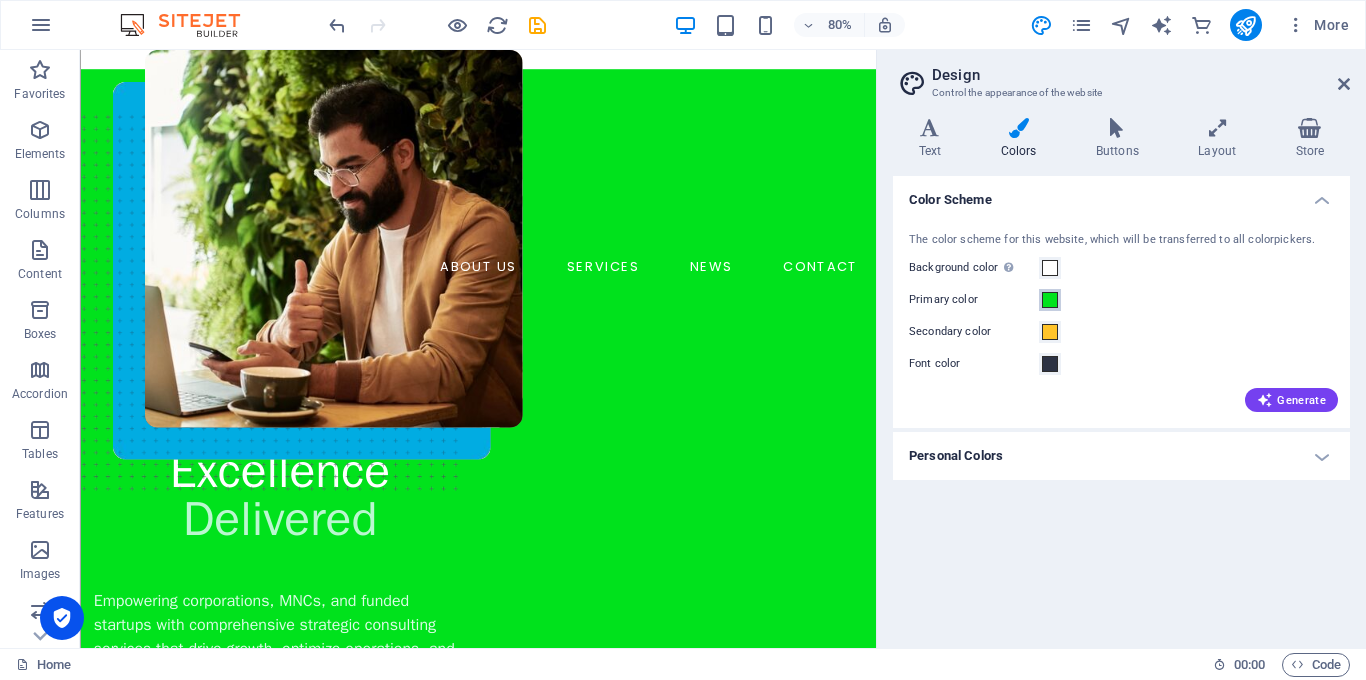 click at bounding box center (1050, 300) 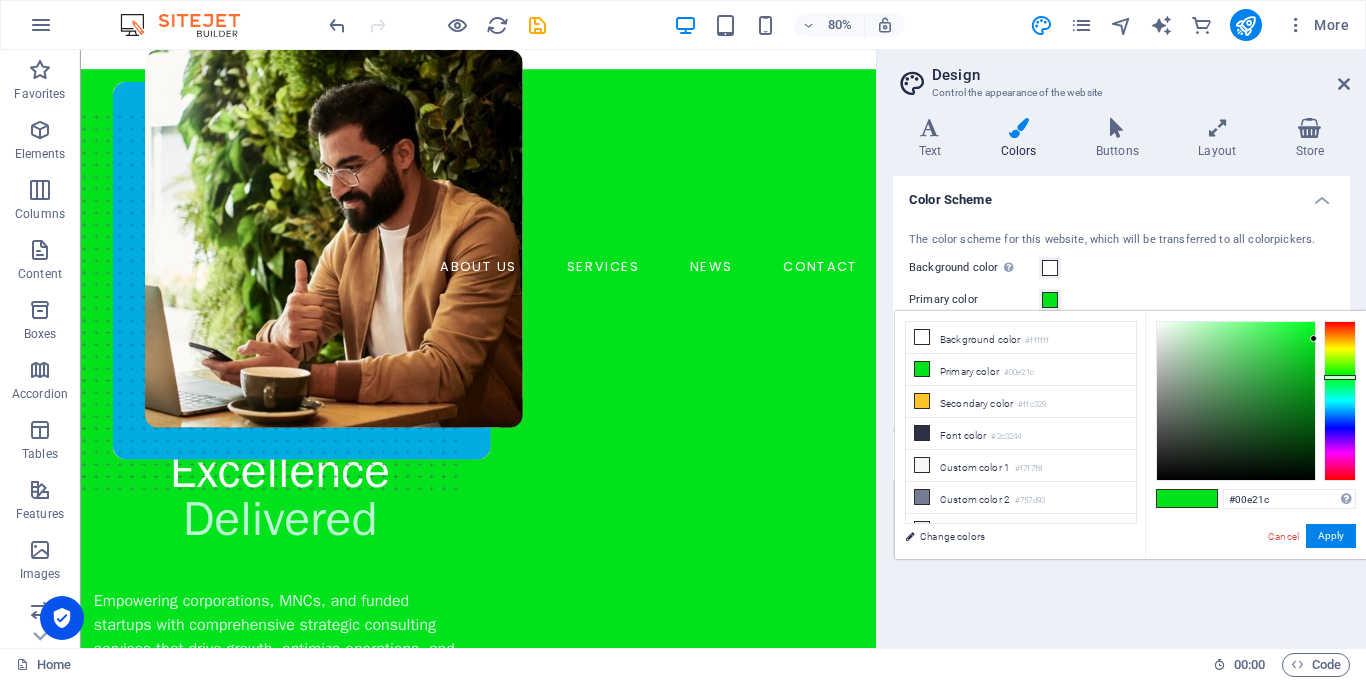click at bounding box center [1340, 401] 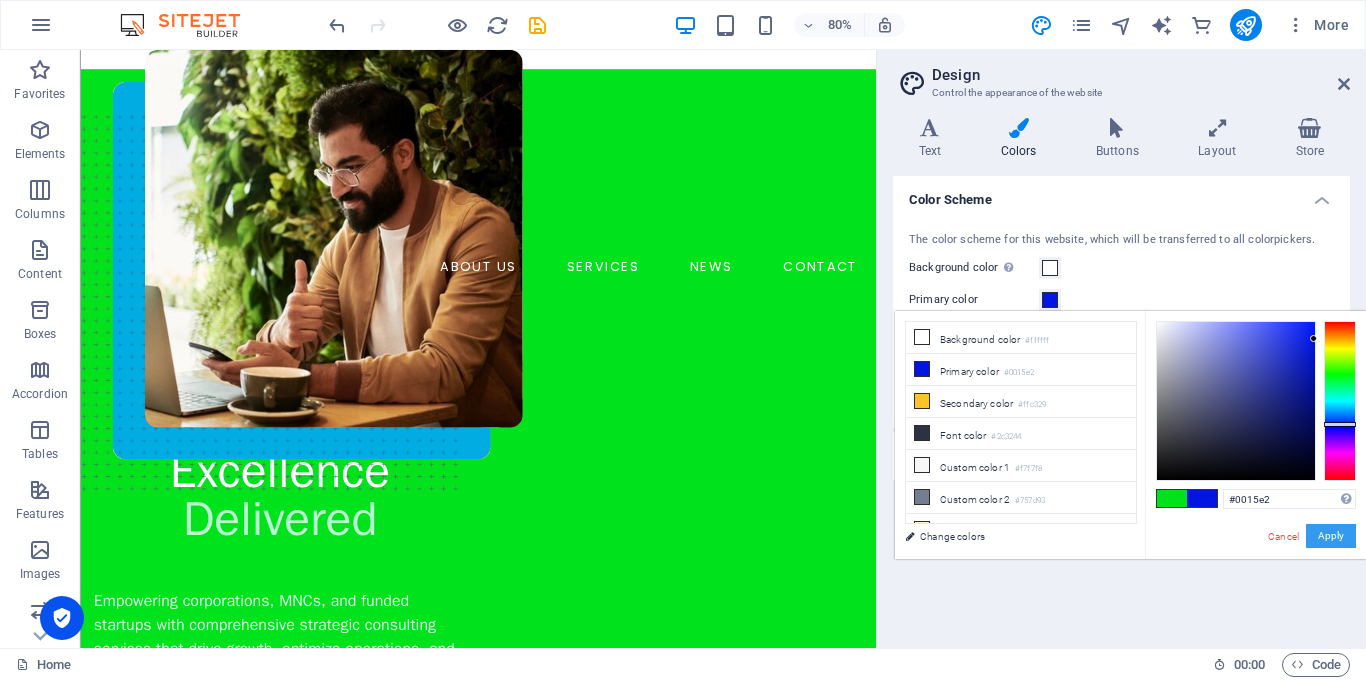 click on "Apply" at bounding box center (1331, 536) 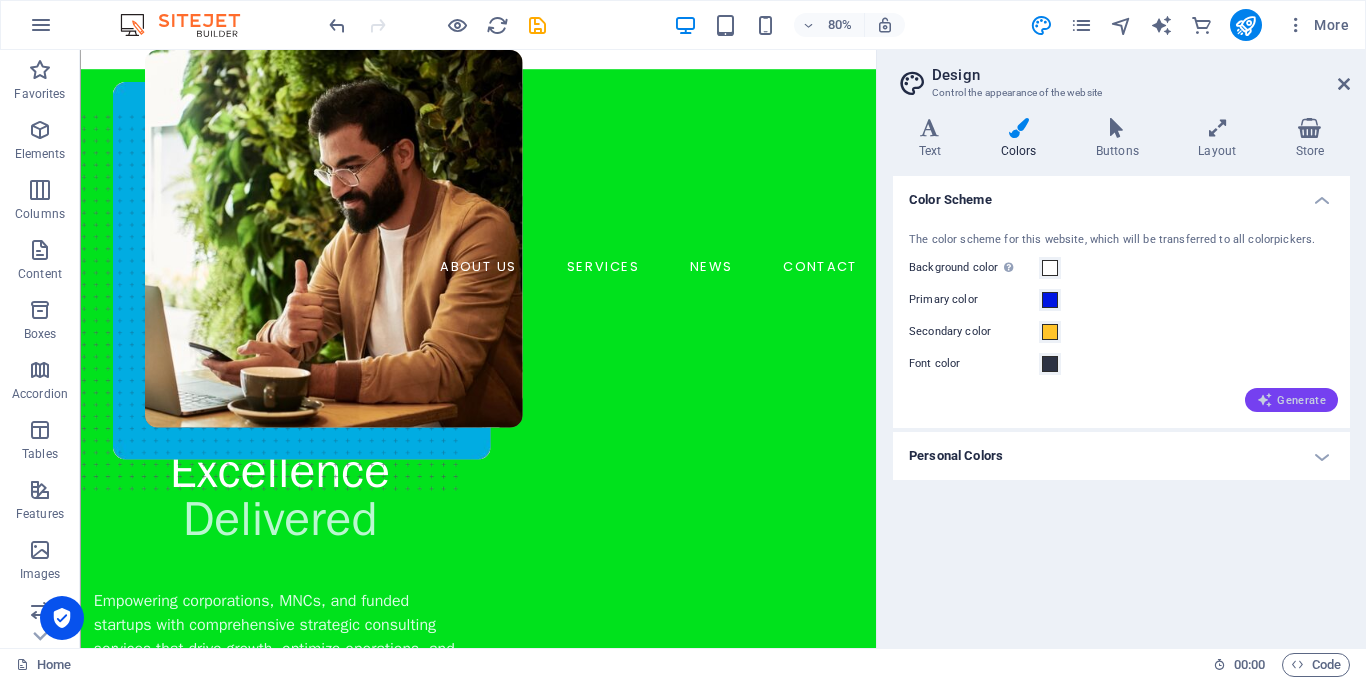 click on "Generate" at bounding box center [1291, 400] 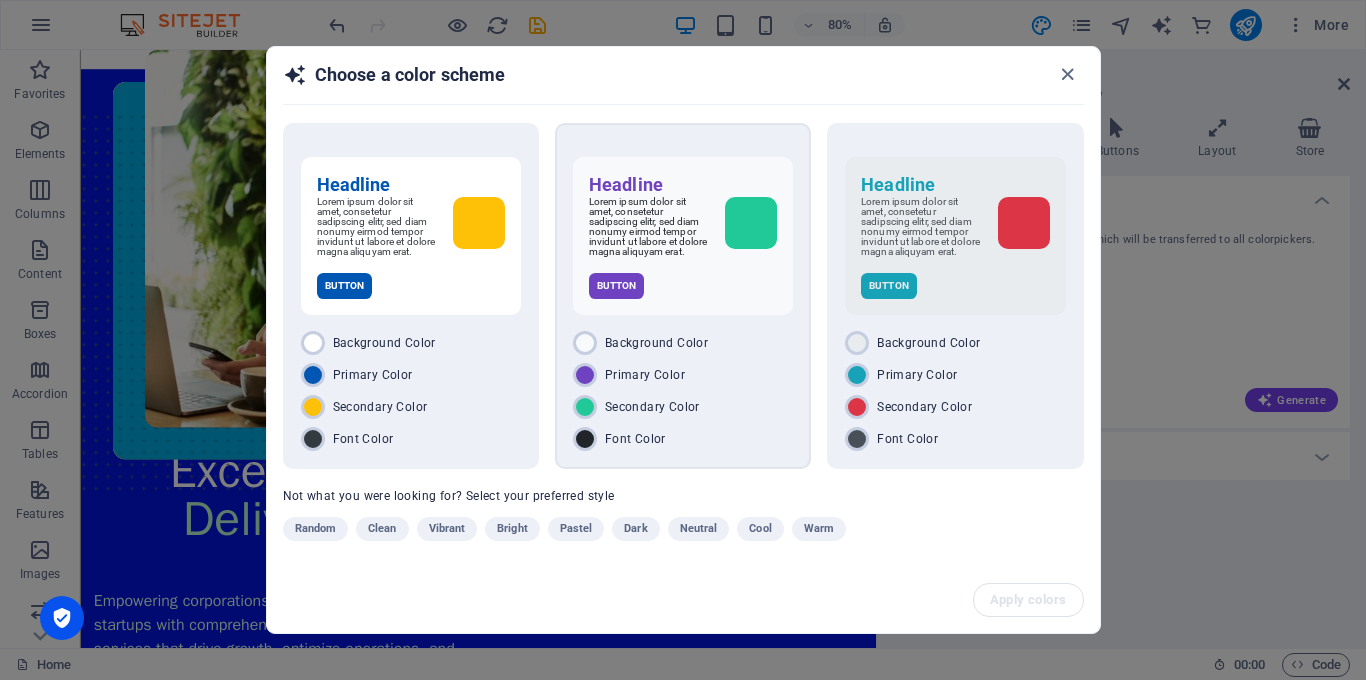click on "Primary Color" at bounding box center (645, 375) 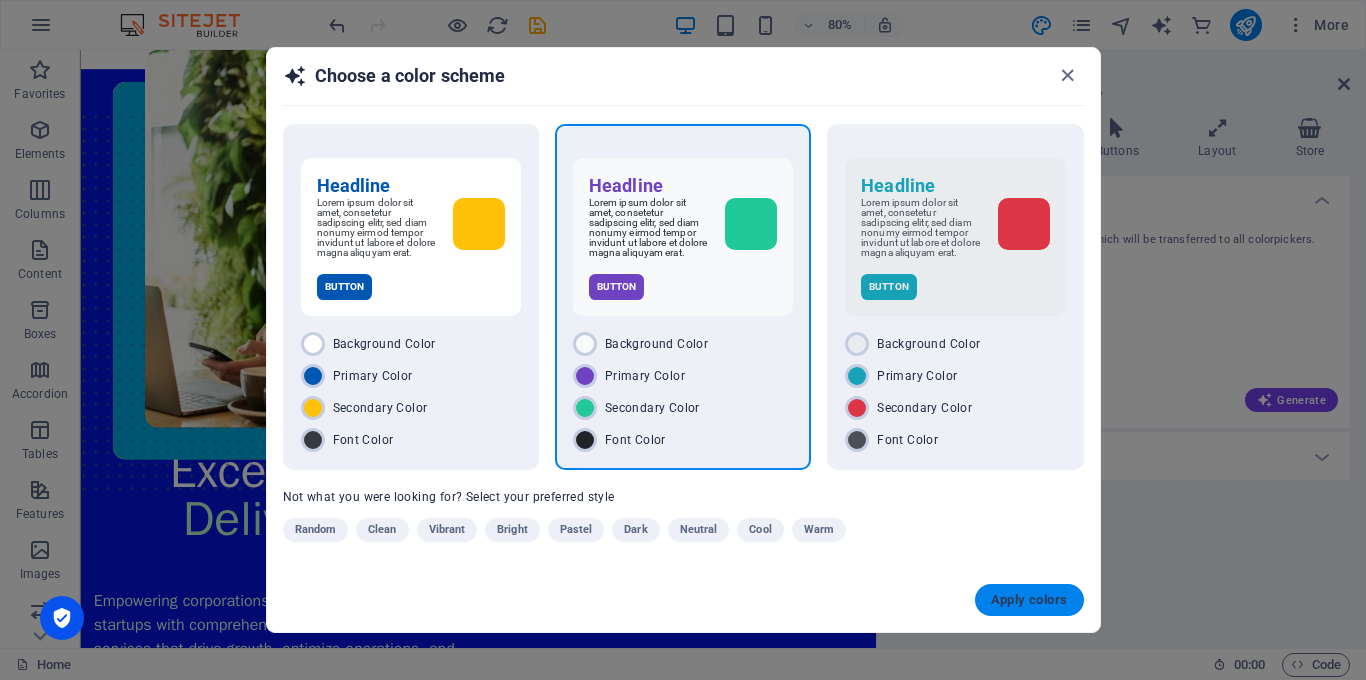 click on "Apply colors" at bounding box center [1029, 600] 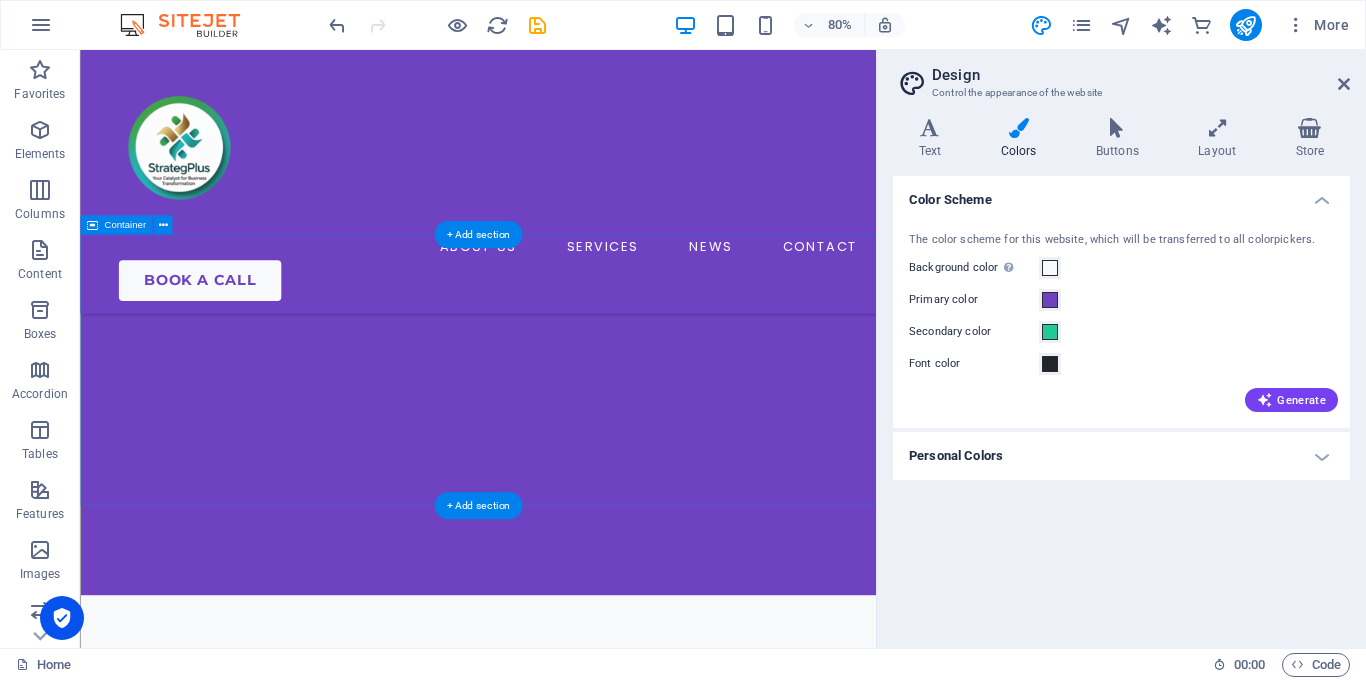 scroll, scrollTop: 818, scrollLeft: 0, axis: vertical 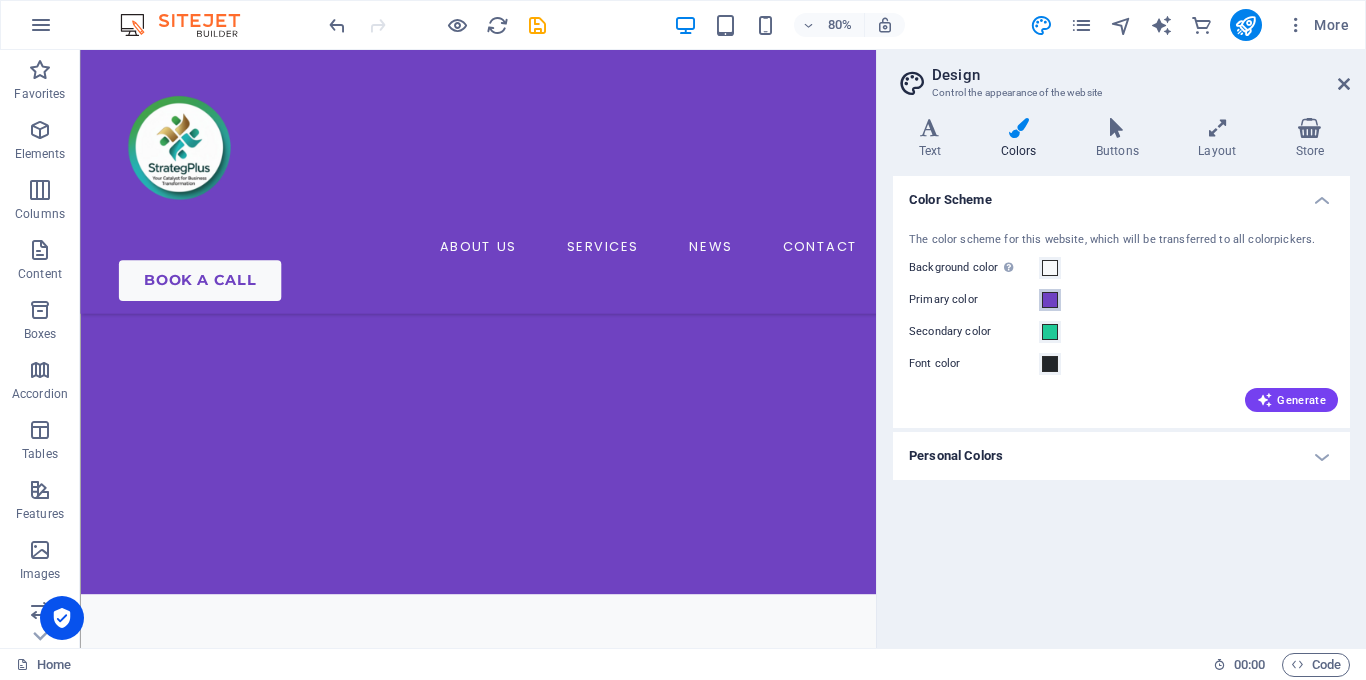 click at bounding box center (1050, 300) 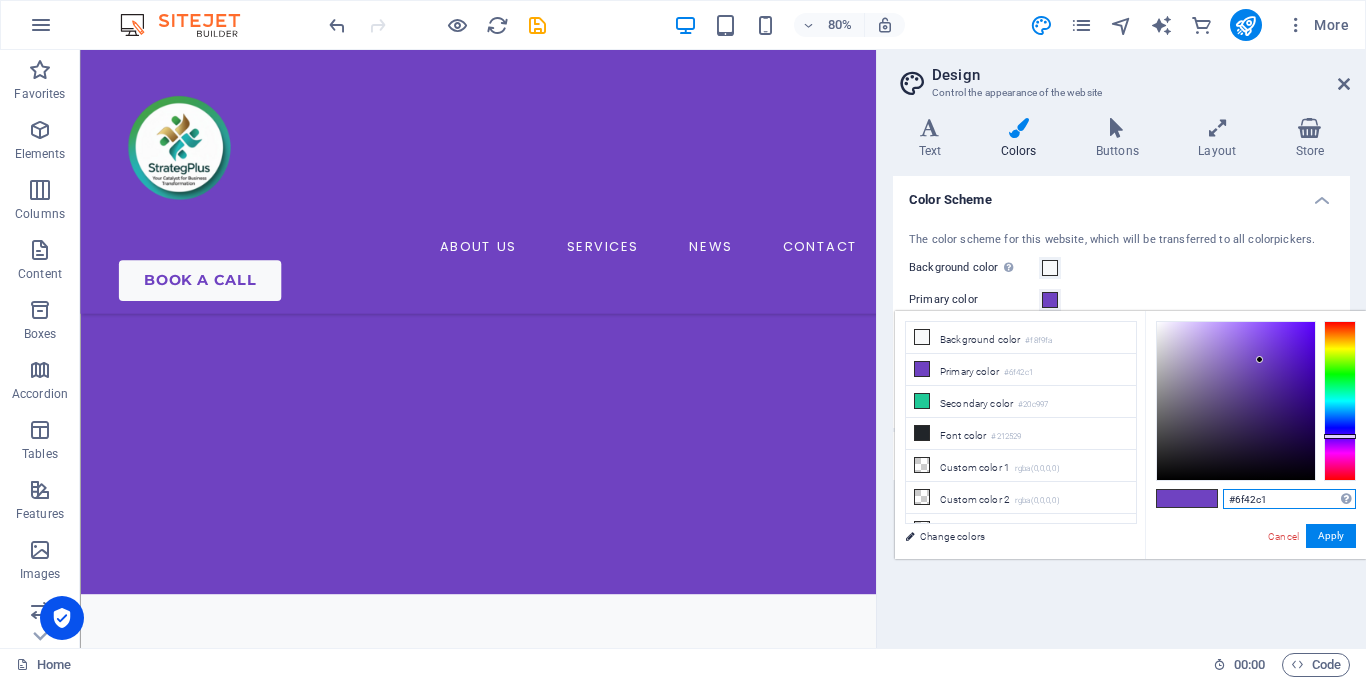 drag, startPoint x: 1281, startPoint y: 502, endPoint x: 1212, endPoint y: 496, distance: 69.260376 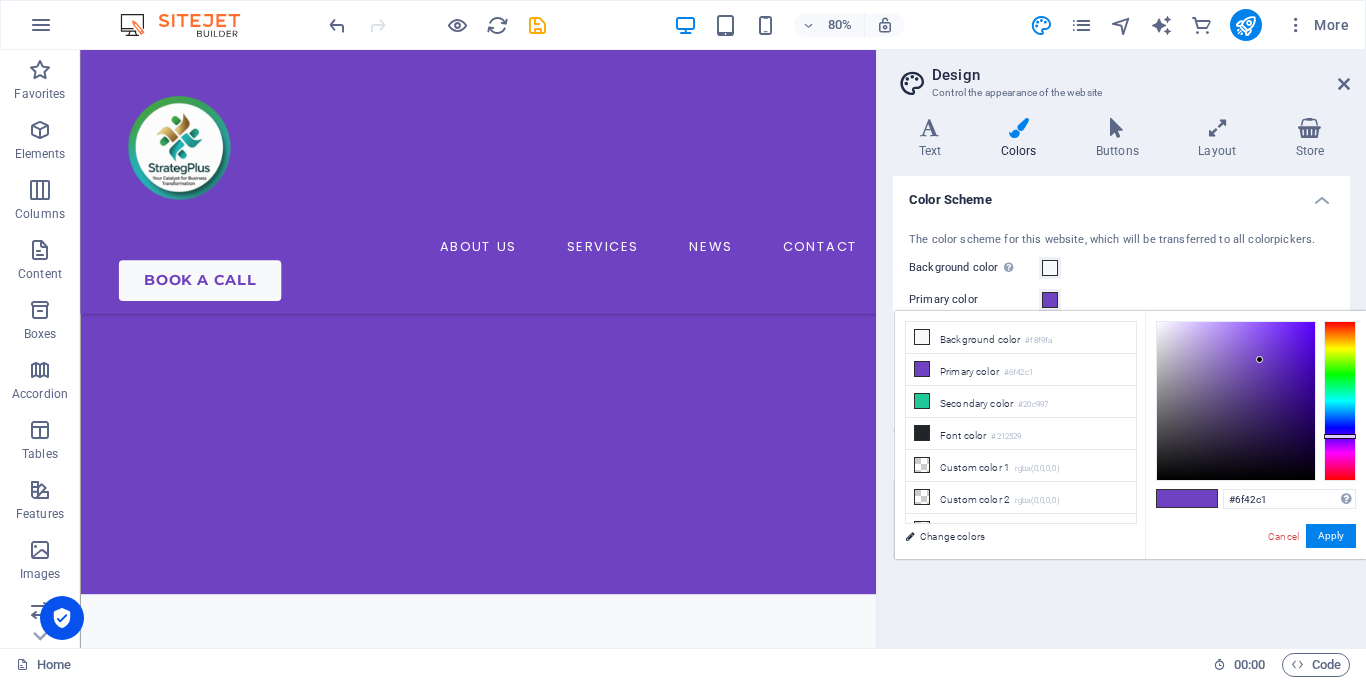 click on "Color Scheme The color scheme for this website, which will be transferred to all colorpickers. Background color Only visible if it is not covered by other backgrounds. Primary color Secondary color Font color Generate Personal Colors Custom color 1 Custom color 2 Custom color 3 Custom color 4 Custom color 5" at bounding box center (1121, 404) 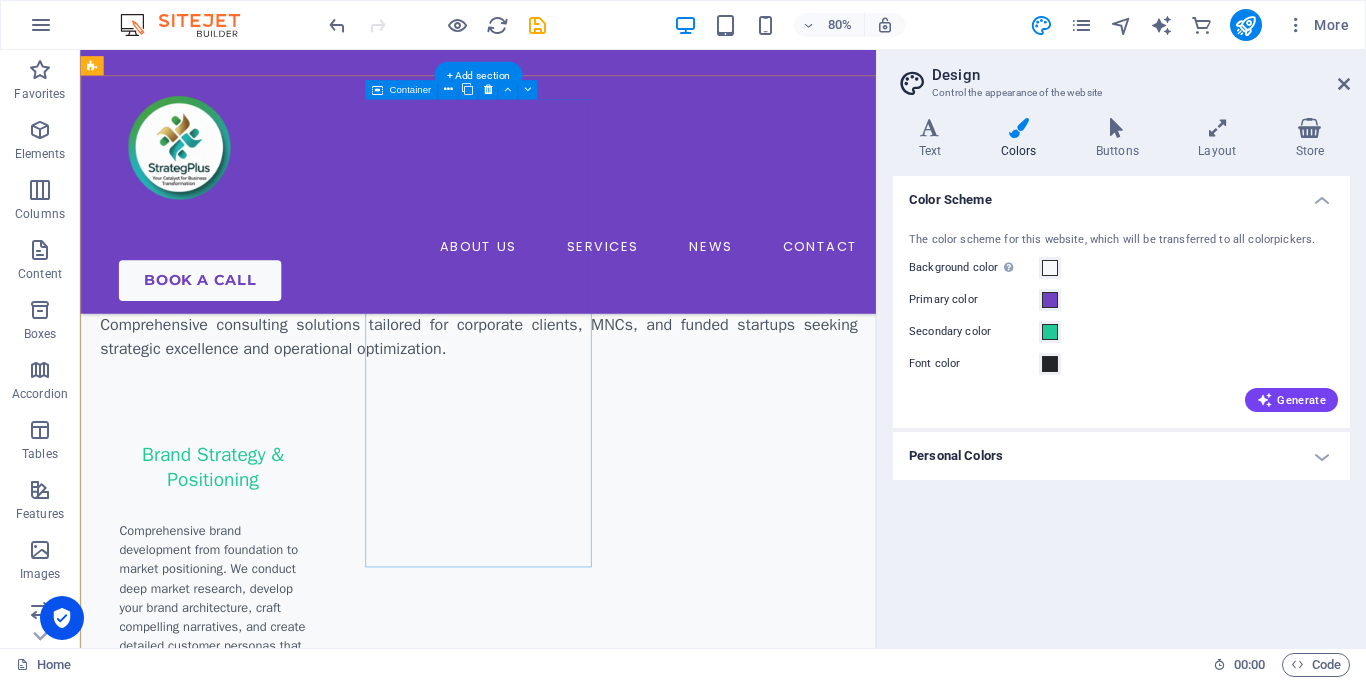 scroll, scrollTop: 1366, scrollLeft: 0, axis: vertical 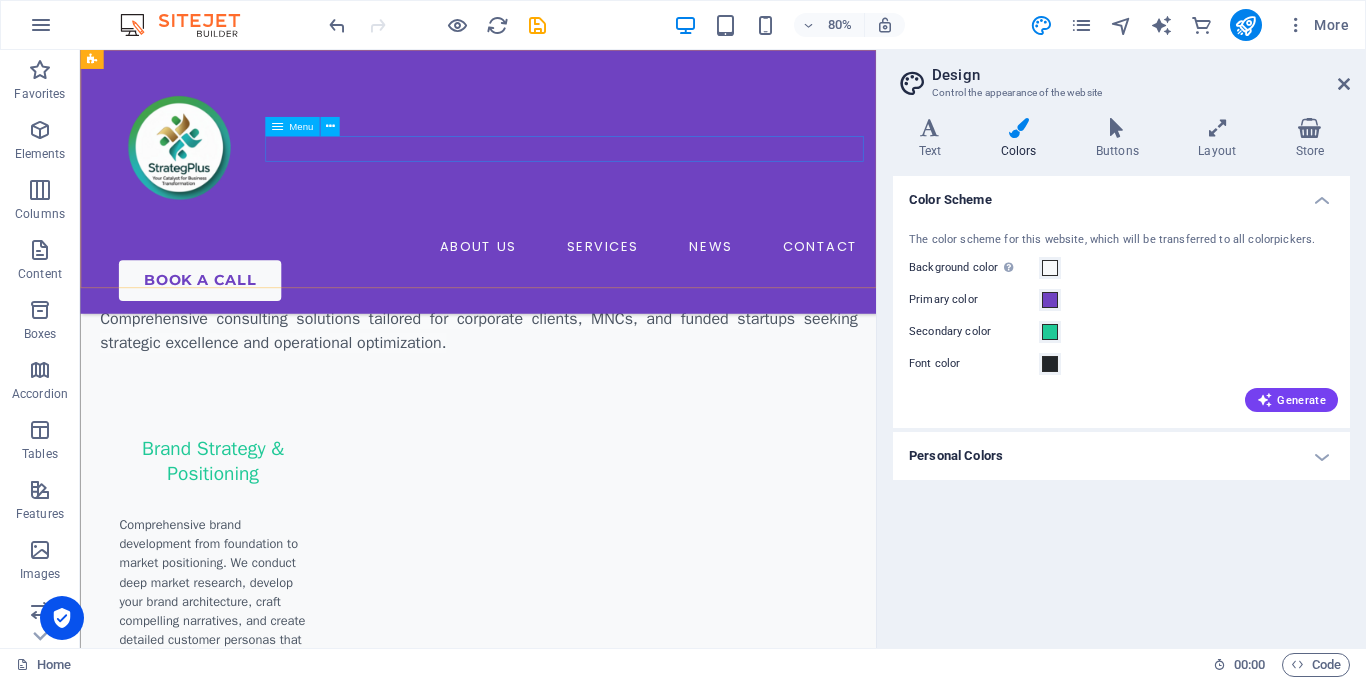 drag, startPoint x: 436, startPoint y: 527, endPoint x: 394, endPoint y: 175, distance: 354.49683 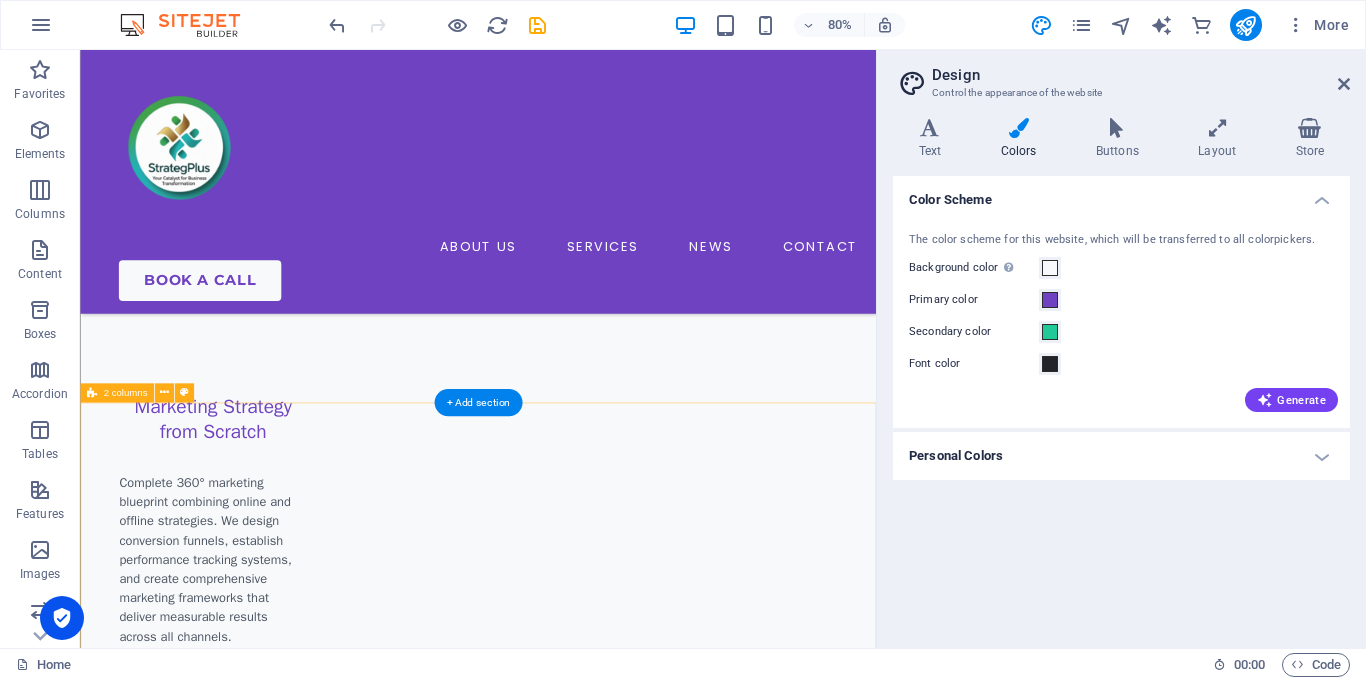 scroll, scrollTop: 2271, scrollLeft: 0, axis: vertical 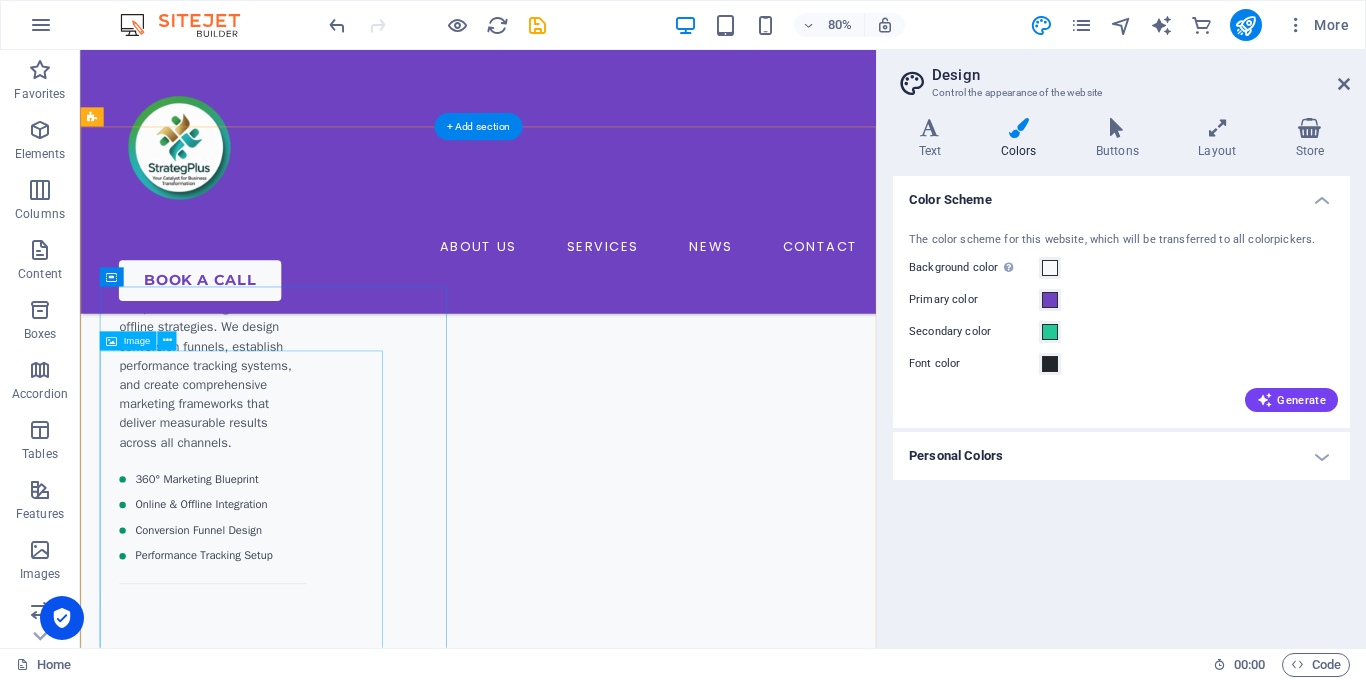 click at bounding box center [537, -1807] 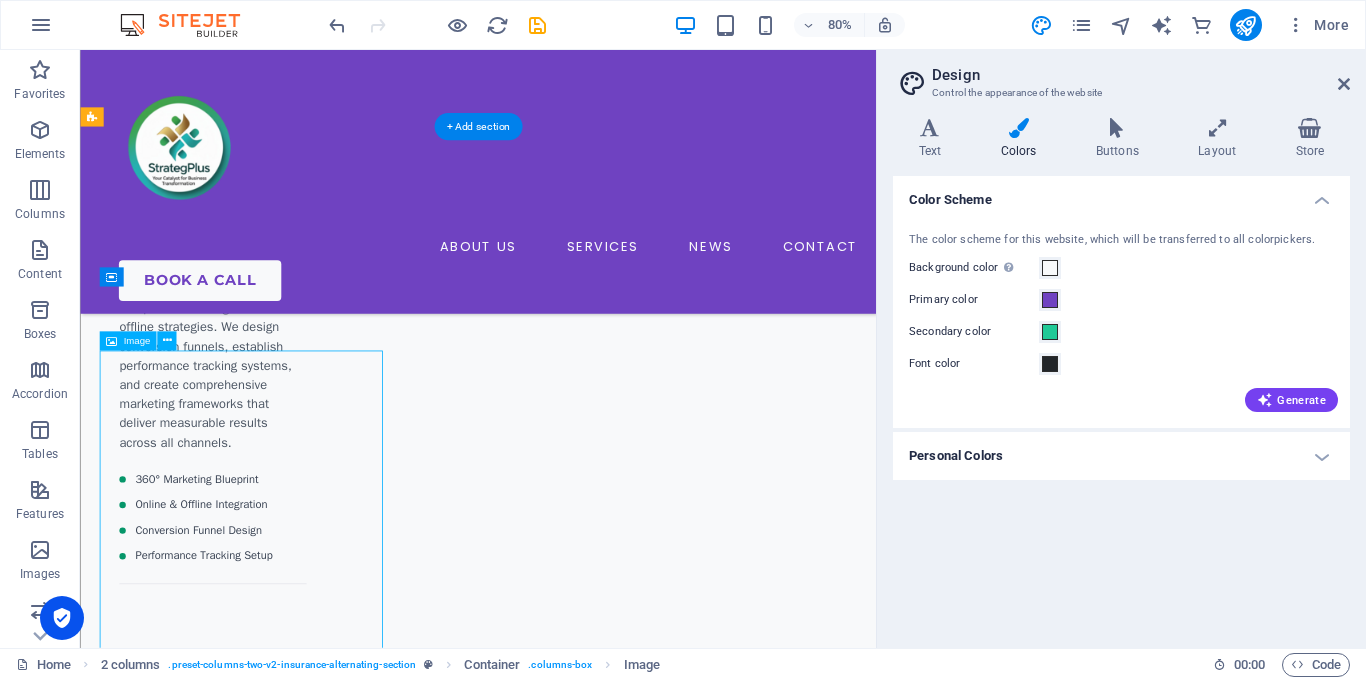 click at bounding box center (537, -1807) 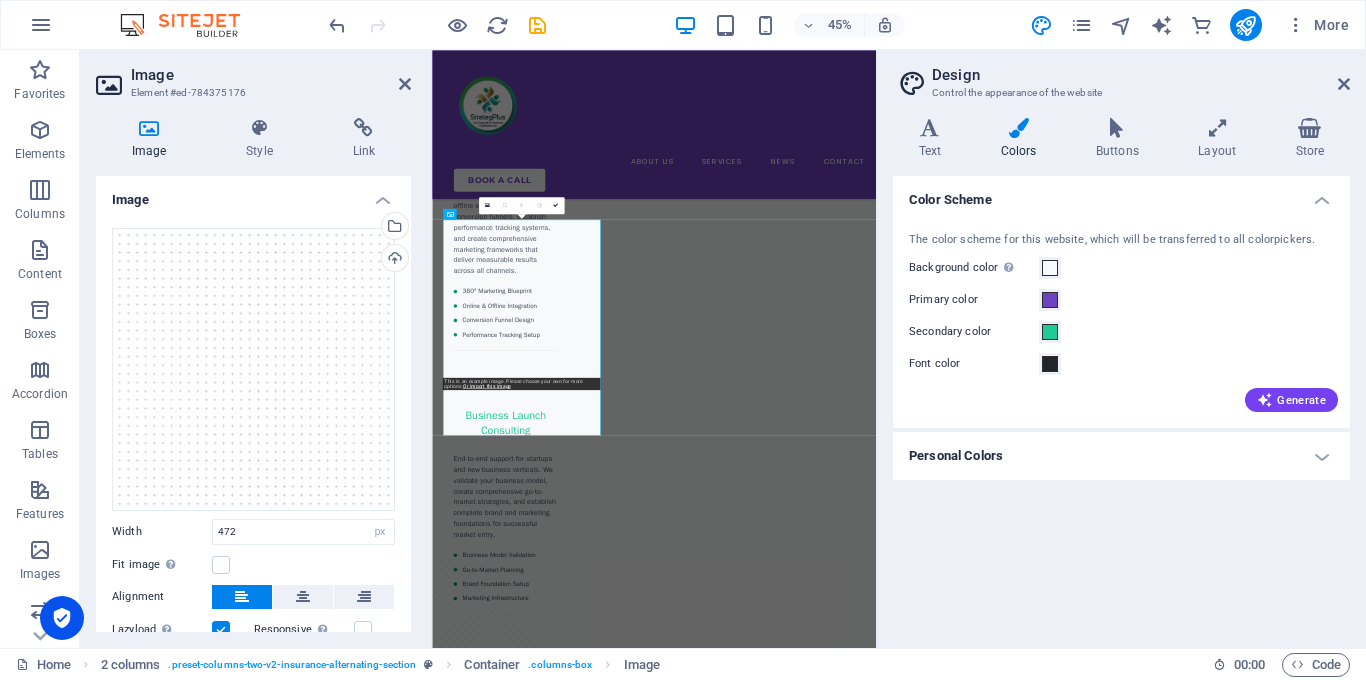 scroll, scrollTop: 2473, scrollLeft: 0, axis: vertical 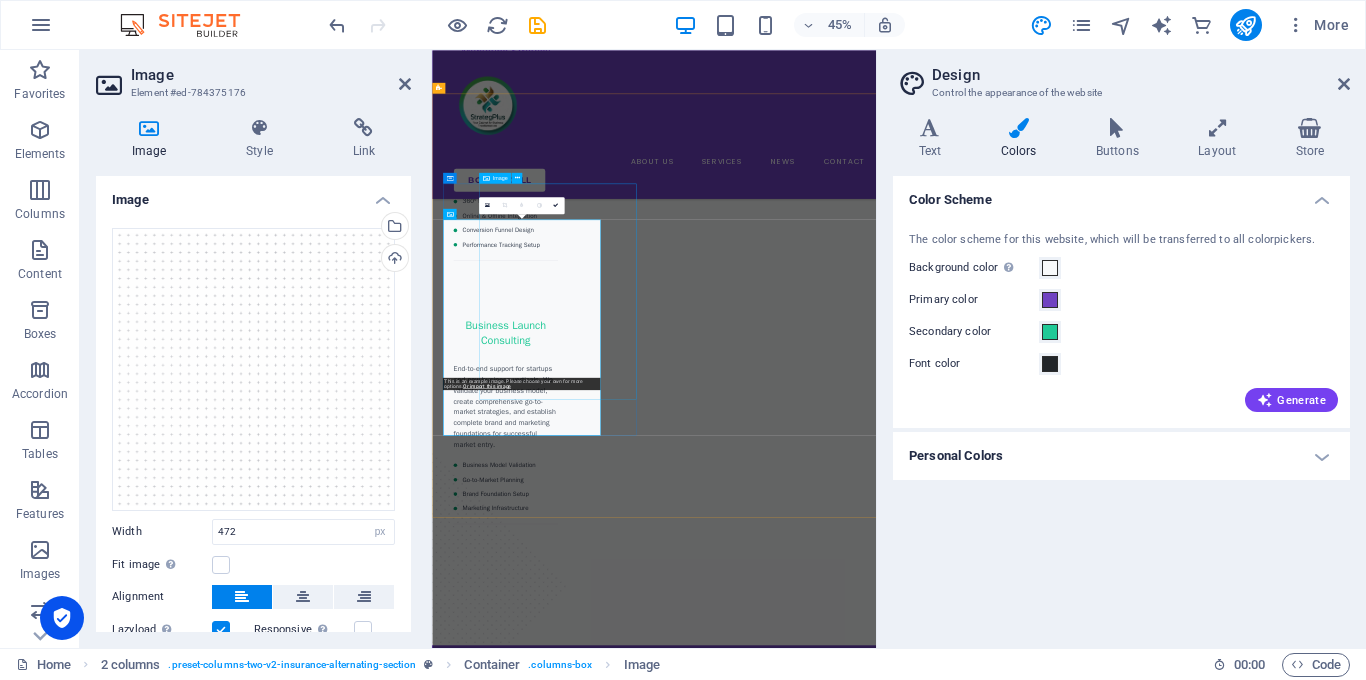 click at bounding box center [748, -1799] 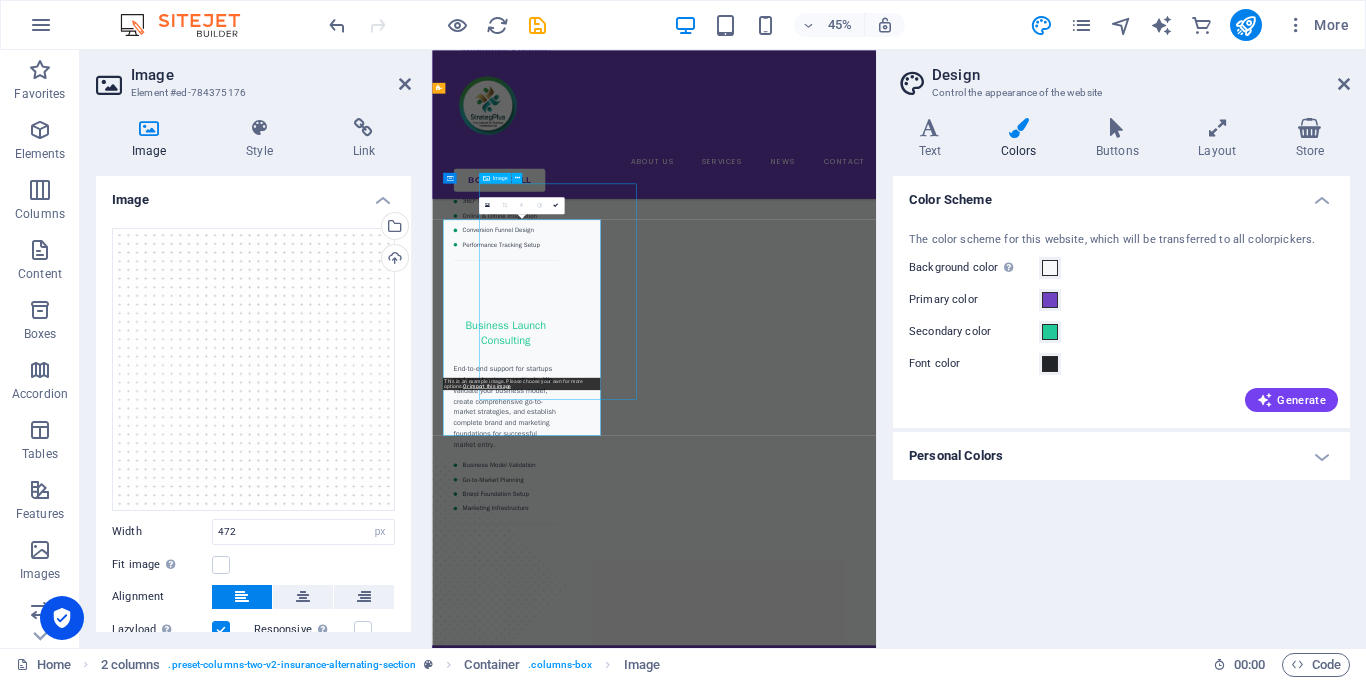 scroll, scrollTop: 2271, scrollLeft: 0, axis: vertical 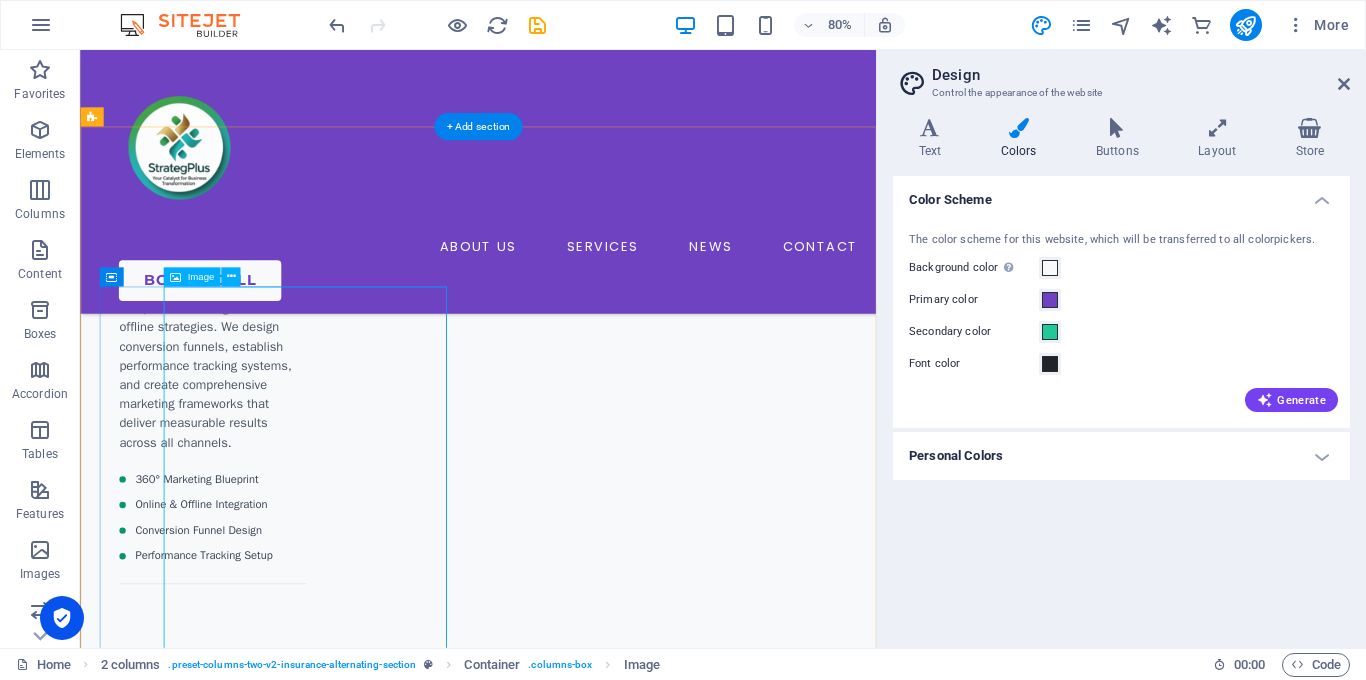 click at bounding box center [396, -1887] 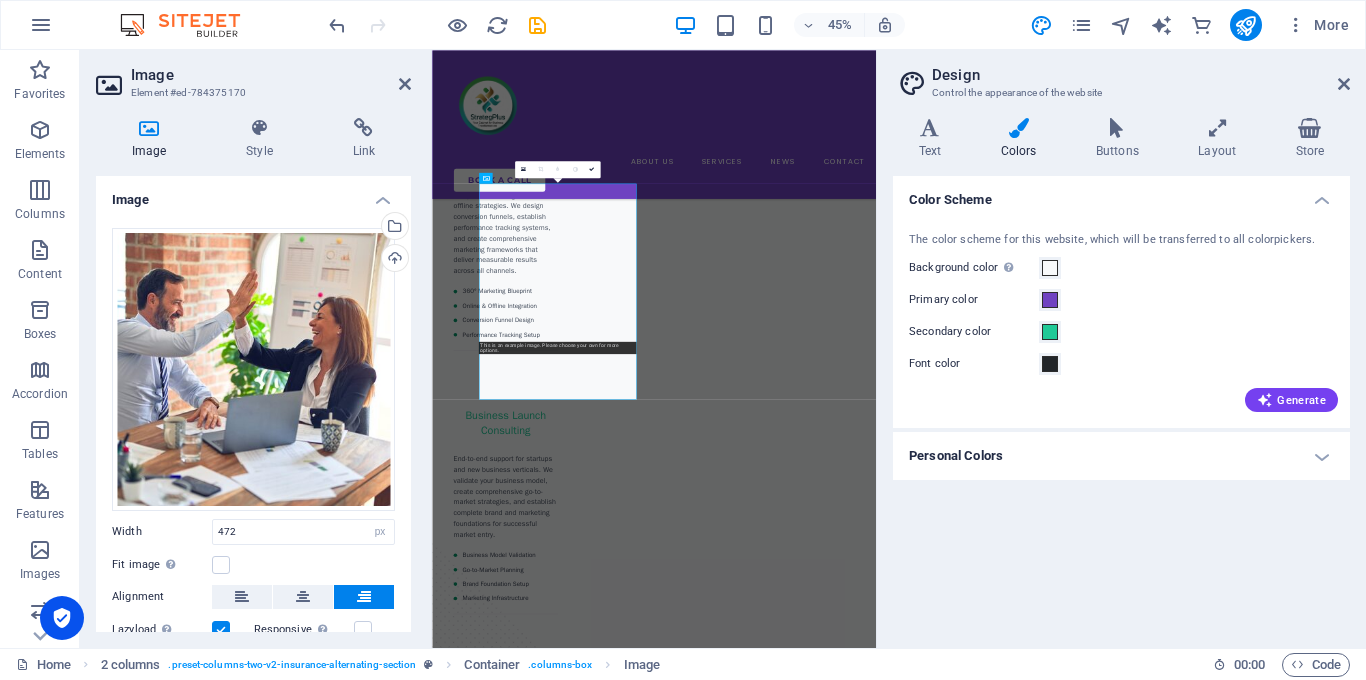 scroll, scrollTop: 2473, scrollLeft: 0, axis: vertical 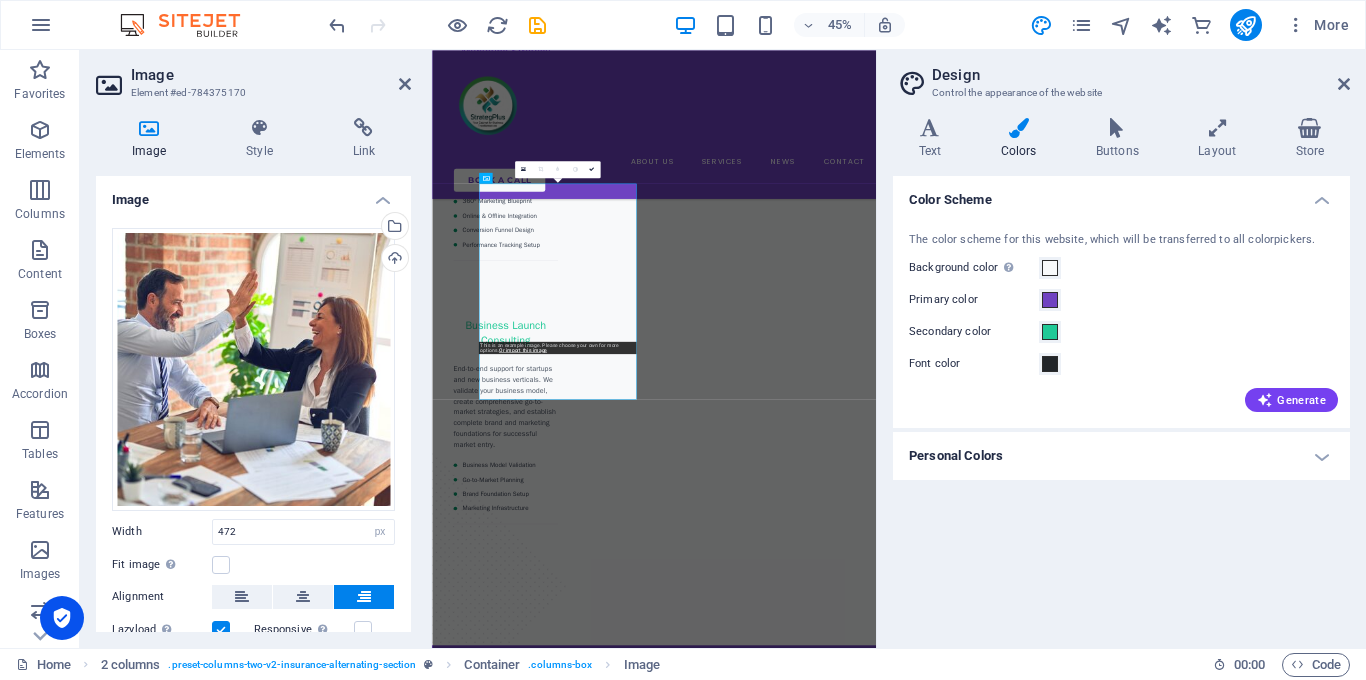 click on "Image Element #ed-784375170" at bounding box center [253, 76] 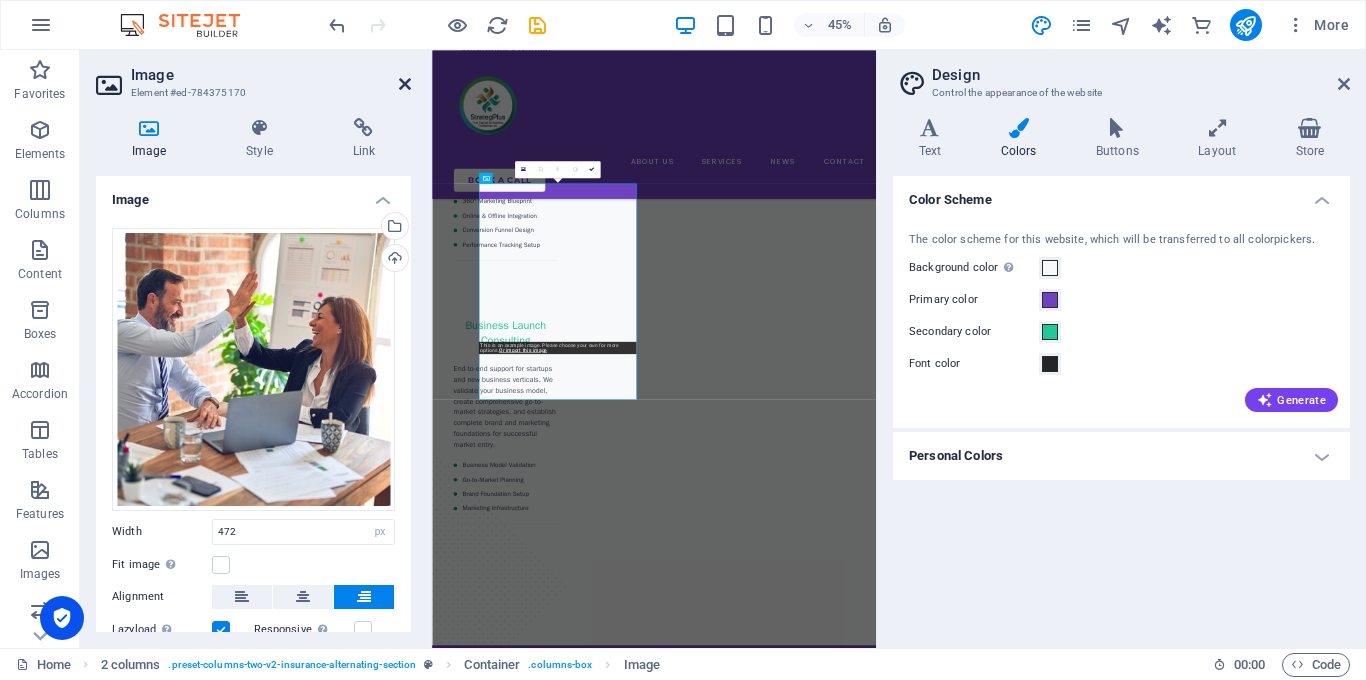 click at bounding box center [405, 84] 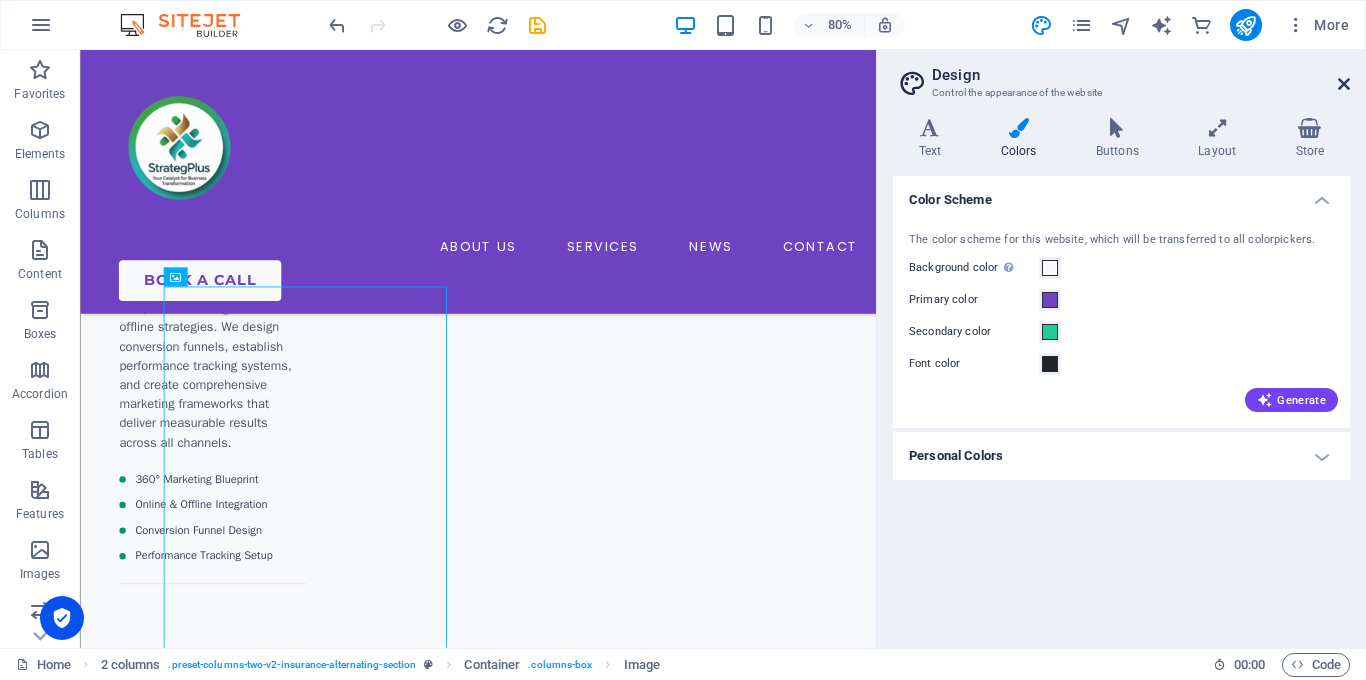 click at bounding box center (1344, 84) 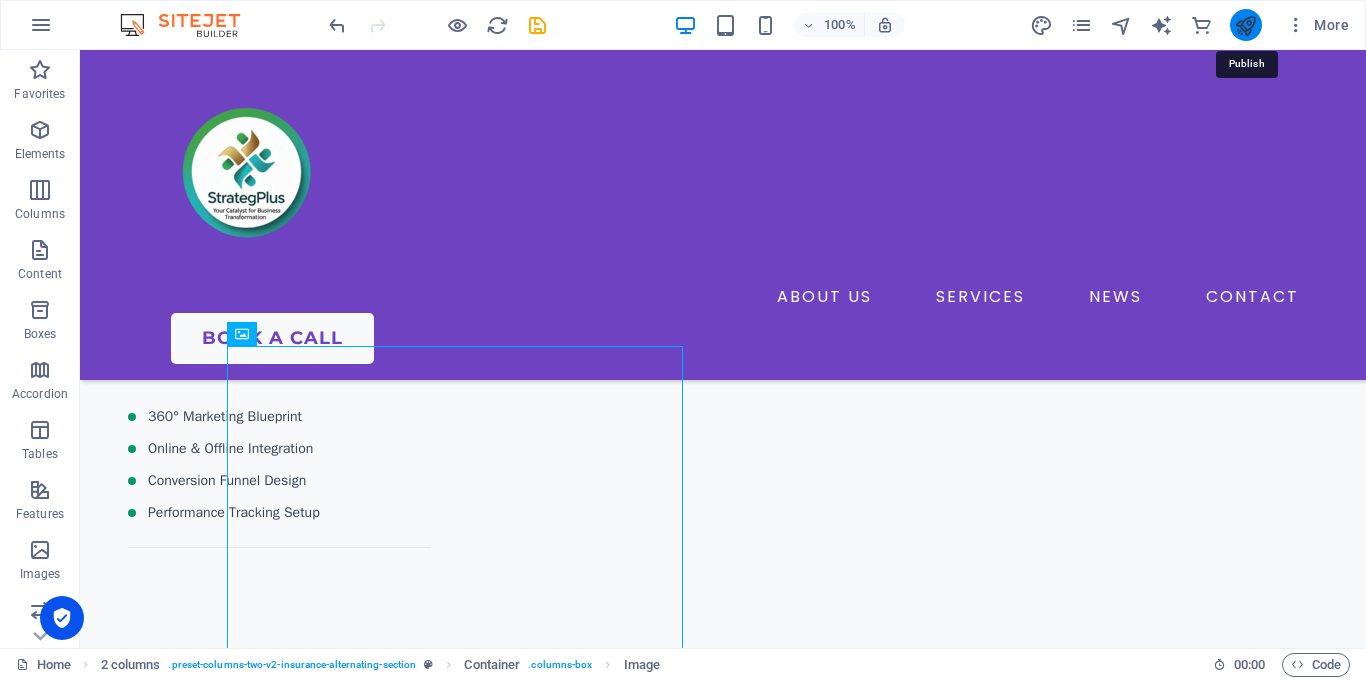 click at bounding box center [1245, 25] 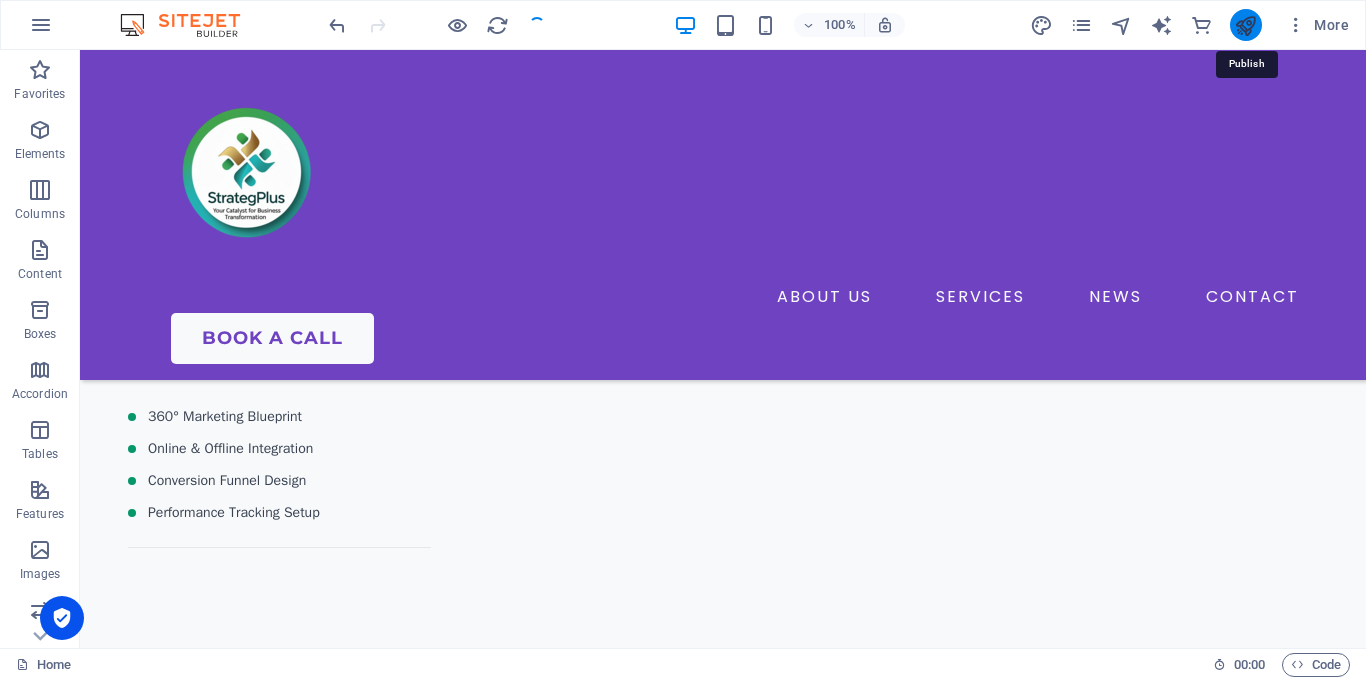 click at bounding box center [1245, 25] 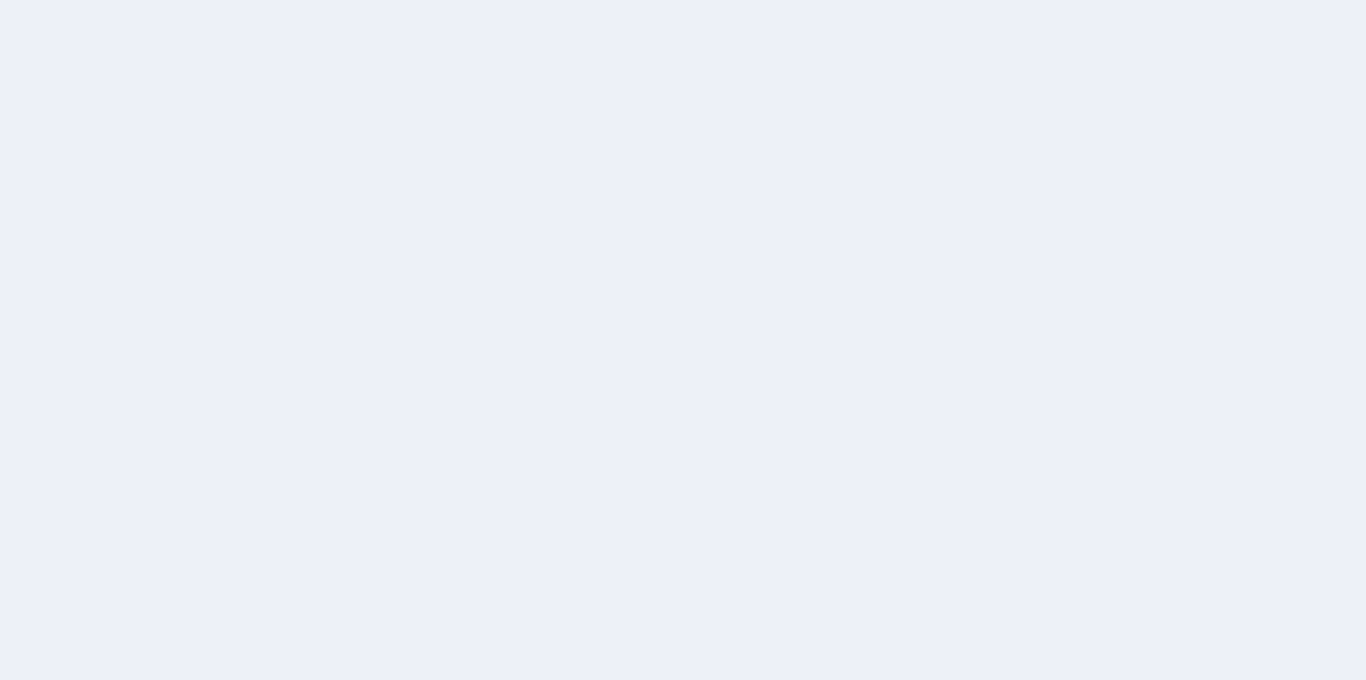 scroll, scrollTop: 0, scrollLeft: 0, axis: both 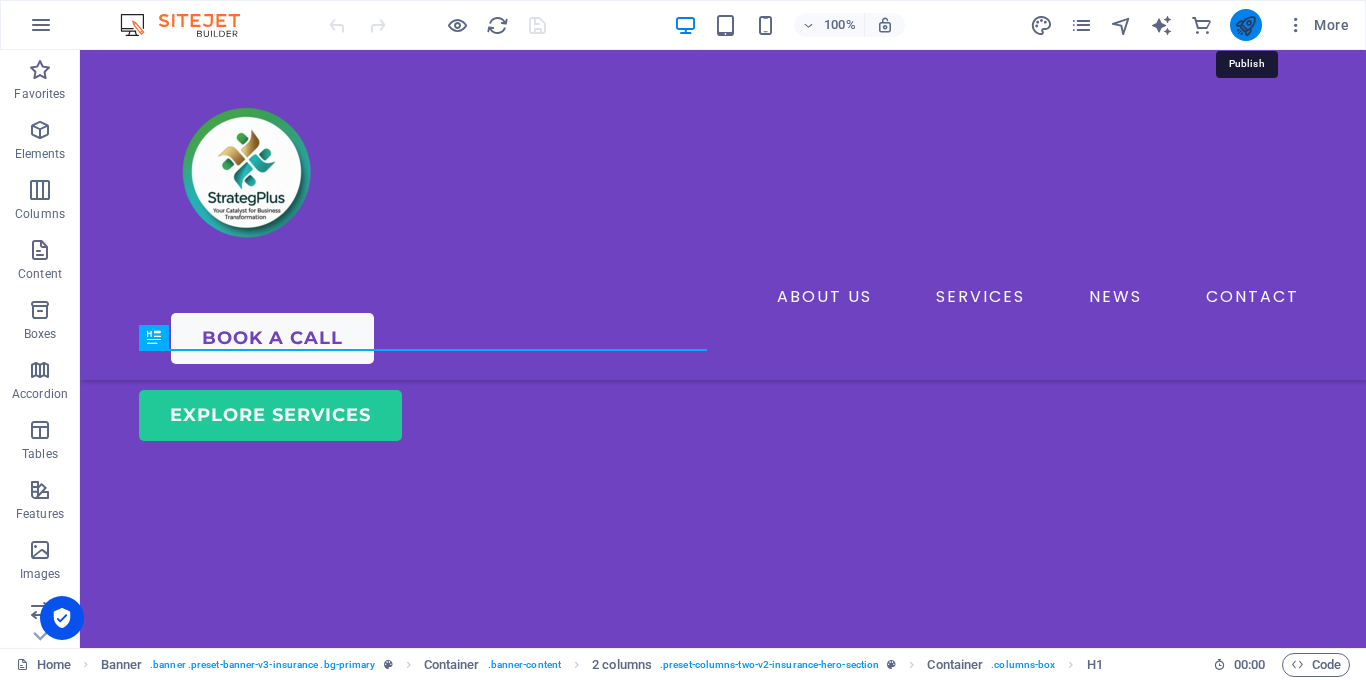 click at bounding box center (1245, 25) 